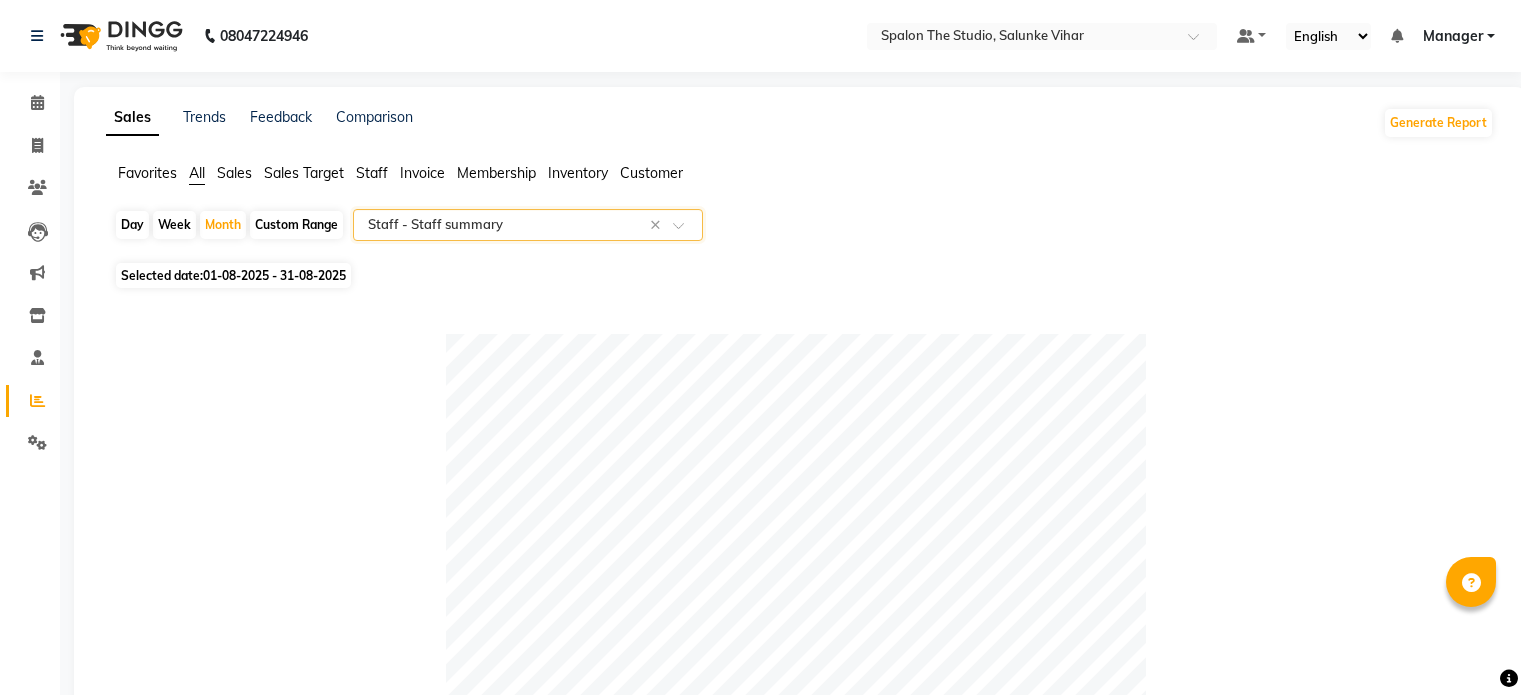 select on "full_report" 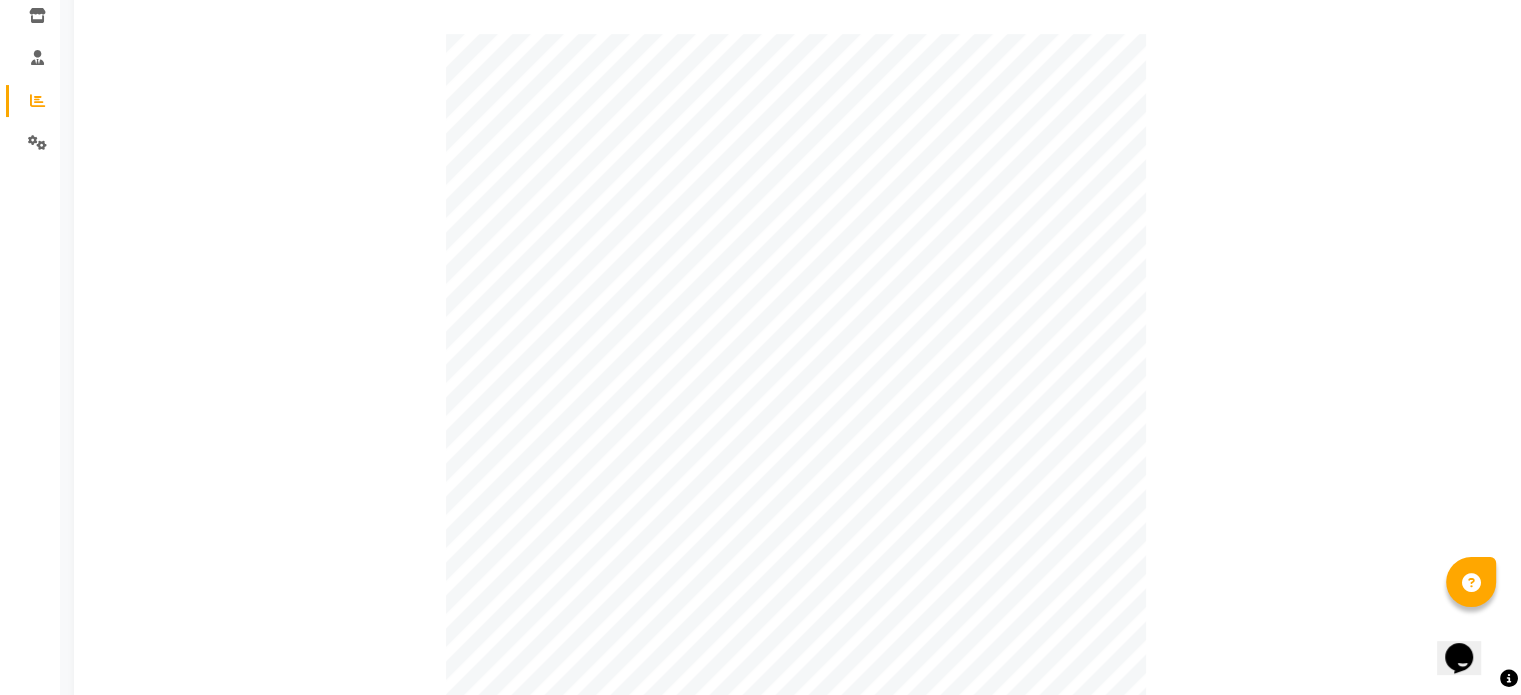scroll, scrollTop: 0, scrollLeft: 0, axis: both 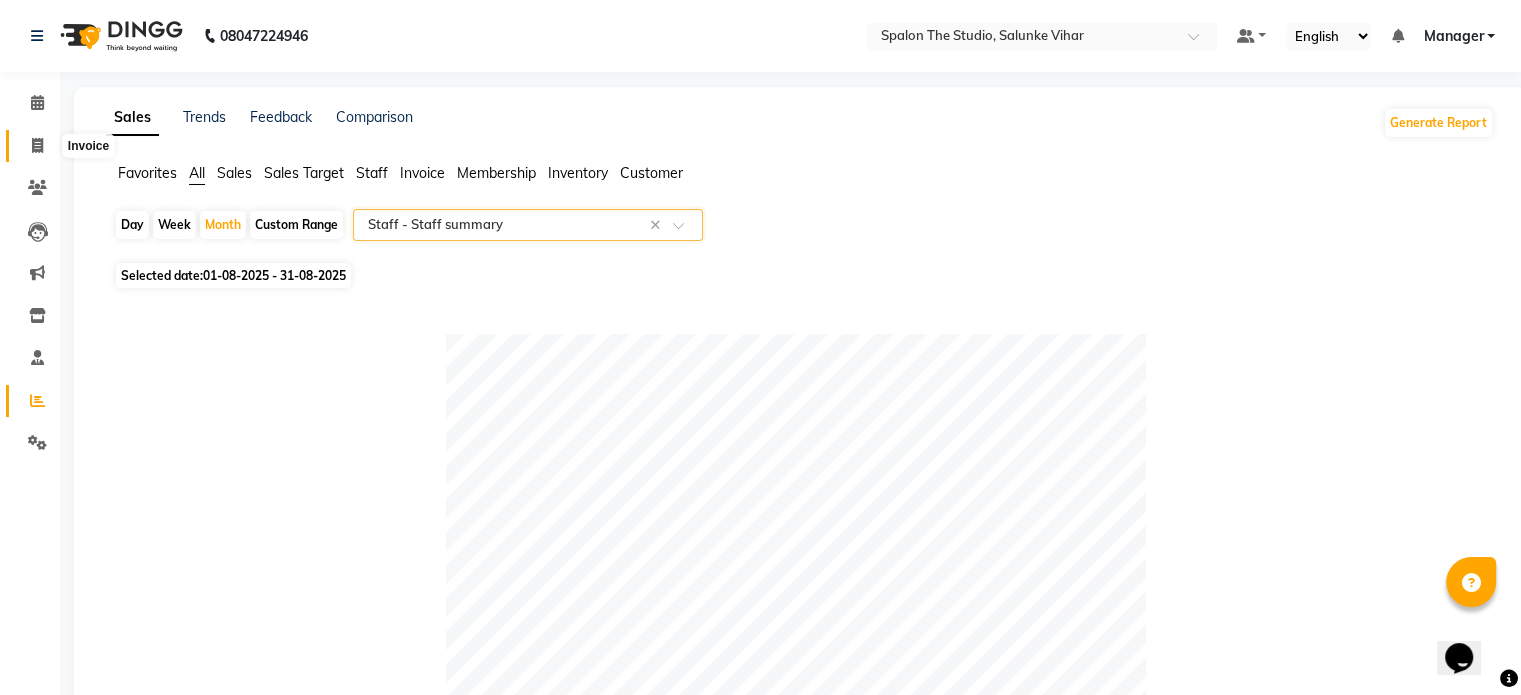 click 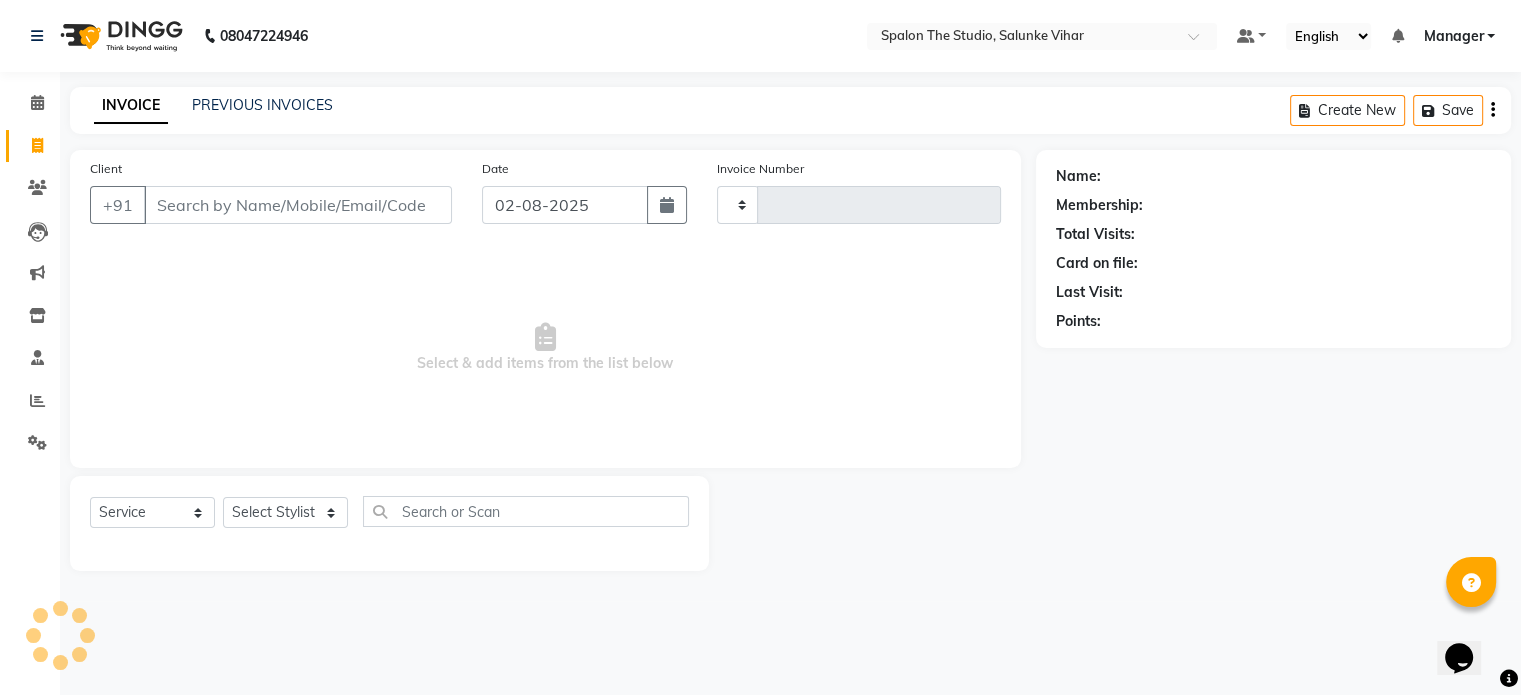 type on "1123" 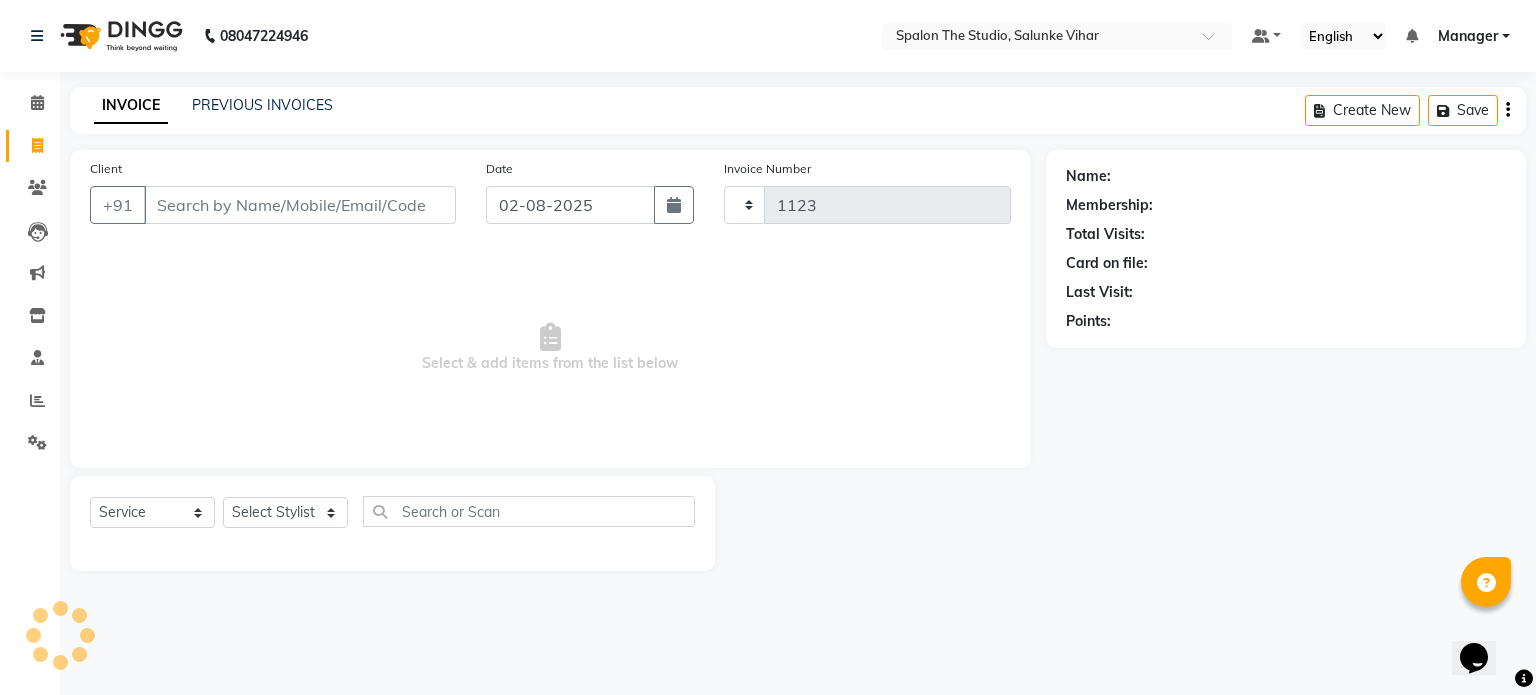 select on "903" 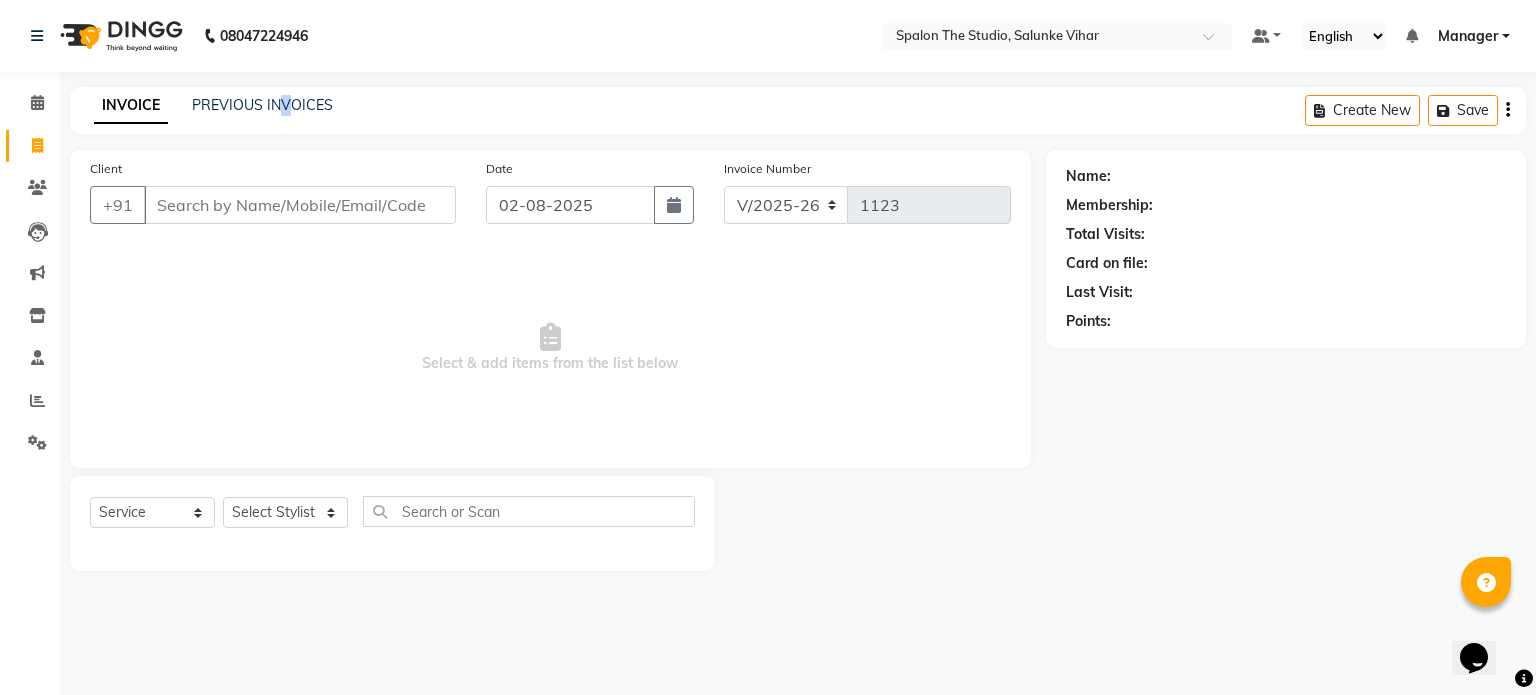 click on "INVOICE PREVIOUS INVOICES Create New   Save" 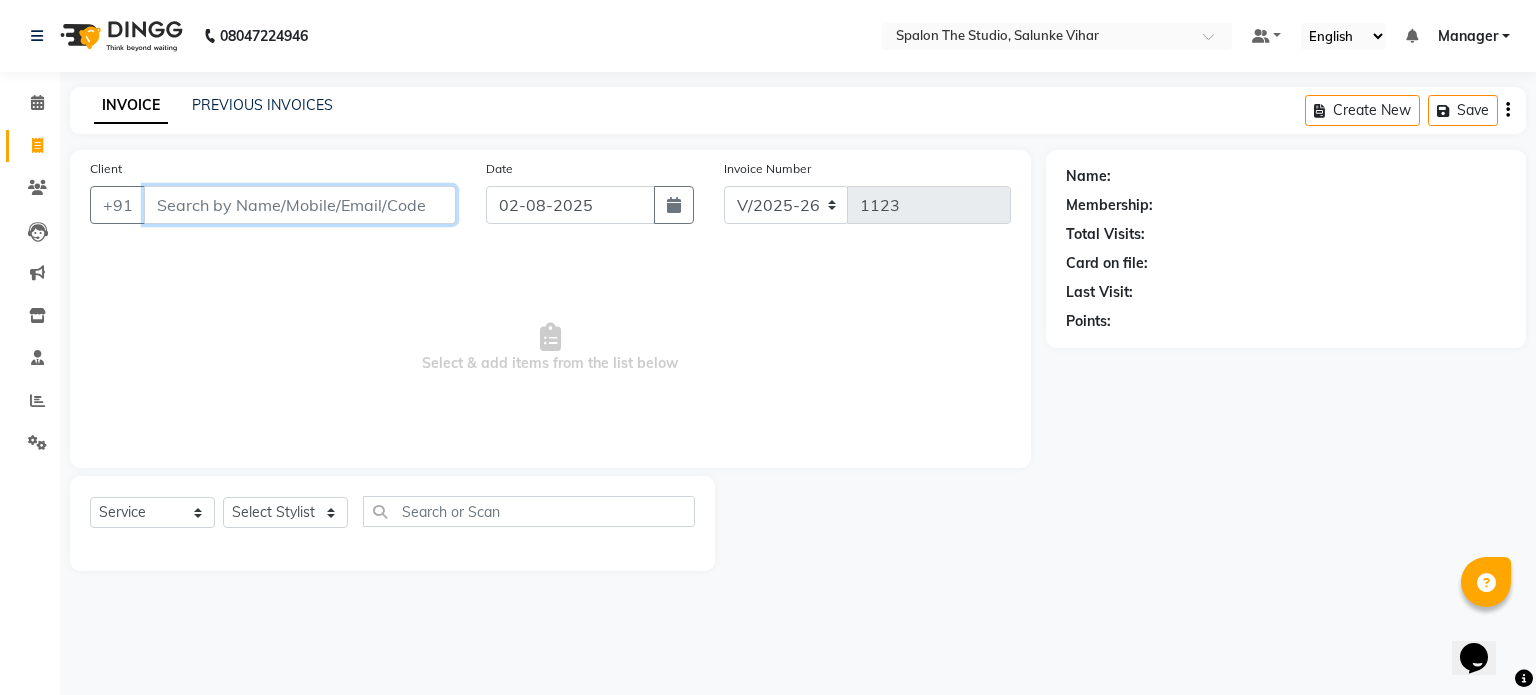 click on "Client" at bounding box center (300, 205) 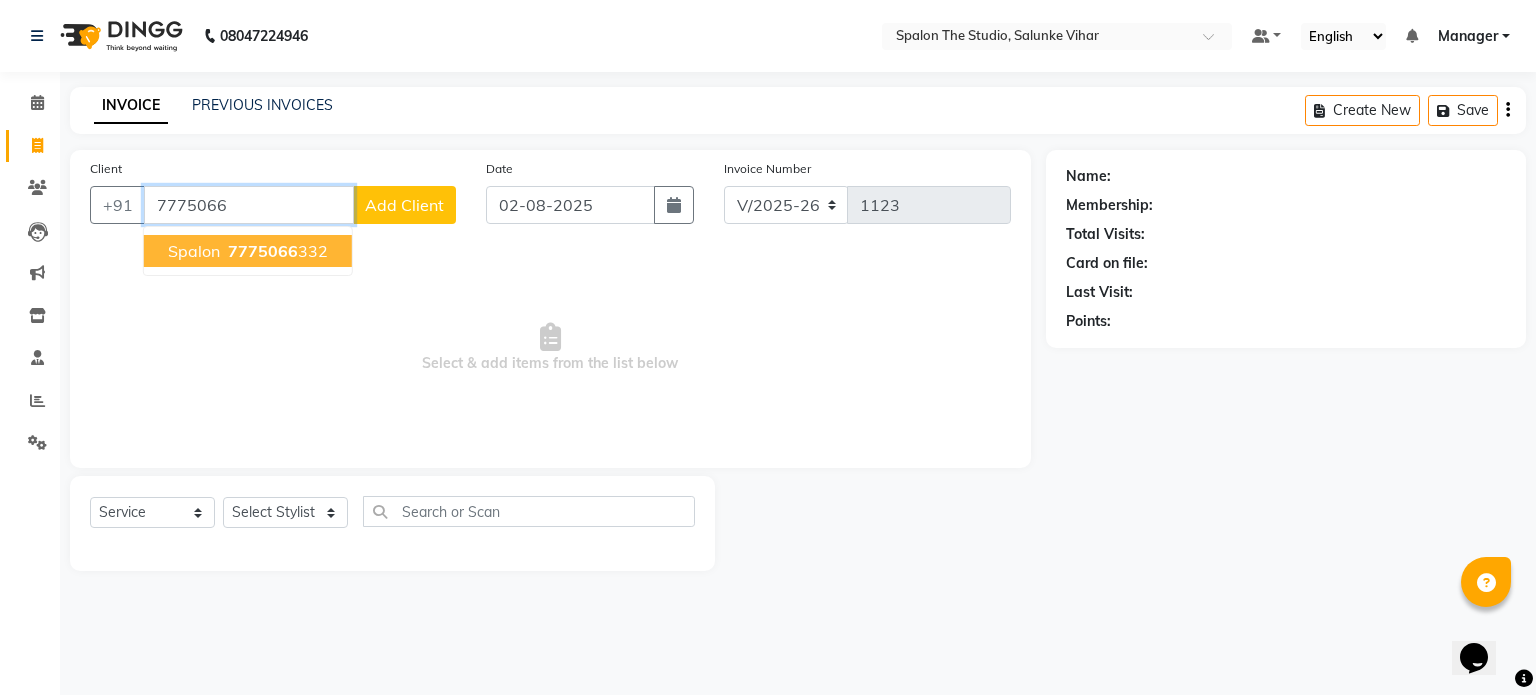 click on "[PHONE]" at bounding box center [276, 251] 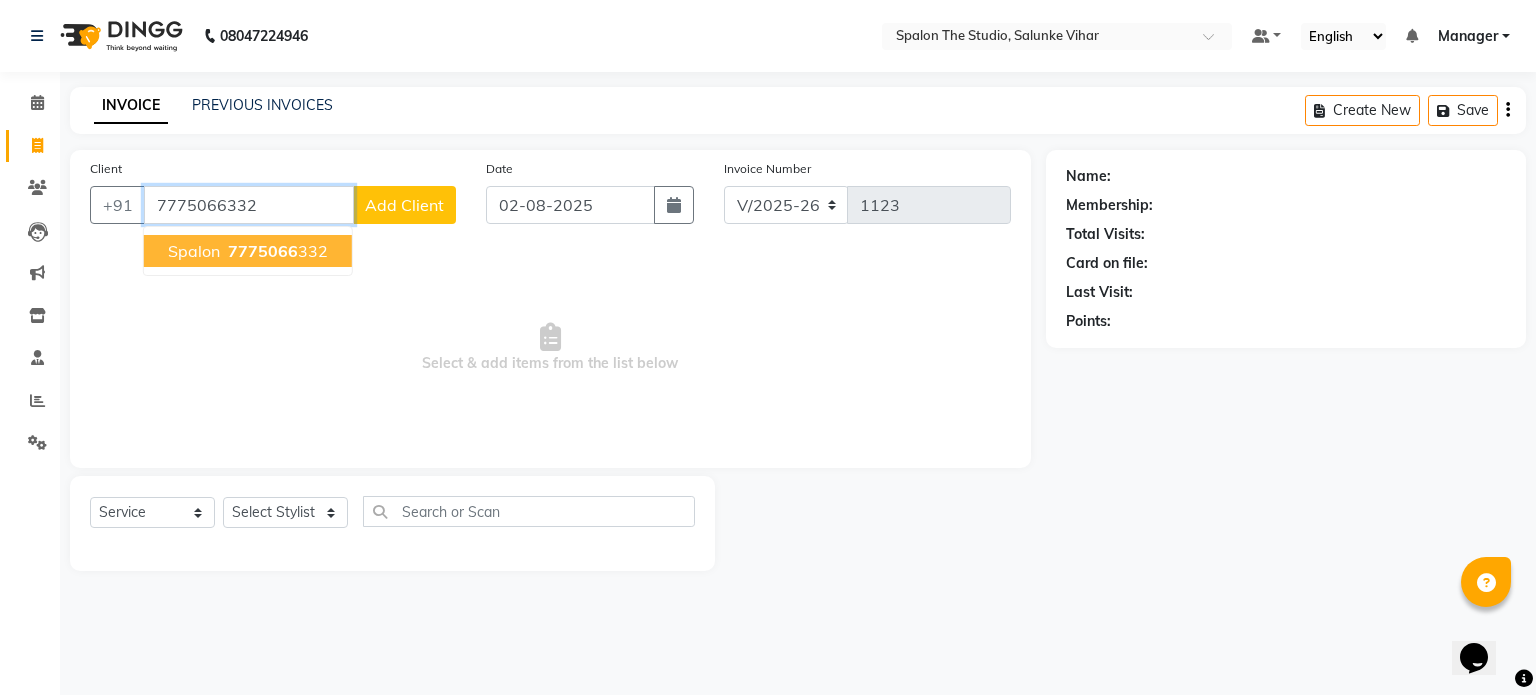 type on "7775066332" 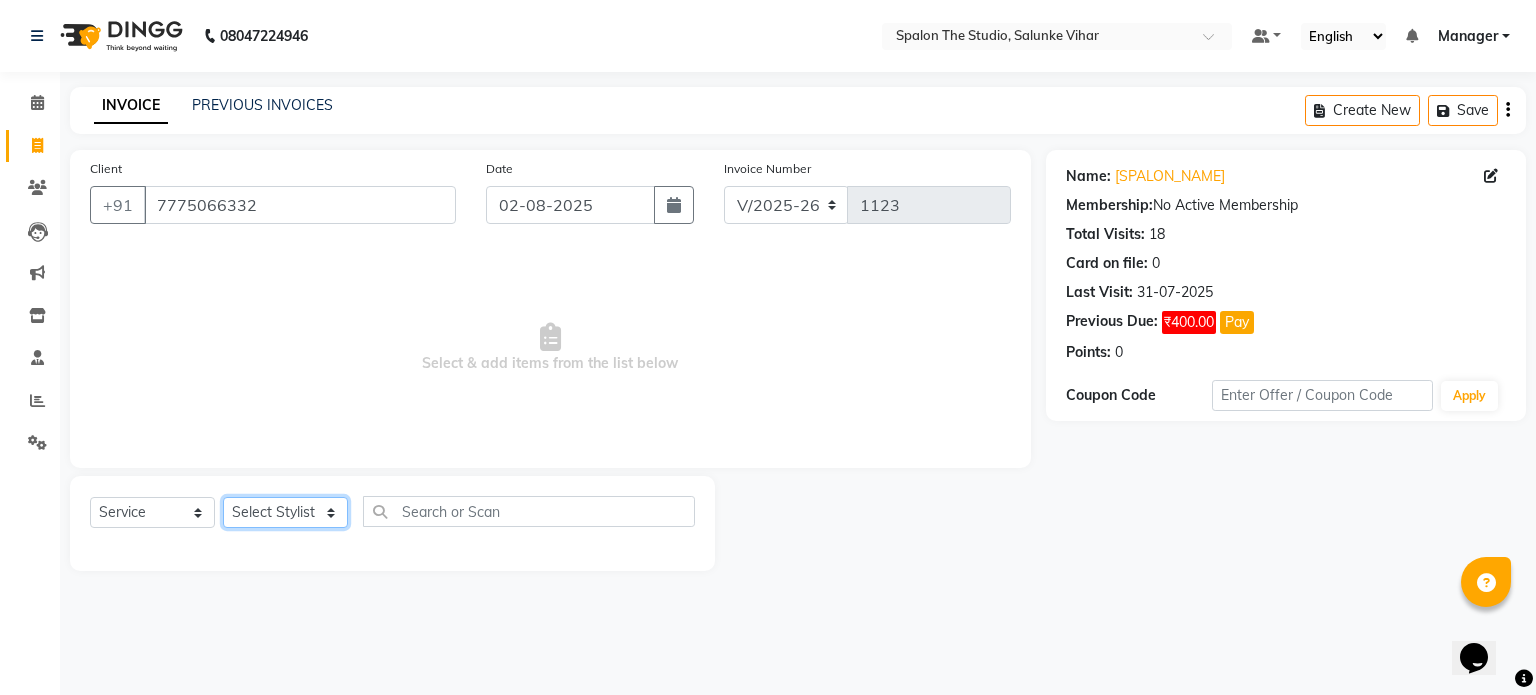 click on "Select Stylist Aarti AMBIKA komal  kusum Manager navazish pranali Riya Shetye Saisha SHARIF Shubham  Pawar siddhi sunil Vanshika" 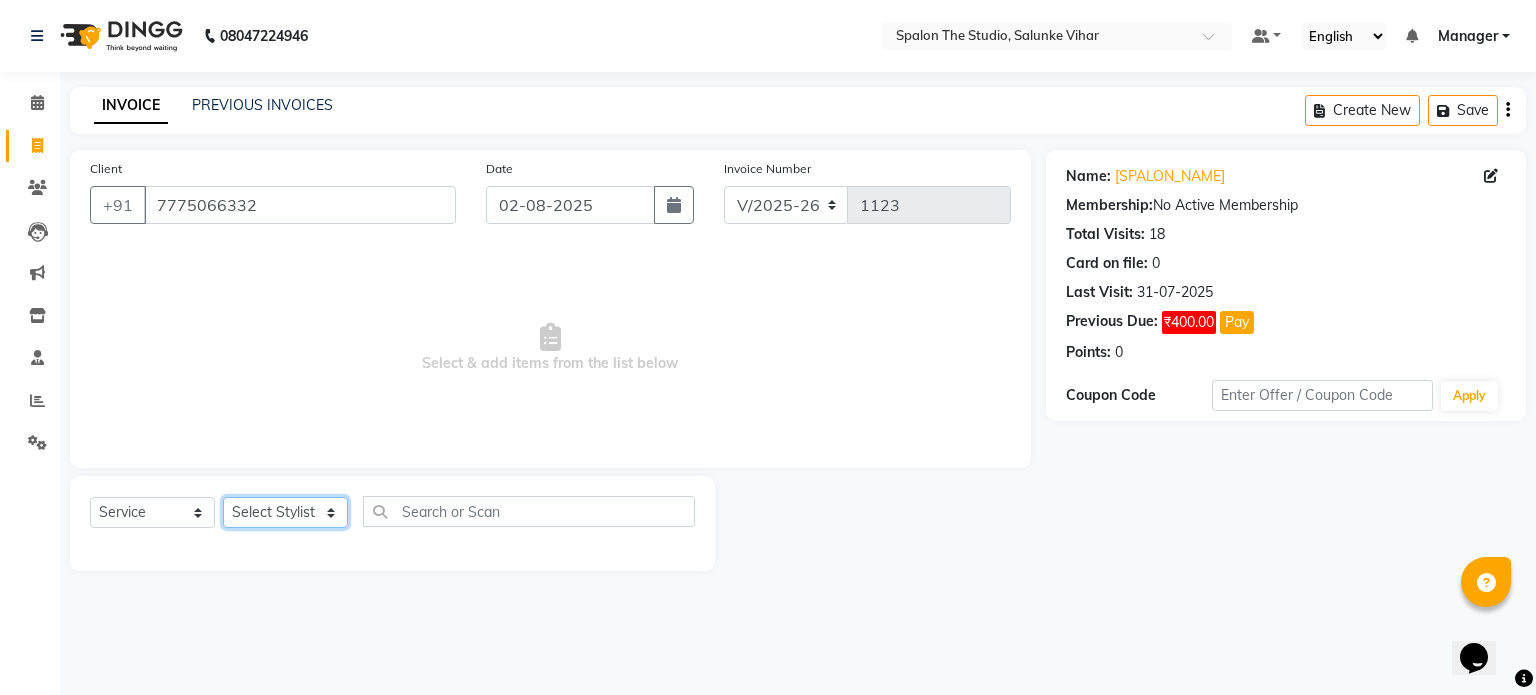 select on "63779" 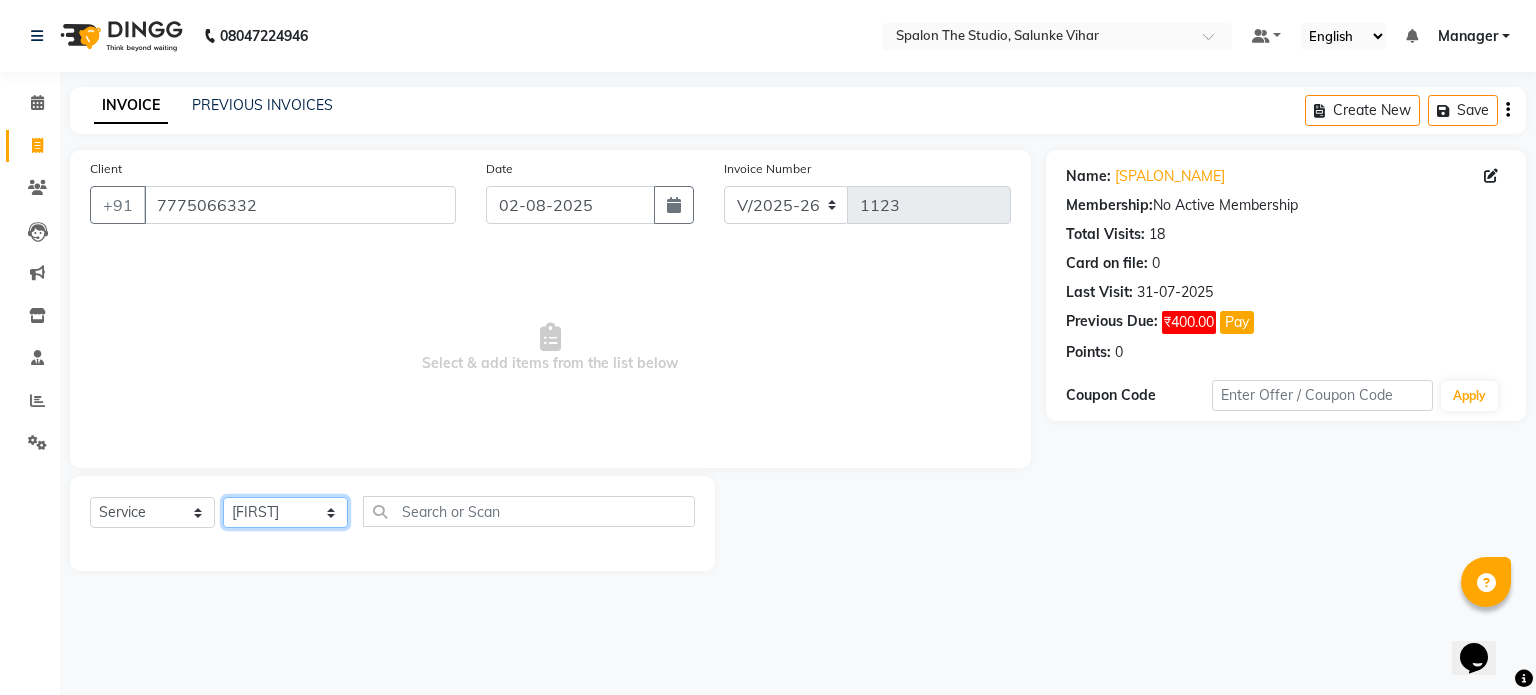 click on "Select Stylist Aarti AMBIKA komal  kusum Manager navazish pranali Riya Shetye Saisha SHARIF Shubham  Pawar siddhi sunil Vanshika" 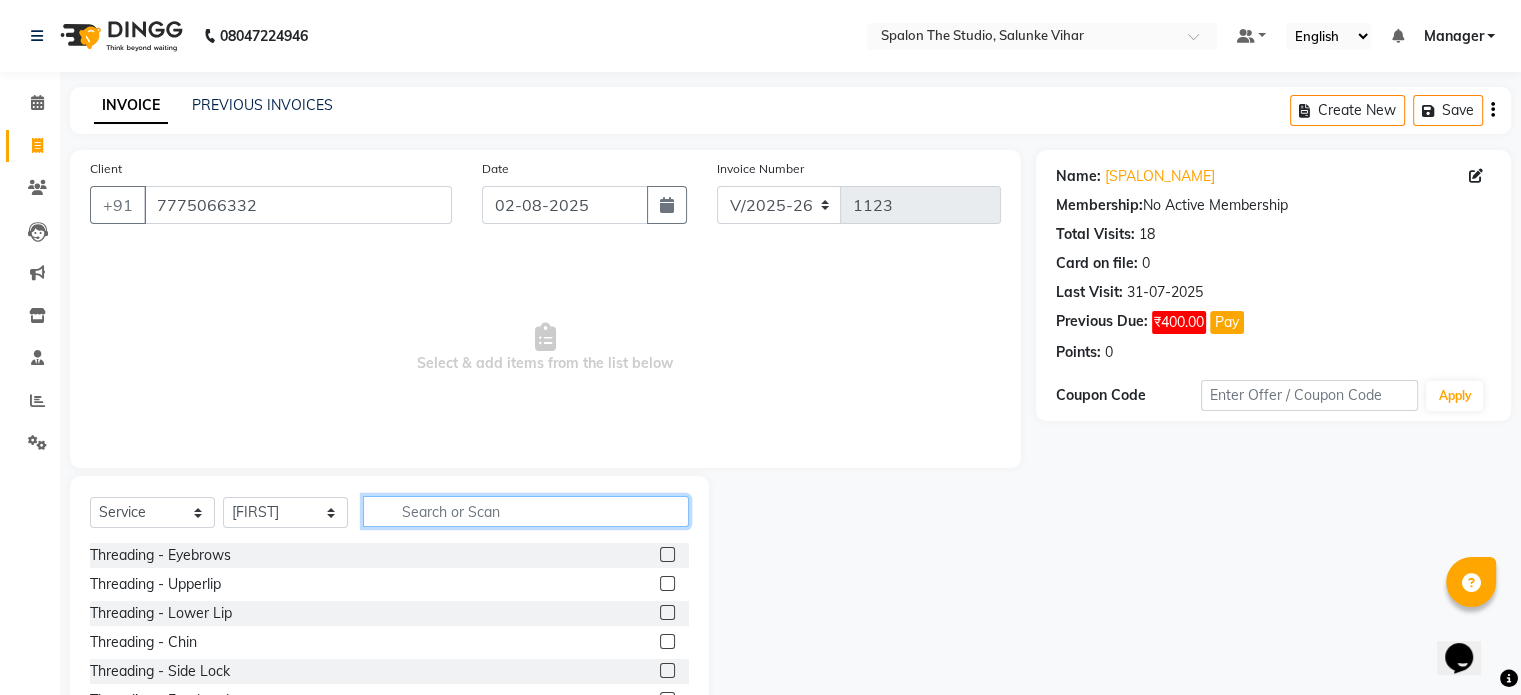 click 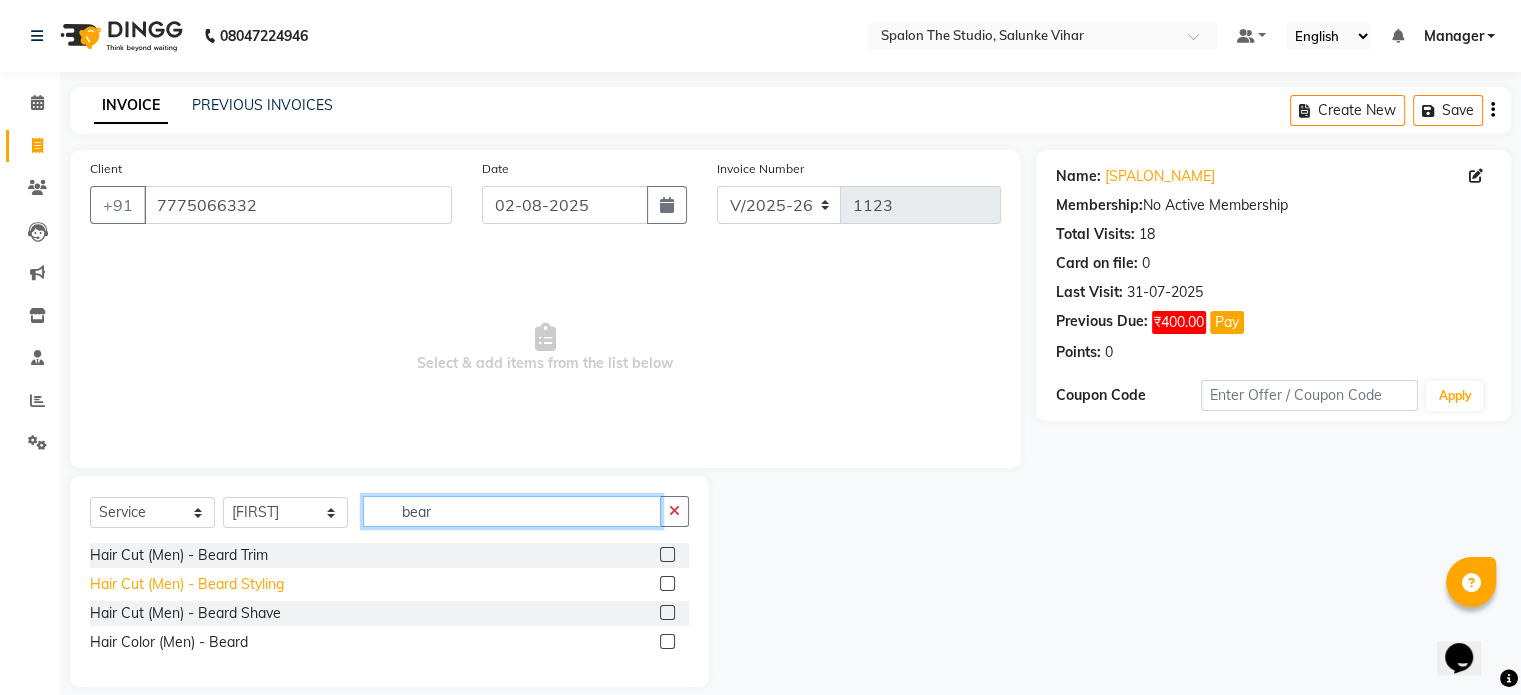 type on "bear" 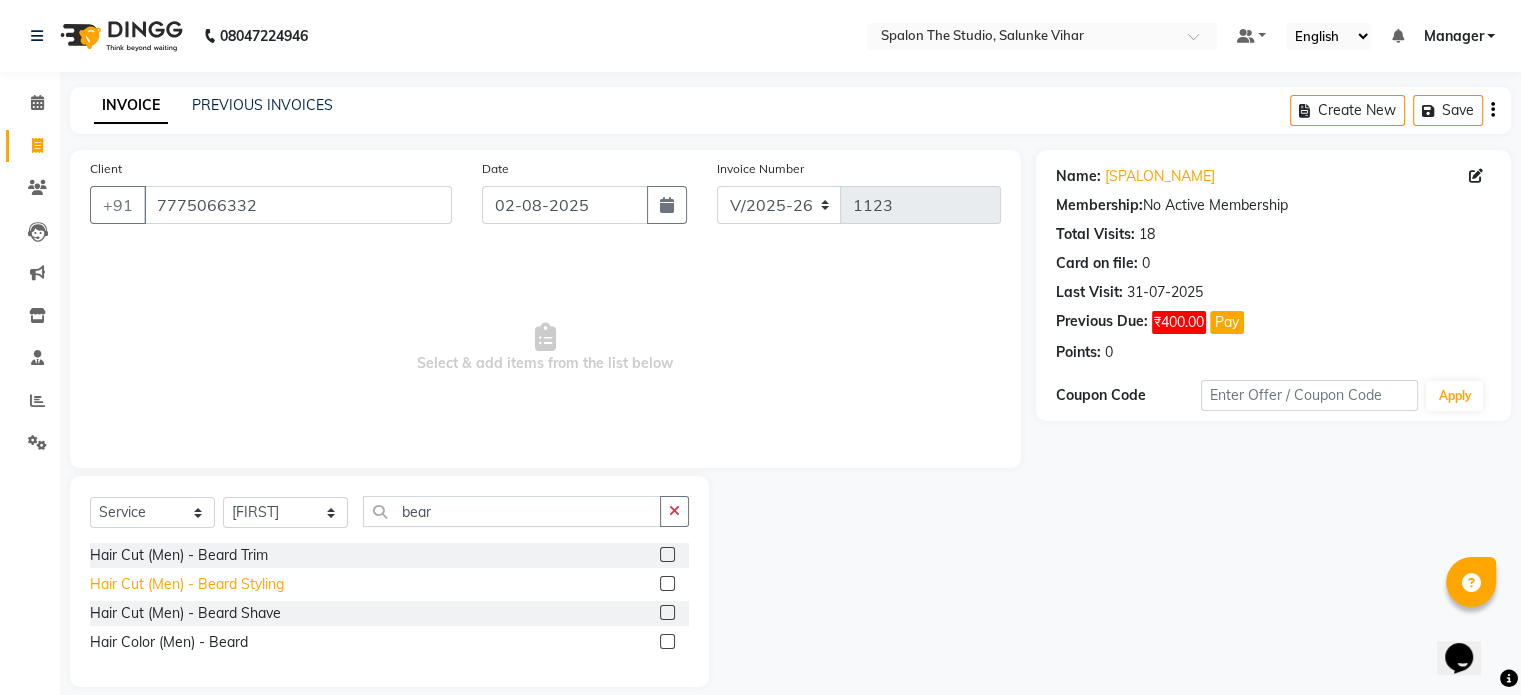 click on "Hair Cut (Men) - Beard Styling" 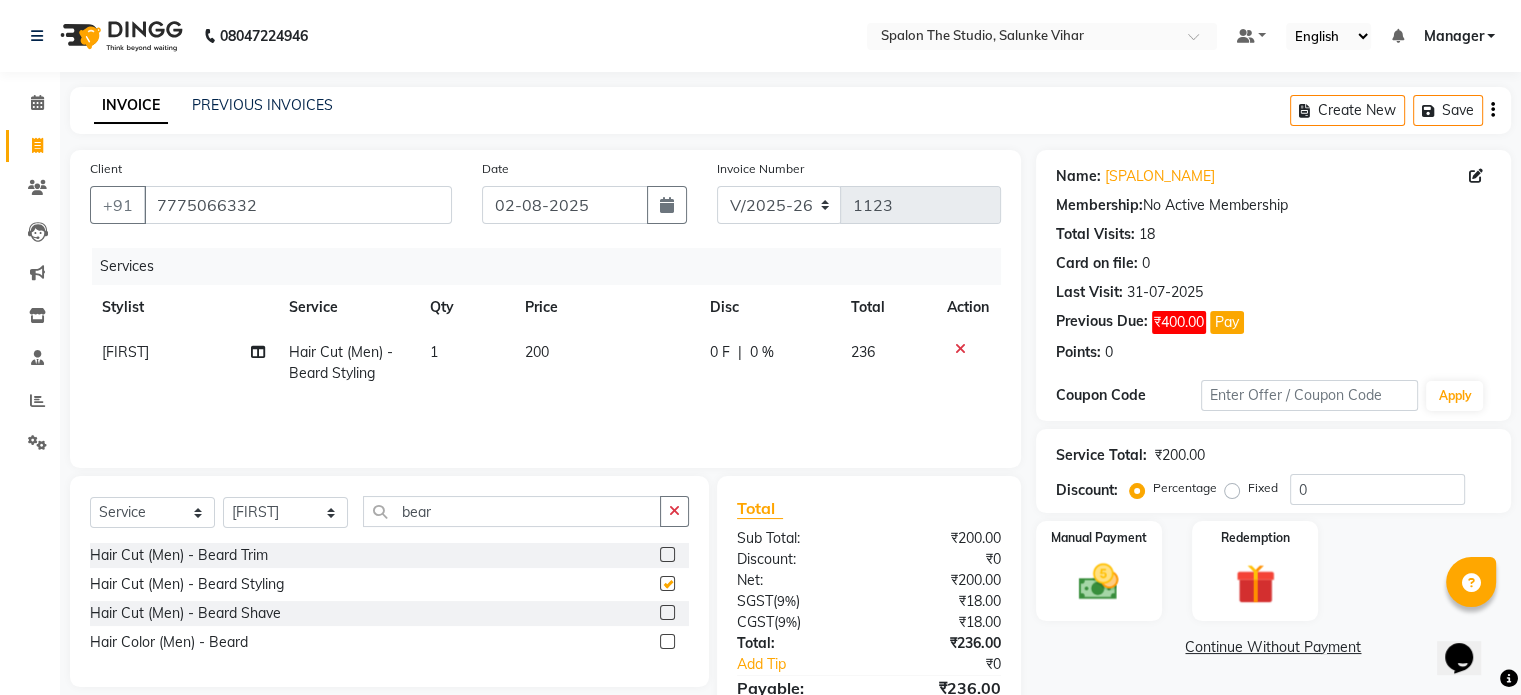 checkbox on "false" 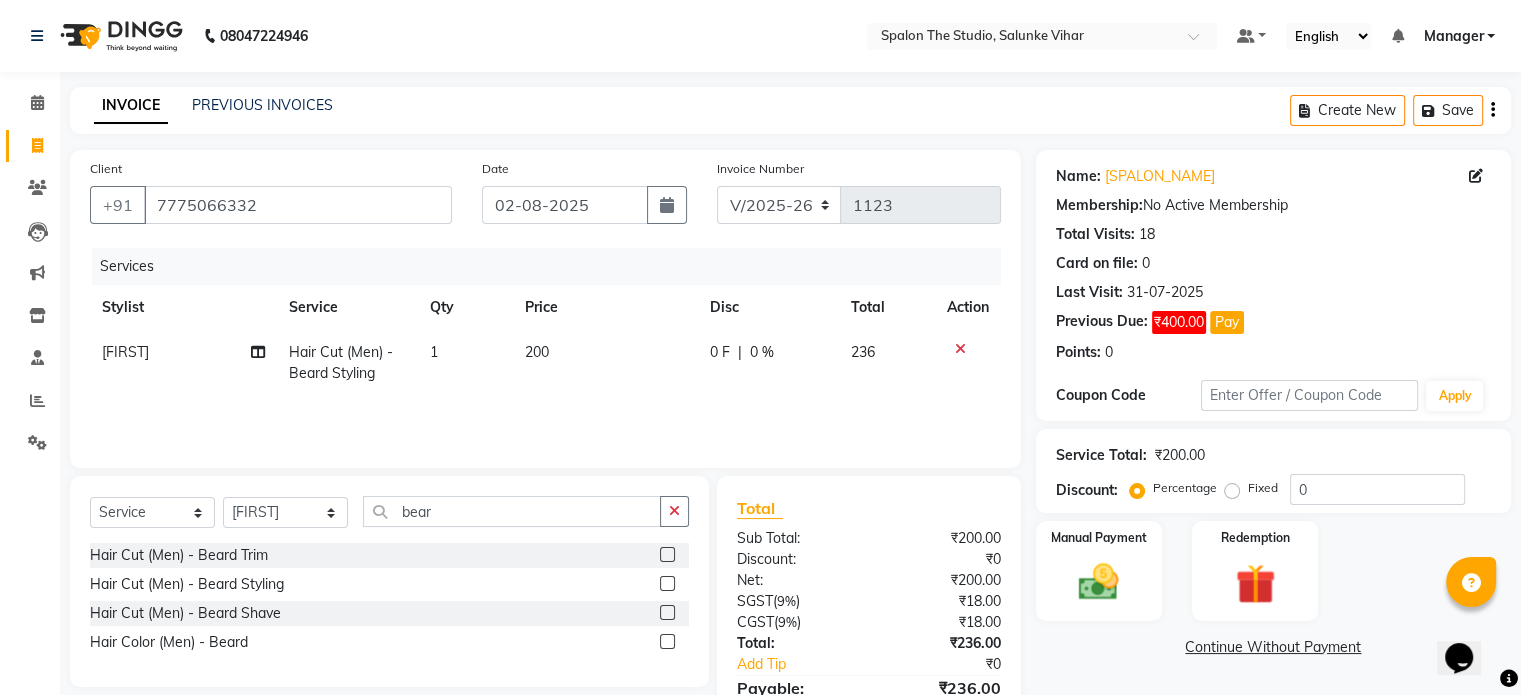 click on "200" 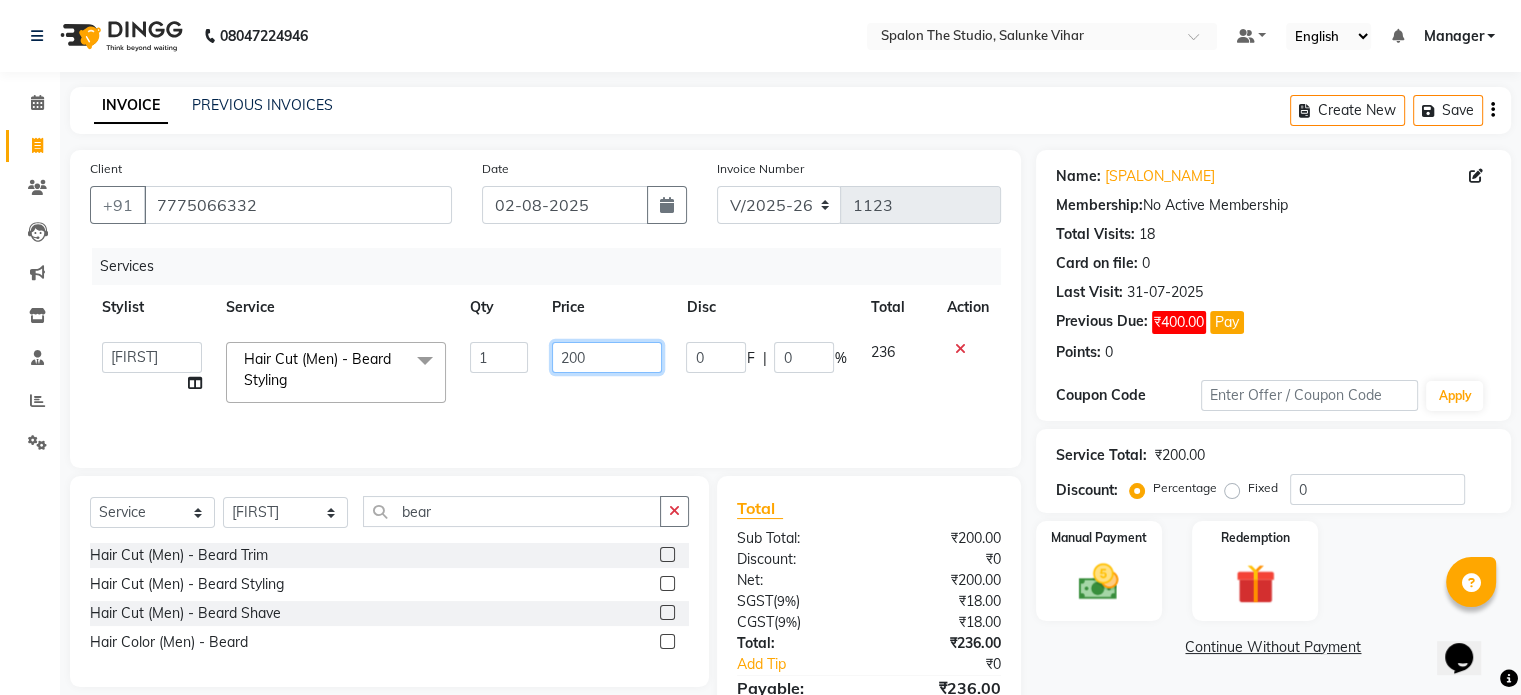 click on "200" 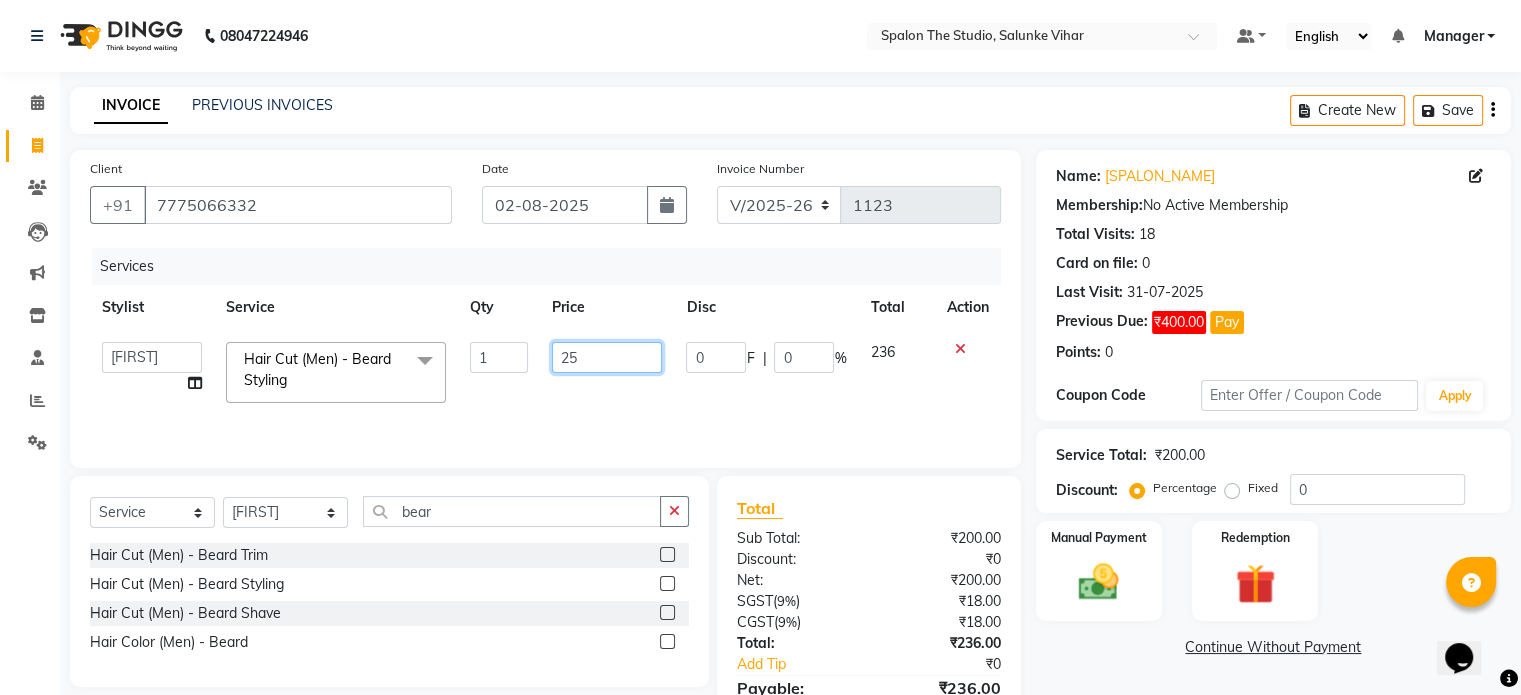 type on "252" 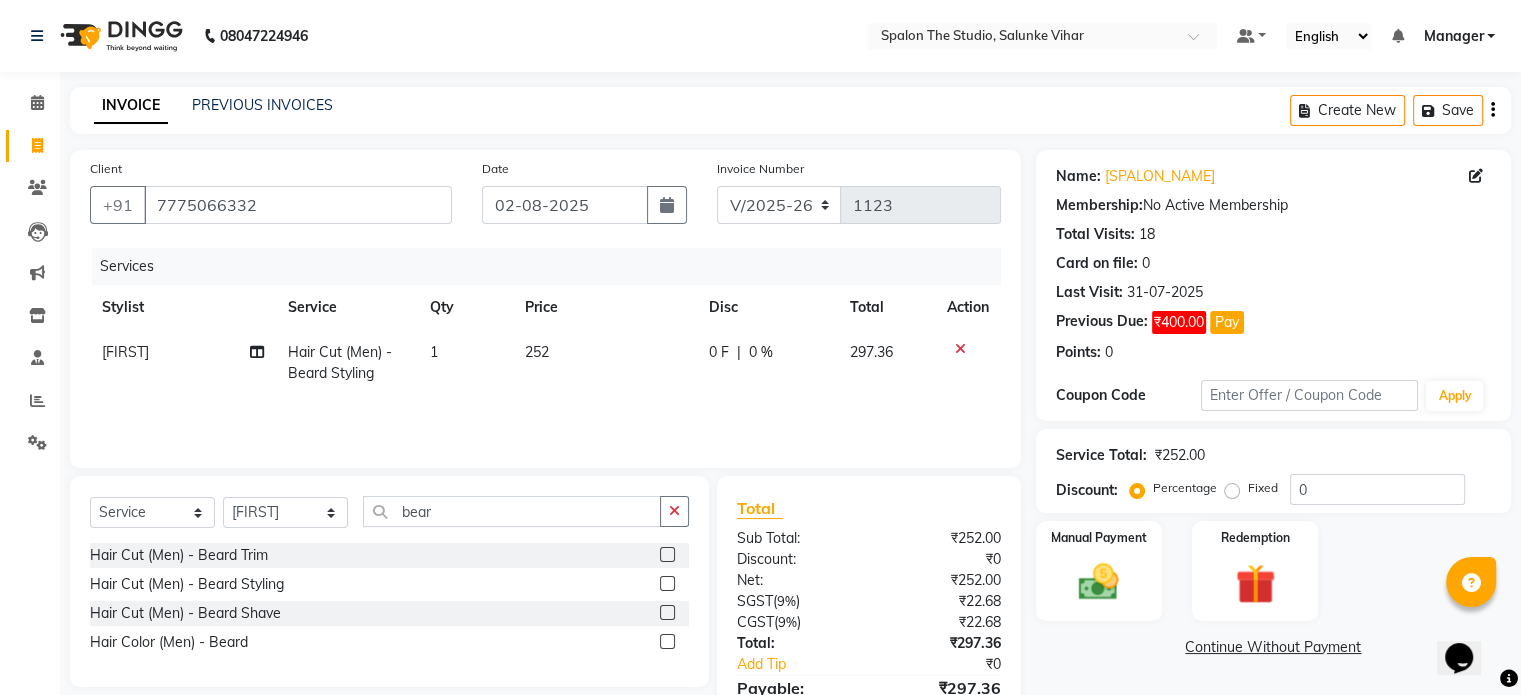 click on "252" 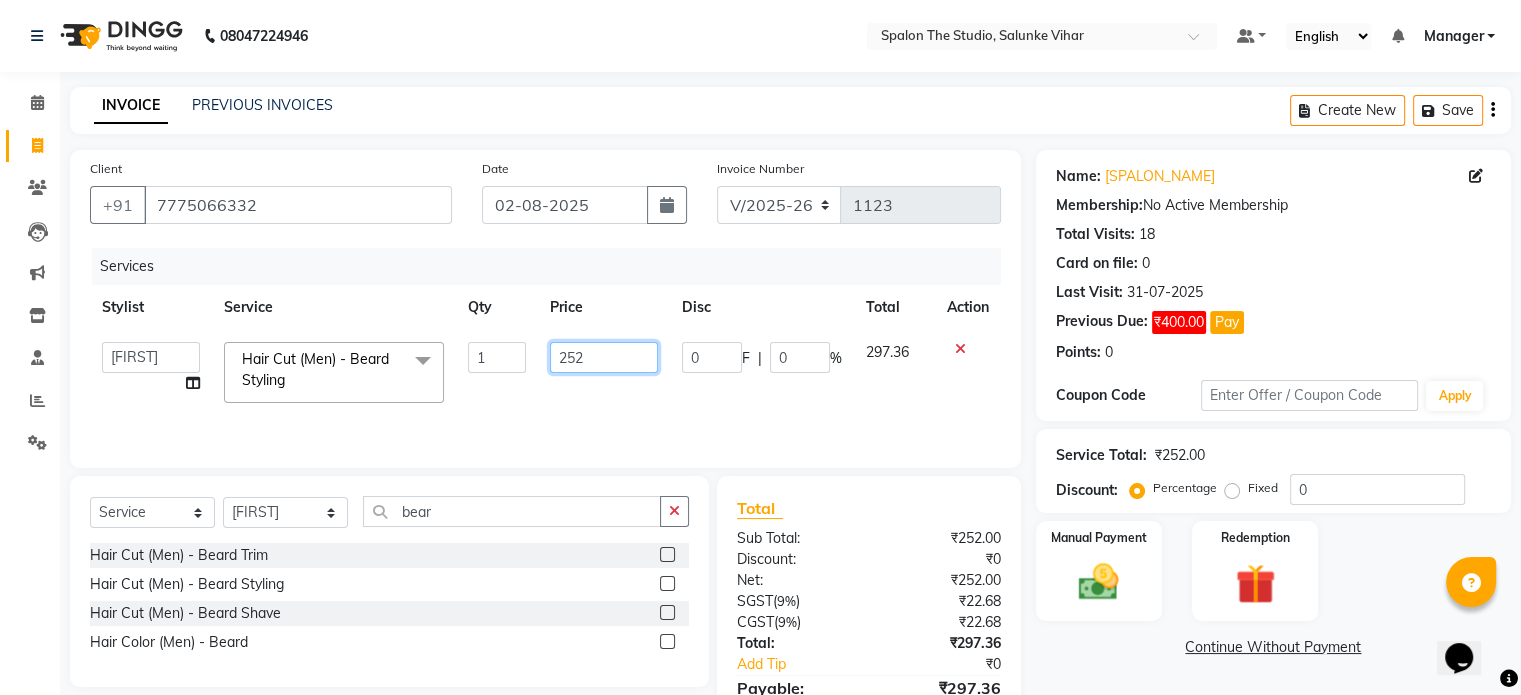 click on "252" 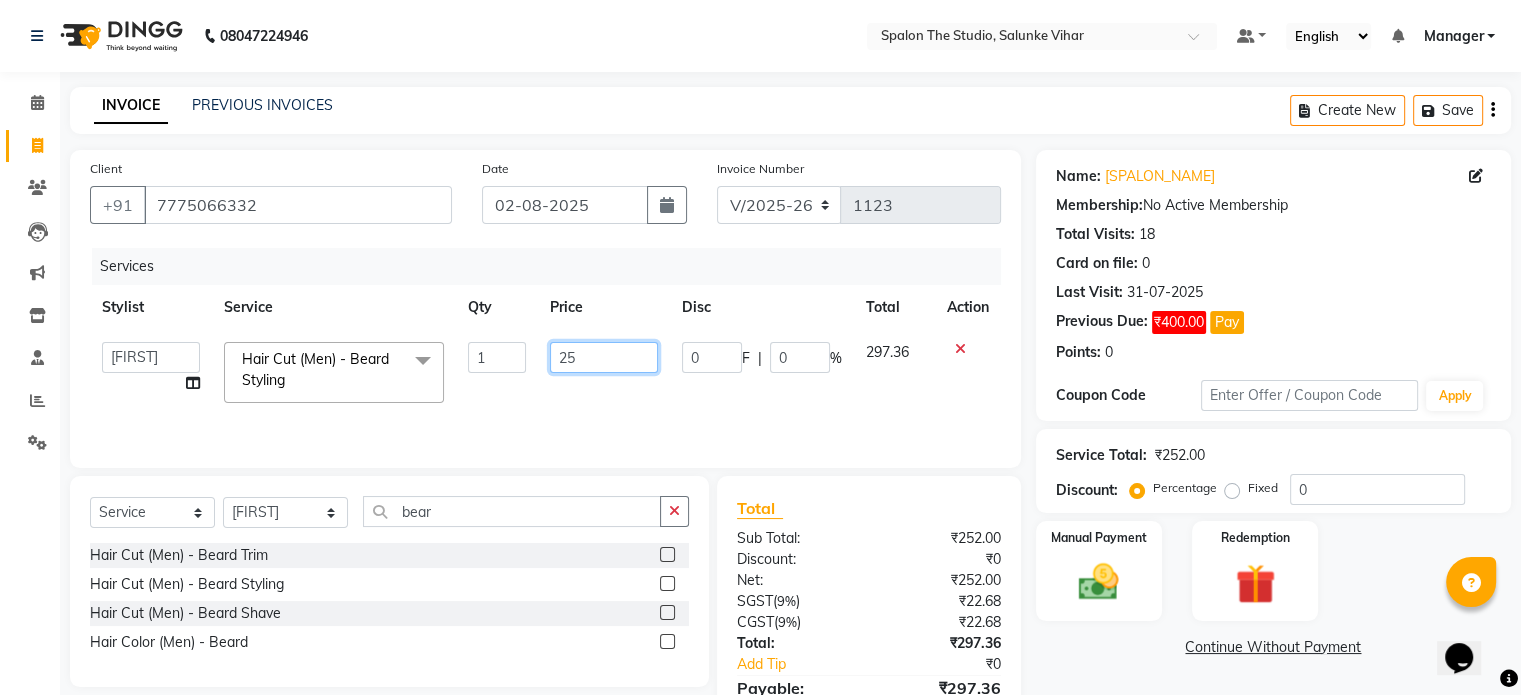 type on "255" 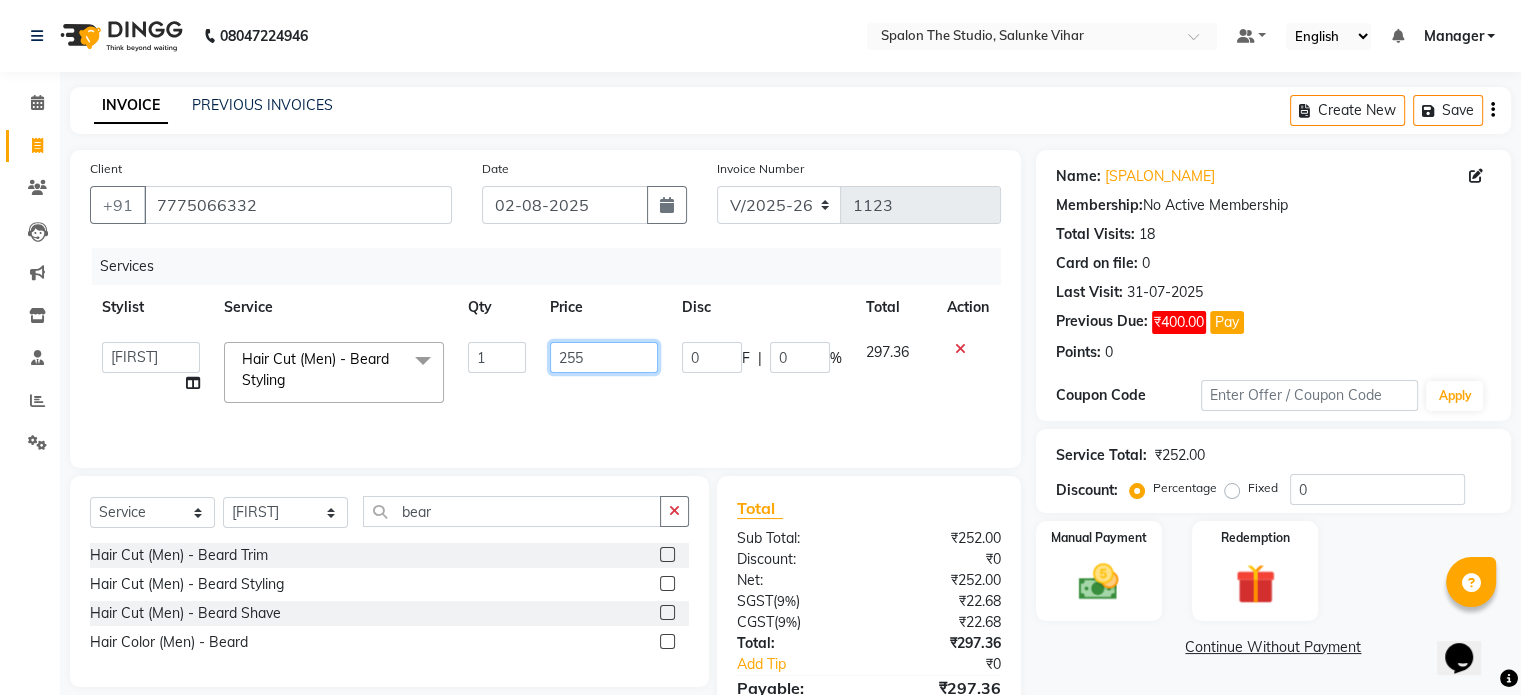 click on "255" 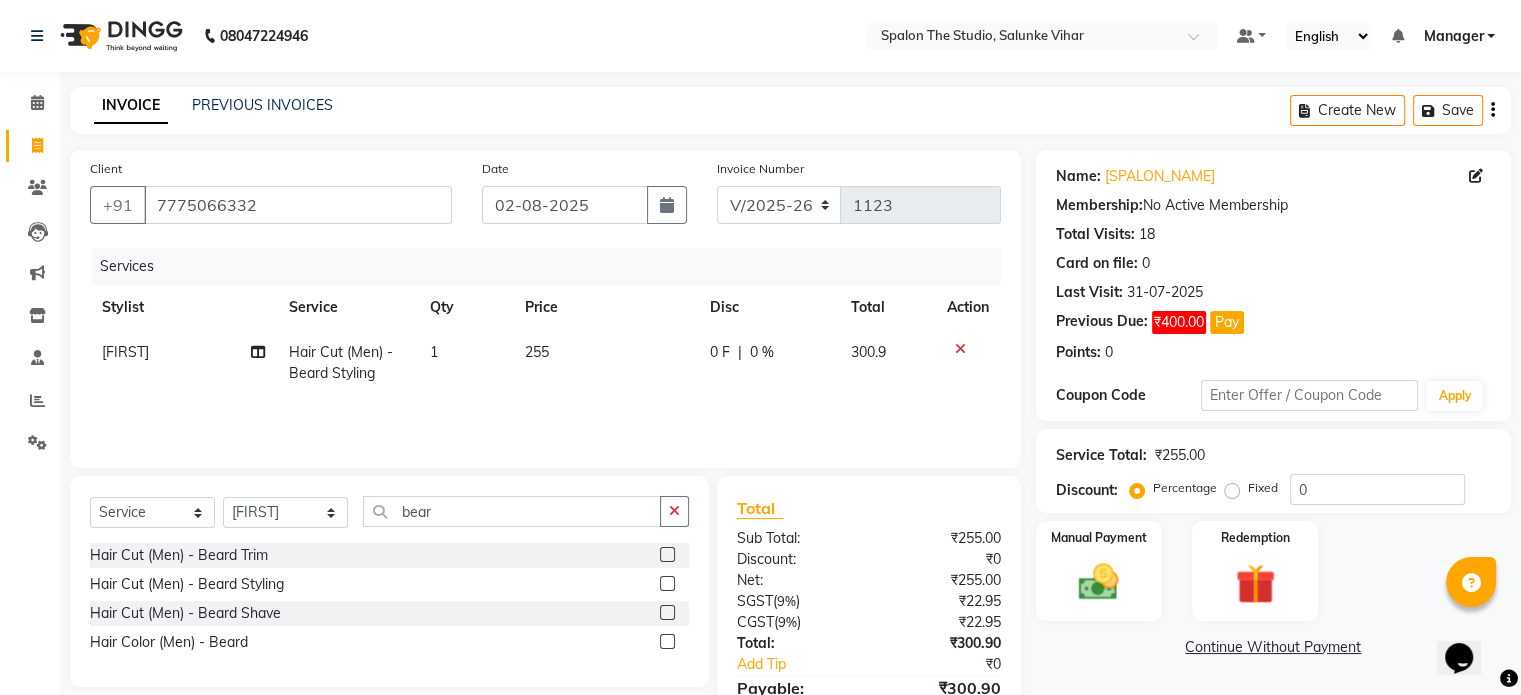 click on "Services Stylist Service Qty Price Disc Total Action navazish Hair Cut (Men) - Beard Styling 1 255 0 F | 0 % 300.9" 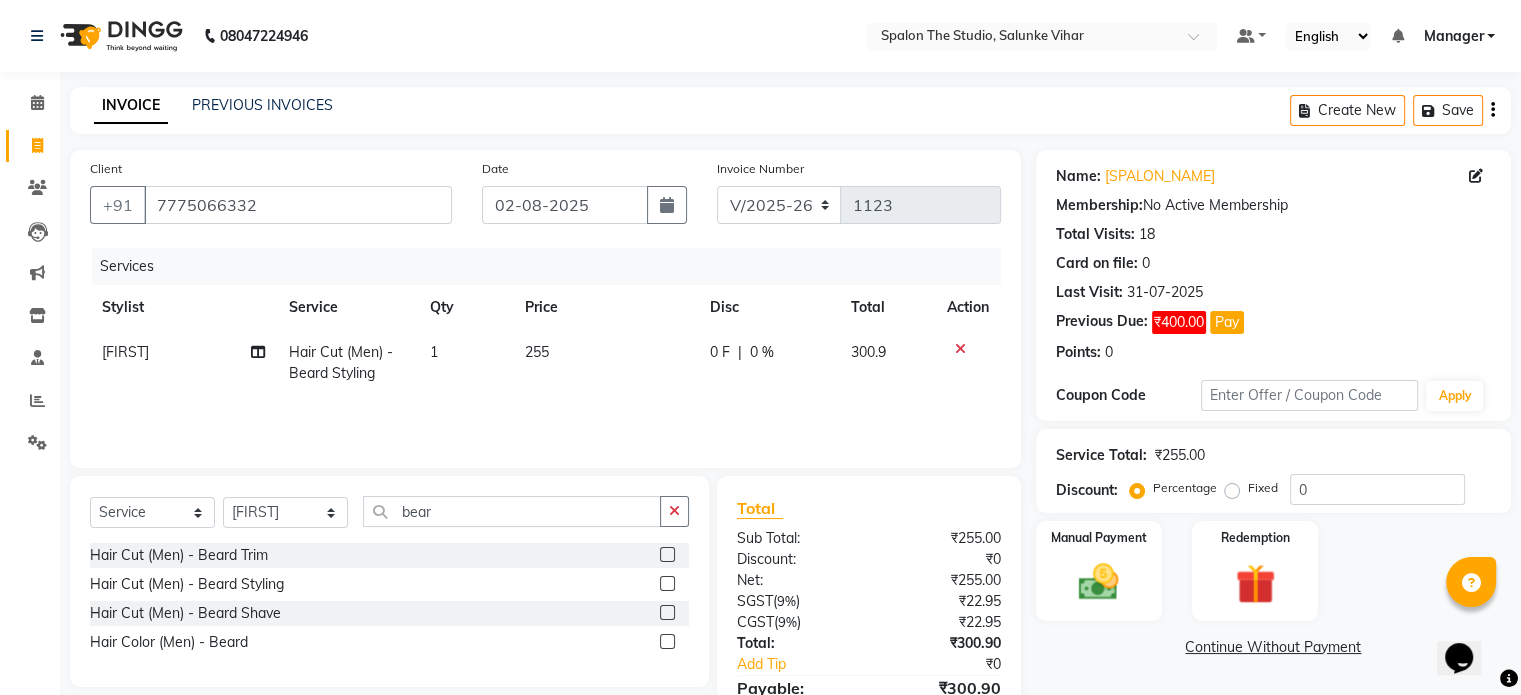 scroll, scrollTop: 105, scrollLeft: 0, axis: vertical 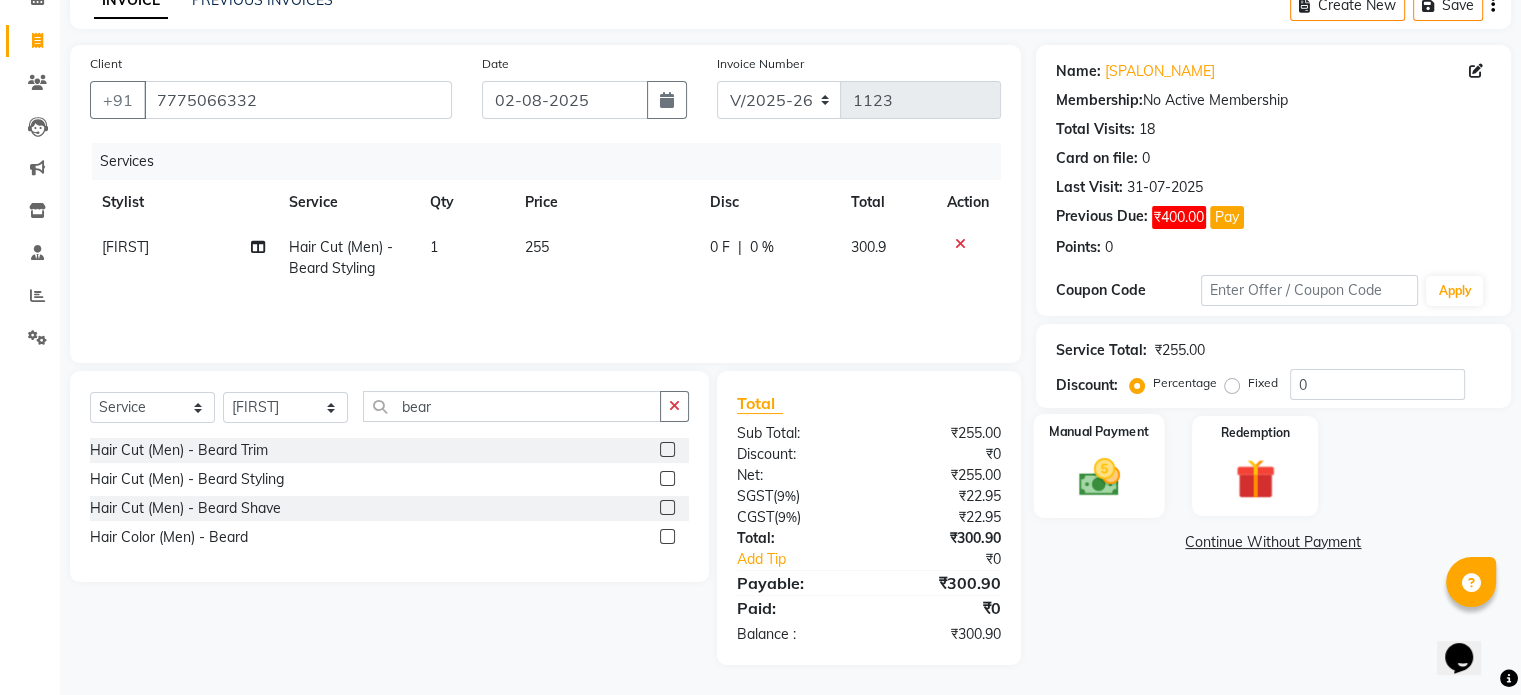 click 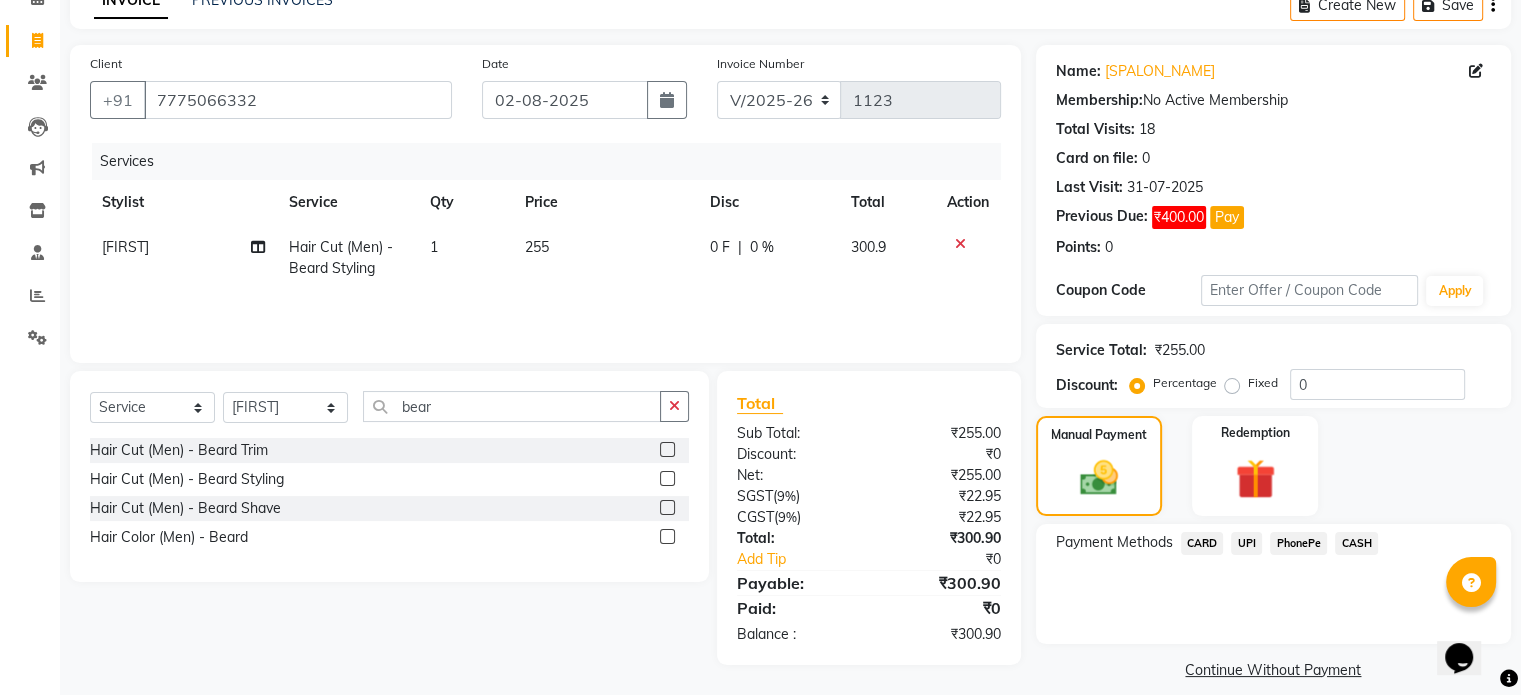 click on "UPI" 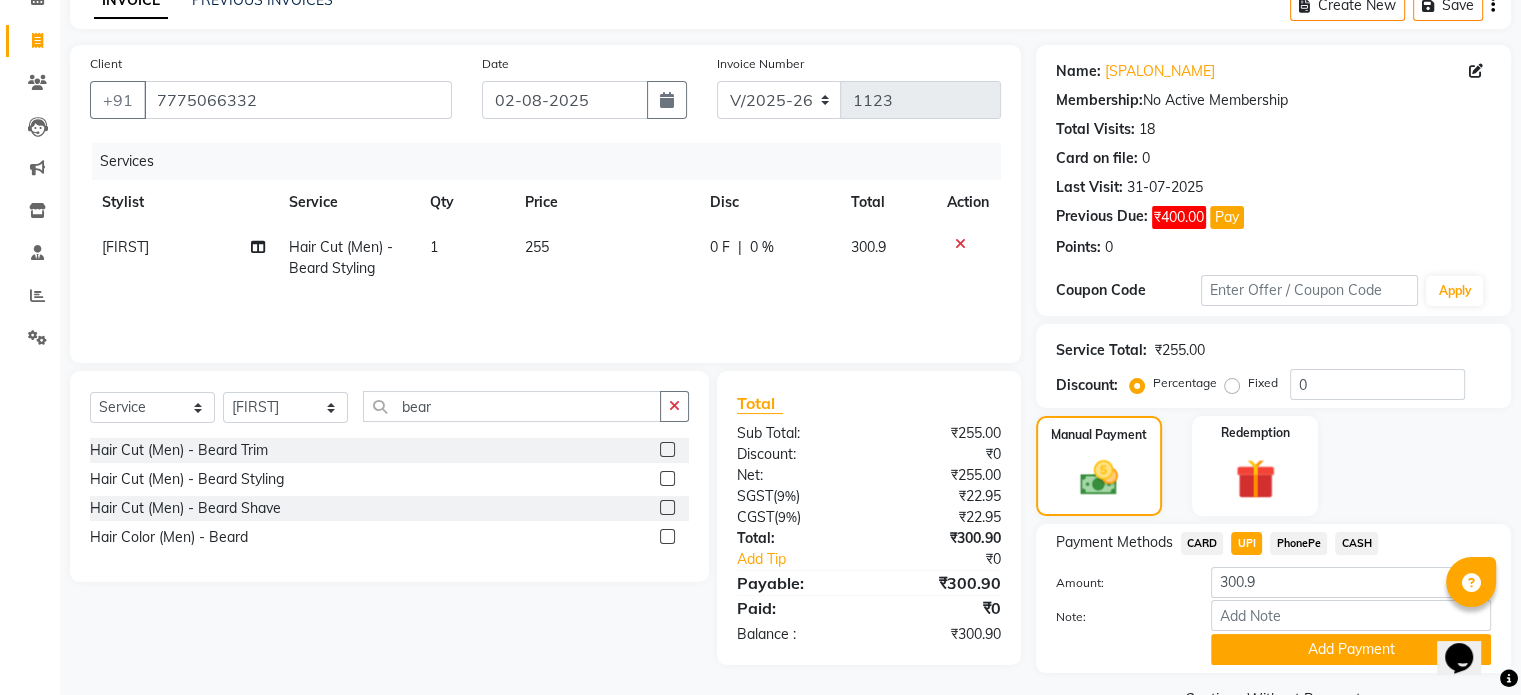 click on "CASH" 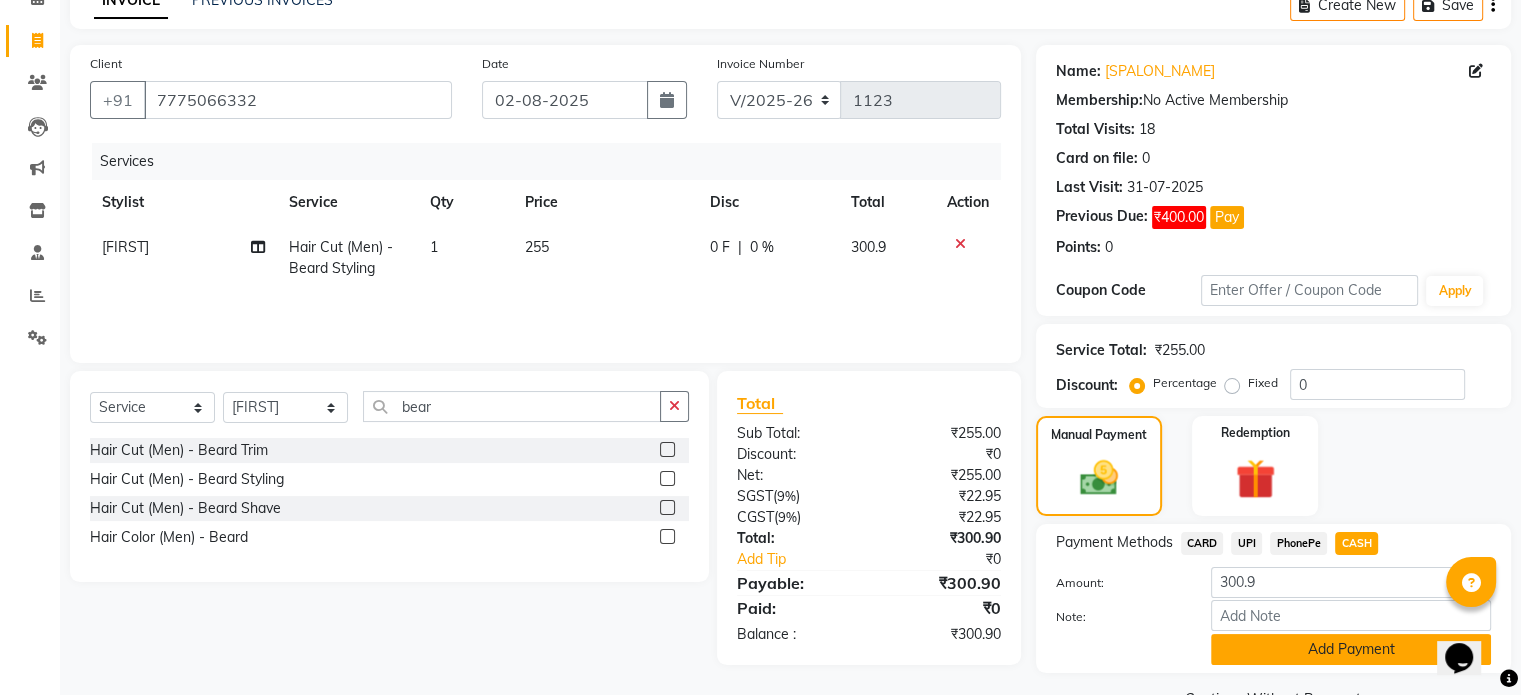 click on "Add Payment" 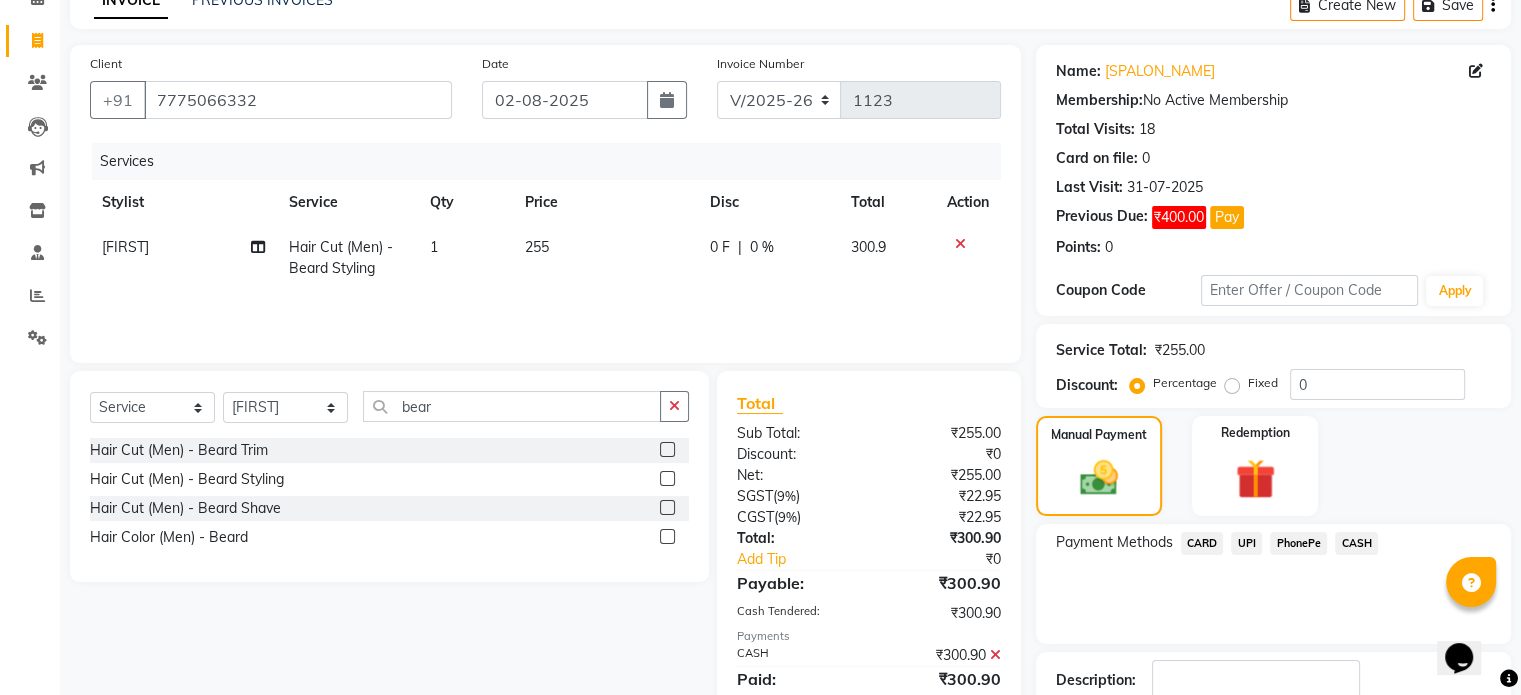 scroll, scrollTop: 236, scrollLeft: 0, axis: vertical 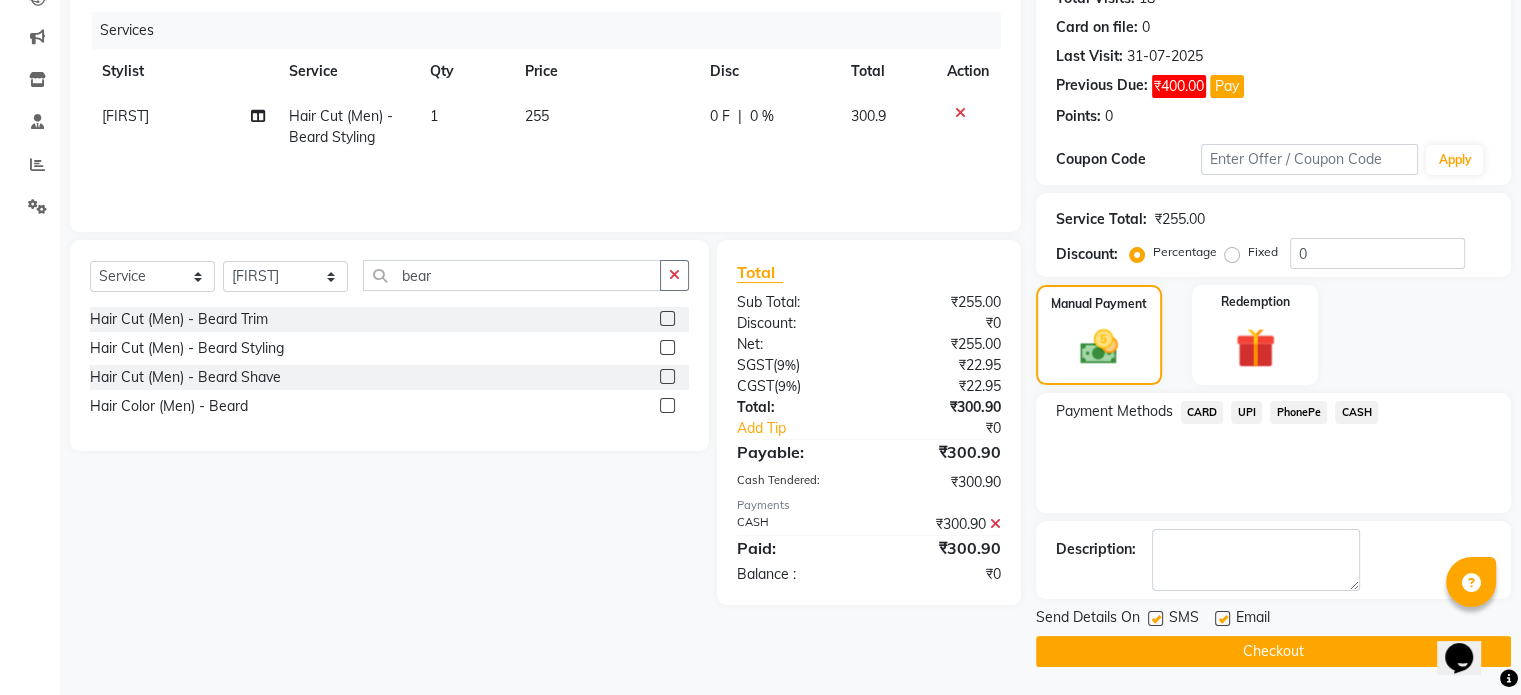 click on "Checkout" 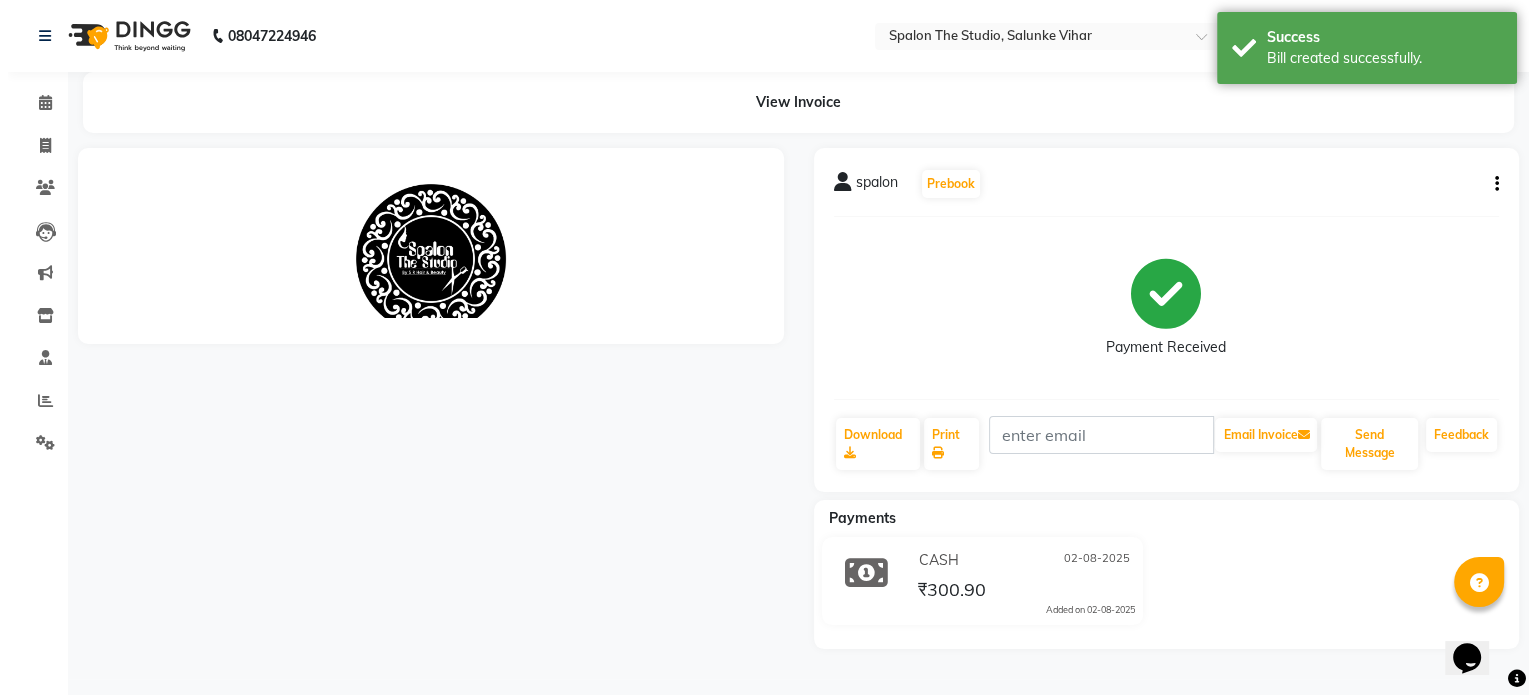 scroll, scrollTop: 0, scrollLeft: 0, axis: both 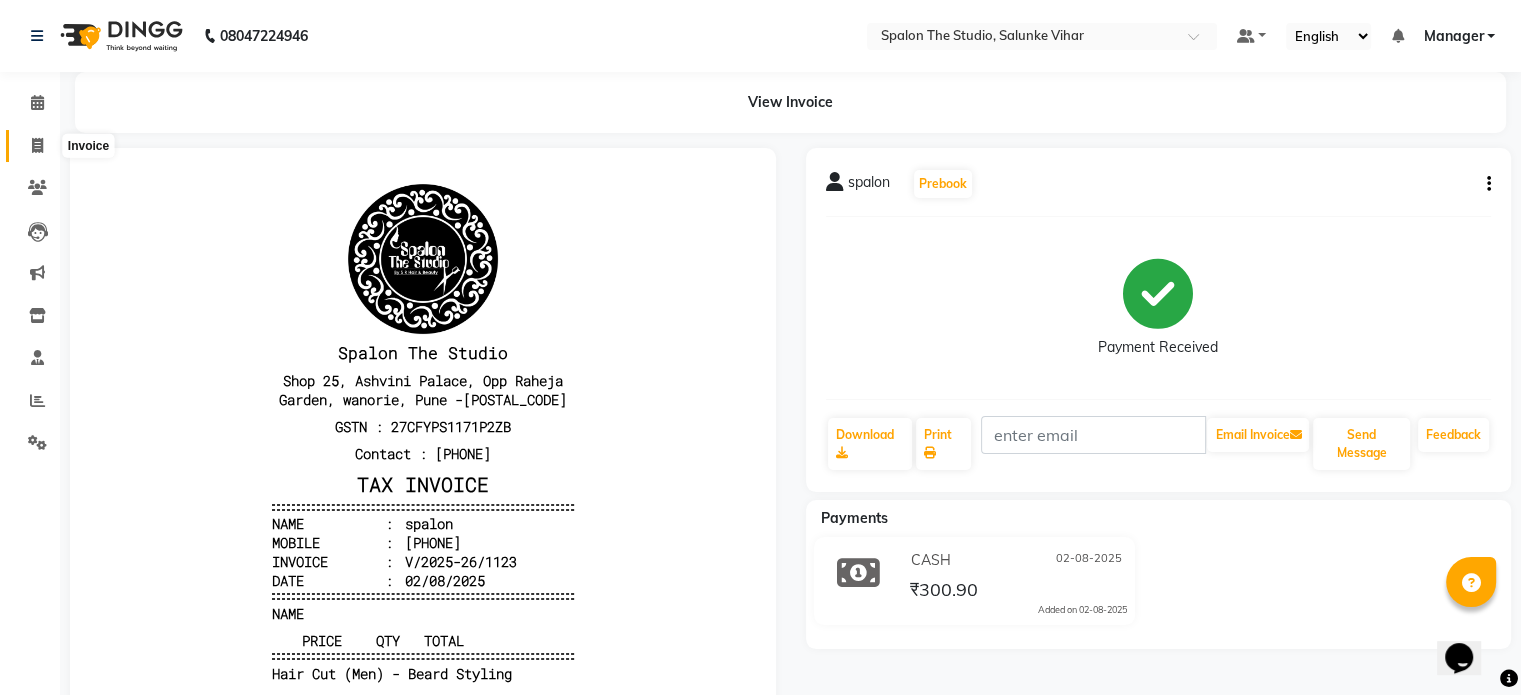 click 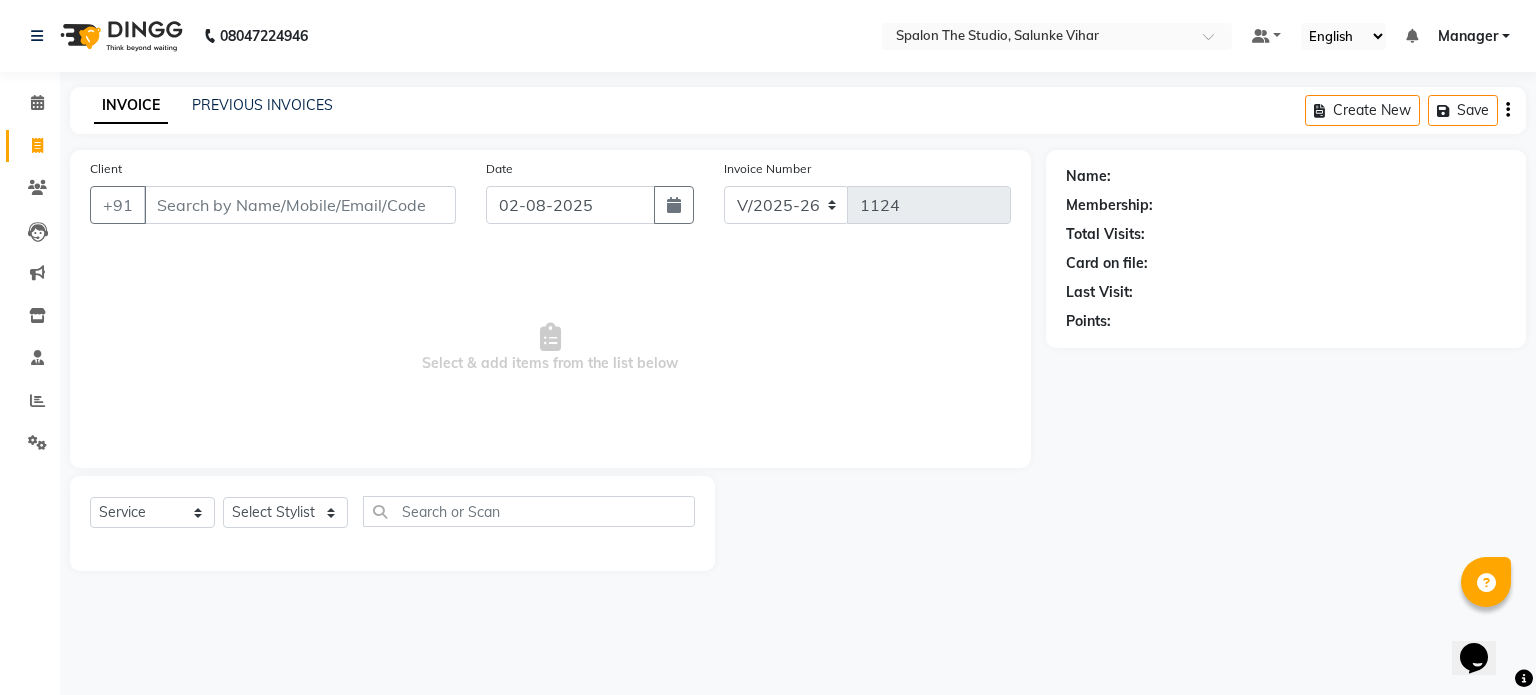 click on "Client" at bounding box center [300, 205] 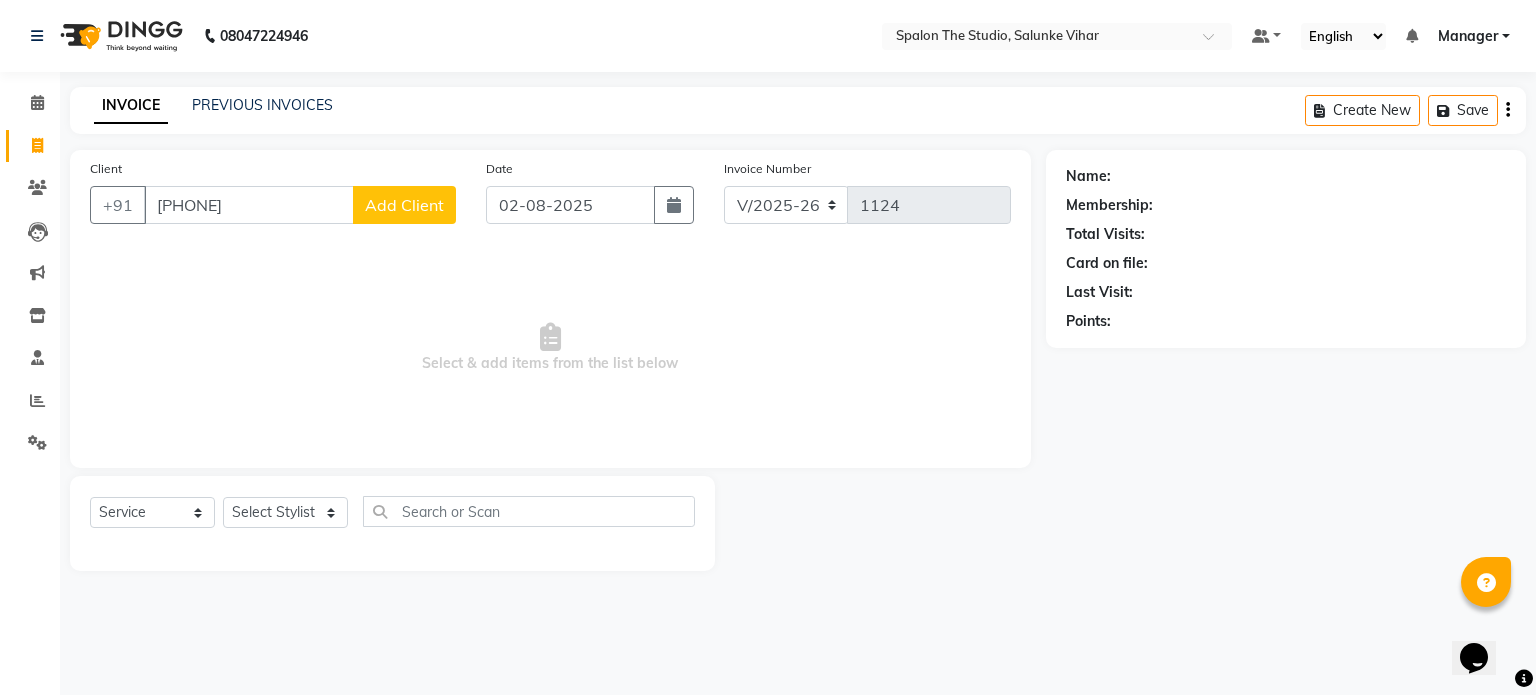 type on "[PHONE]" 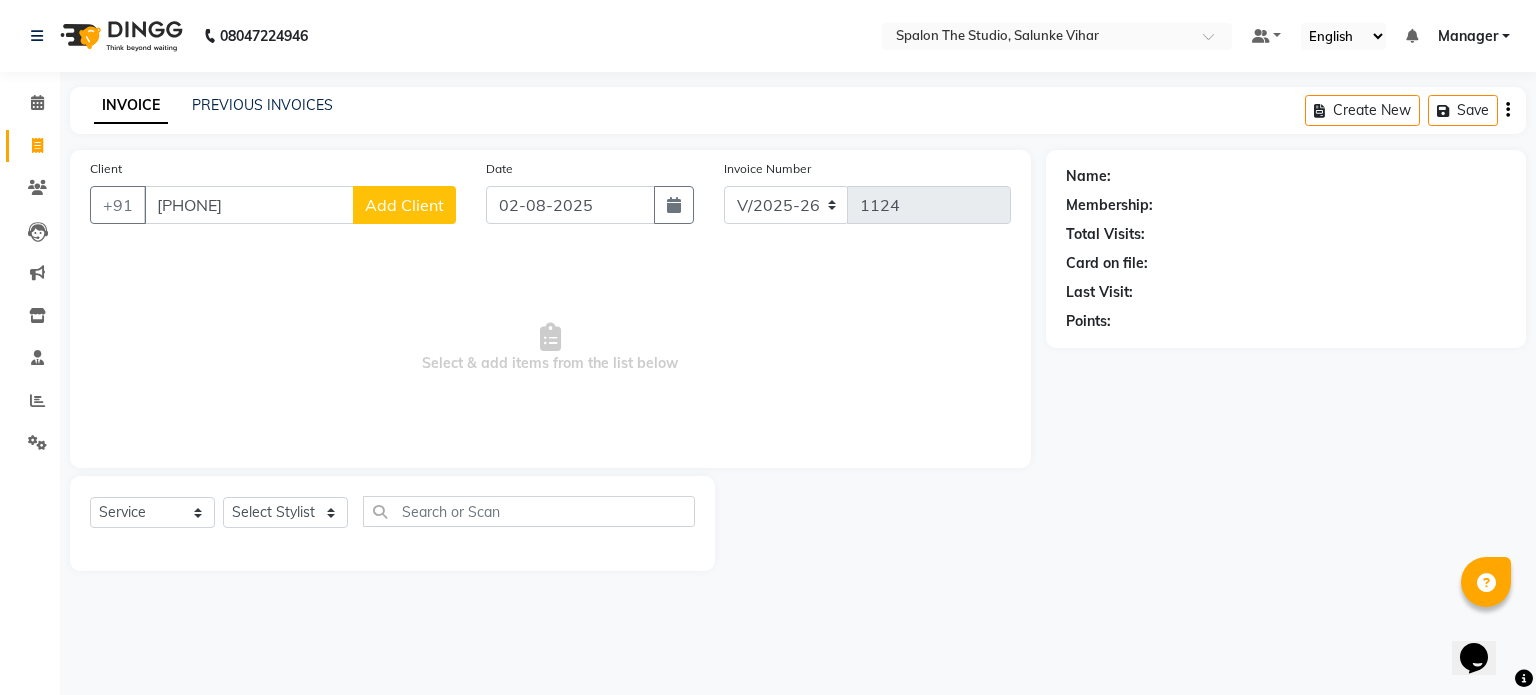 select on "22" 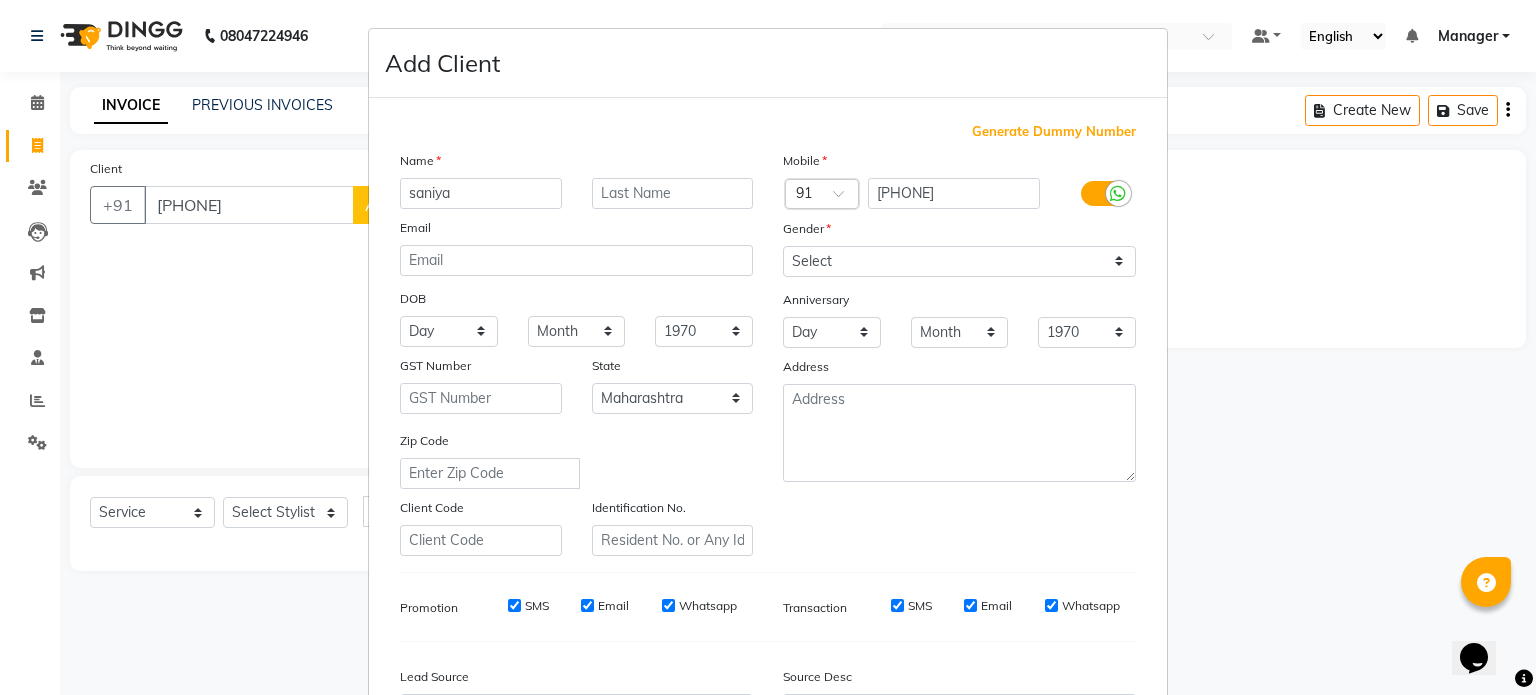 type on "saniya" 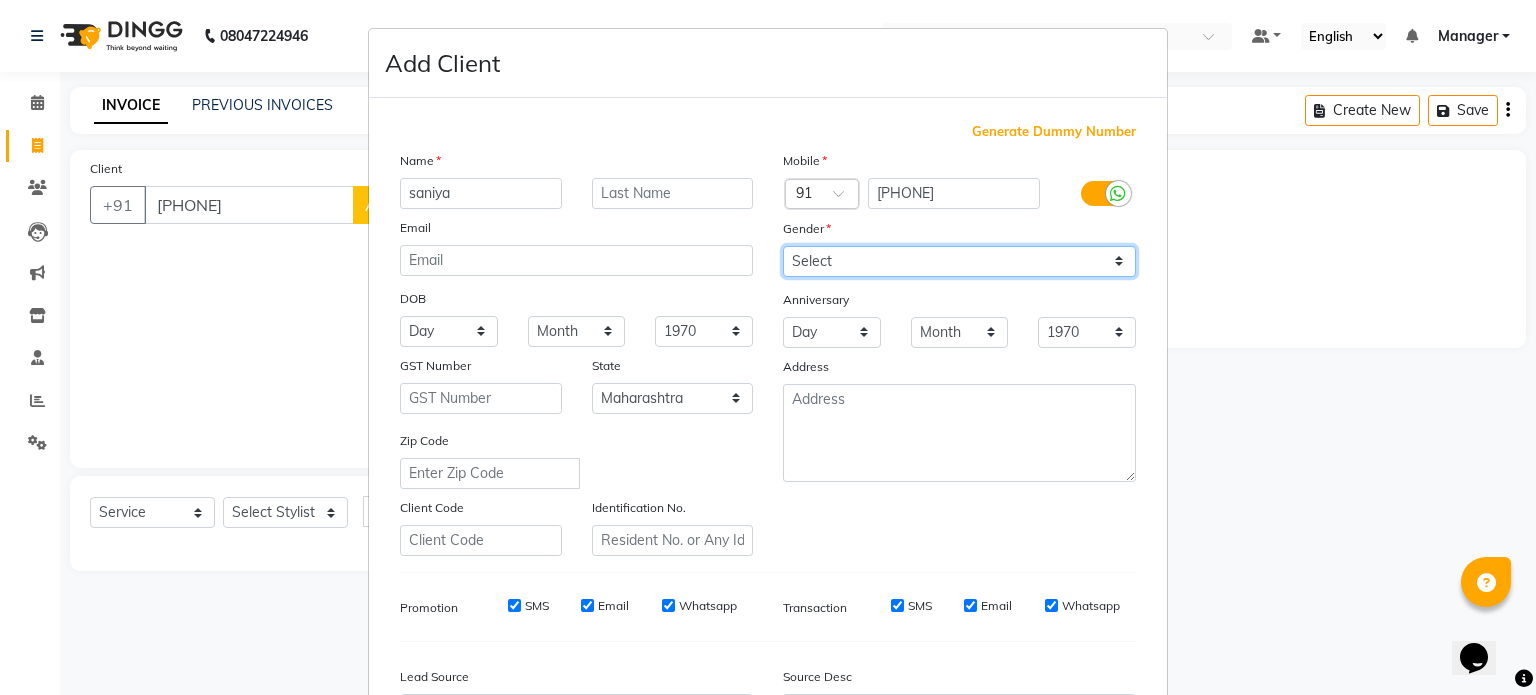 click on "Select Male Female Other Prefer Not To Say" at bounding box center (959, 261) 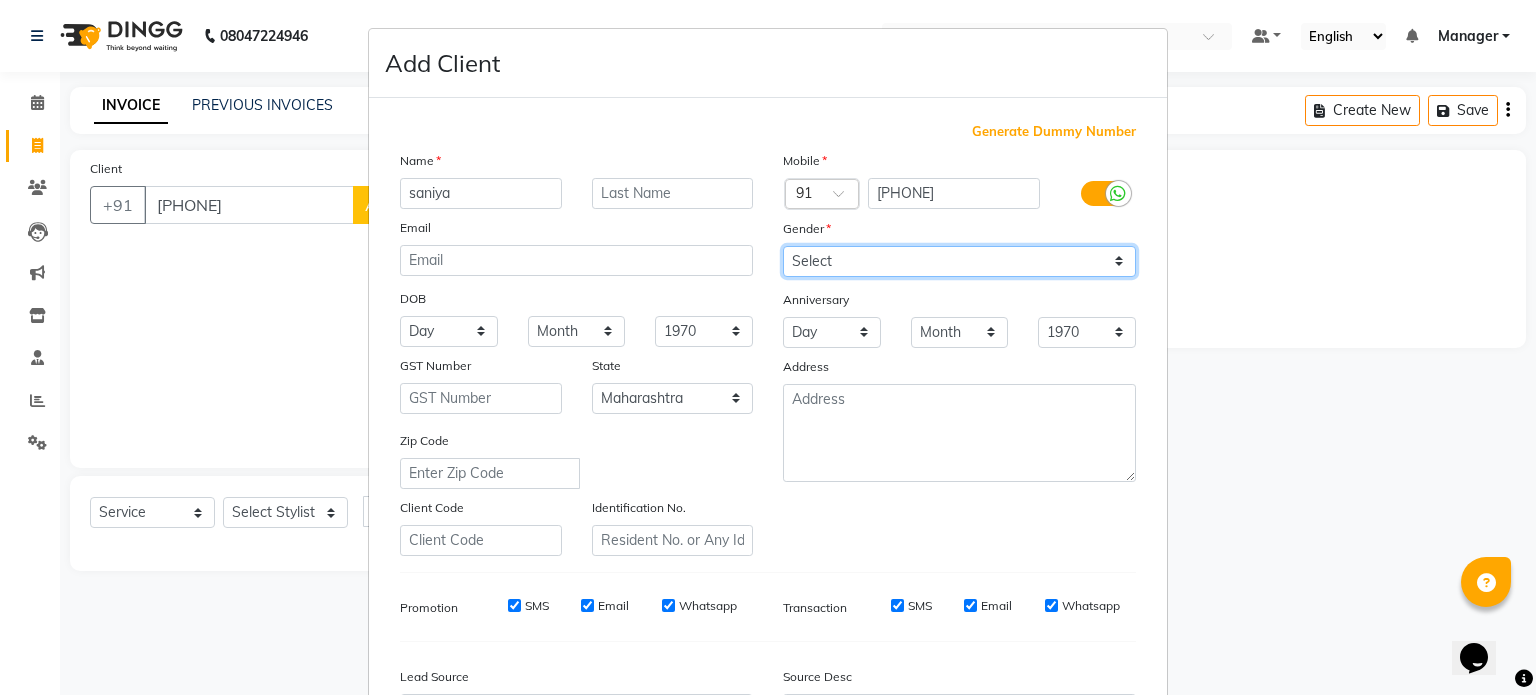select on "female" 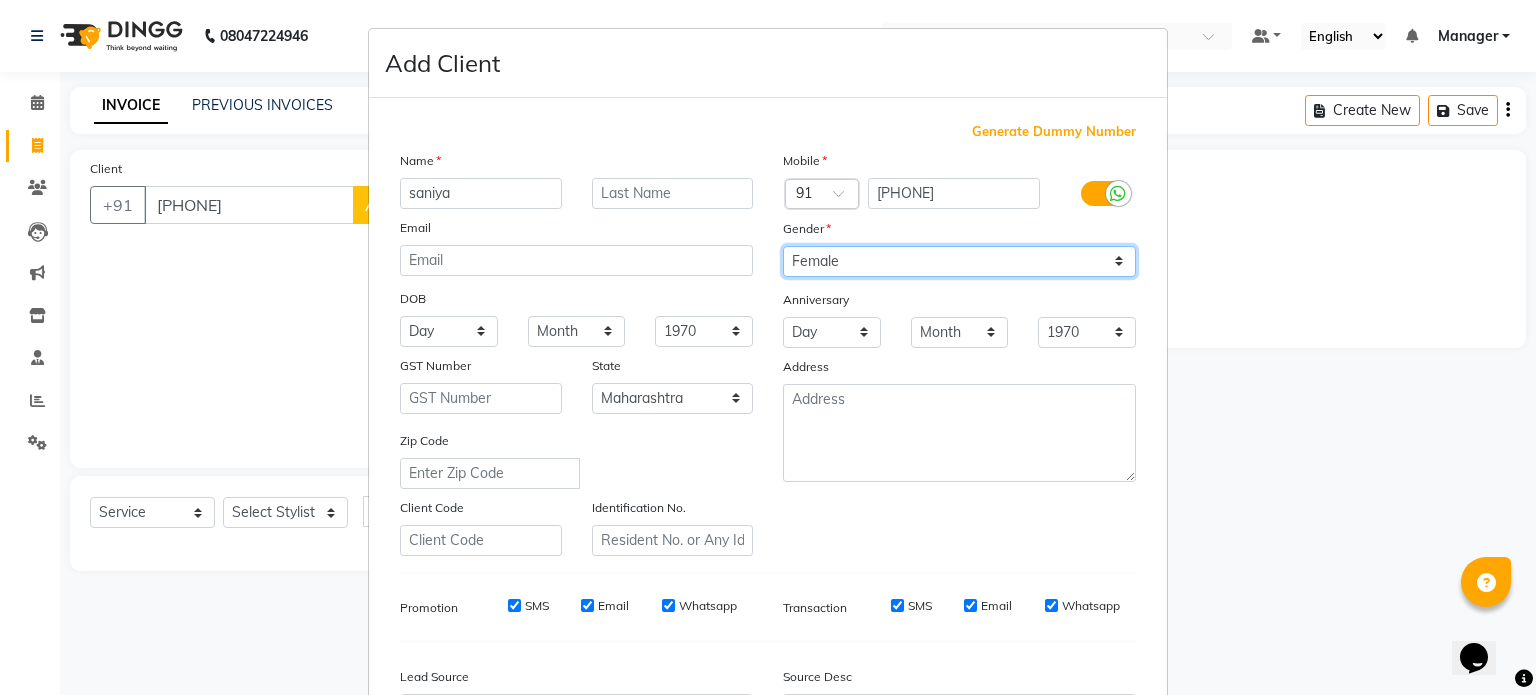 click on "Select Male Female Other Prefer Not To Say" at bounding box center (959, 261) 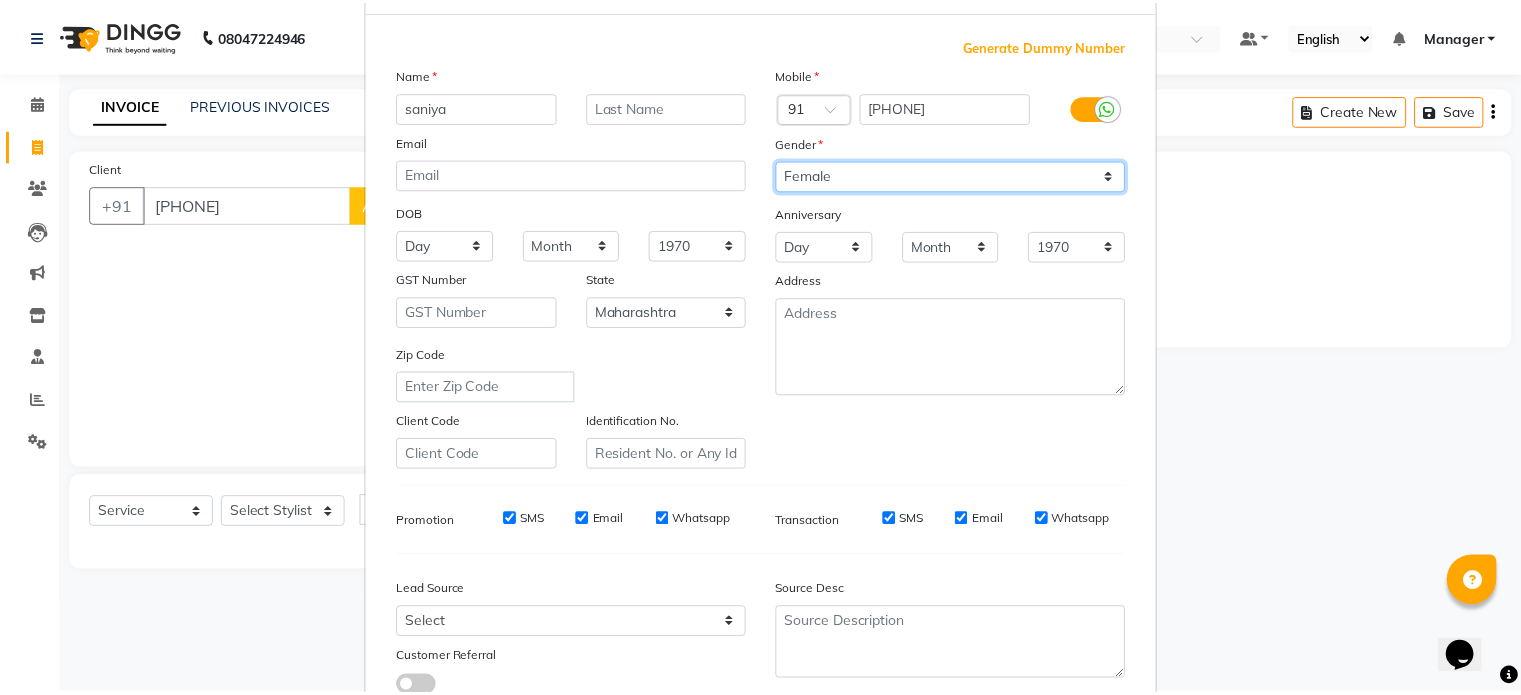 scroll, scrollTop: 237, scrollLeft: 0, axis: vertical 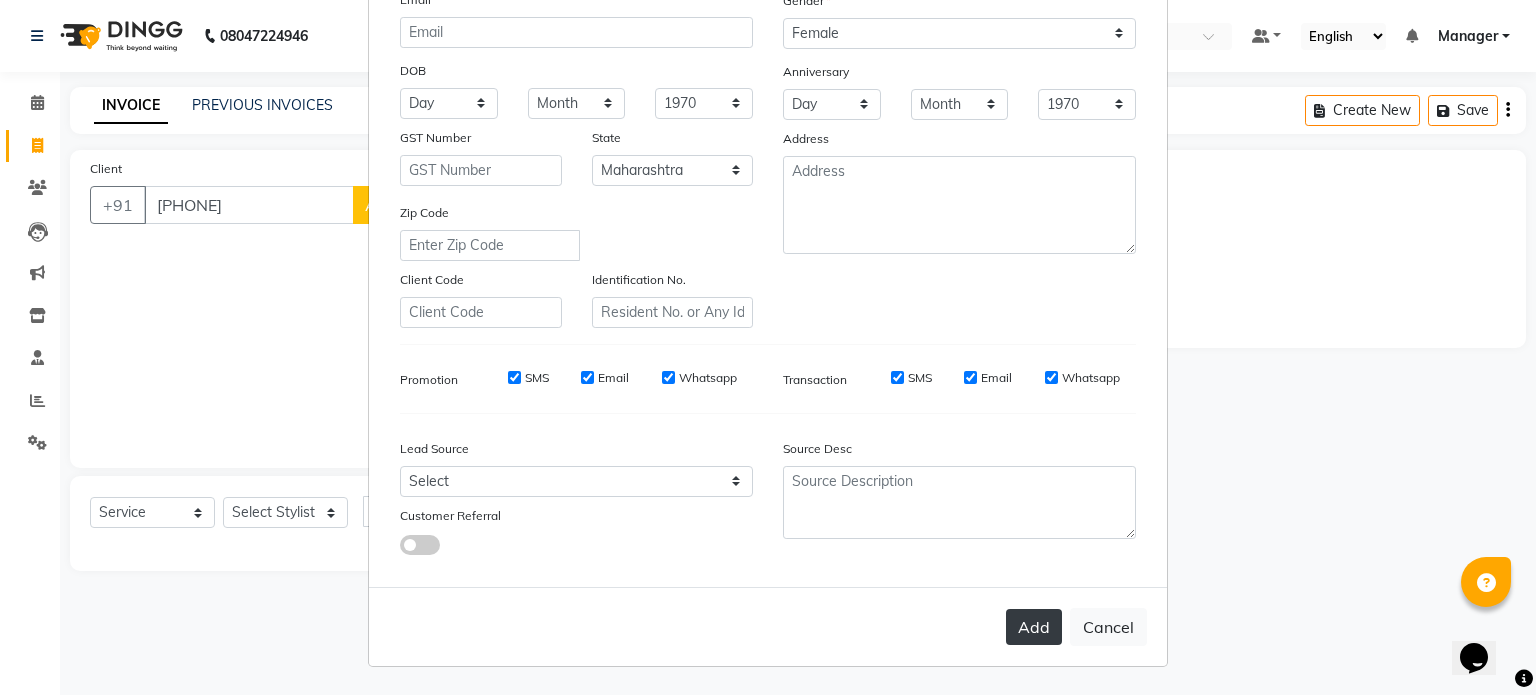 click on "Add" at bounding box center (1034, 627) 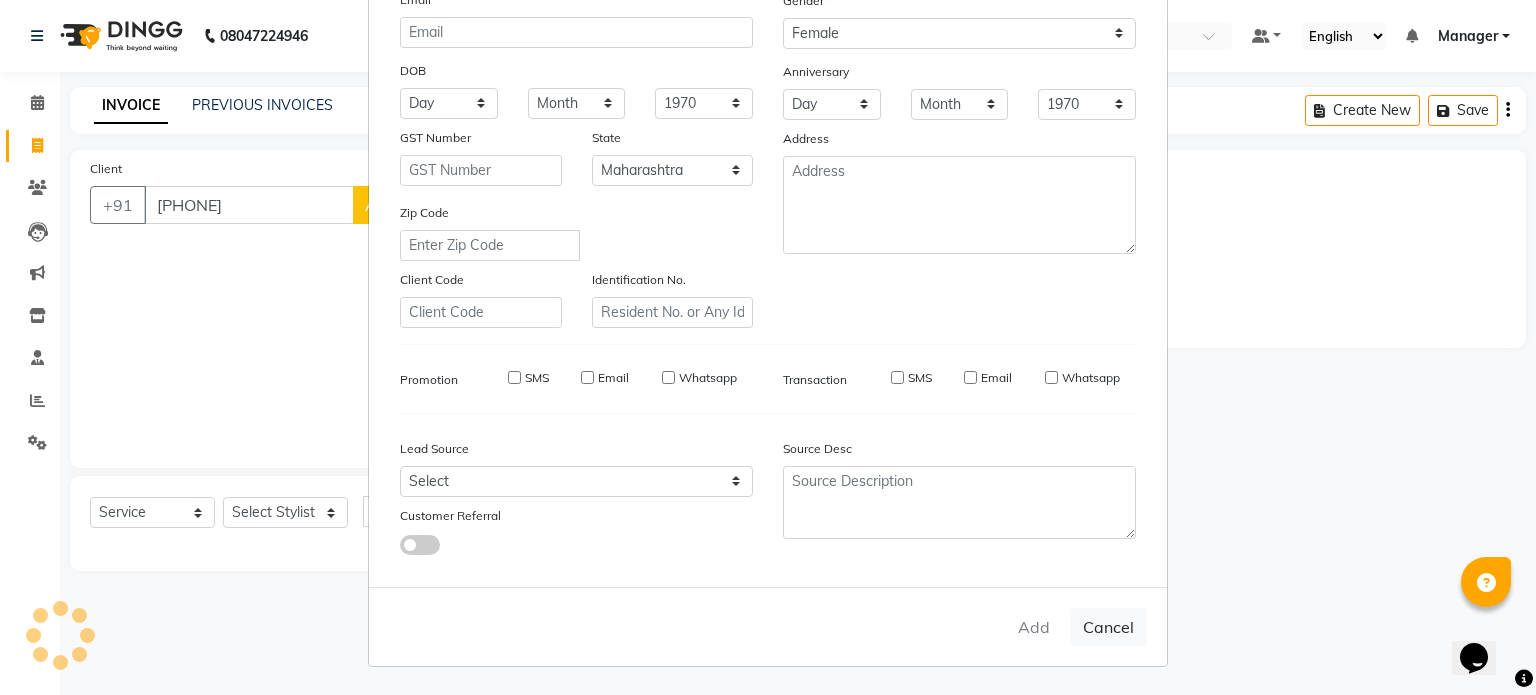 type 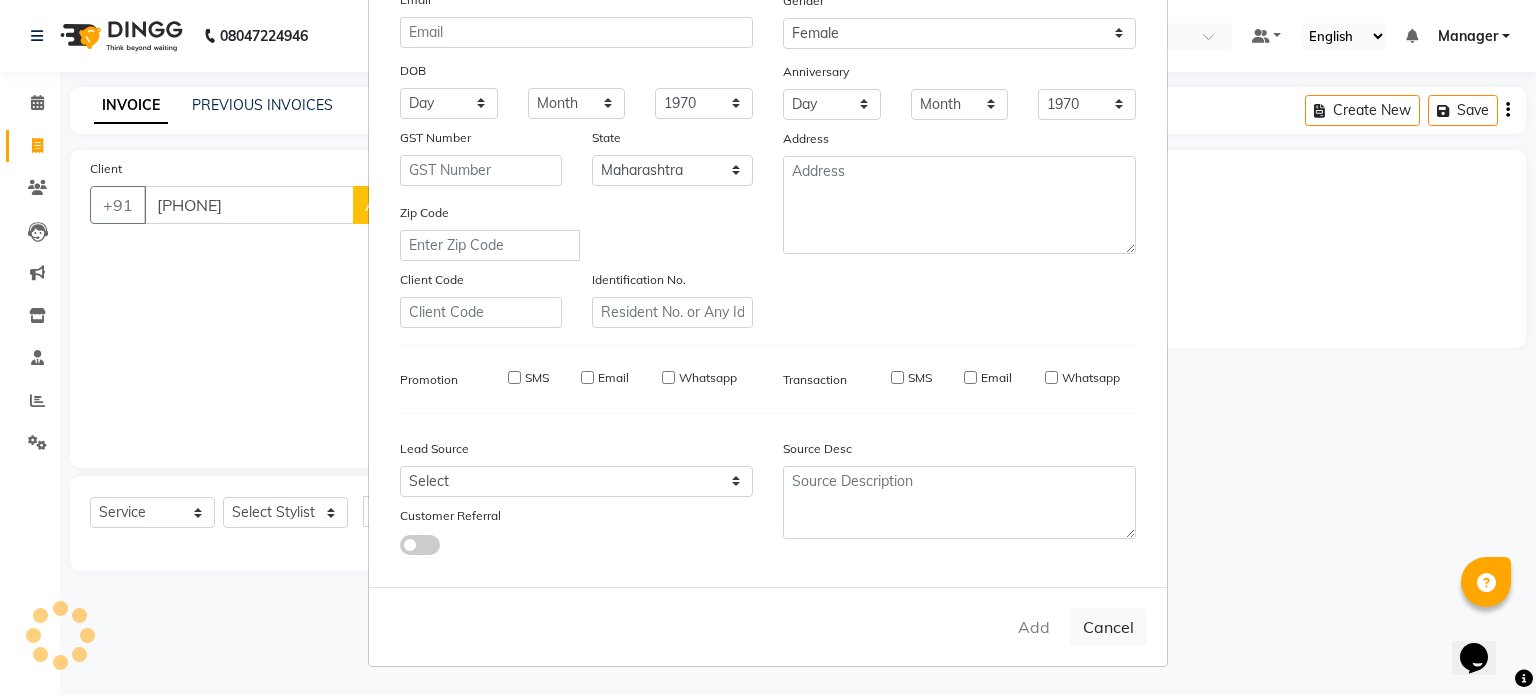select 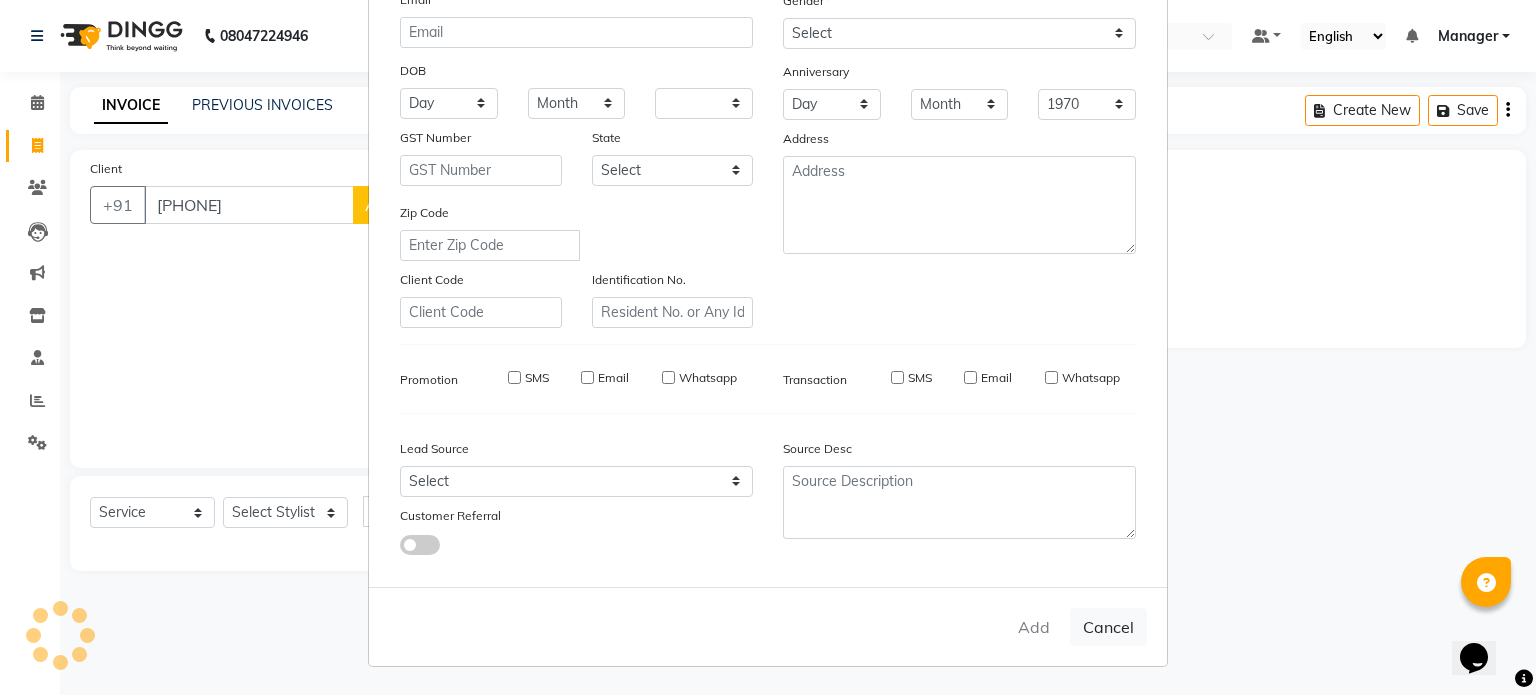 select 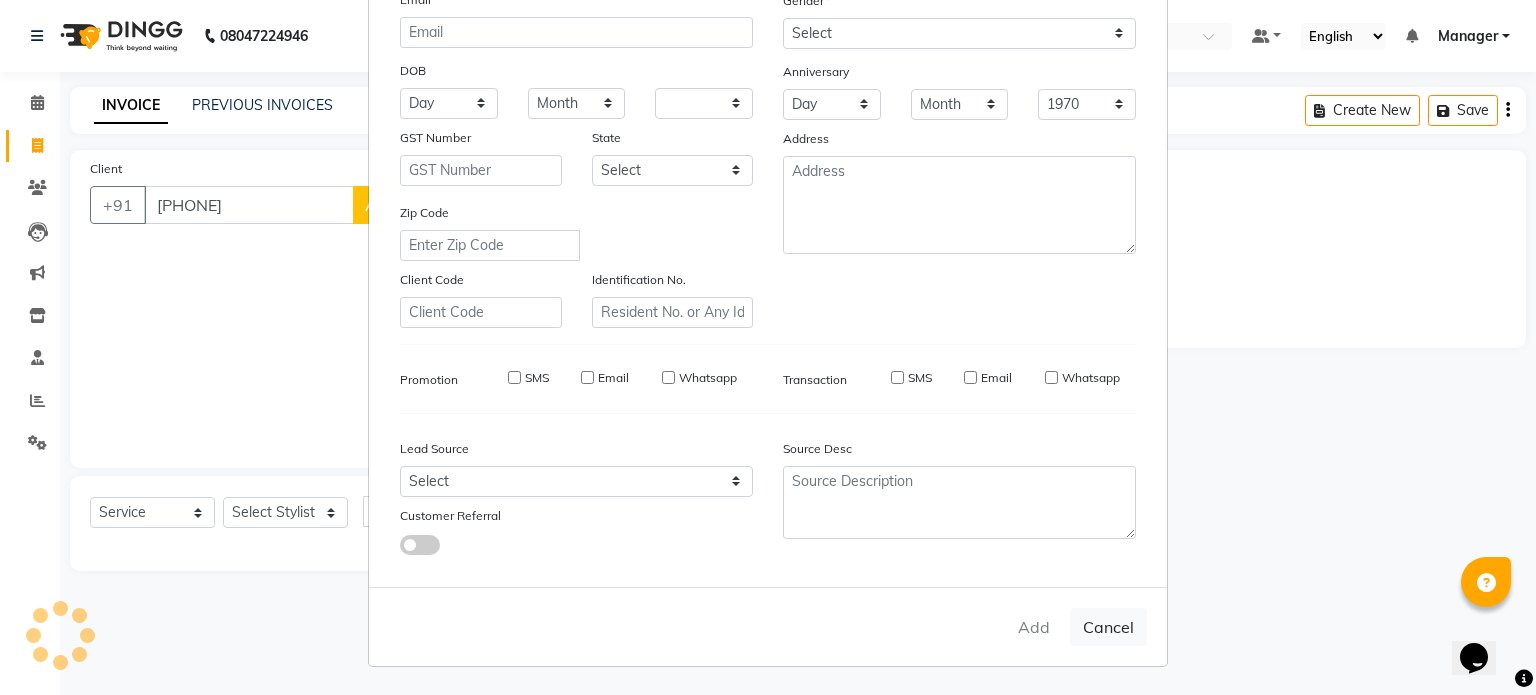 select 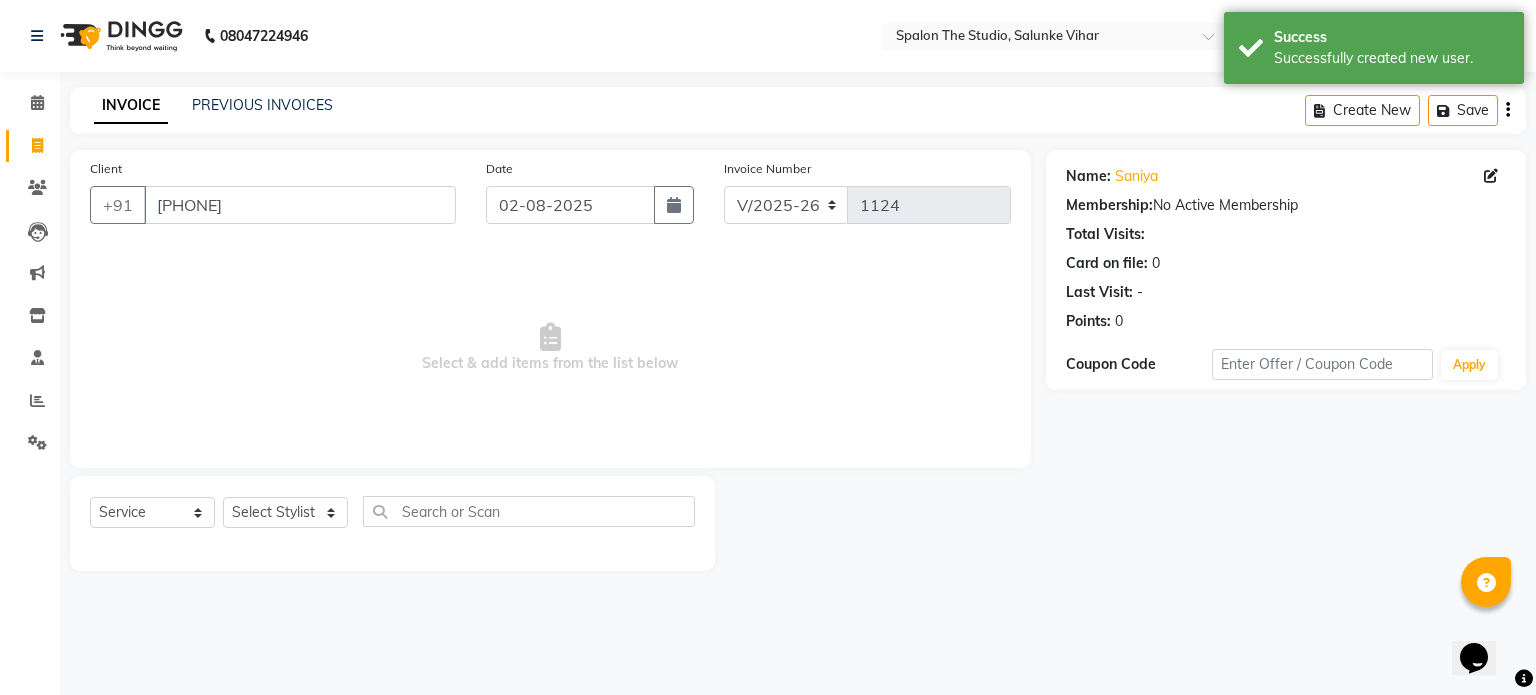click on "Select  Service  Product  Membership  Package Voucher Prepaid Gift Card  Select Stylist [FIRST] [LAST] [FIRST] [FIRST] [FIRST] Manager [FIRST] [FIRST] [FIRST] [FIRST] [FIRST] [LAST] [FIRST] [FIRST] [FIRST] [FIRST] [FIRST] [FIRST] [FIRST]" 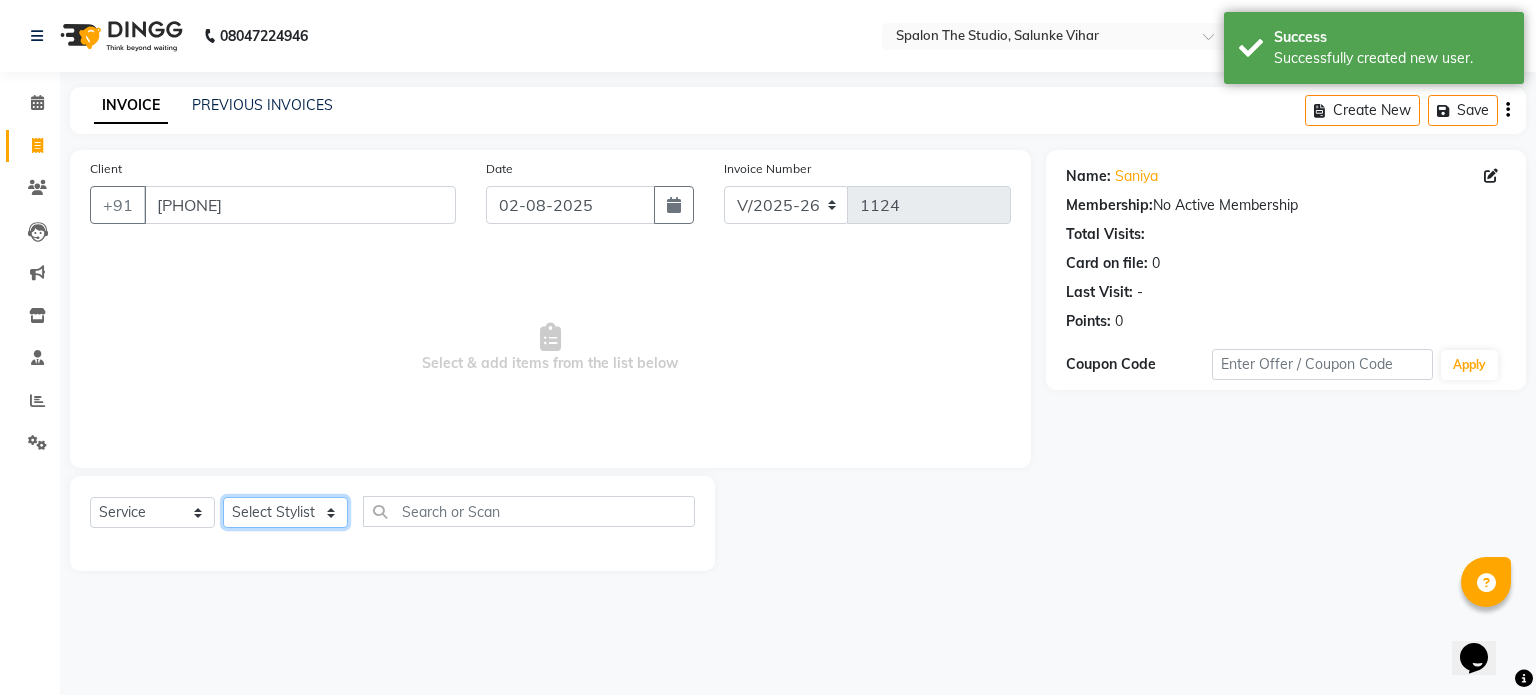 click on "Select Stylist Aarti AMBIKA komal  kusum Manager navazish pranali Riya Shetye Saisha SHARIF Shubham  Pawar siddhi sunil Vanshika" 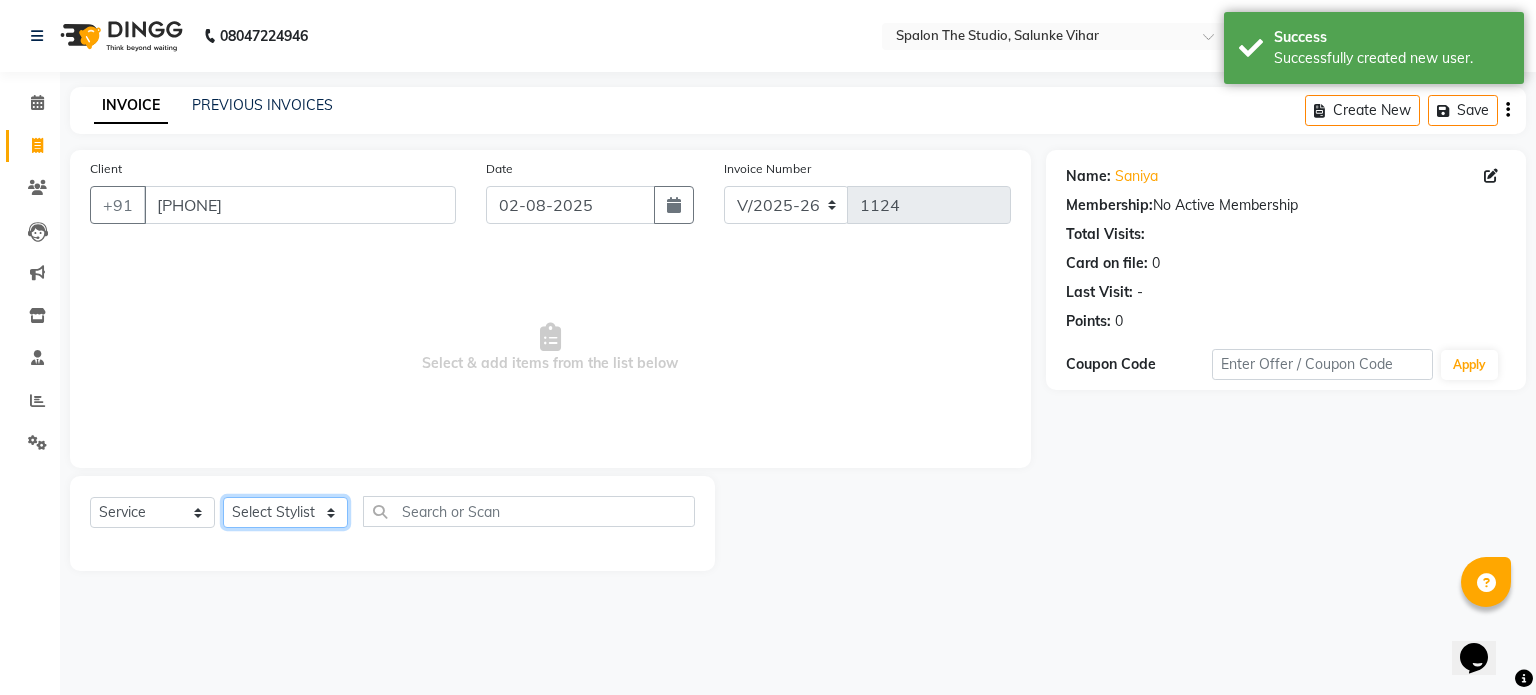 select on "47767" 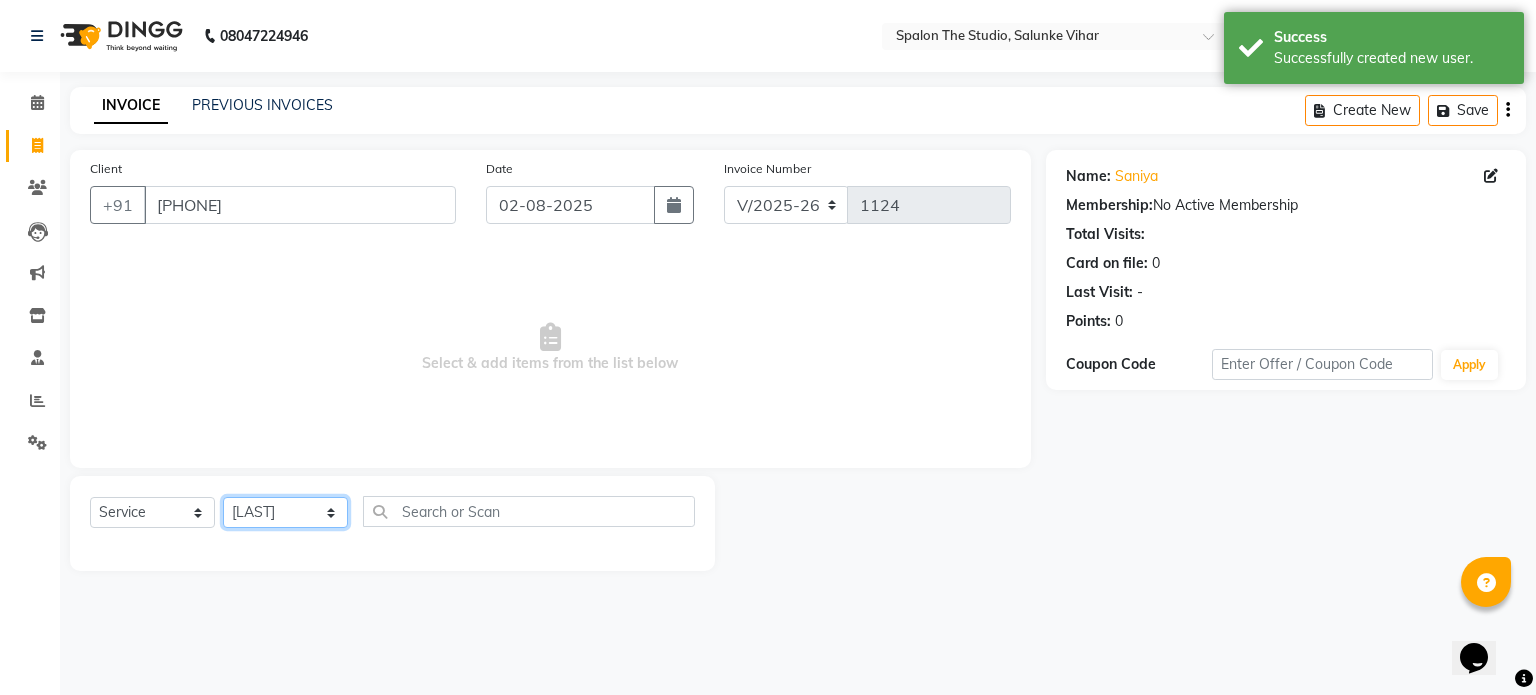click on "Select Stylist Aarti AMBIKA komal  kusum Manager navazish pranali Riya Shetye Saisha SHARIF Shubham  Pawar siddhi sunil Vanshika" 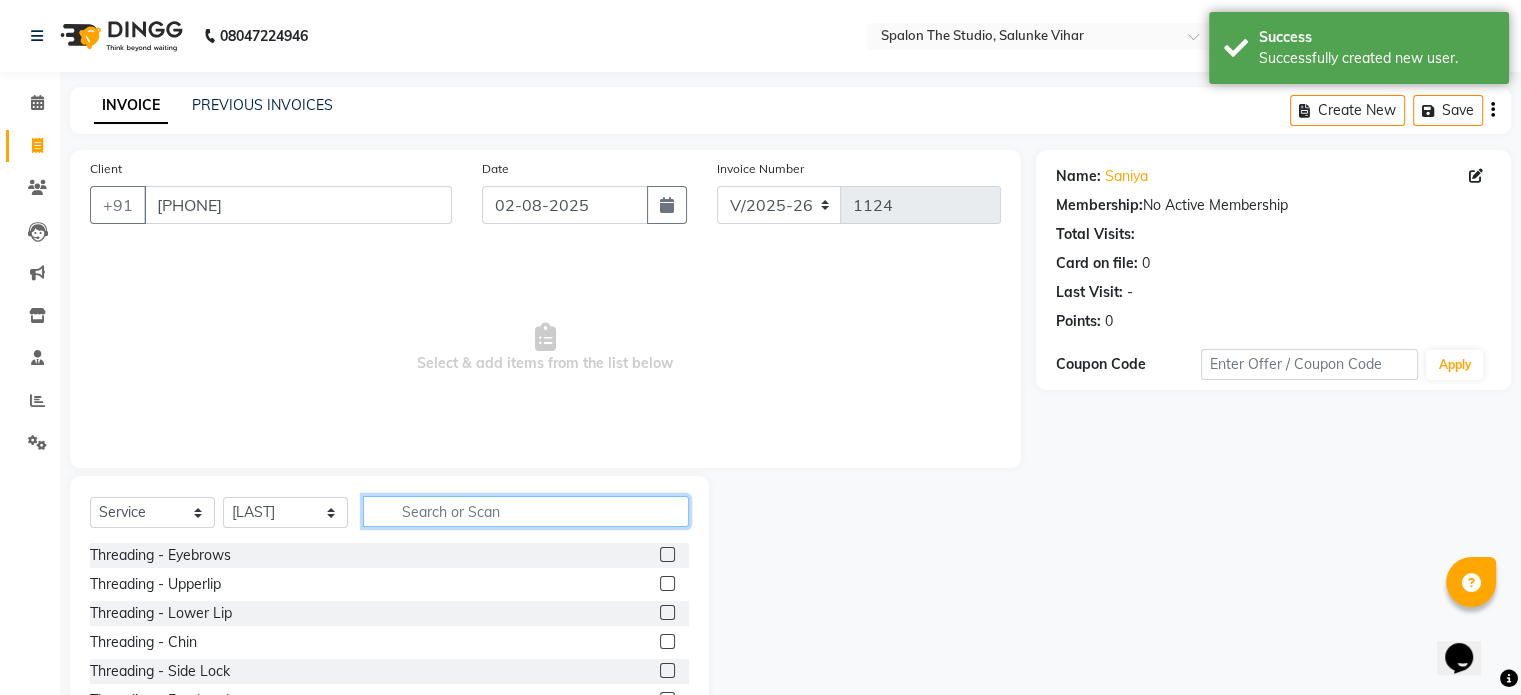 click 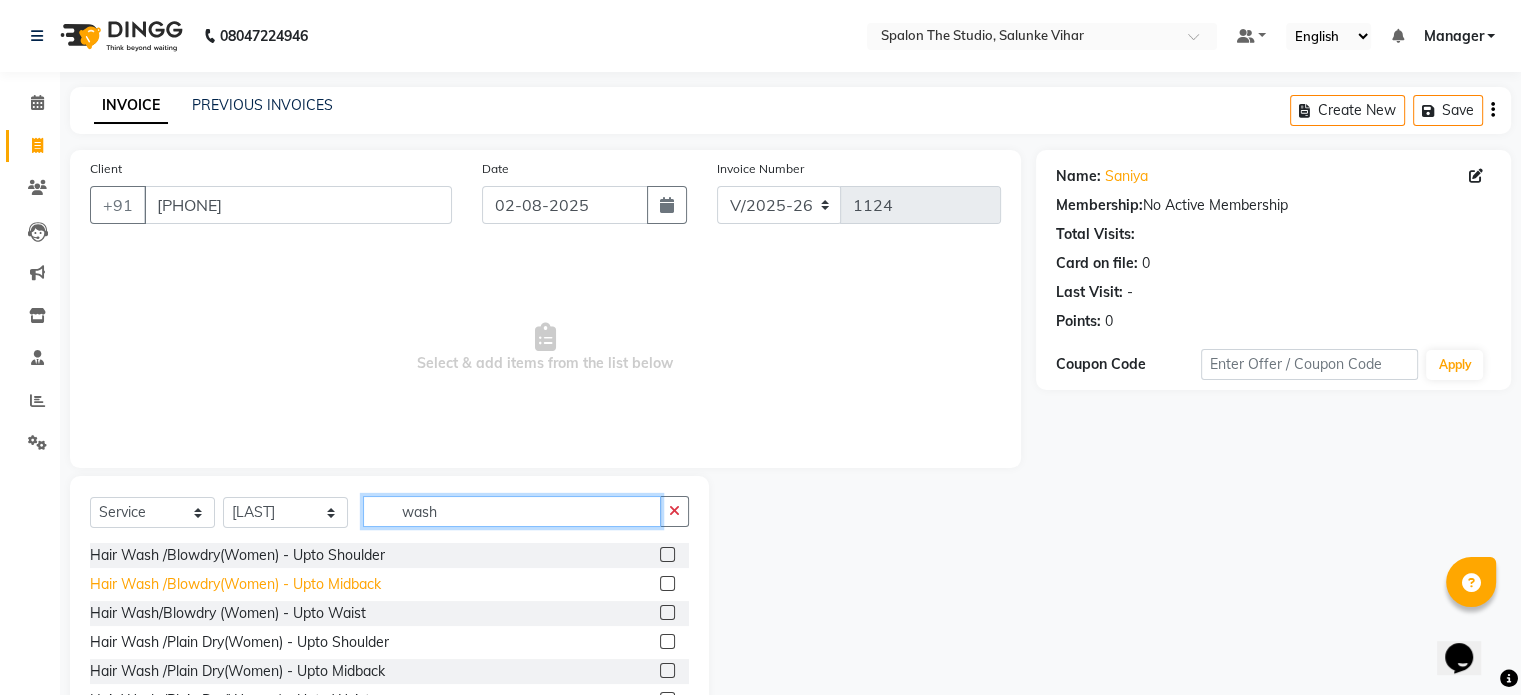 type on "wash" 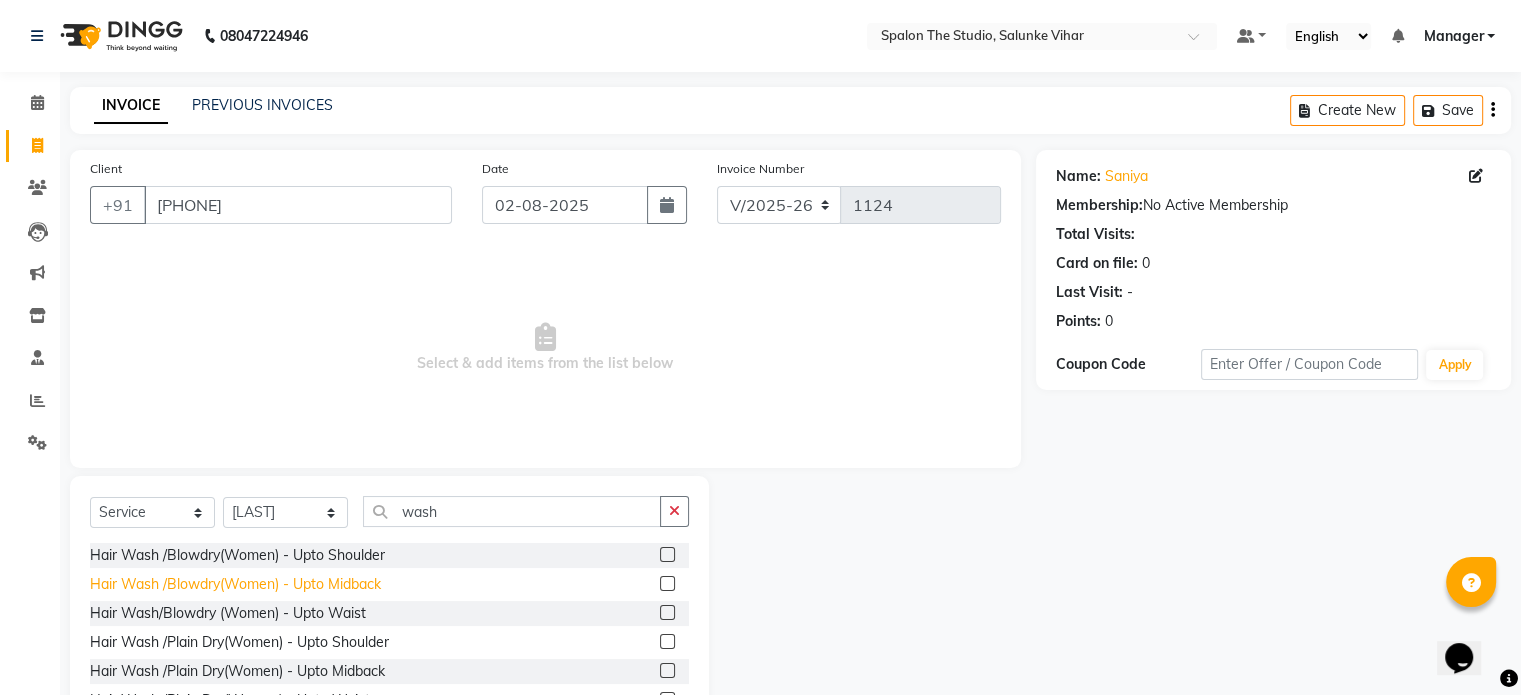 click on "Hair Wash /Blowdry(Women) - Upto Midback" 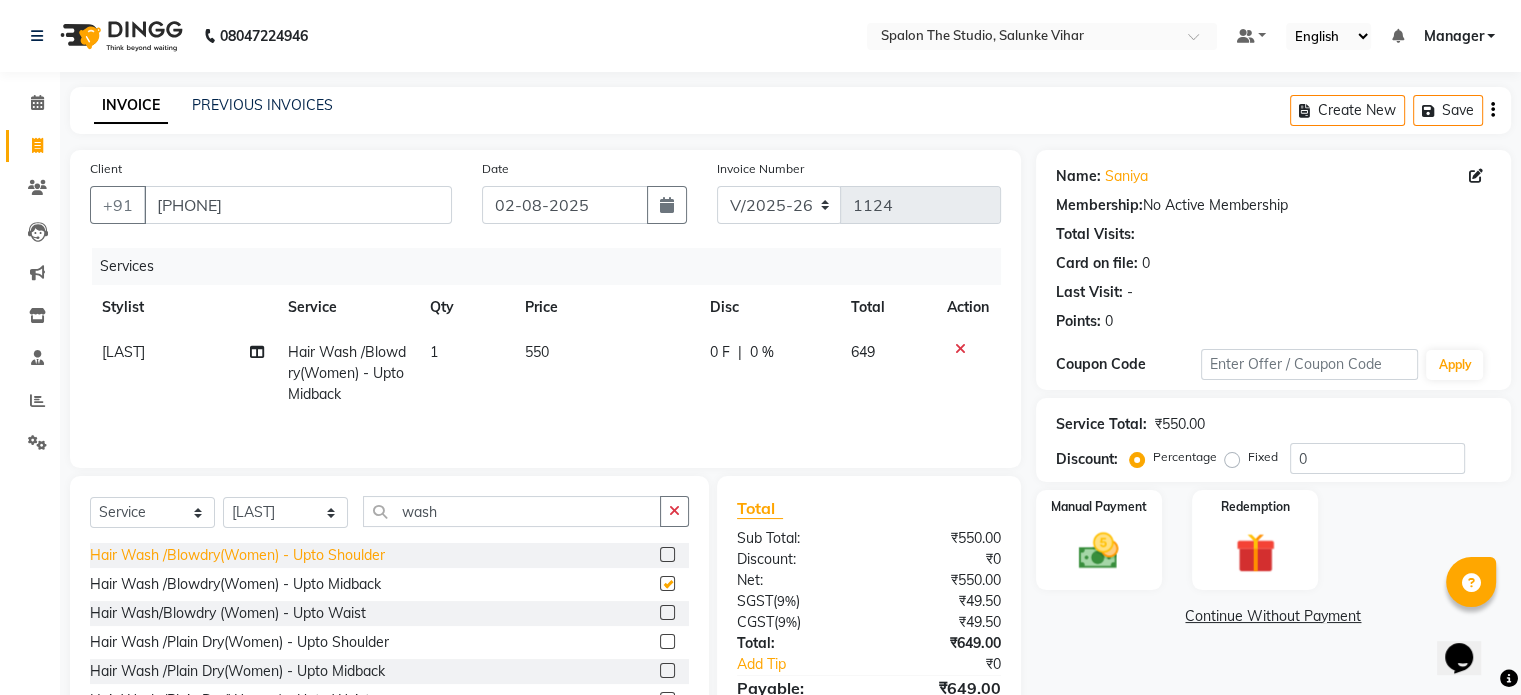 checkbox on "false" 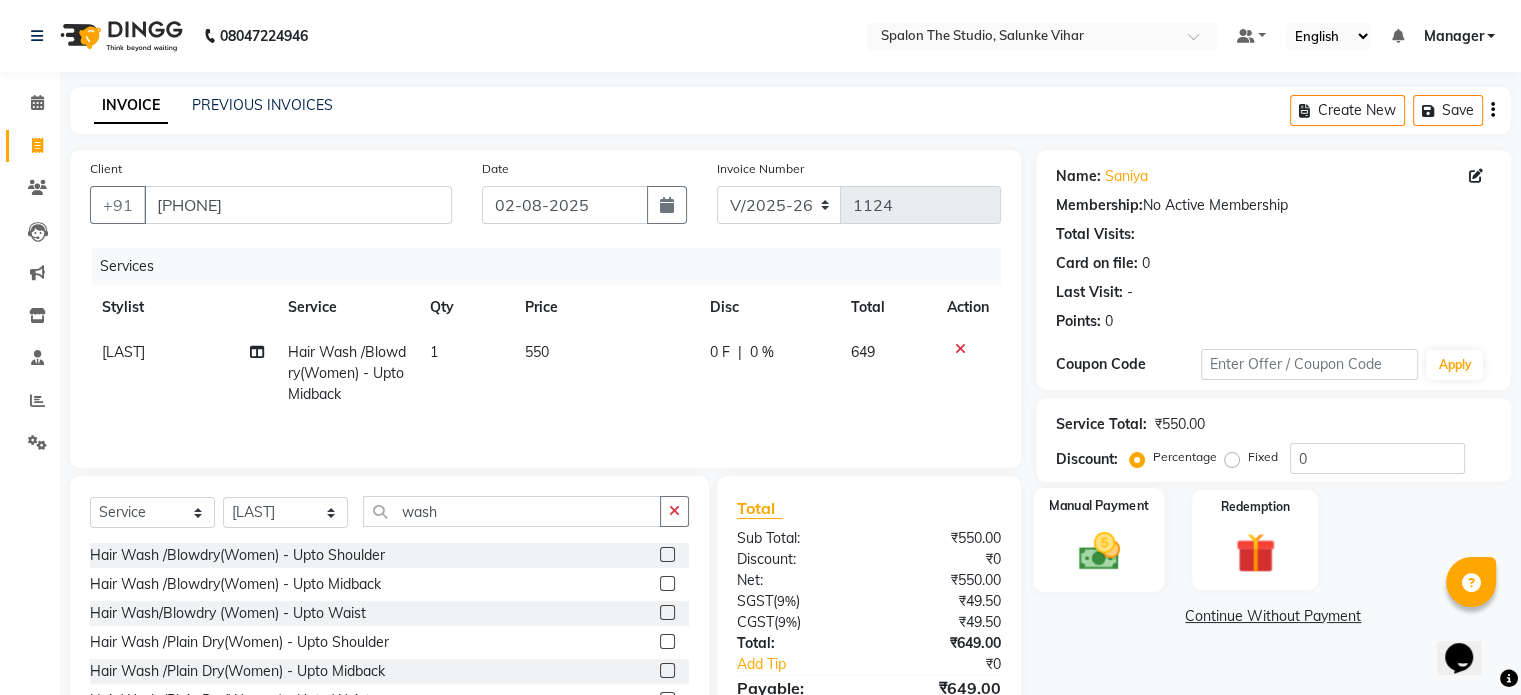 scroll, scrollTop: 107, scrollLeft: 0, axis: vertical 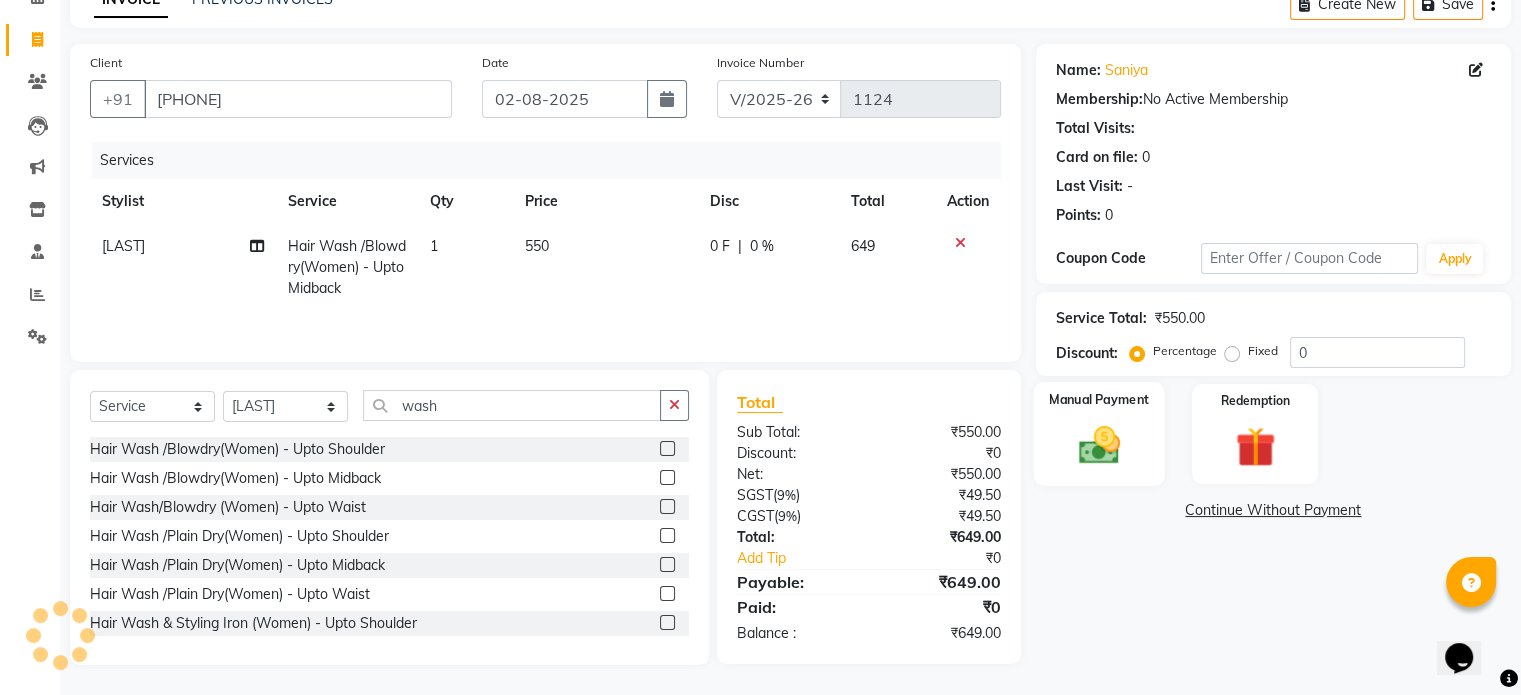 click on "Manual Payment" 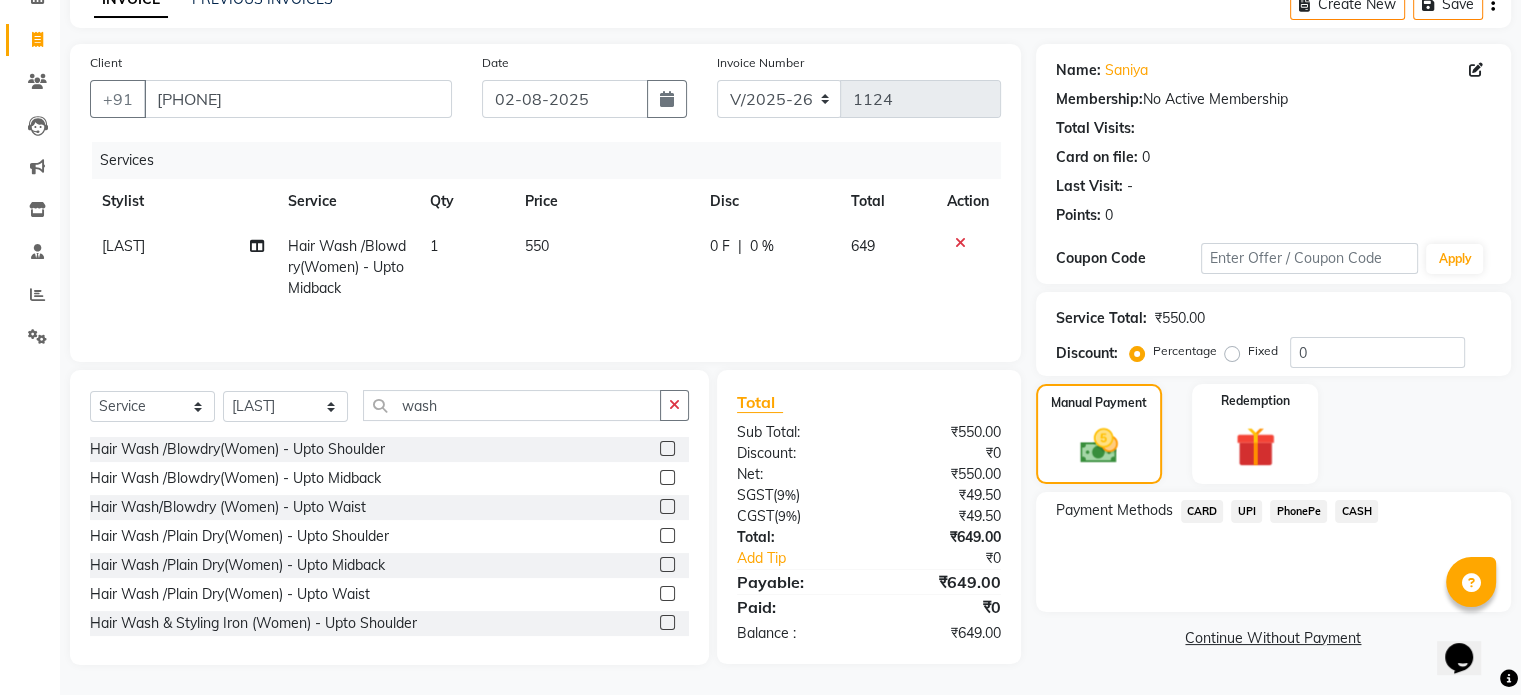 click on "CARD" 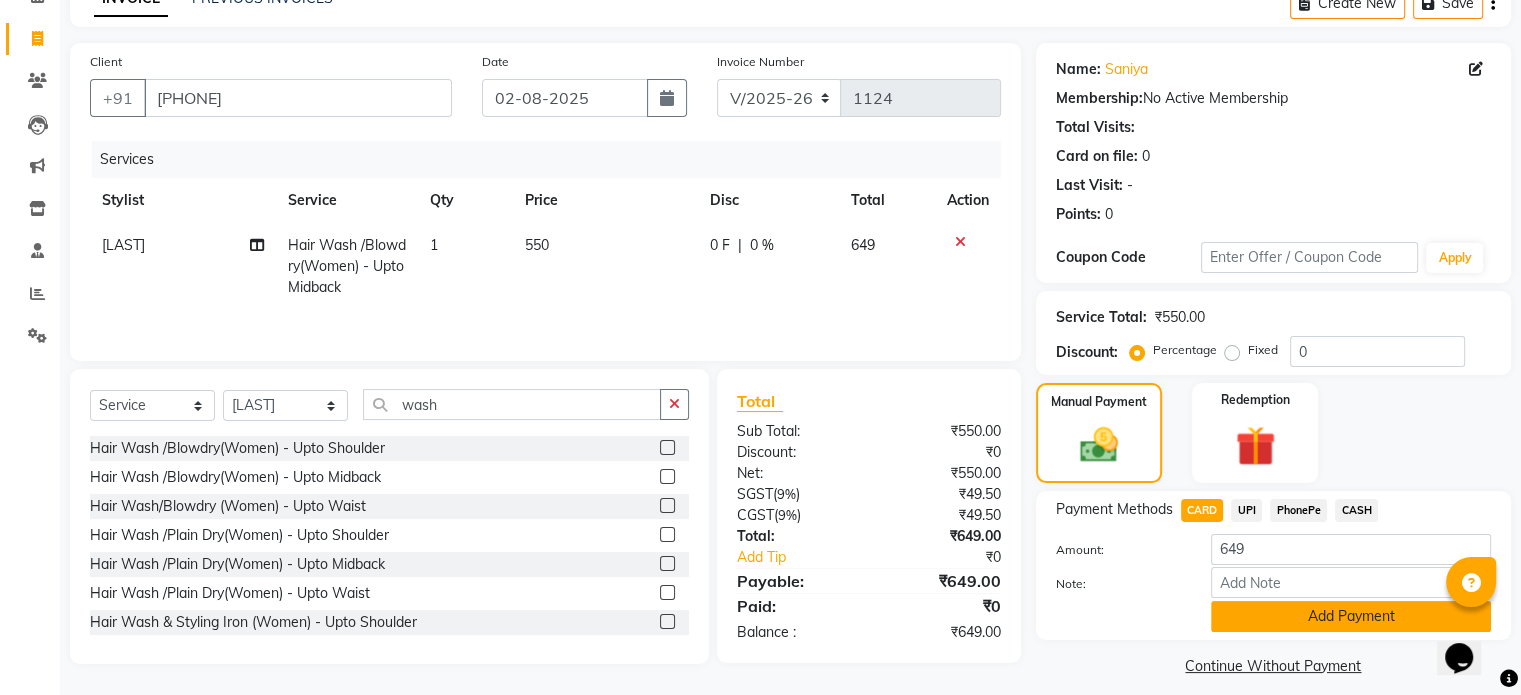 scroll, scrollTop: 124, scrollLeft: 0, axis: vertical 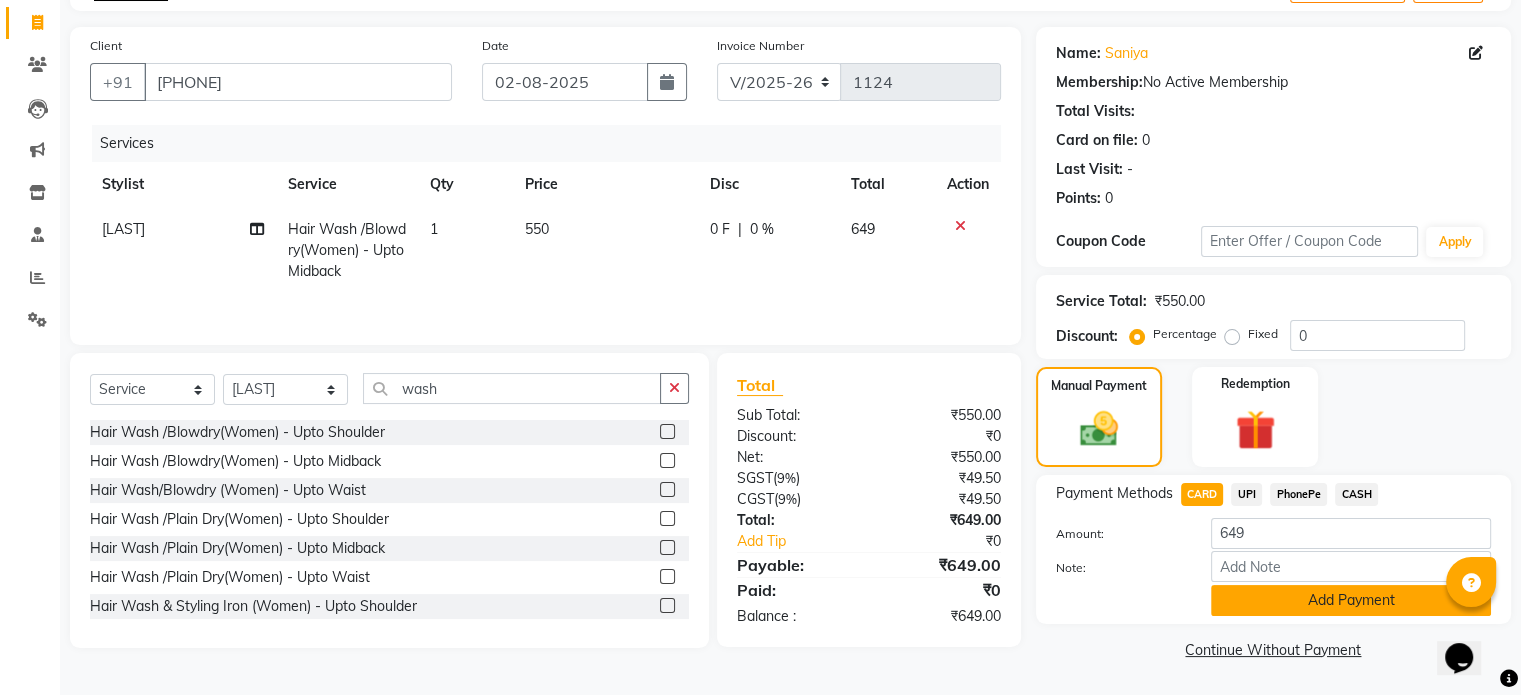 click on "Add Payment" 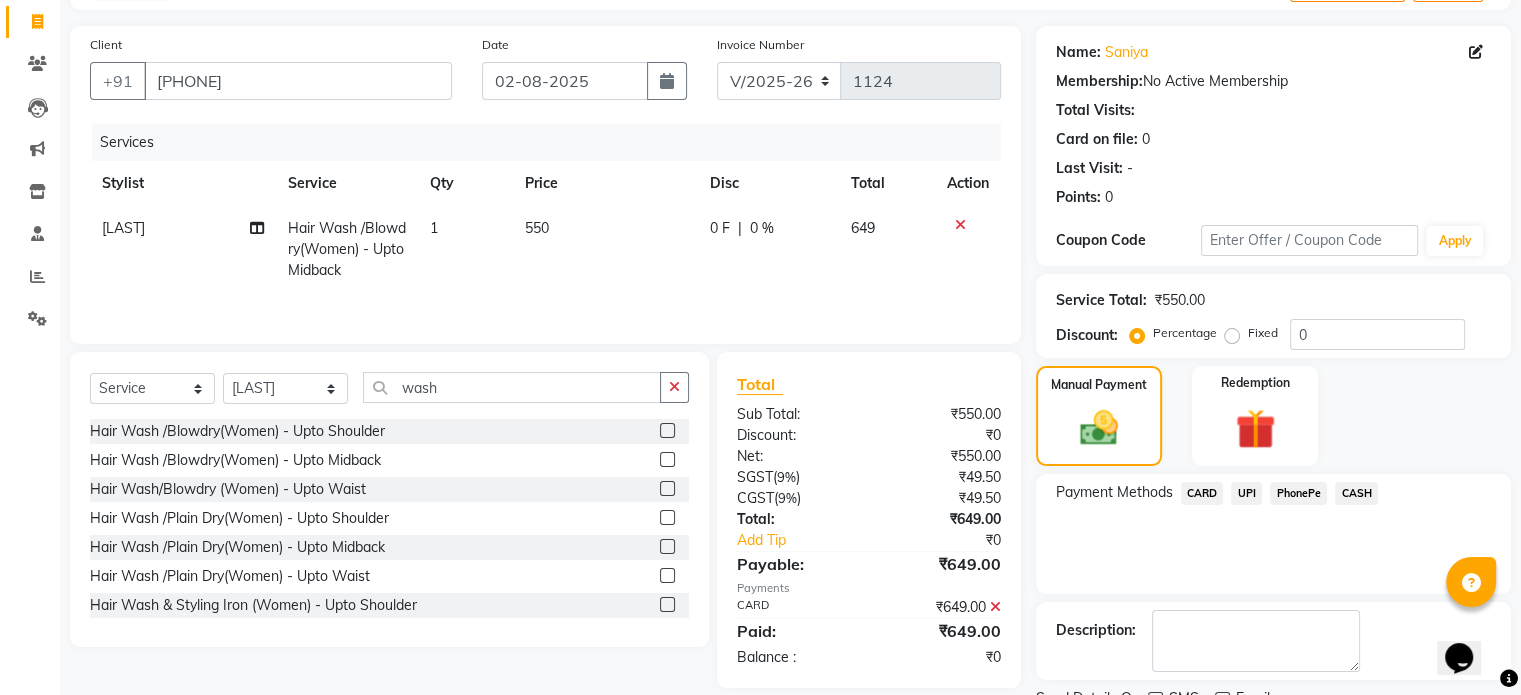 scroll, scrollTop: 205, scrollLeft: 0, axis: vertical 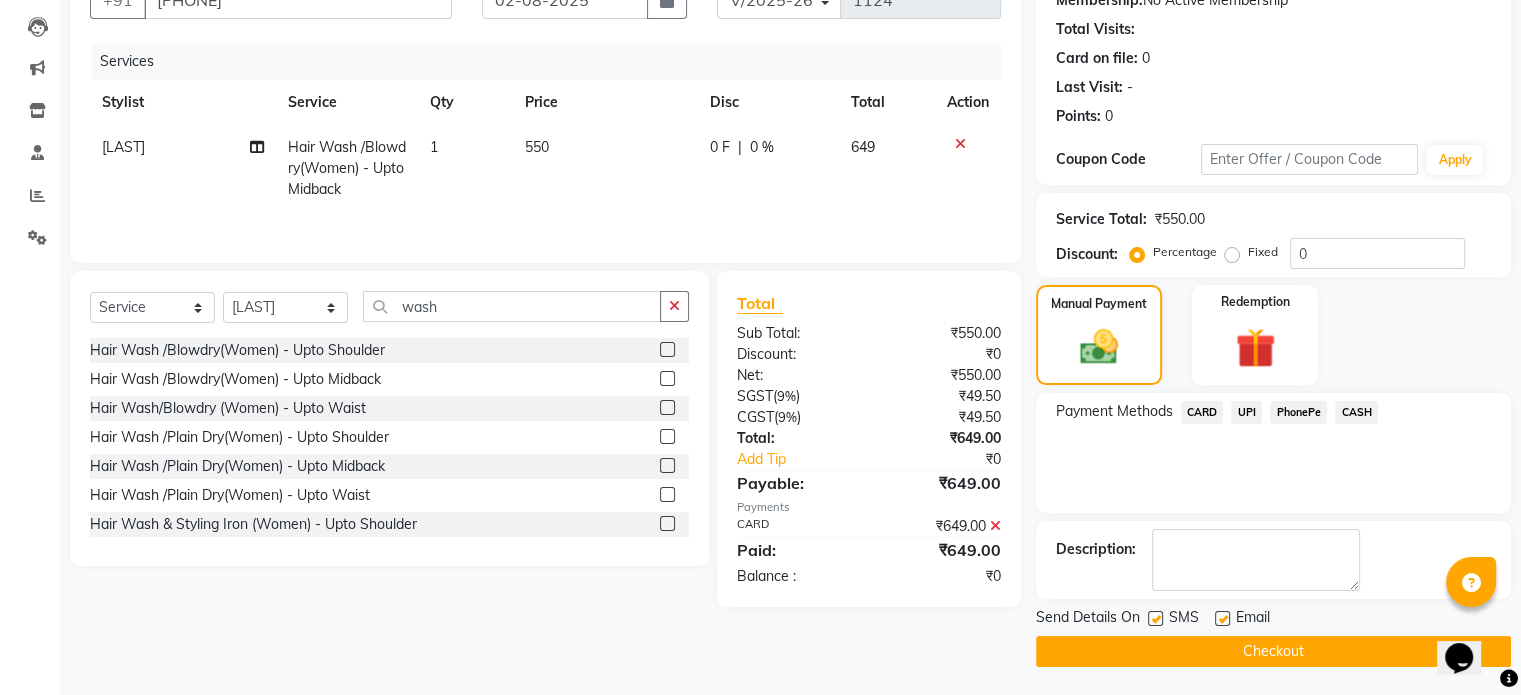 click on "Checkout" 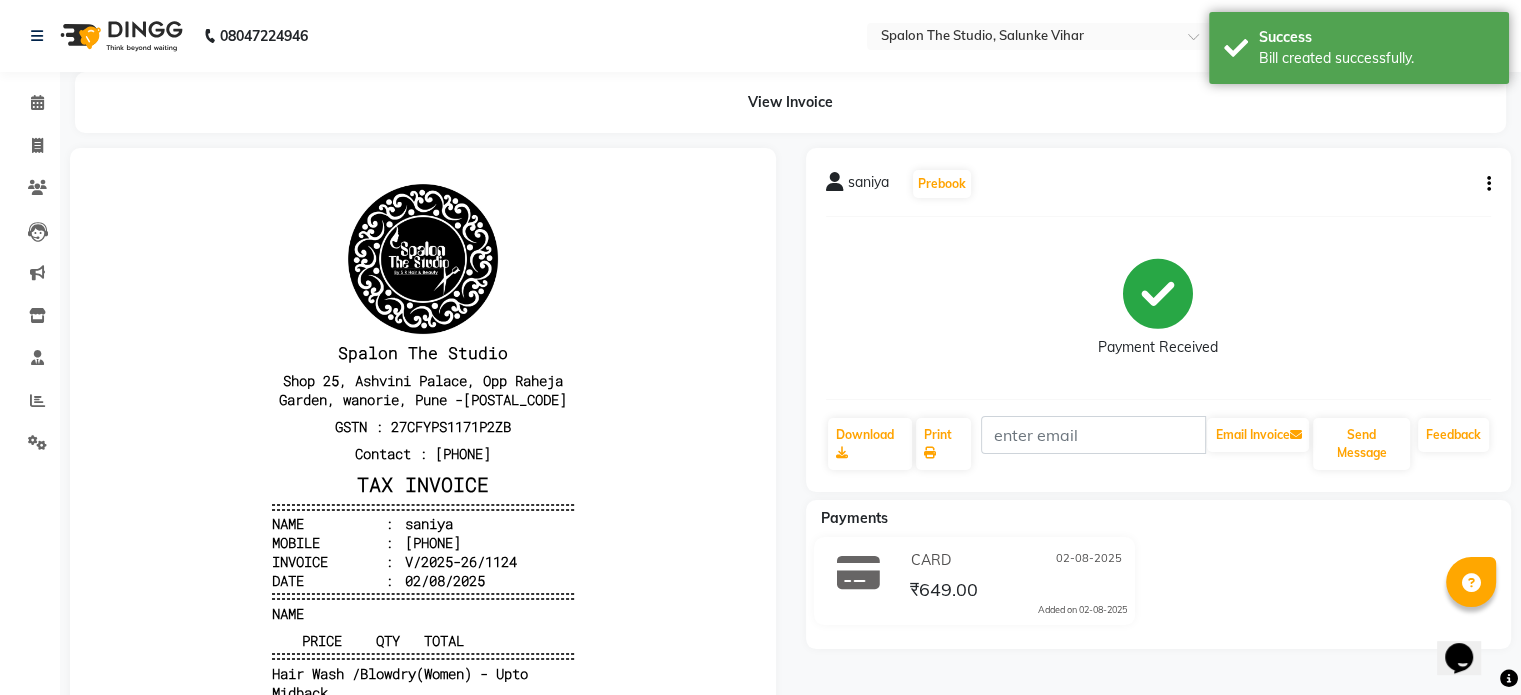 scroll, scrollTop: 0, scrollLeft: 0, axis: both 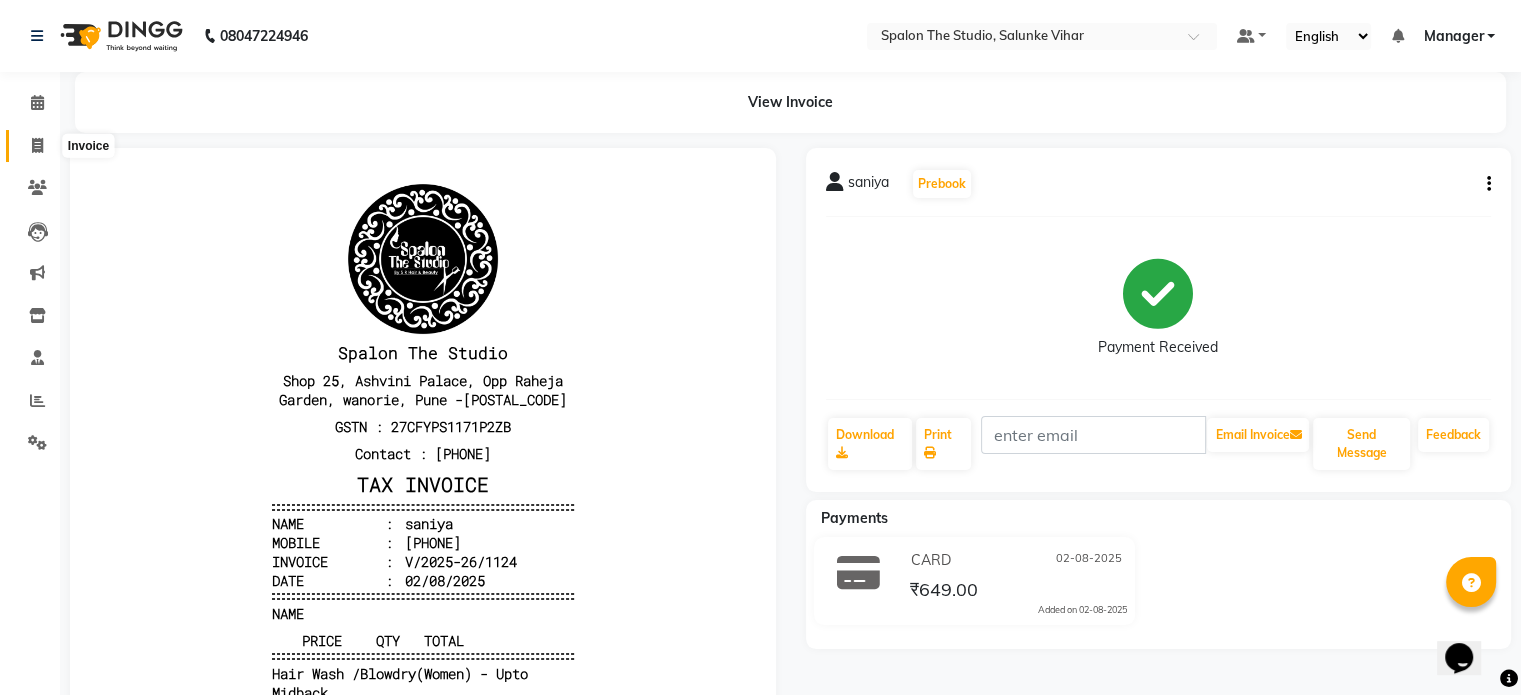 click 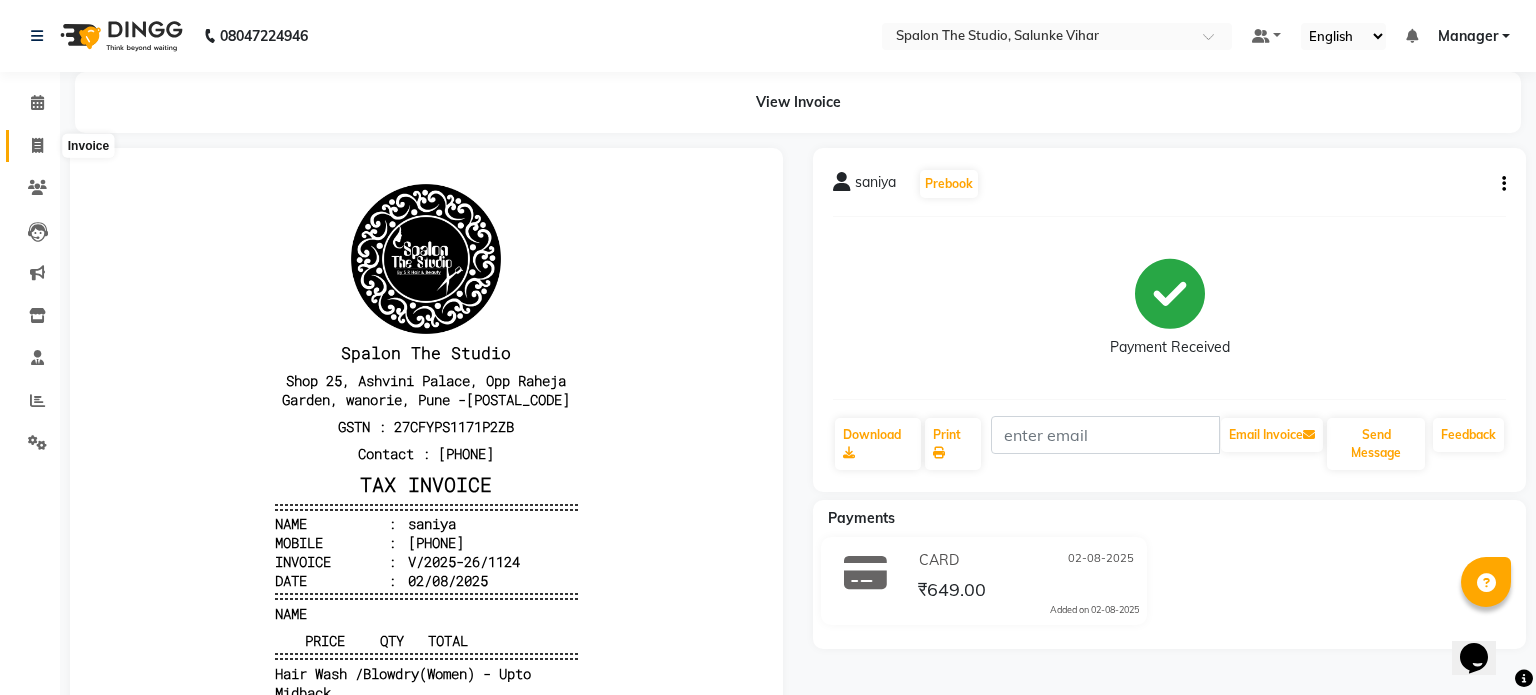 select on "service" 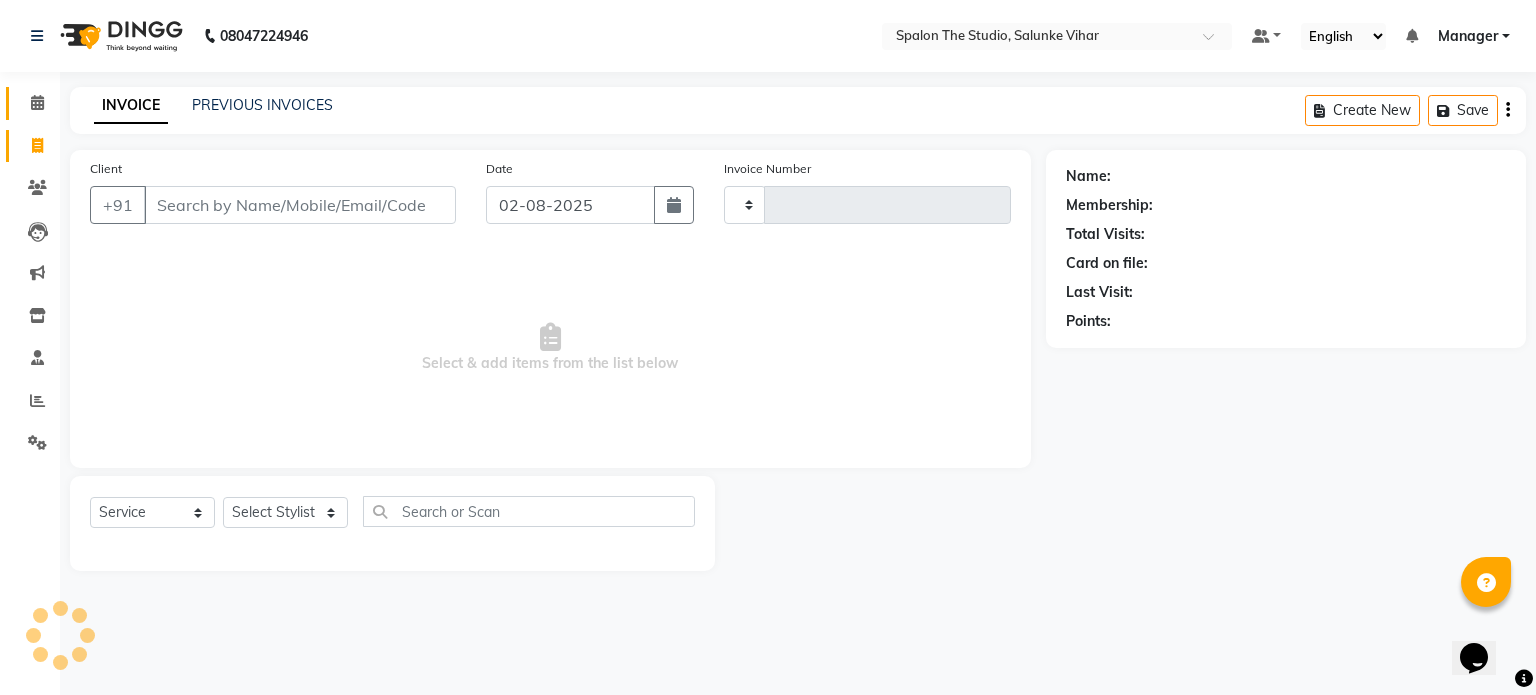 click 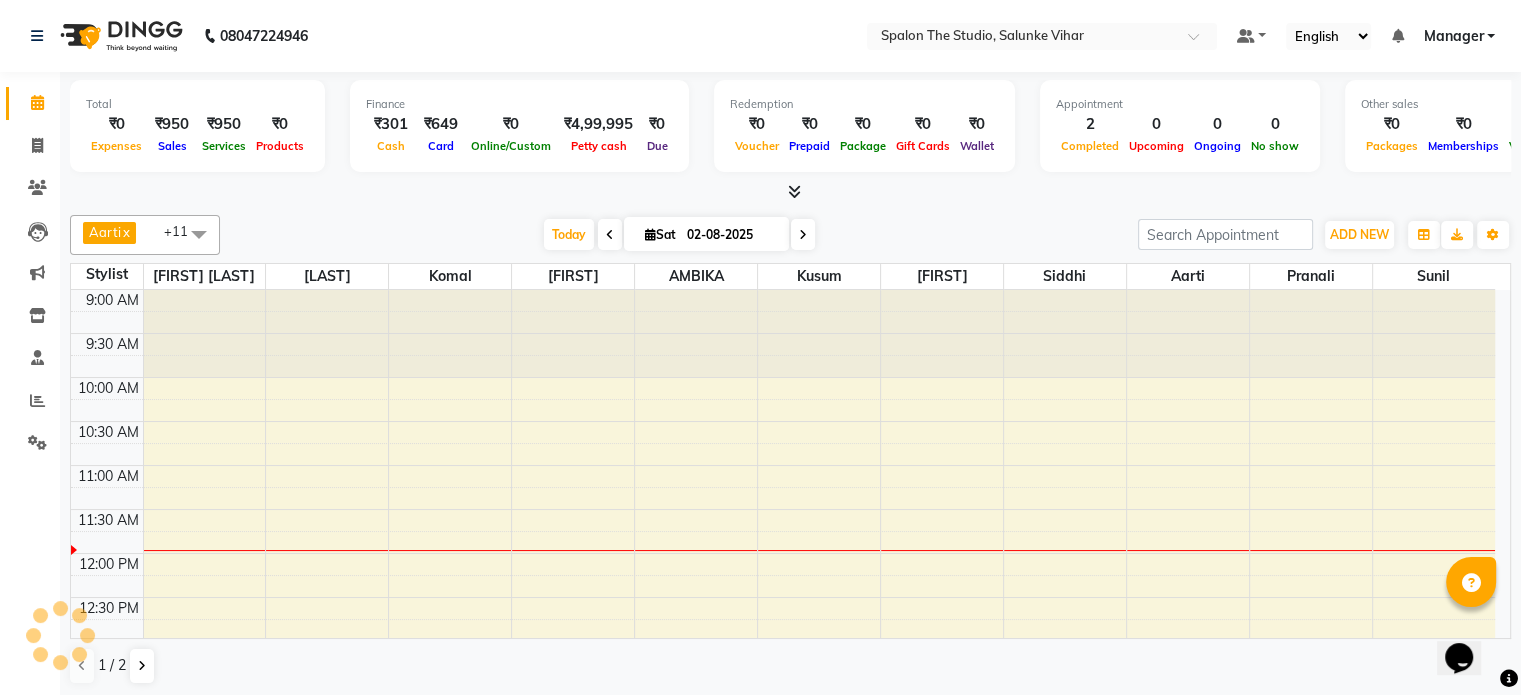 scroll, scrollTop: 175, scrollLeft: 0, axis: vertical 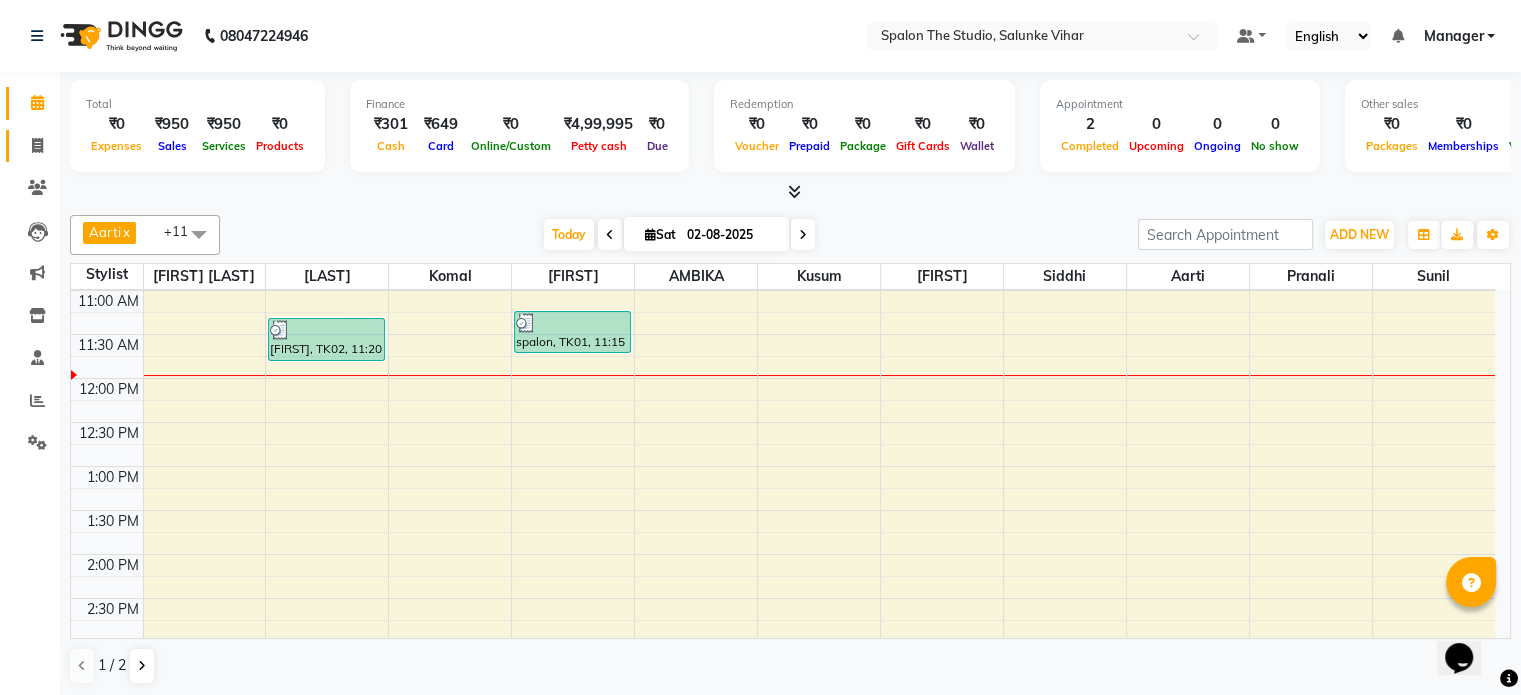 click on "Invoice" 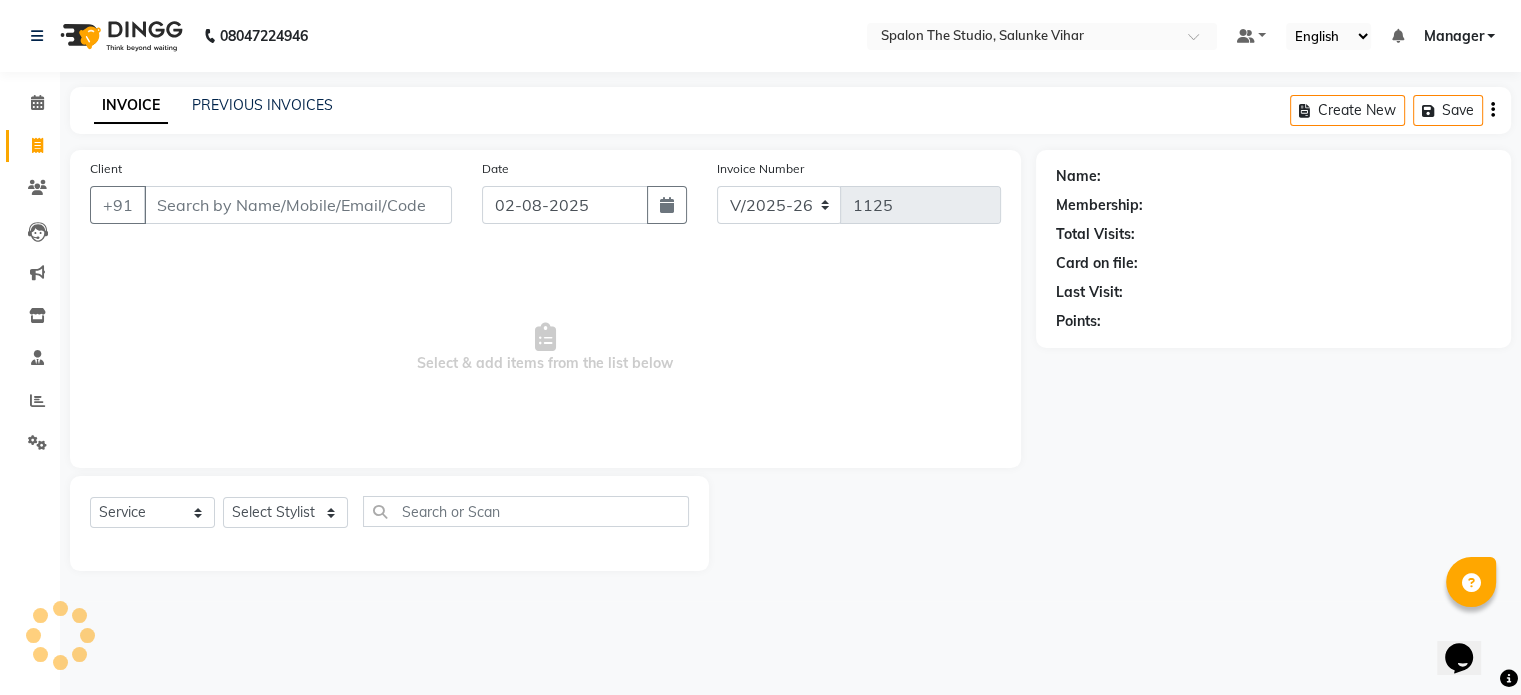 scroll, scrollTop: 0, scrollLeft: 0, axis: both 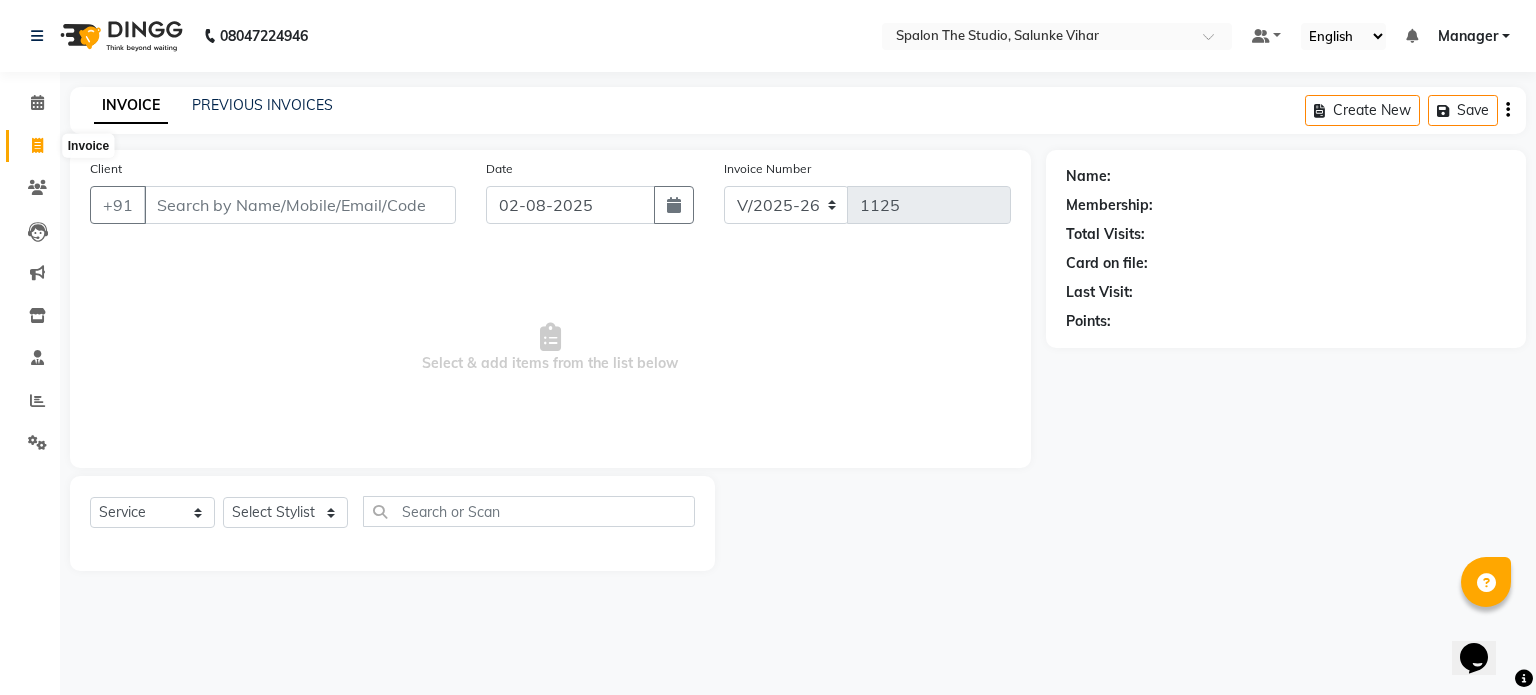 click 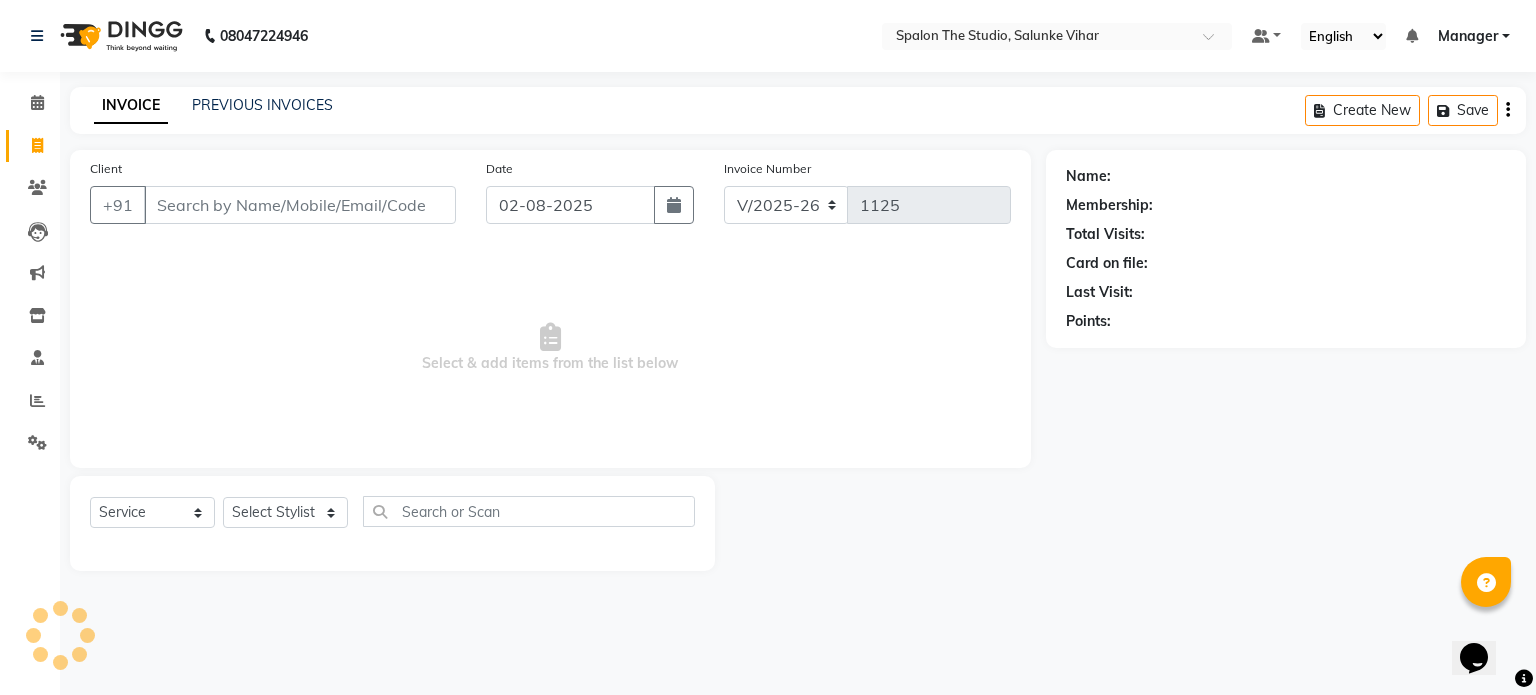 click on "Select Location × Spalon The Studio, Salunke Vihar Default Panel My Panel English ENGLISH Español العربية मराठी हिंदी ગુજરાતી தமிழ் 中文 Notifications nothing to show Manager Manage Profile Change Password Sign out  Version:3.15.11  ☀ Spalon the studio, Salunke Vihar  Calendar  Invoice  Clients  Leads   Marketing  Inventory  Staff  Reports  Settings Completed InProgress Upcoming Dropped Tentative Check-In Confirm Bookings Generate Report Segments Page Builder INVOICE PREVIOUS INVOICES Create New   Save  Client +91 Date 02-08-2025 Invoice Number V/2025 V/2025-26 1125  Select & add items from the list below  Select  Service  Product  Membership  Package Voucher Prepaid Gift Card  Select Stylist Name: Membership: Total Visits: Card on file: Last Visit:  Points:" at bounding box center [768, 347] 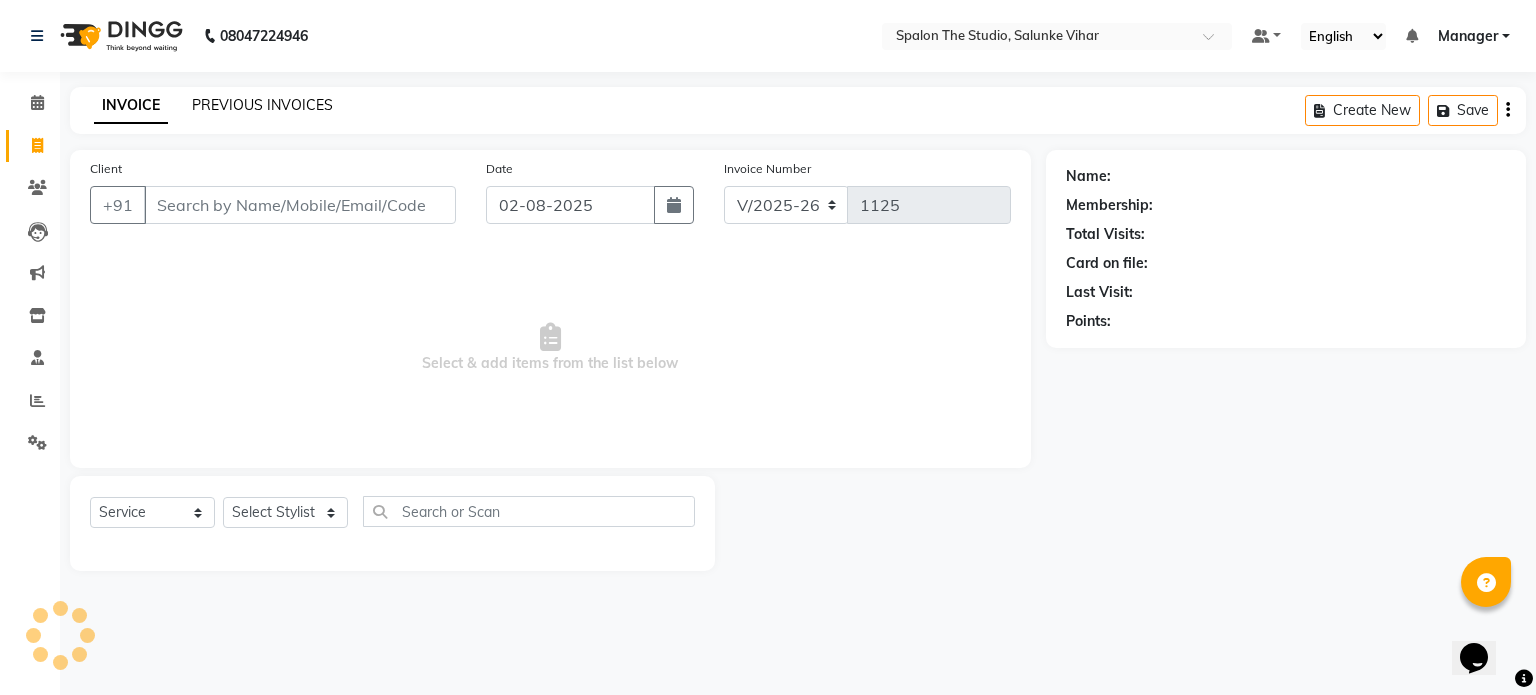 click on "PREVIOUS INVOICES" 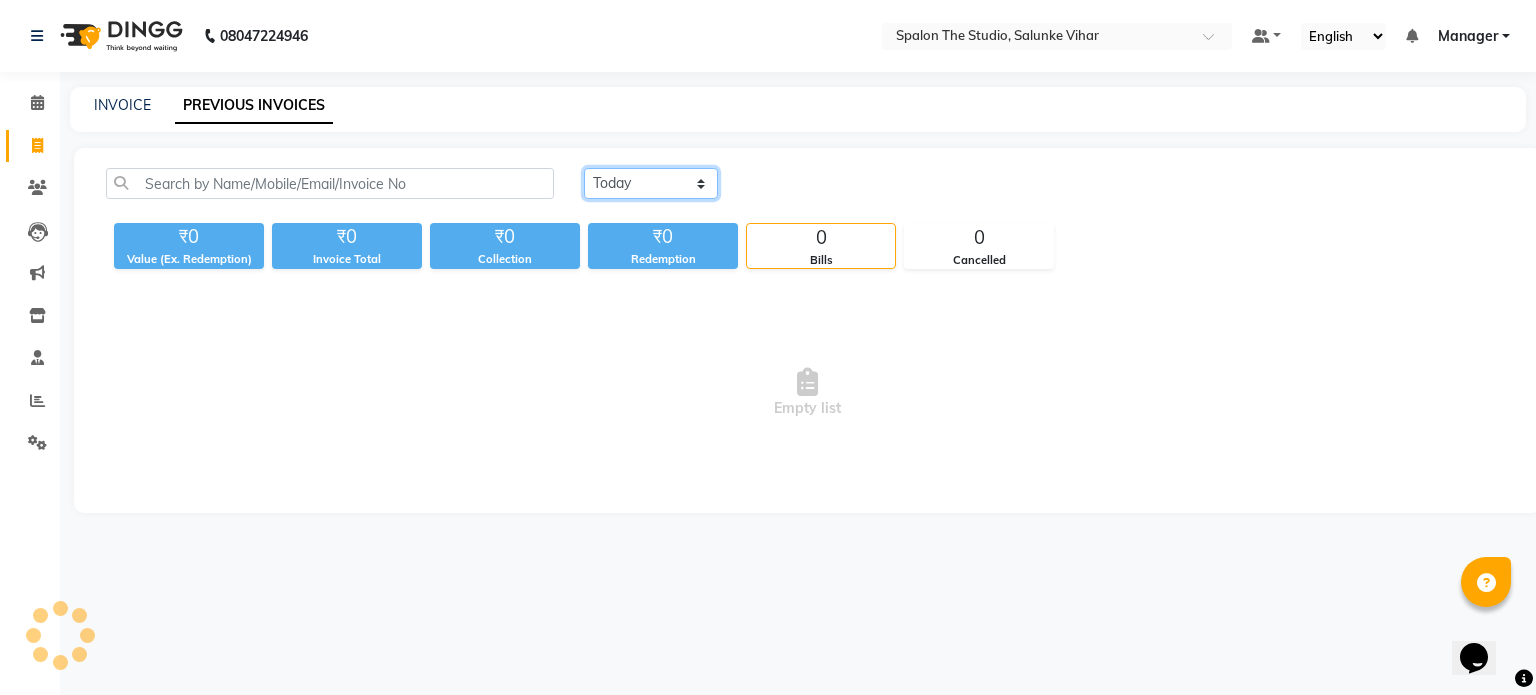 click on "Today Yesterday Custom Range" 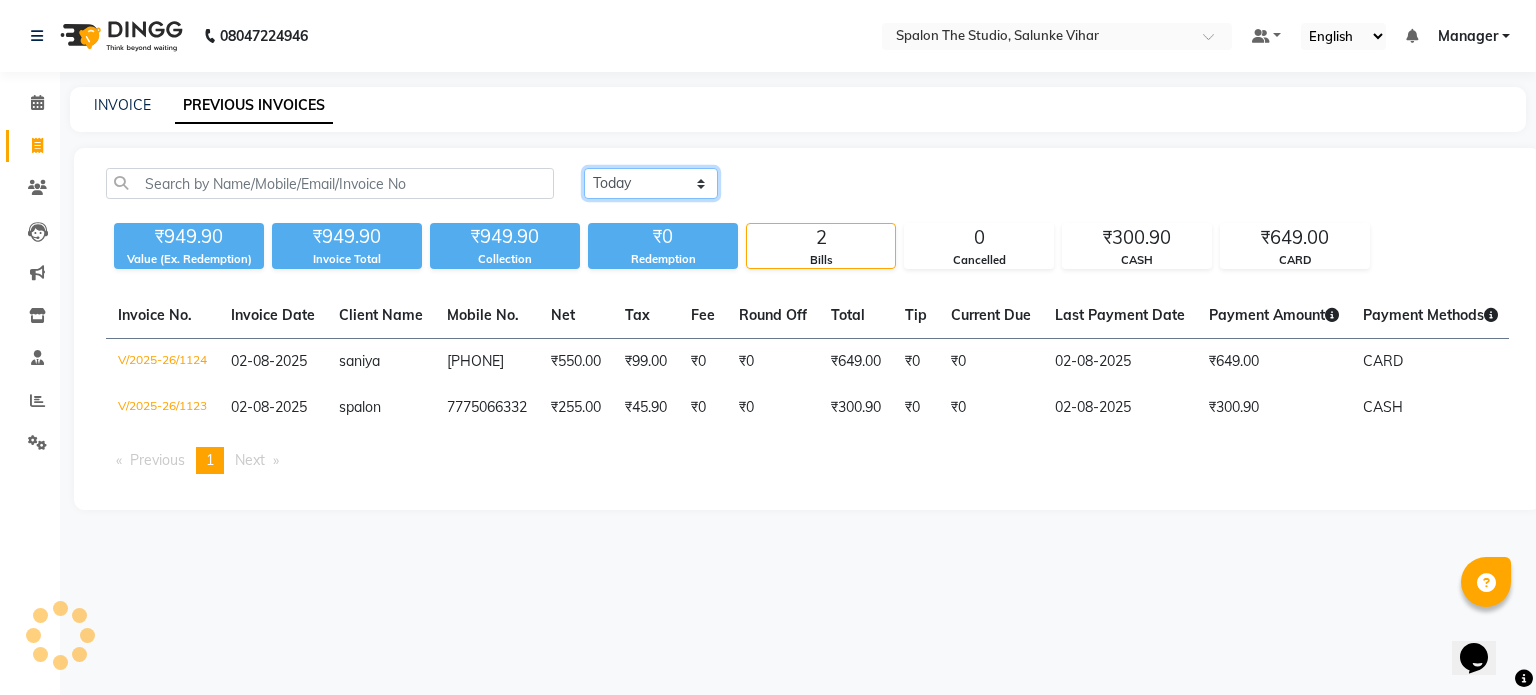 select on "yesterday" 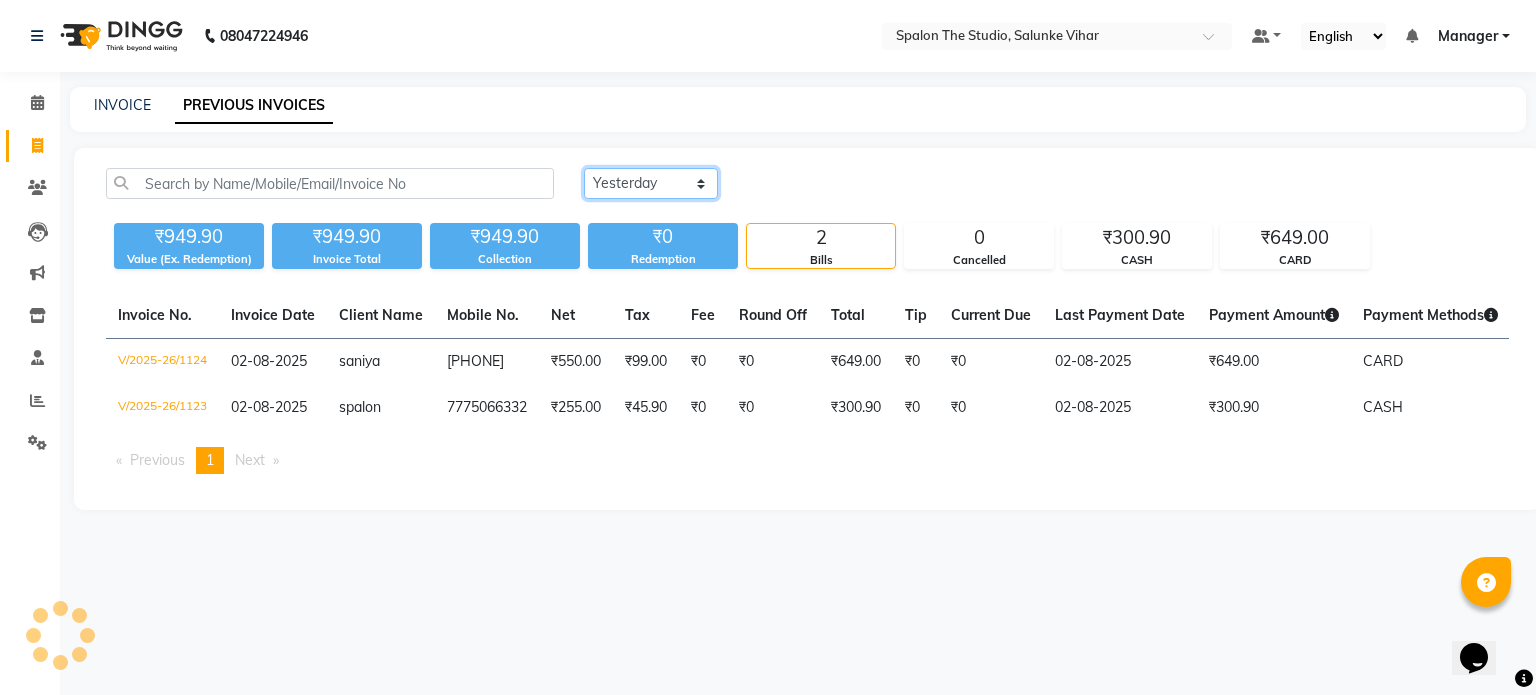 click on "Today Yesterday Custom Range" 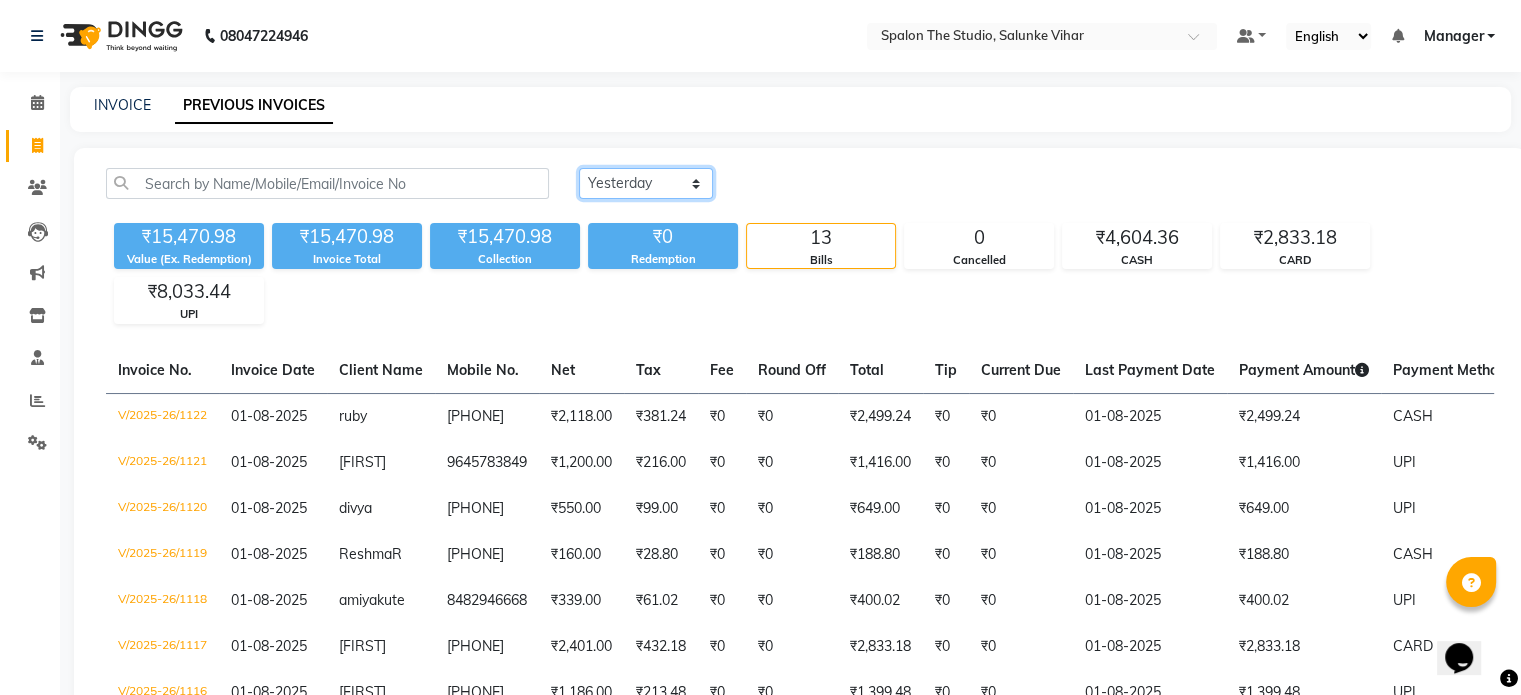 click on "Today Yesterday Custom Range" 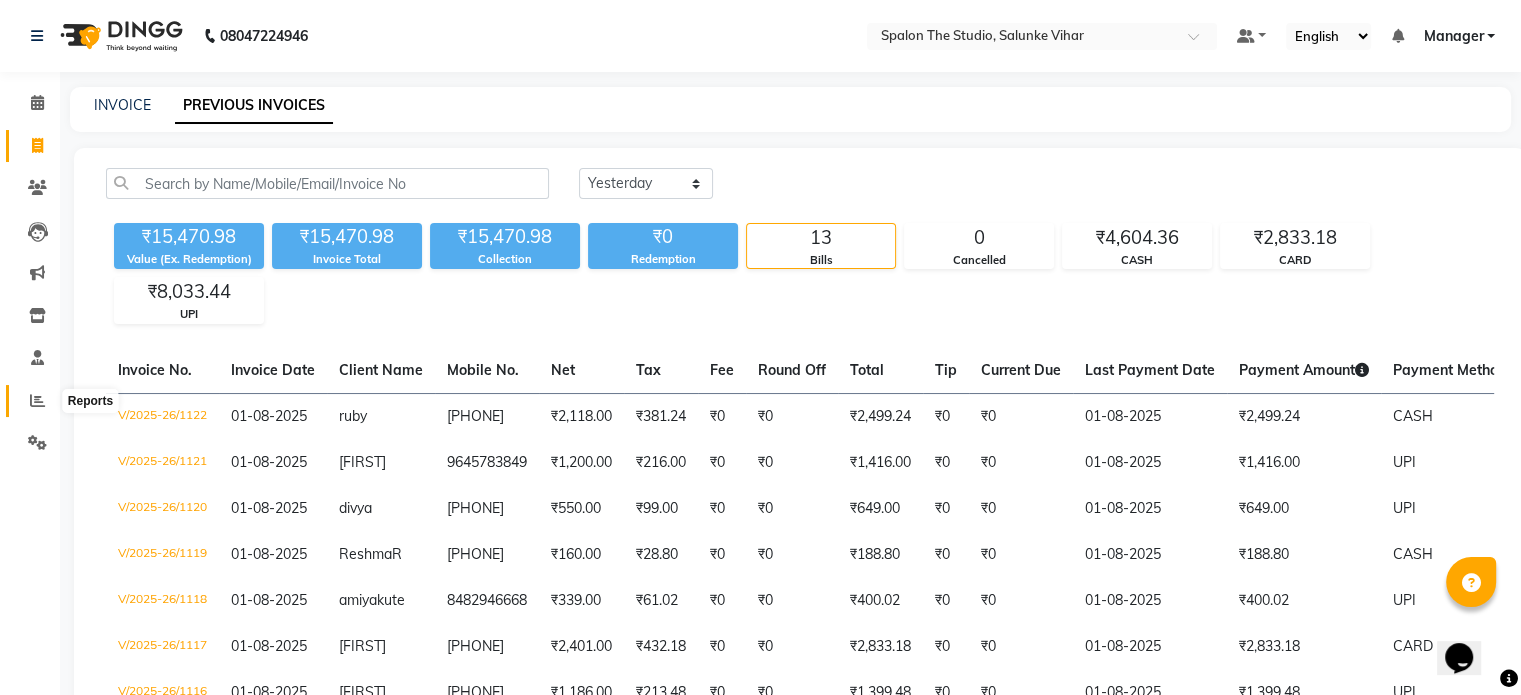 drag, startPoint x: 34, startPoint y: 392, endPoint x: 123, endPoint y: 384, distance: 89.358826 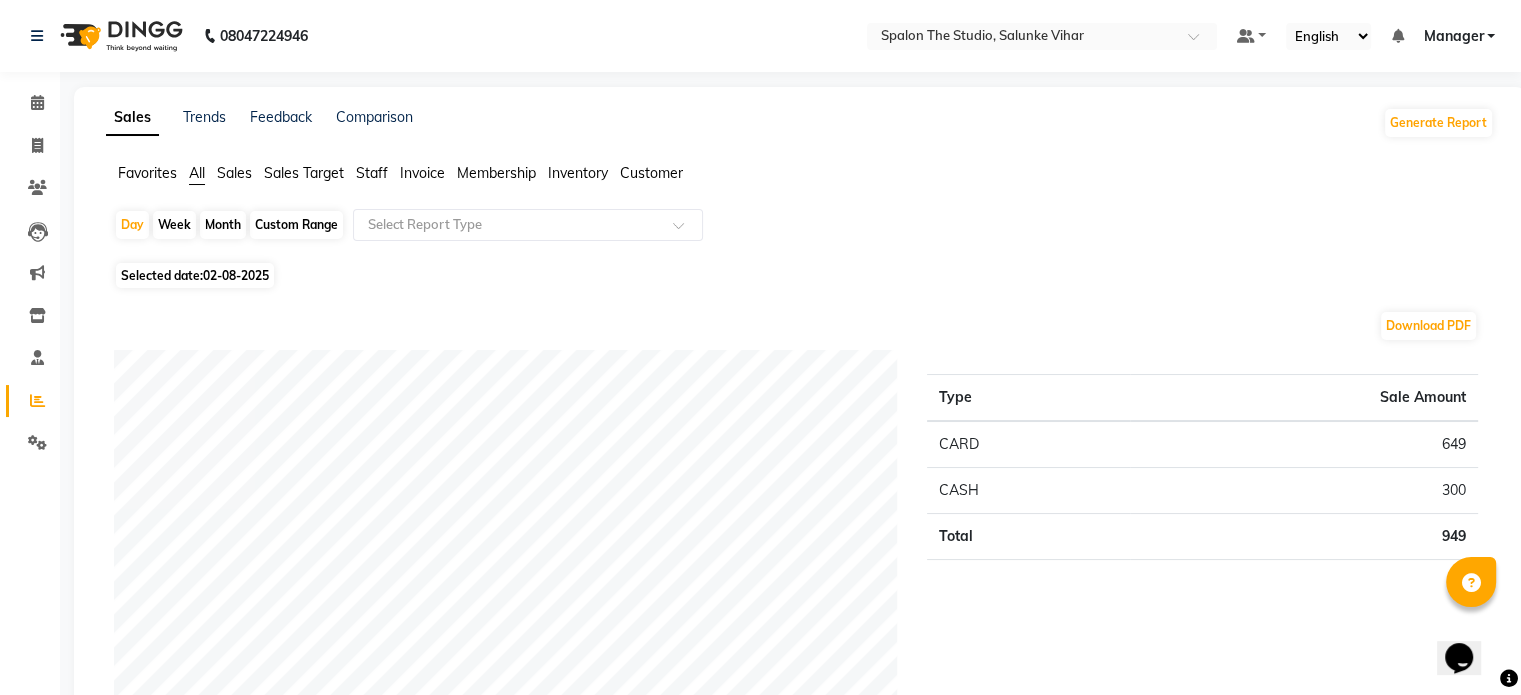 click on "Staff" 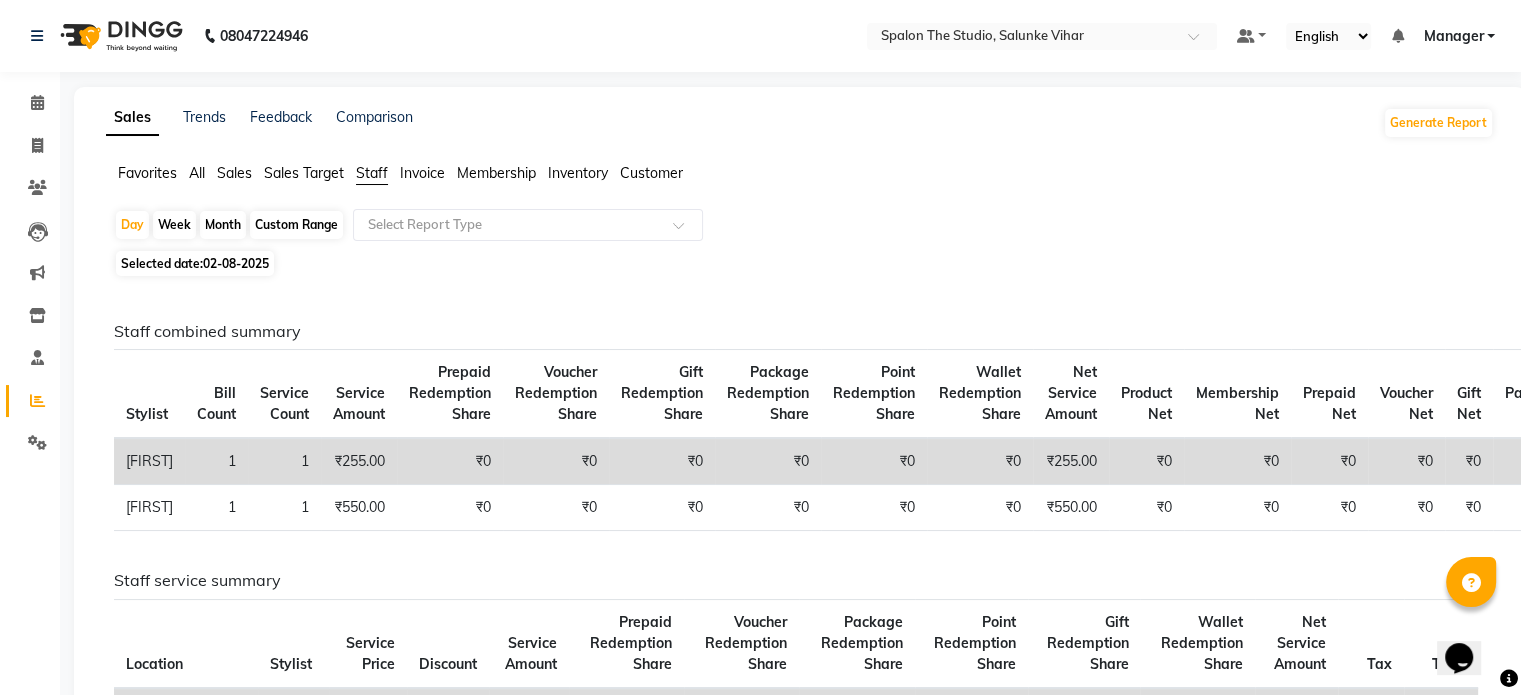 drag, startPoint x: 225, startPoint y: 215, endPoint x: 237, endPoint y: 228, distance: 17.691807 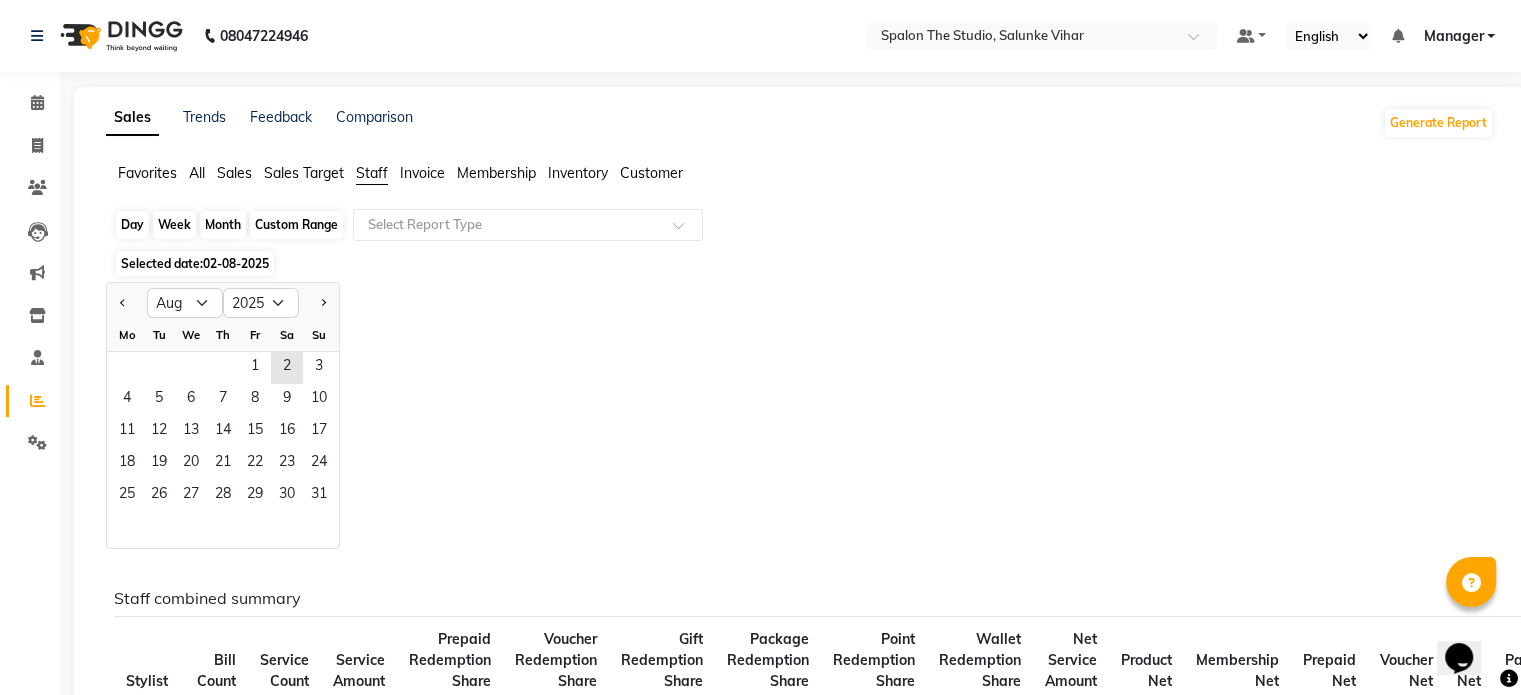 click on "Month" 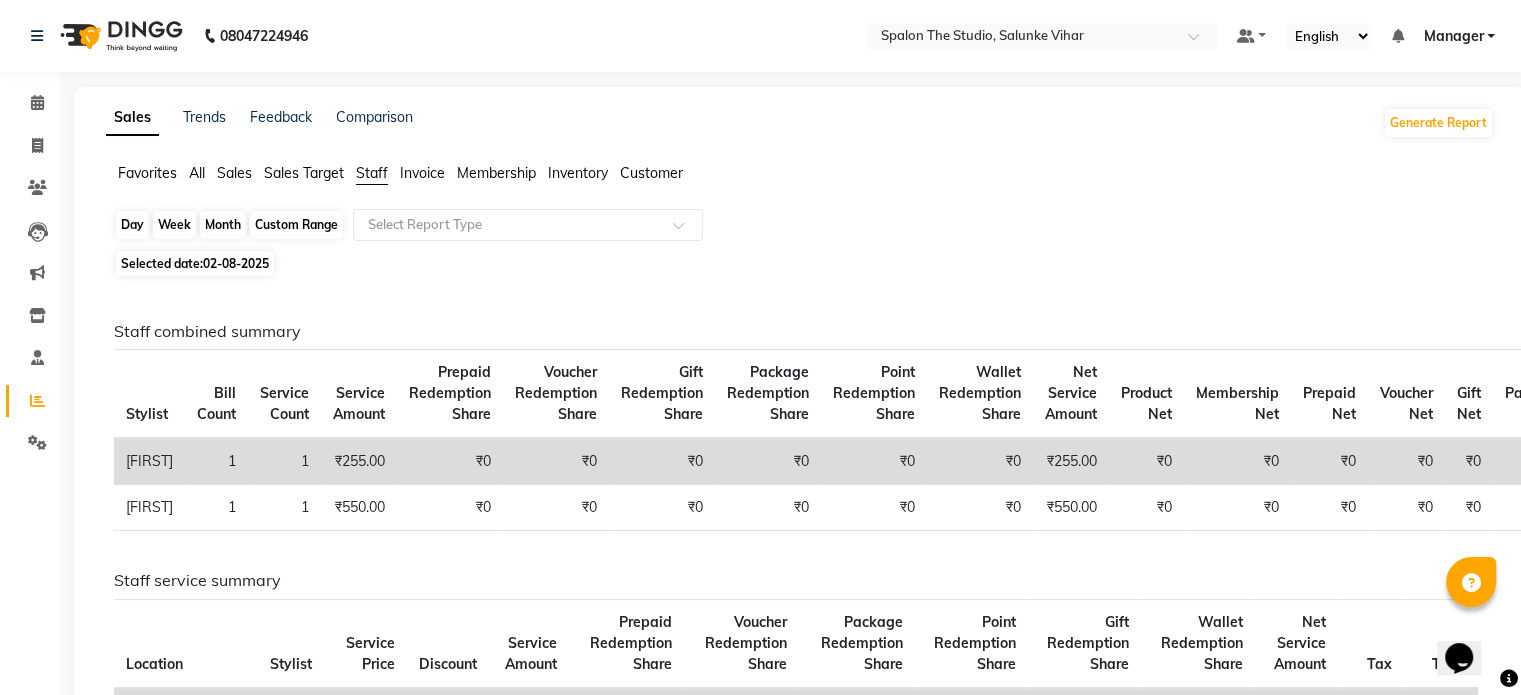 click on "Month" 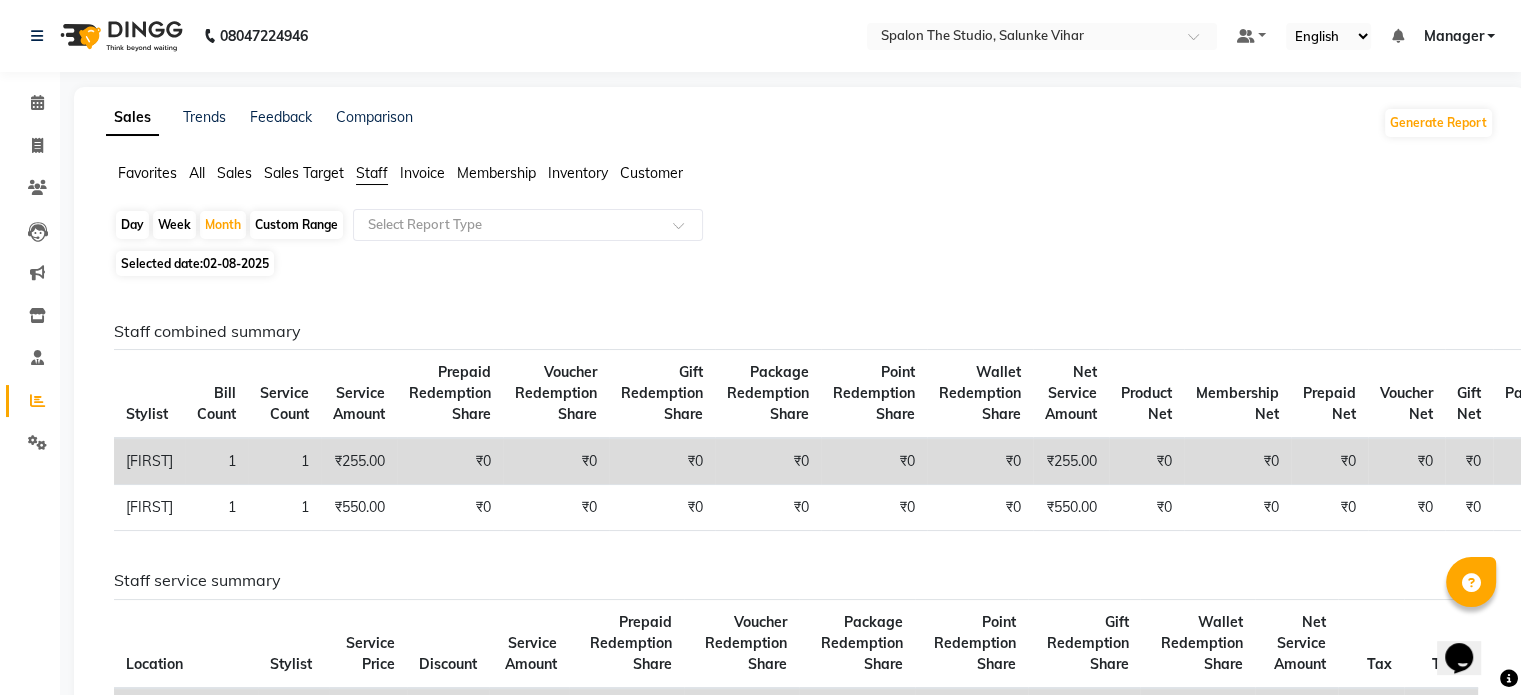 select on "8" 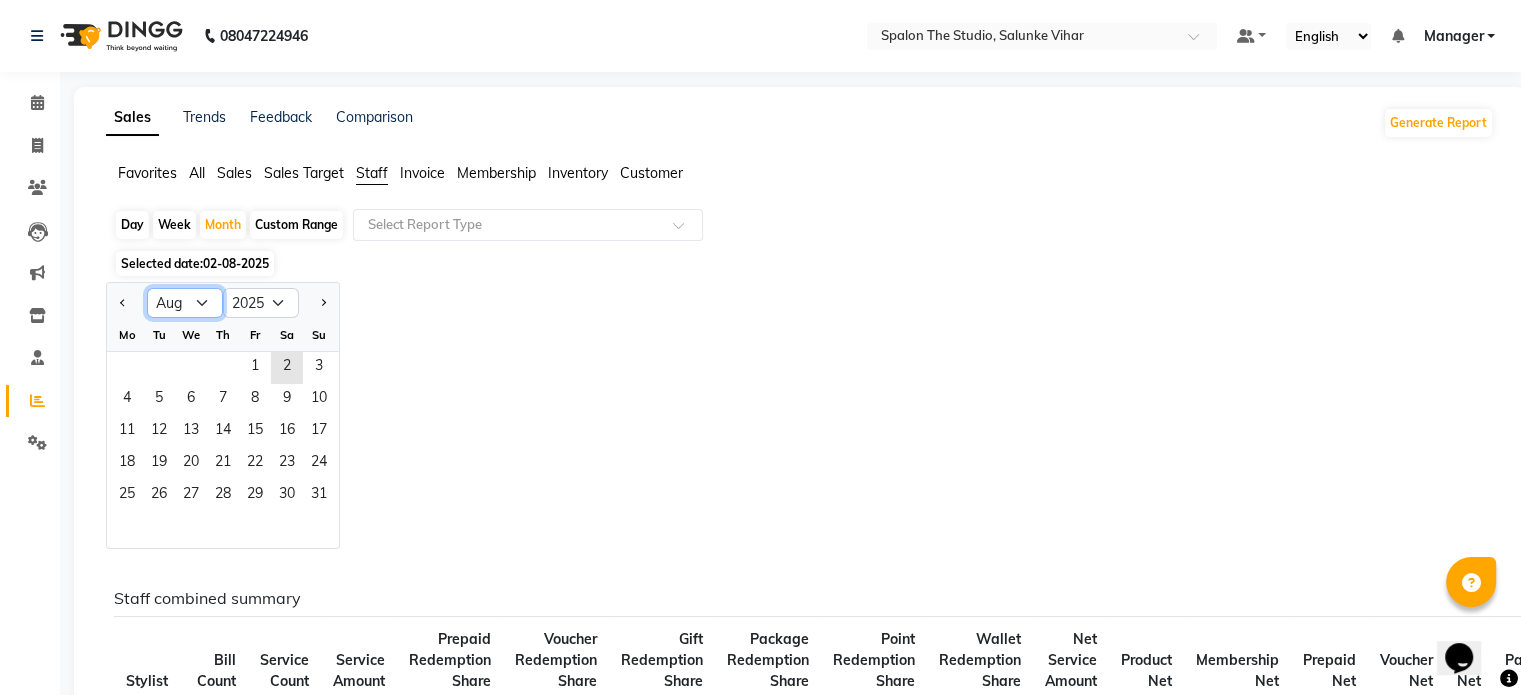 click on "Jan Feb Mar Apr May Jun Jul Aug Sep Oct Nov Dec" 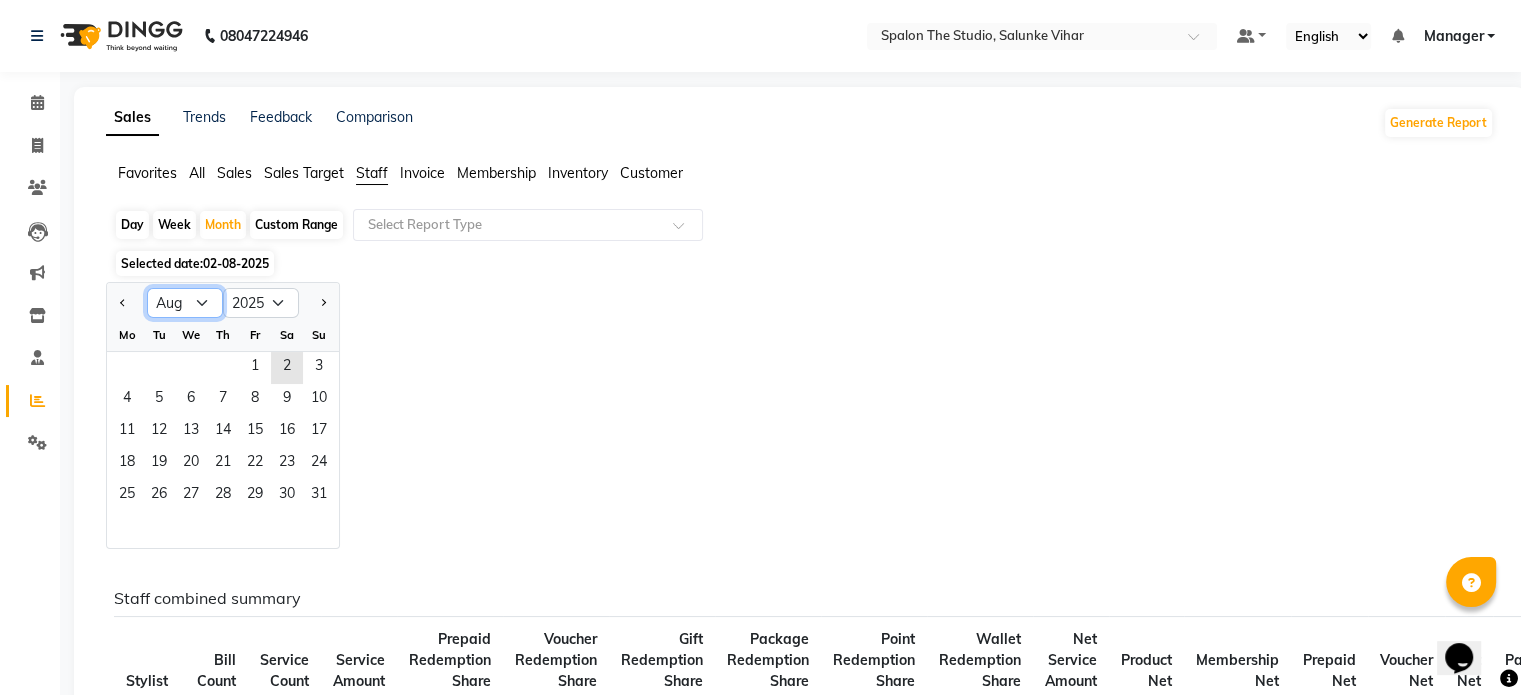 select on "7" 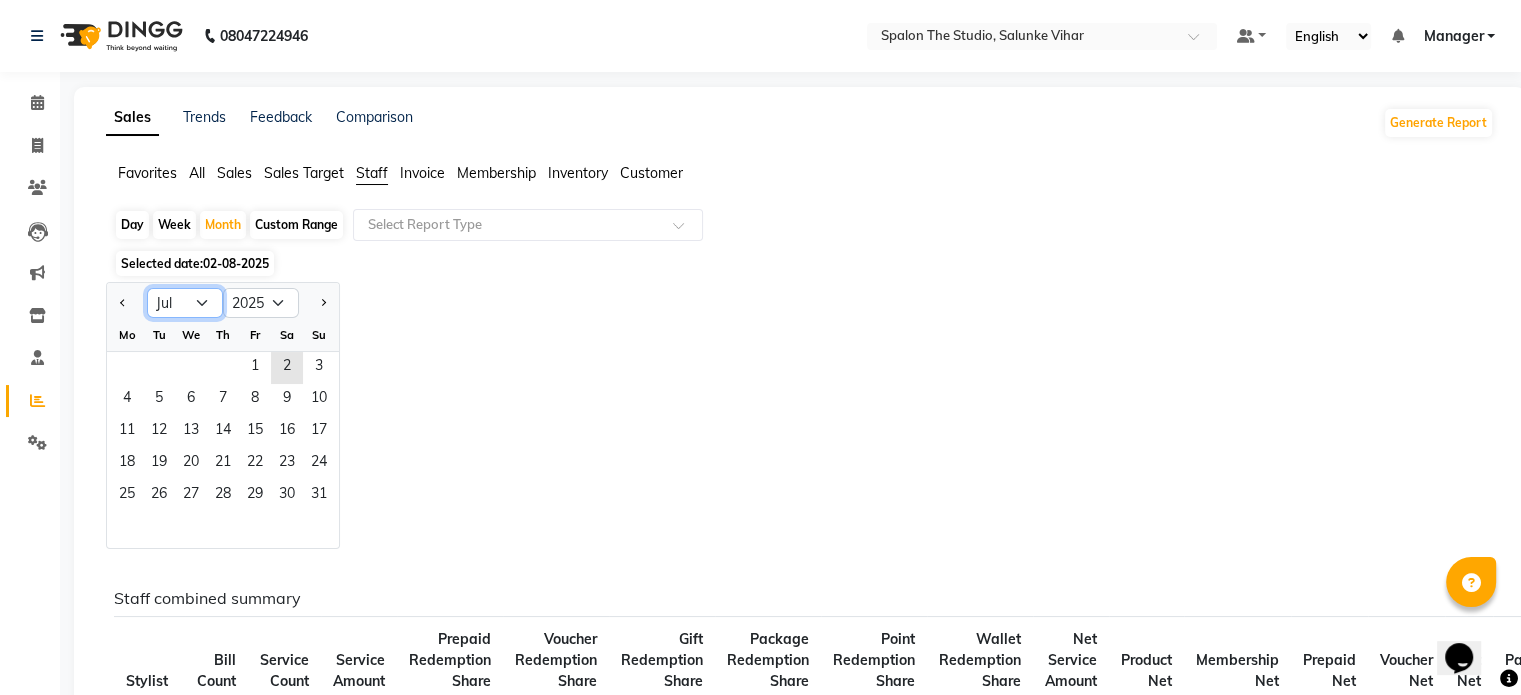 click on "Jan Feb Mar Apr May Jun Jul Aug Sep Oct Nov Dec" 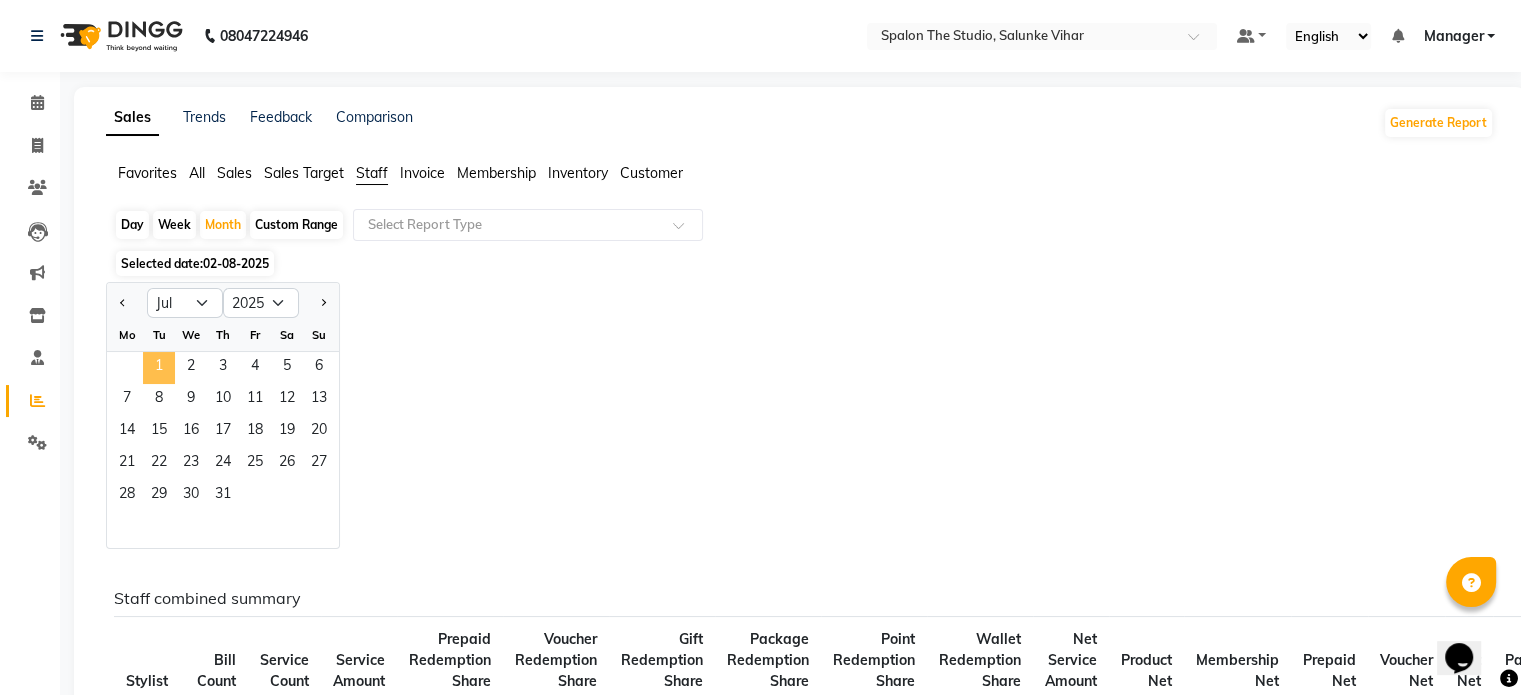 click on "1" 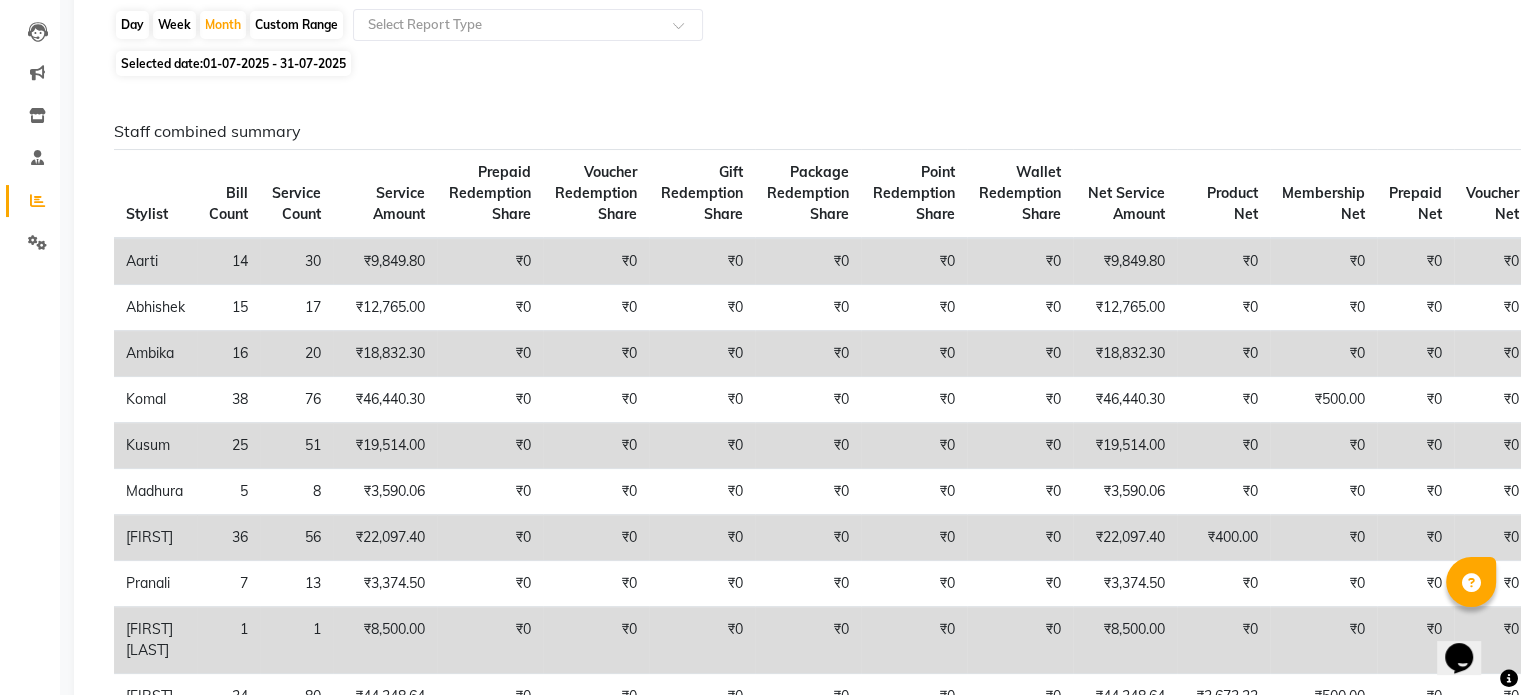 scroll, scrollTop: 100, scrollLeft: 0, axis: vertical 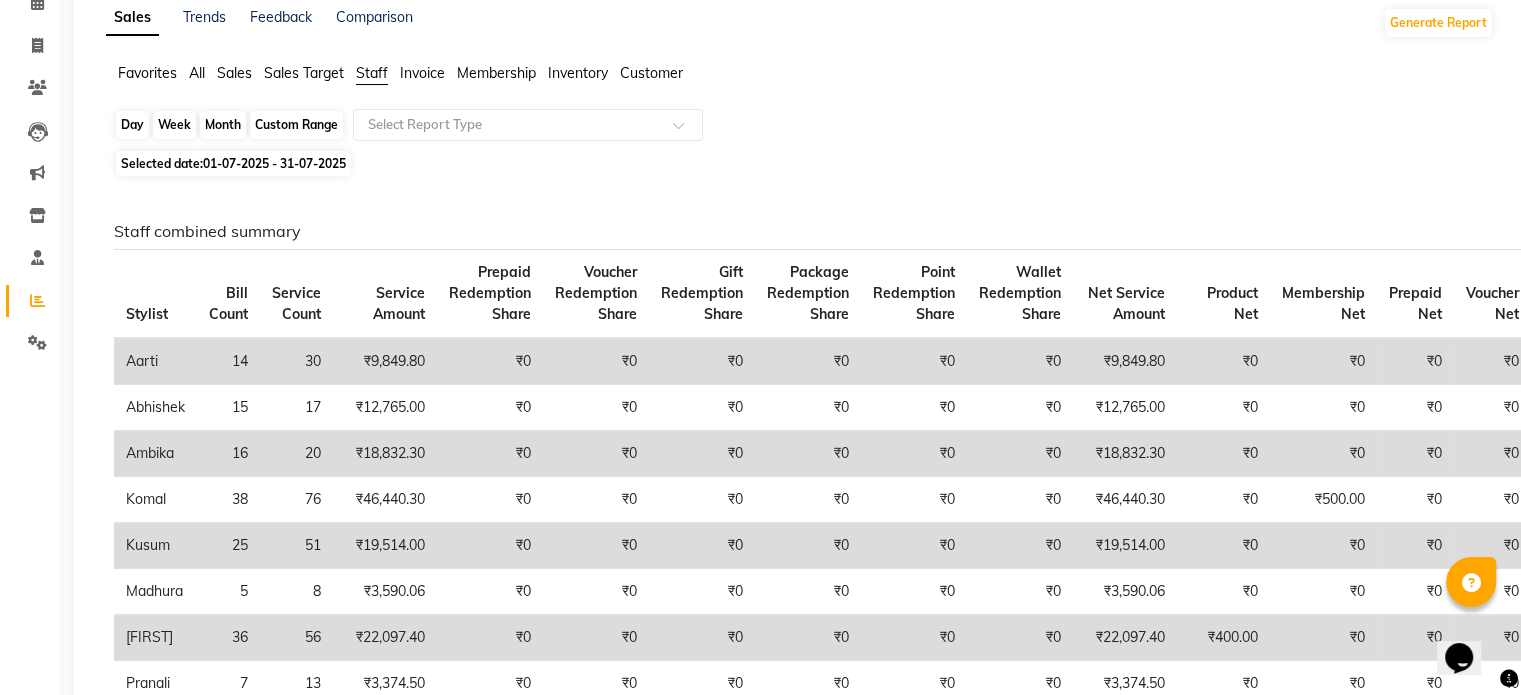 click on "Month" 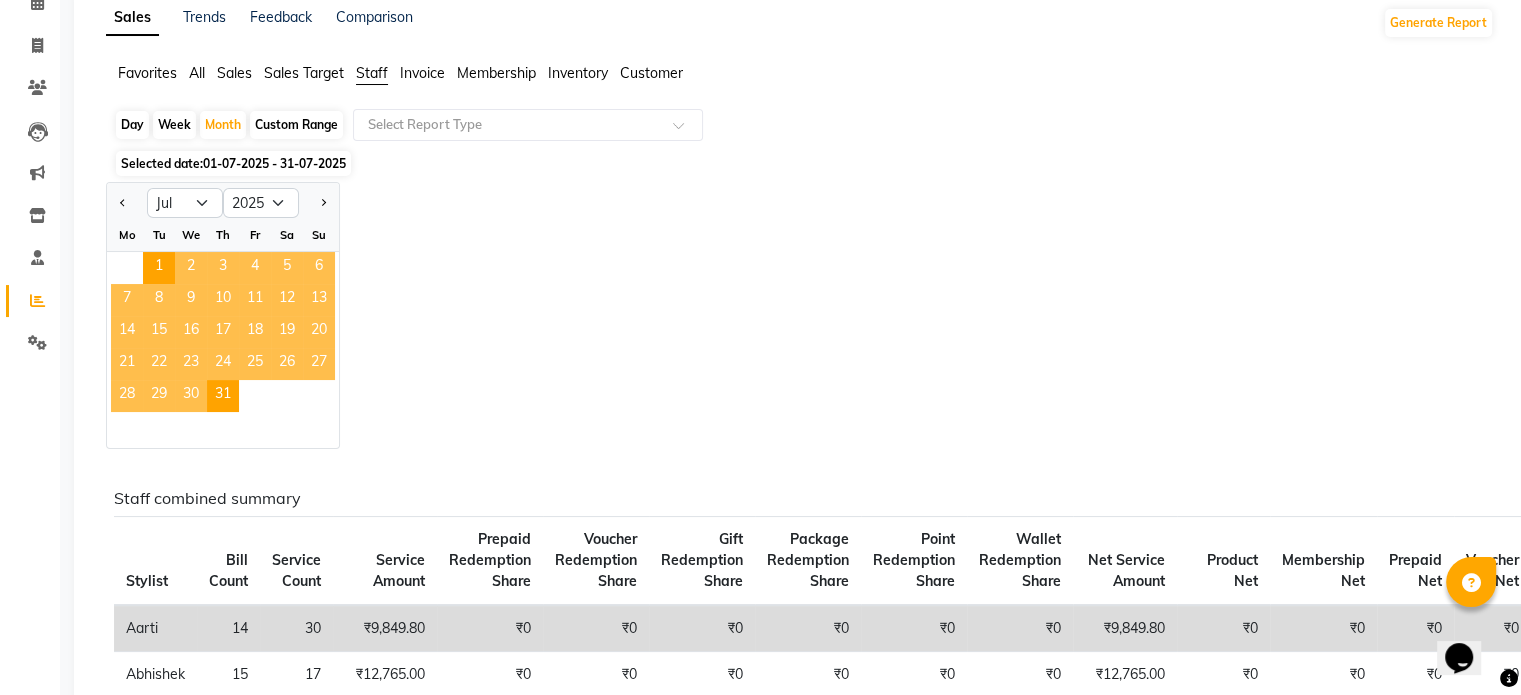 click on "Jan Feb Mar Apr May Jun Jul Aug Sep Oct Nov Dec 2015 2016 2017 2018 2019 2020 2021 2022 2023 2024 2025 2026 2027 2028 2029 2030 2031 2032 2033 2034 2035 Mo Tu We Th Fr Sa Su  1   2   3   4   5   6   7   8   9   10   11   12   13   14   15   16   17   18   19   20   21   22   23   24   25   26   27   28   29   30   31" 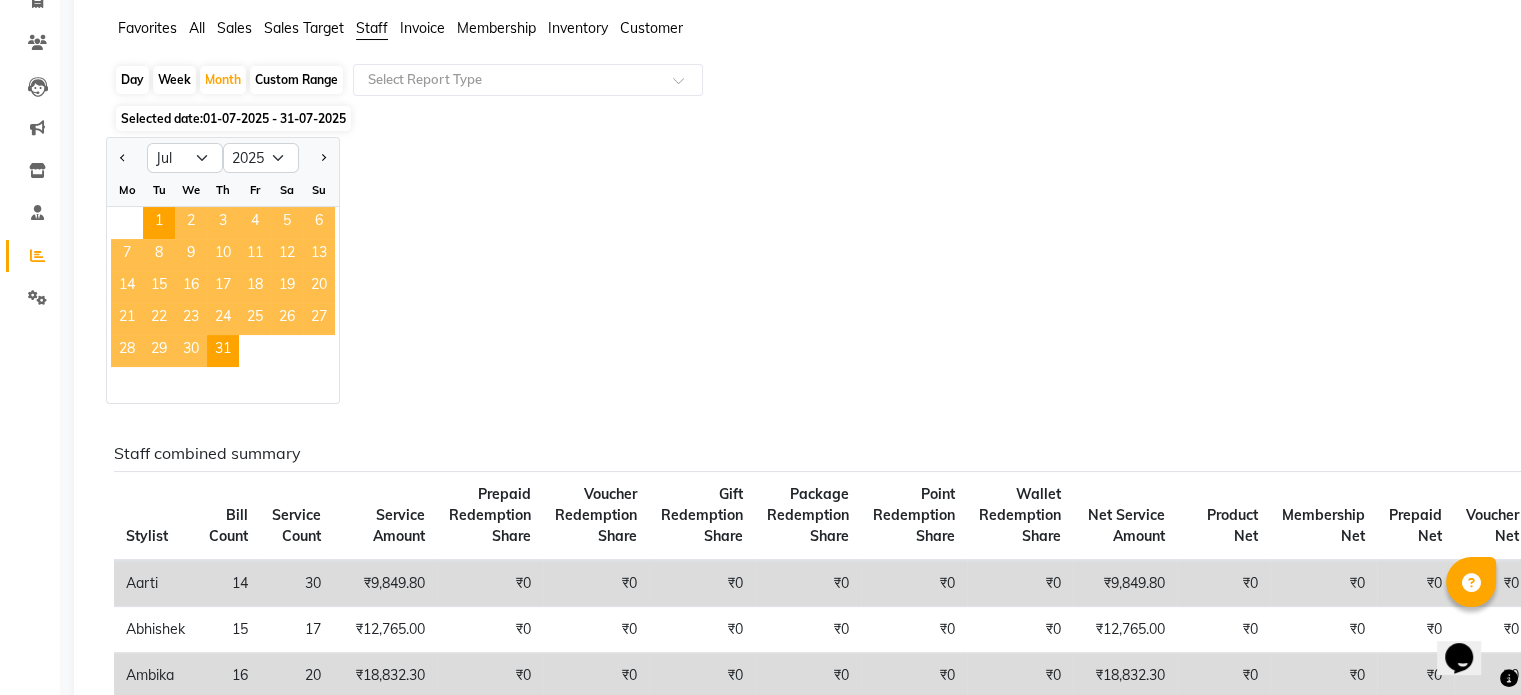 scroll, scrollTop: 0, scrollLeft: 0, axis: both 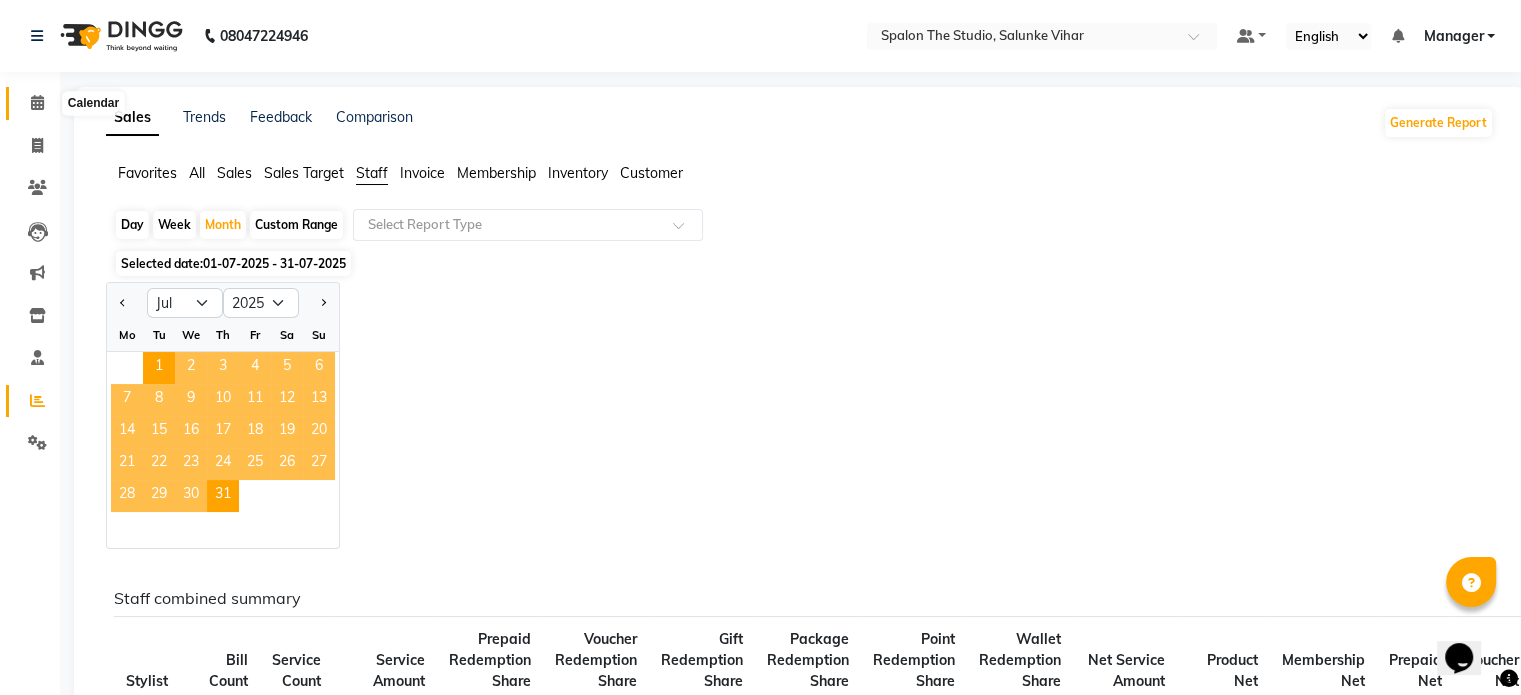 click 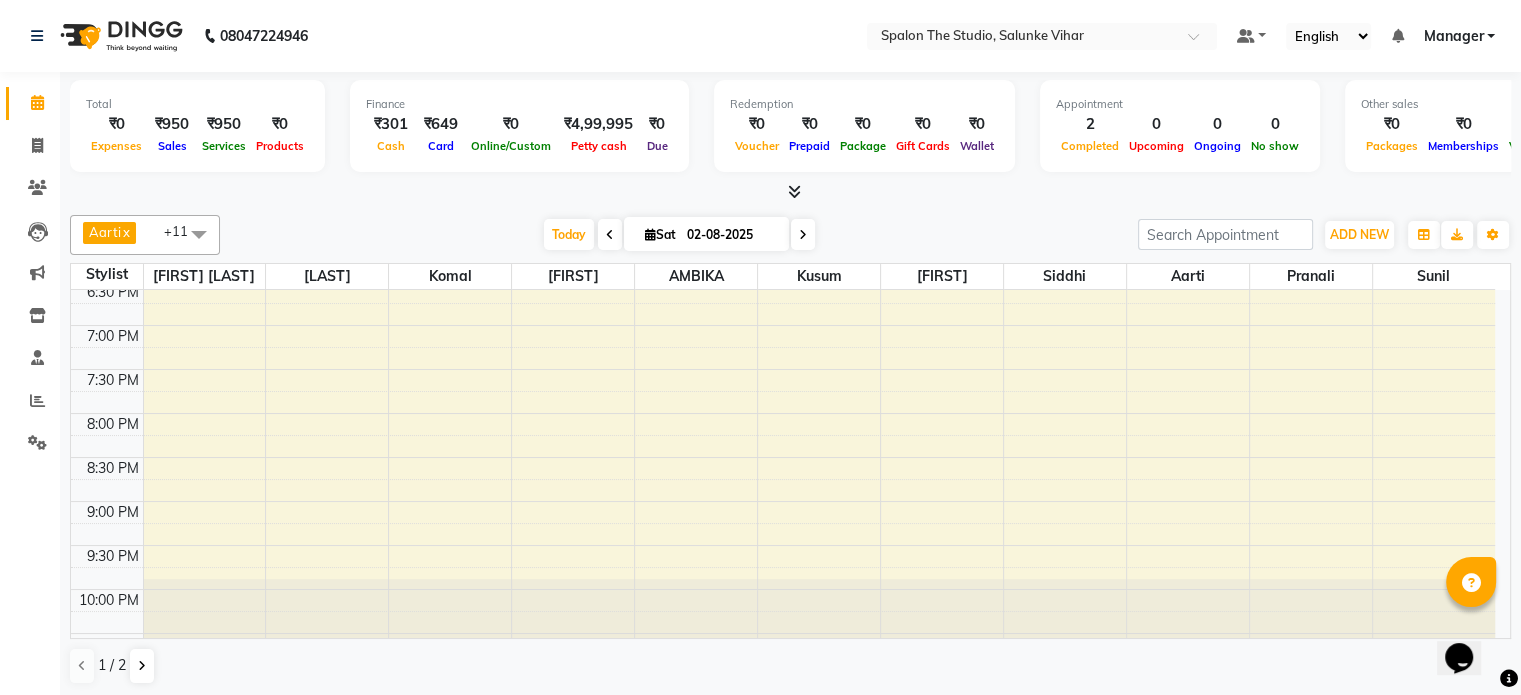 scroll, scrollTop: 871, scrollLeft: 0, axis: vertical 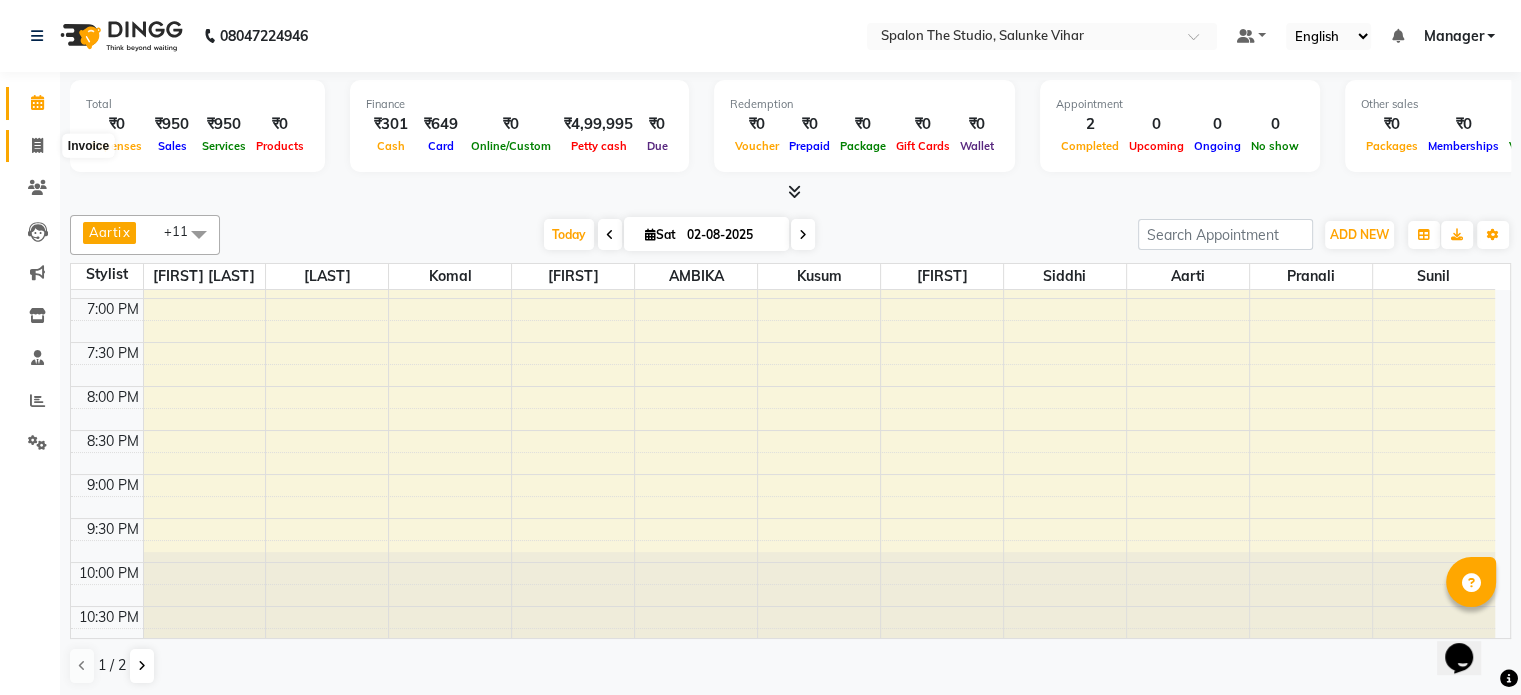 click 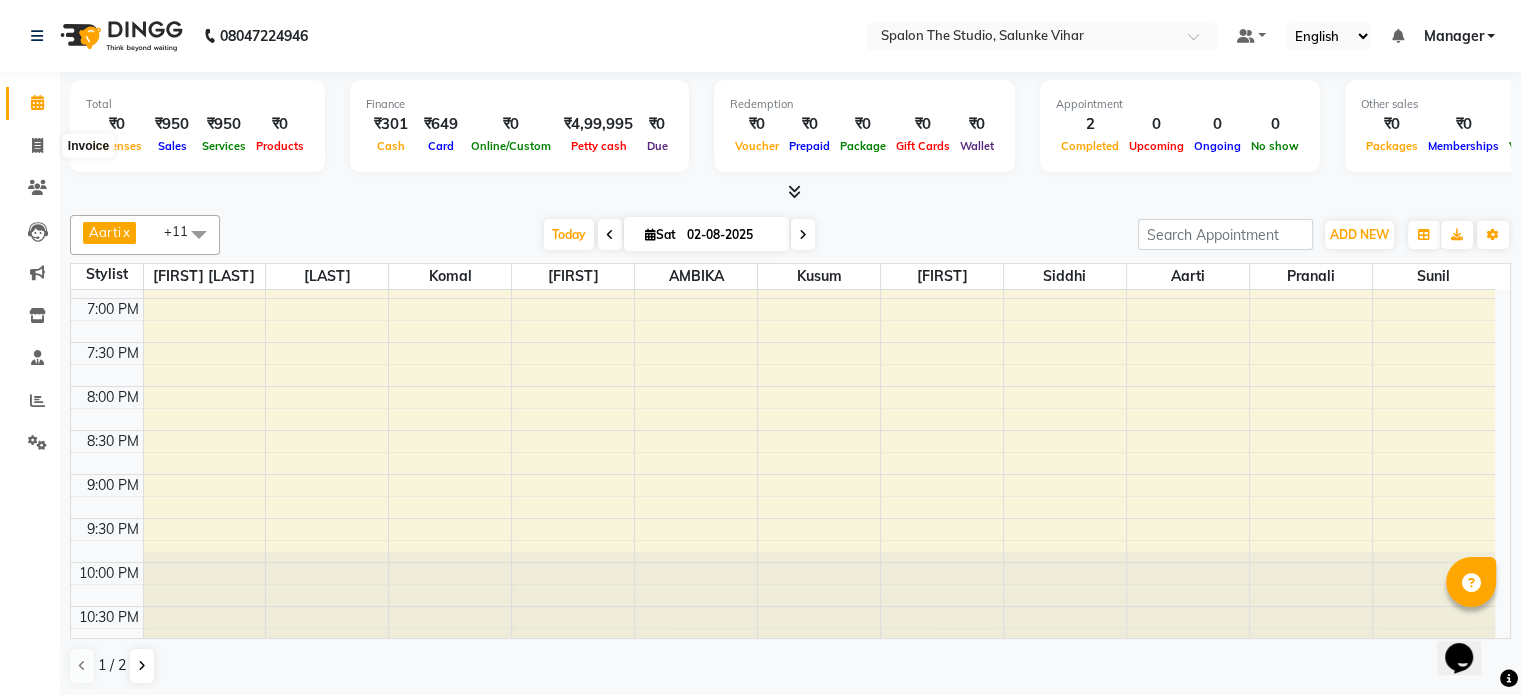select on "903" 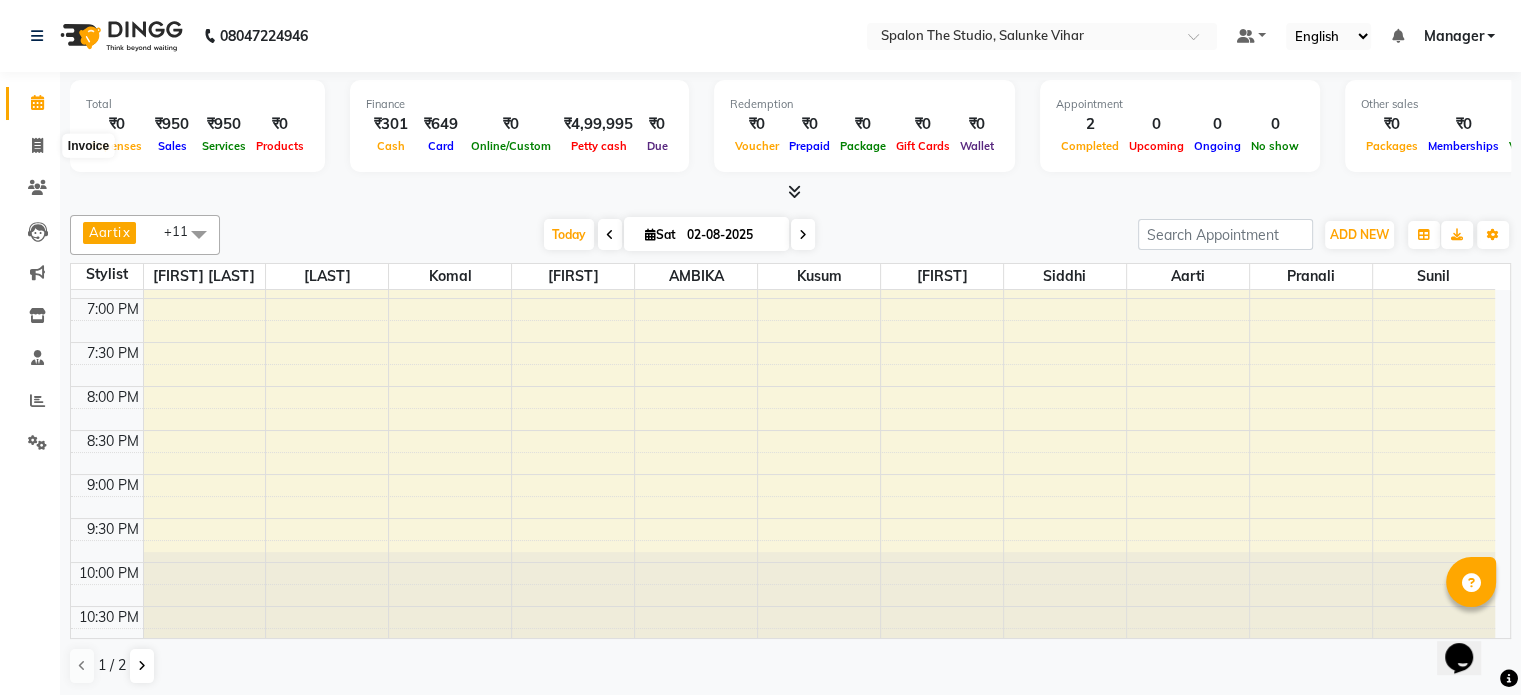 select on "service" 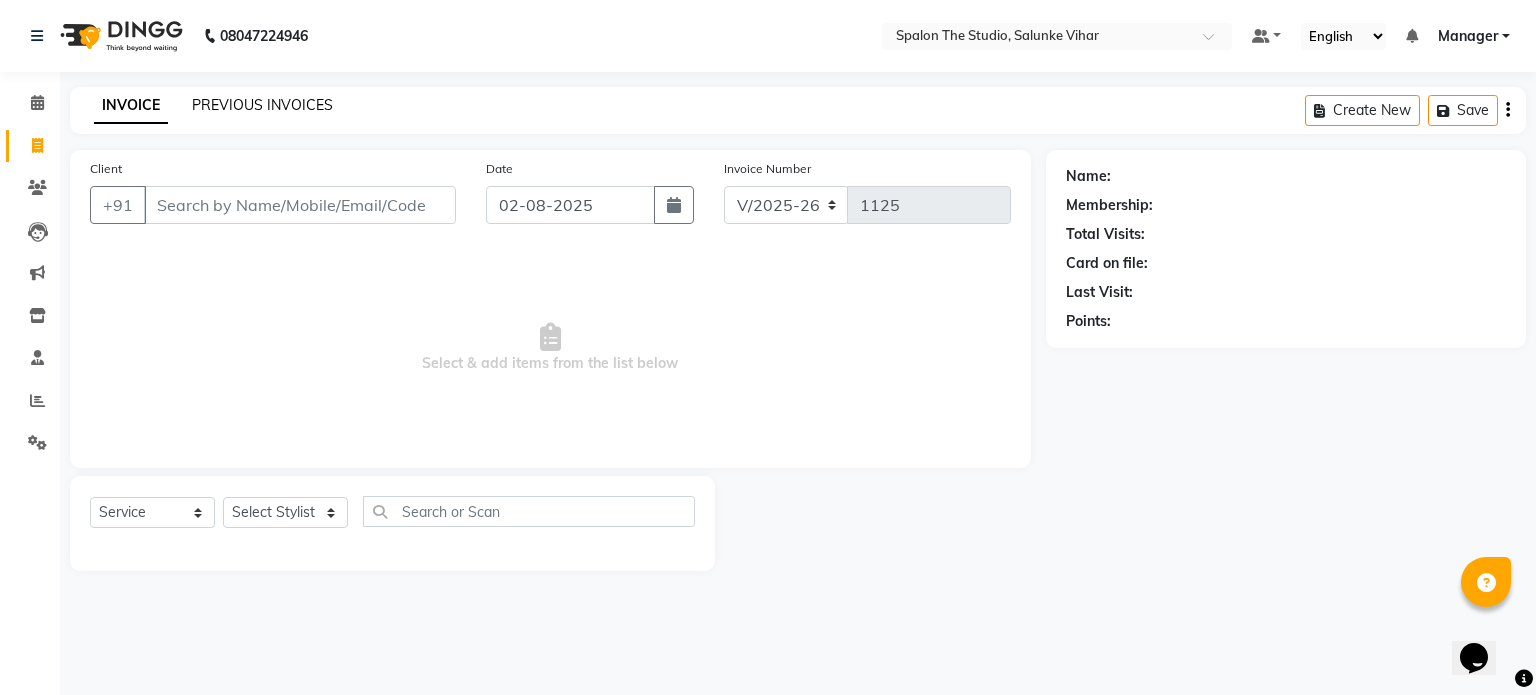 click on "PREVIOUS INVOICES" 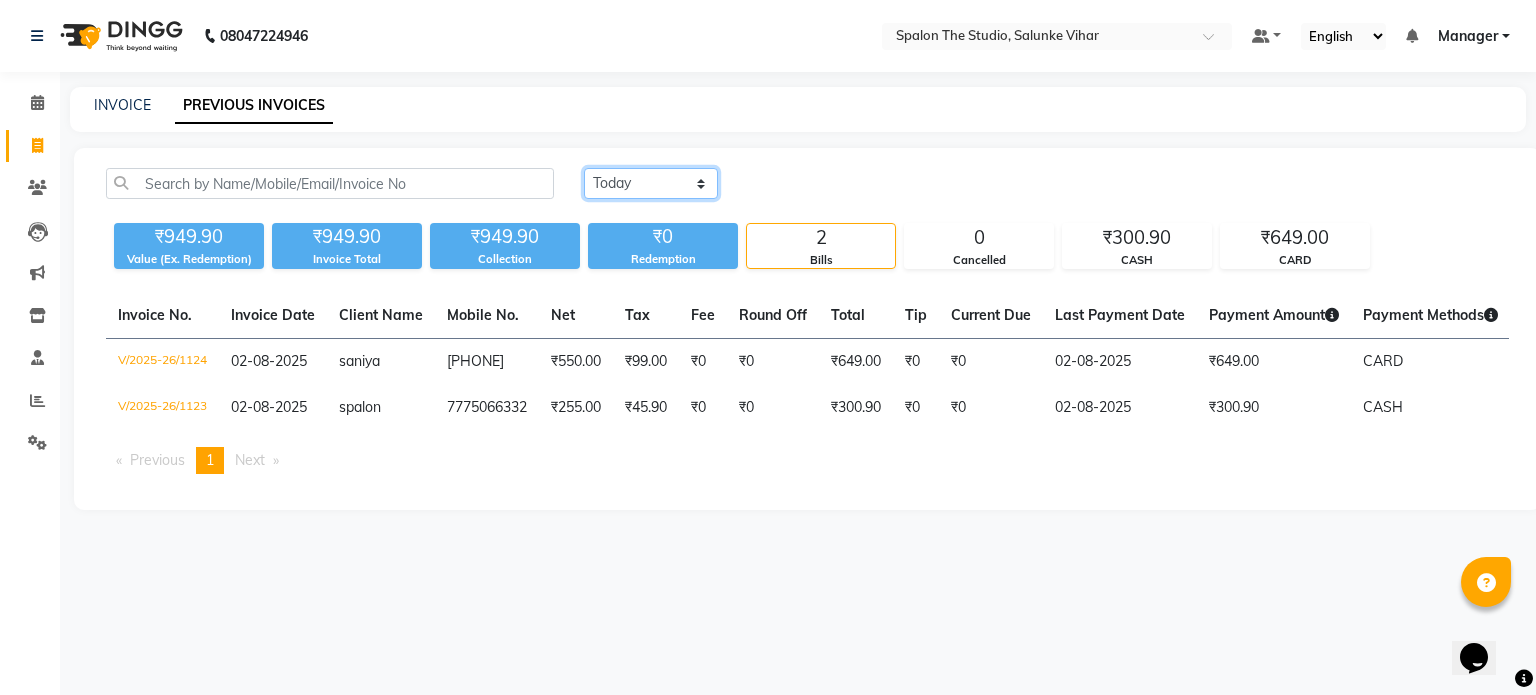 click on "Today Yesterday Custom Range" 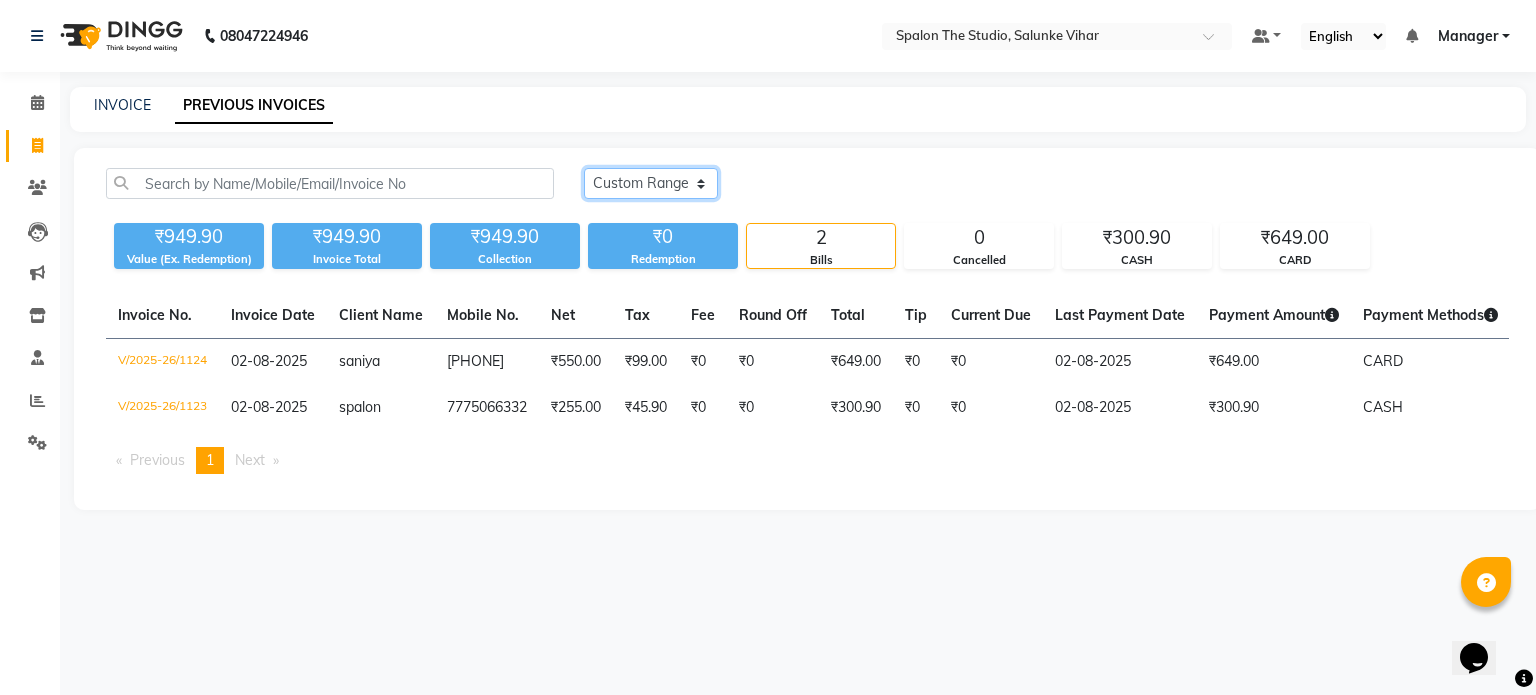click on "Today Yesterday Custom Range" 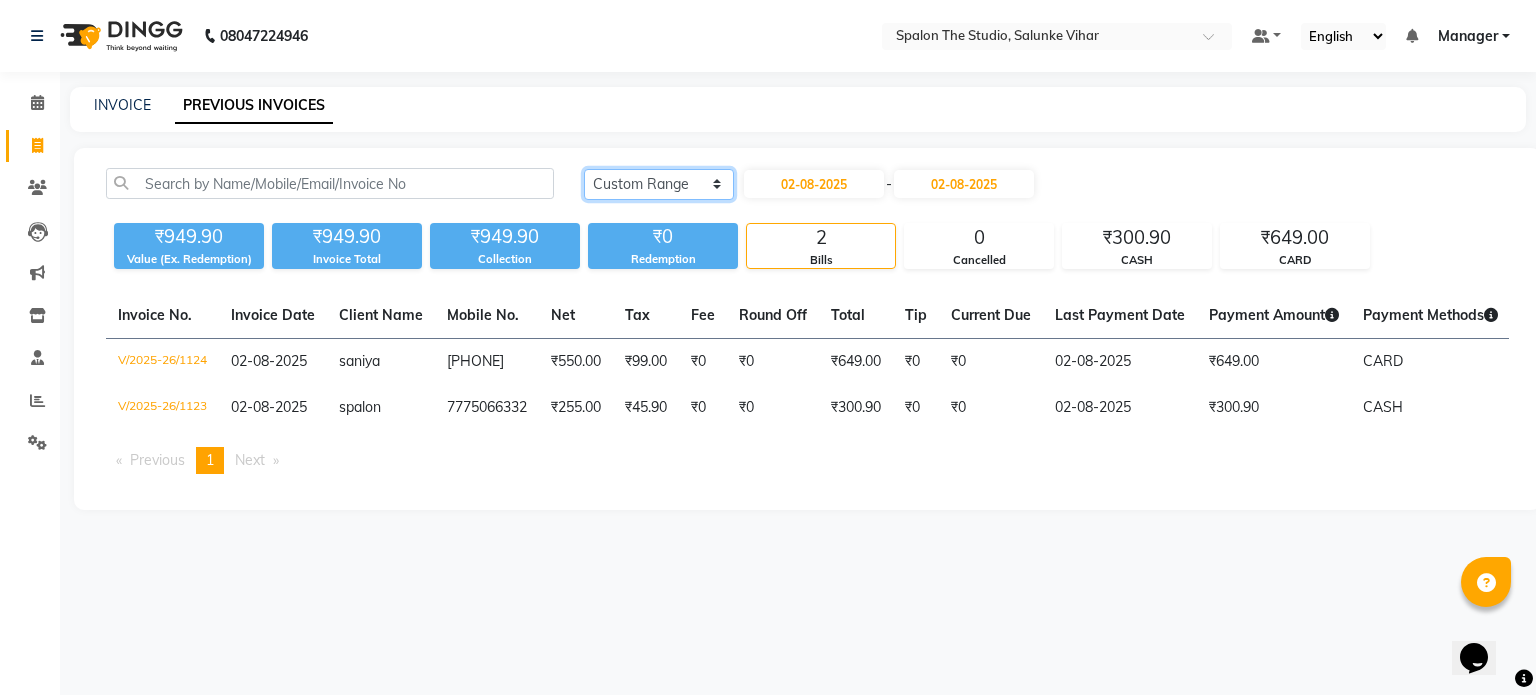 click on "Today Yesterday Custom Range" 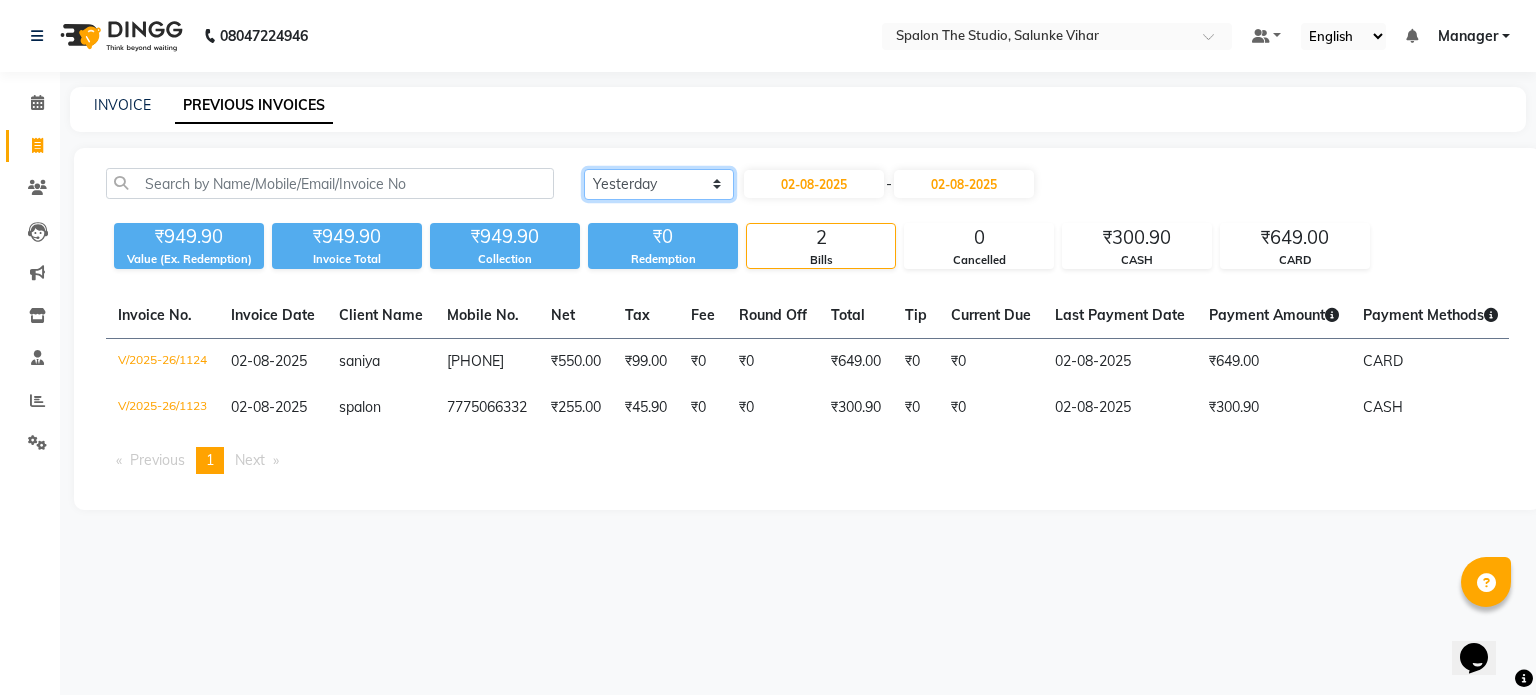 click on "Today Yesterday Custom Range" 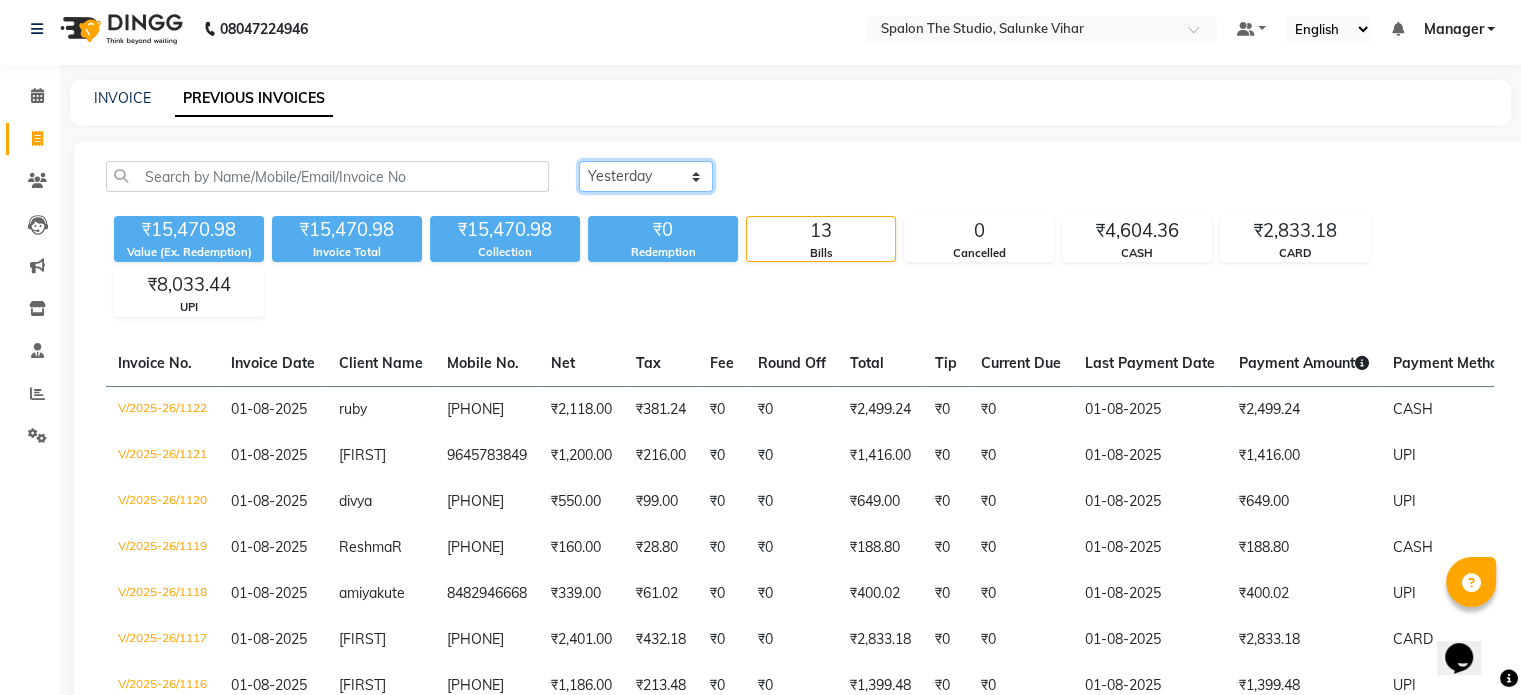 scroll, scrollTop: 0, scrollLeft: 0, axis: both 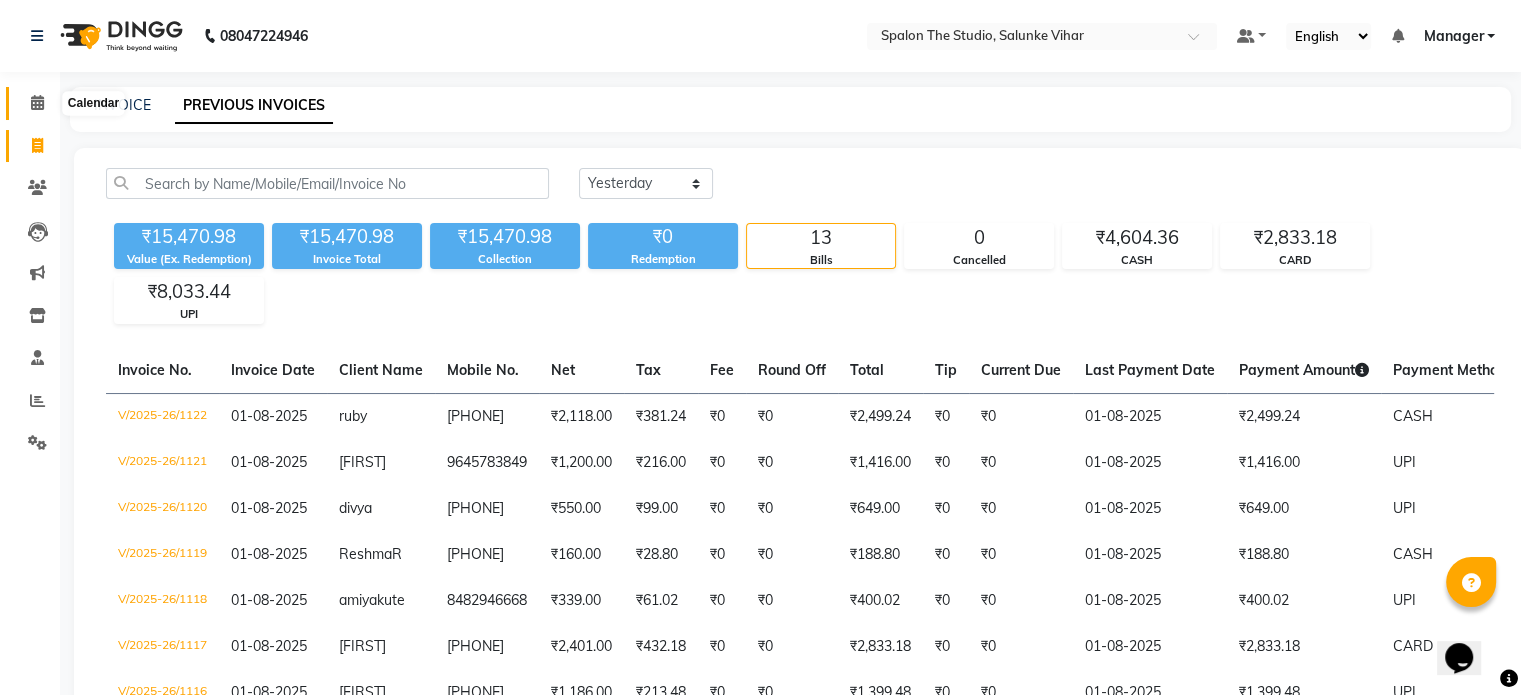 click 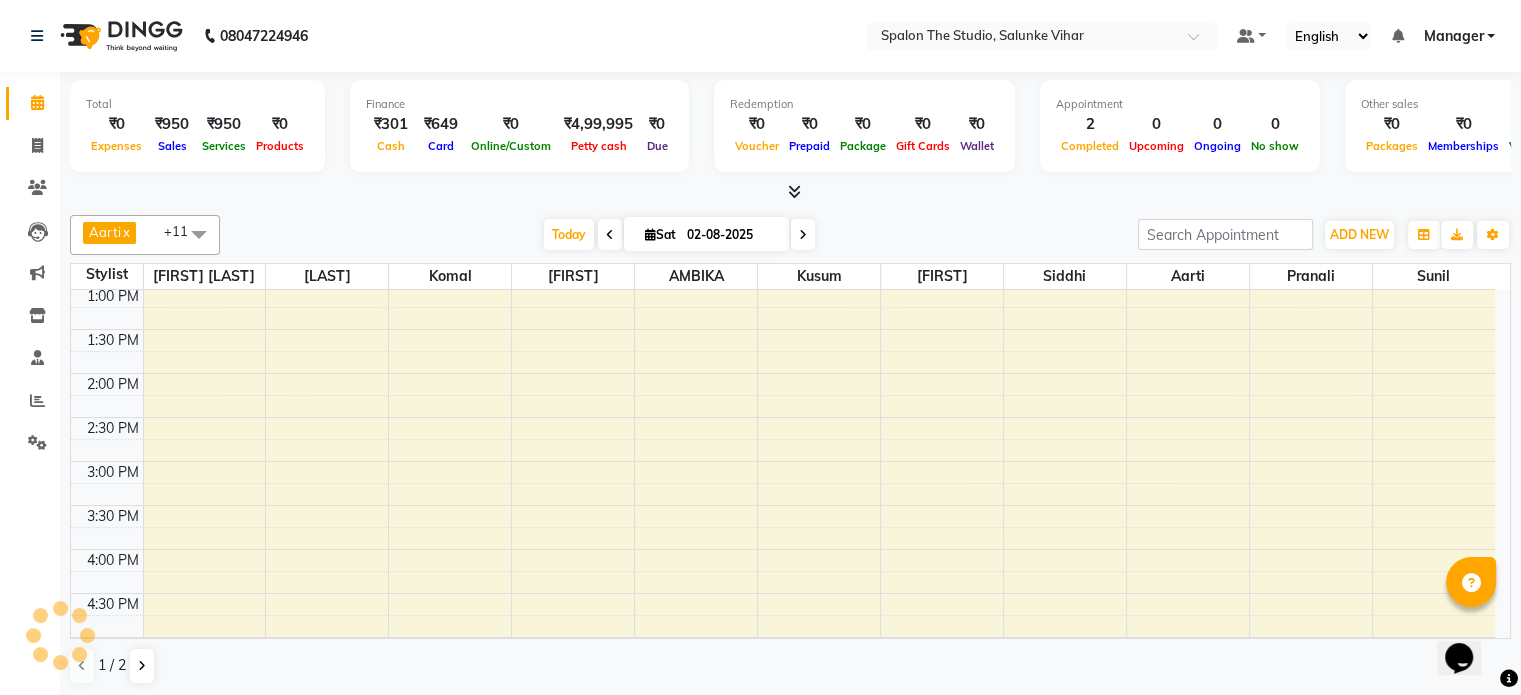 scroll, scrollTop: 363, scrollLeft: 0, axis: vertical 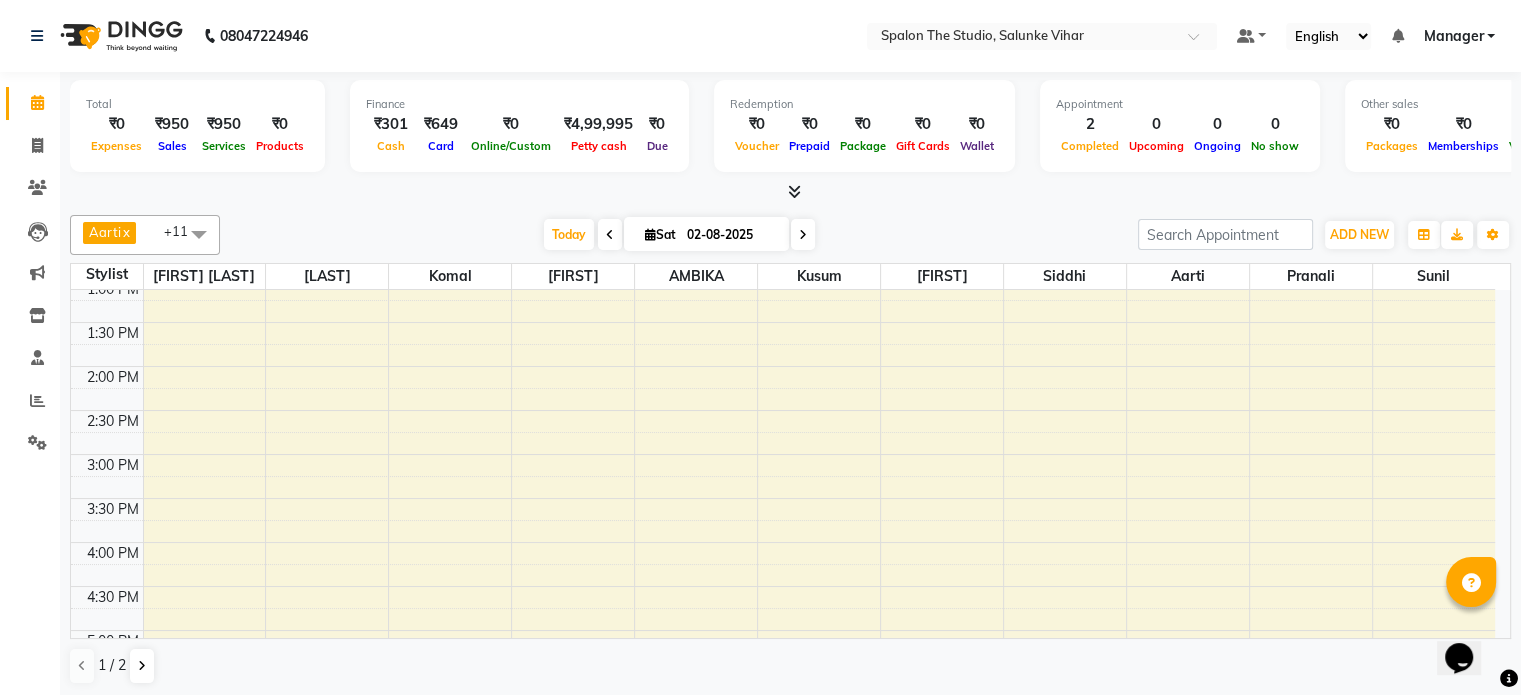 click on "Opens Chat This icon Opens the chat window." at bounding box center [1469, 623] 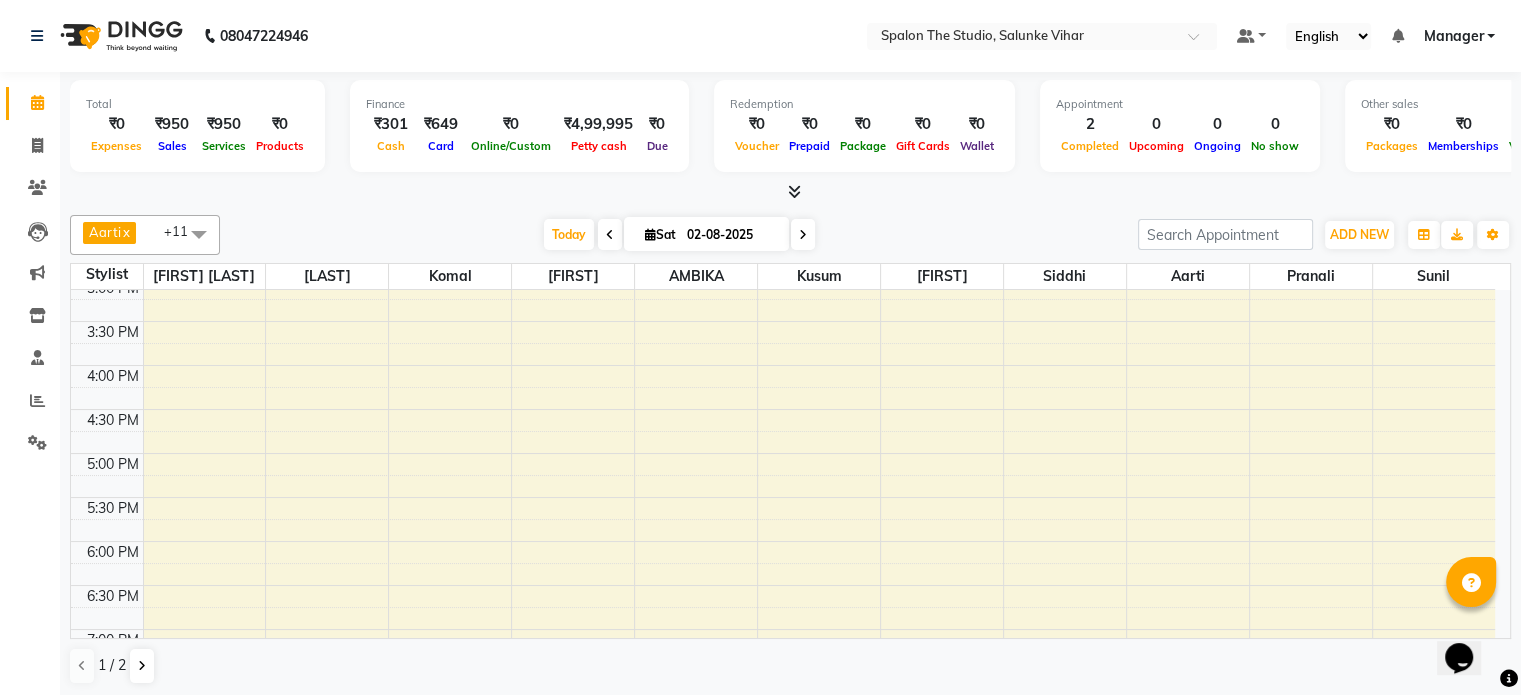 scroll, scrollTop: 668, scrollLeft: 0, axis: vertical 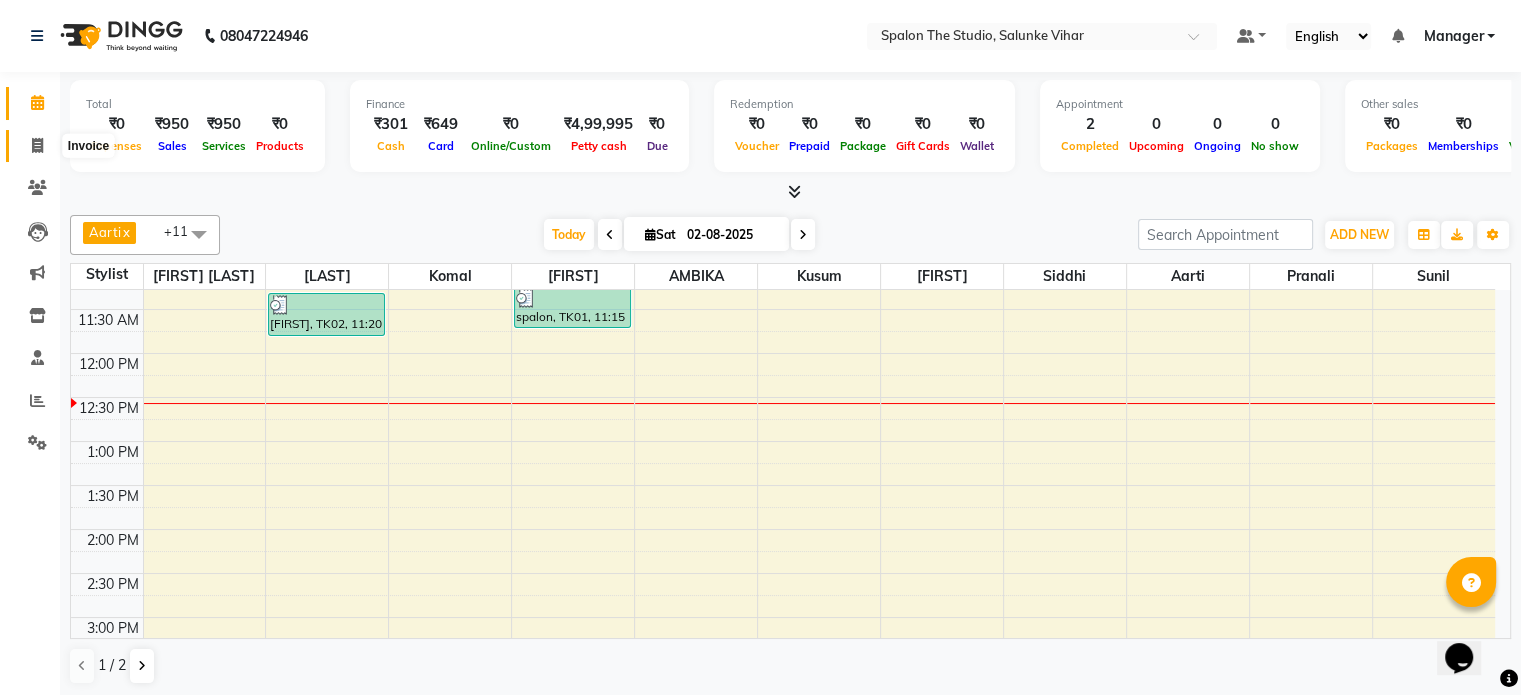 click 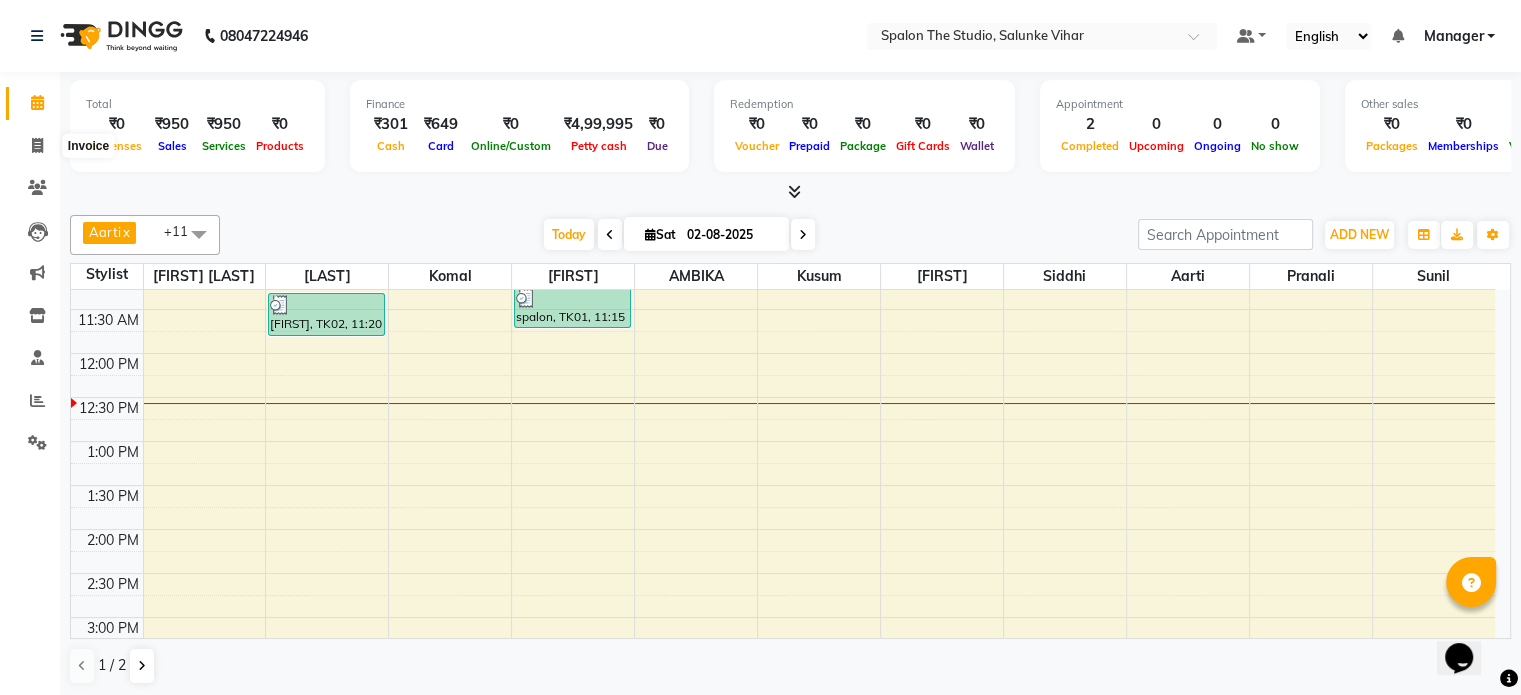 select on "service" 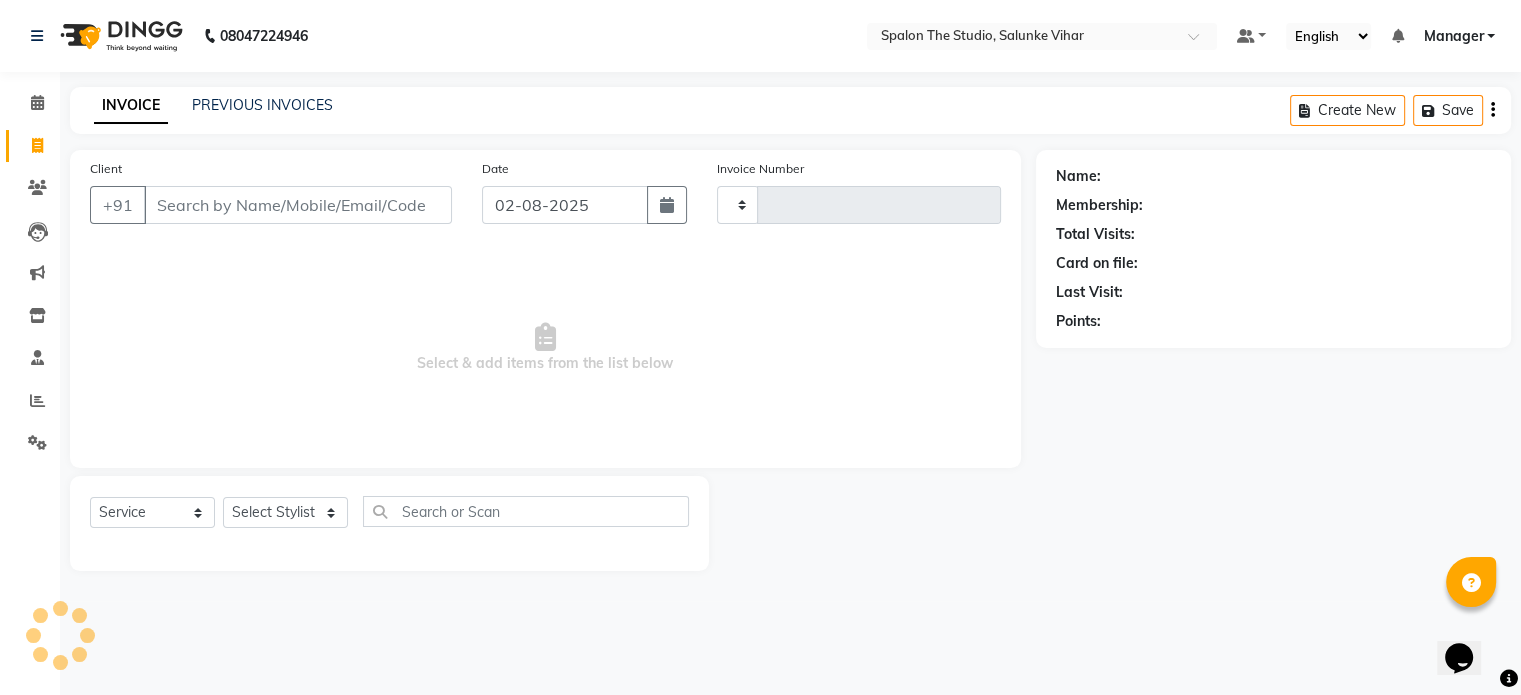 type on "1125" 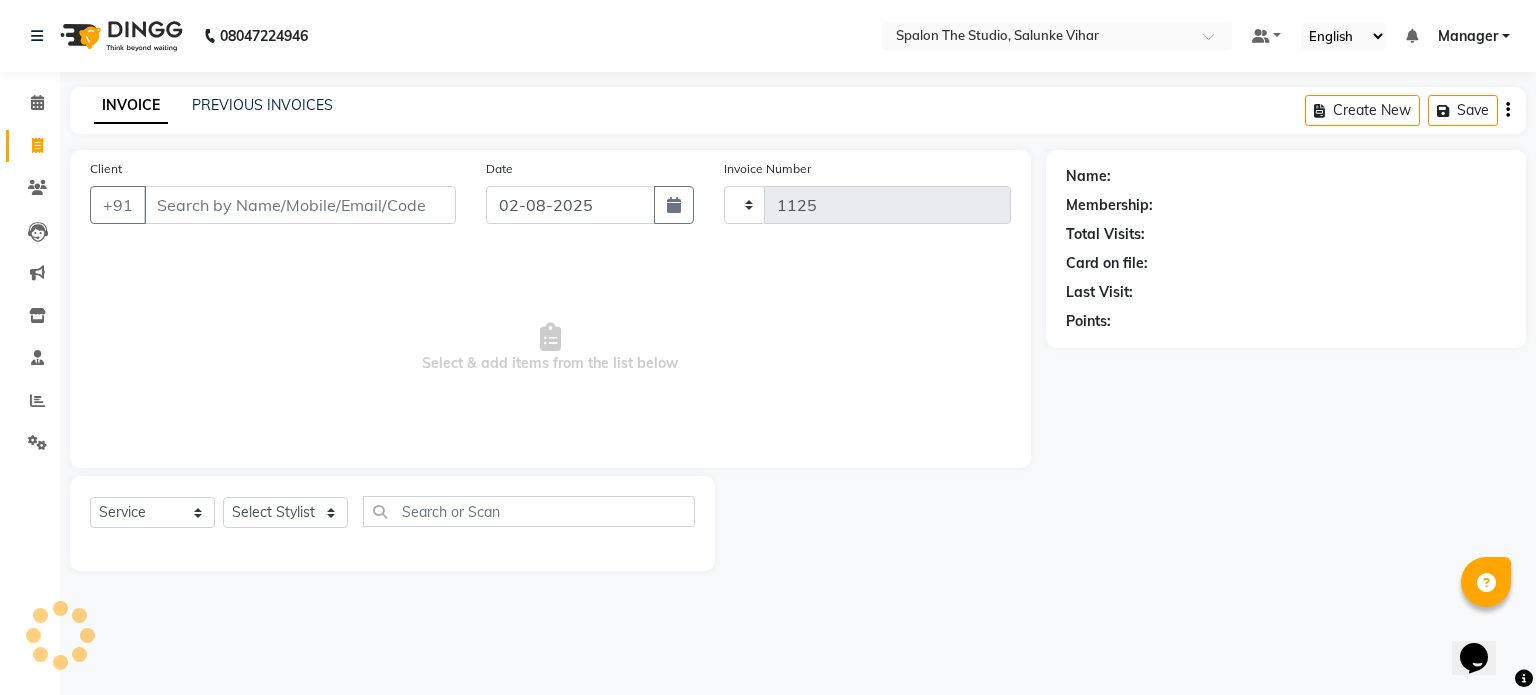 select on "903" 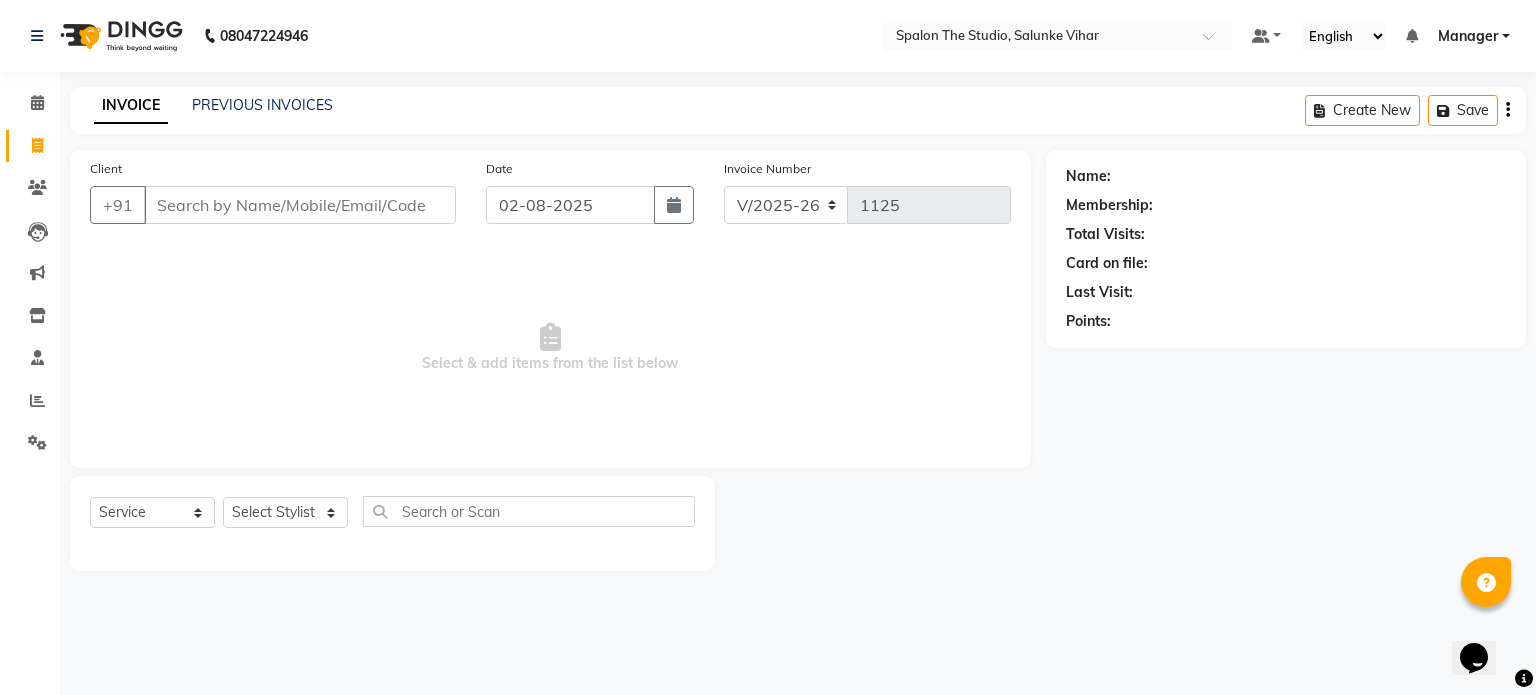 click on "Client" at bounding box center (300, 205) 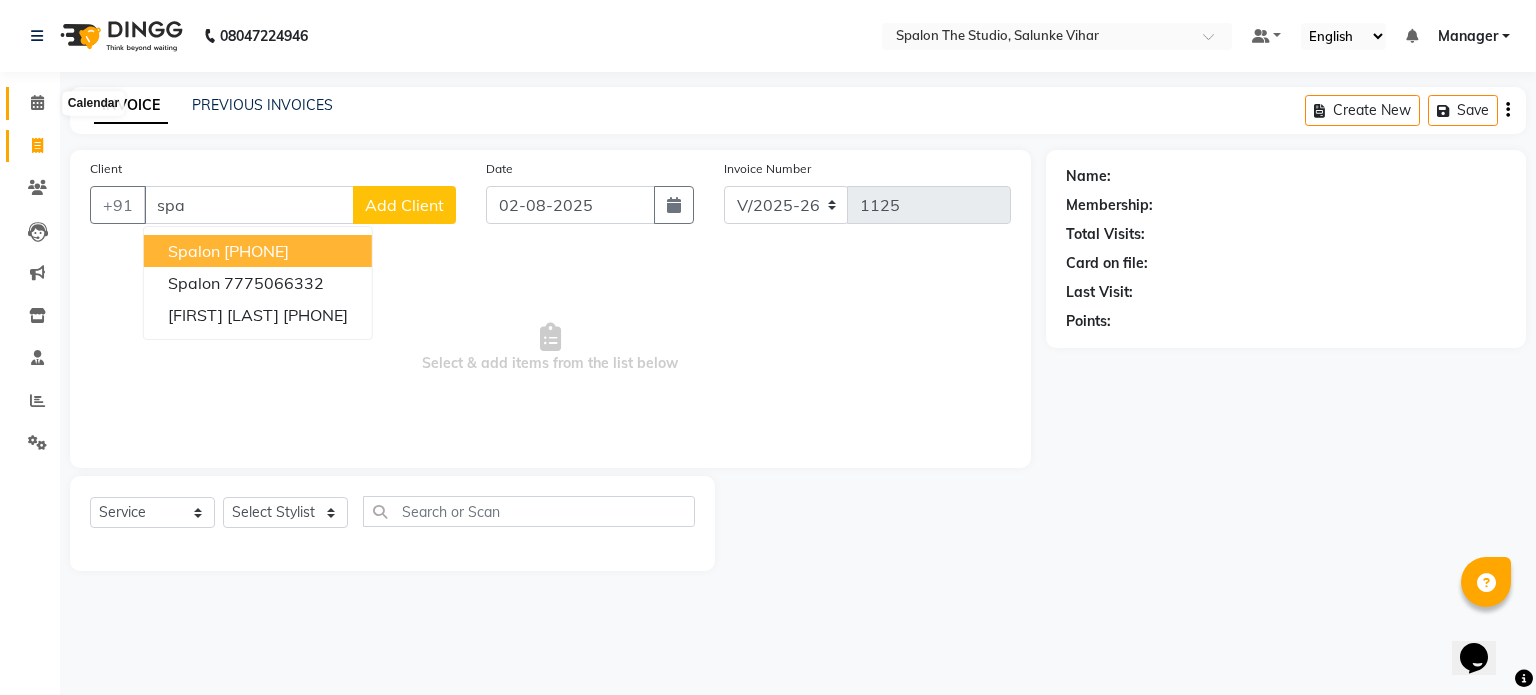 type on "spa" 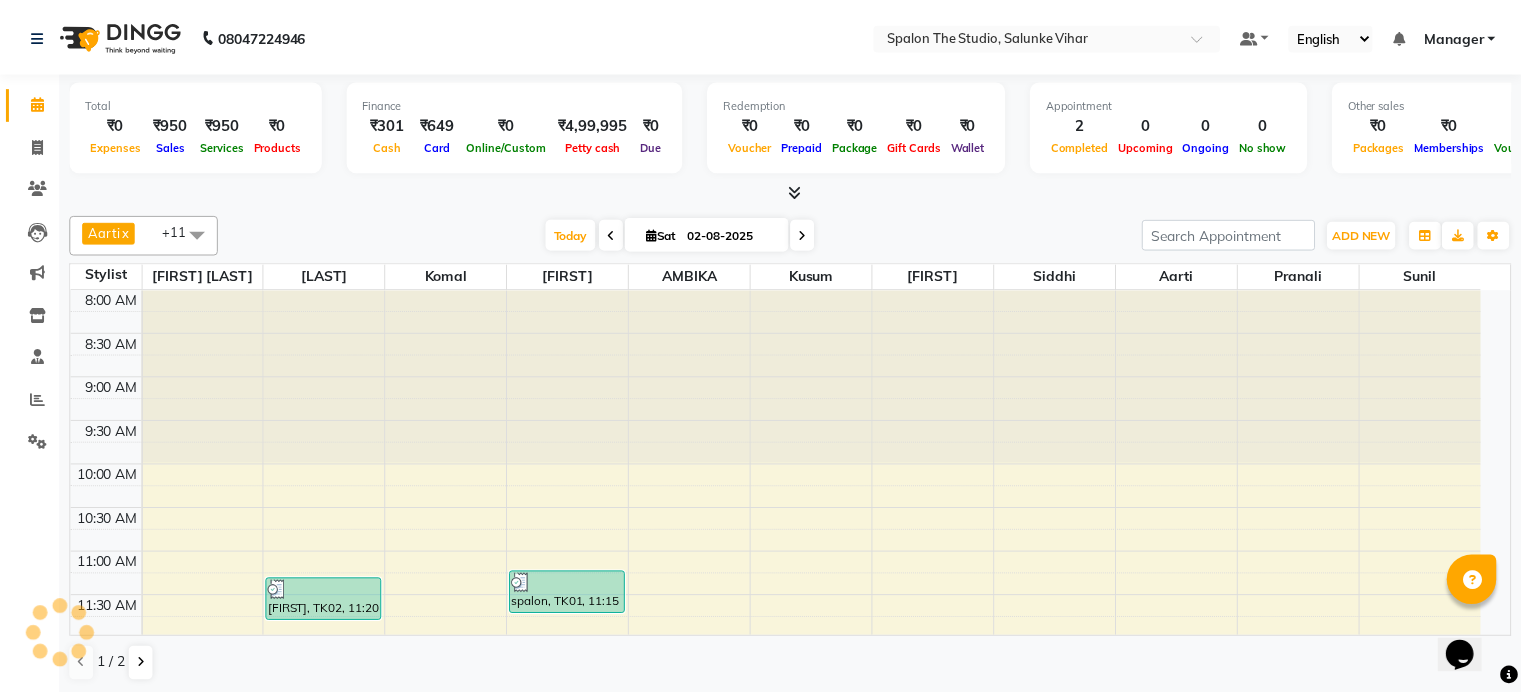 scroll, scrollTop: 350, scrollLeft: 0, axis: vertical 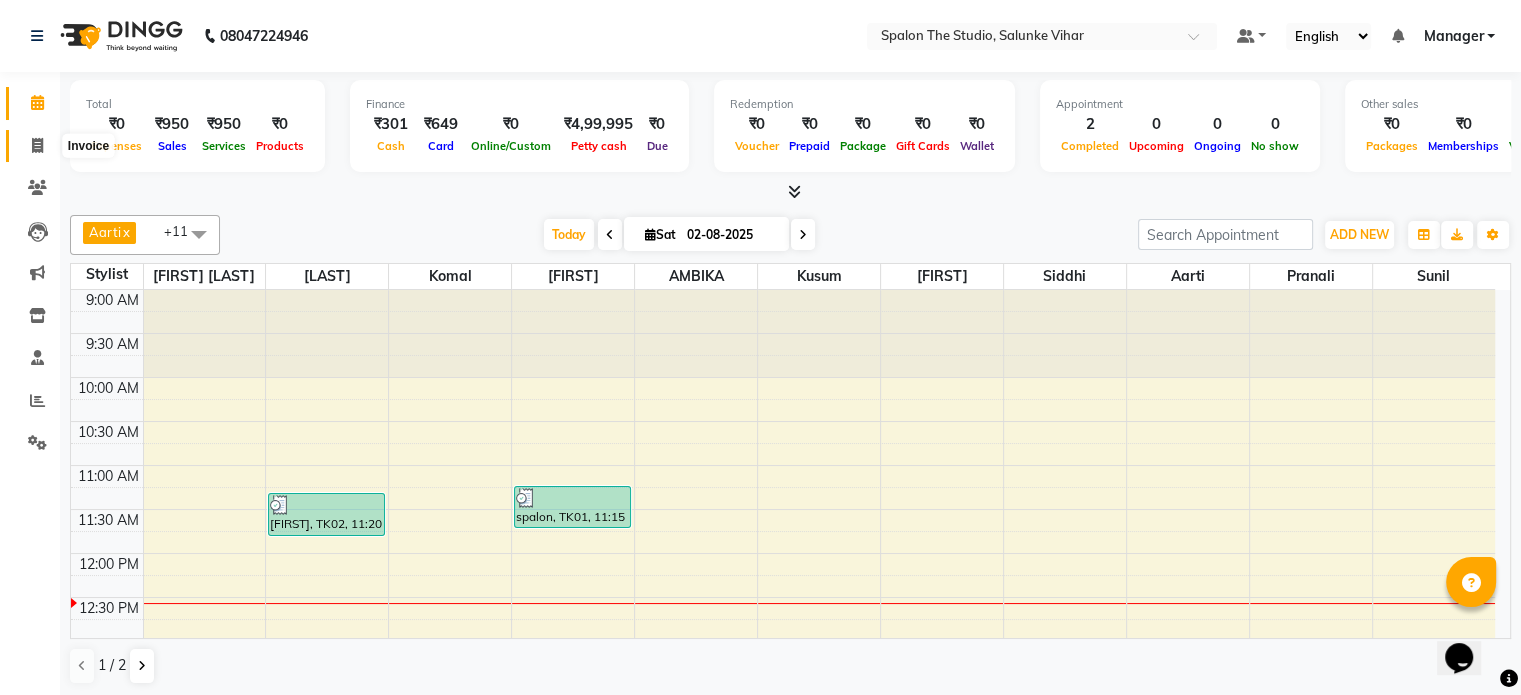 click 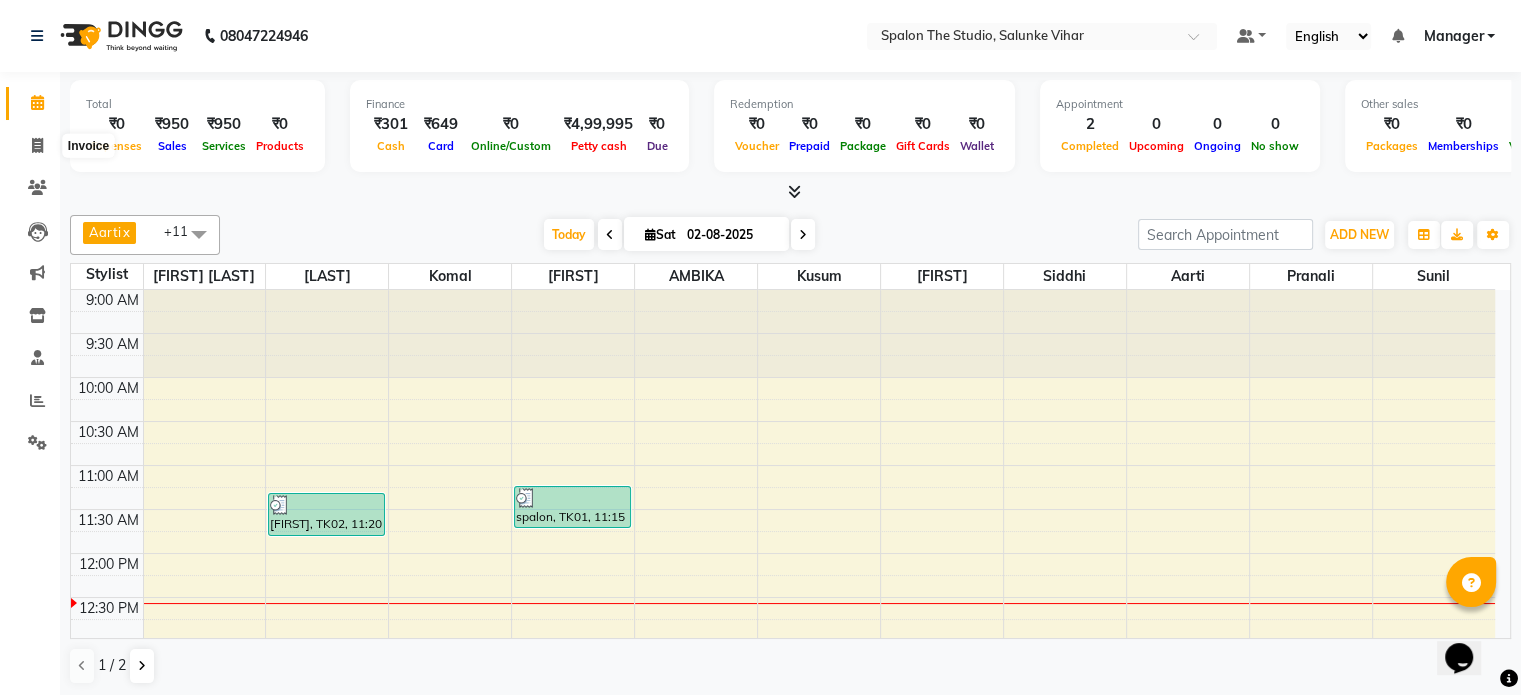 select on "903" 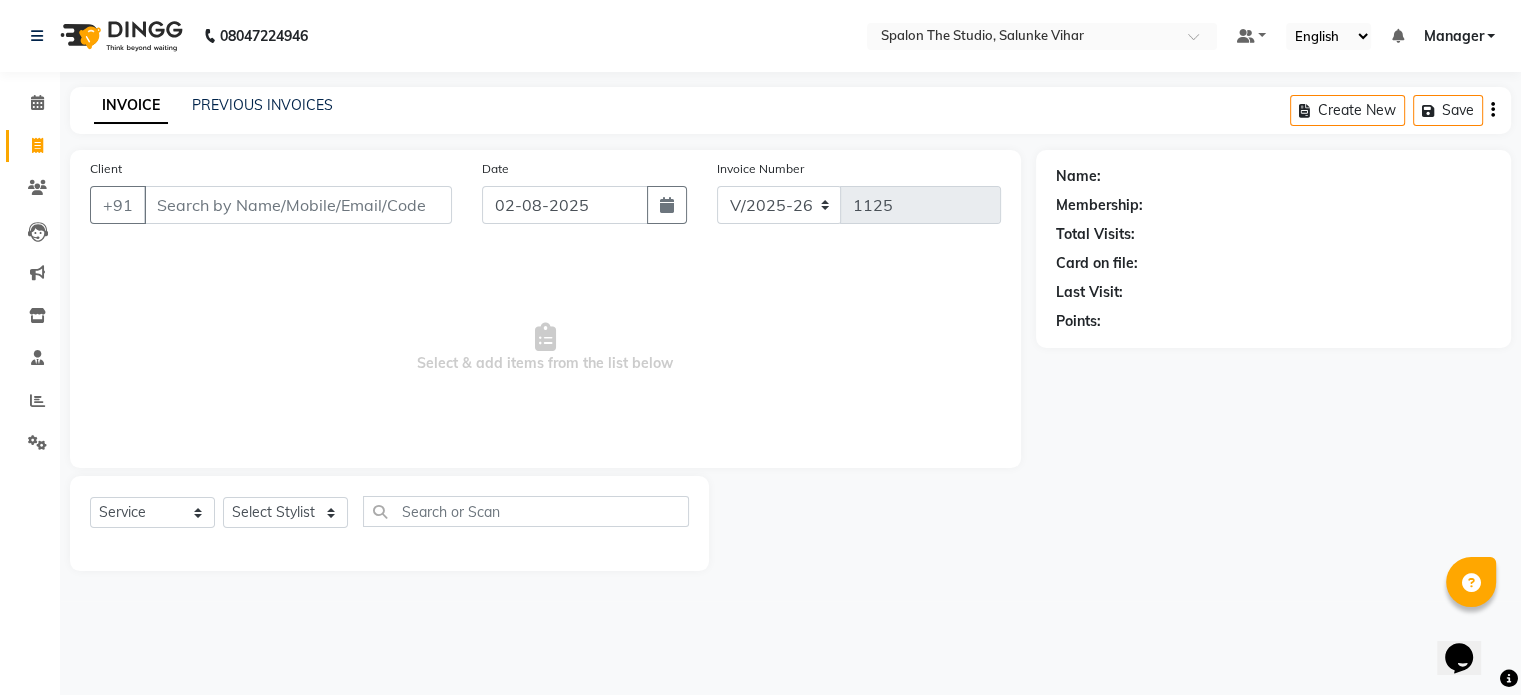scroll, scrollTop: 0, scrollLeft: 0, axis: both 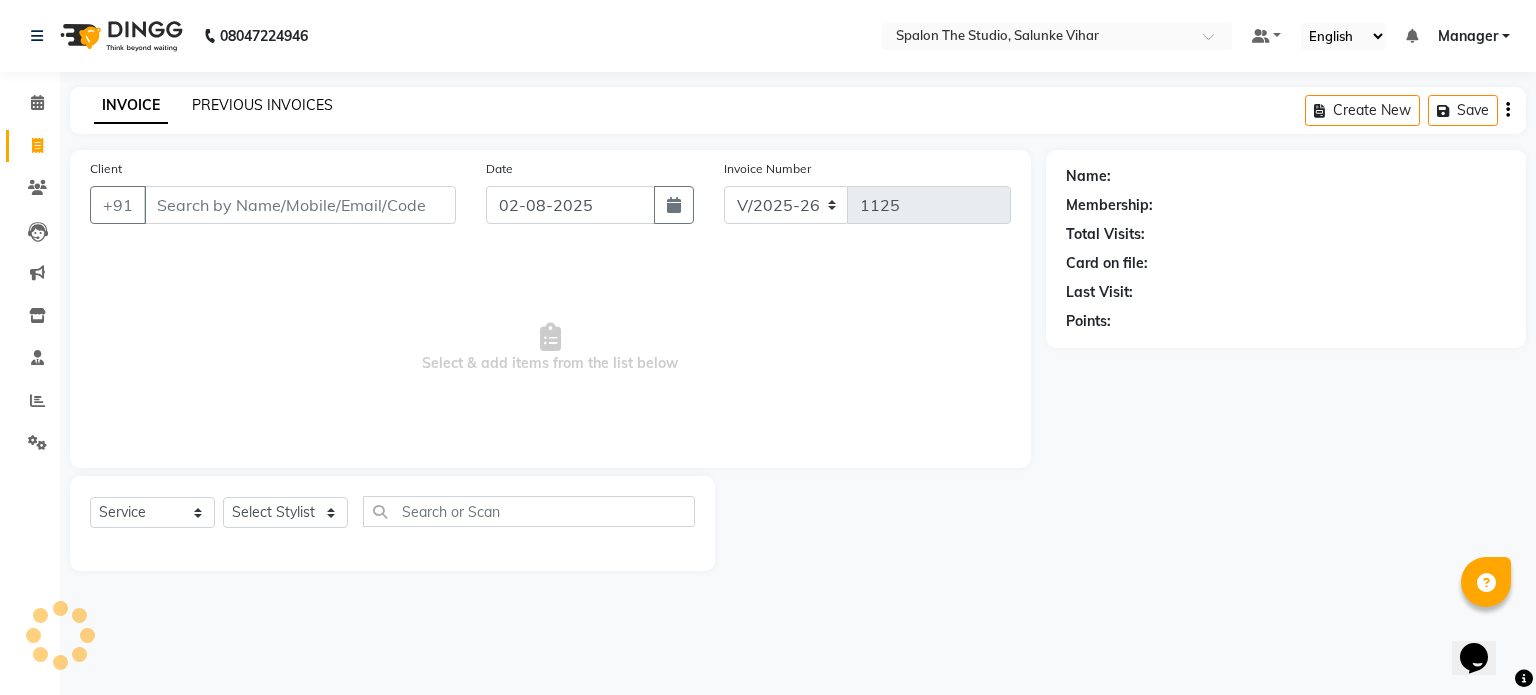 click on "PREVIOUS INVOICES" 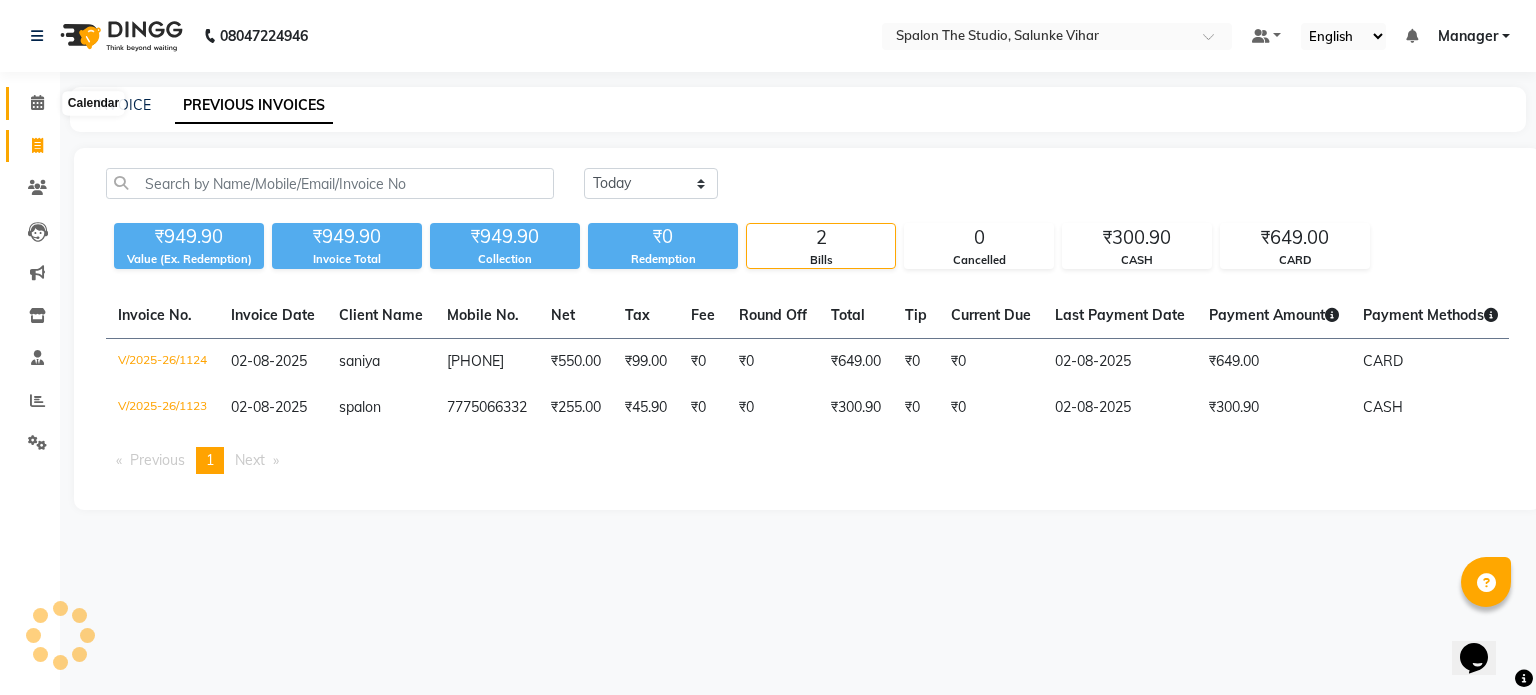 click 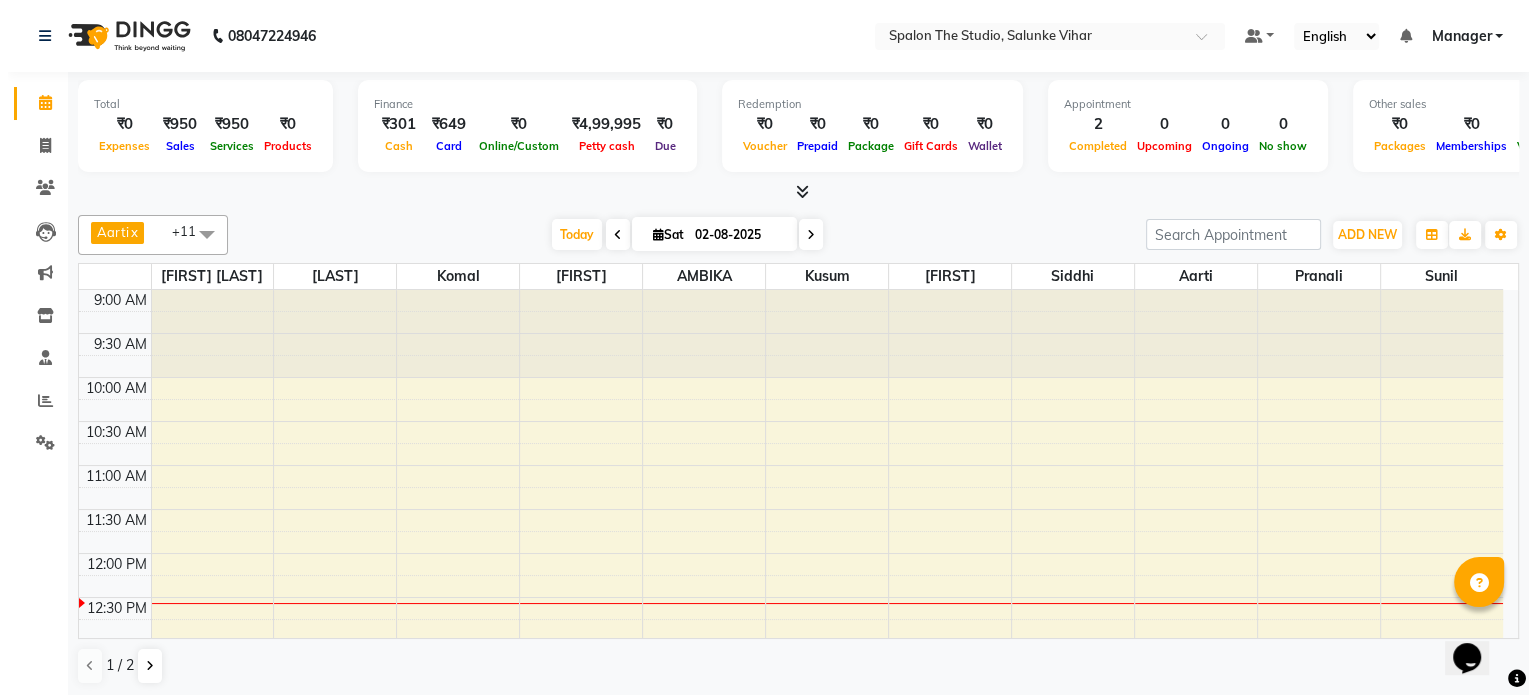 scroll, scrollTop: 263, scrollLeft: 0, axis: vertical 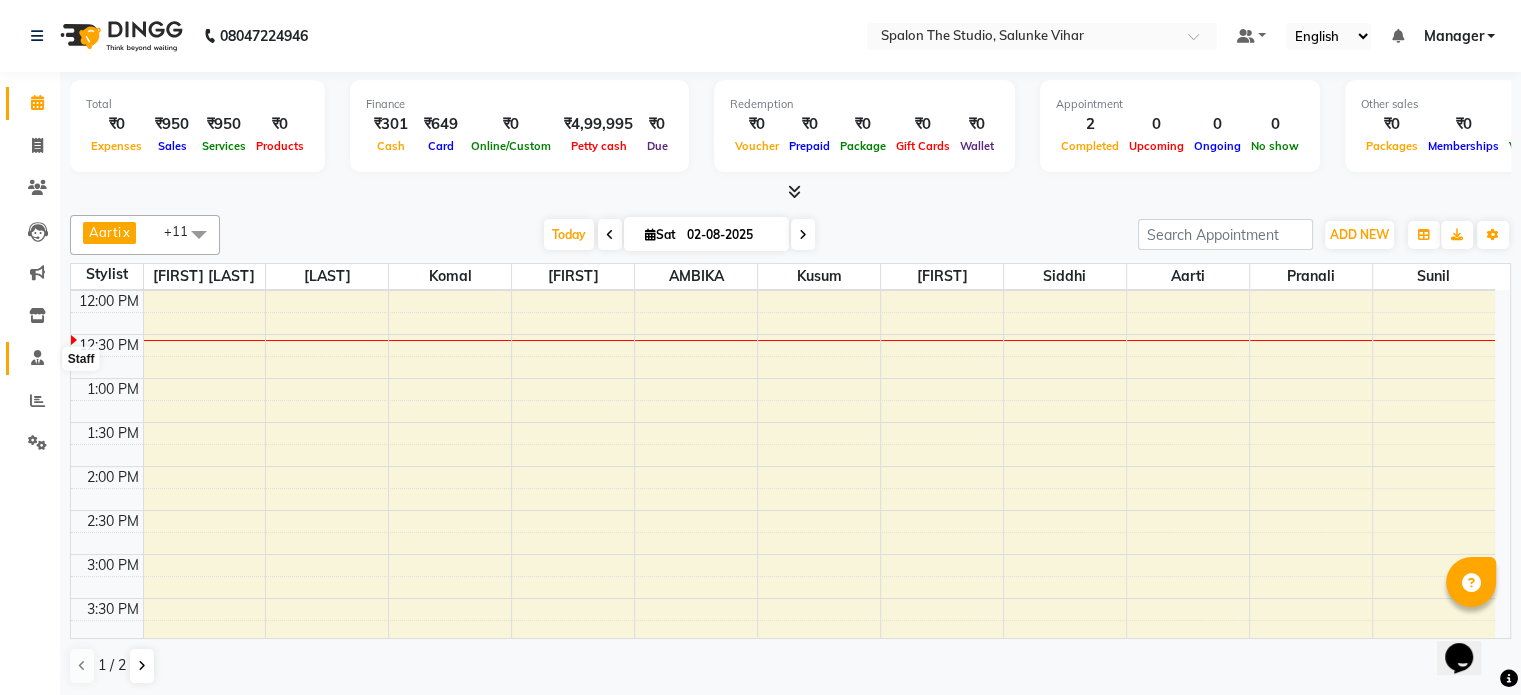 click 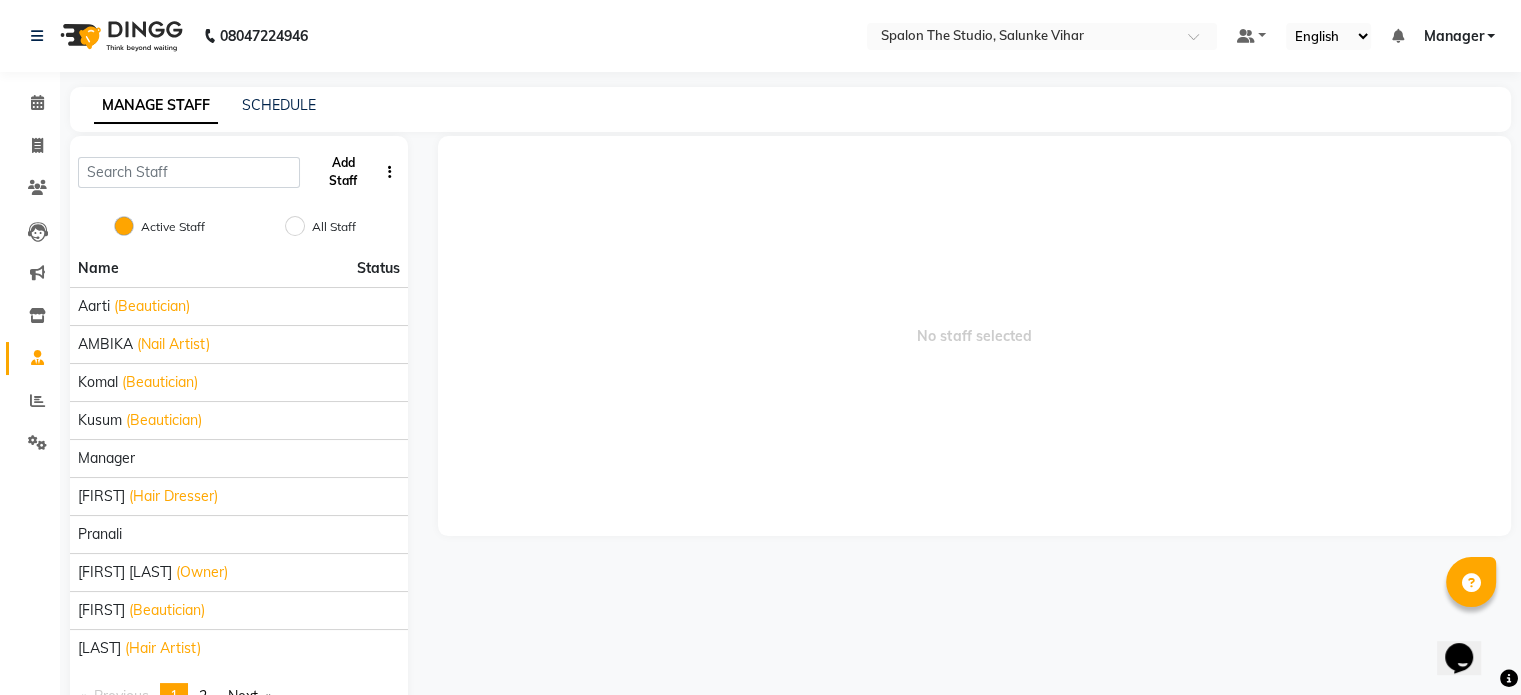 click on "Add Staff" 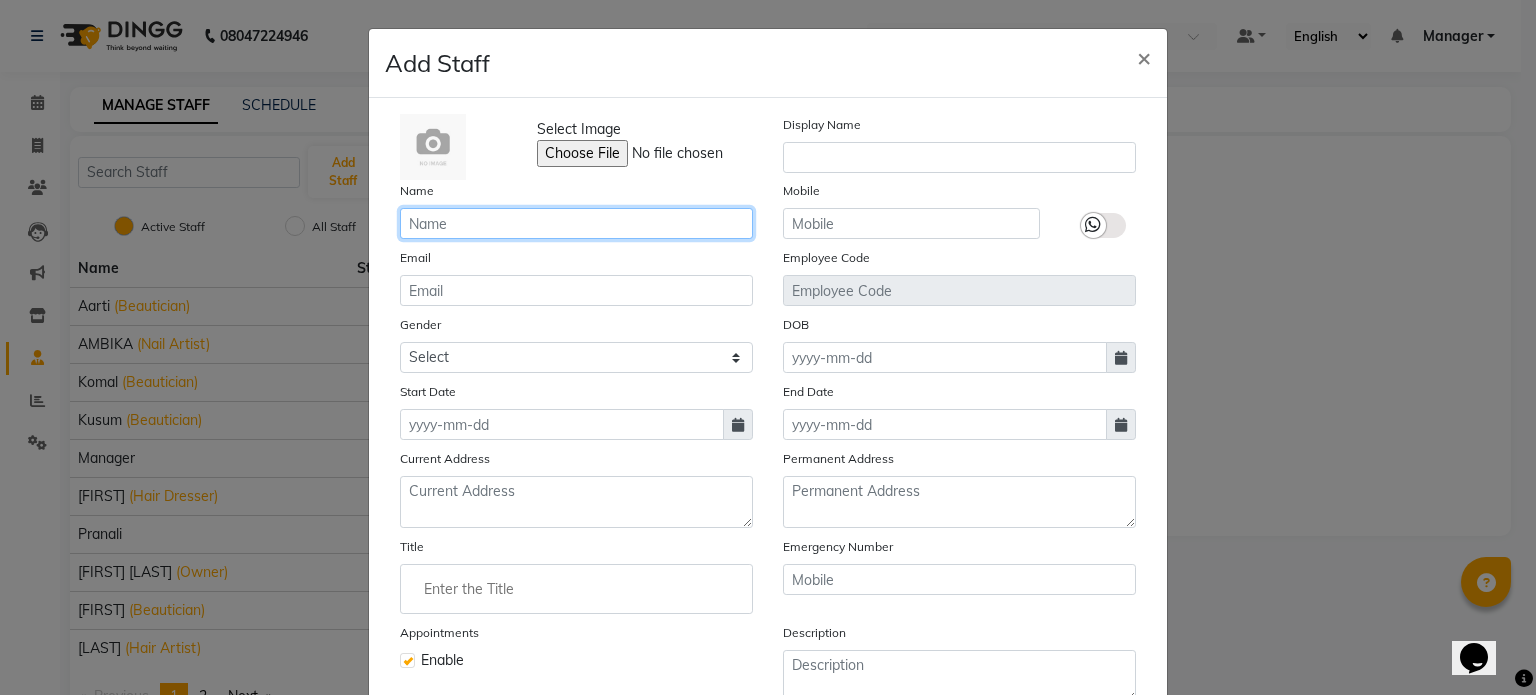click 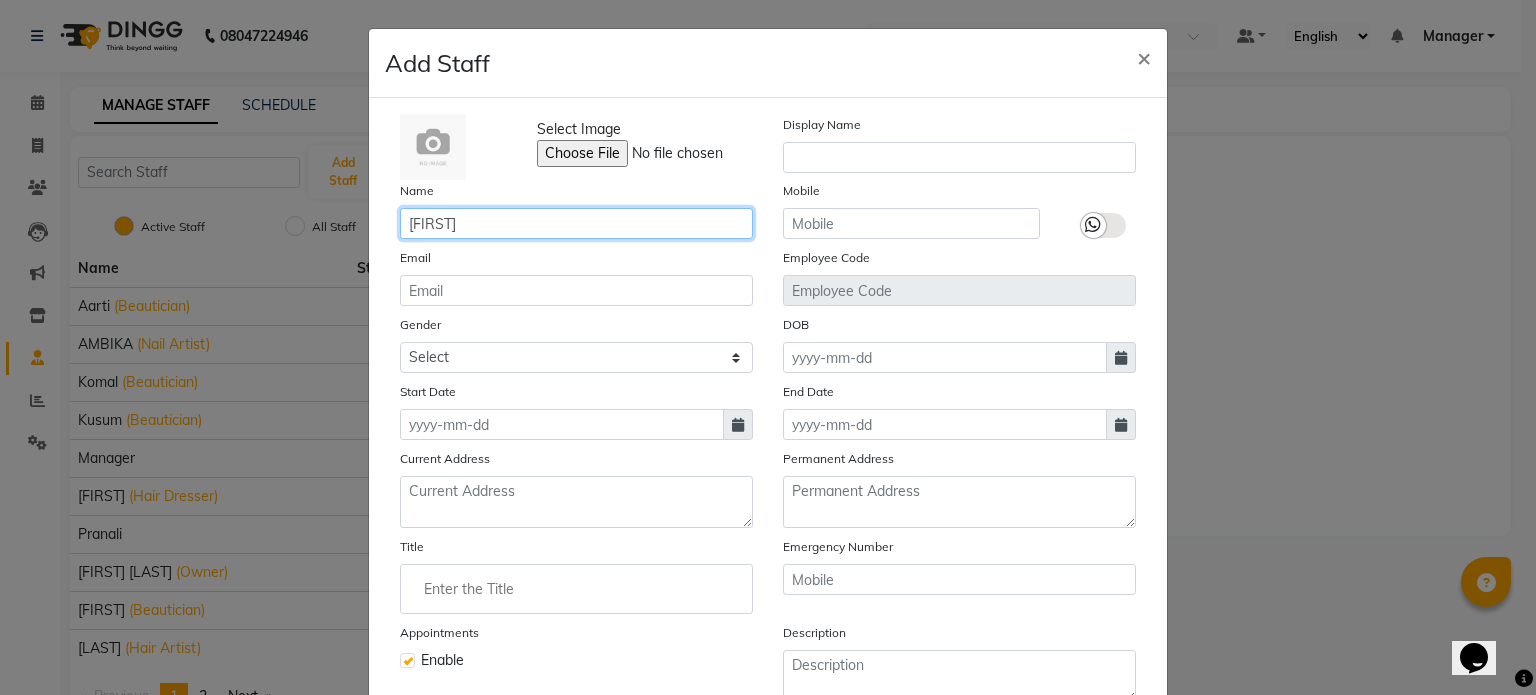 type on "[FIRST]" 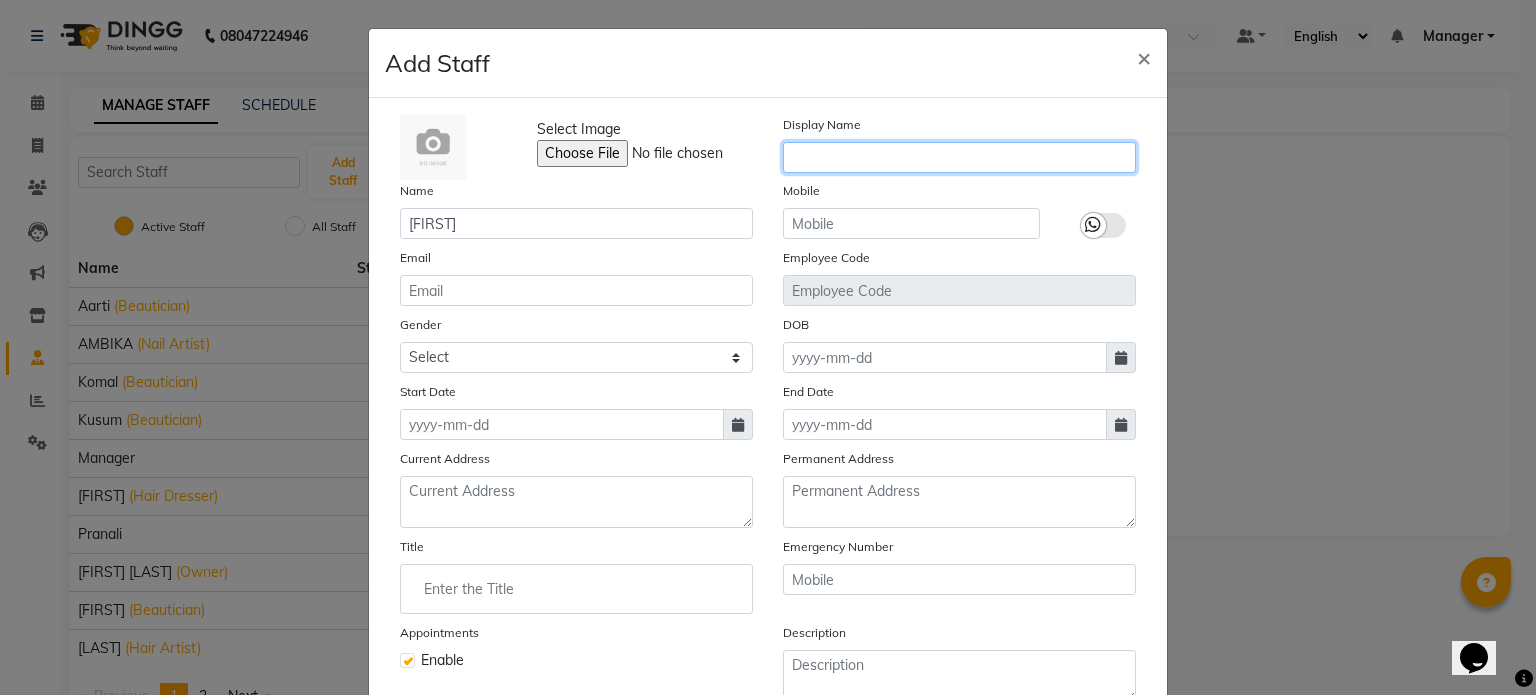 click 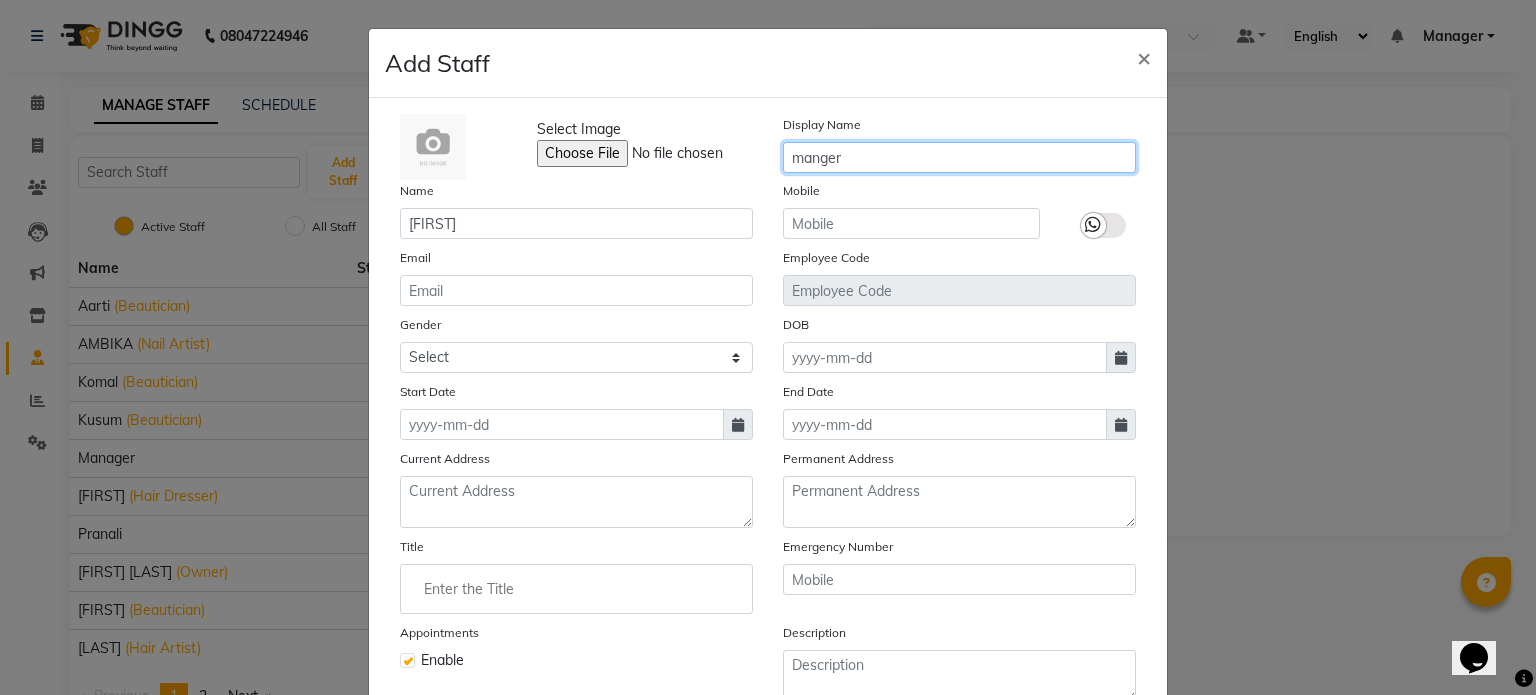 type on "manger" 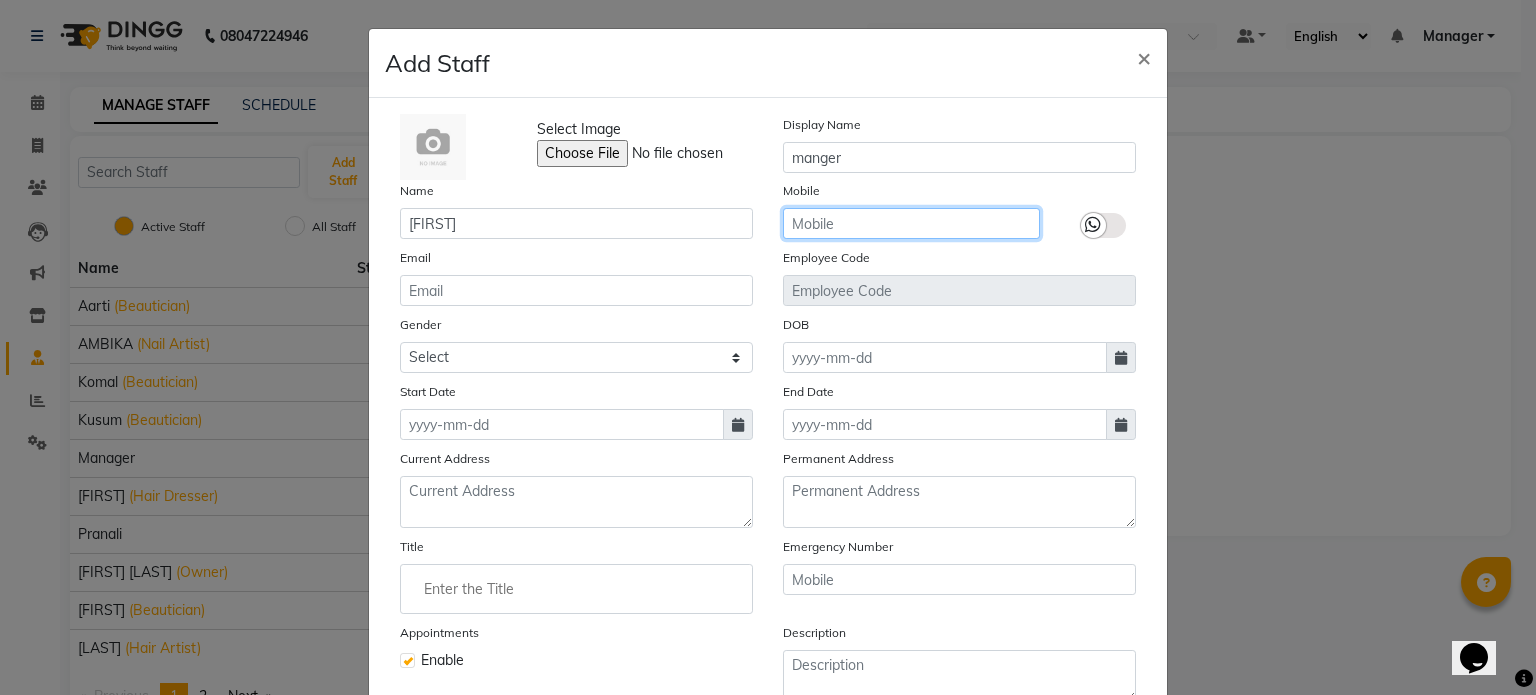 click 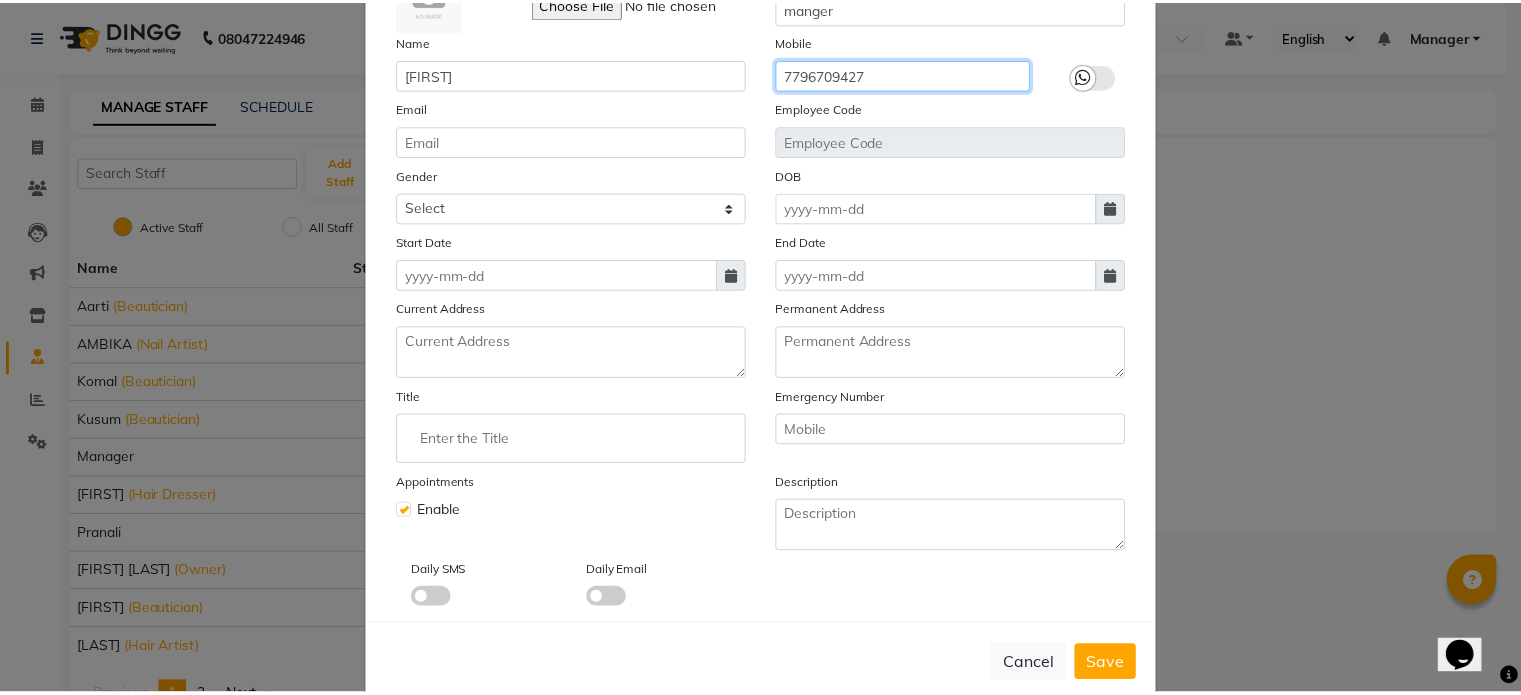 scroll, scrollTop: 194, scrollLeft: 0, axis: vertical 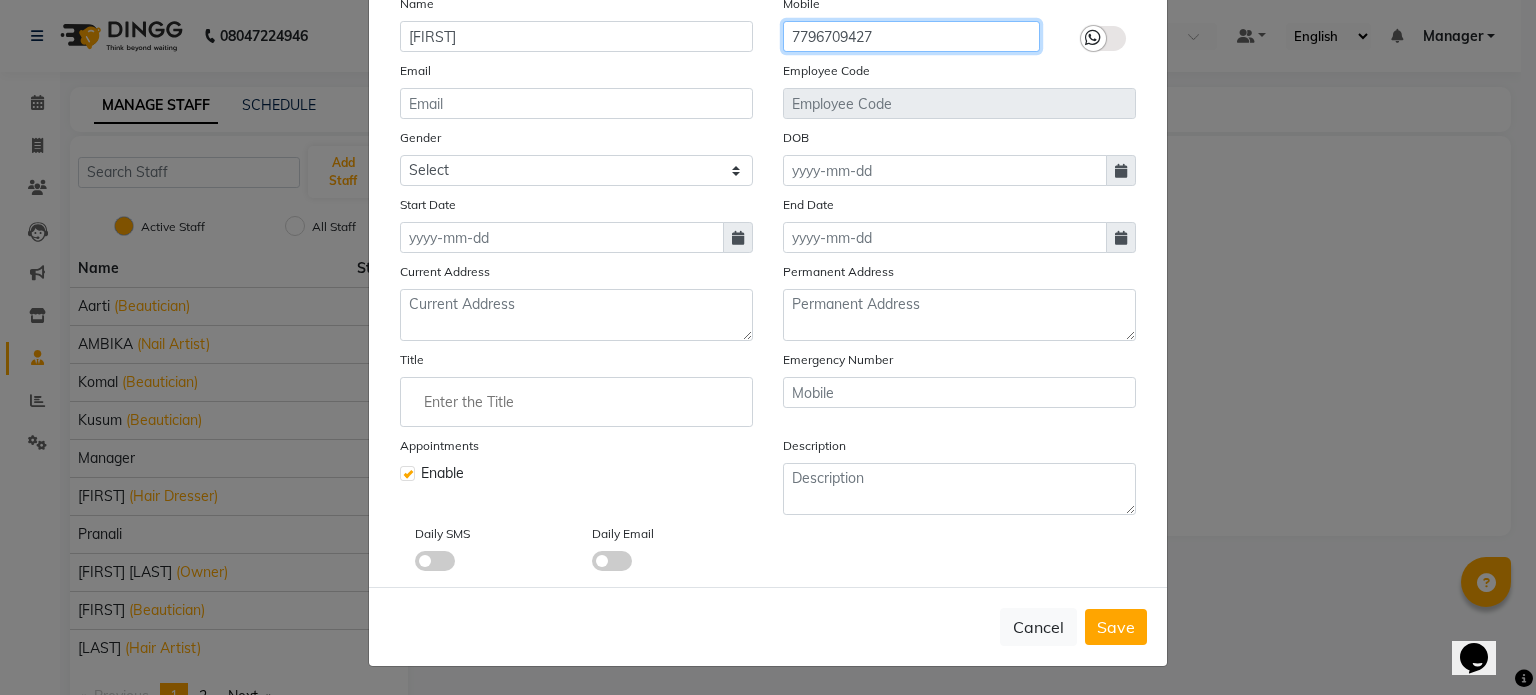 type on "7796709427" 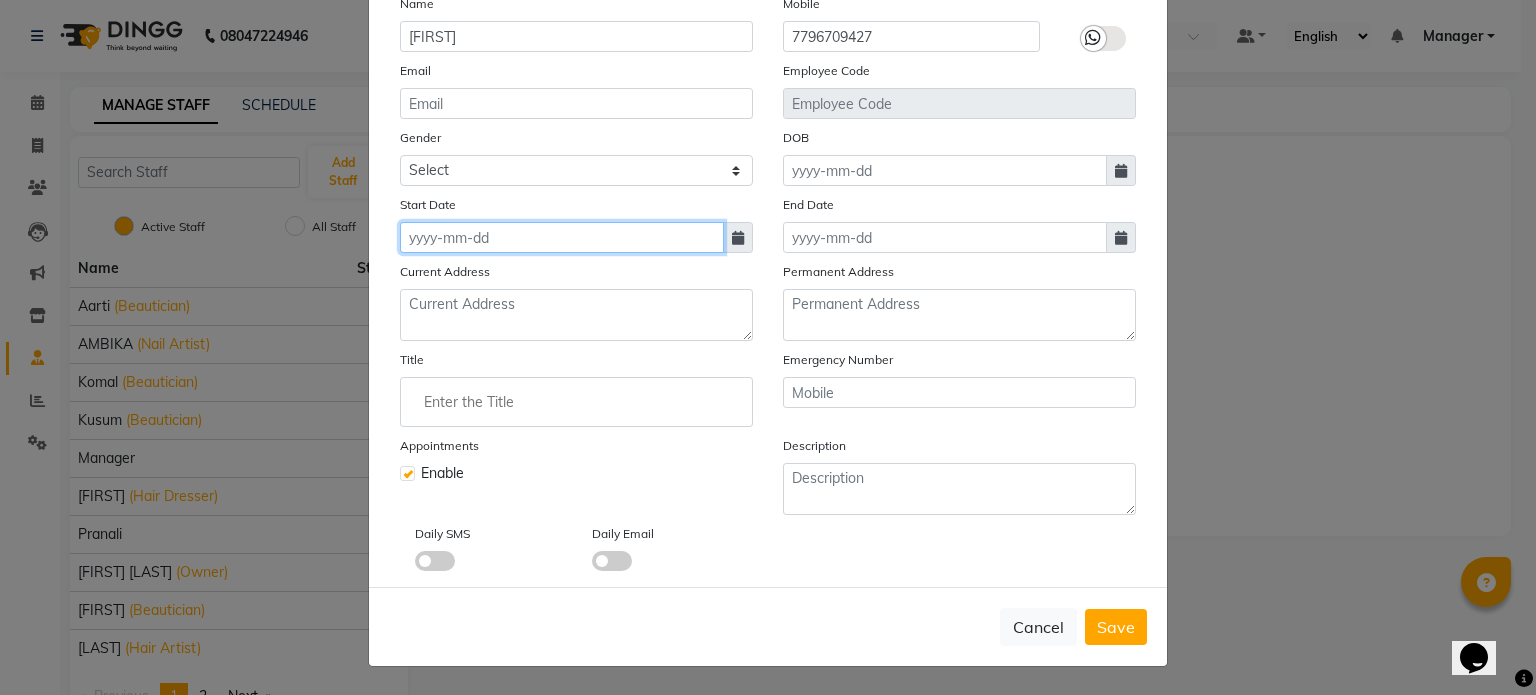 click 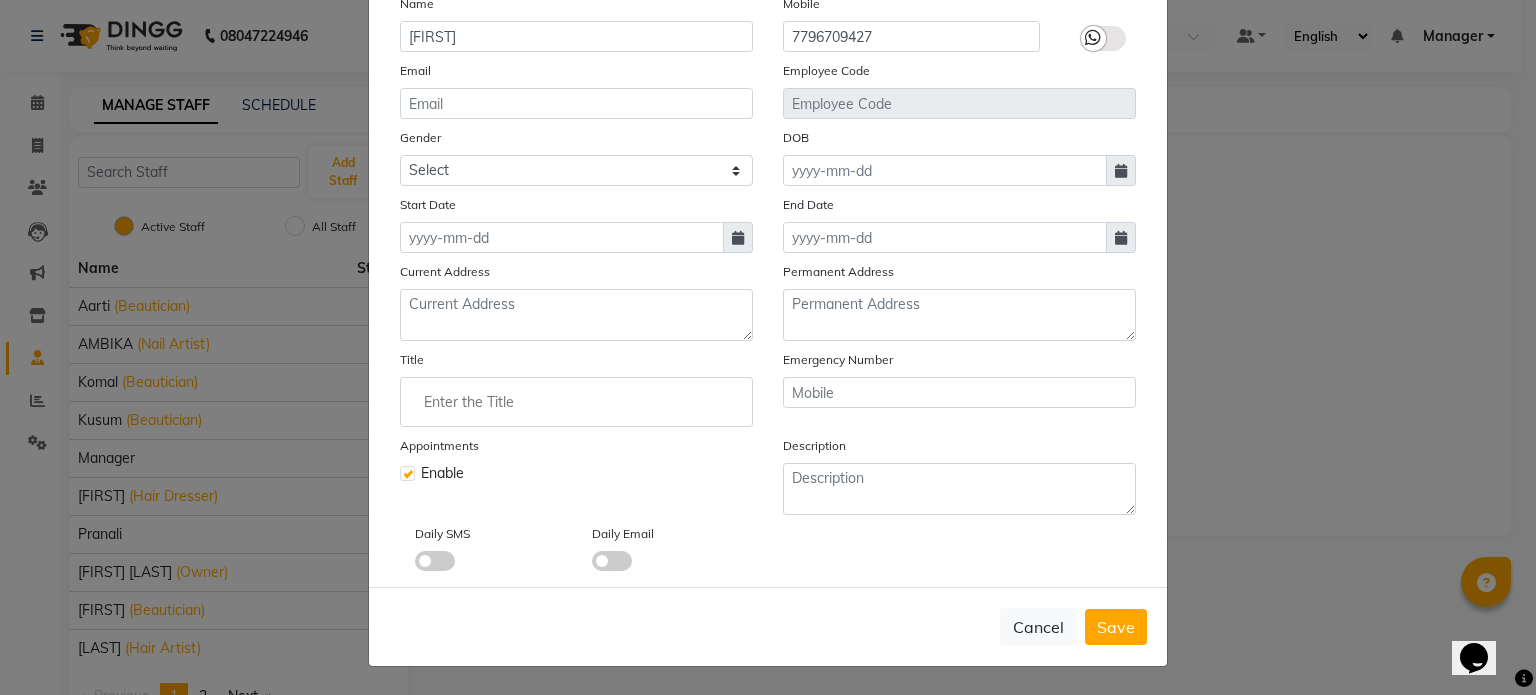 select on "8" 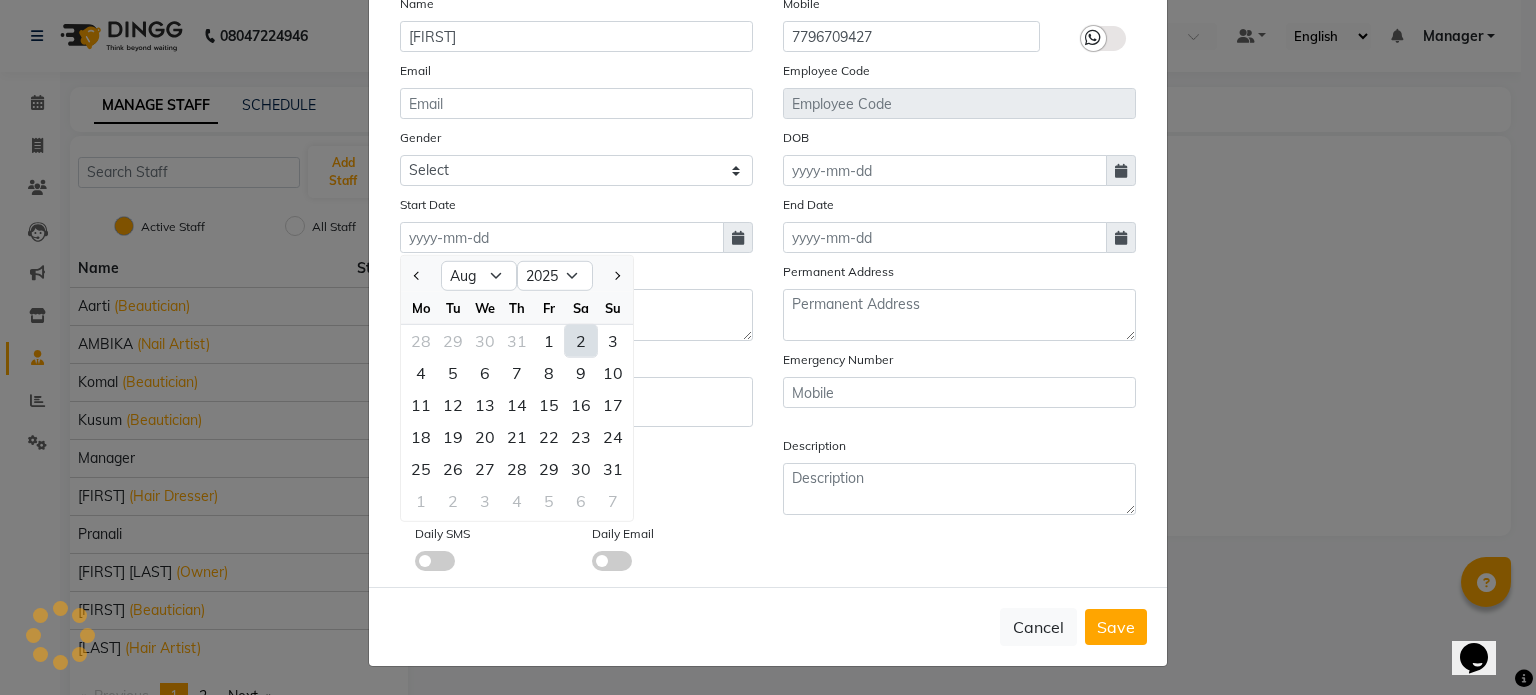 click on "2" 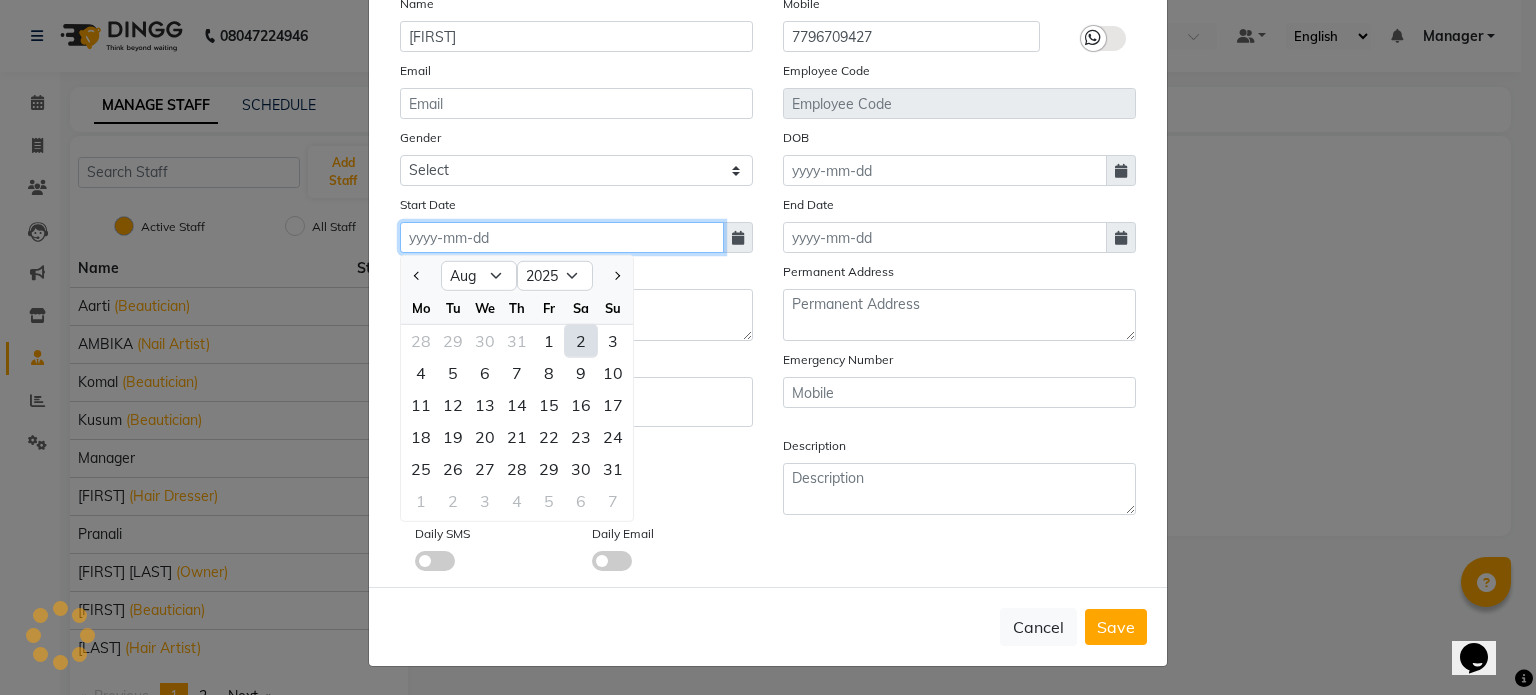 type on "02-08-2025" 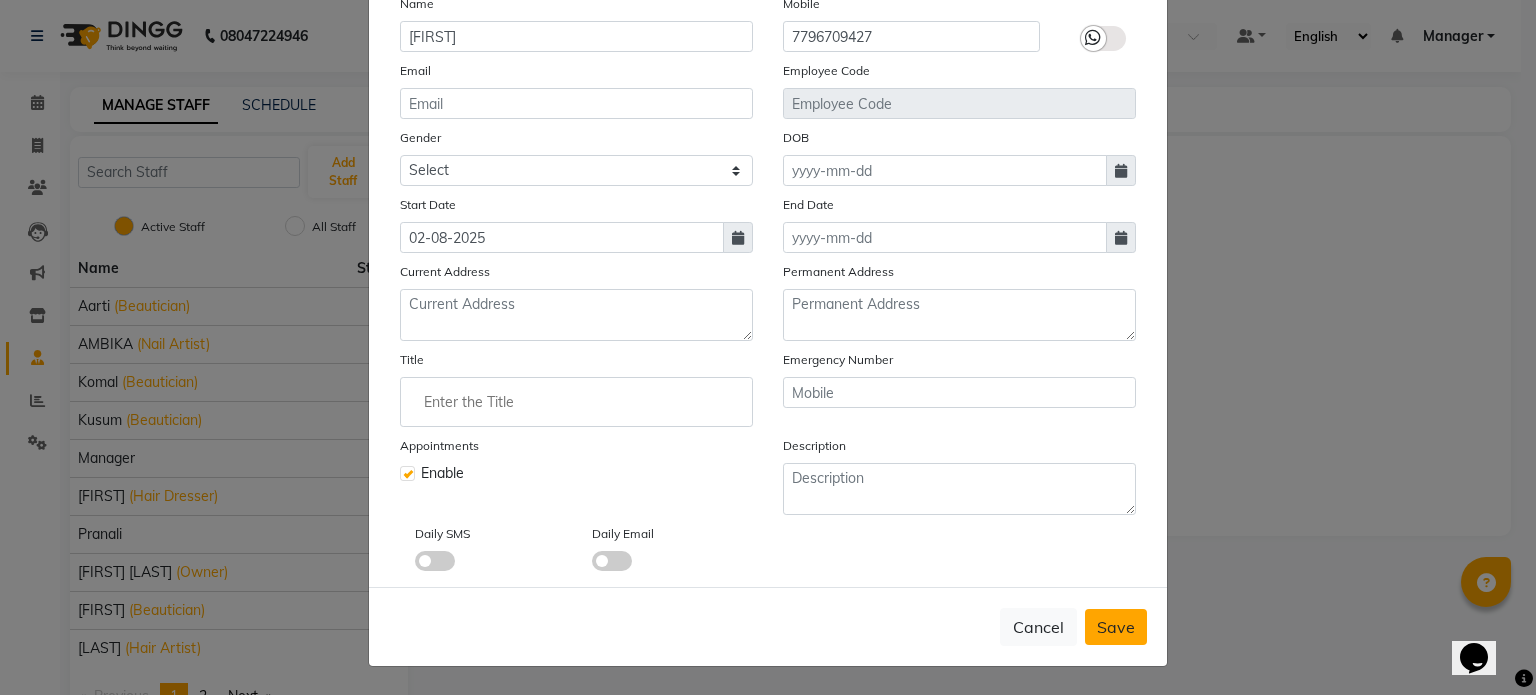 click on "Save" at bounding box center (1116, 627) 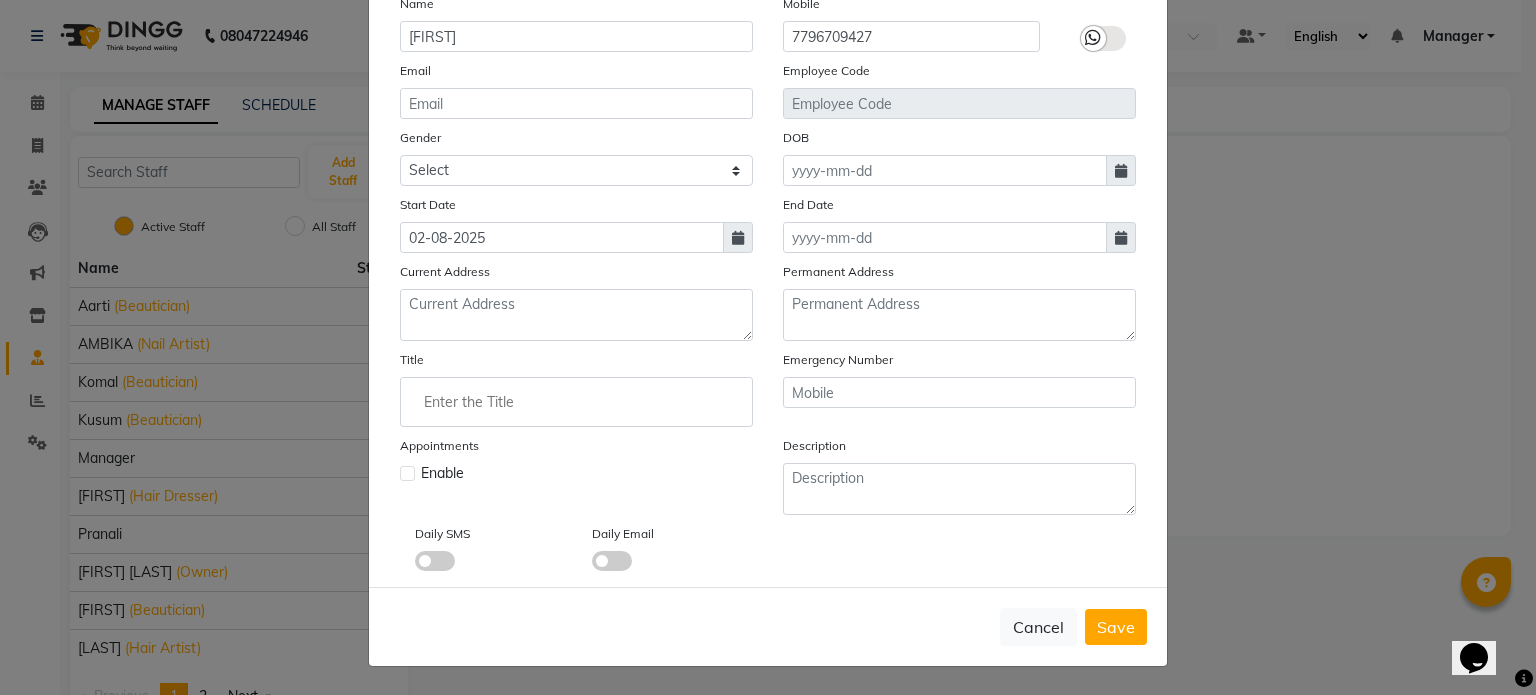 type 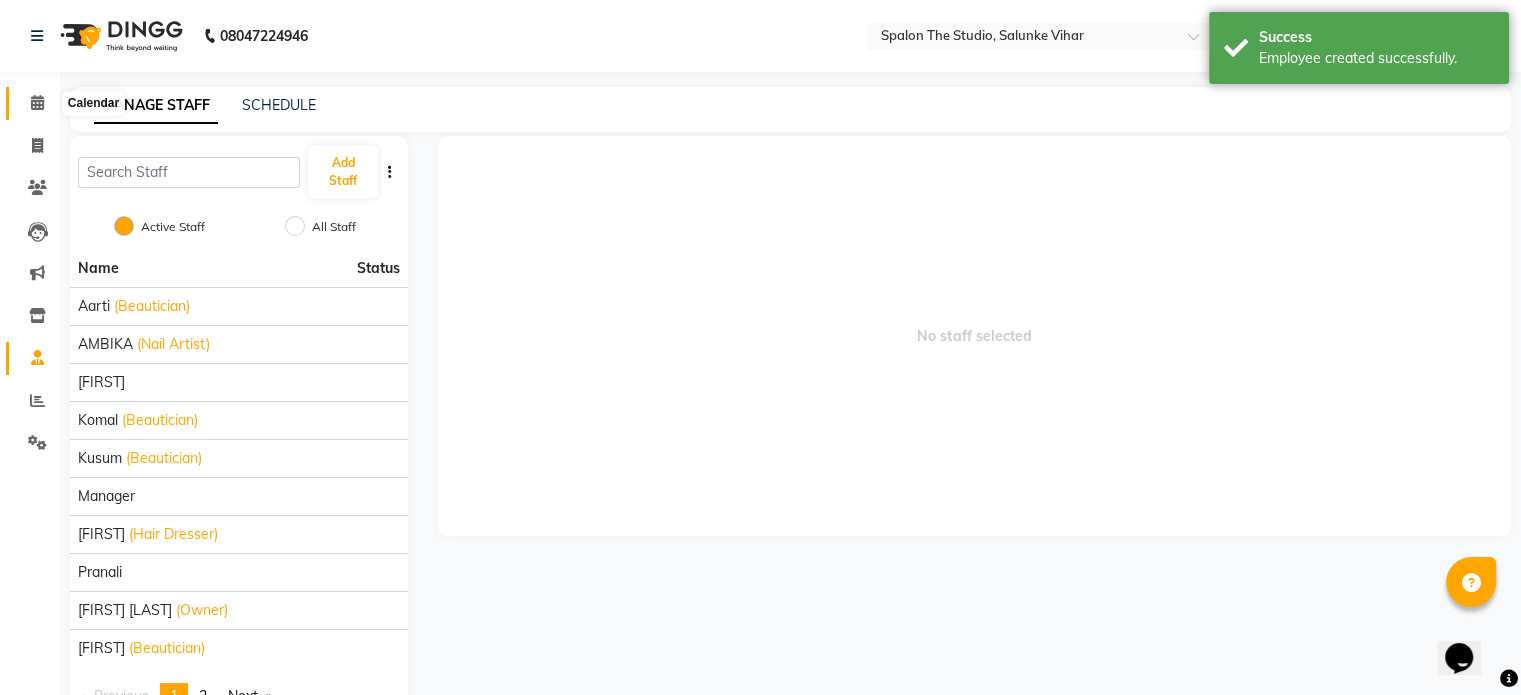 click 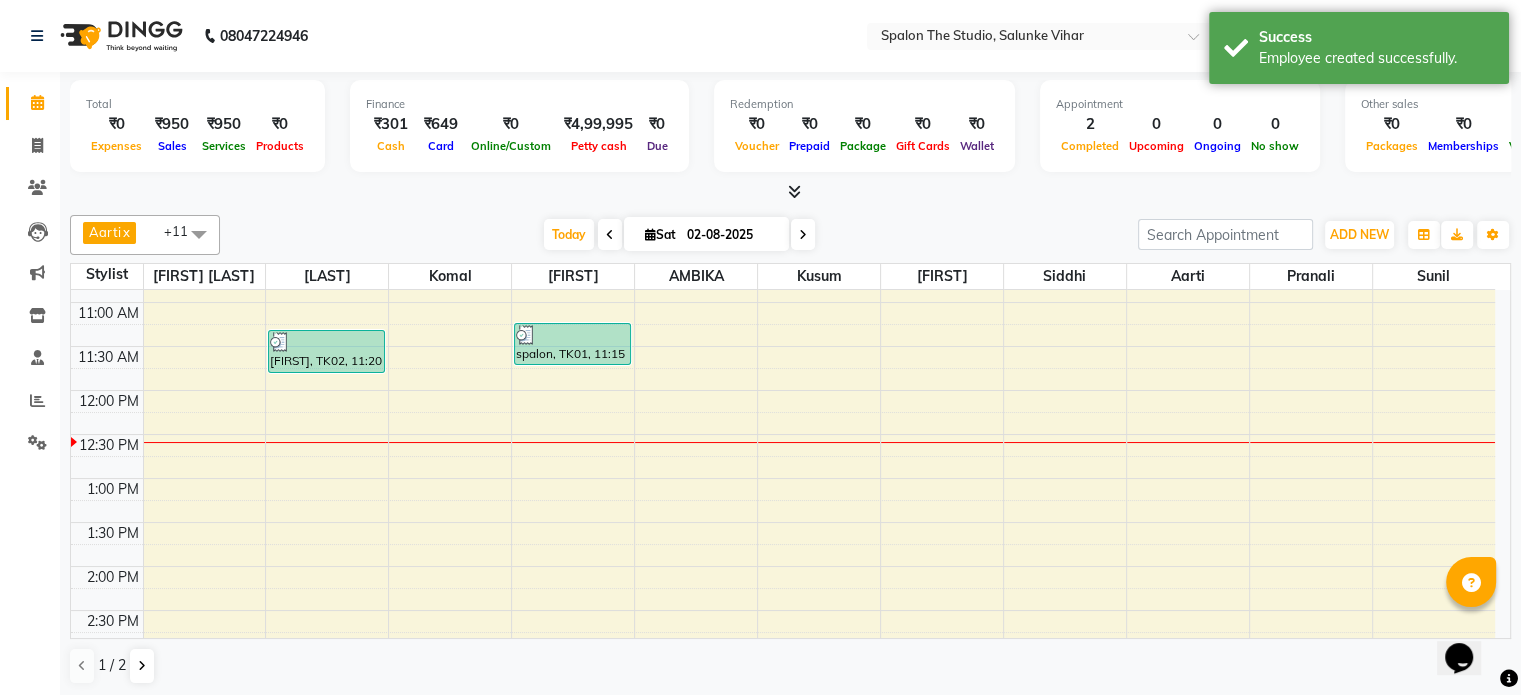 scroll, scrollTop: 200, scrollLeft: 0, axis: vertical 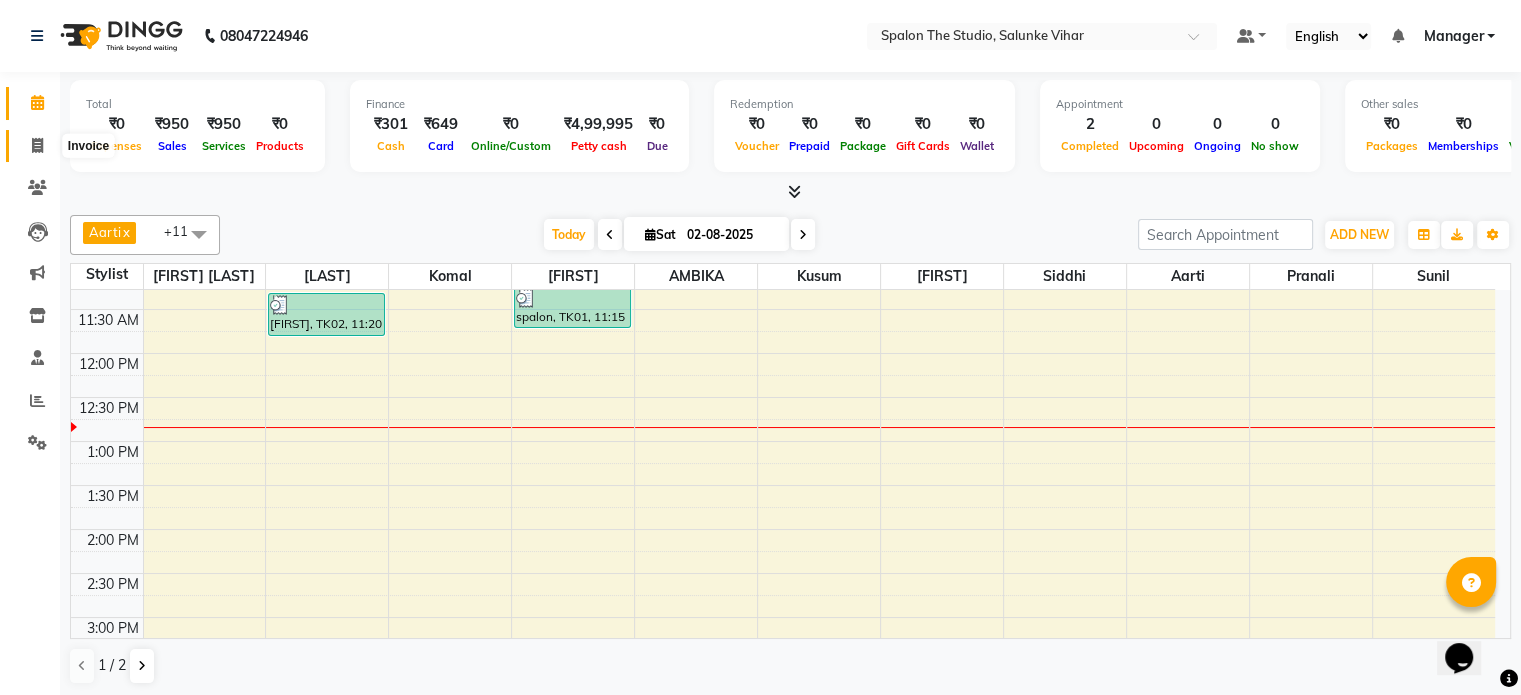 click 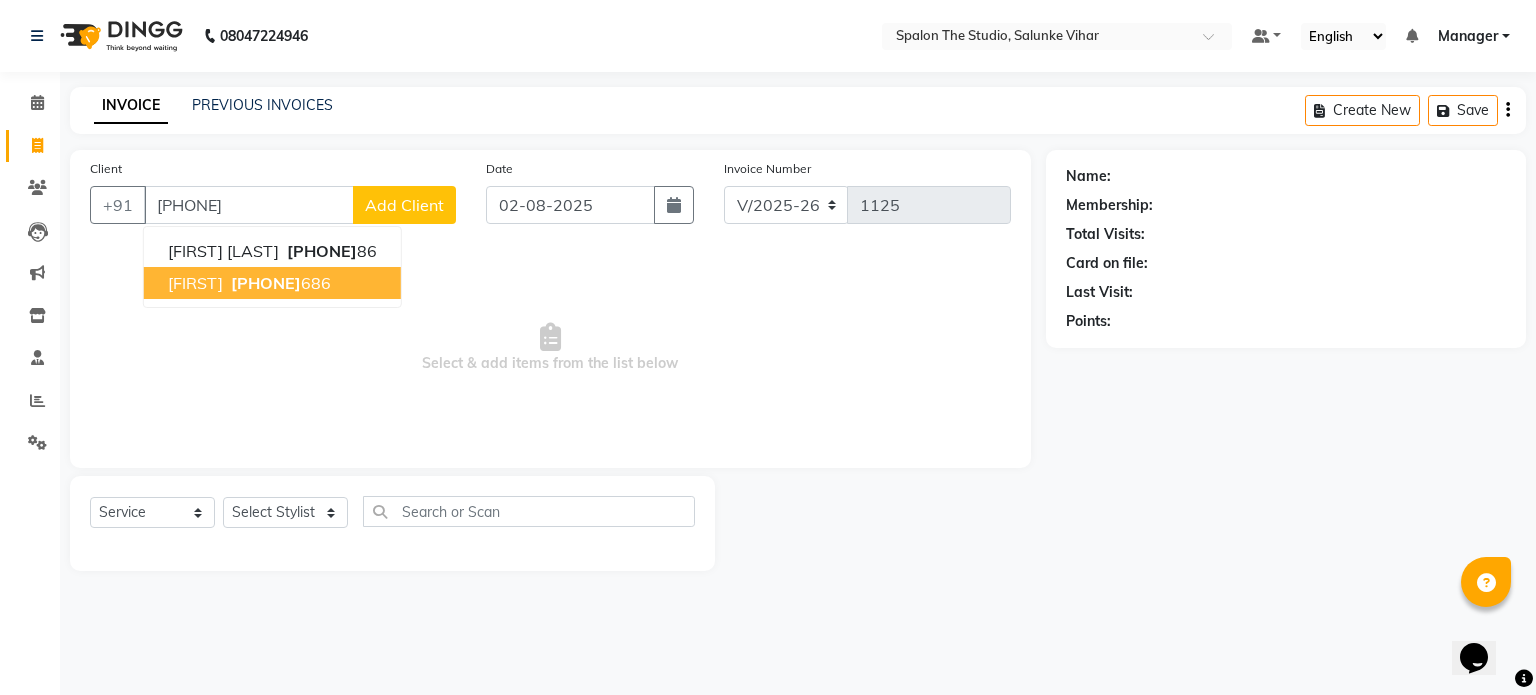 click on "[FIRST]   [PHONE]" at bounding box center [272, 283] 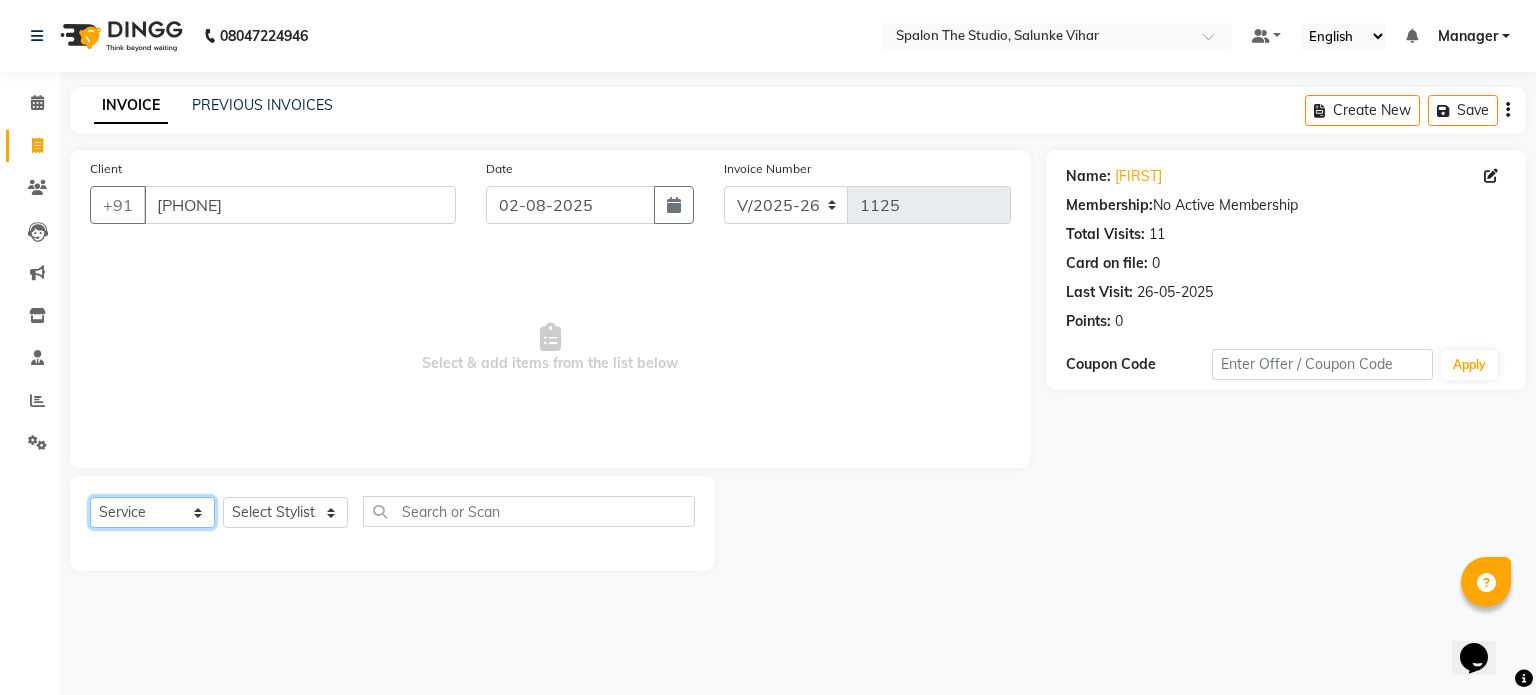 click on "Select  Service  Product  Membership  Package Voucher Prepaid Gift Card" 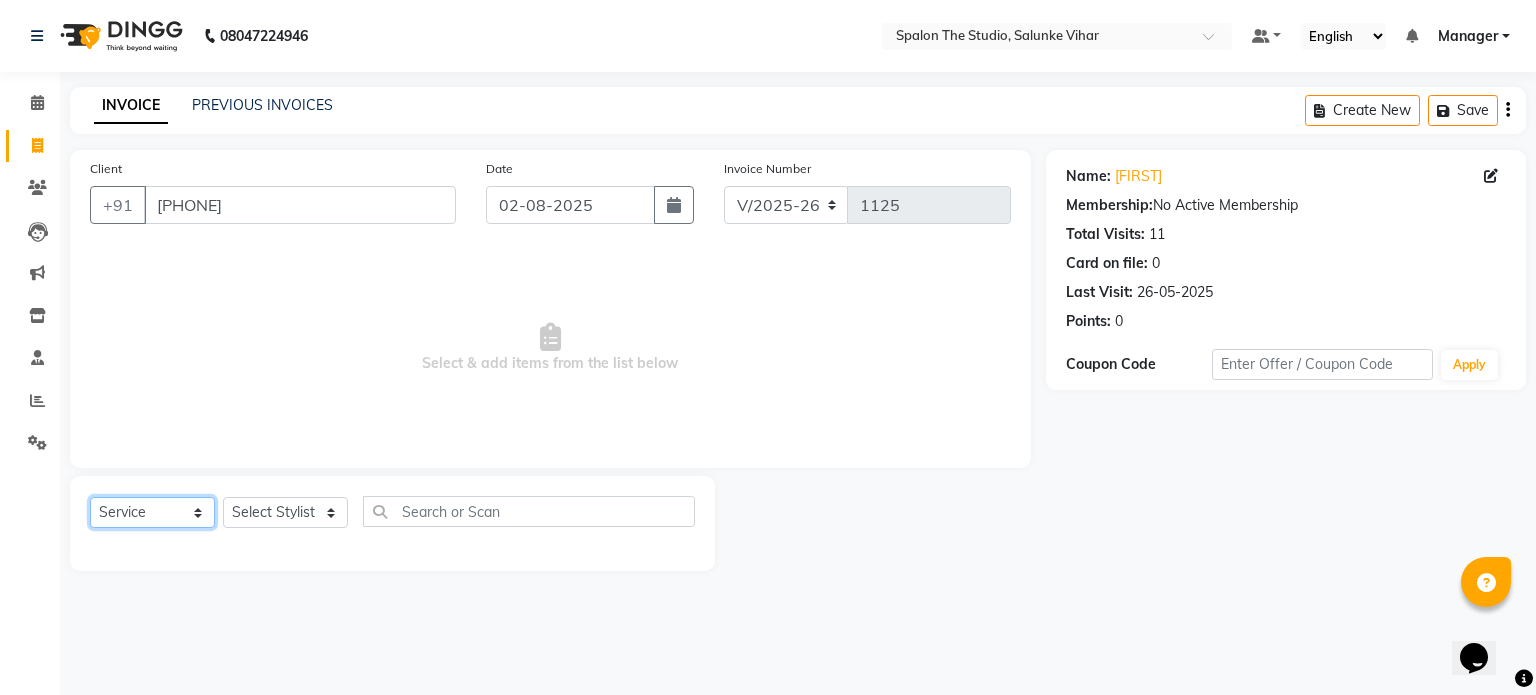 select on "product" 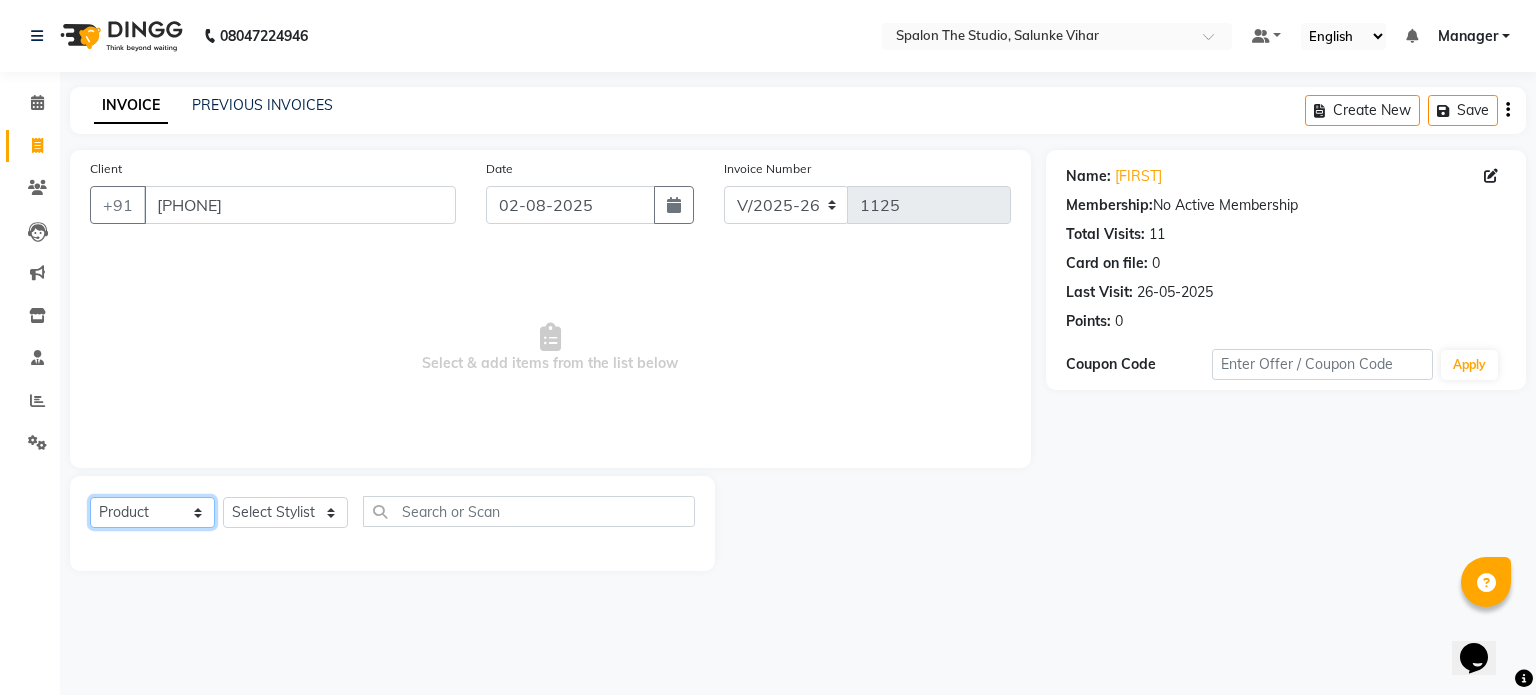 click on "Select  Service  Product  Membership  Package Voucher Prepaid Gift Card" 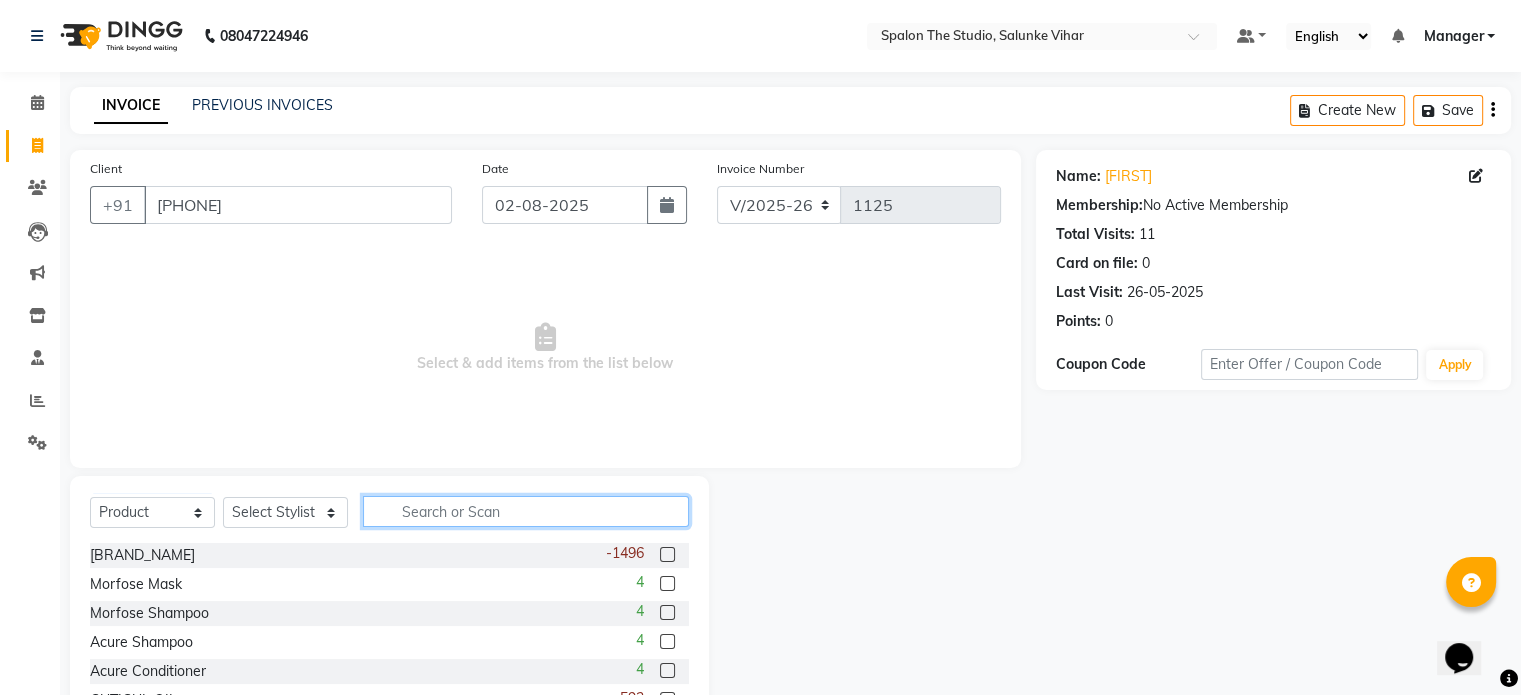 click 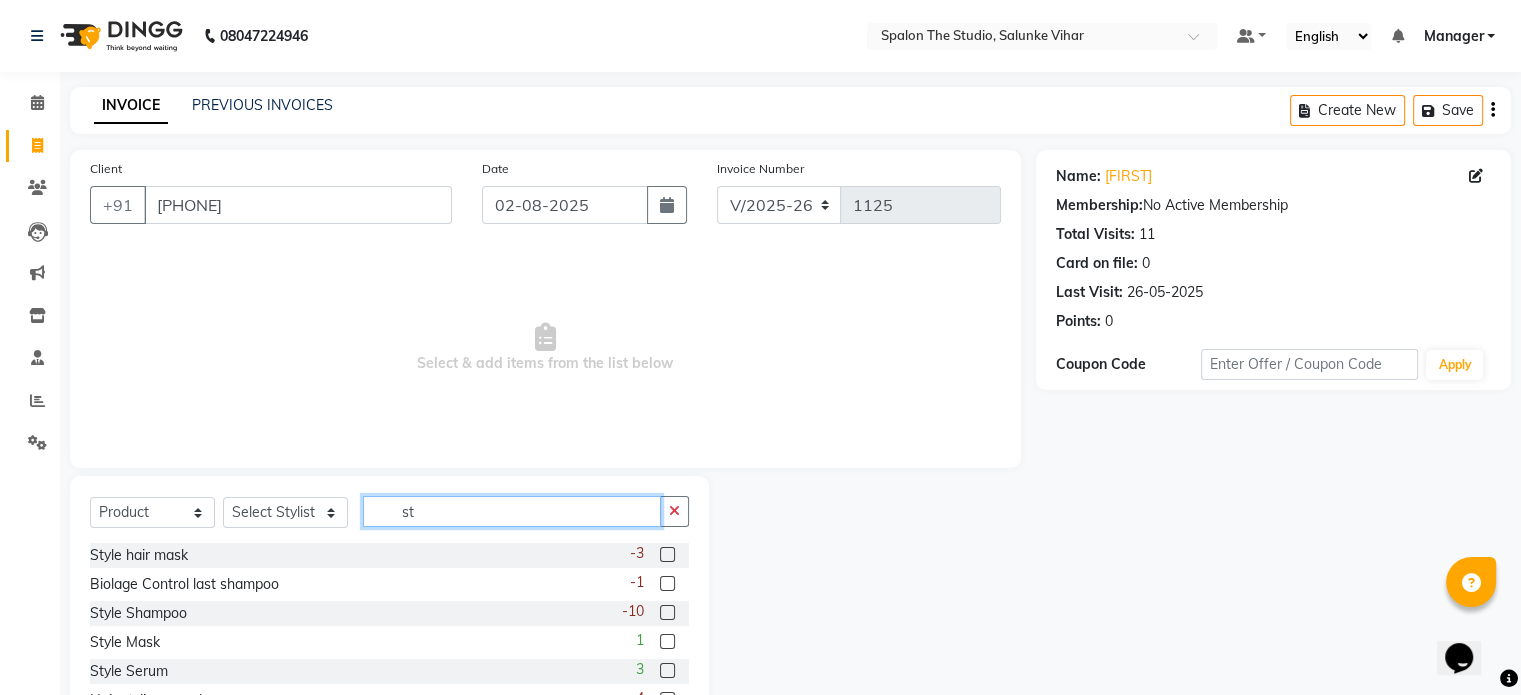 type on "s" 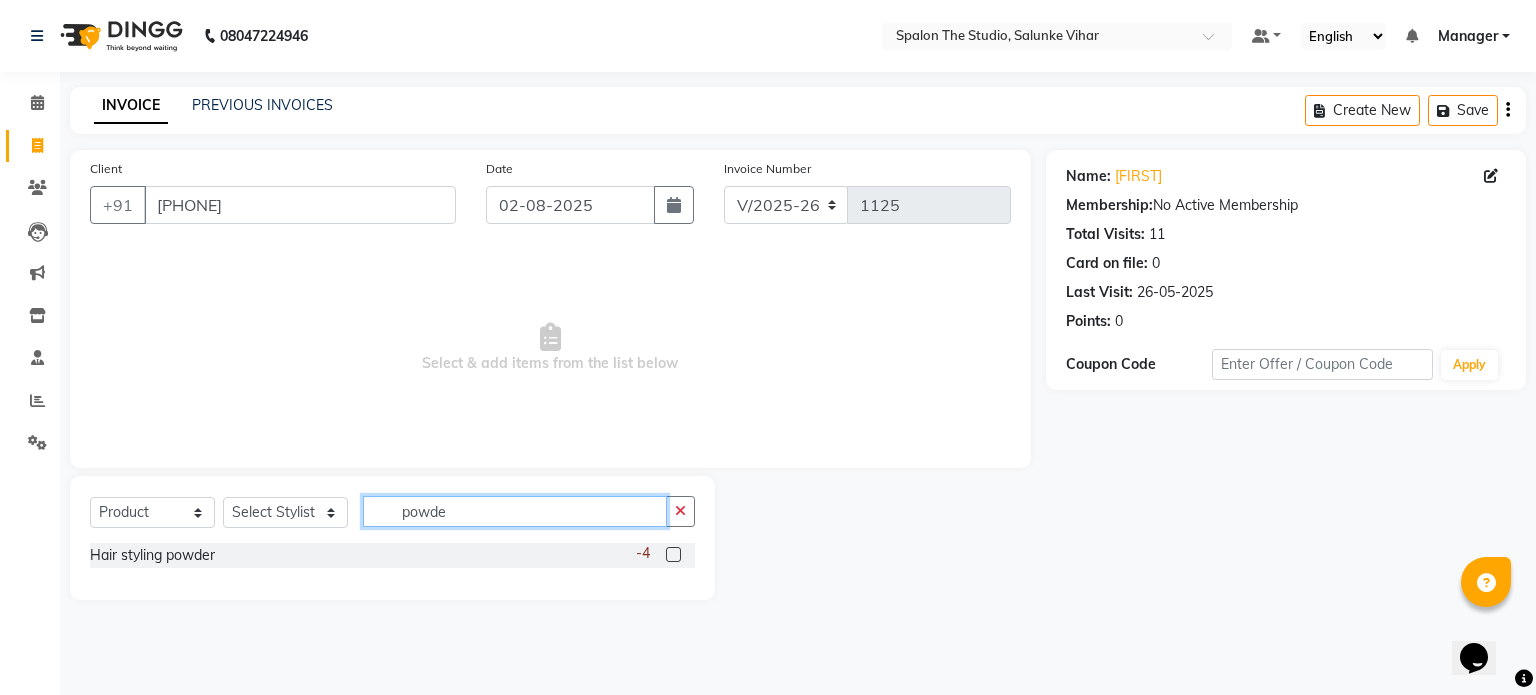 type on "powde" 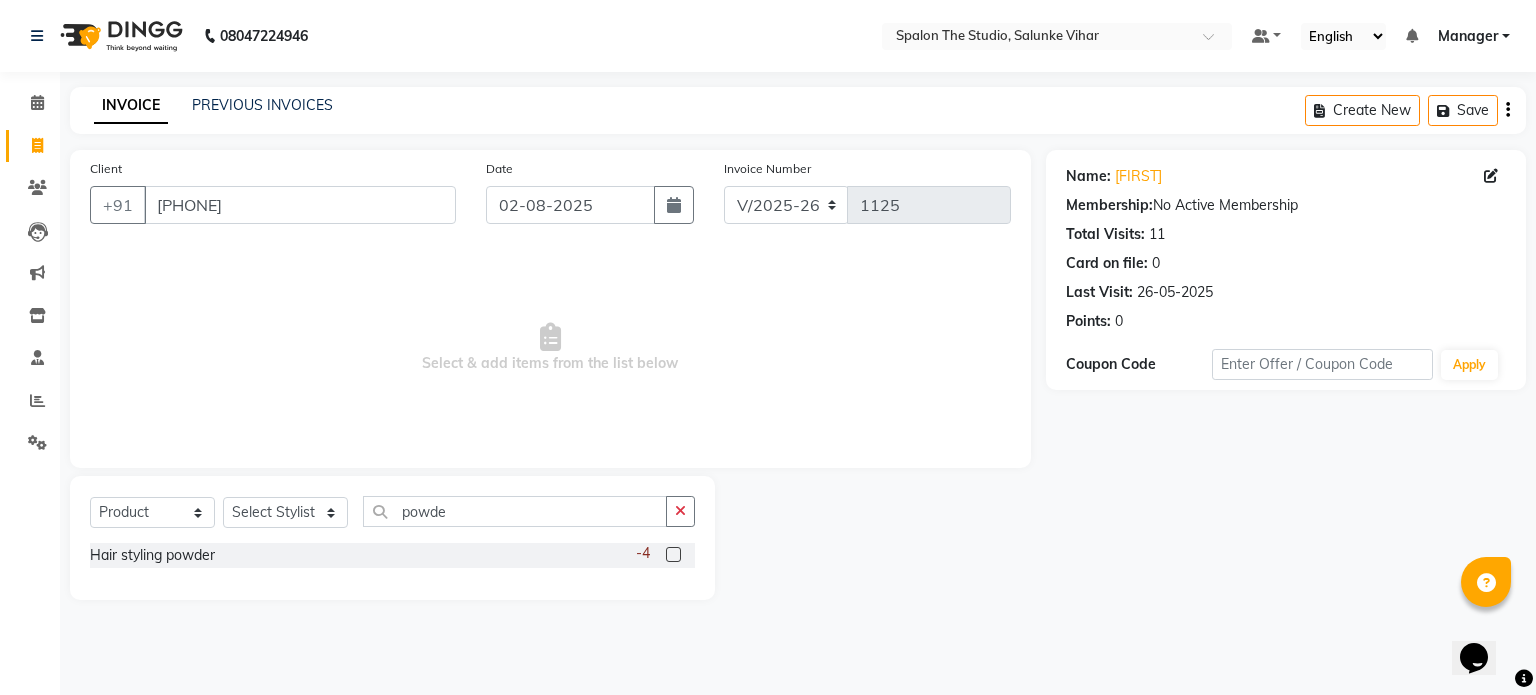 click 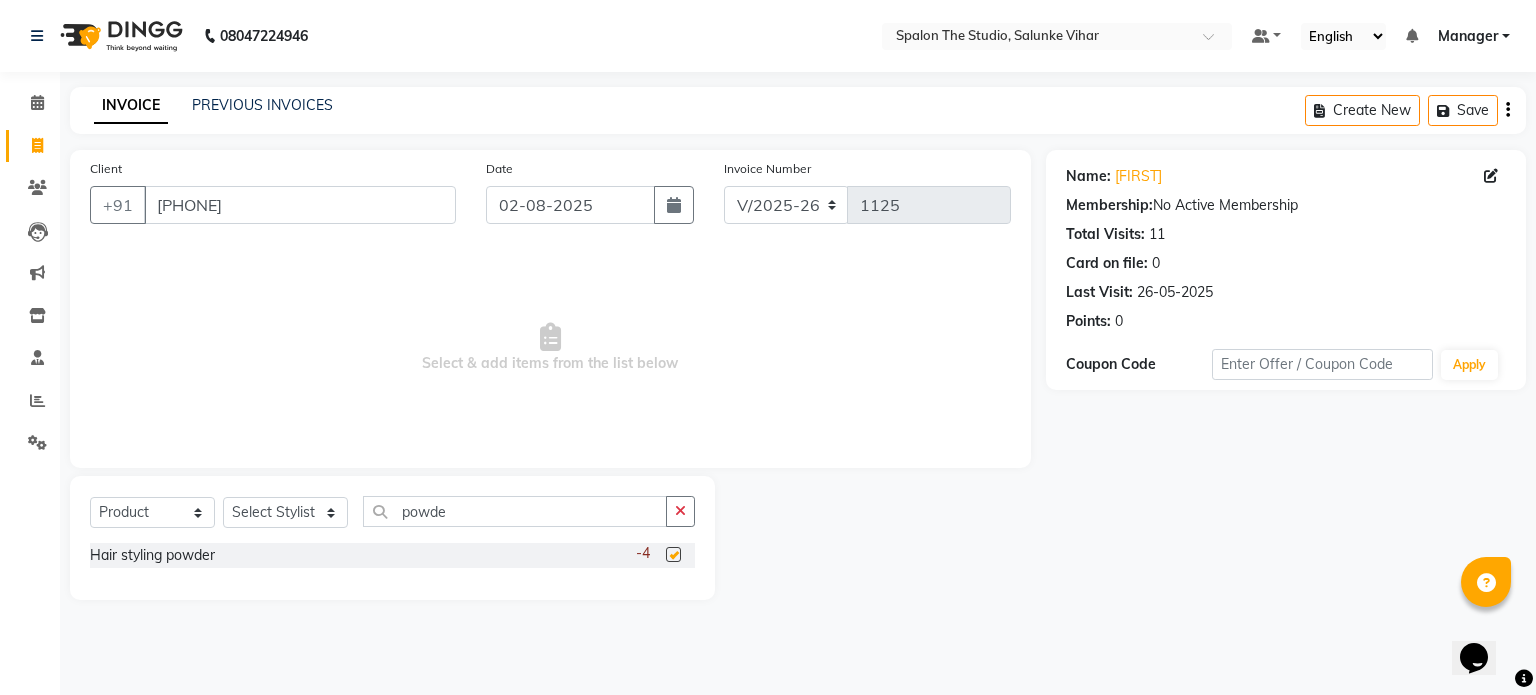checkbox on "false" 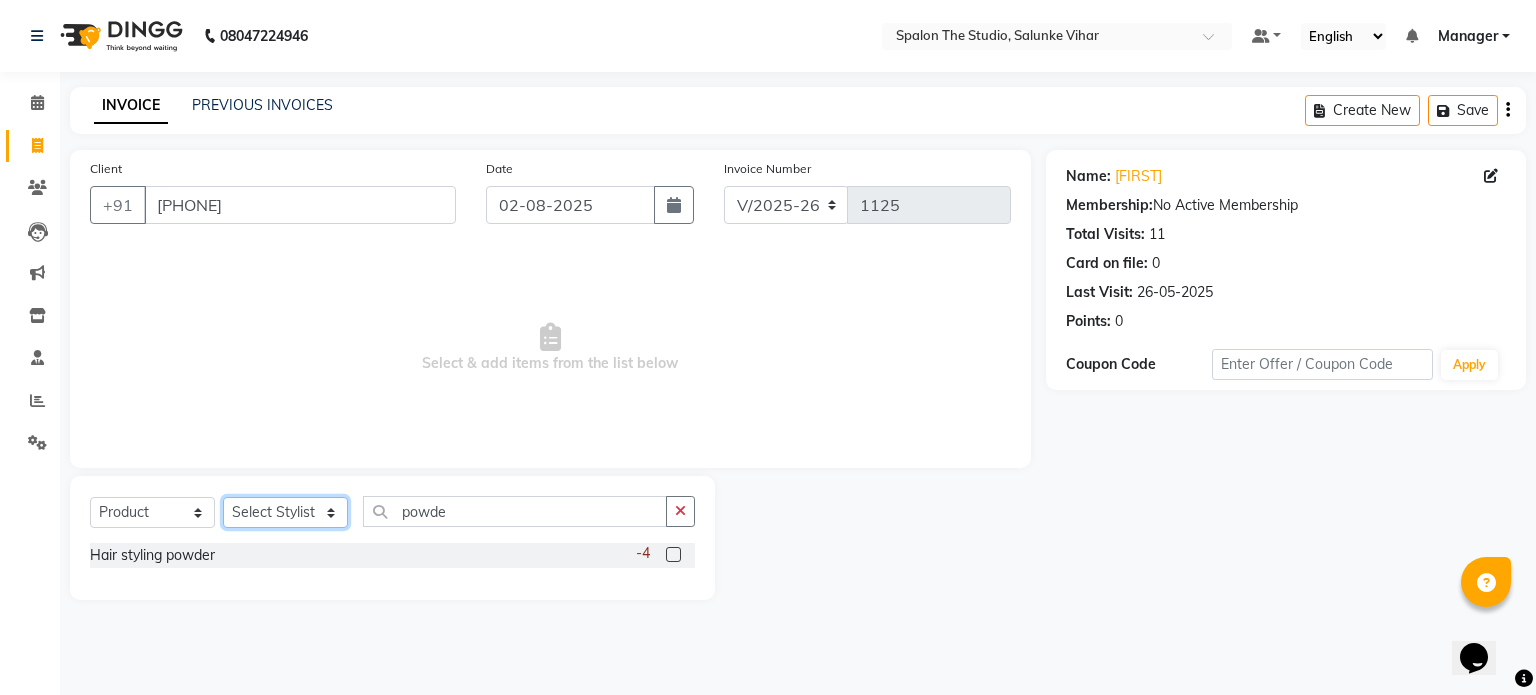 click on "Select Stylist Aarti AMBIKA farheen  komal  kusum Manager navazish pranali Riya Shetye Saisha SHARIF Shubham  Pawar siddhi sunil Vanshika" 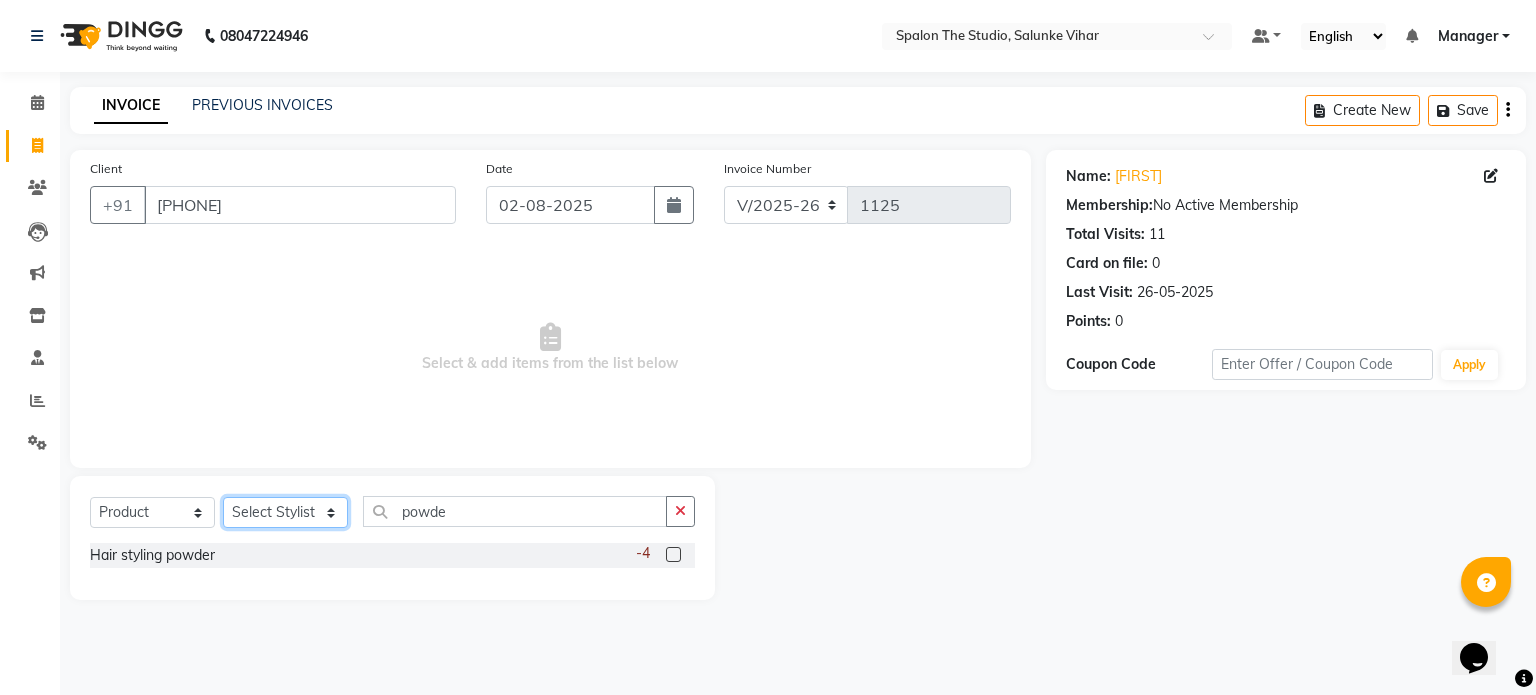 select on "47767" 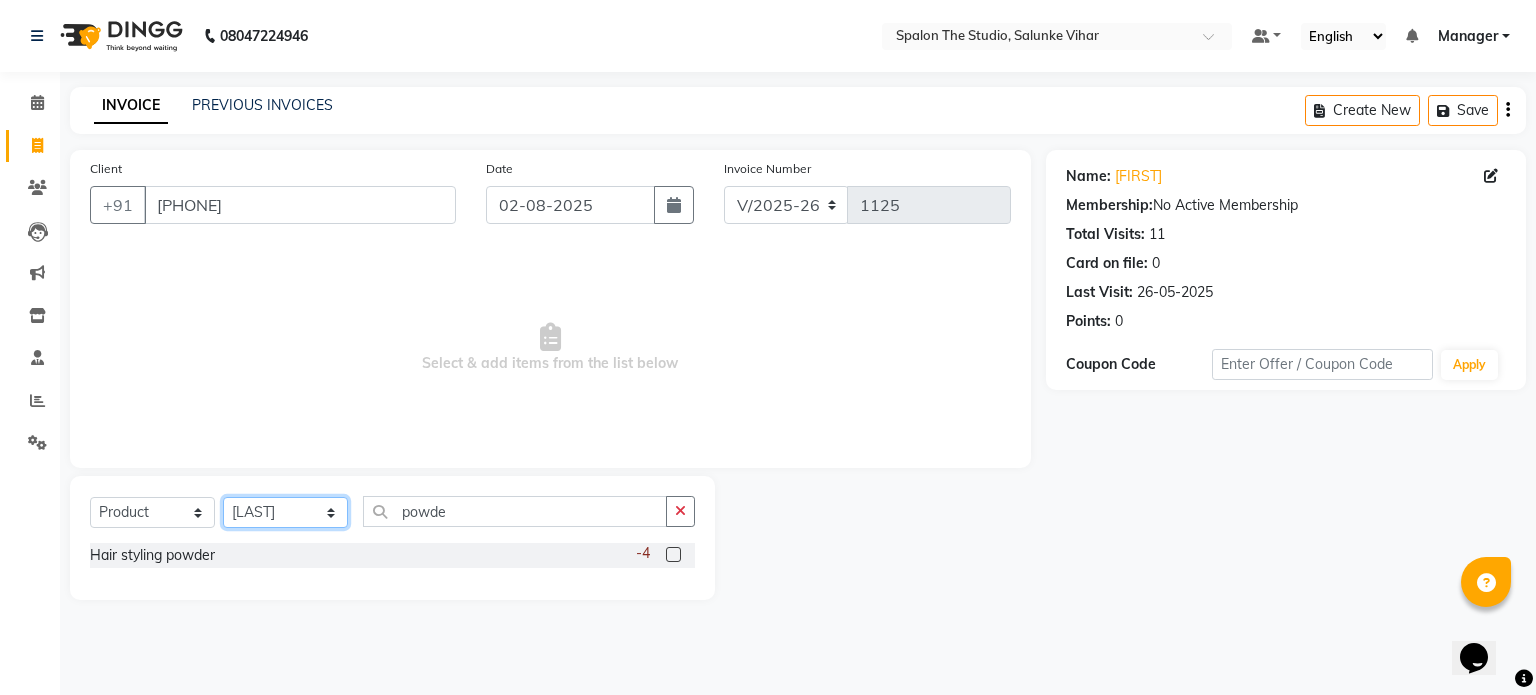 click on "Select Stylist Aarti AMBIKA farheen  komal  kusum Manager navazish pranali Riya Shetye Saisha SHARIF Shubham  Pawar siddhi sunil Vanshika" 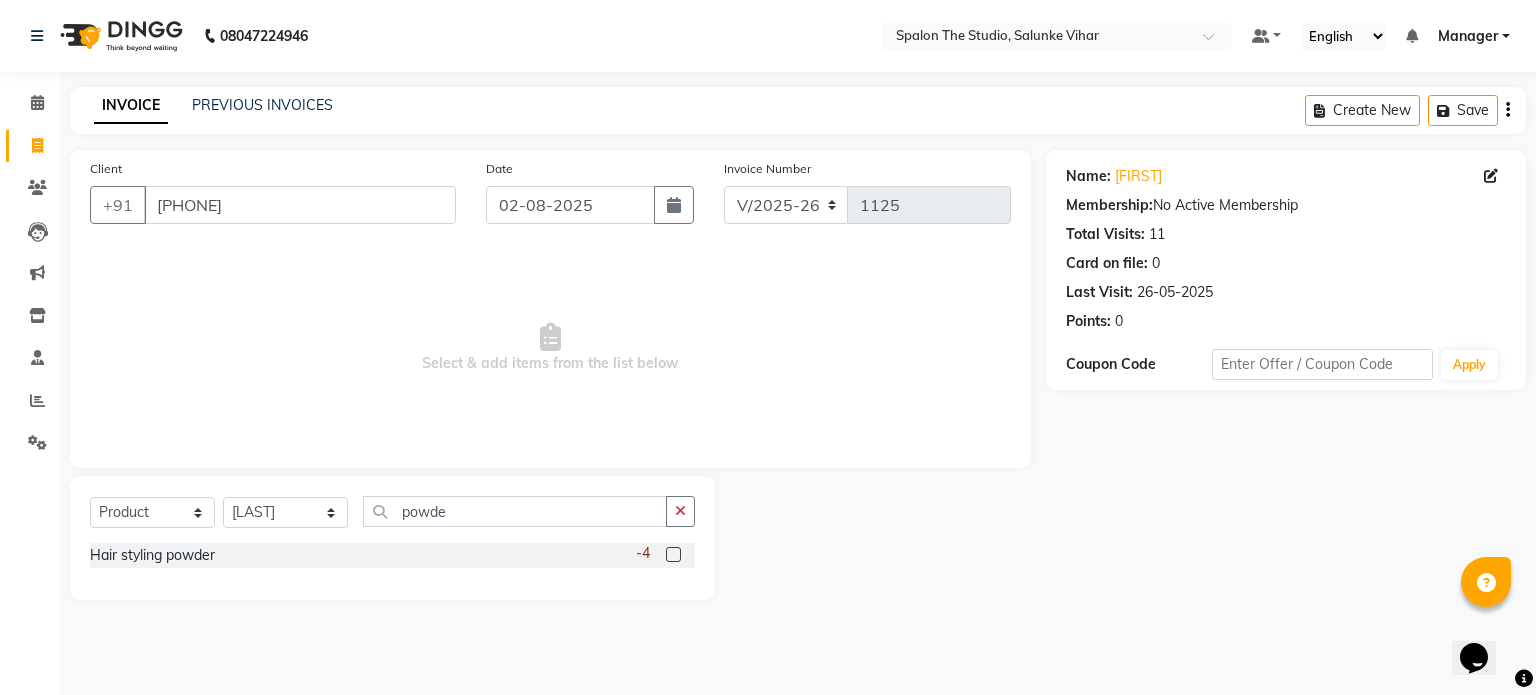 click 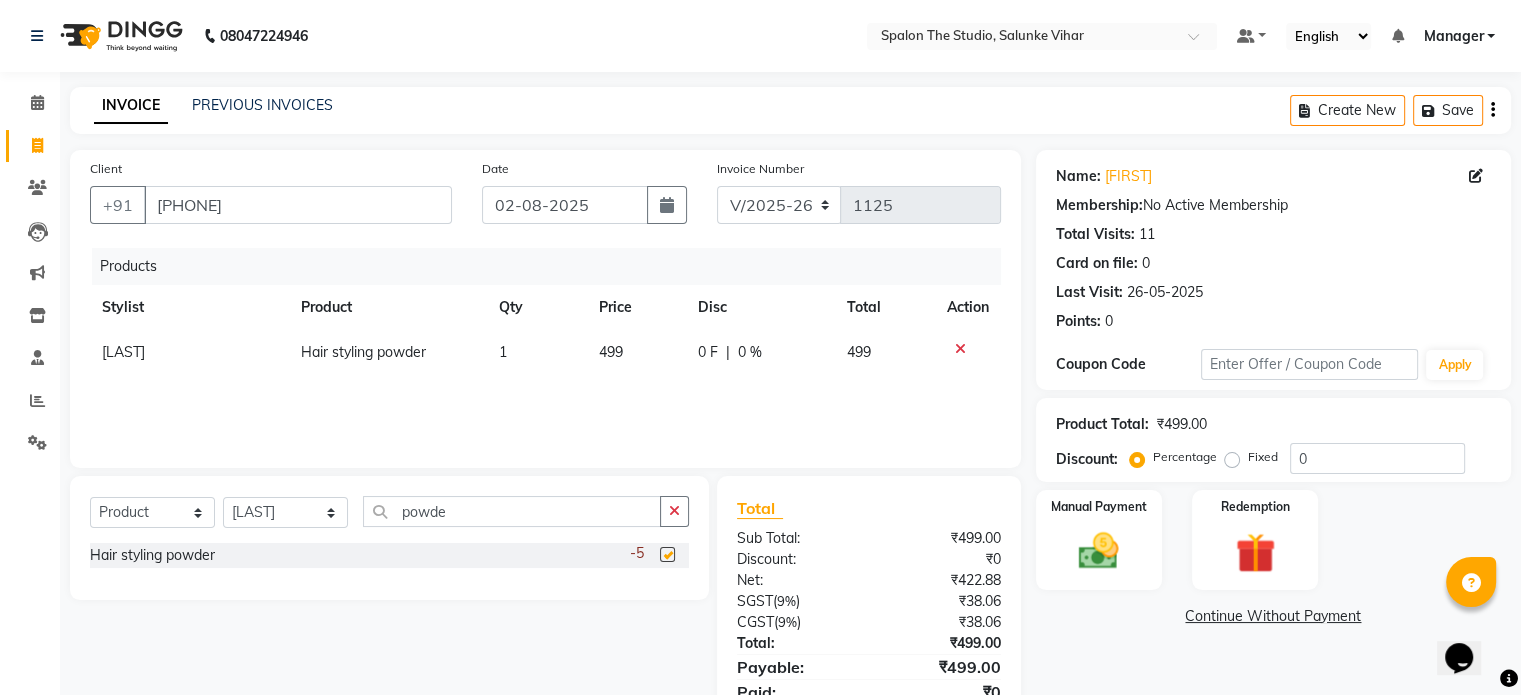 checkbox on "false" 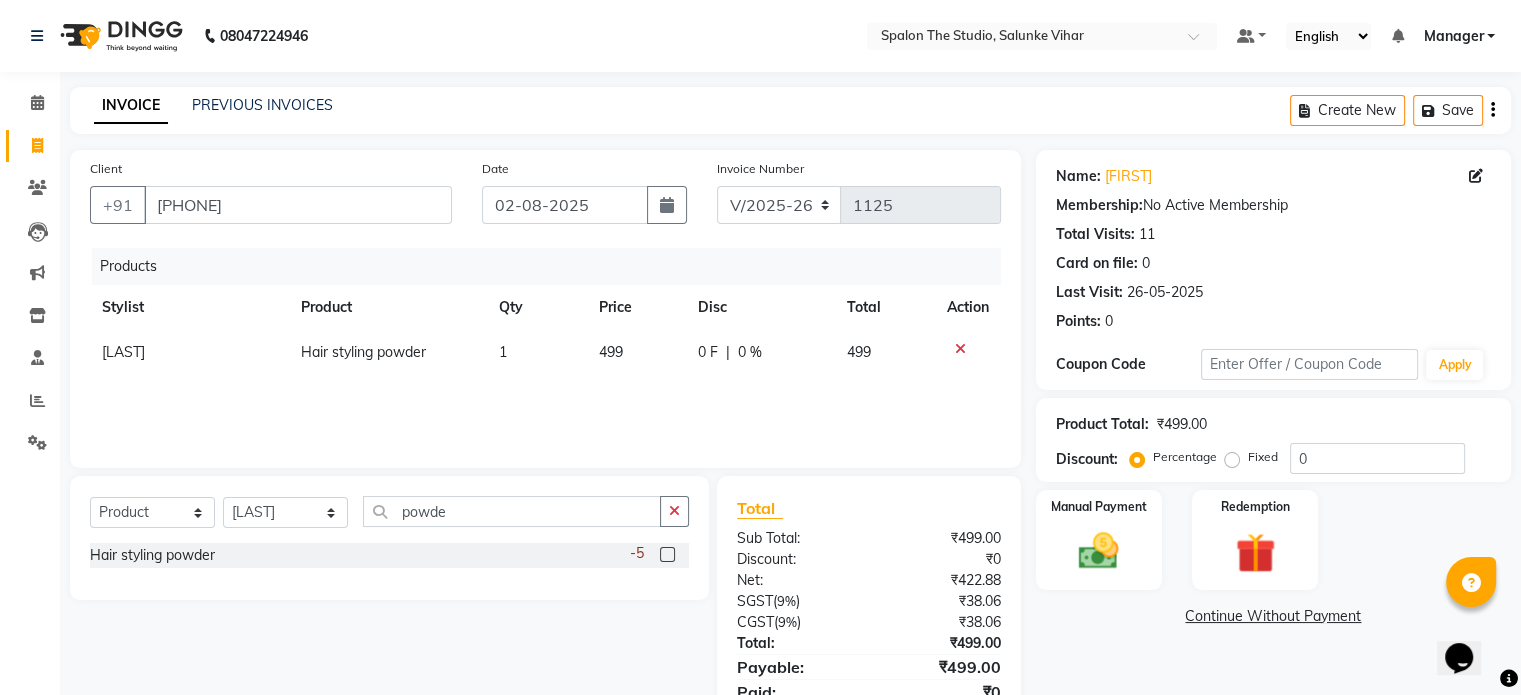 click on "499" 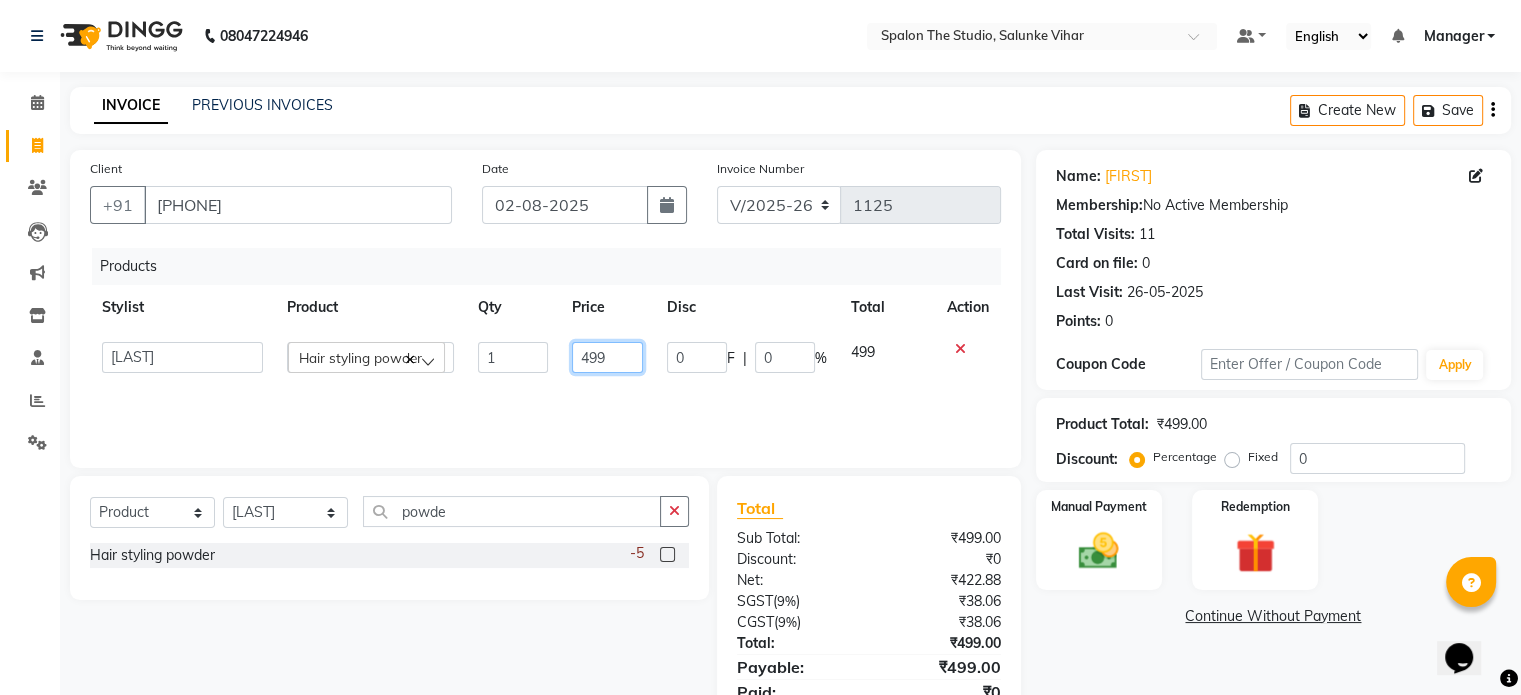 click on "499" 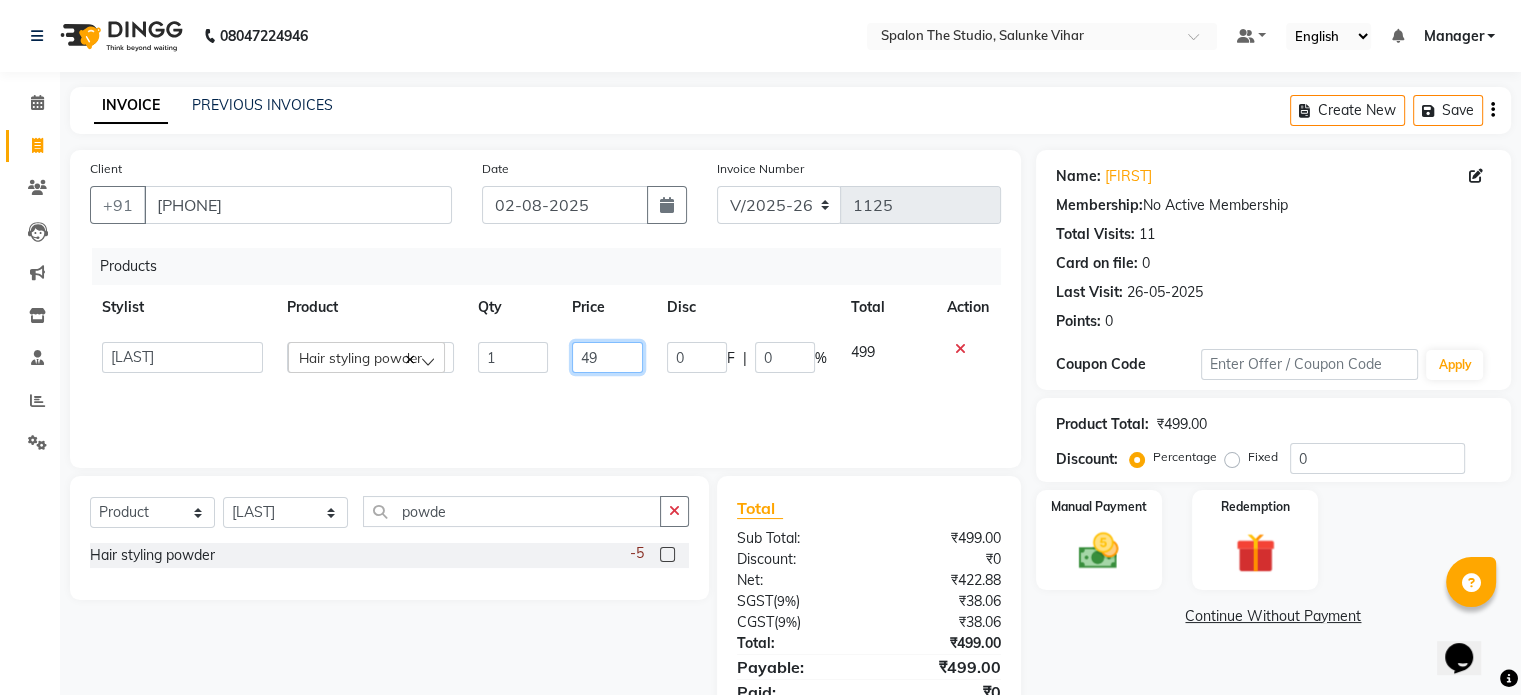 type on "4" 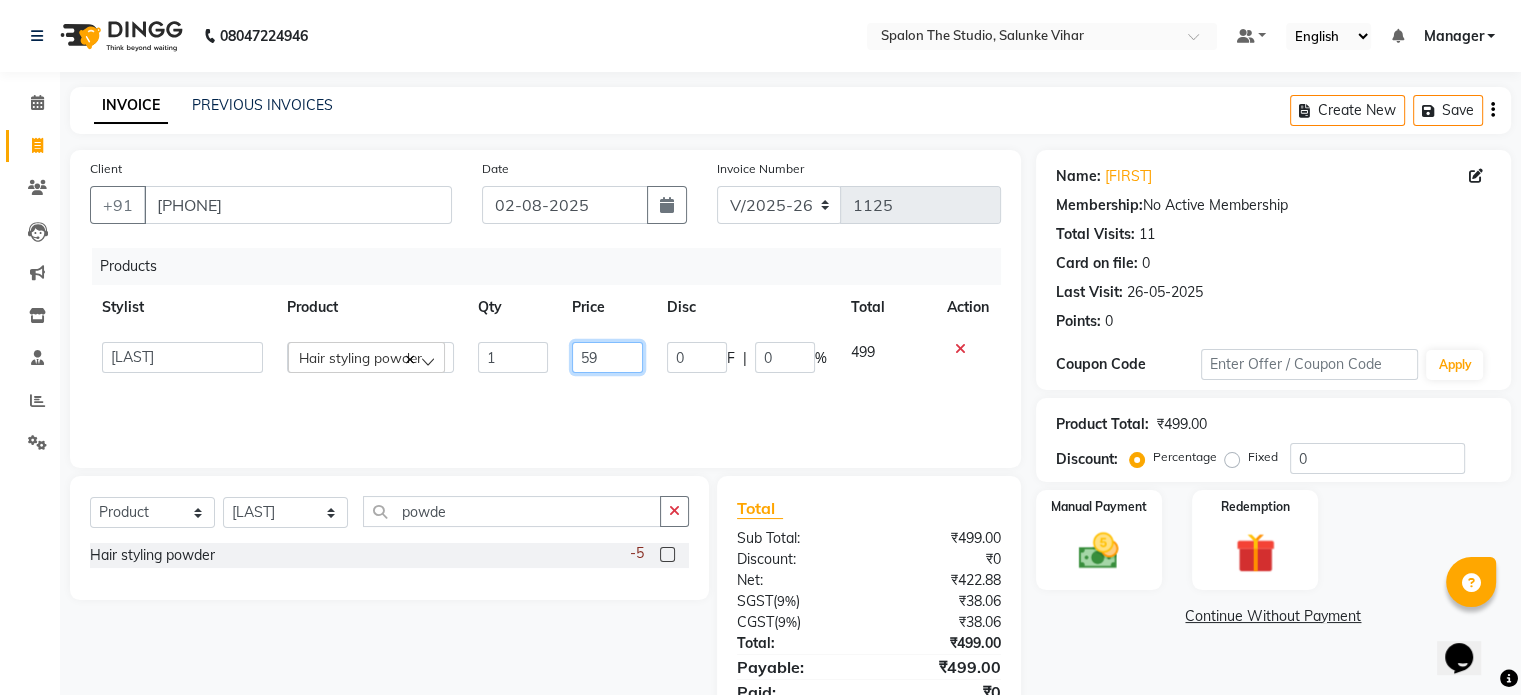 type on "599" 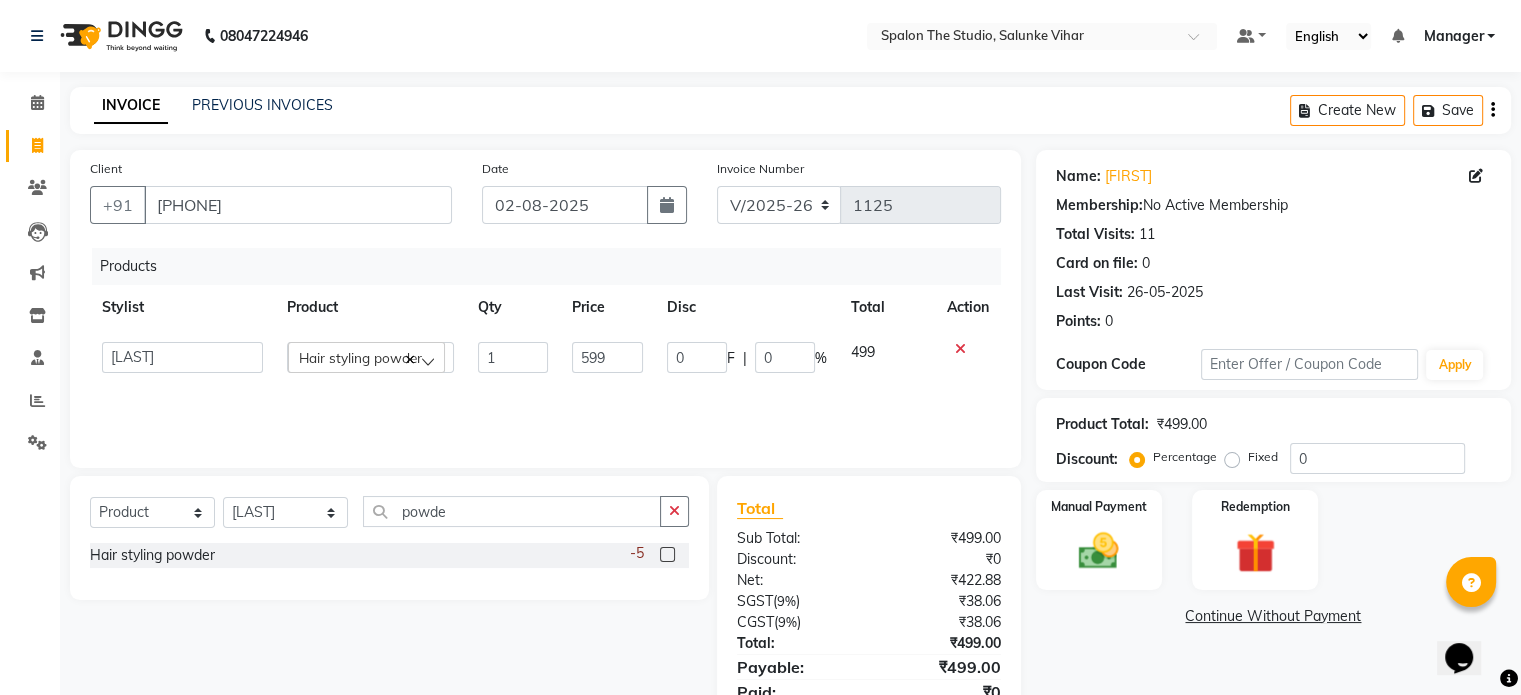 click on "Products Stylist Product Qty Price Disc Total Action  [FIRST]   [FIRST]   farheen    [FIRST]    [FIRST]   Manager   [FIRST]   [FIRST]   [FIRST] [LAST]   [FIRST]   [LAST]   [FIRST]  [LAST]   [FIRST]   [FIRST]   [FIRST]   [FIRST]  Hair styling powder  1 599 0 F | 0 % 499" 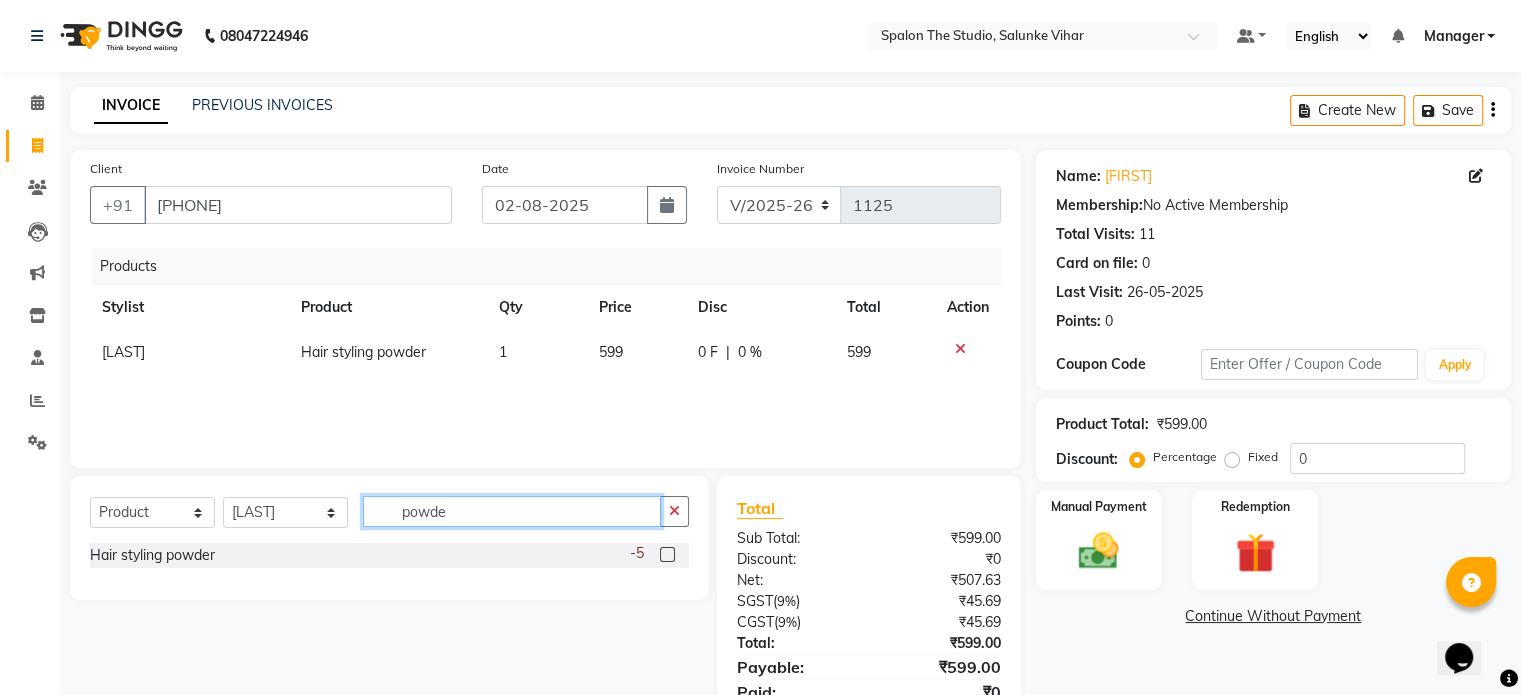click on "powde" 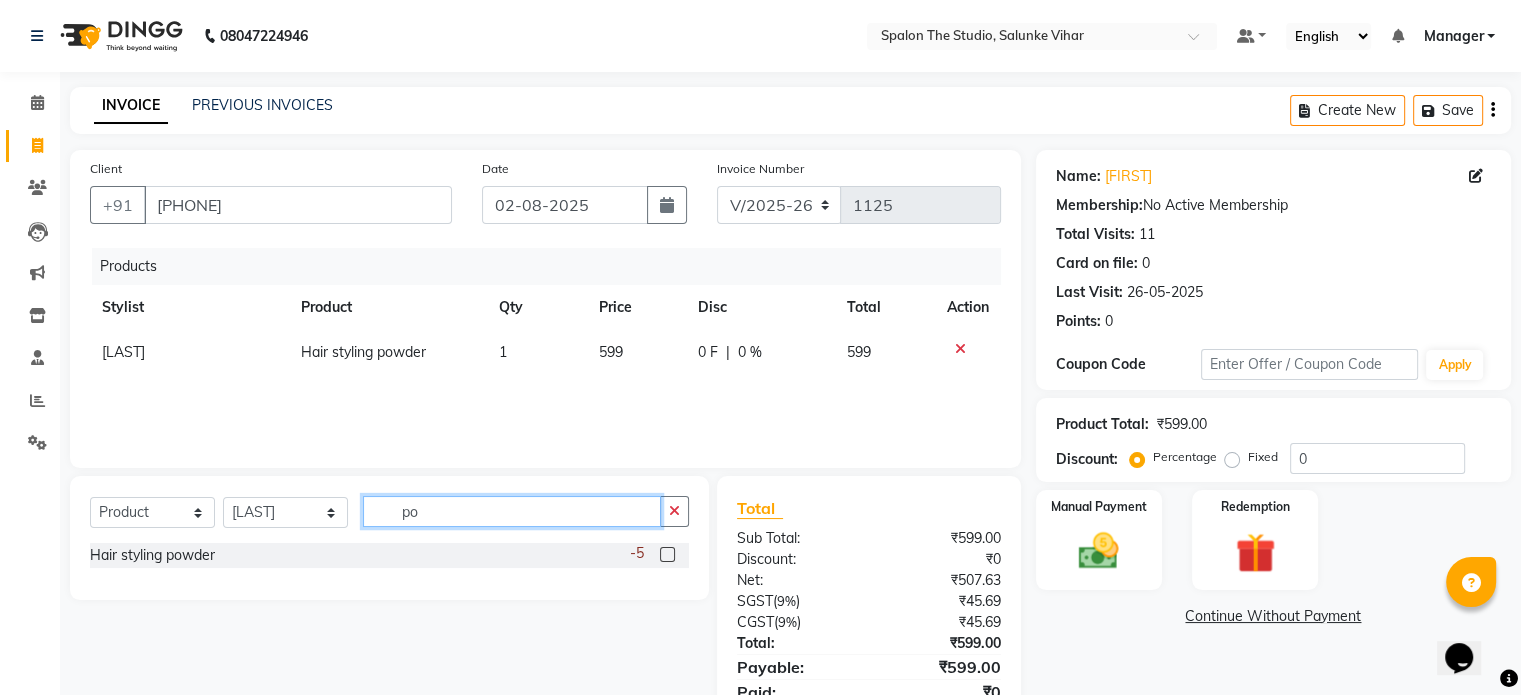 type on "p" 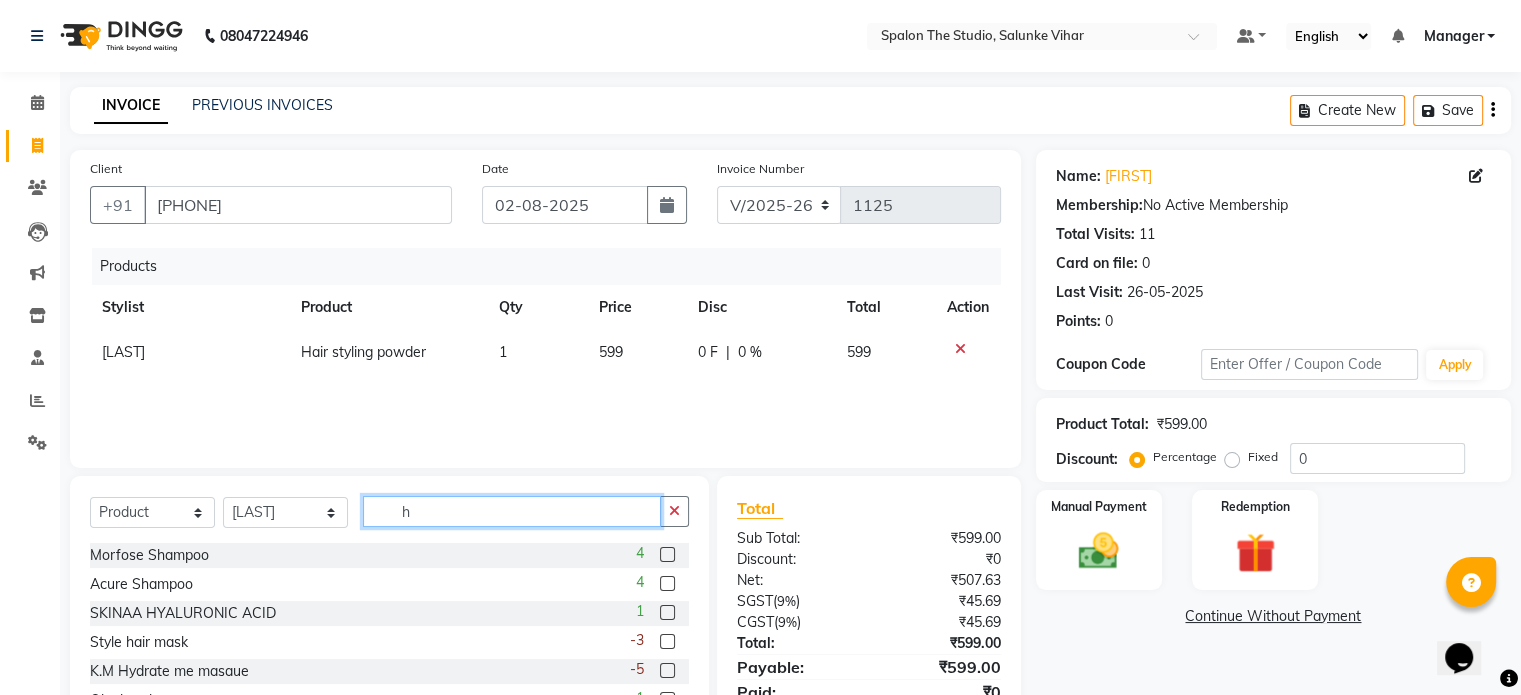 type on "h" 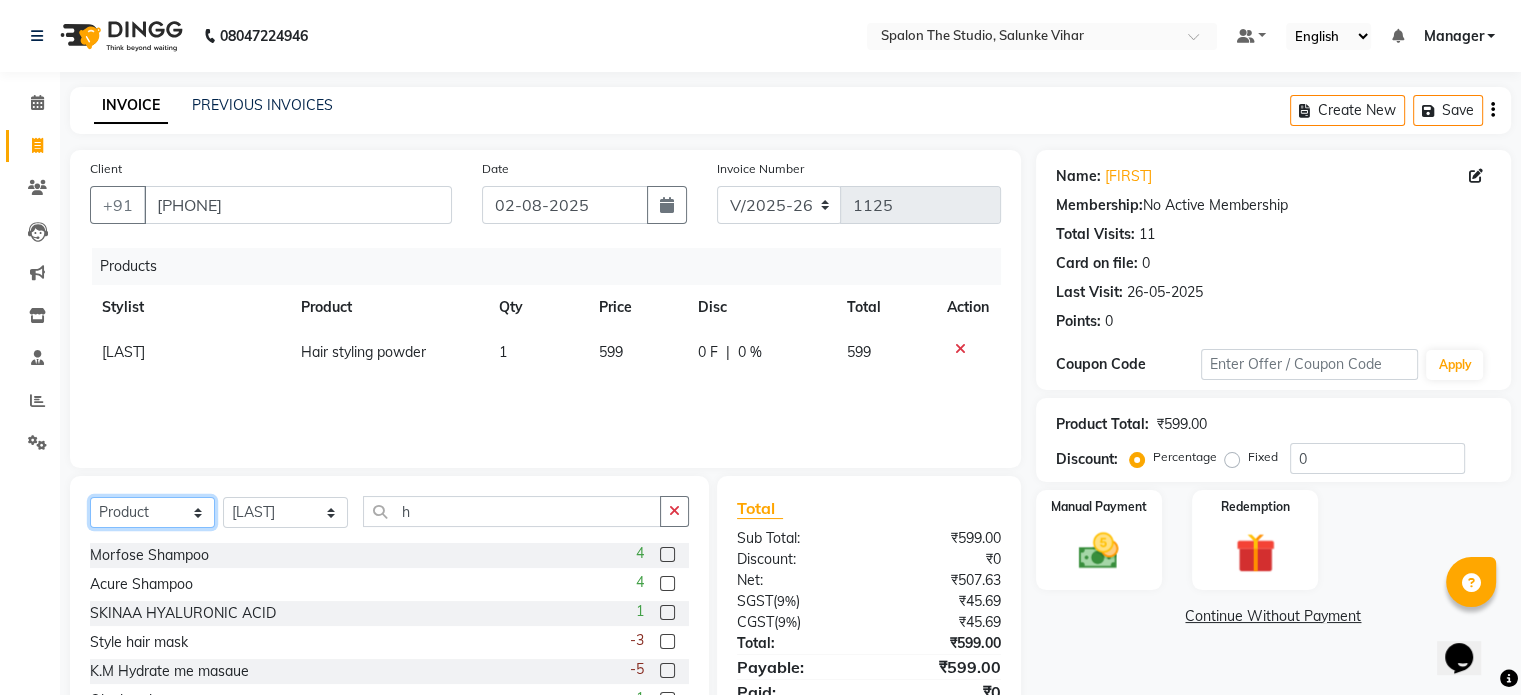 drag, startPoint x: 169, startPoint y: 515, endPoint x: 184, endPoint y: 515, distance: 15 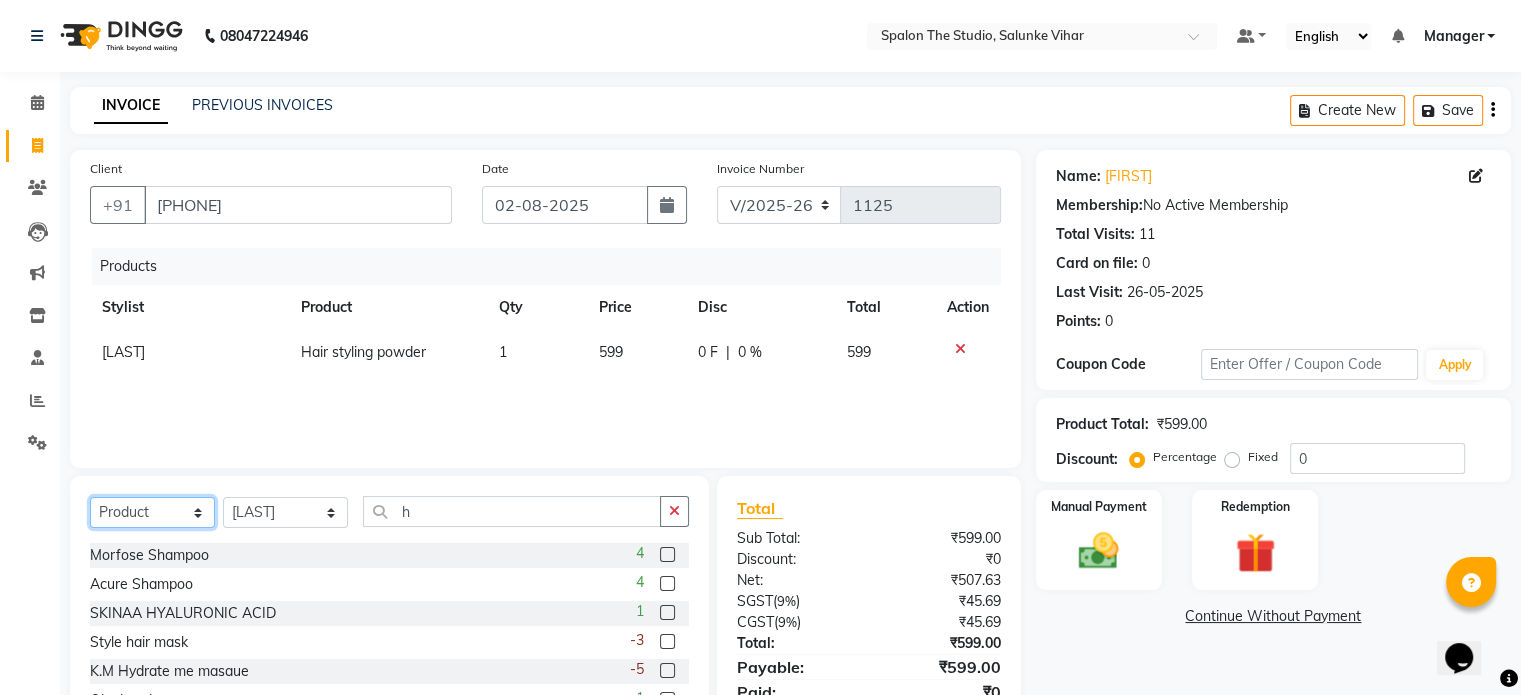 click on "Select  Service  Product  Membership  Package Voucher Prepaid Gift Card" 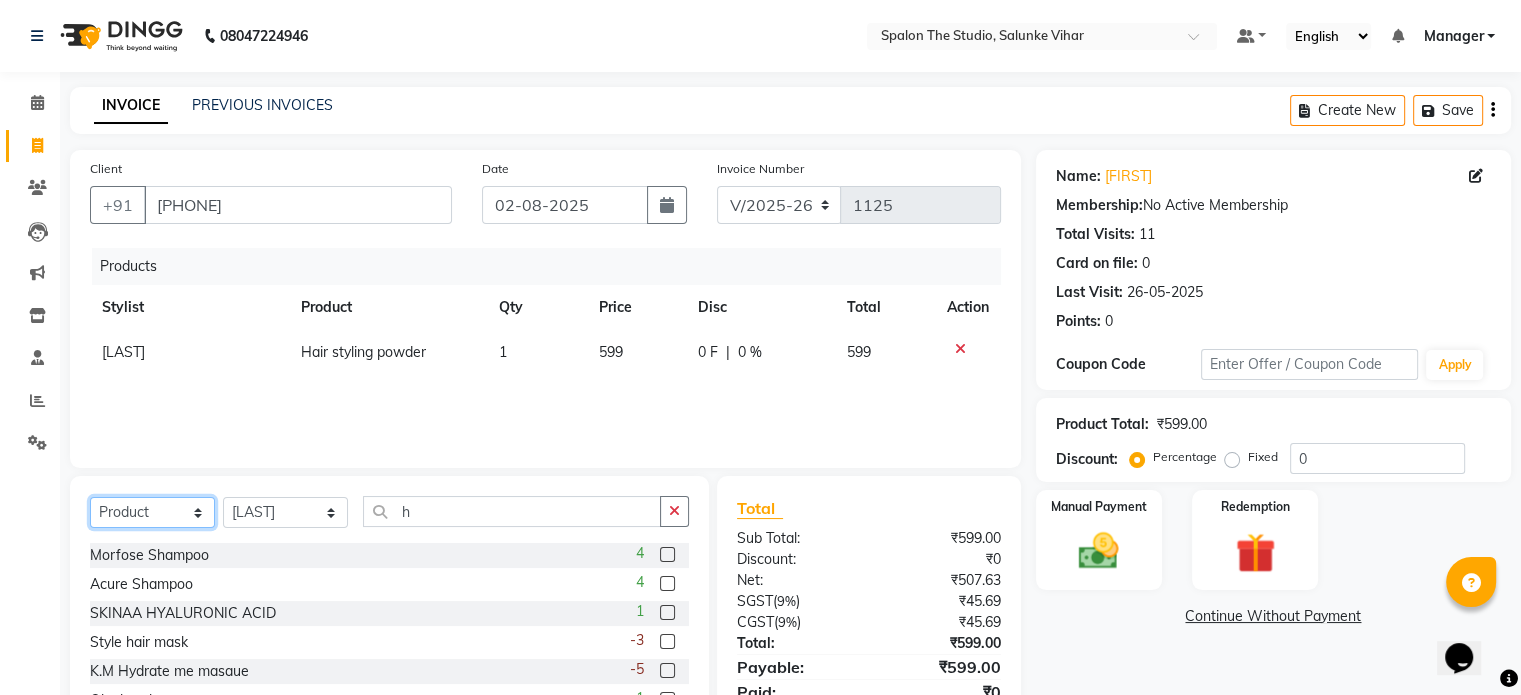 select on "service" 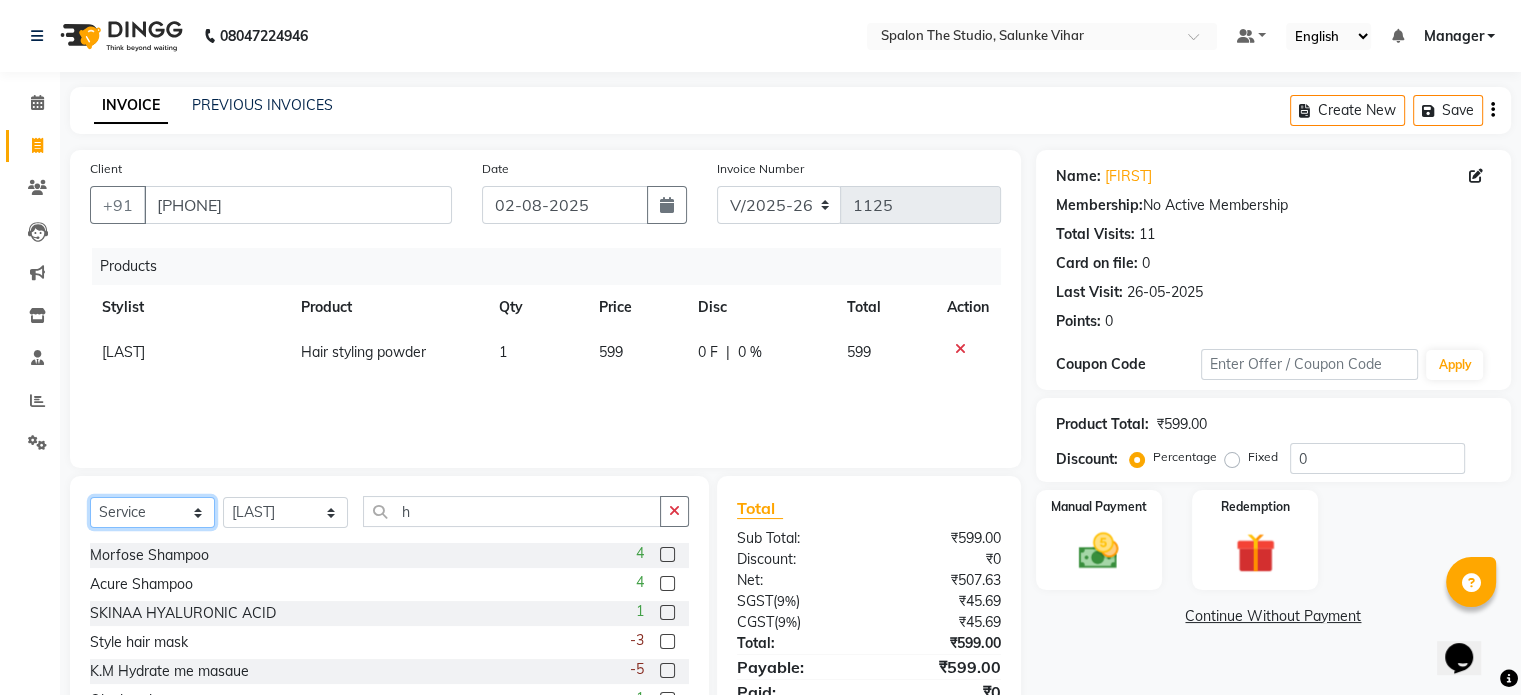 click on "Select  Service  Product  Membership  Package Voucher Prepaid Gift Card" 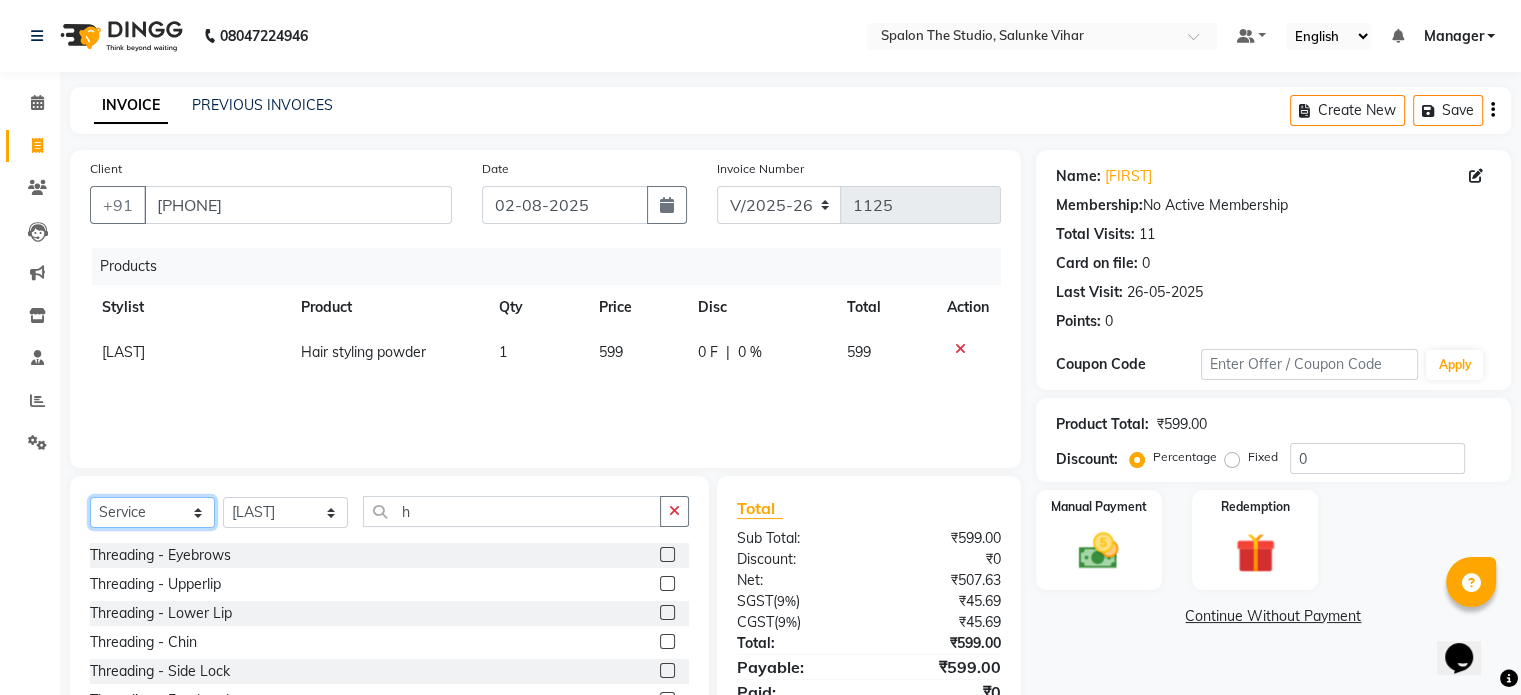 scroll, scrollTop: 100, scrollLeft: 0, axis: vertical 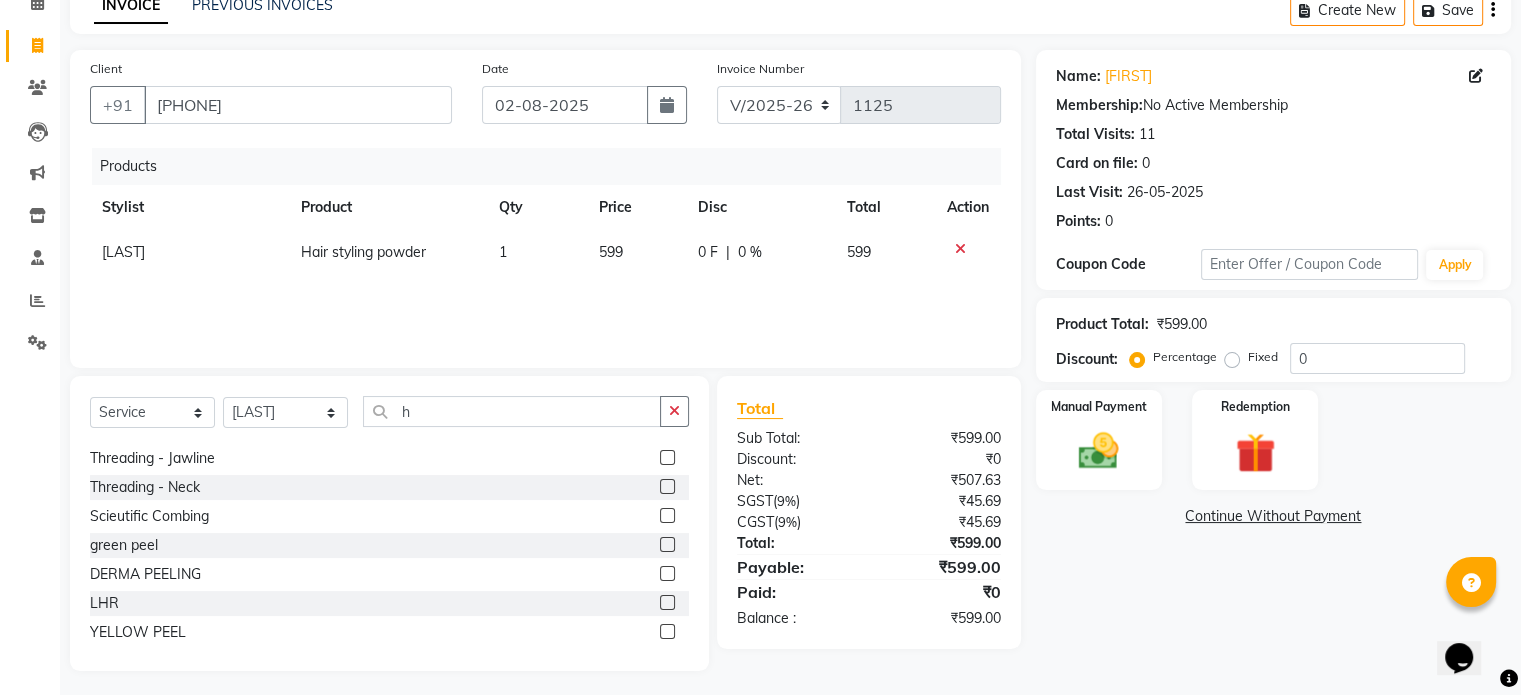 click on "Select  Service  Product  Membership  Package Voucher Prepaid Gift Card  Select Stylist Aarti AMBIKA farheen  komal  kusum Manager navazish pranali Riya Shetye Saisha SHARIF Shubham  Pawar siddhi sunil Vanshika h Threading - Eyebrows  Threading - Upperlip  Threading - Lower Lip  Threading - Chin  Threading - Side Lock  Threading - Forehead  Threading - Full Face  Threading - Jawline  Threading - Neck  Scieutific Combing  green peel  DERMA PEELING   LHR  YELLOW PEEL  LE MARINE TREATMENT  tatto removal  D - Tan - Underarm  D - Tan - Feet  D - Tan - Face & Neck  D - Tan - Full Arm/Half Arm  D - Tan - Half Back/Front  D - Tan - Midriff  D - Tan - Face Neck & Blouse Line  D - Tan - Full Back/Front  D - Tan - Full Leg/Half Leg  D - Tan - Full Body  Waxing - Sugar Wax Full Arm  Waxing - Sugar Wax Full Leg  Waxing - Sugar Wax Half Arm  Waxing - Sugar Wax Half Leg  Waxing - Sugar Wax Under Arm  Waxing - Sugar Wax Chin  Waxing - Sugar Wax Upperlip/Lowerlip  Waxing - Sugar Wax Side Lock  Waxing - Sugar Wax Forehead" 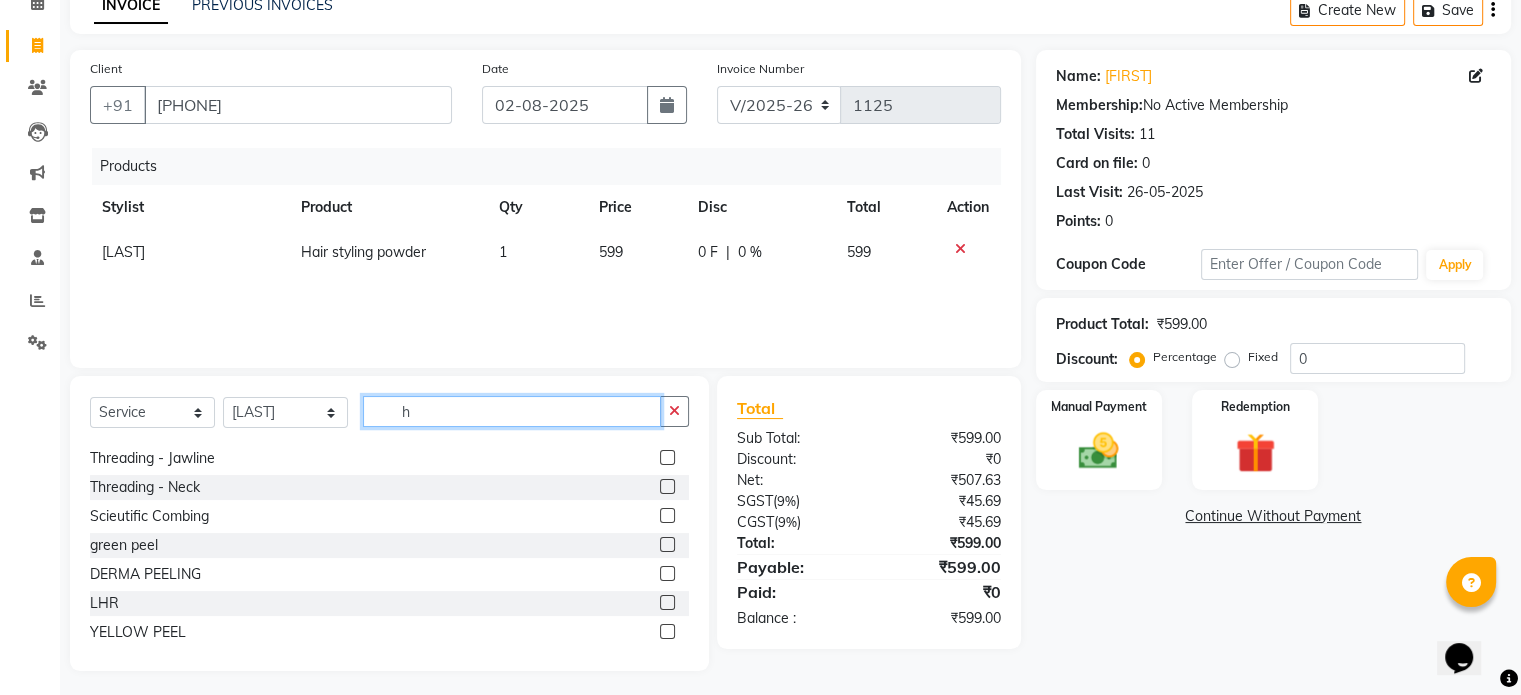 click on "h" 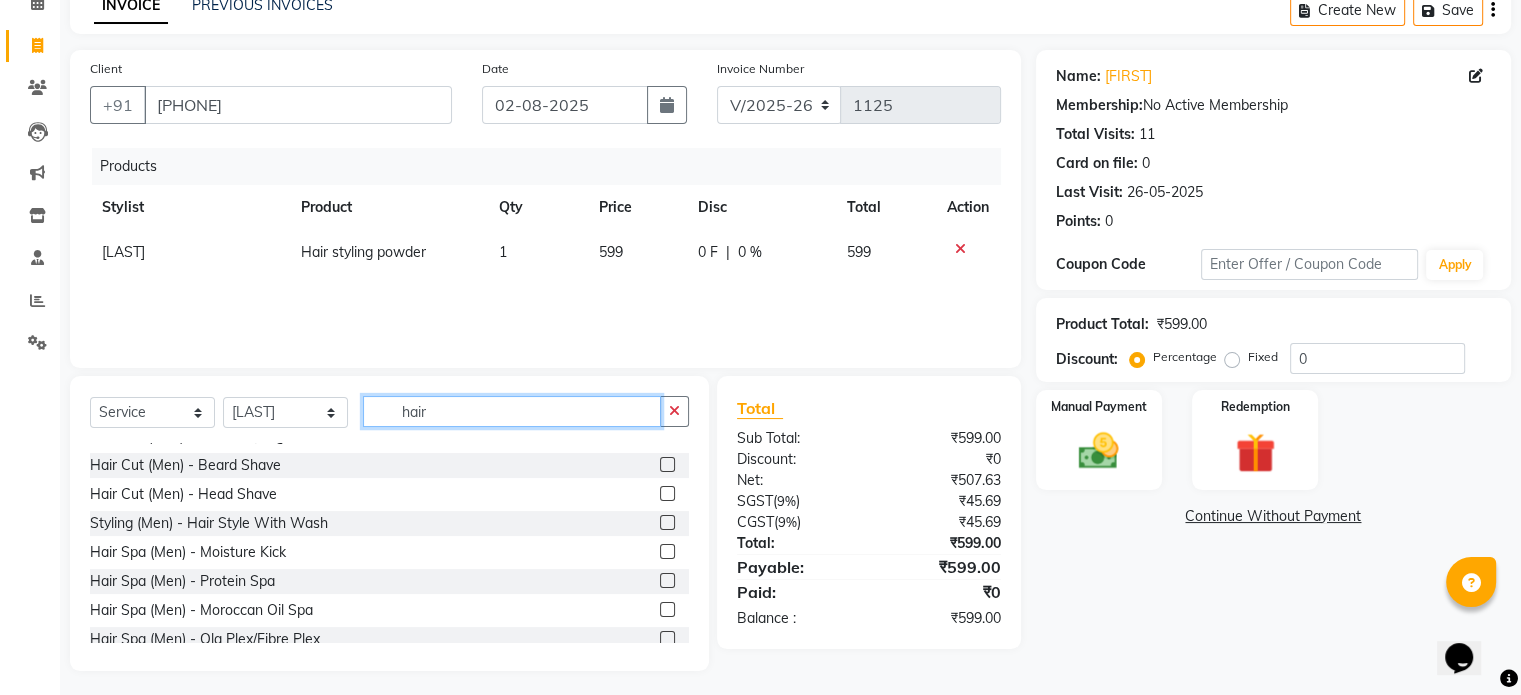 scroll, scrollTop: 1100, scrollLeft: 0, axis: vertical 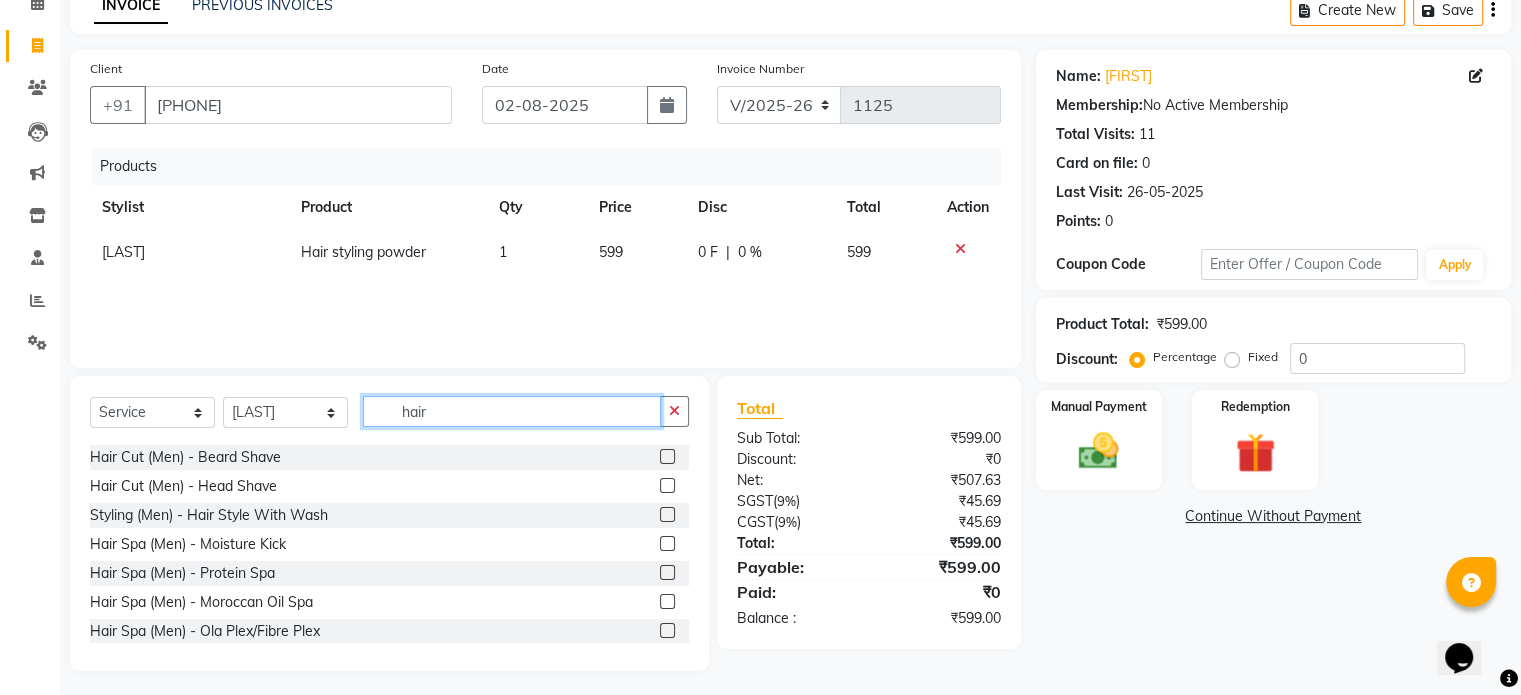 type on "hair" 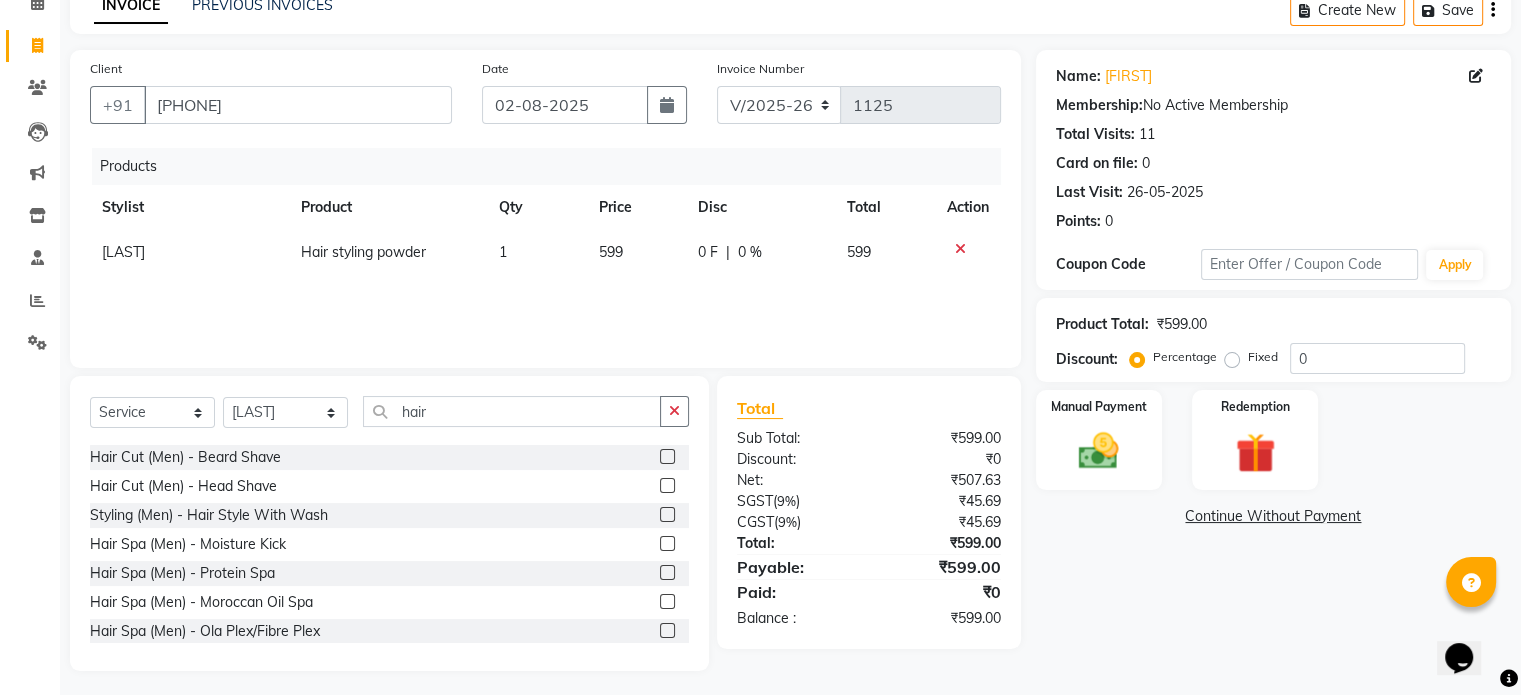 click 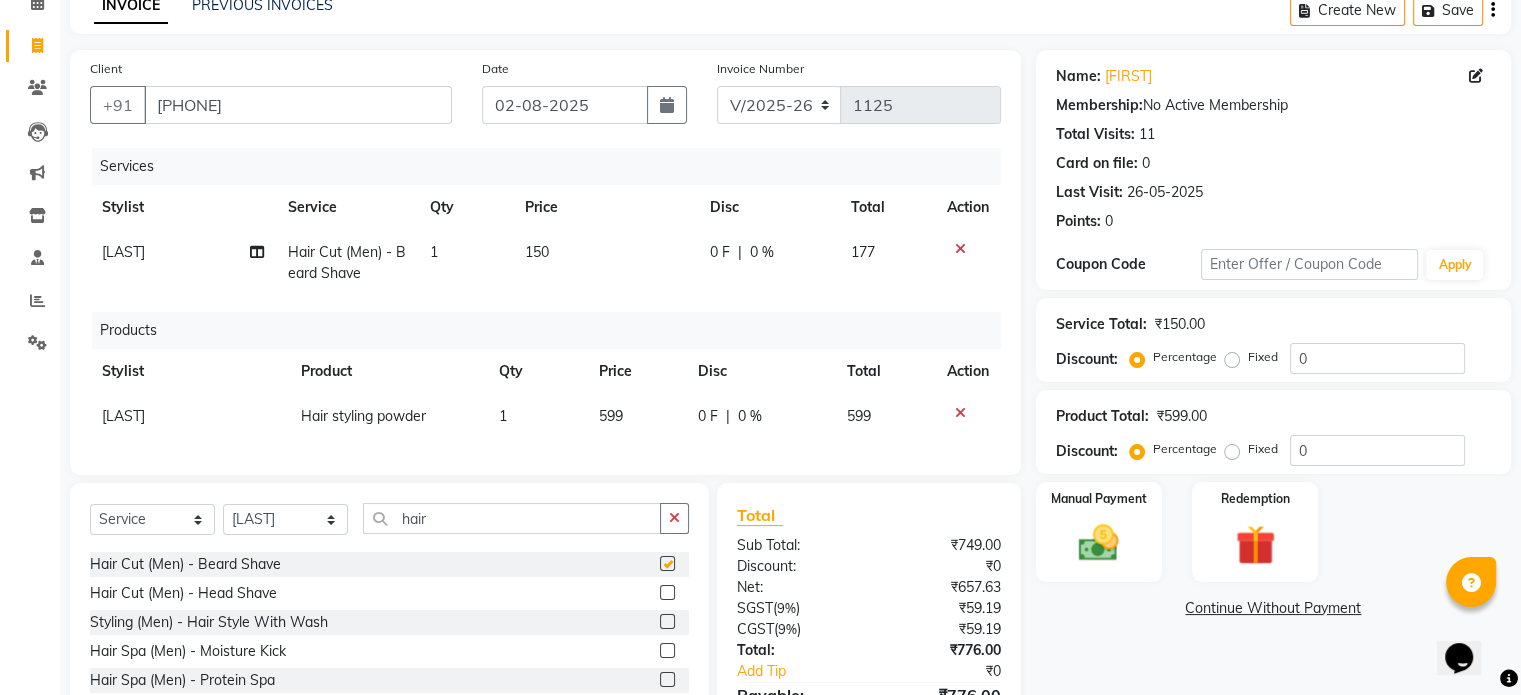 checkbox on "false" 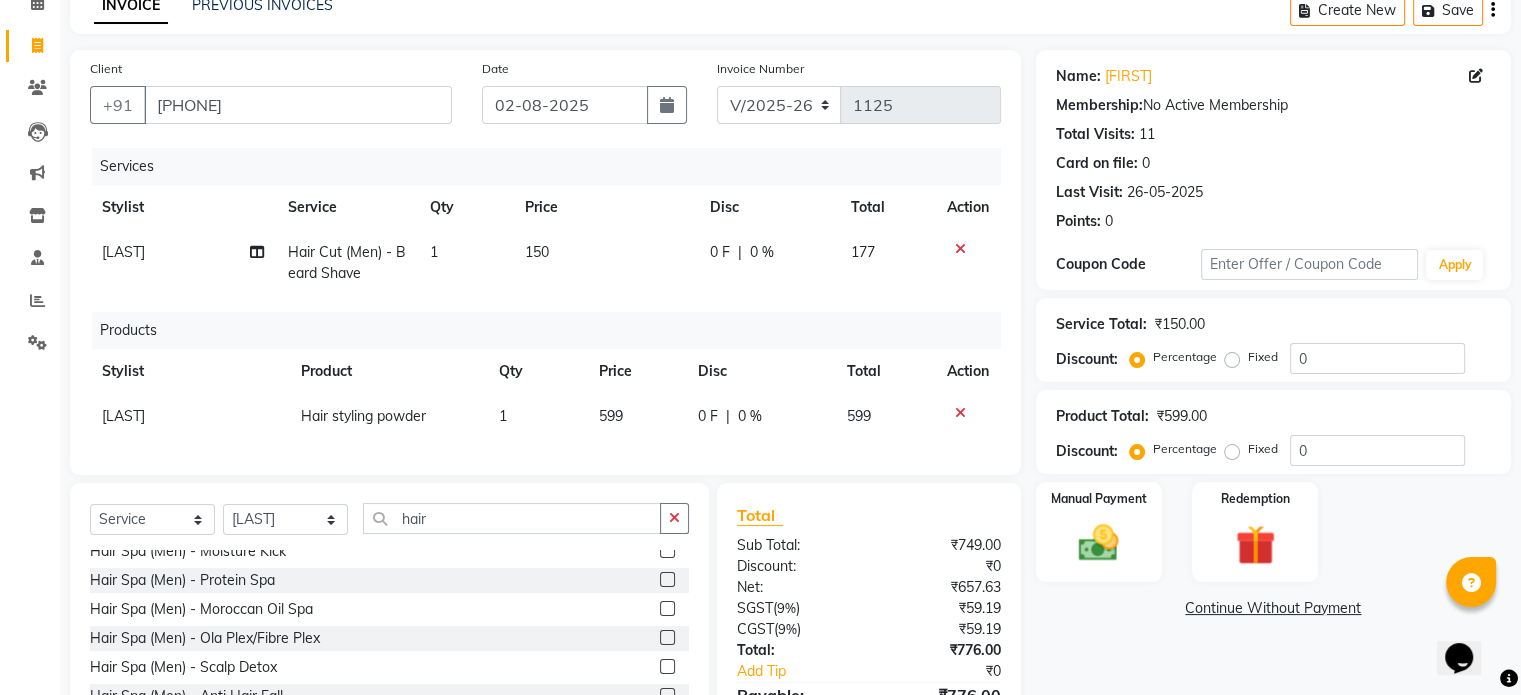 scroll, scrollTop: 1249, scrollLeft: 0, axis: vertical 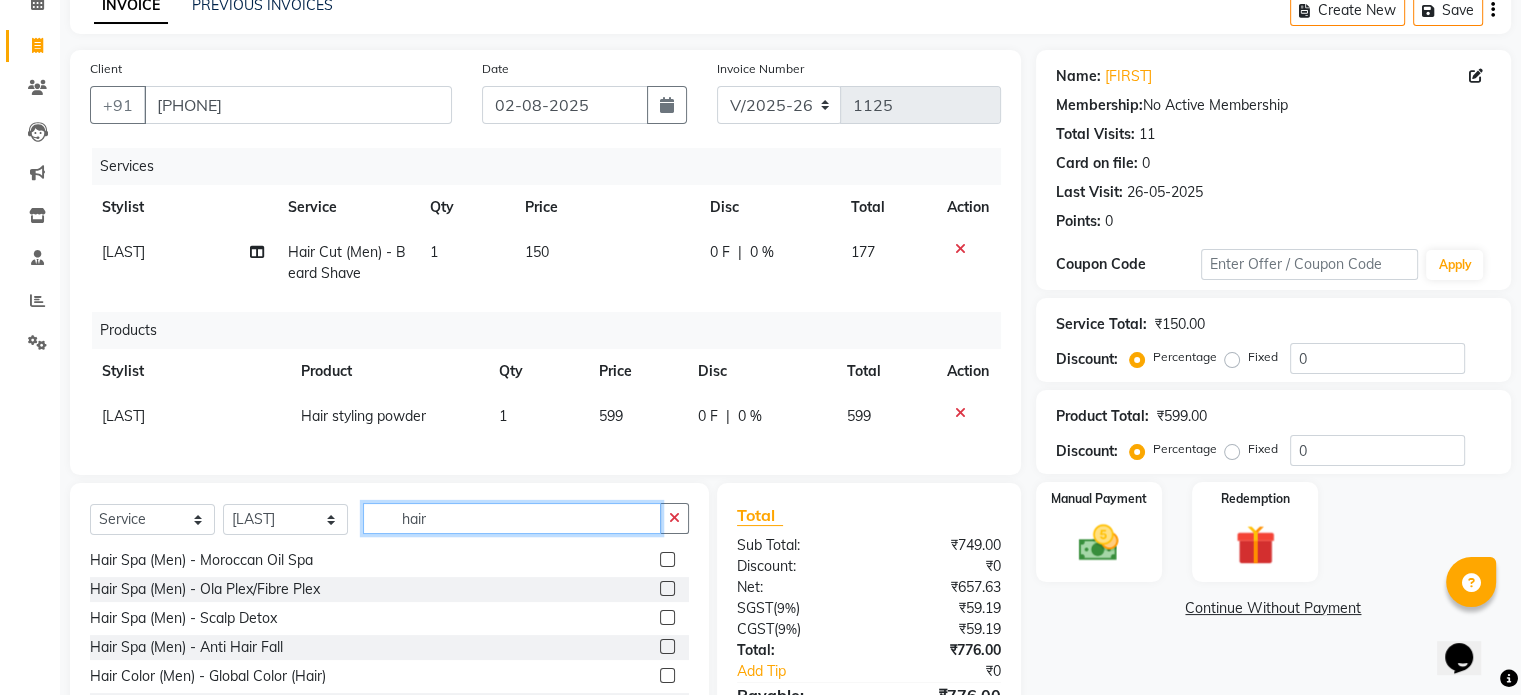 click on "hair" 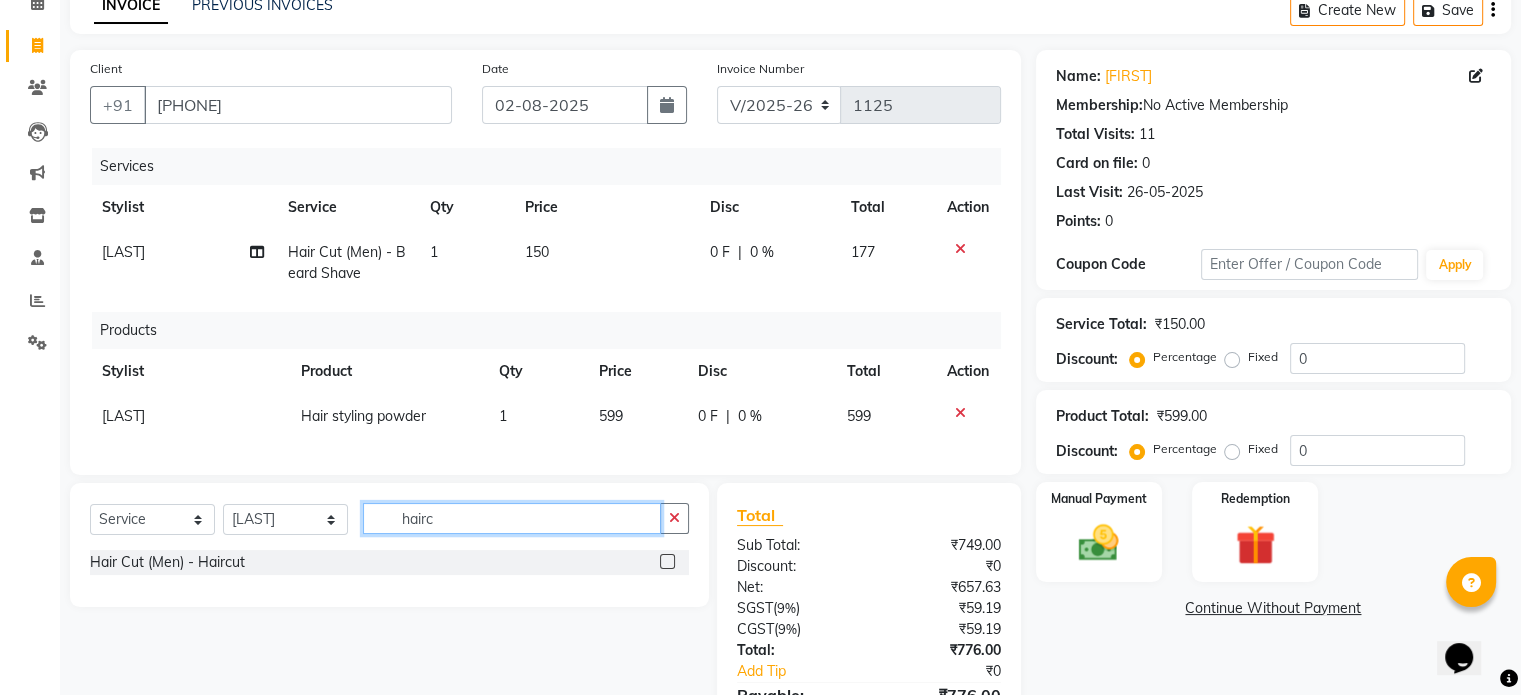 scroll, scrollTop: 0, scrollLeft: 0, axis: both 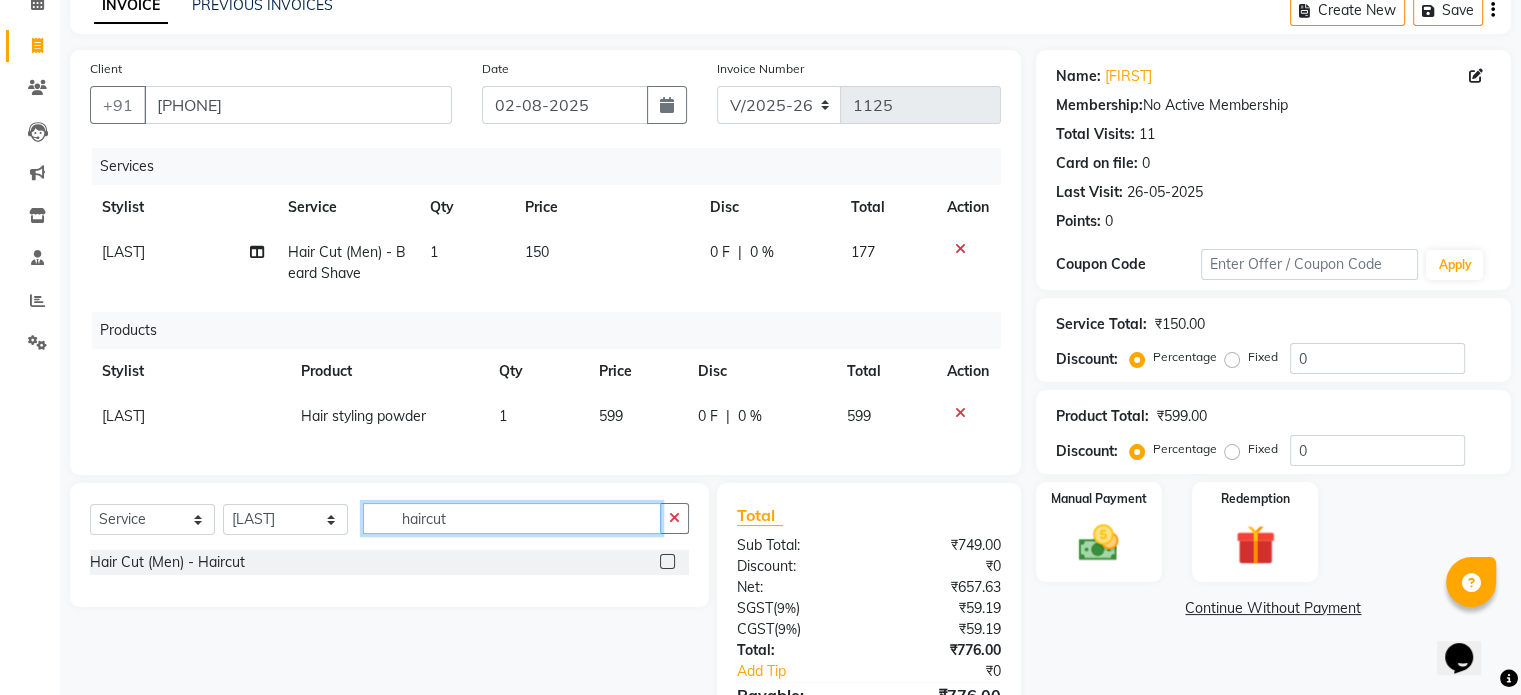 type on "haircut" 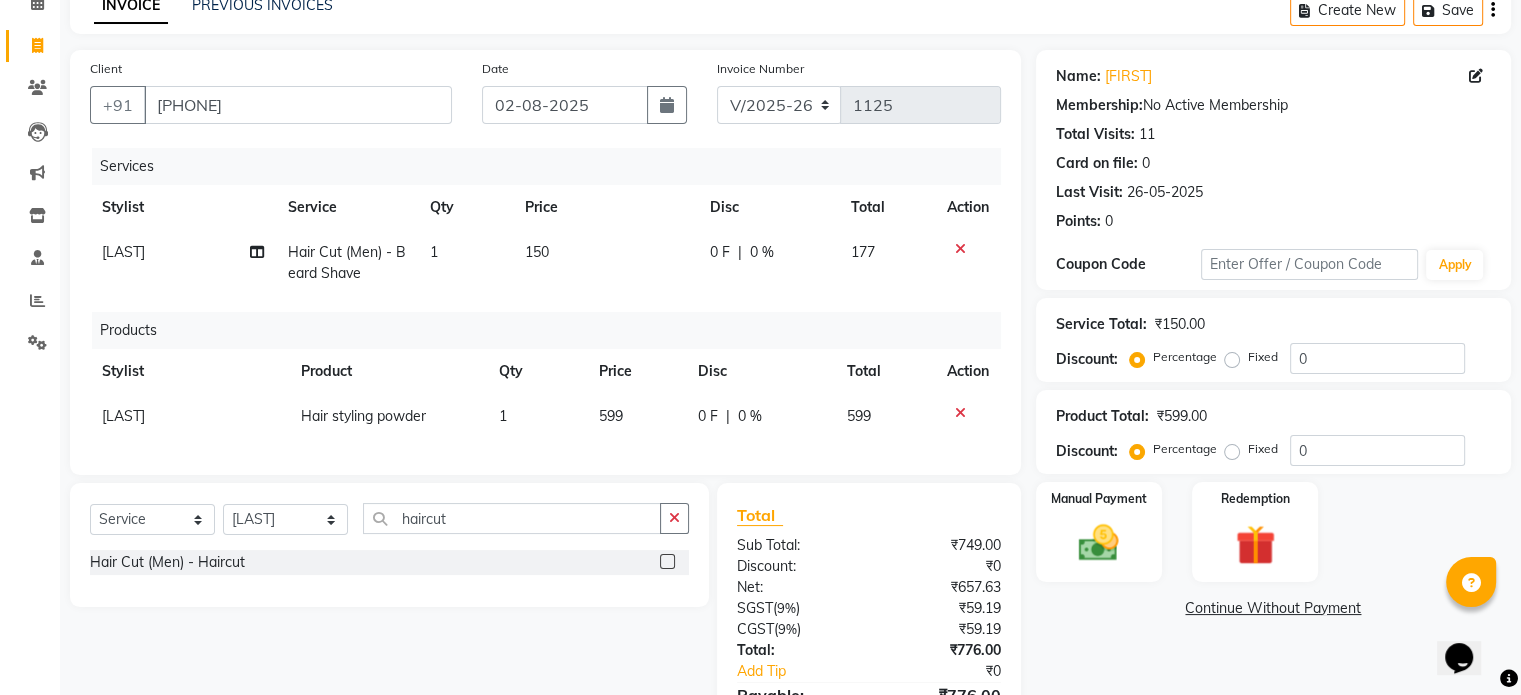 click 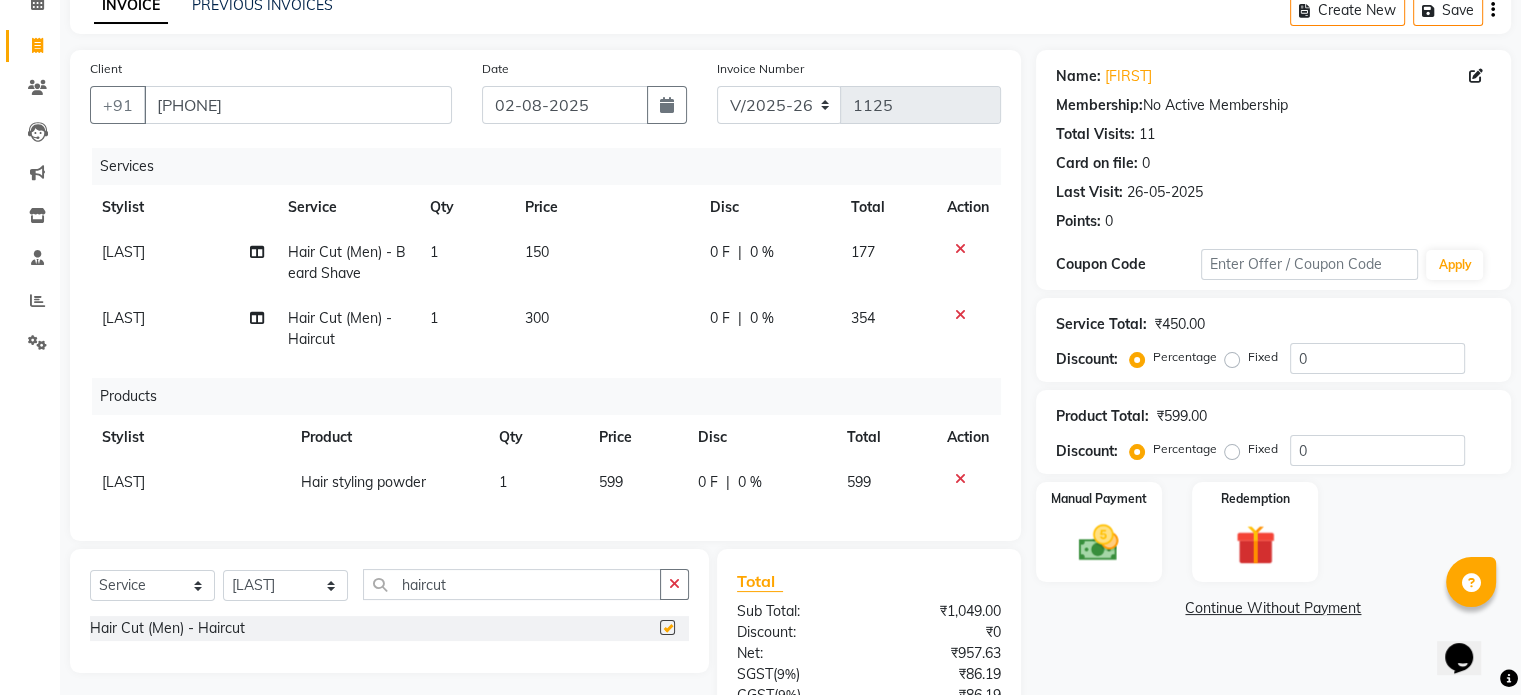 checkbox on "false" 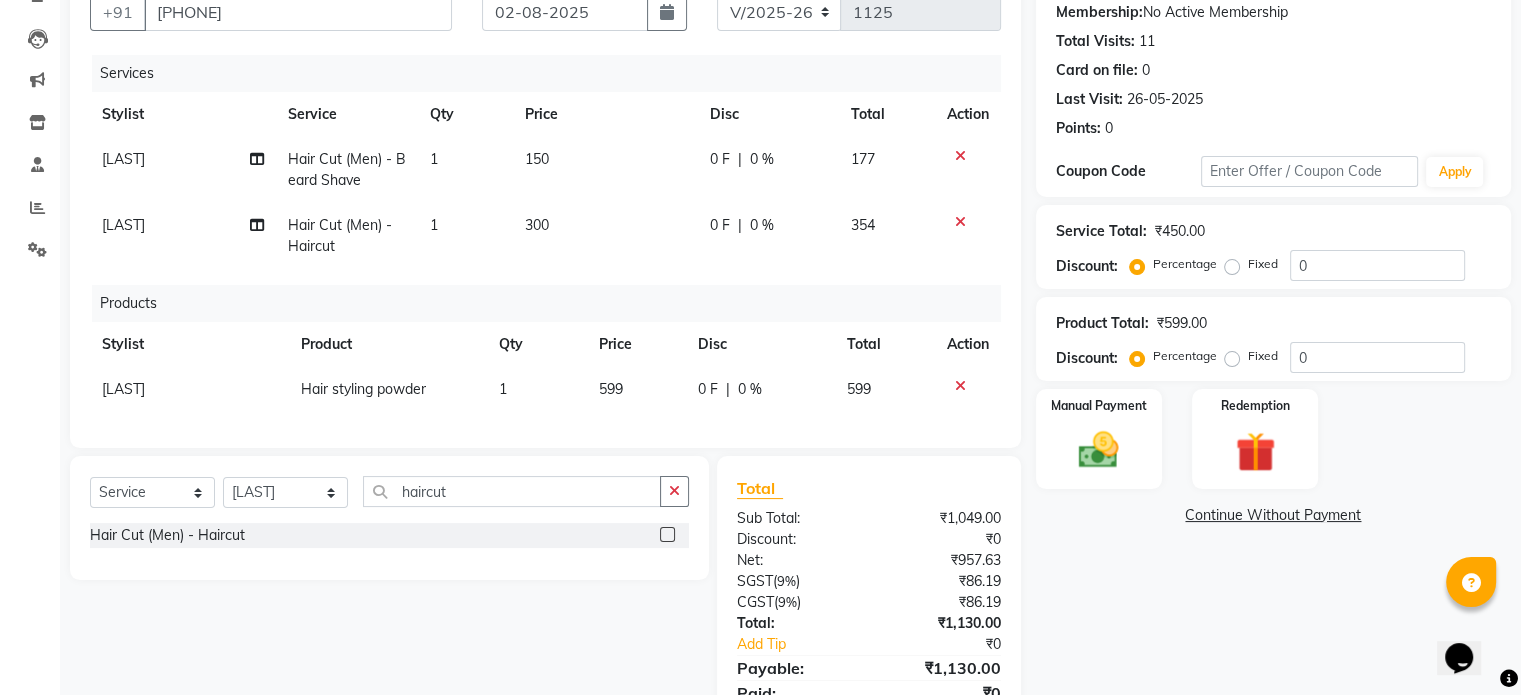 scroll, scrollTop: 293, scrollLeft: 0, axis: vertical 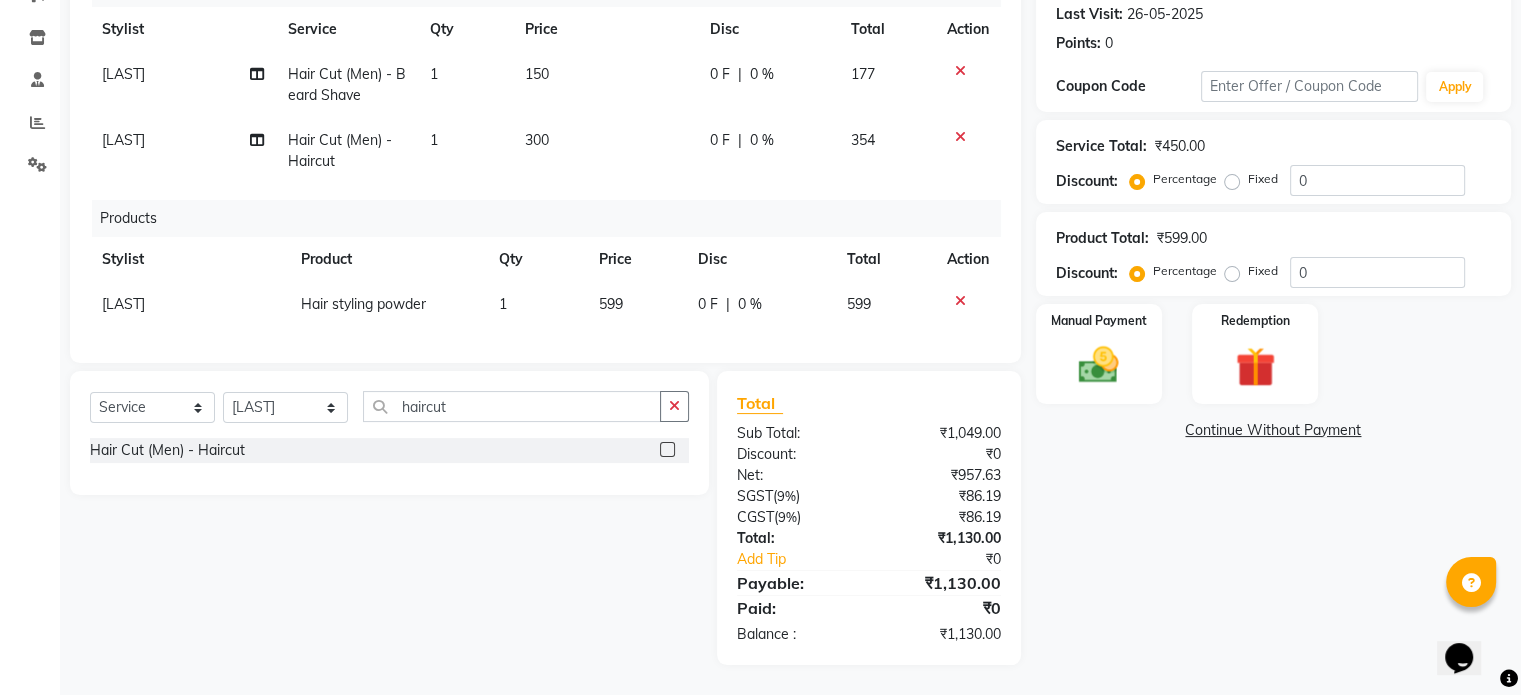 click on "150" 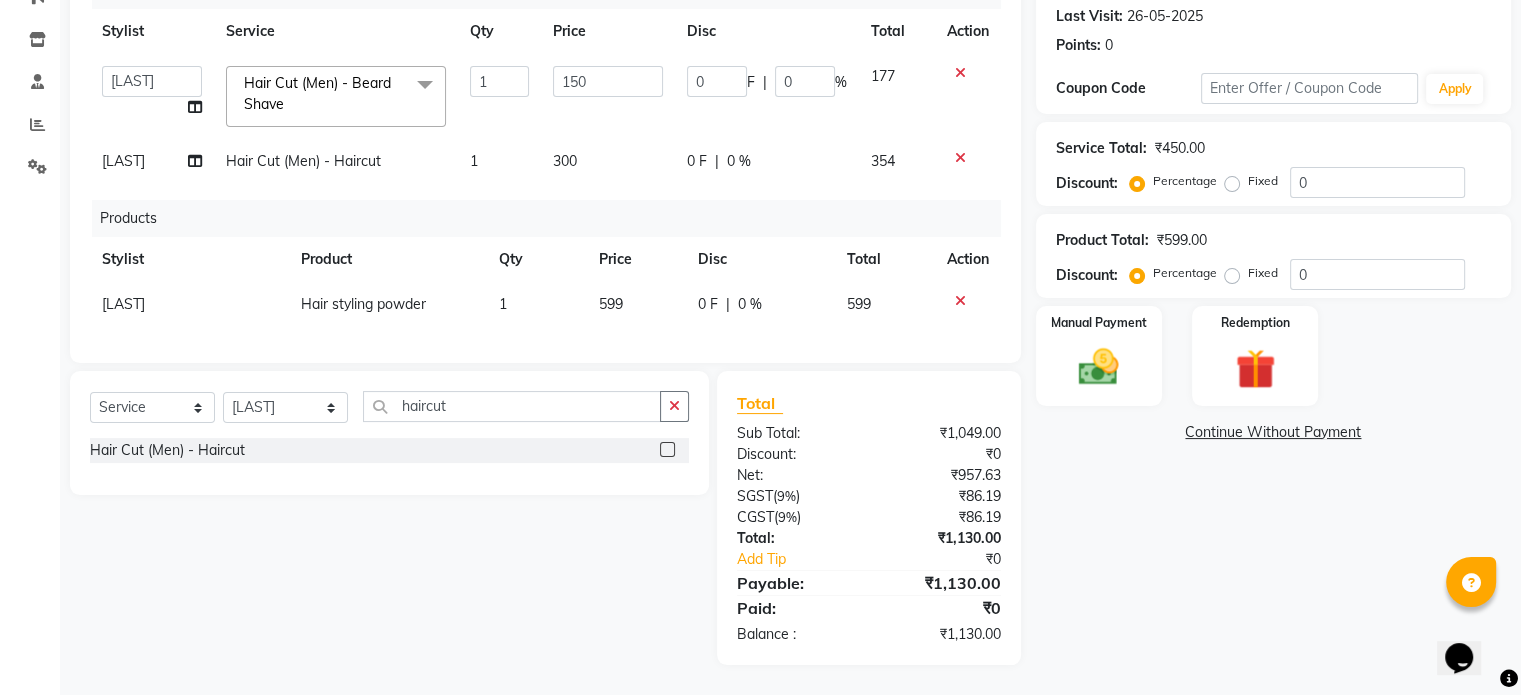 scroll, scrollTop: 291, scrollLeft: 0, axis: vertical 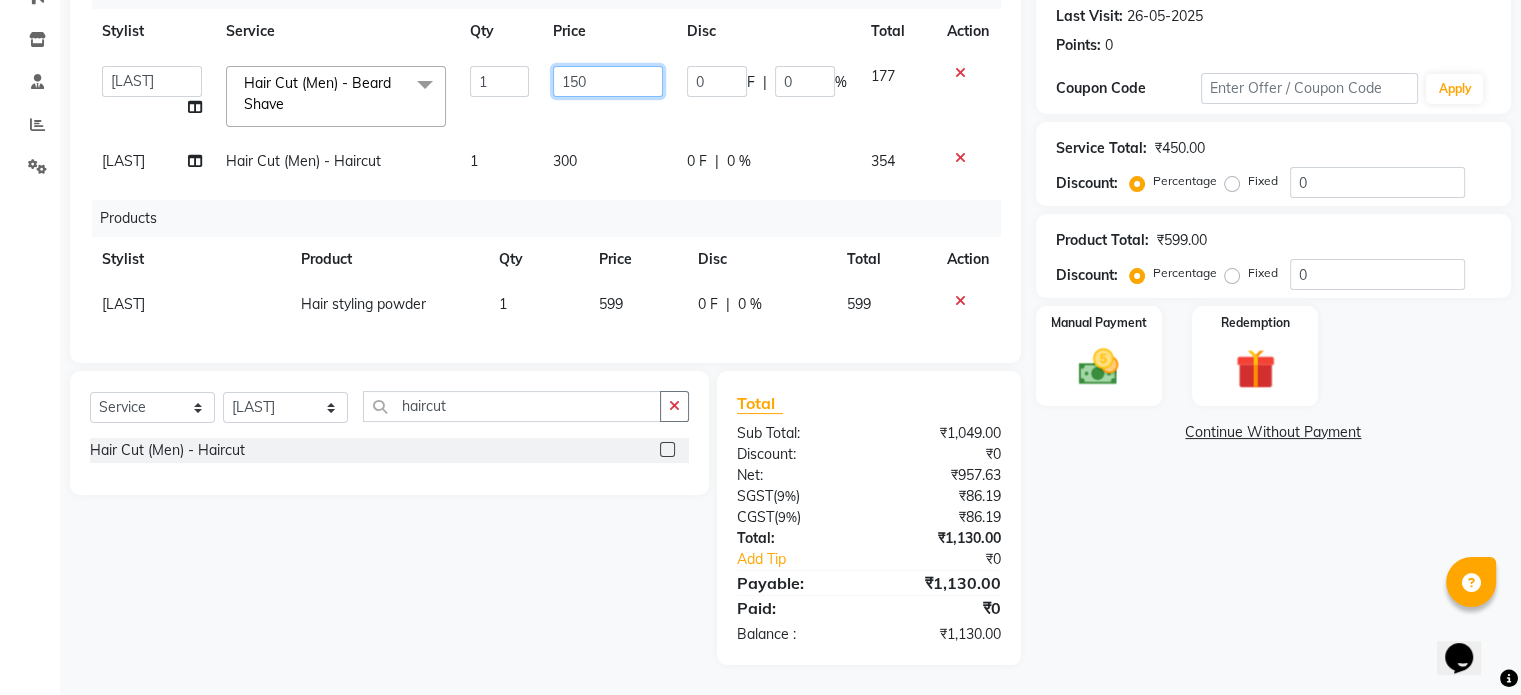 click on "150" 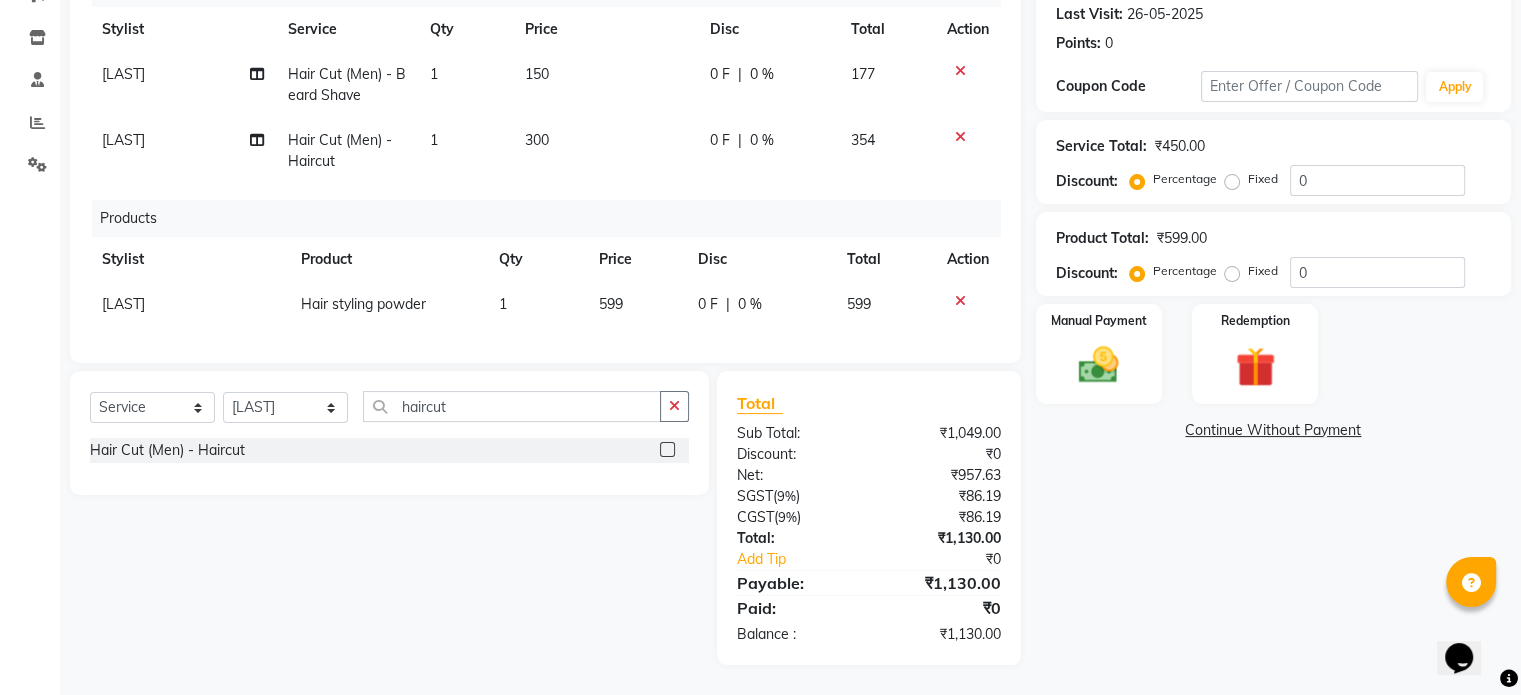 click on "300" 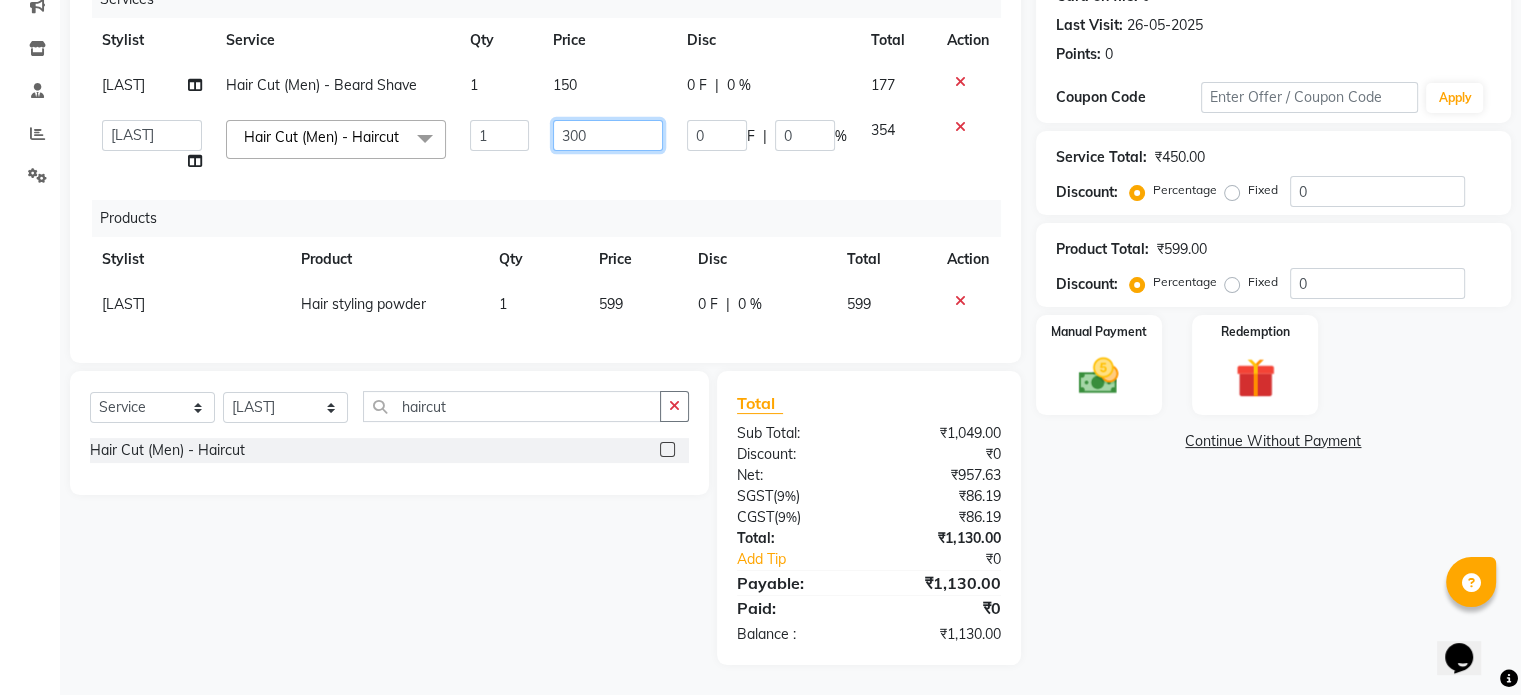 click on "300" 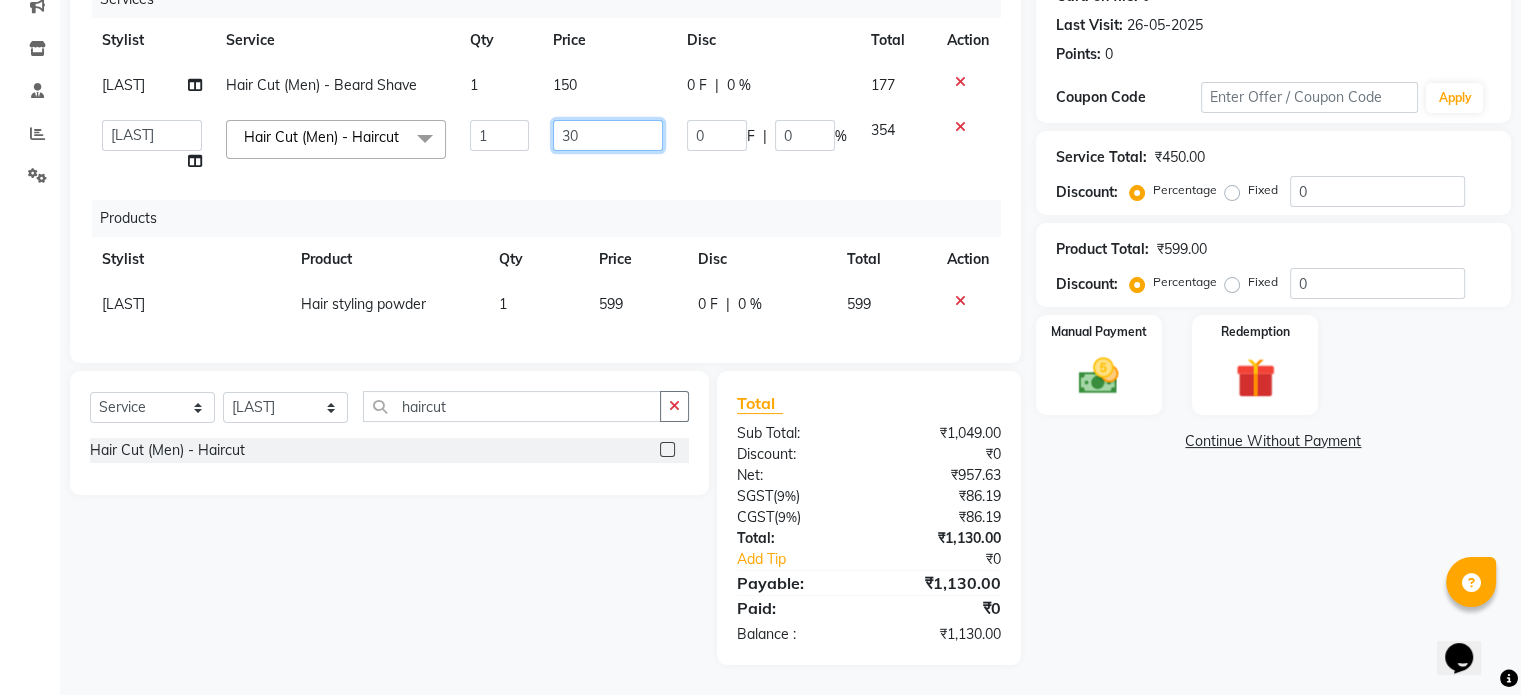 type on "3" 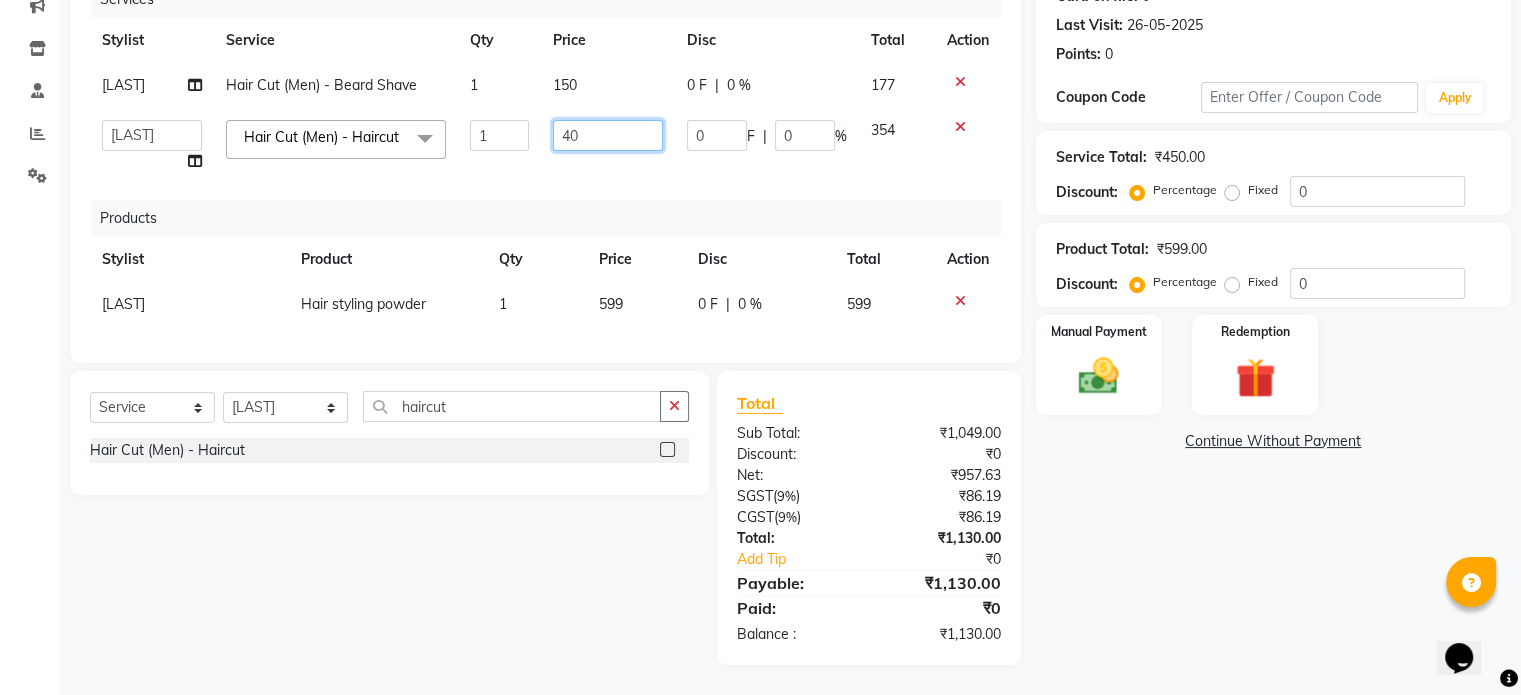 type on "400" 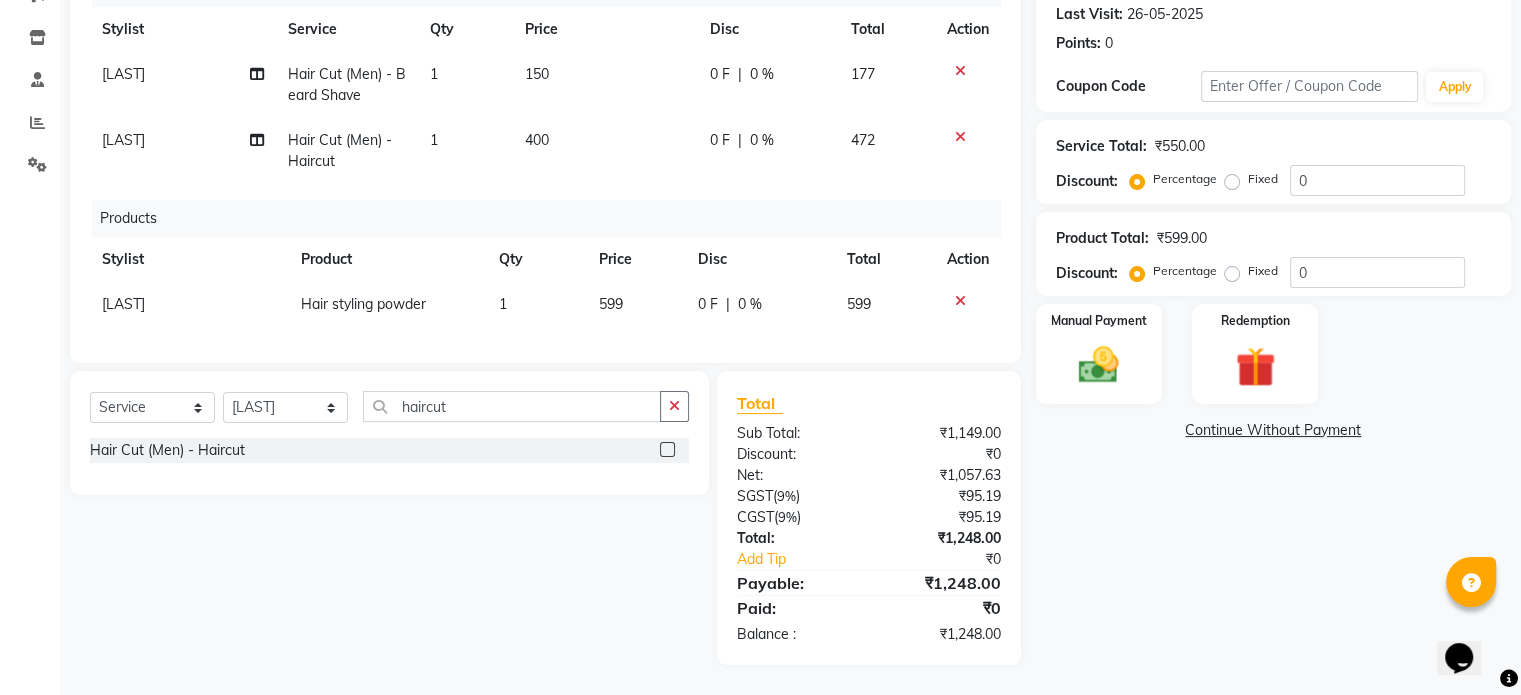click on "400" 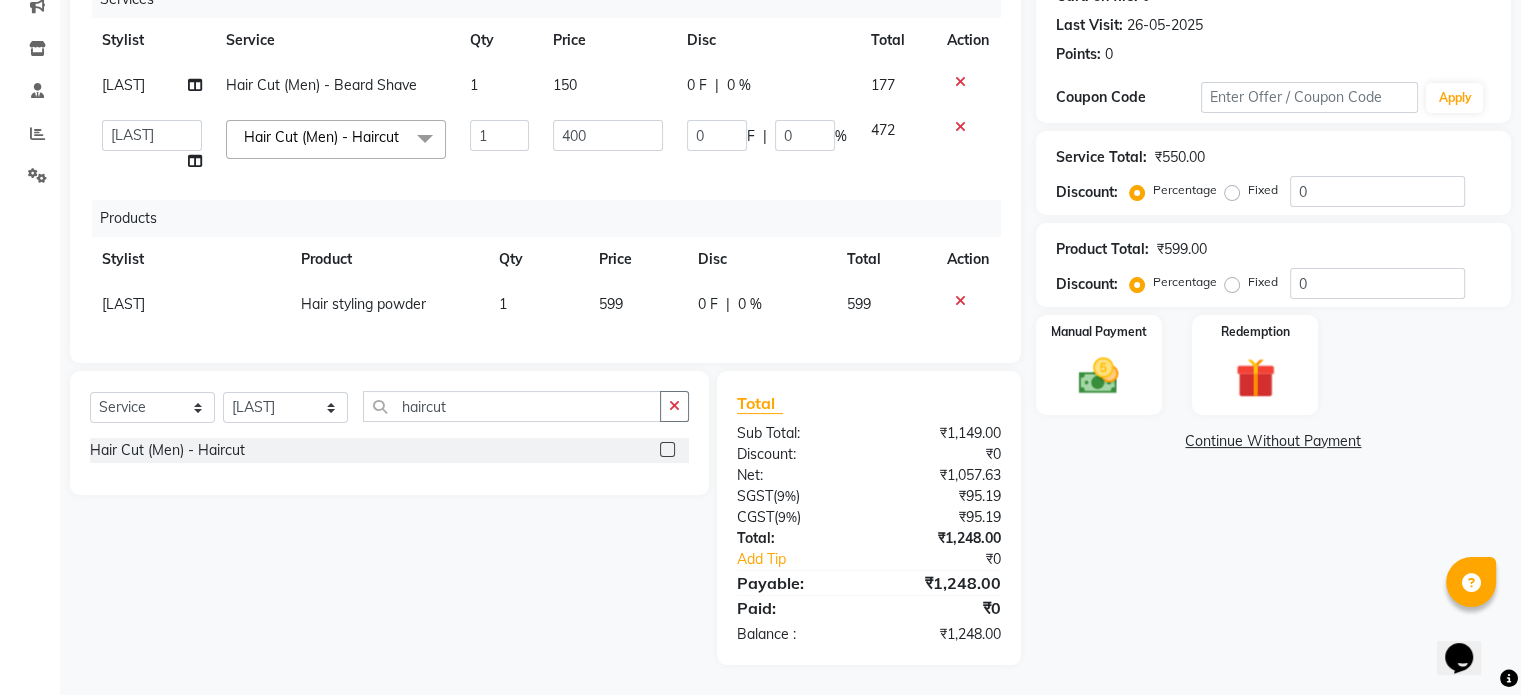 click on "150" 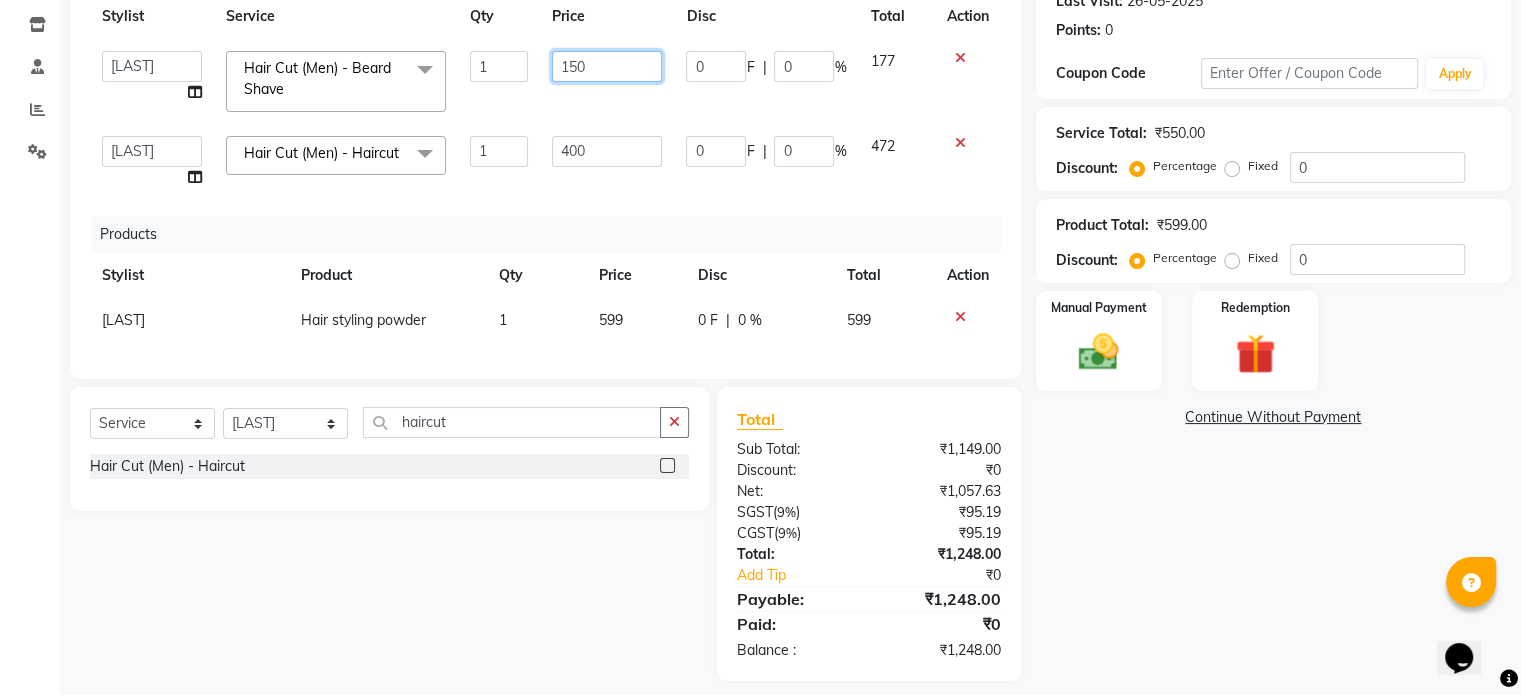 click on "150" 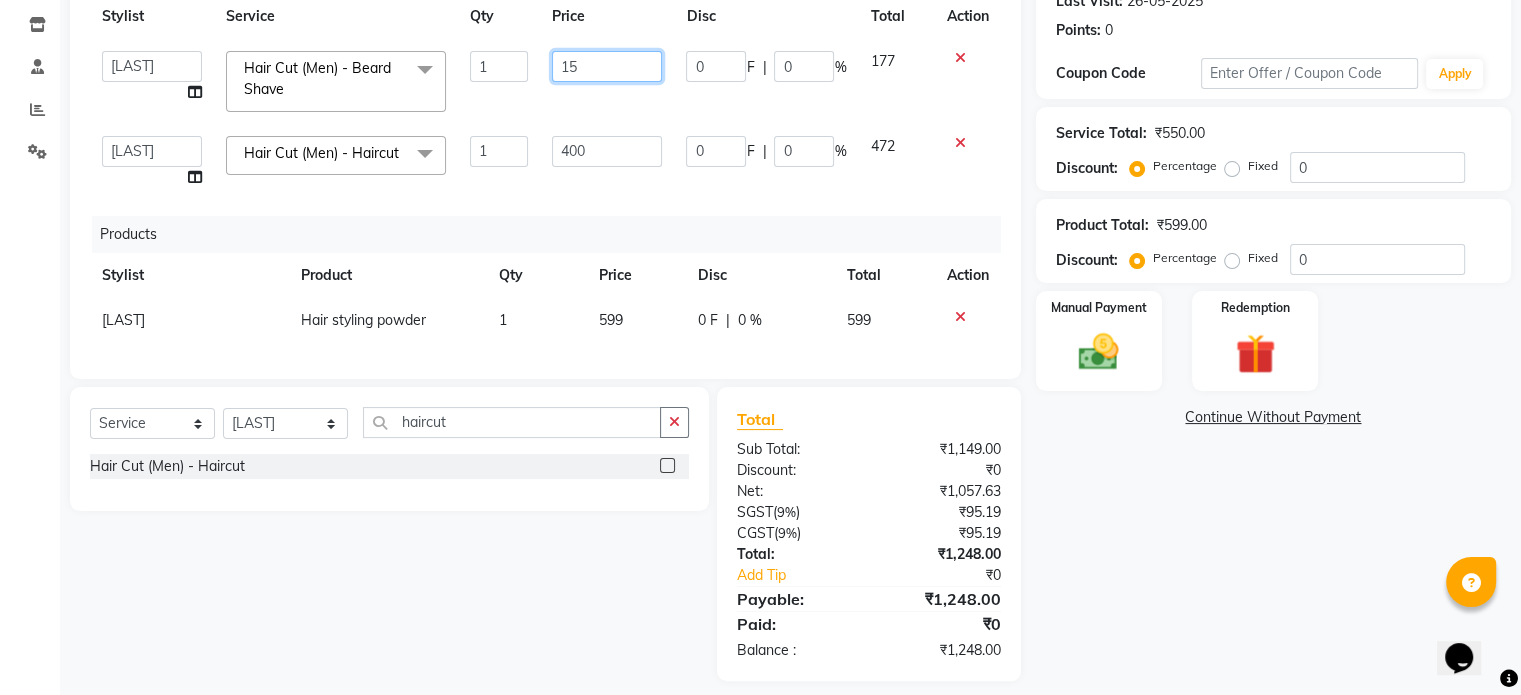 type on "1" 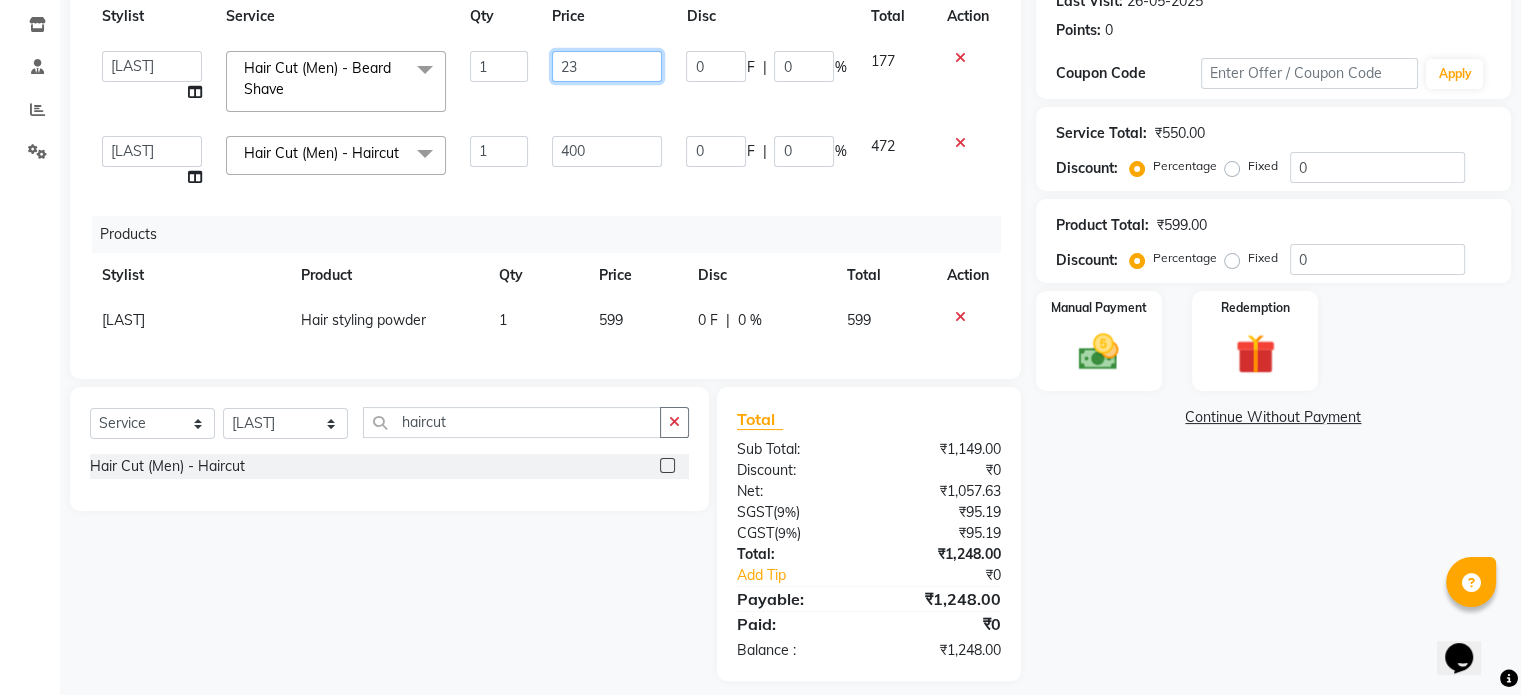 type on "236" 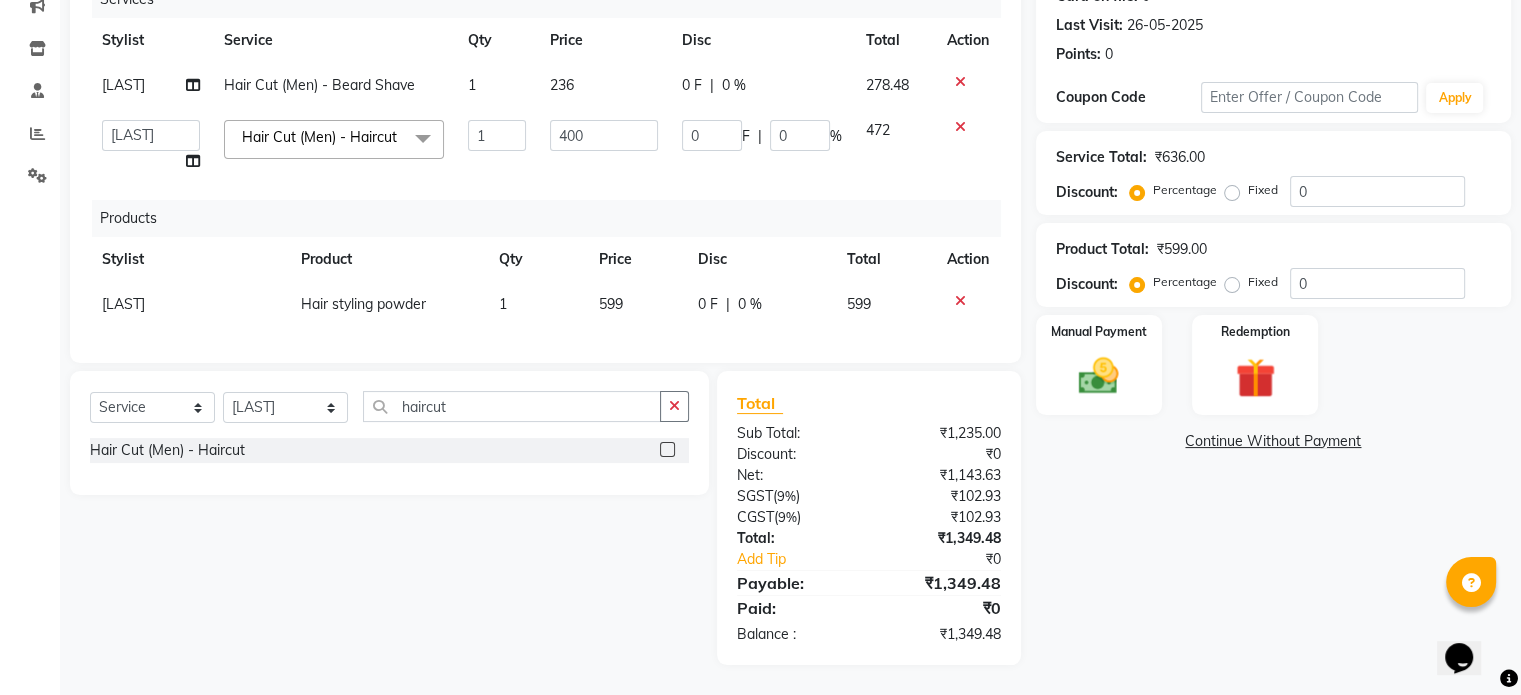 click on "Services Stylist Service Qty Price Disc Total Action SHARIF Hair Cut (Men) - Beard Shave 1 236 0 F | 0 % 278.48 Aarti AMBIKA farheen komal kusum Manager navazish pranali Riya Shetye Saisha SHARIF [FIRST] [LAST] siddhi sunil Vanshika Hair Cut (Men) - Haircut  x Threading - Eyebrows Threading - Upperlip Threading - Lower Lip Threading - Chin Threading - Side Lock Threading - Forehead Threading - Full Face Threading - Jawline Threading - Neck Scieutific Combing green peel DERMA PEELING LHR YELLOW PEEL LE MARINE TREATMENT tatto removal D - Tan - Underarm D - Tan - Feet D - Tan - Face & Neck D - Tan - Full Arm/Half Arm D - Tan - Half Back/Front D - Tan - Midriff D - Tan - Face Neck & Blouse Line D - Tan - Full Back/Front D - Tan - Full Leg/Half Leg D - Tan - Full Body Waxing - Sugar Wax Full Arm Waxing - Sugar Wax Full Leg Waxing - Sugar Wax Half Arm Waxing - Sugar Wax Half Leg Waxing - Sugar Wax Under Arm Waxing - Sugar Wax Chin Waxing - Sugar Wax Upperlip/Lowerlip CARBON FACIAL" 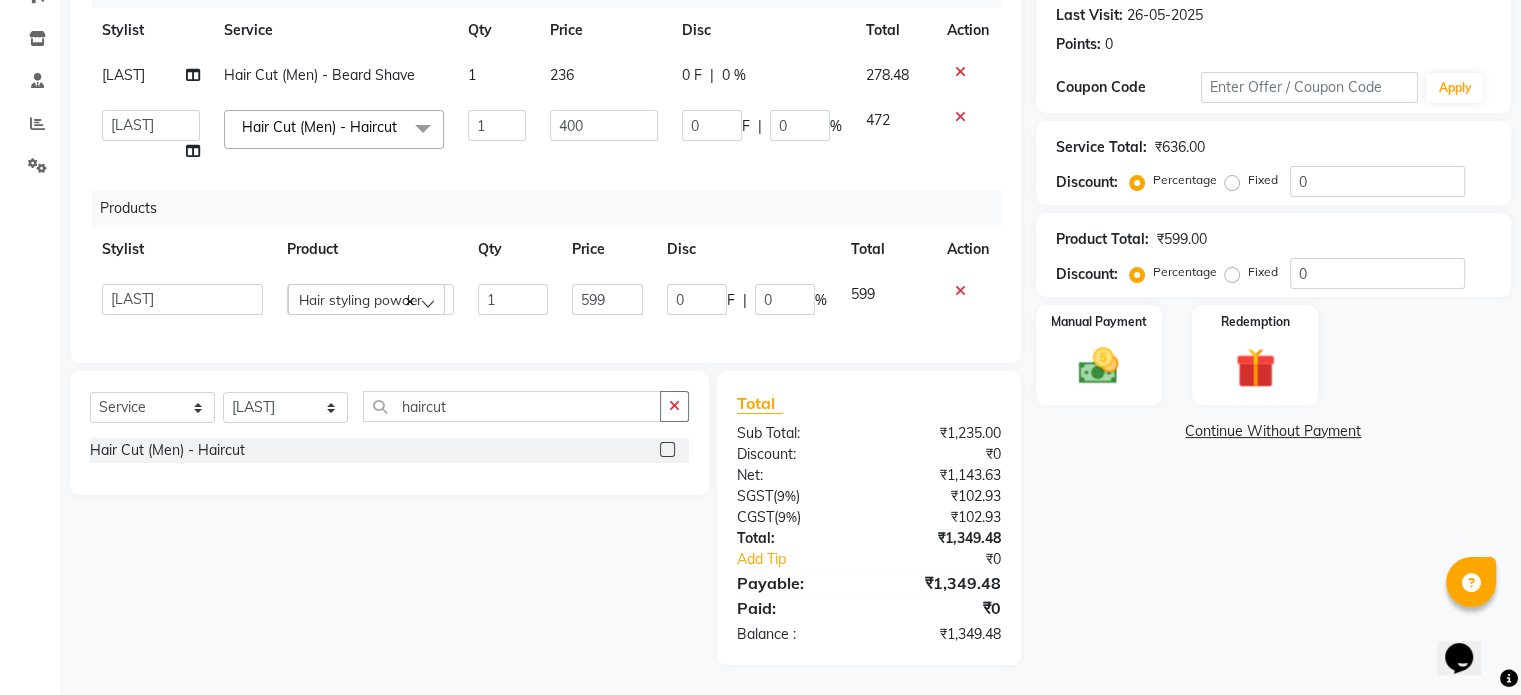 scroll, scrollTop: 200, scrollLeft: 0, axis: vertical 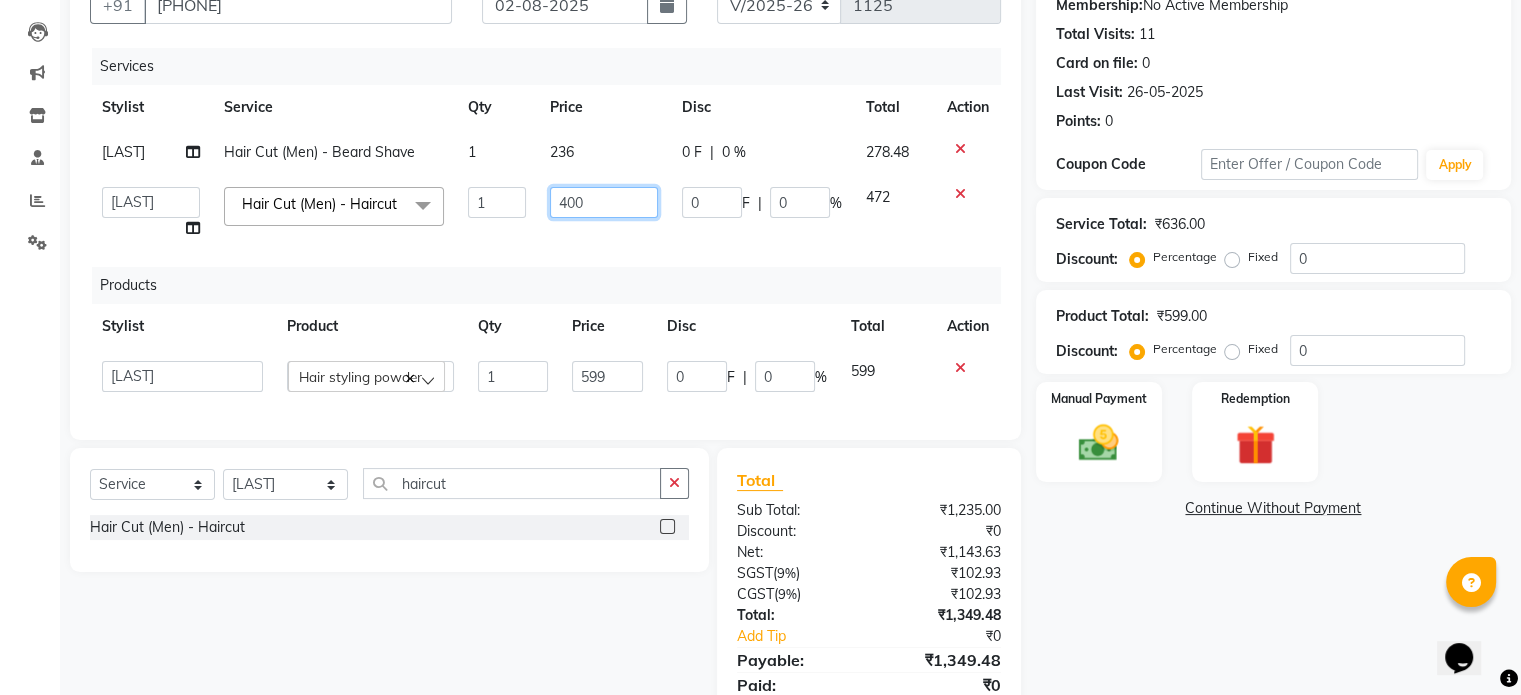click on "400" 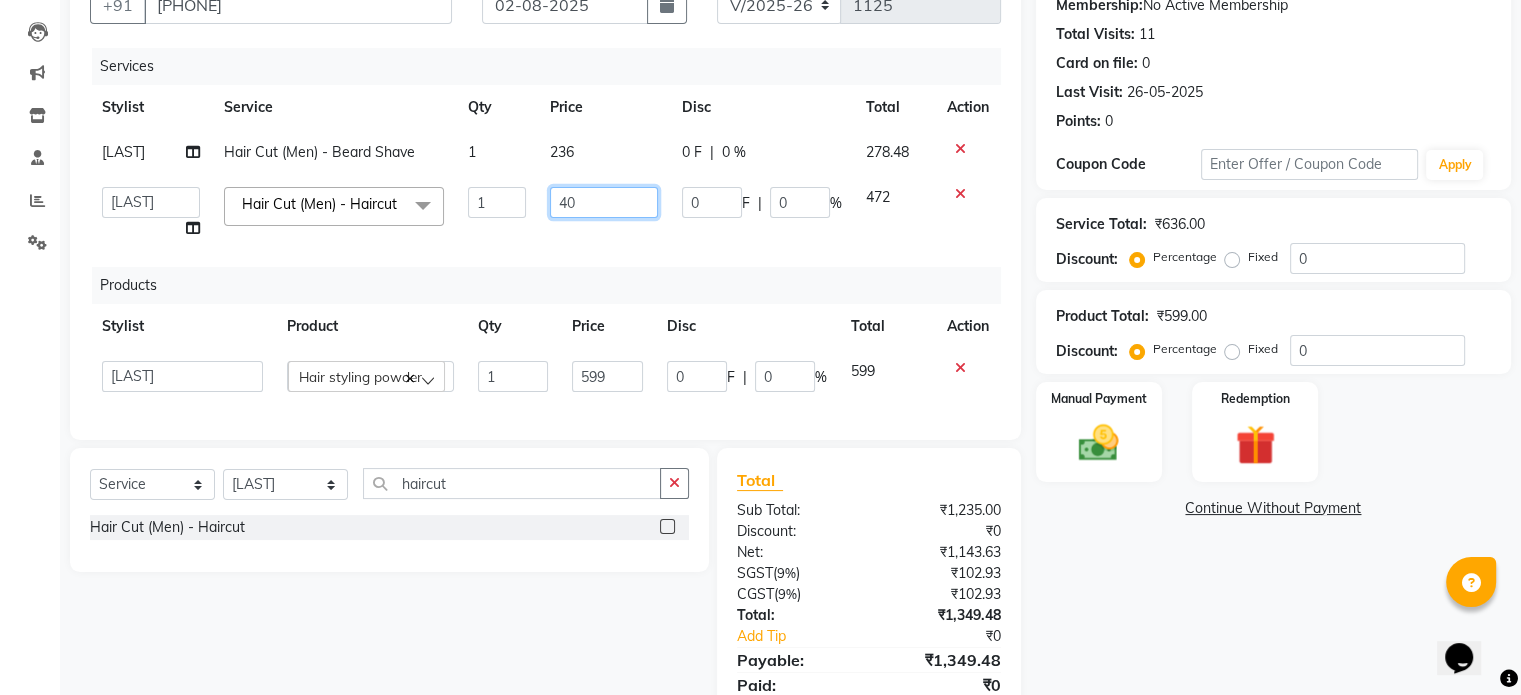 type on "4" 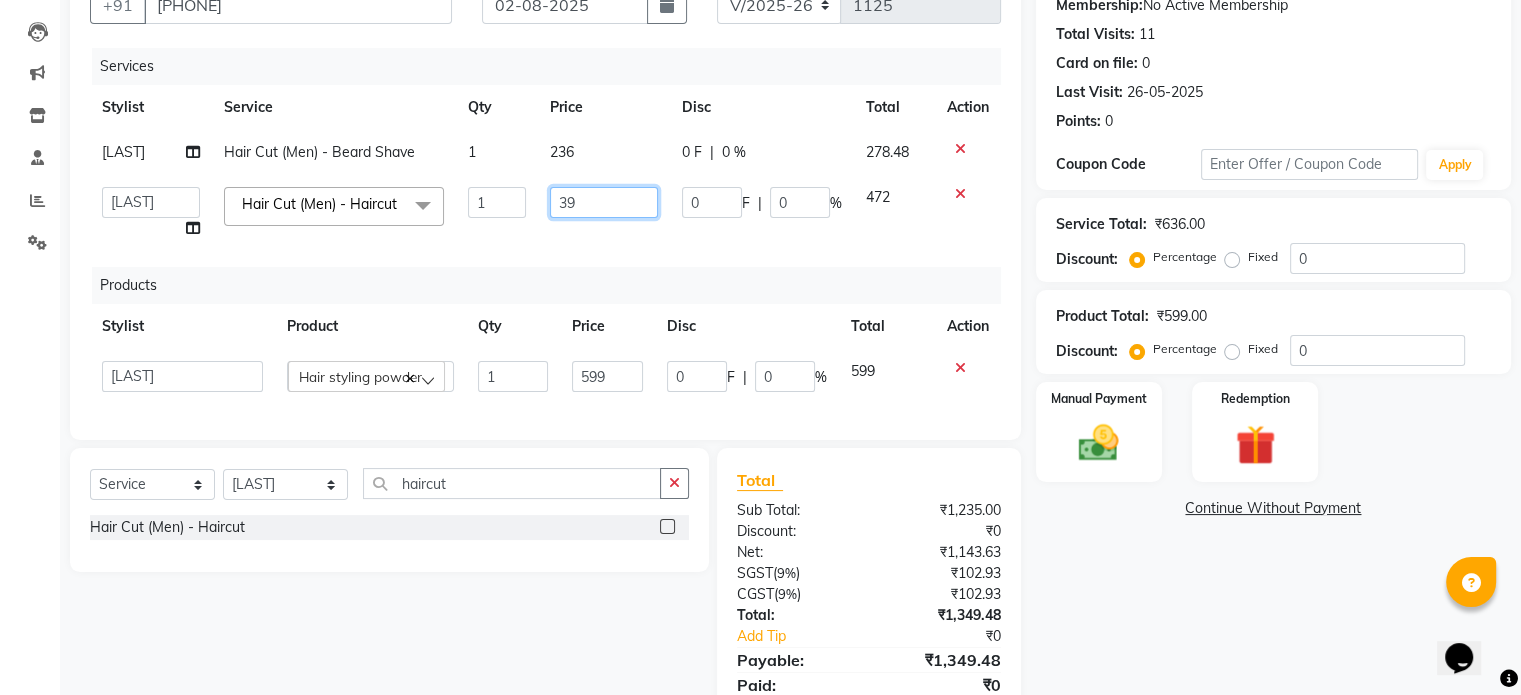 type on "398" 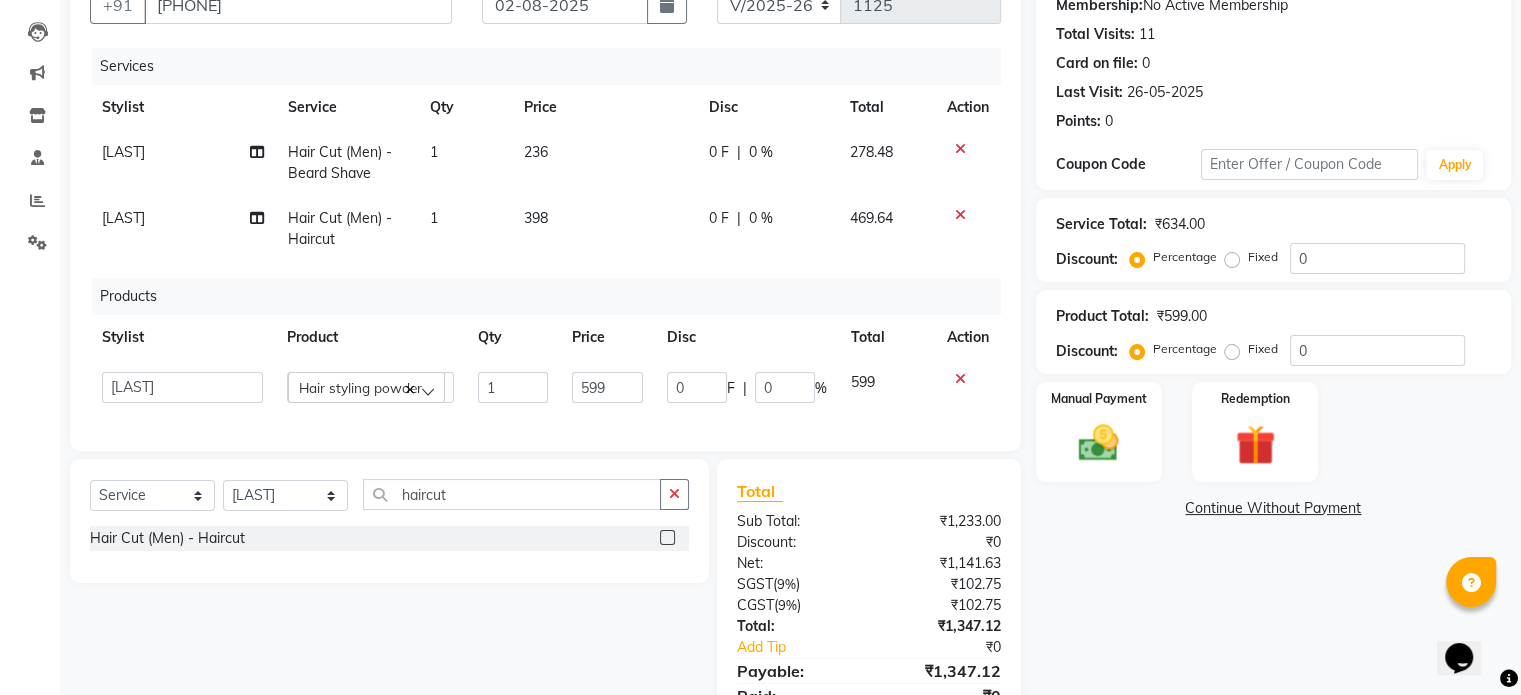 click on "398" 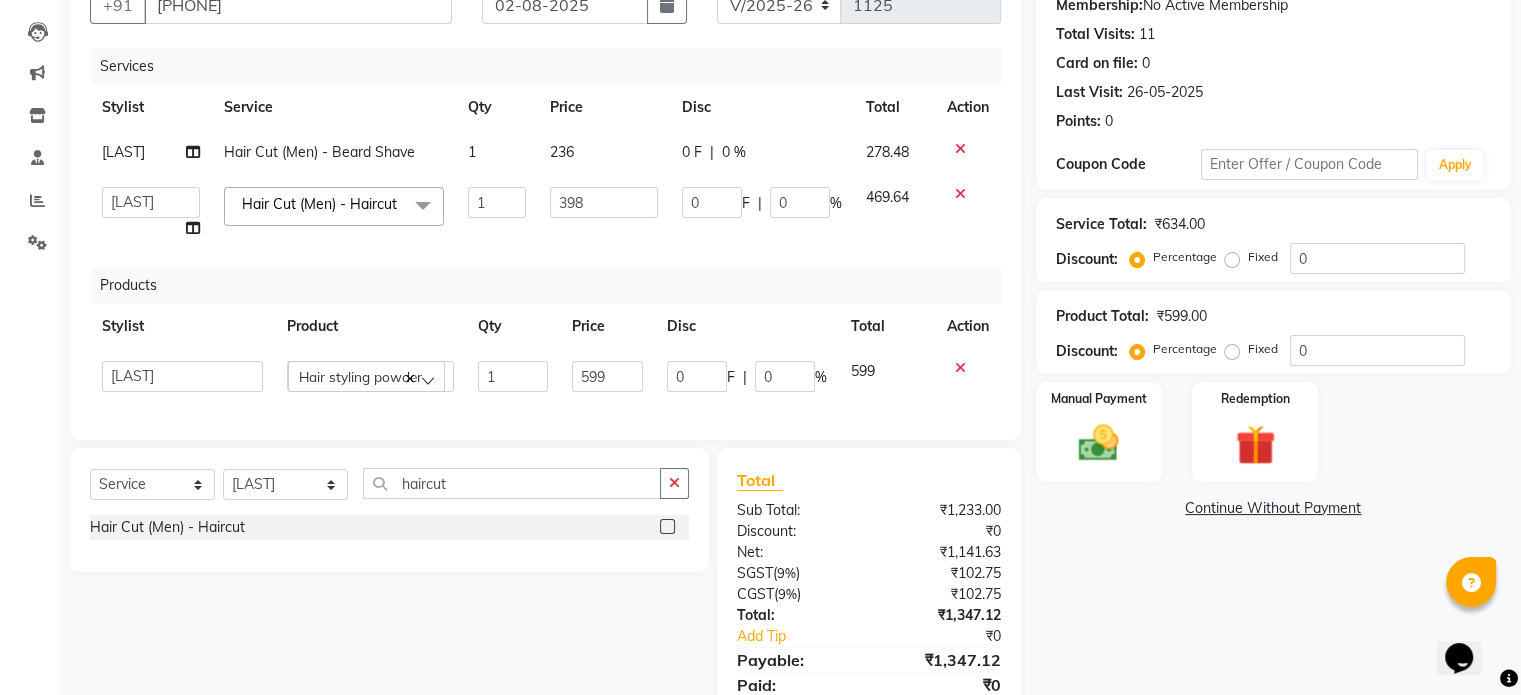 click on "236" 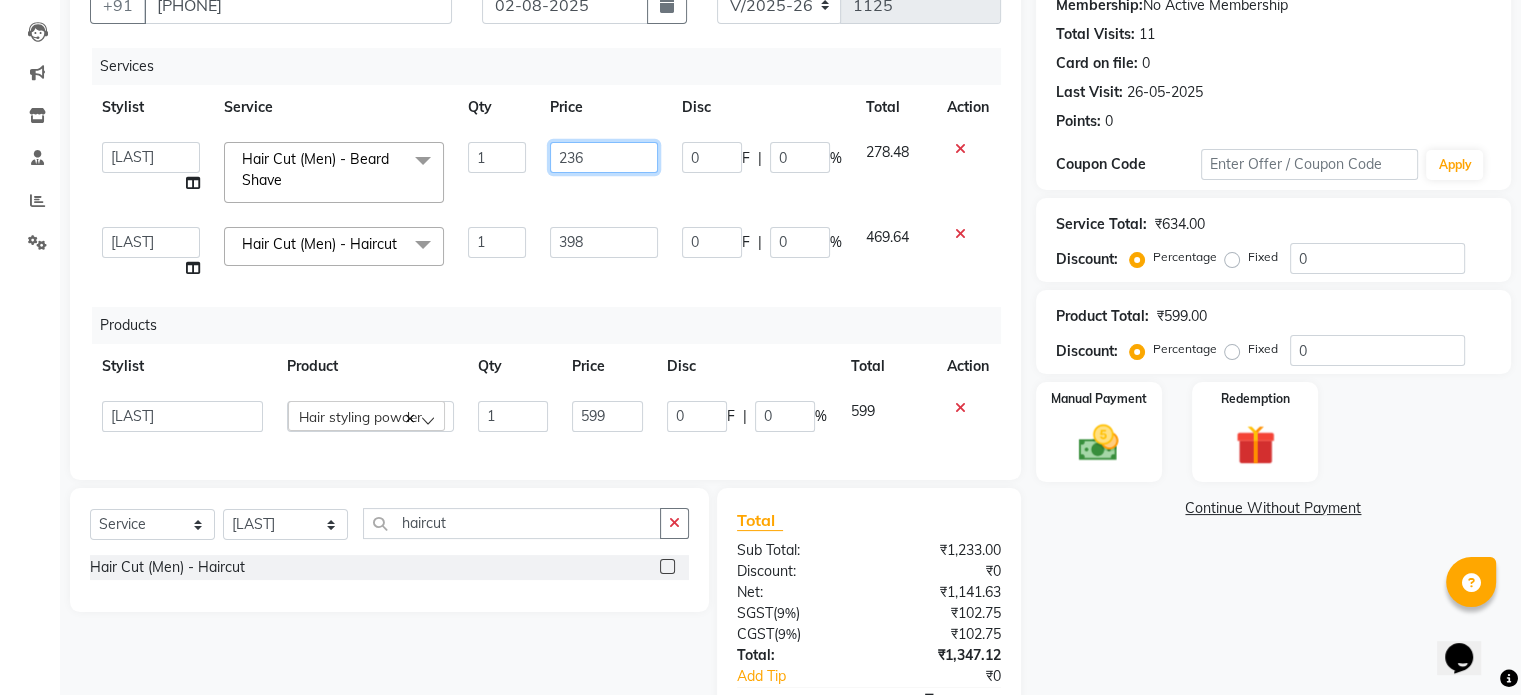 click on "236" 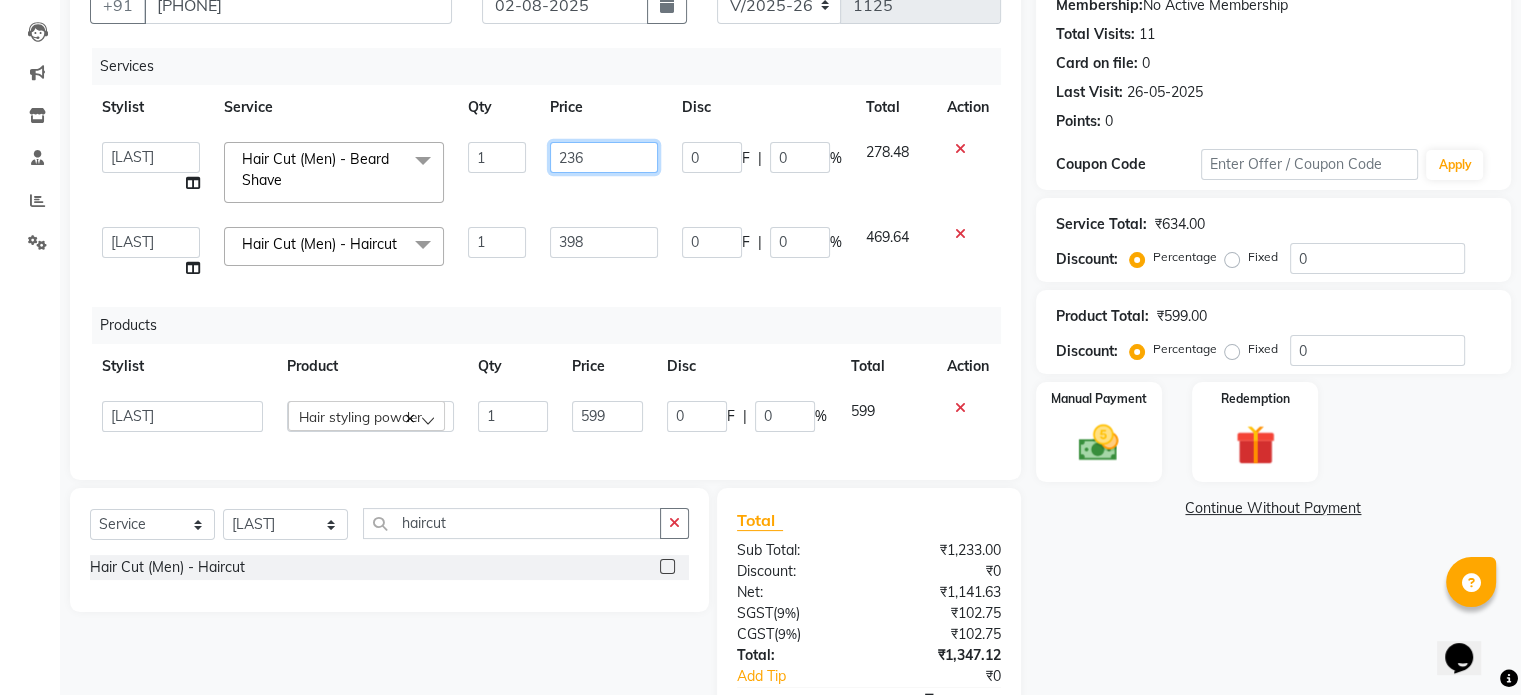scroll, scrollTop: 0, scrollLeft: 0, axis: both 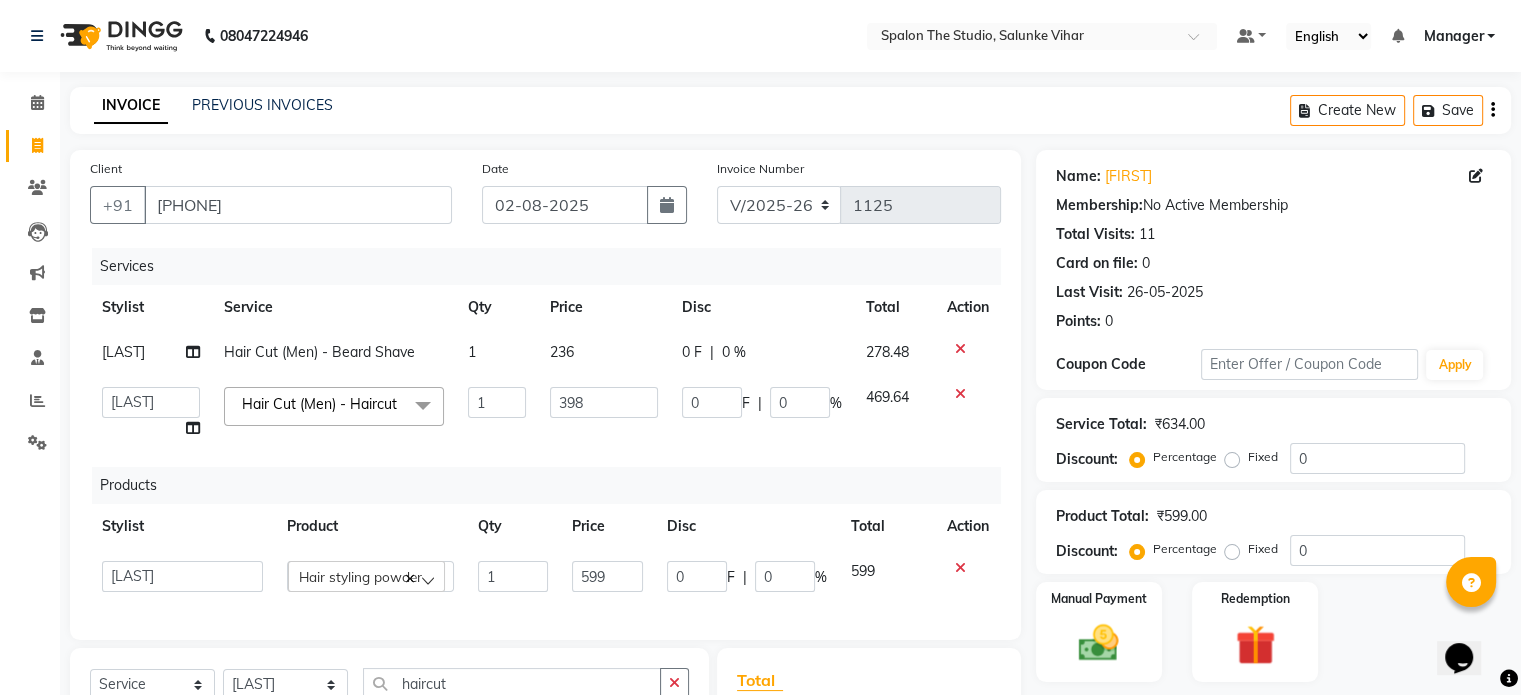 click 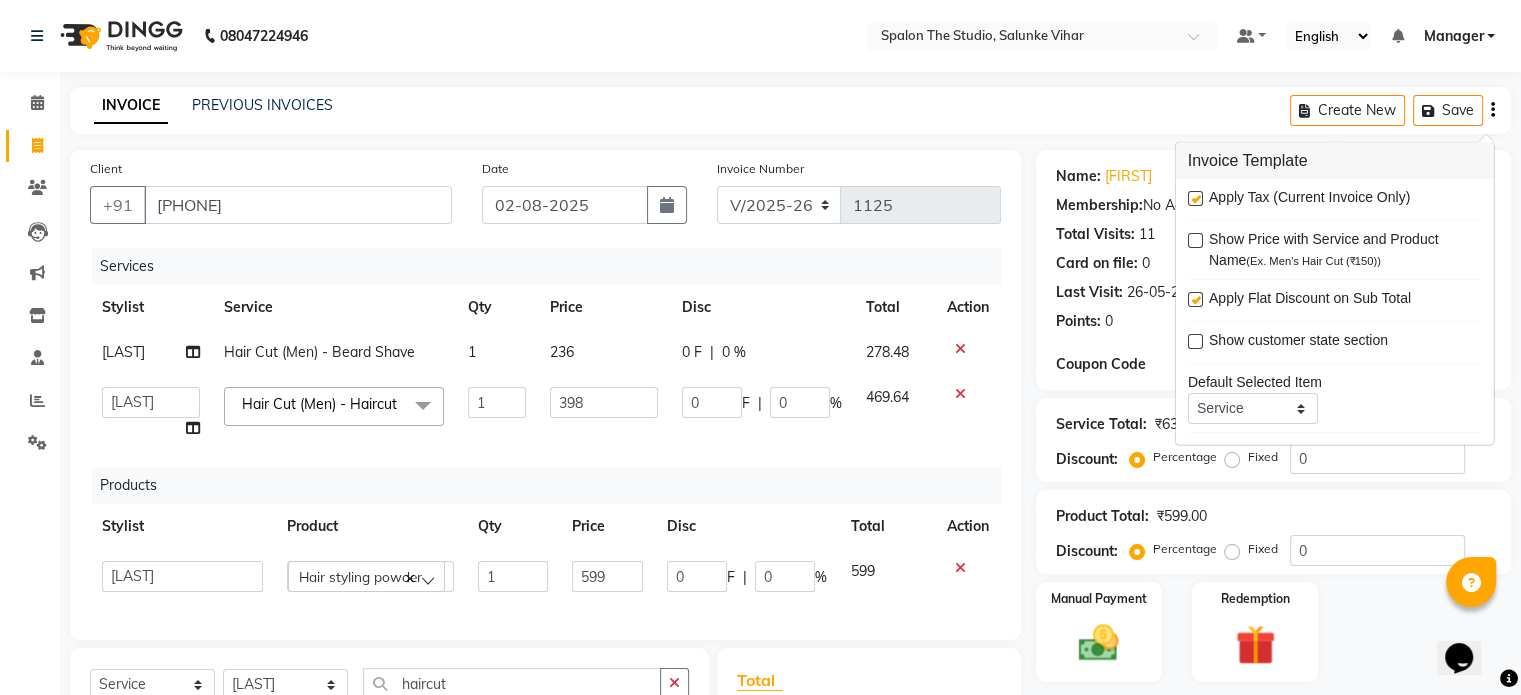 click at bounding box center [1195, 198] 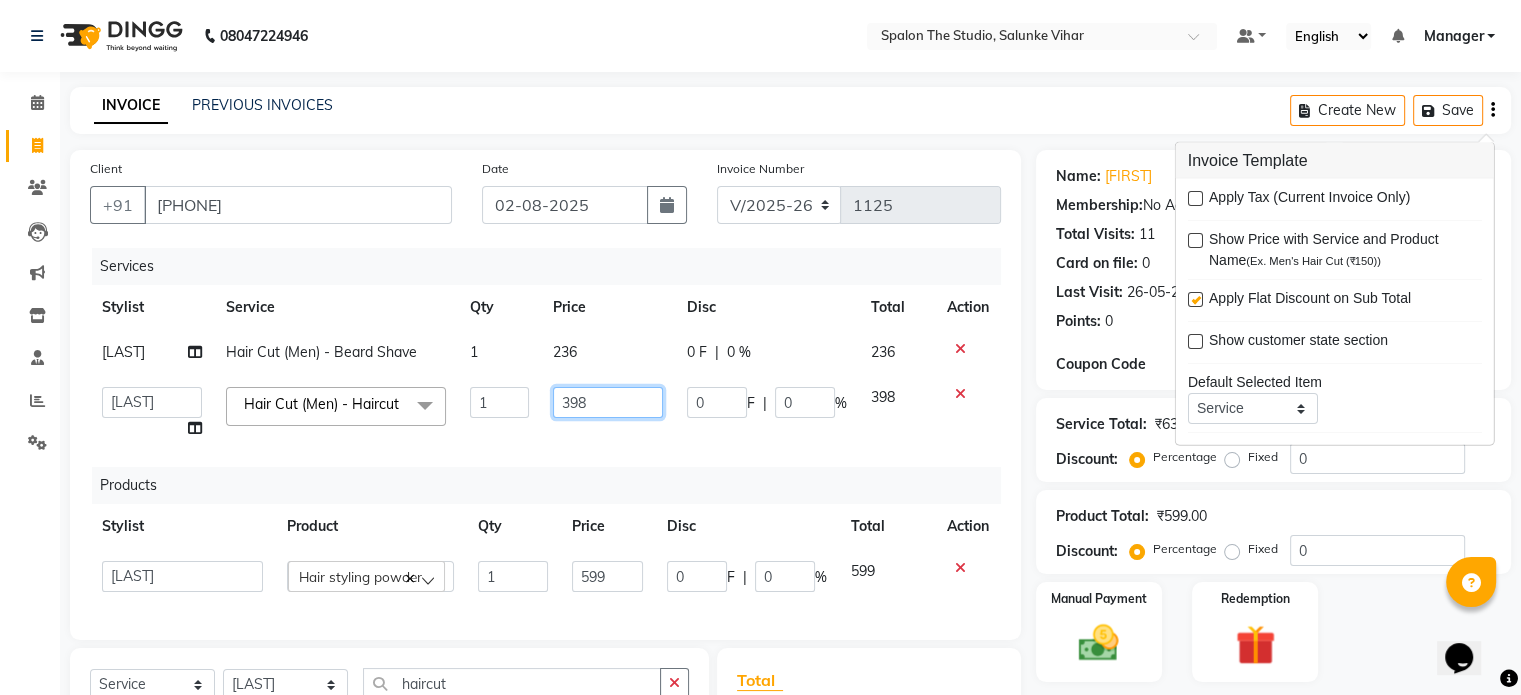 click on "398" 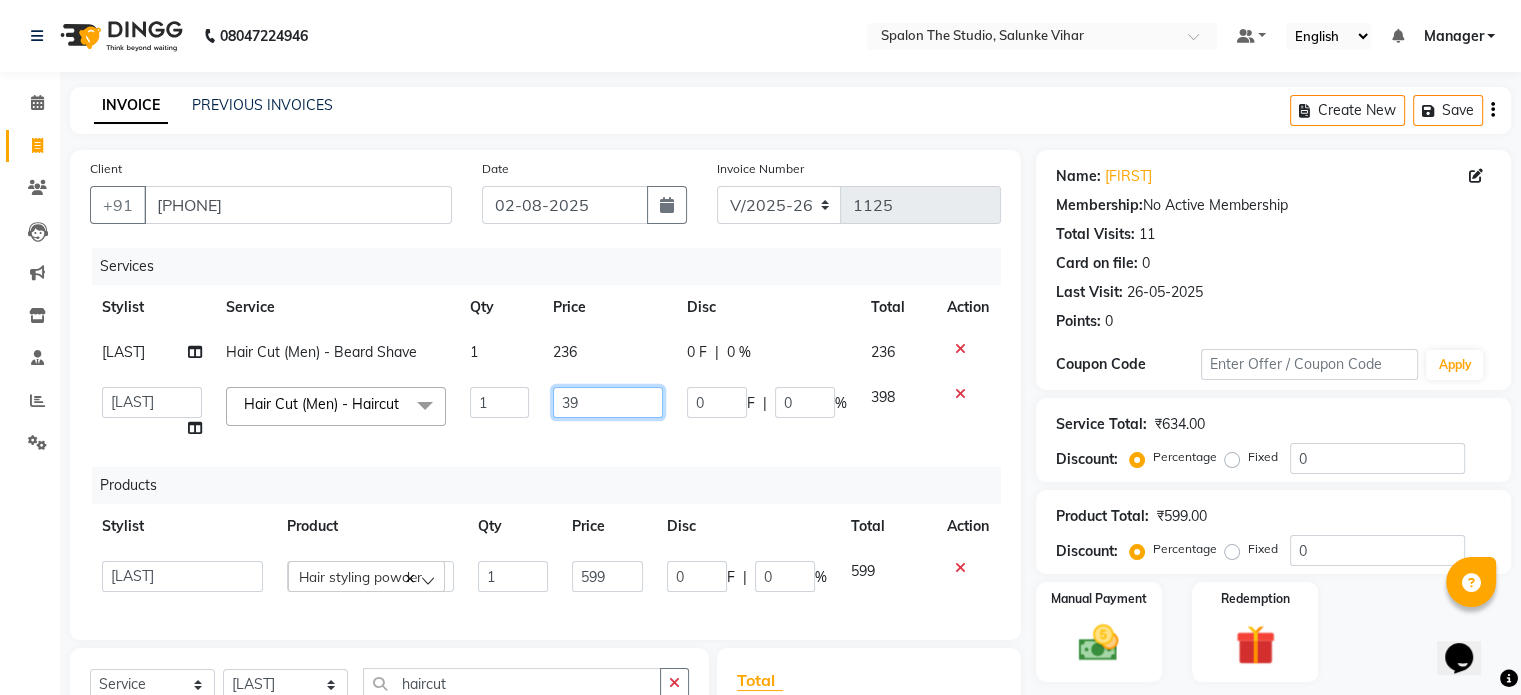 type on "3" 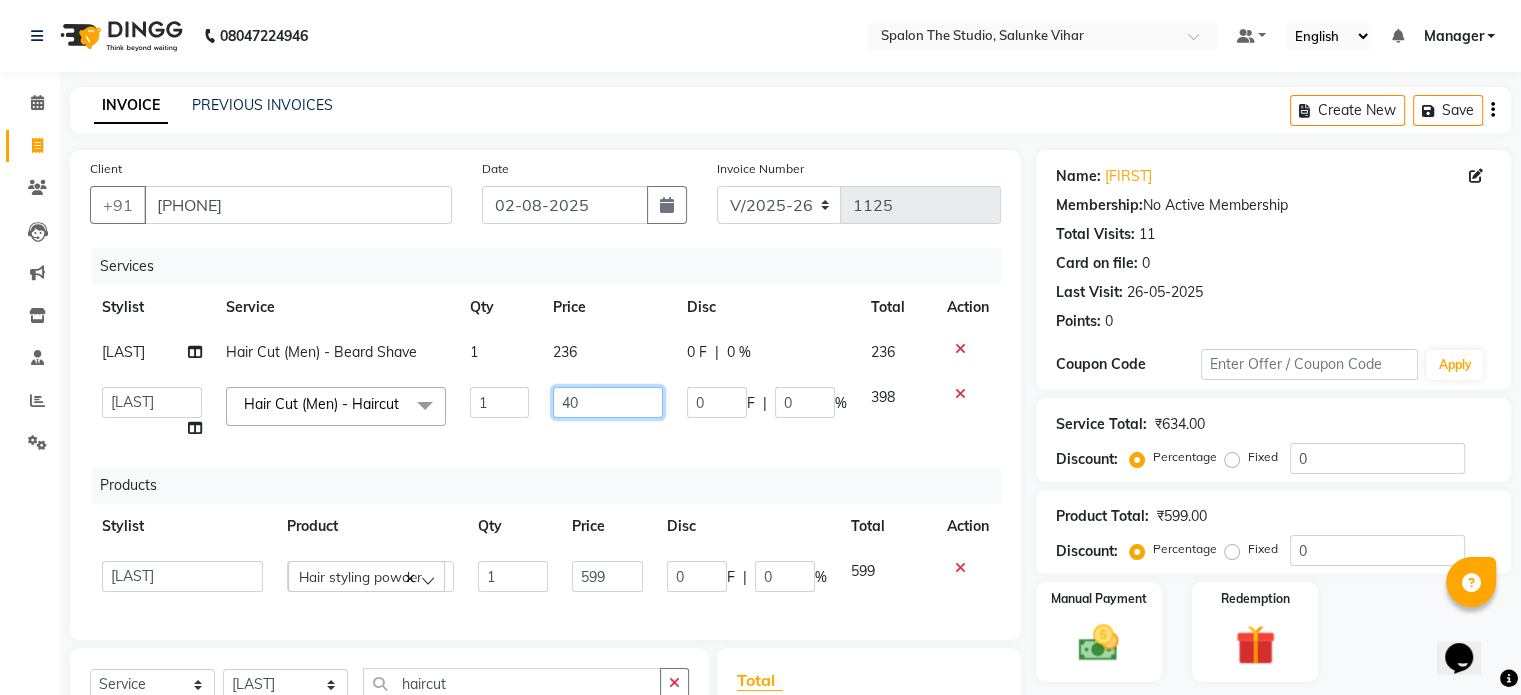 type on "400" 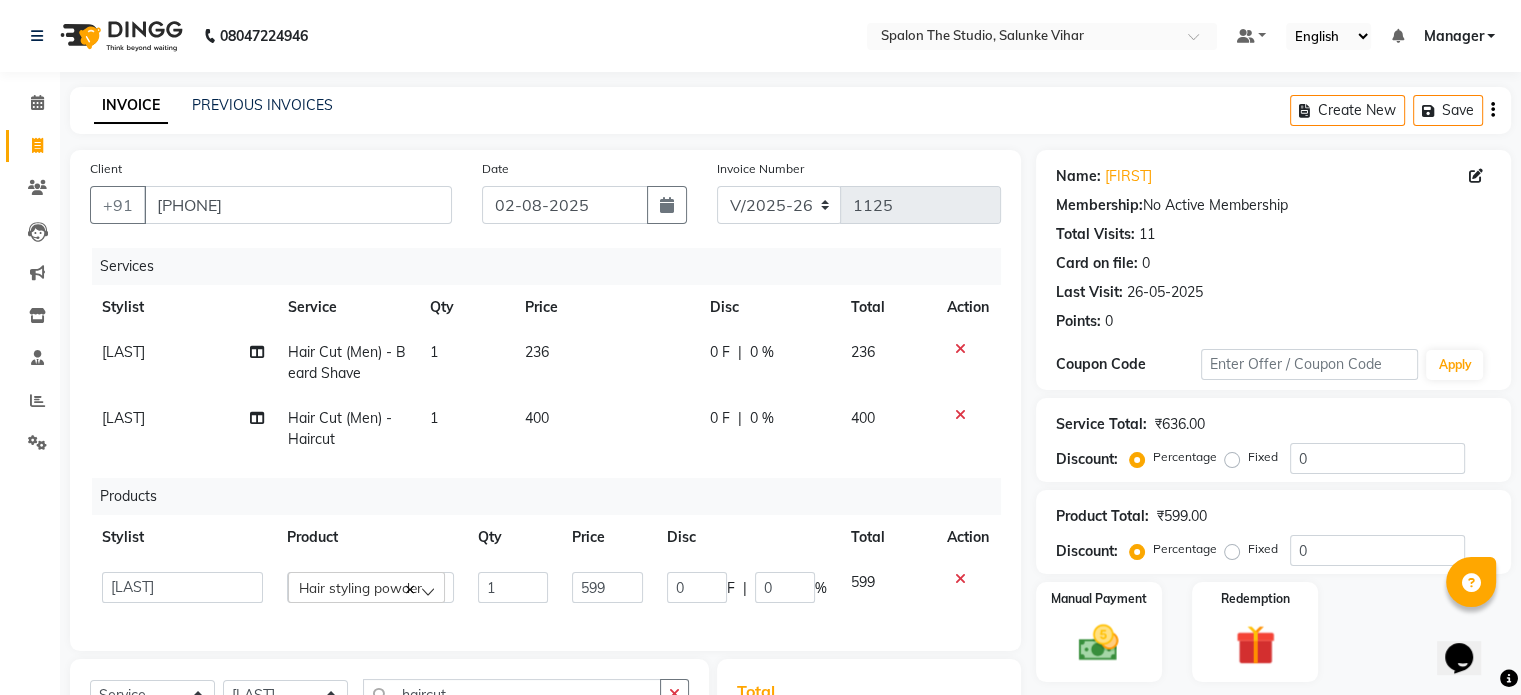 click on "Services Stylist Service Qty Price Disc Total Action [FIRST] Hair Cut (Men) - Beard Shave 1 236 0 F | 0 % 236 [FIRST] Hair Cut (Men) - Haircut 1 400 0 F | 0 % 400 Products Stylist Product Qty Price Disc Total Action  Aarti   AMBIKA   [FIRST]    kusum   Manager   navazish   pranali   Riya Shetye   Saisha   SHARIF   Shubham  Pawar   siddhi   sunil   Vanshika   Hair styling powder  1 599 0 F | 0 % 599" 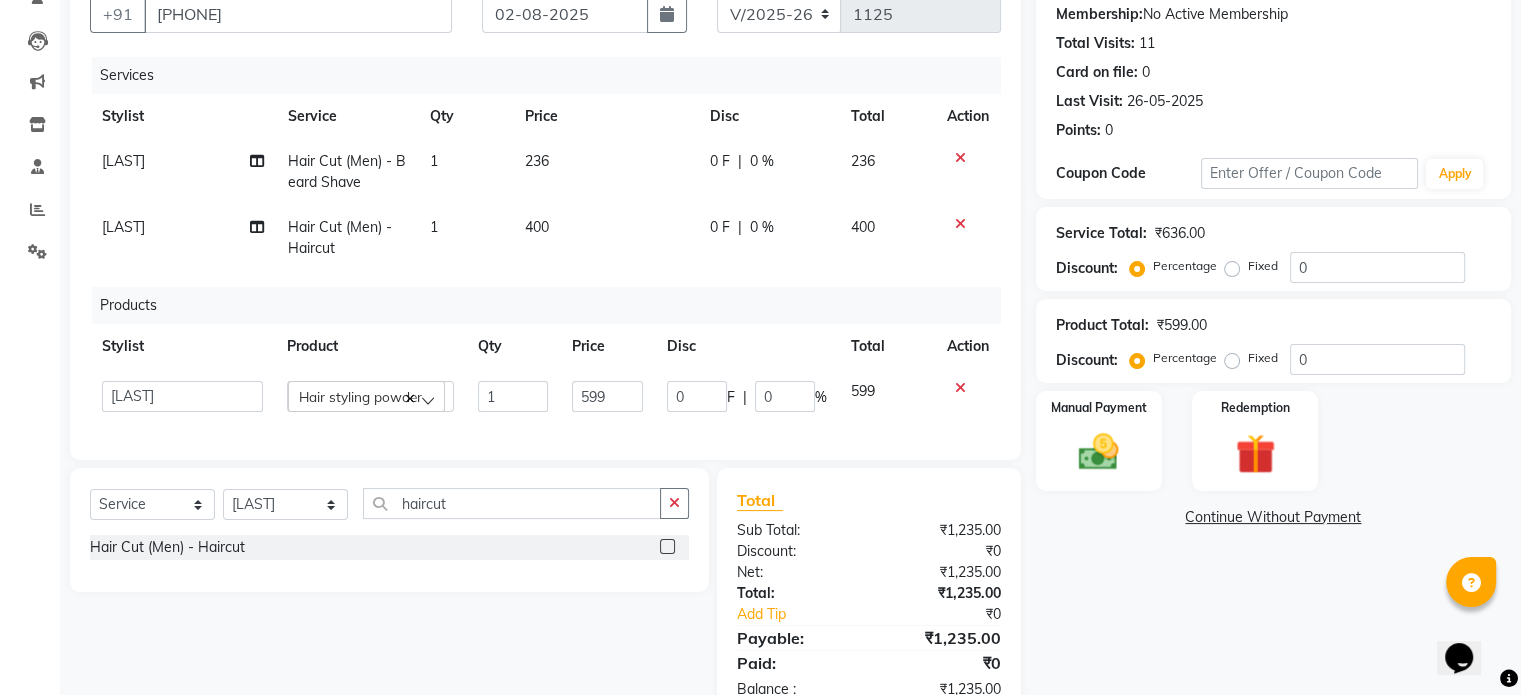 scroll, scrollTop: 192, scrollLeft: 0, axis: vertical 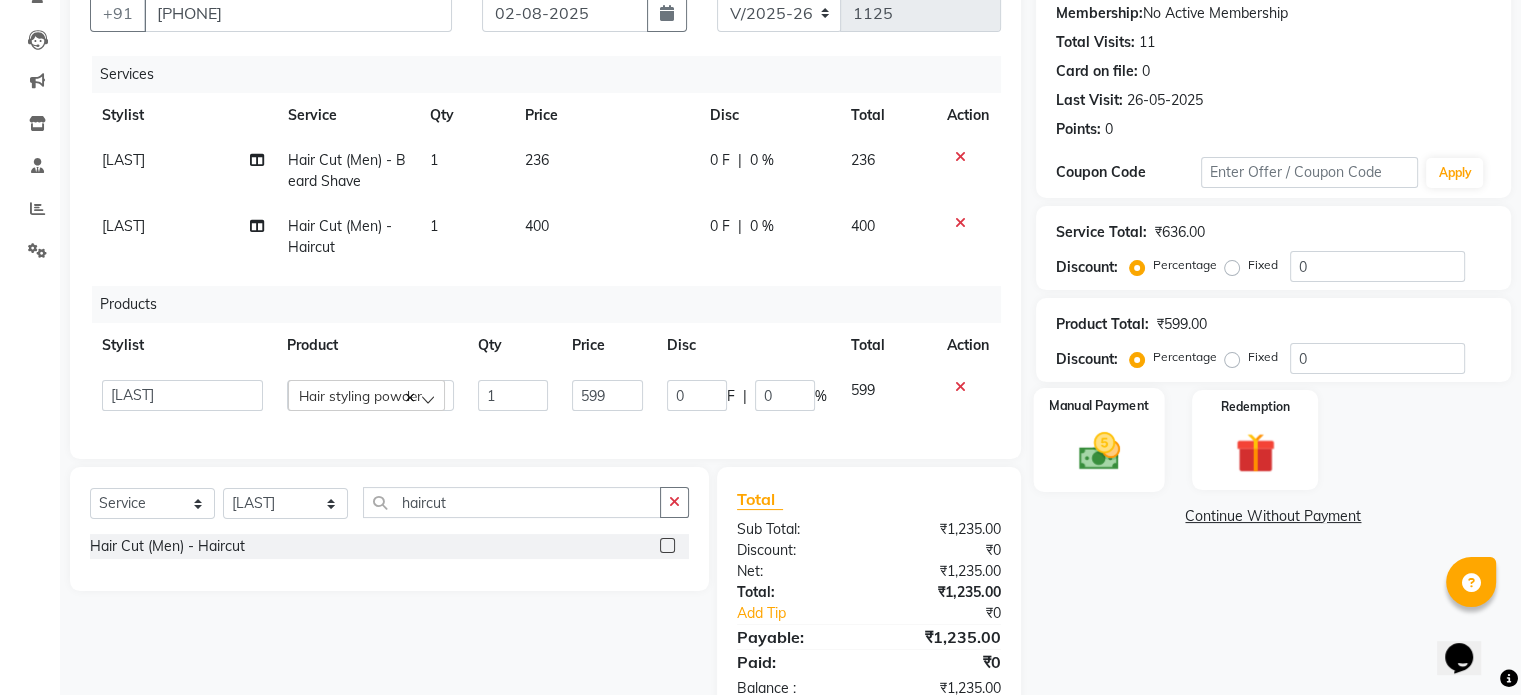 click on "Manual Payment" 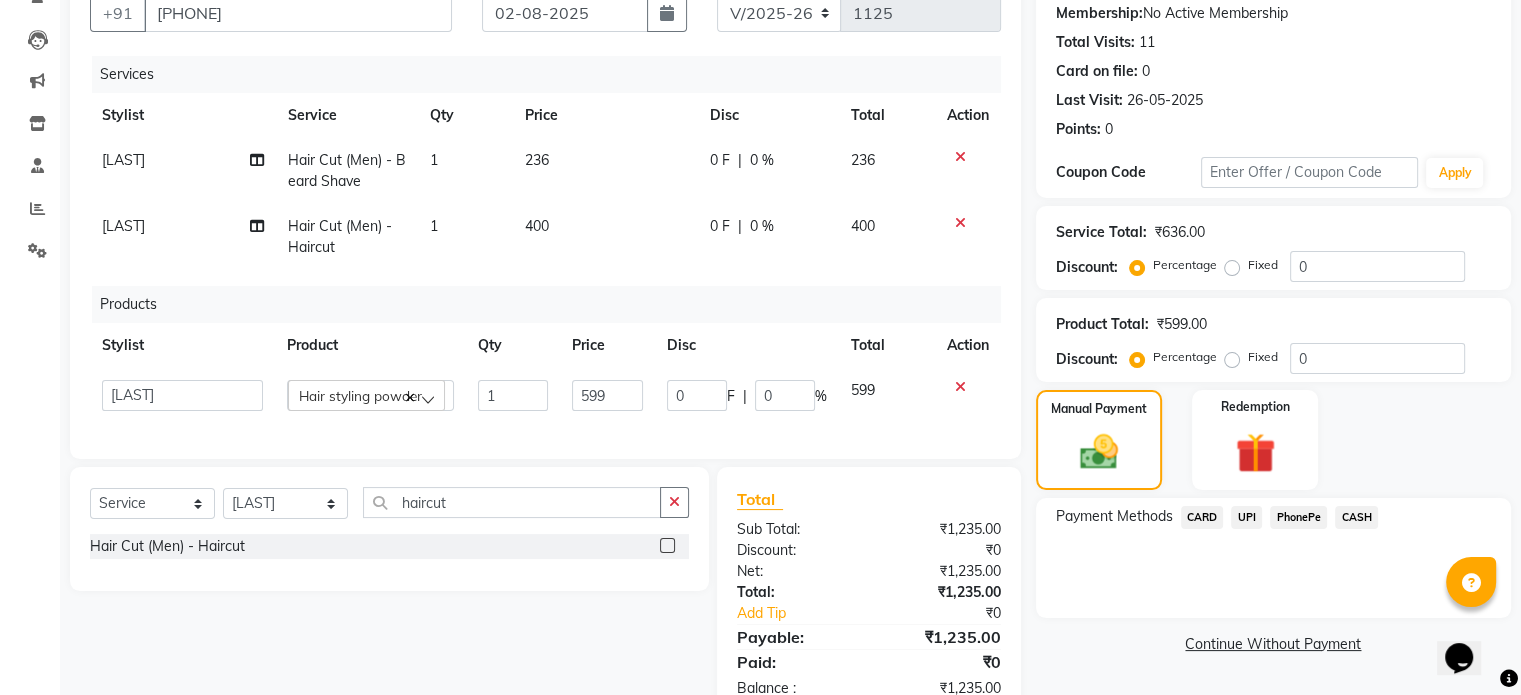 click on "UPI" 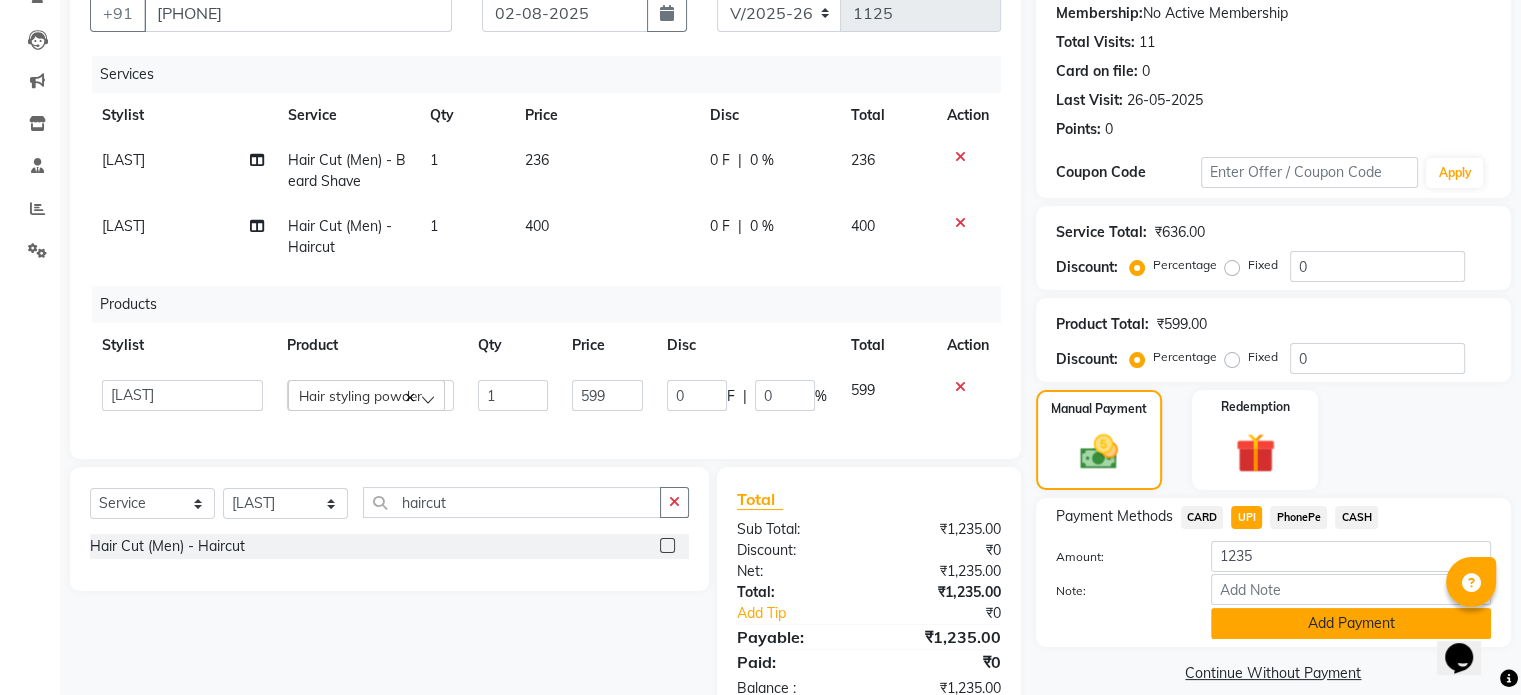 click on "Add Payment" 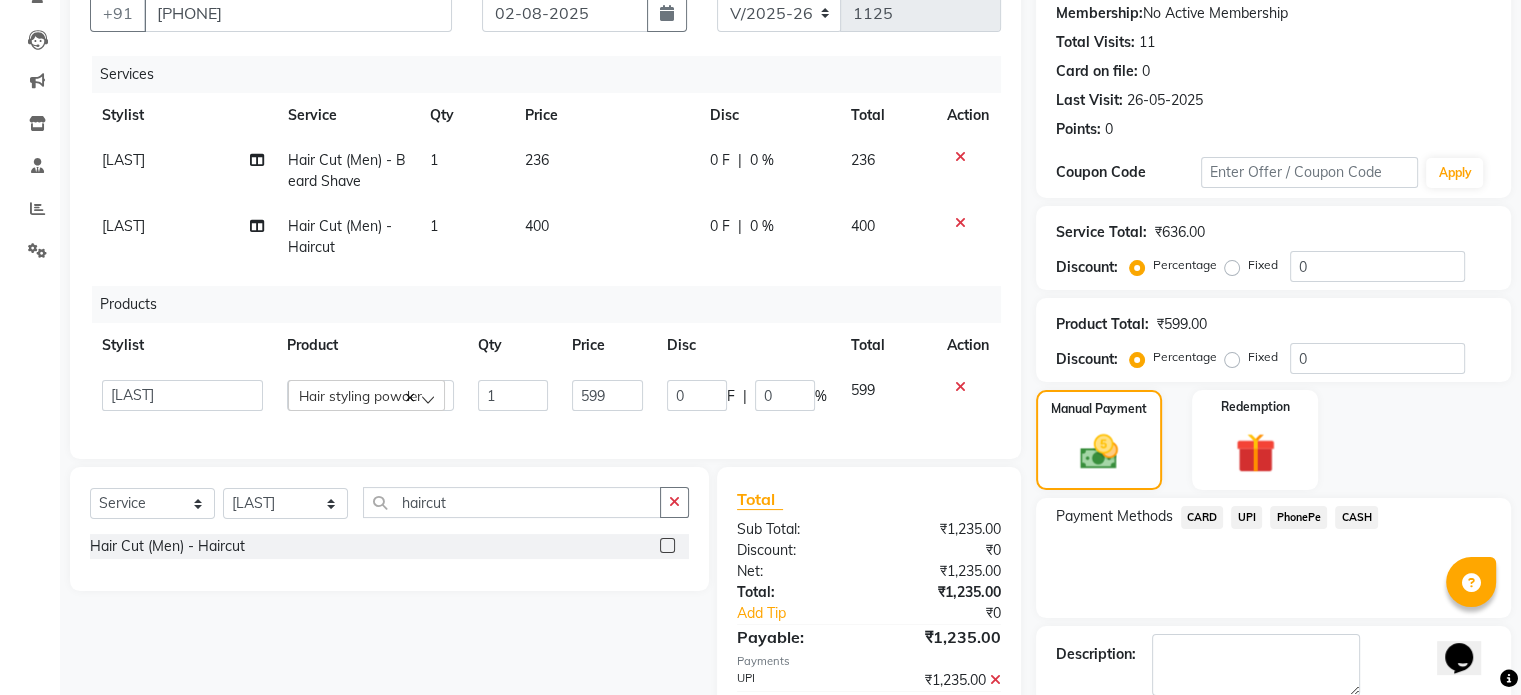 scroll, scrollTop: 303, scrollLeft: 0, axis: vertical 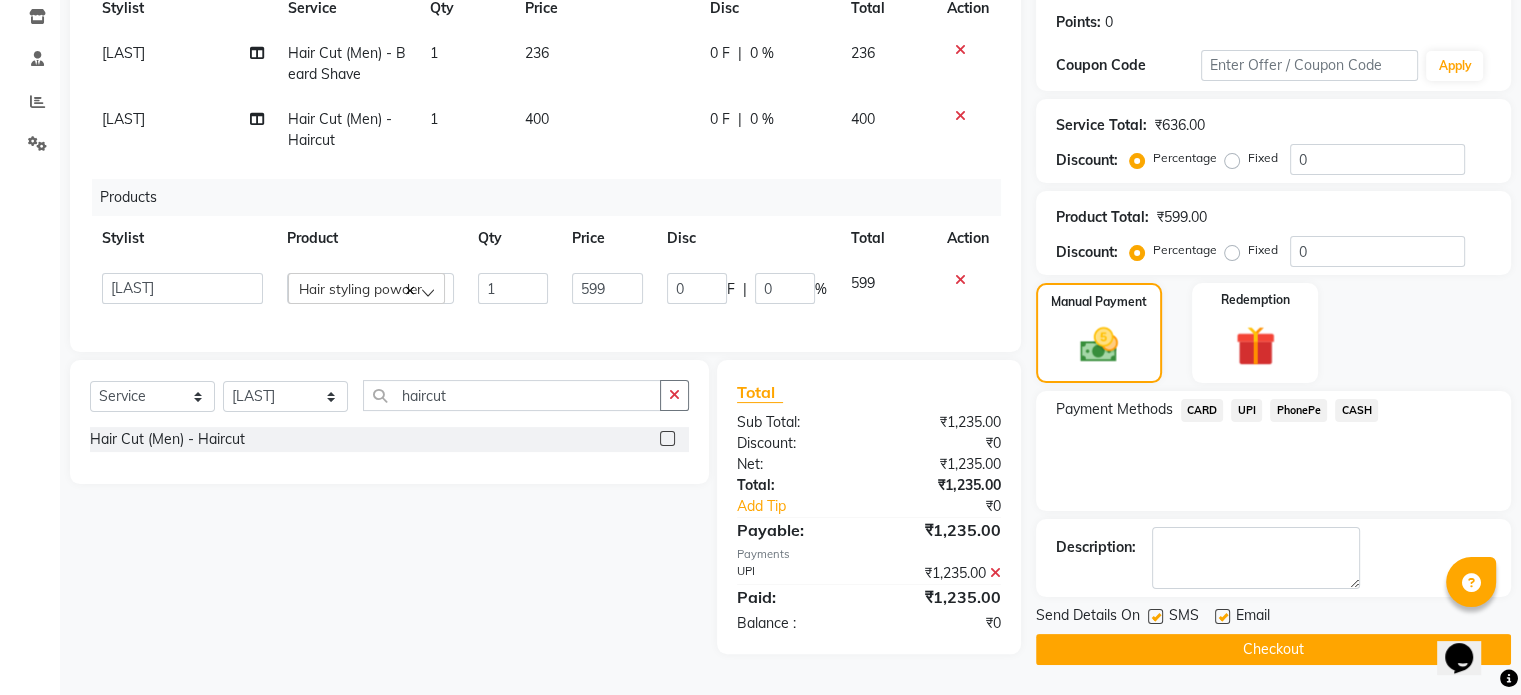 click on "Checkout" 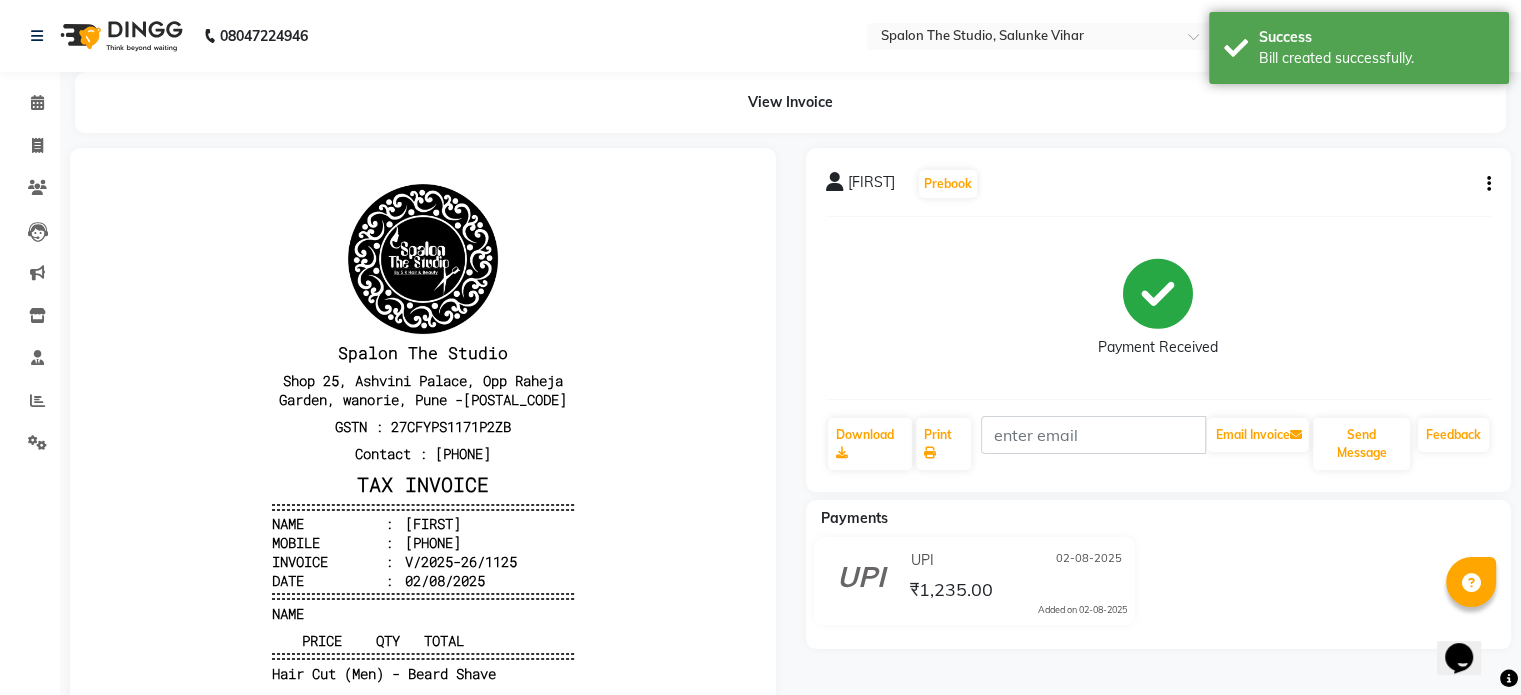 scroll, scrollTop: 0, scrollLeft: 0, axis: both 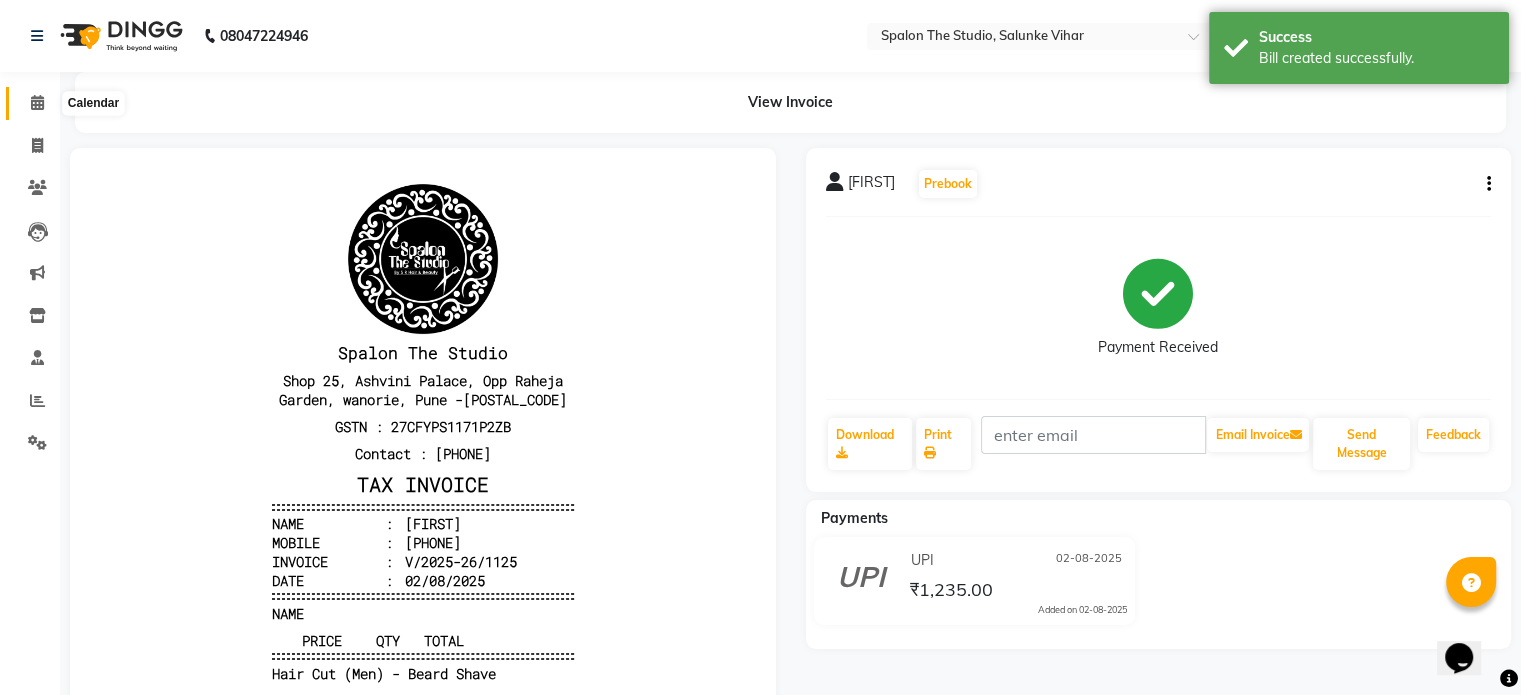 click 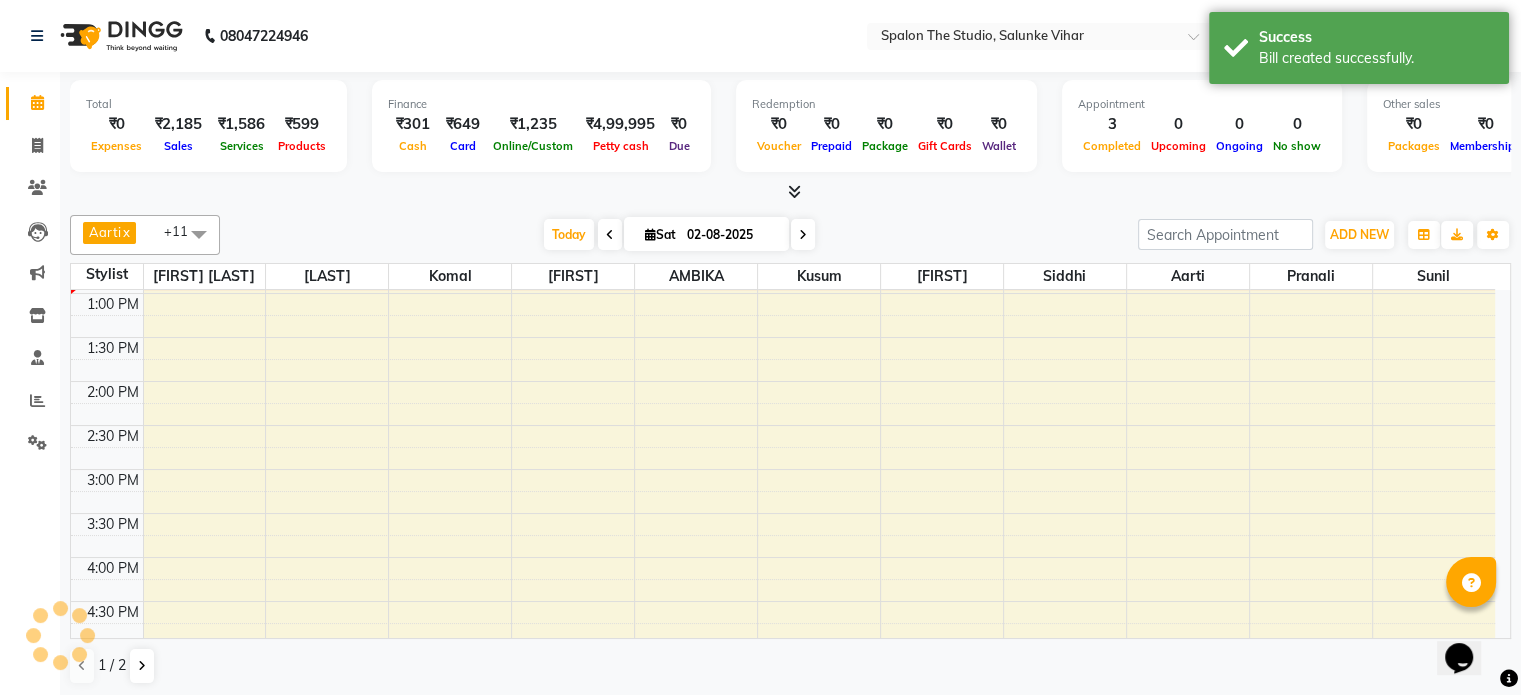 scroll, scrollTop: 0, scrollLeft: 0, axis: both 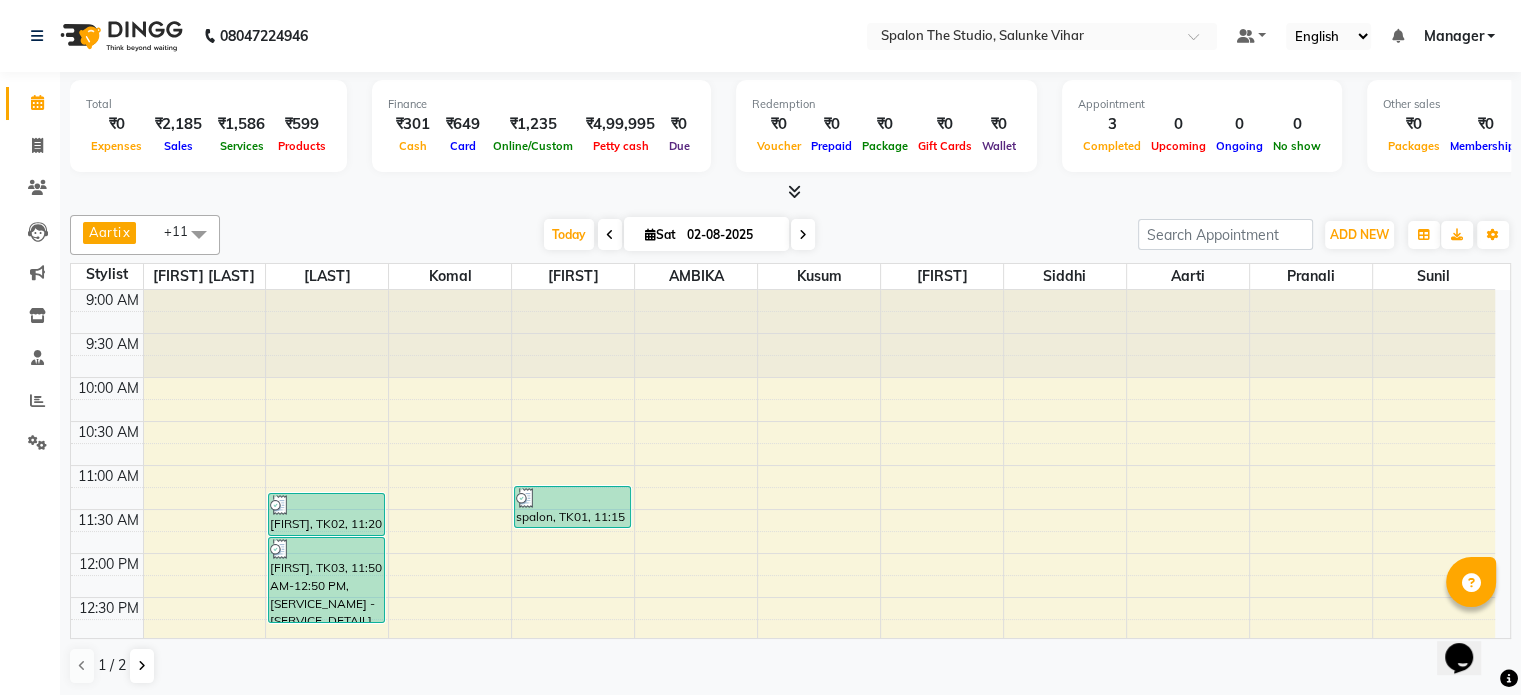 click at bounding box center [803, 235] 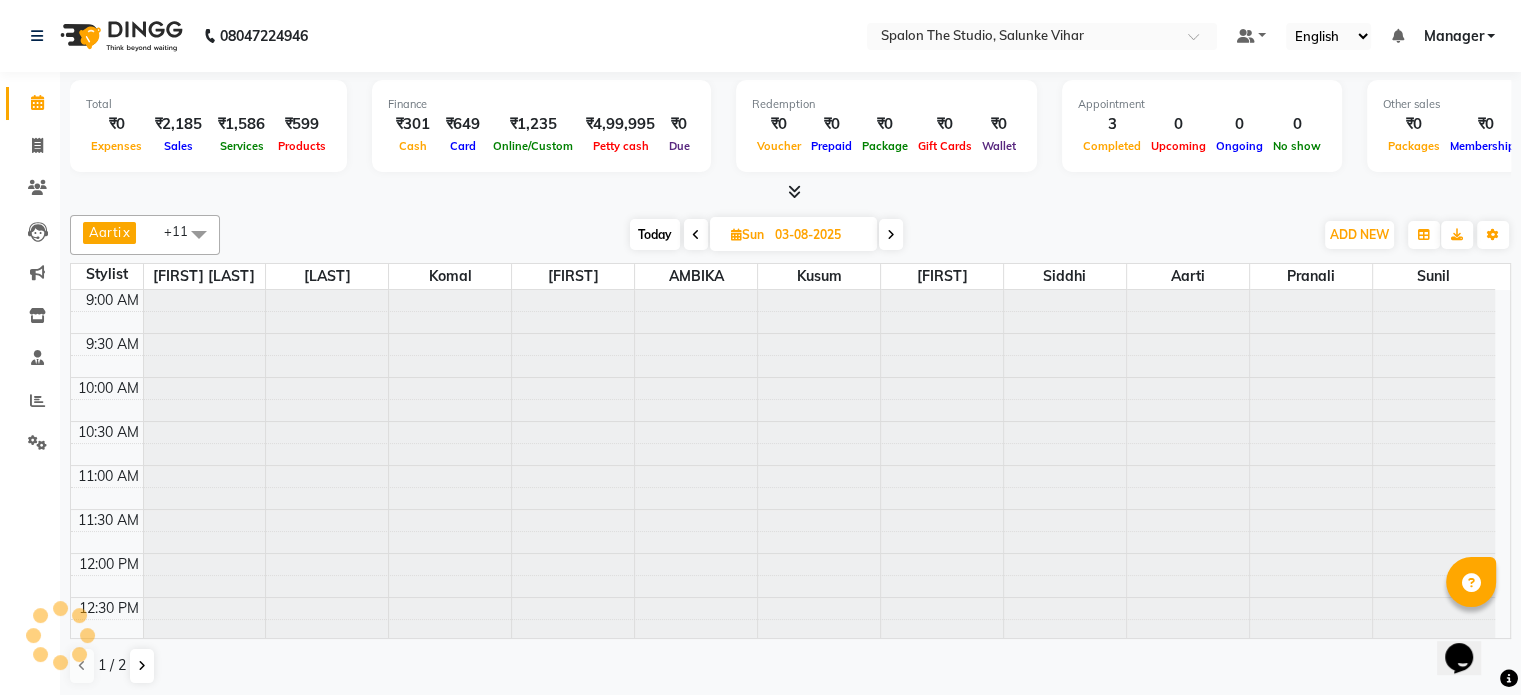 scroll, scrollTop: 350, scrollLeft: 0, axis: vertical 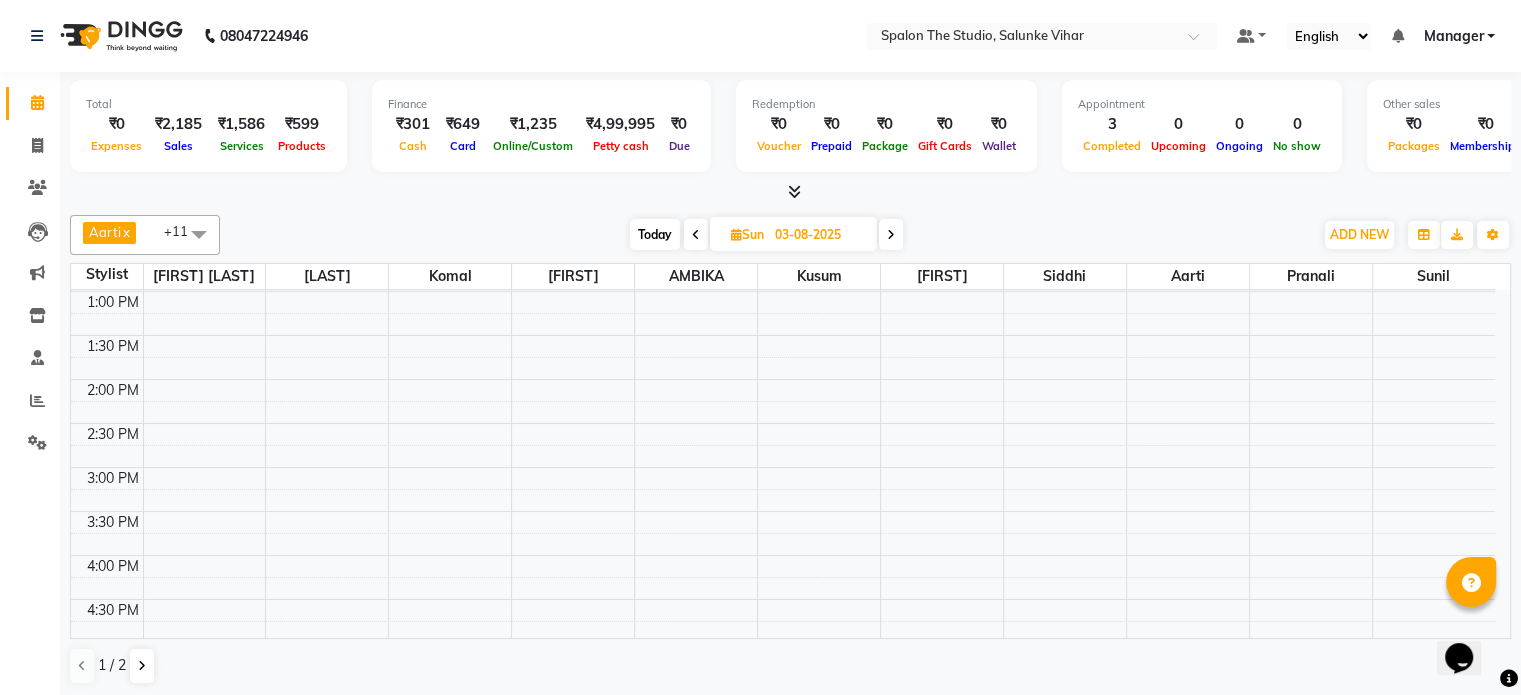click on "9:00 AM 9:30 AM 10:00 AM 10:30 AM 11:00 AM 11:30 AM 12:00 PM 12:30 PM 1:00 PM 1:30 PM 2:00 PM 2:30 PM 3:00 PM 3:30 PM 4:00 PM 4:30 PM 5:00 PM 5:30 PM 6:00 PM 6:30 PM 7:00 PM 7:30 PM 8:00 PM 8:30 PM 9:00 PM 9:30 PM 10:00 PM 10:30 PM" at bounding box center [783, 555] 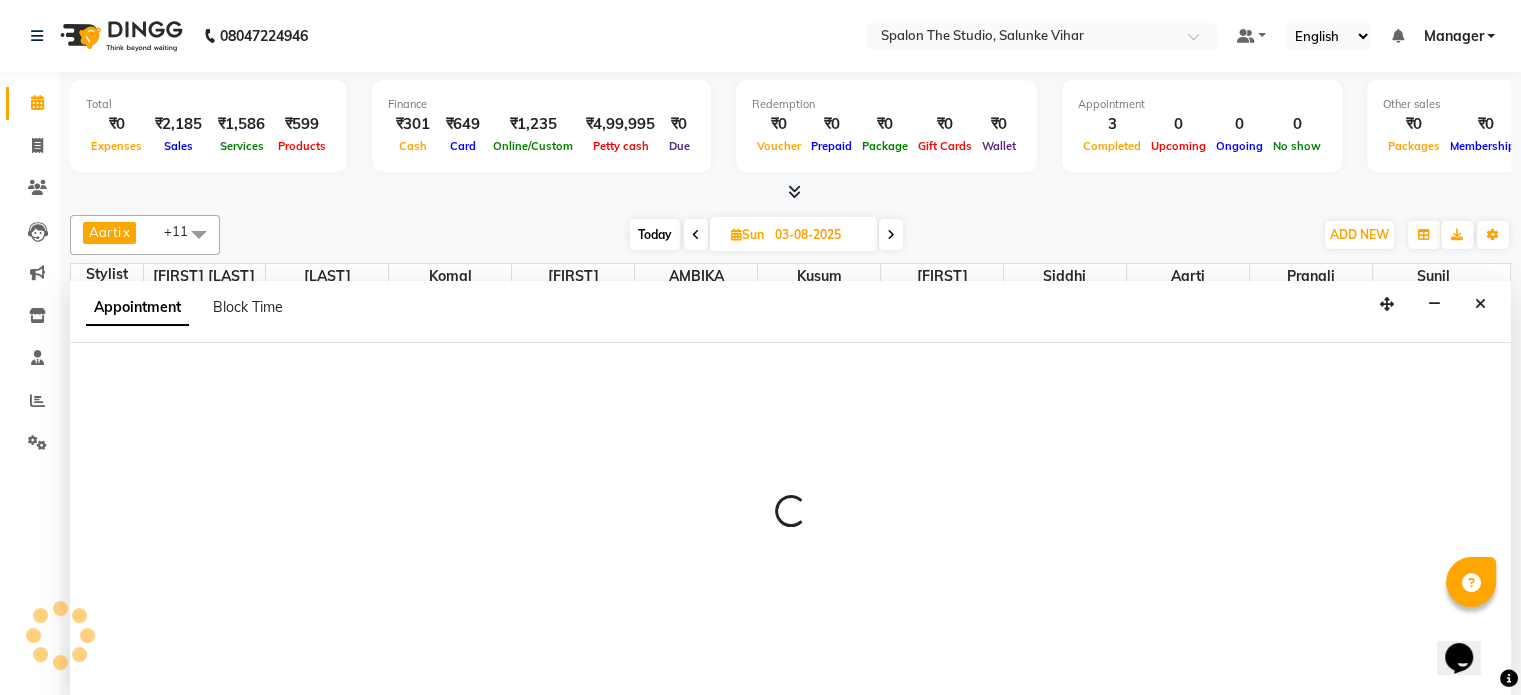 scroll, scrollTop: 0, scrollLeft: 0, axis: both 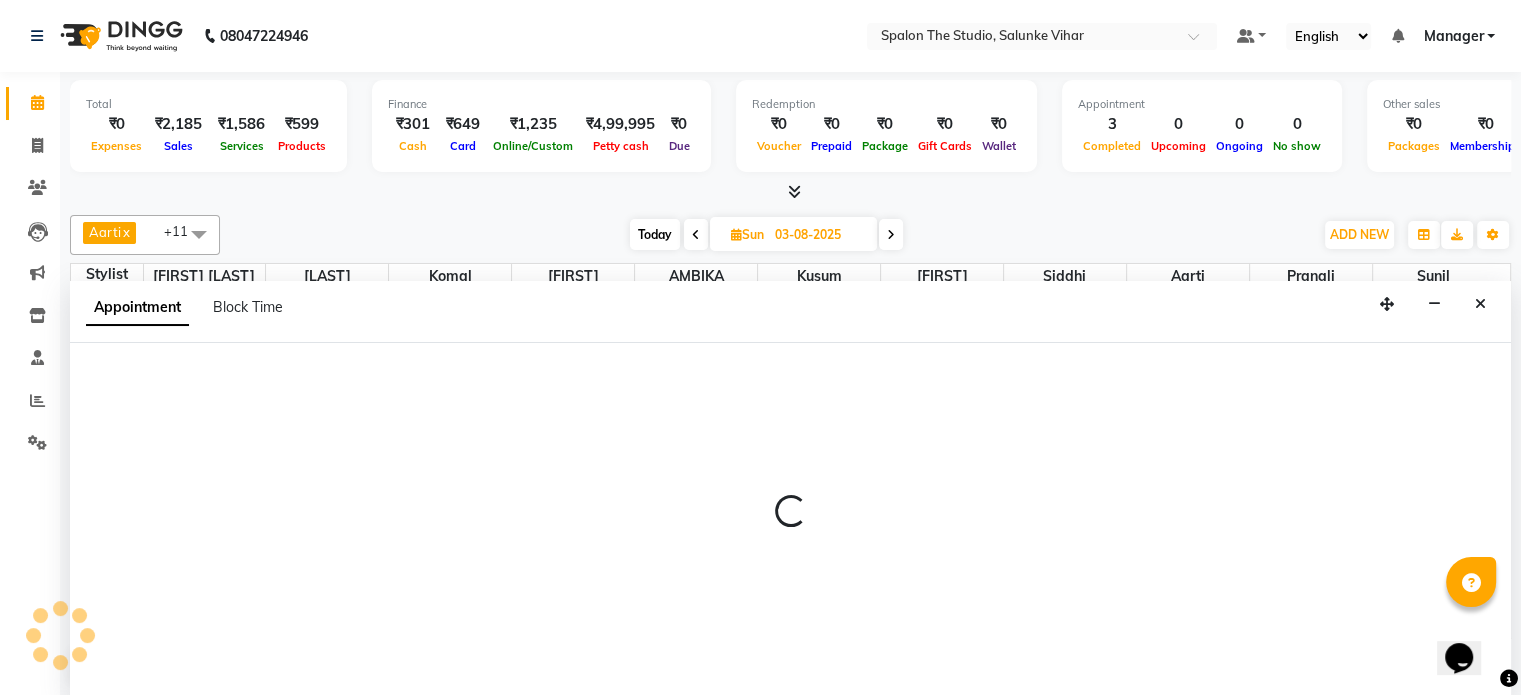select on "47767" 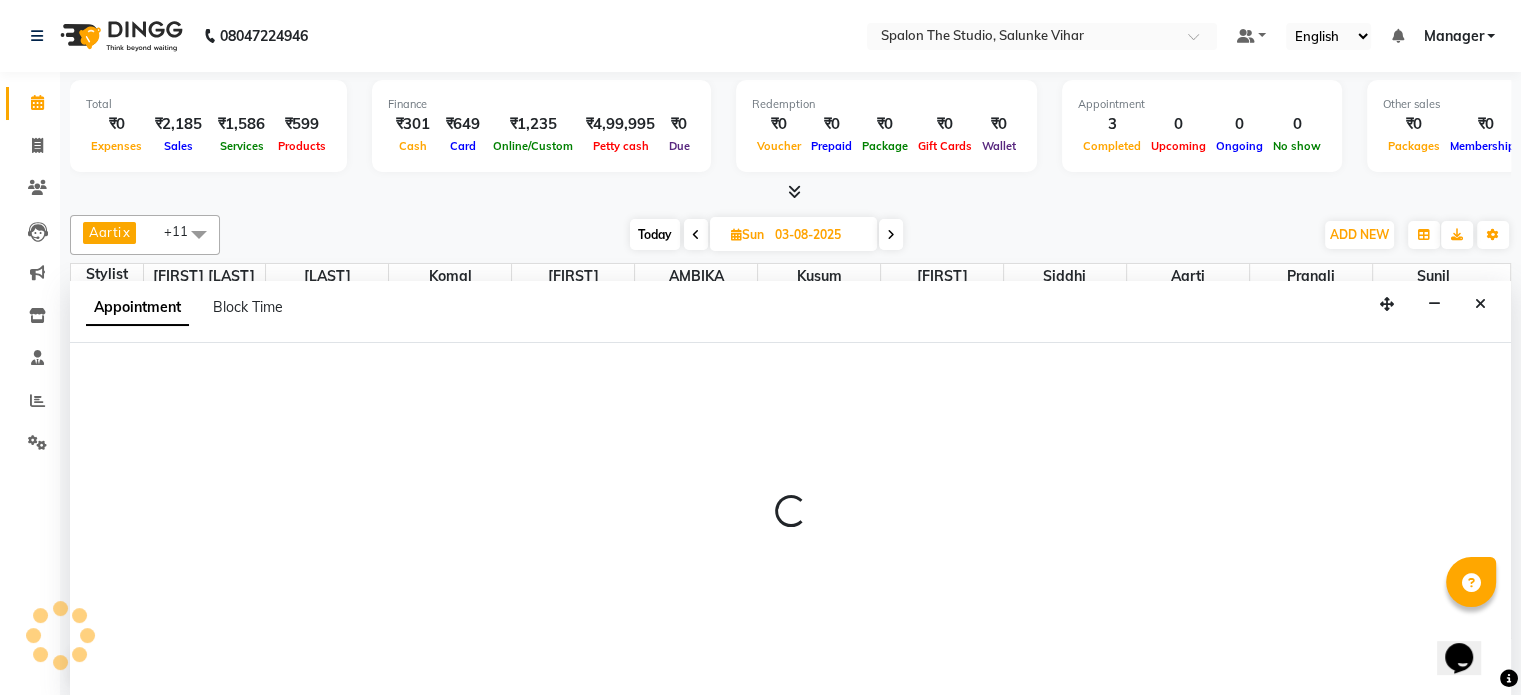select on "tentative" 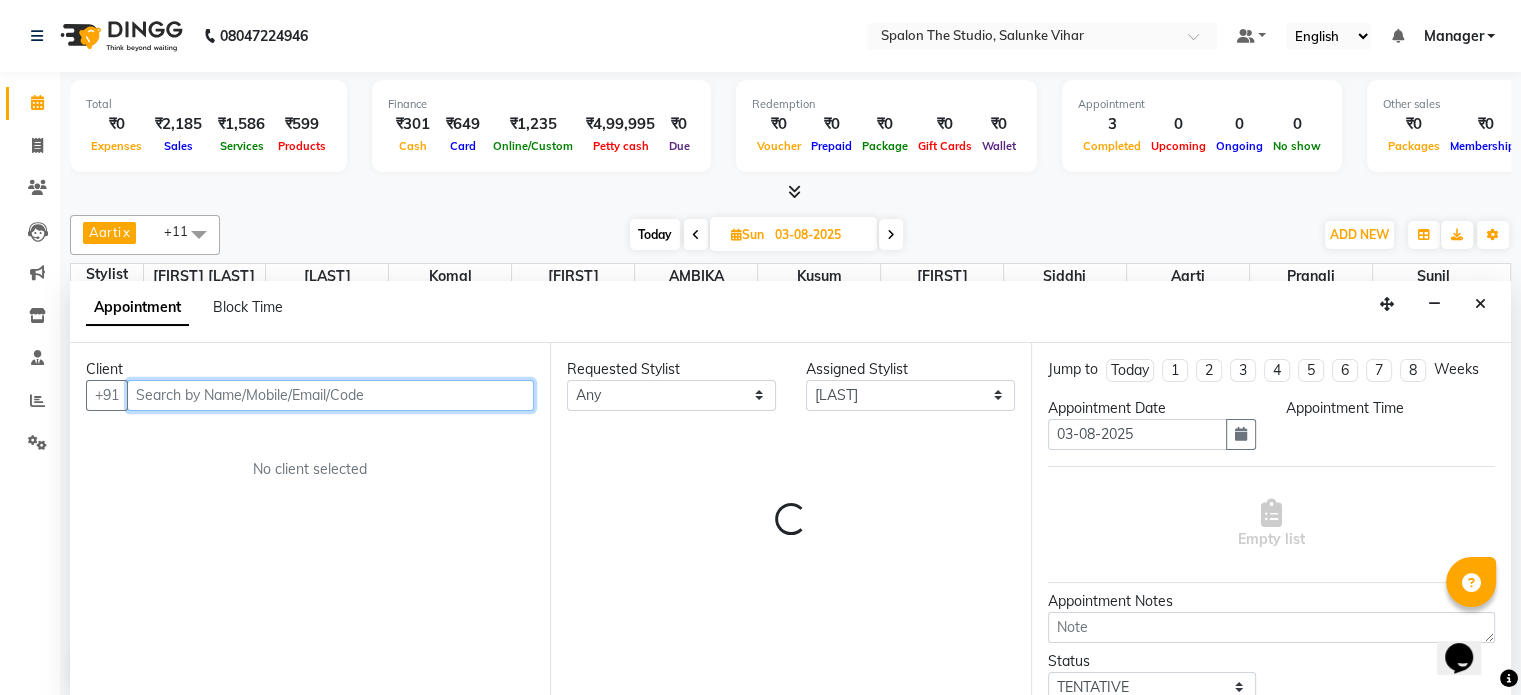 select on "960" 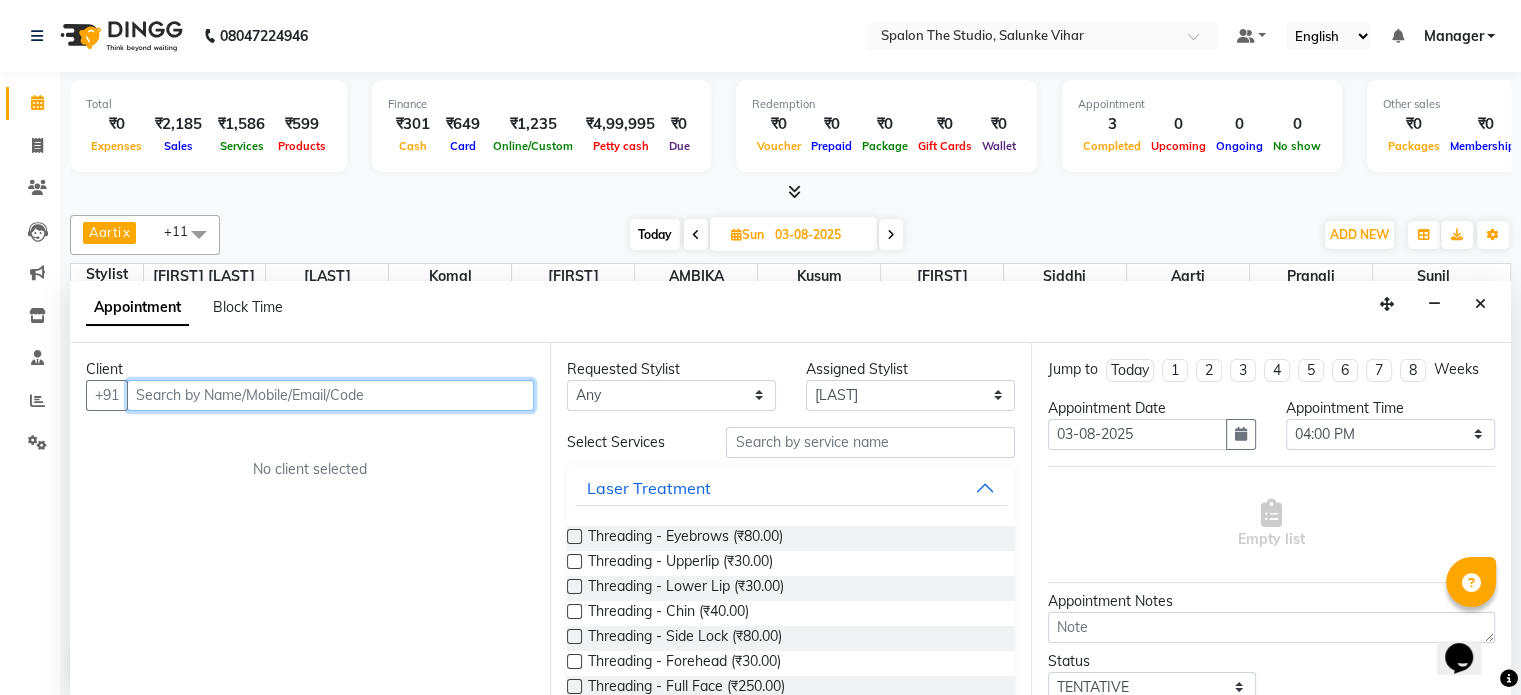 click at bounding box center (330, 395) 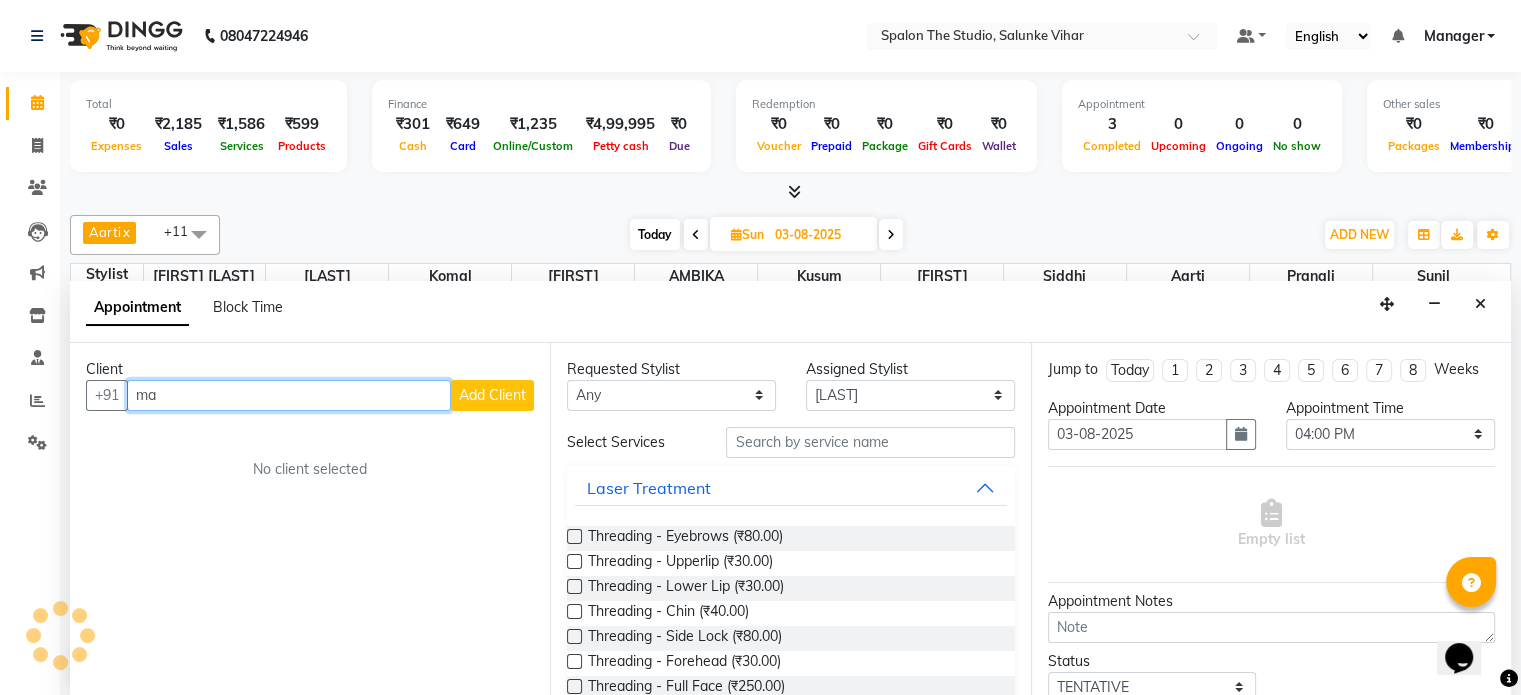 type on "m" 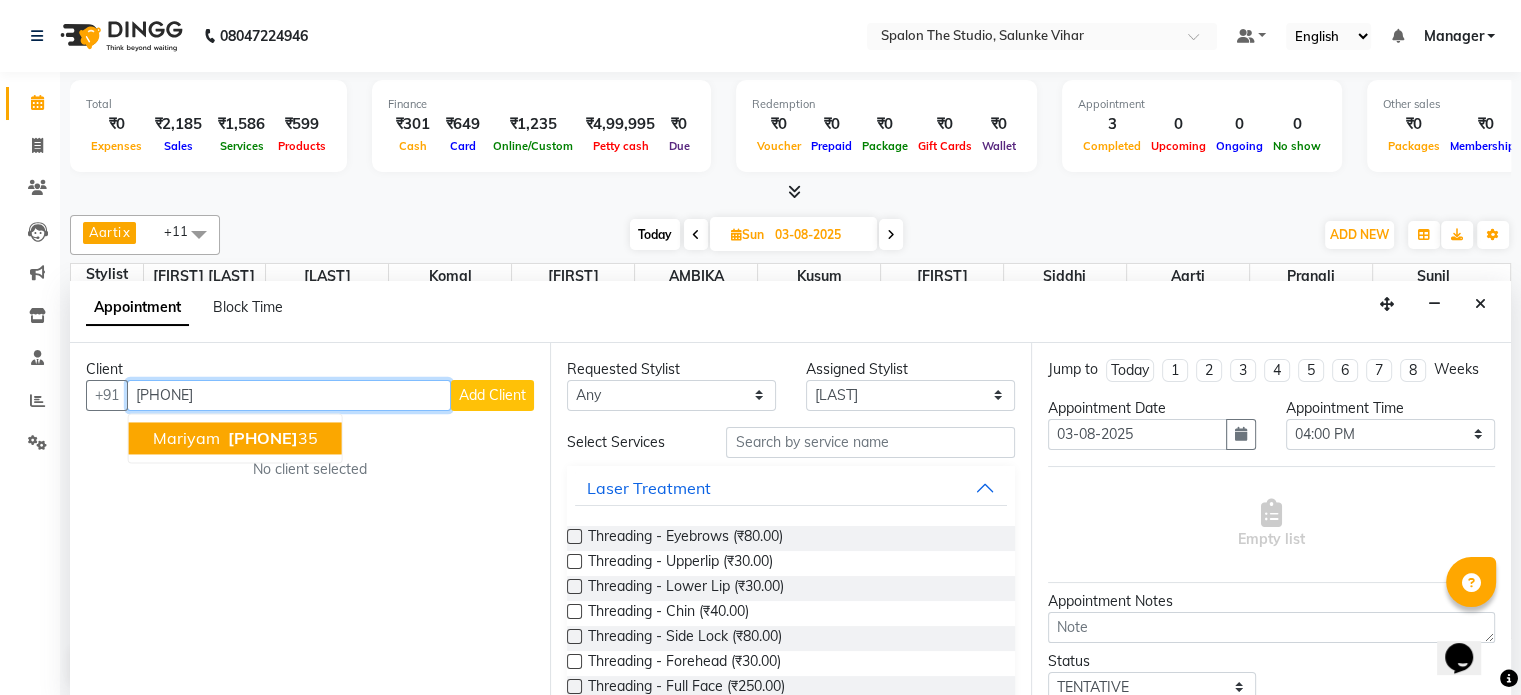 click on "[USERNAME] [PHONE]" at bounding box center (235, 438) 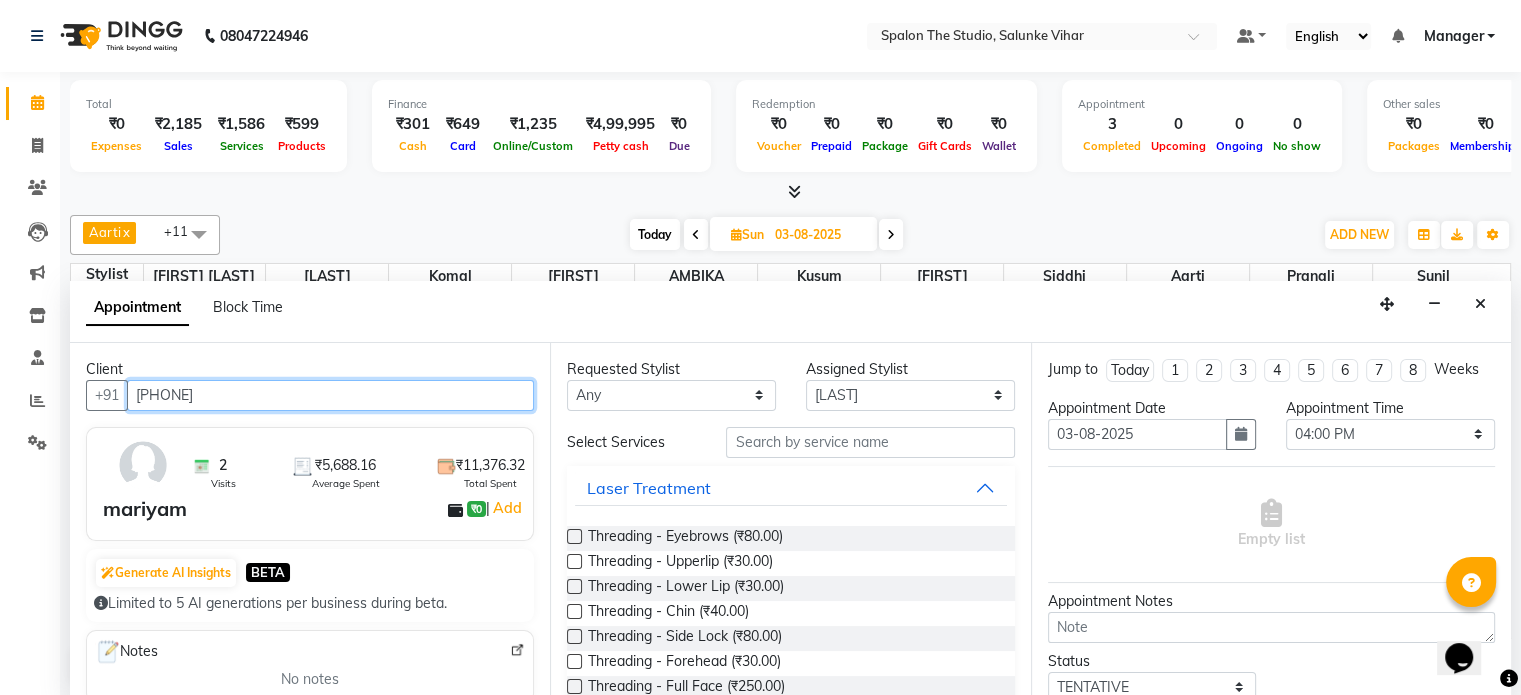 type on "[PHONE]" 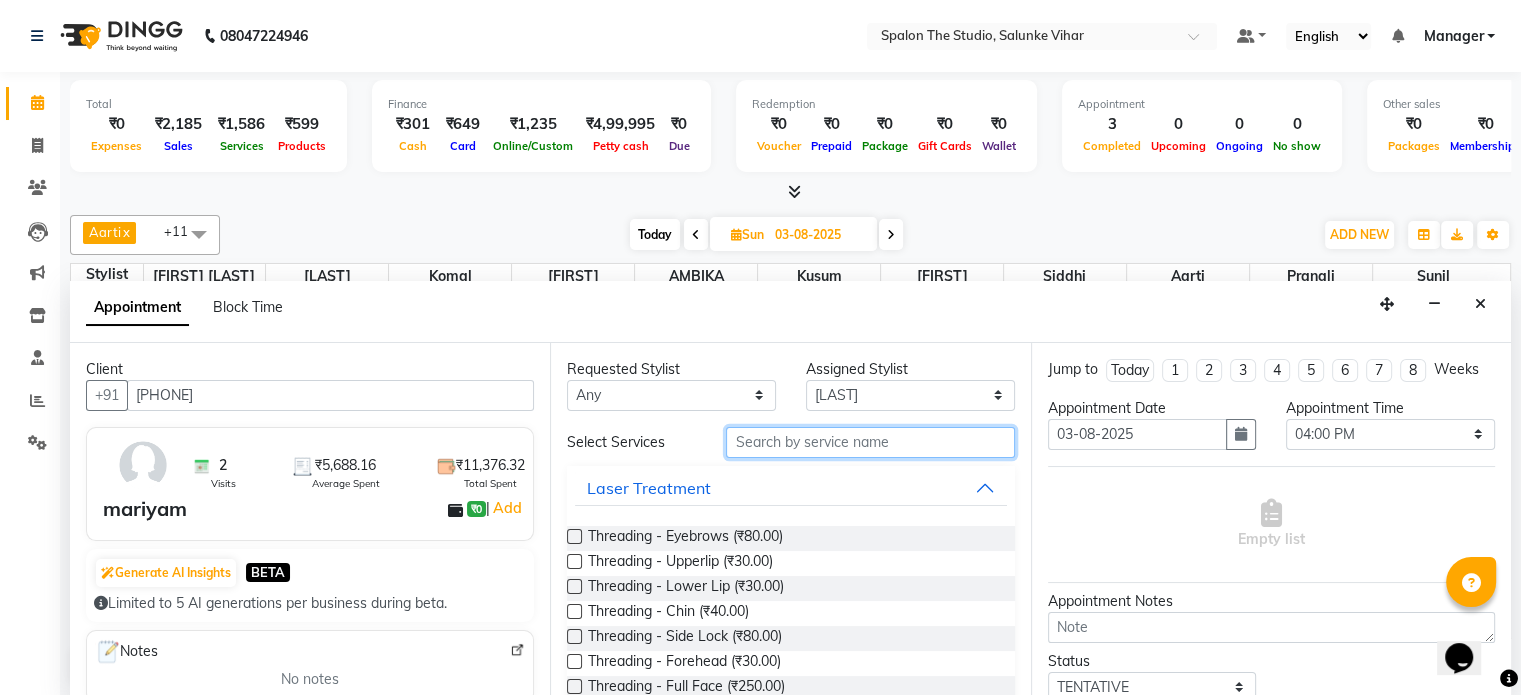 click at bounding box center (870, 442) 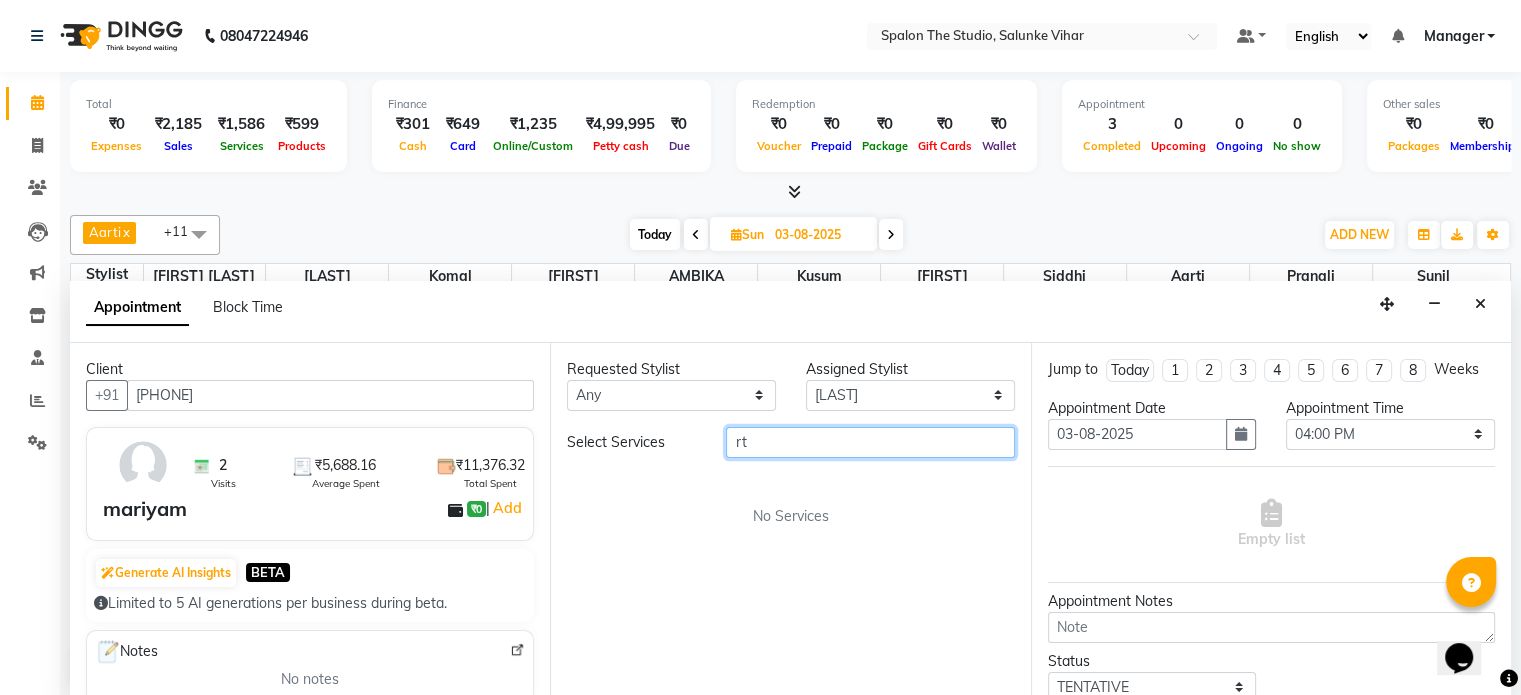 type on "r" 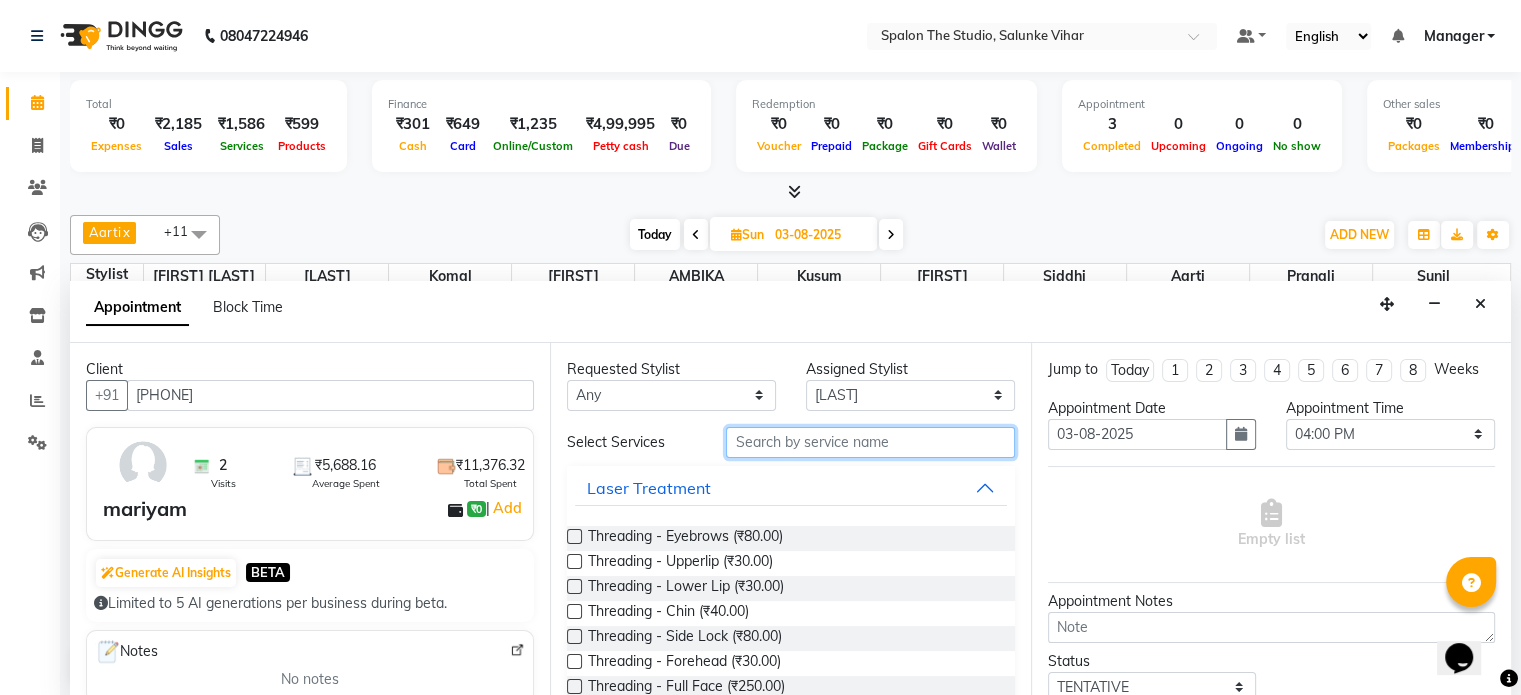 type on "y" 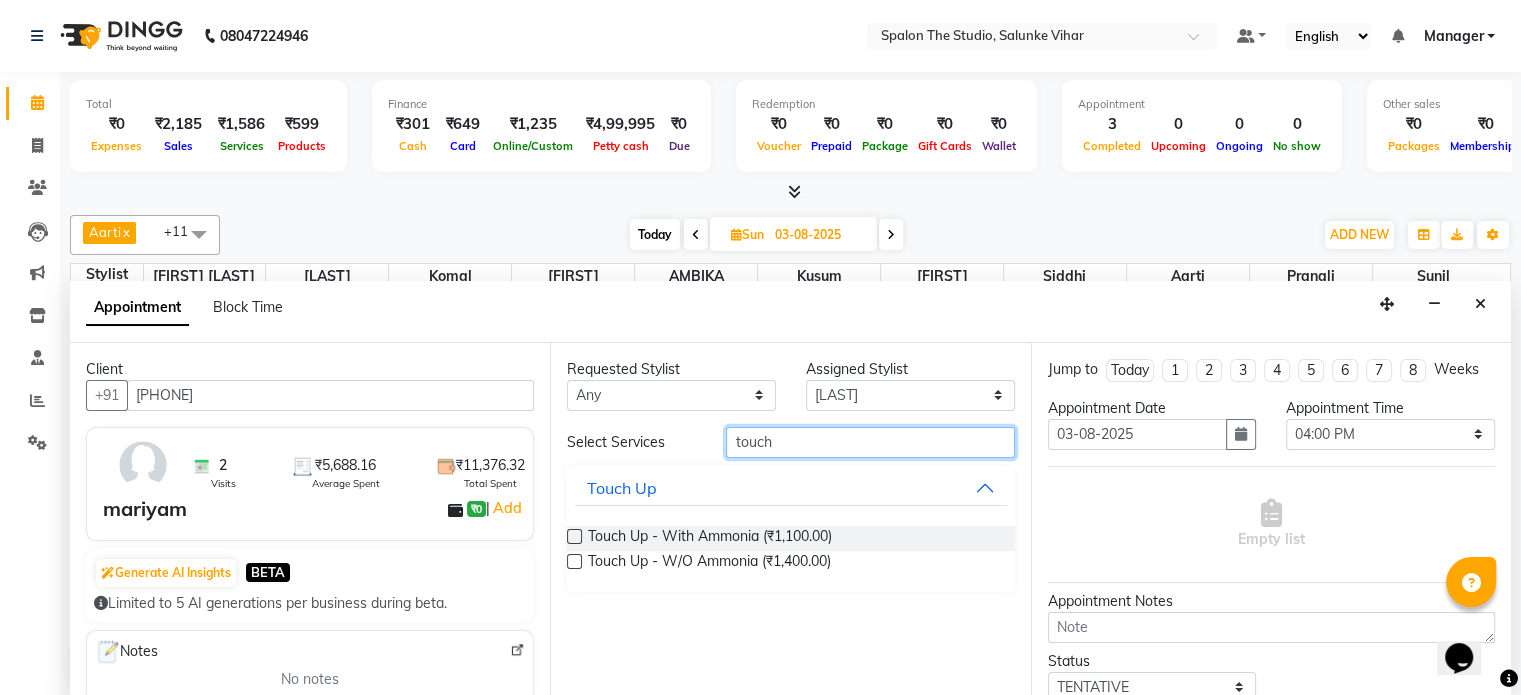 type on "touch" 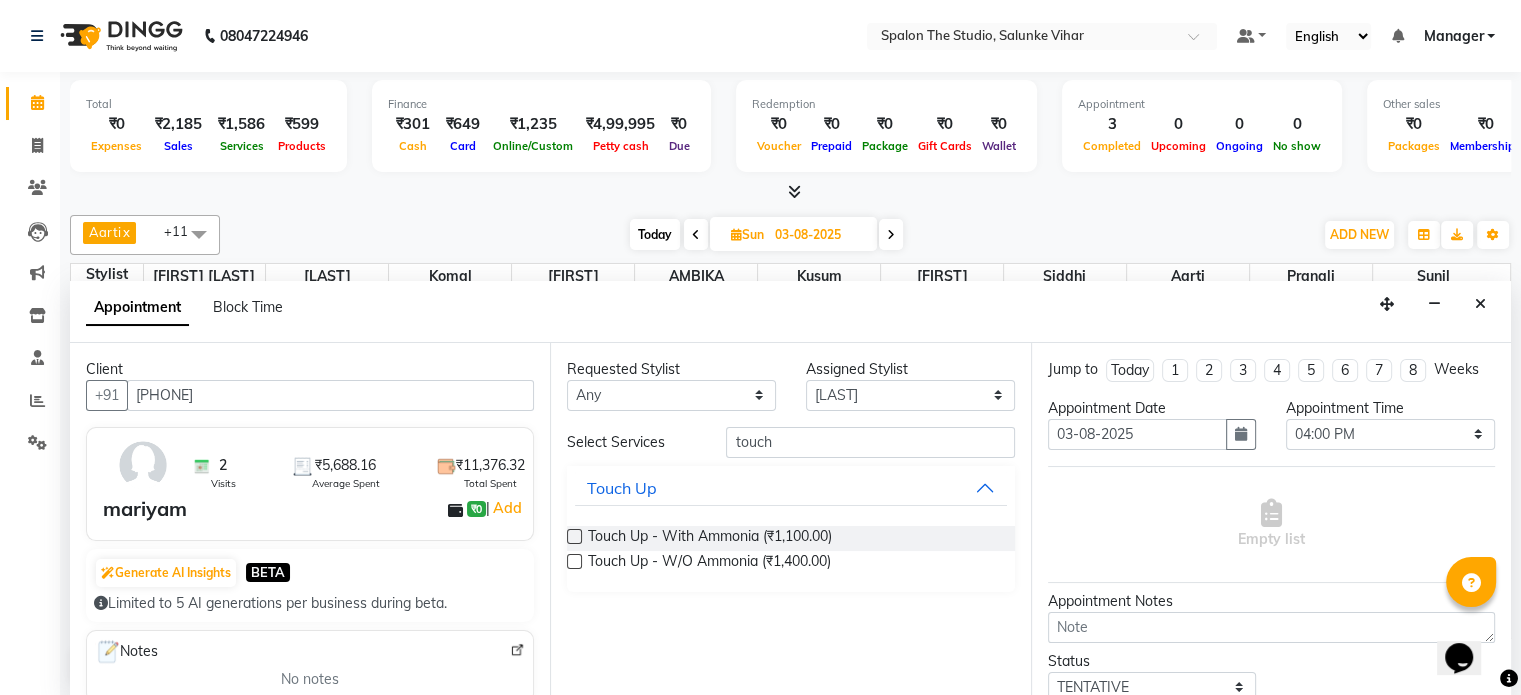 click at bounding box center [574, 536] 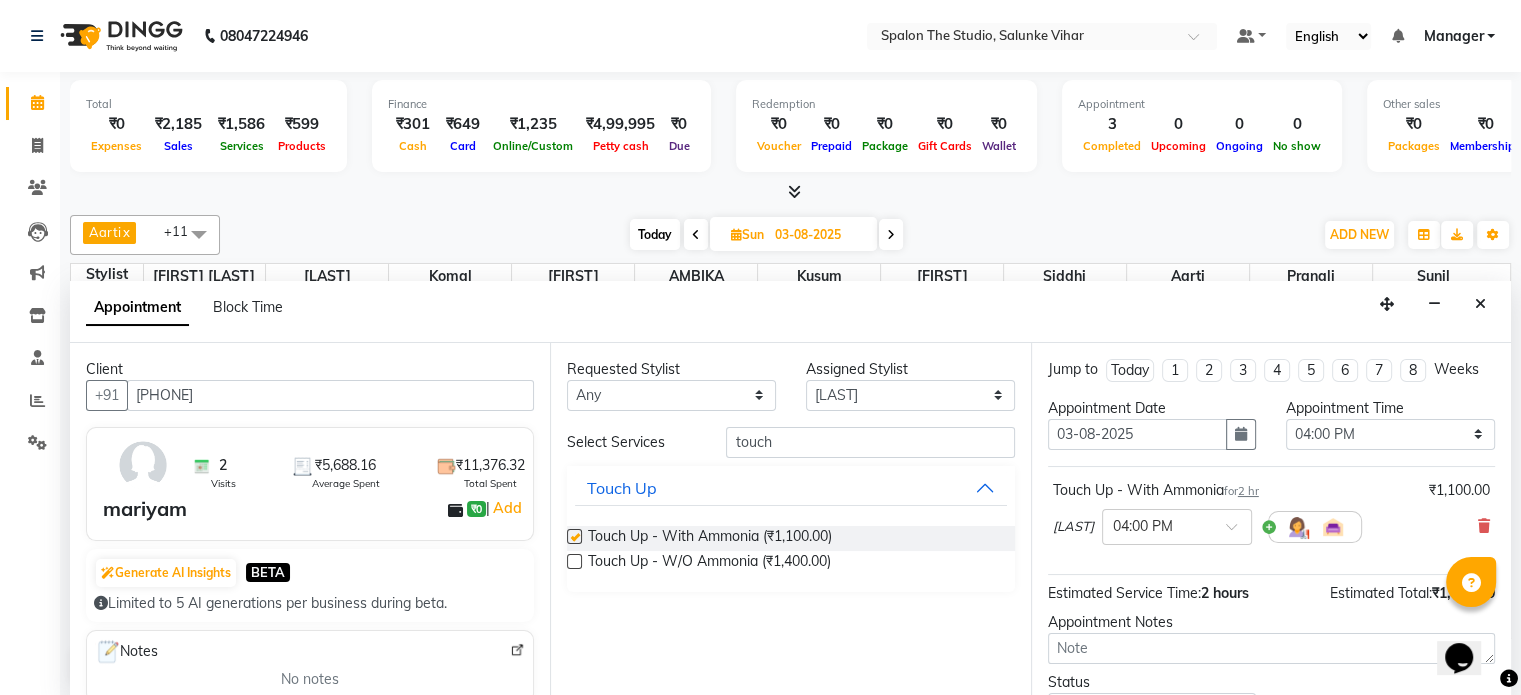 checkbox on "false" 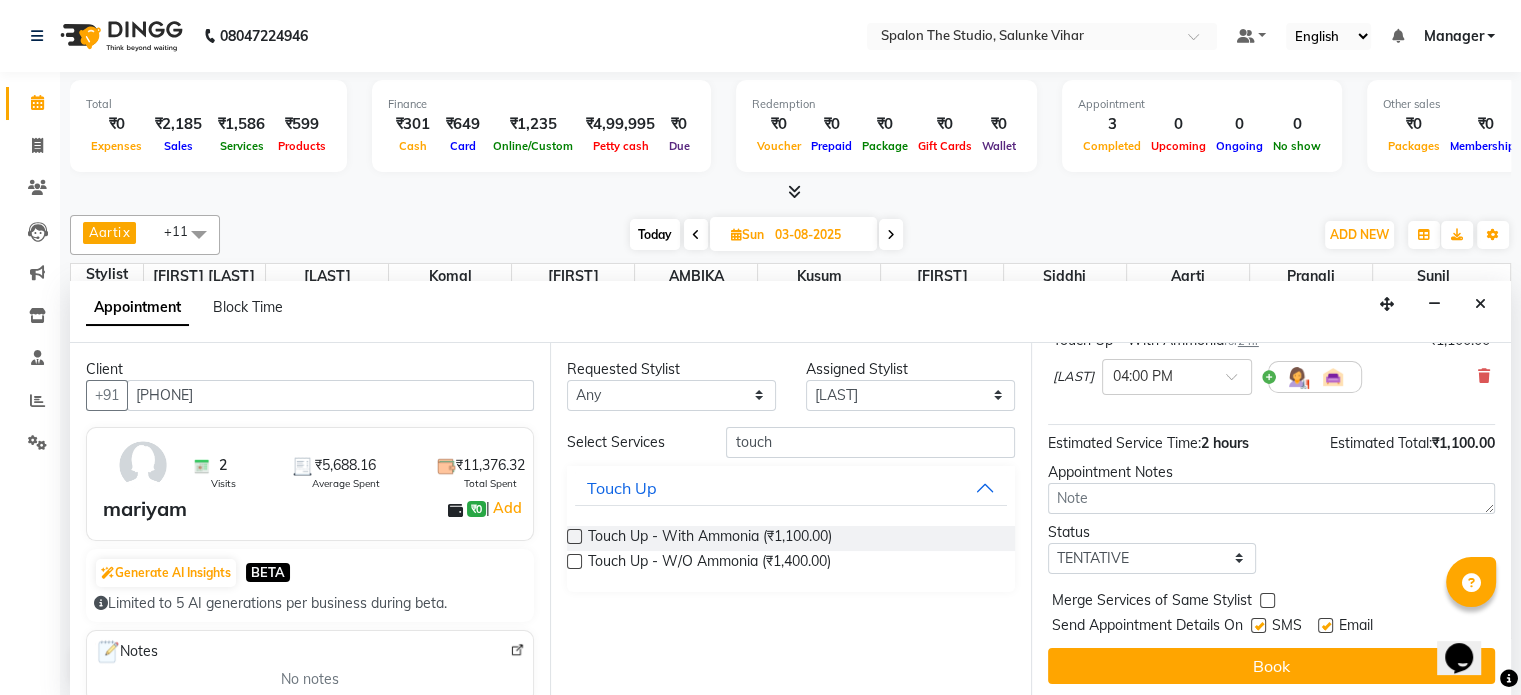 scroll, scrollTop: 151, scrollLeft: 0, axis: vertical 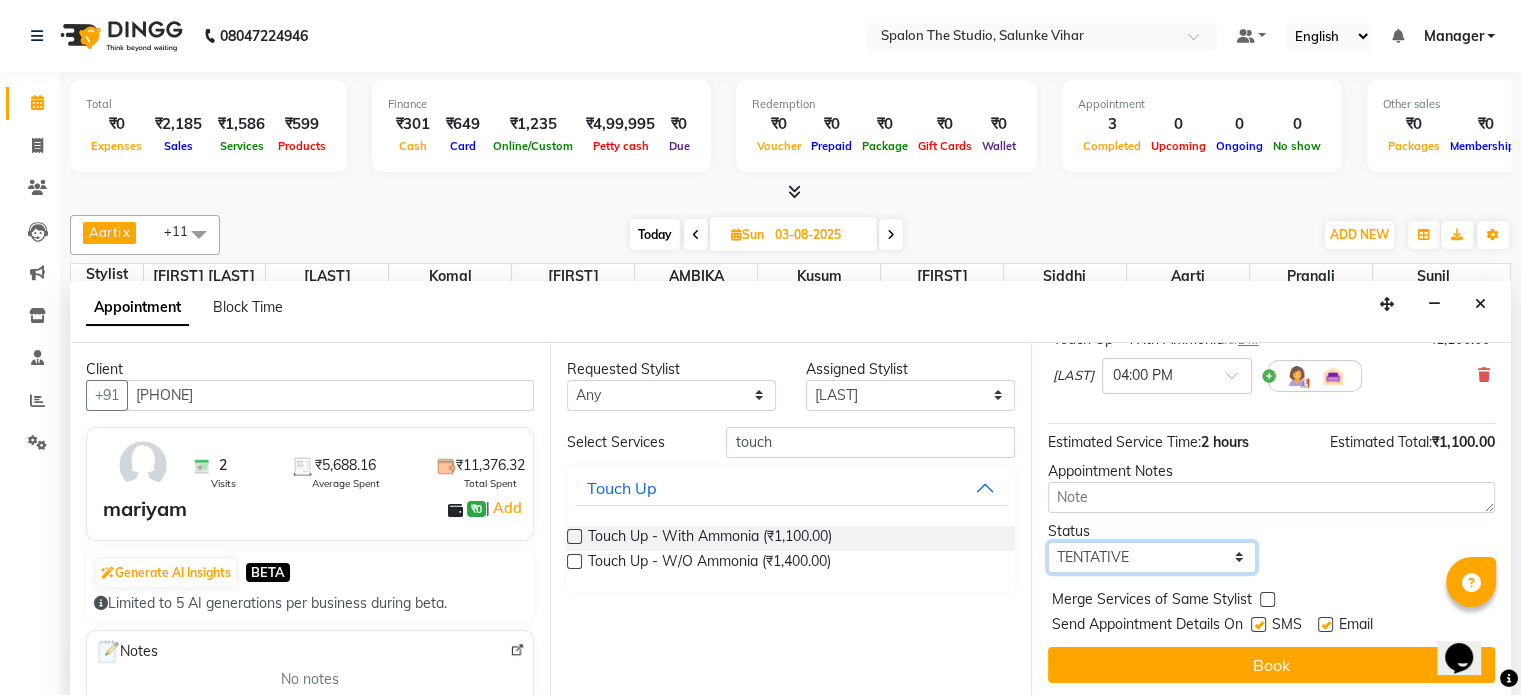 click on "Select TENTATIVE CONFIRM UPCOMING" at bounding box center (1152, 557) 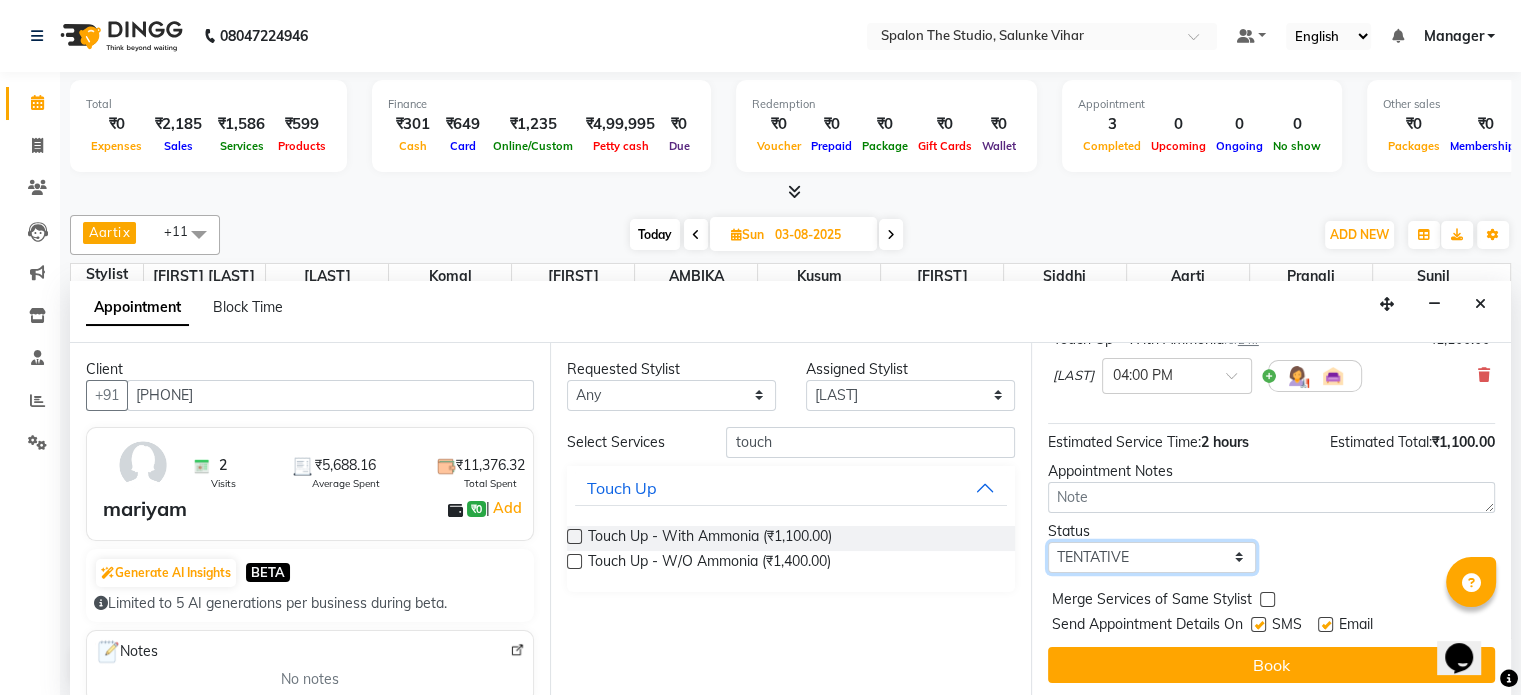 select on "confirm booking" 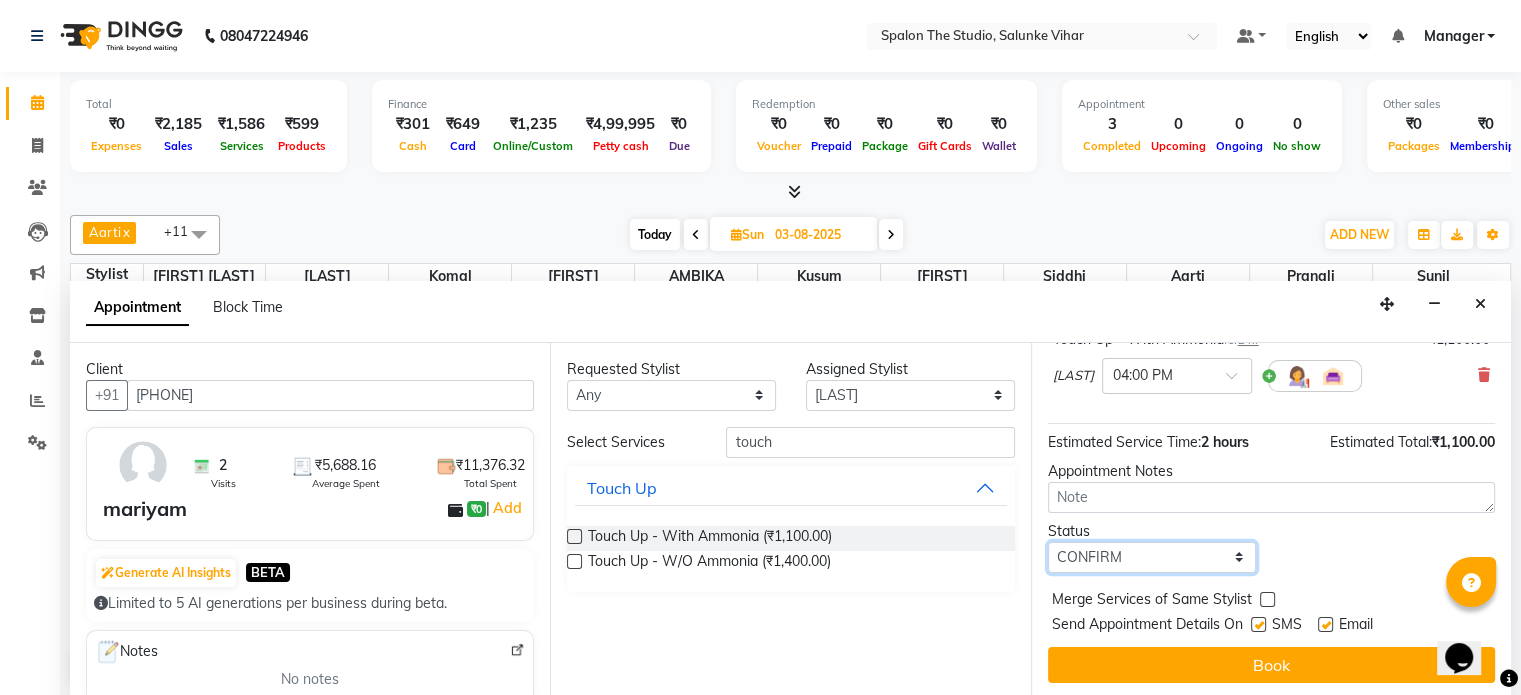 click on "Select TENTATIVE CONFIRM UPCOMING" at bounding box center [1152, 557] 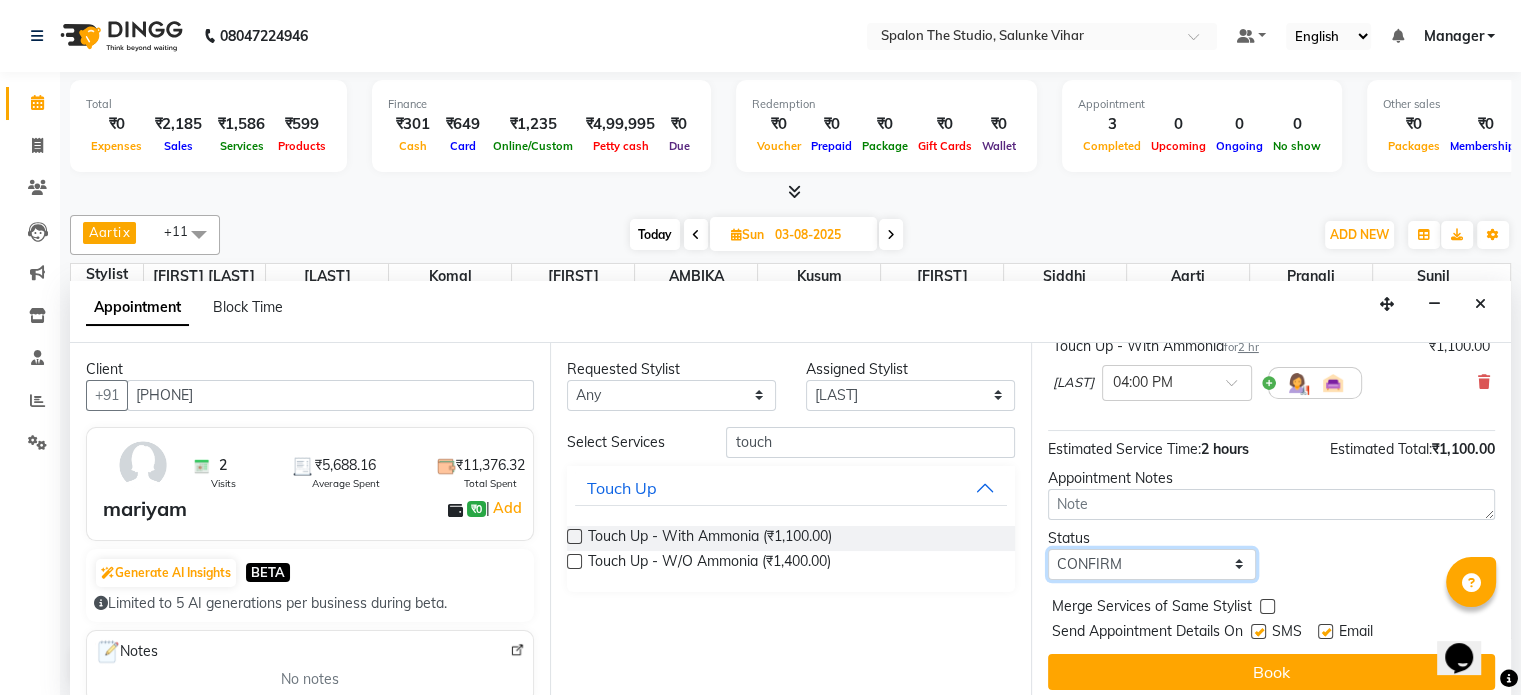 scroll, scrollTop: 151, scrollLeft: 0, axis: vertical 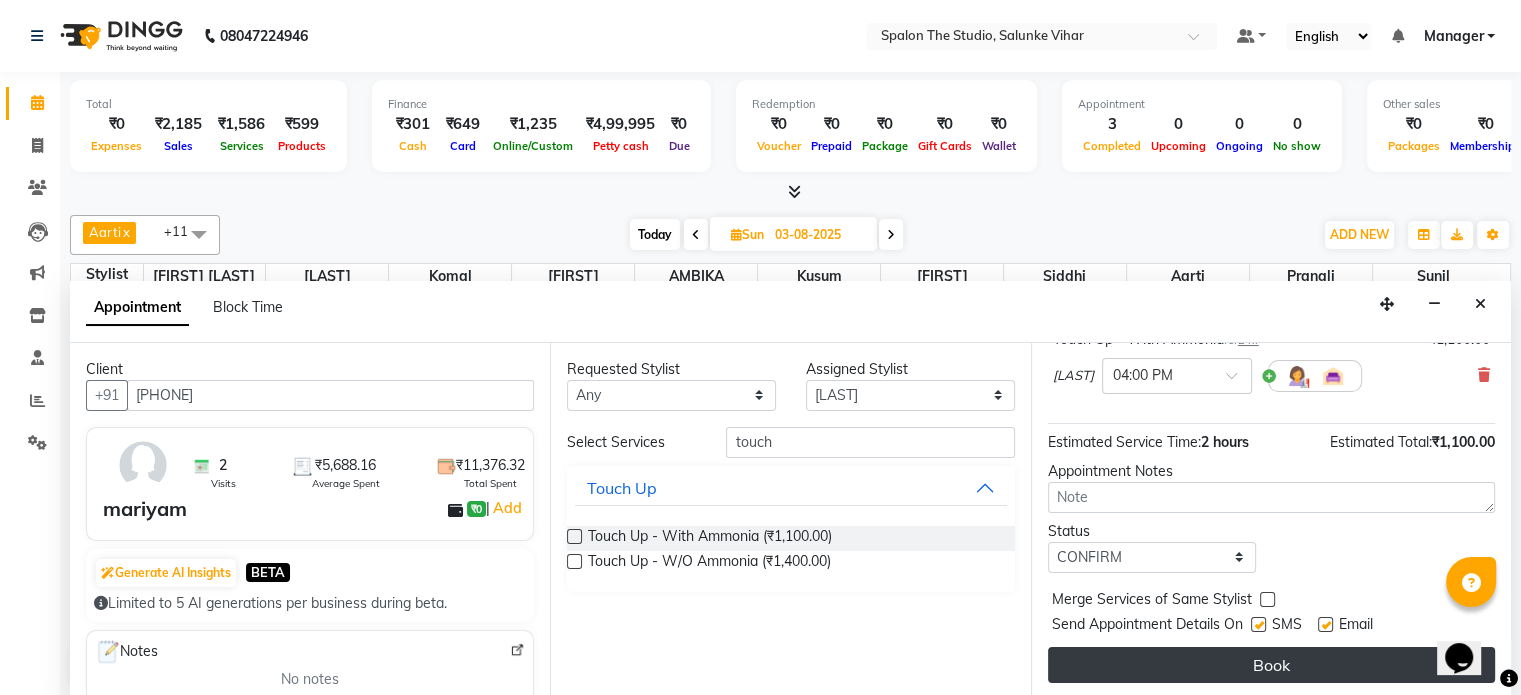click on "Book" at bounding box center (1271, 665) 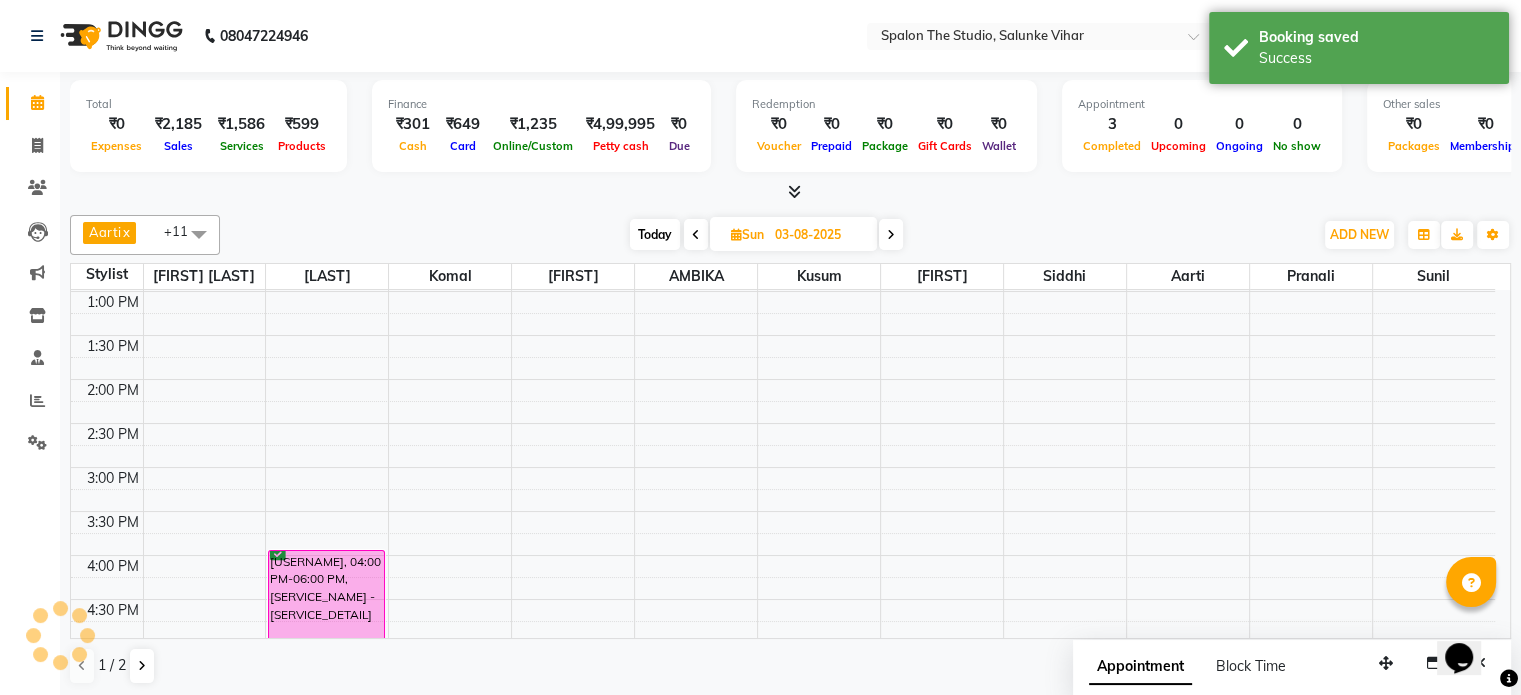 scroll, scrollTop: 0, scrollLeft: 0, axis: both 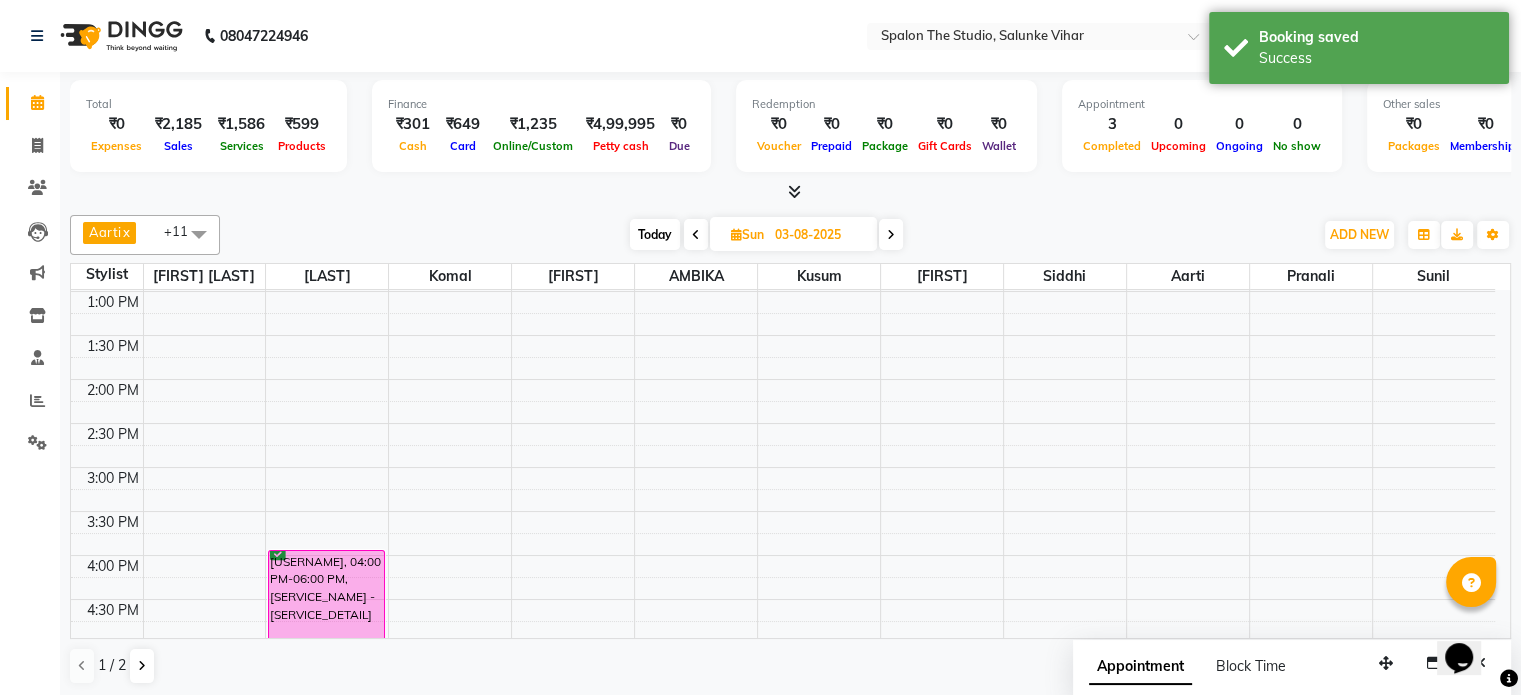 click on "Today" at bounding box center (655, 234) 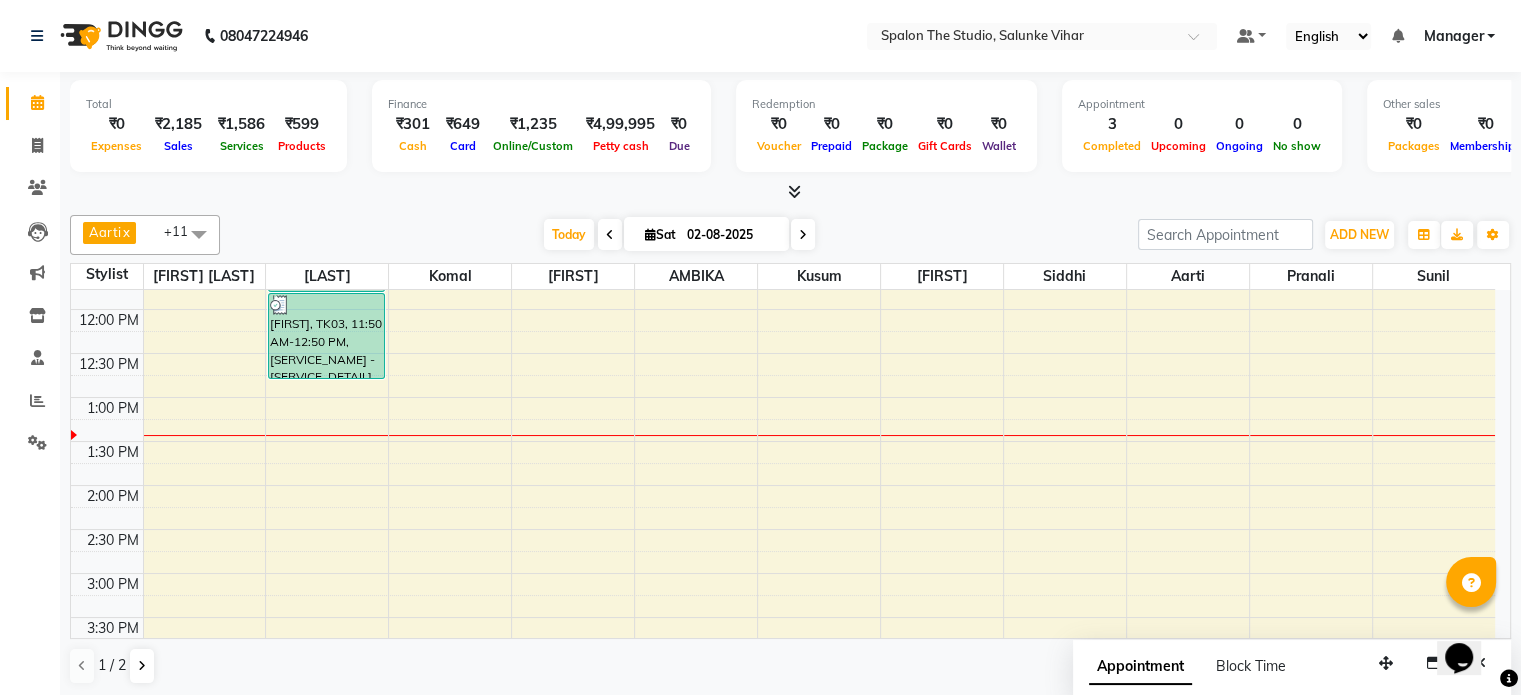 scroll, scrollTop: 300, scrollLeft: 0, axis: vertical 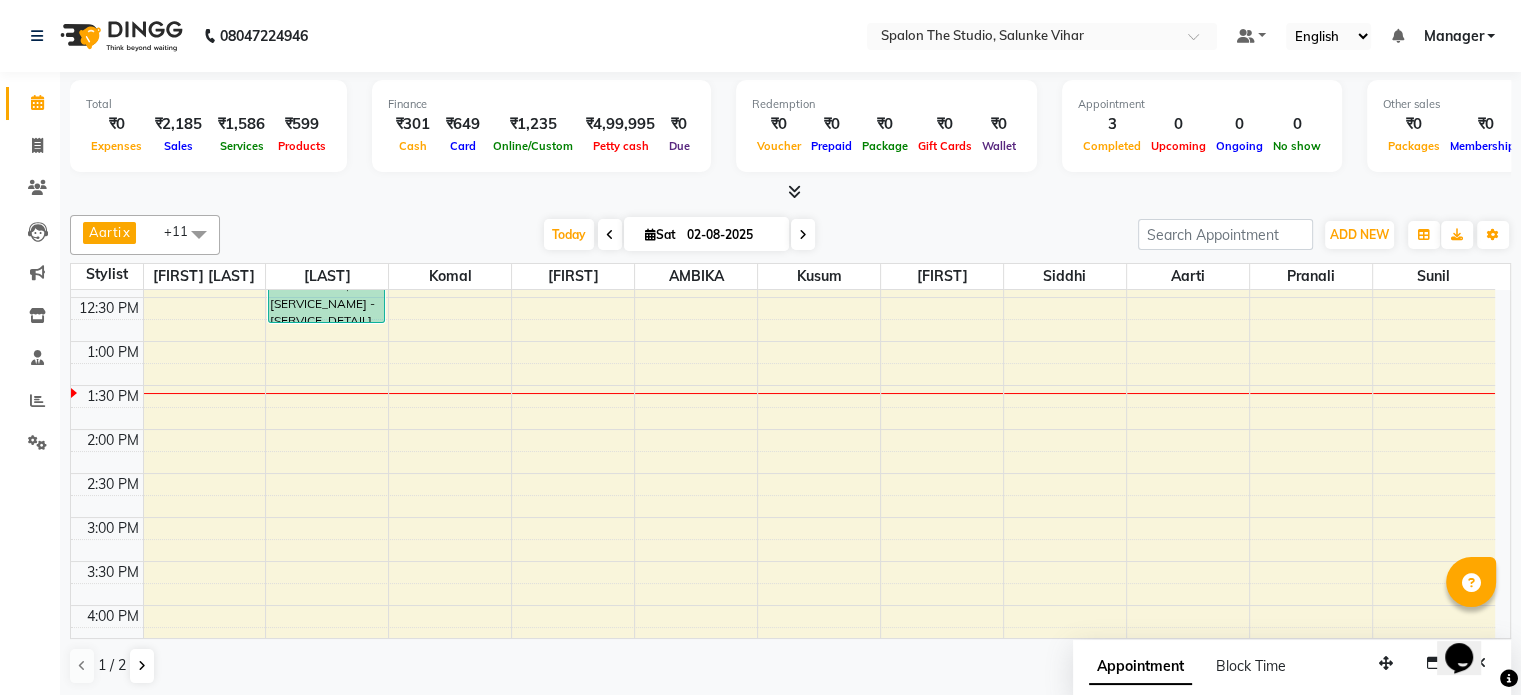 click on "9:00 AM 9:30 AM 10:00 AM 10:30 AM 11:00 AM 11:30 AM 12:00 PM 12:30 PM 1:00 PM 1:30 PM 2:00 PM 2:30 PM 3:00 PM 3:30 PM 4:00 PM 4:30 PM 5:00 PM 5:30 PM 6:00 PM 6:30 PM 7:00 PM 7:30 PM 8:00 PM 8:30 PM 9:00 PM 9:30 PM 10:00 PM 10:30 PM     [FIRST], TK02, 11:20 AM-11:50 AM, Hair Wash /Blowdry(Women) - Upto Midback     Jacinto, TK03, 11:50 AM-12:50 PM, Hair Cut (Men) - Beard Shave,Hair Cut (Men) - Haircut     spalon, TK01, 11:15 AM-11:45 AM, Hair Cut (Men) - Beard Styling" at bounding box center (783, 605) 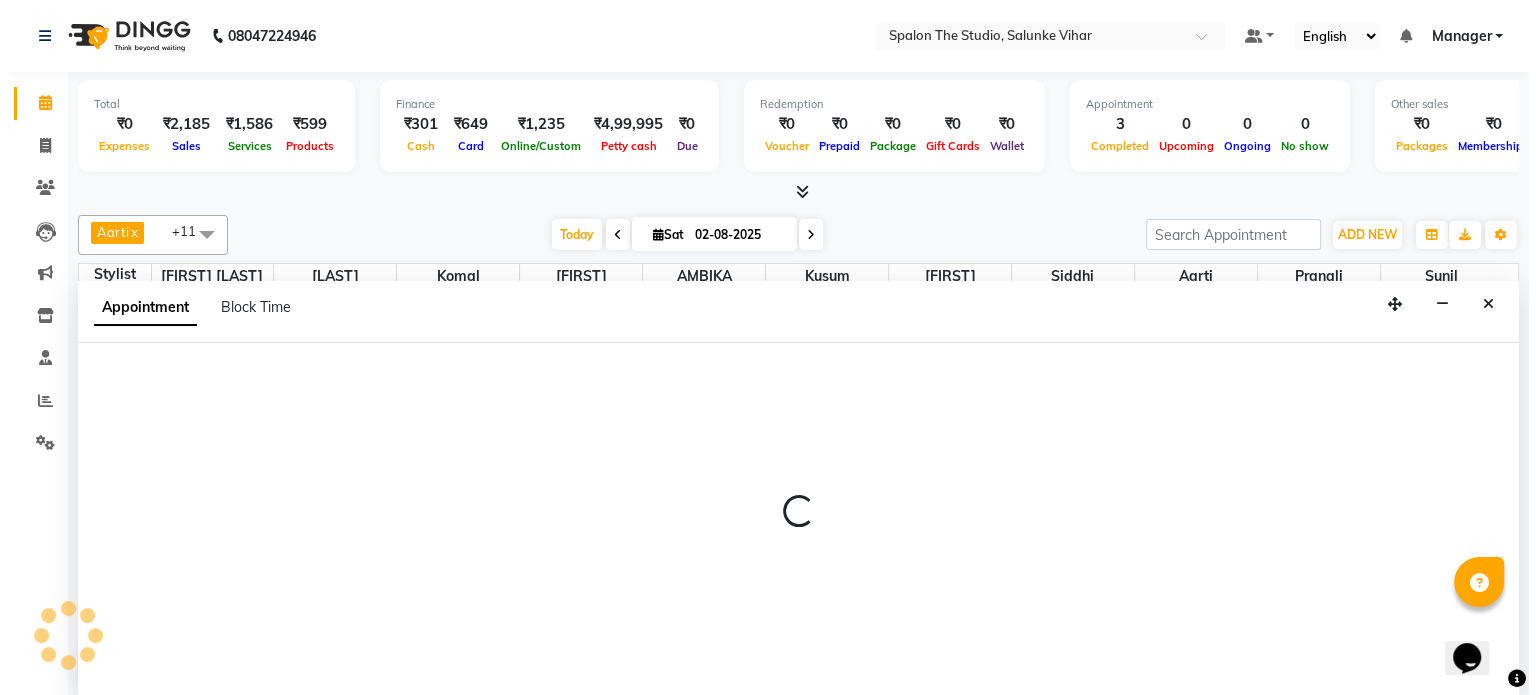 scroll, scrollTop: 0, scrollLeft: 0, axis: both 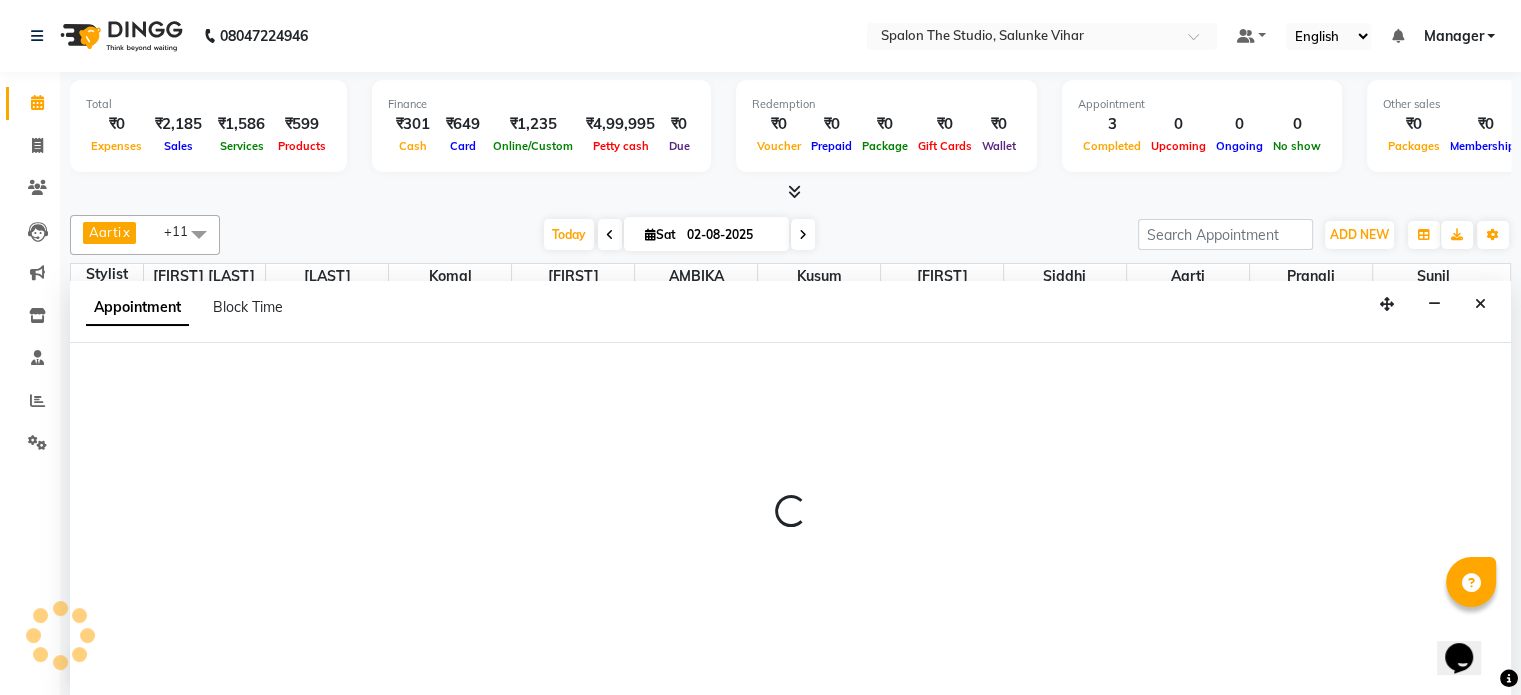 select on "14928" 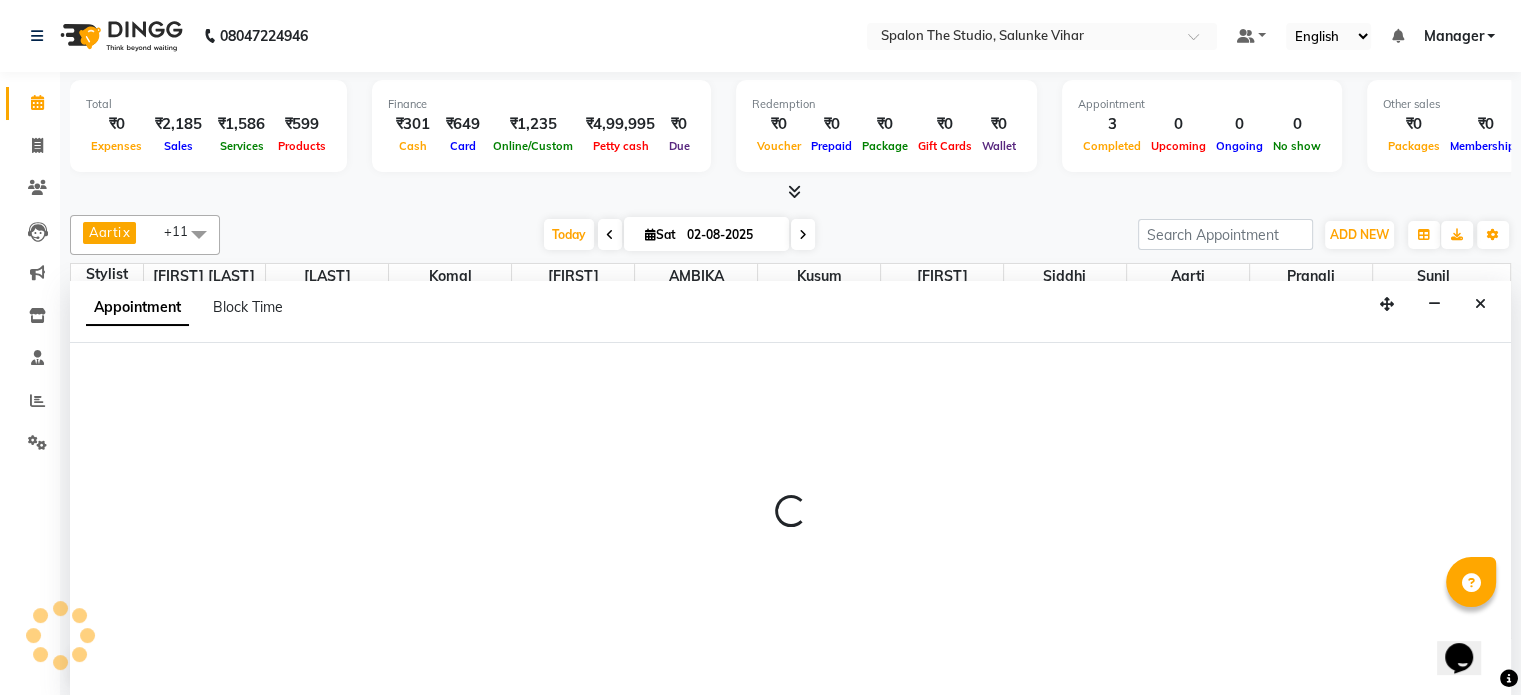 select on "900" 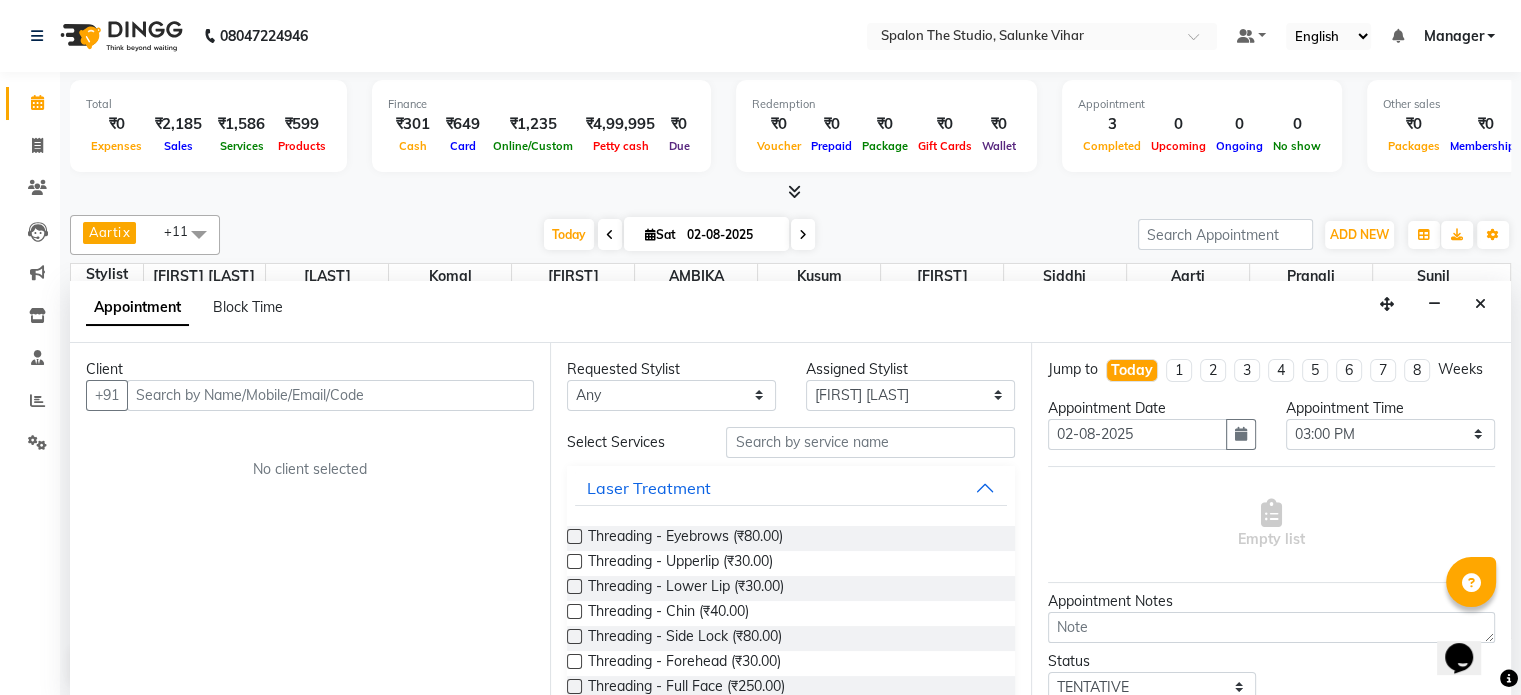 click at bounding box center (330, 395) 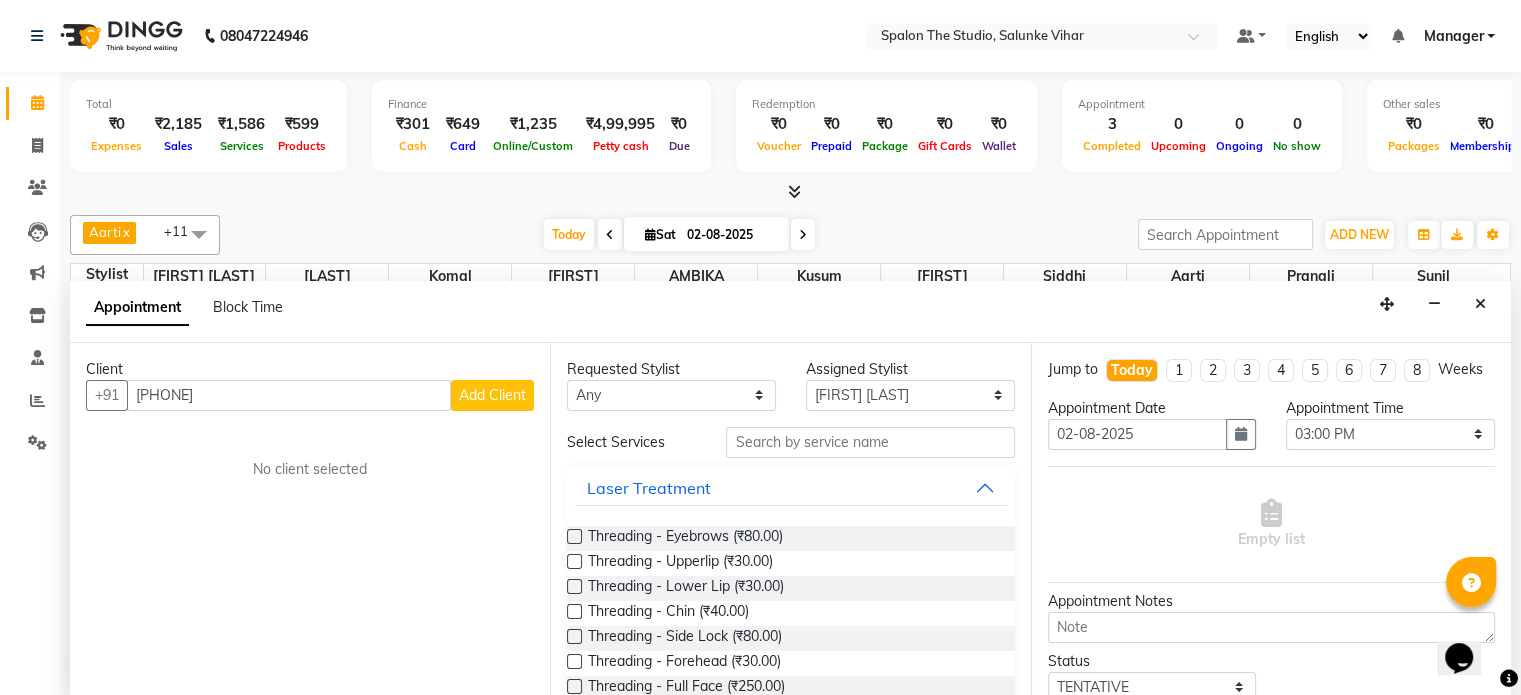 type on "[PHONE]" 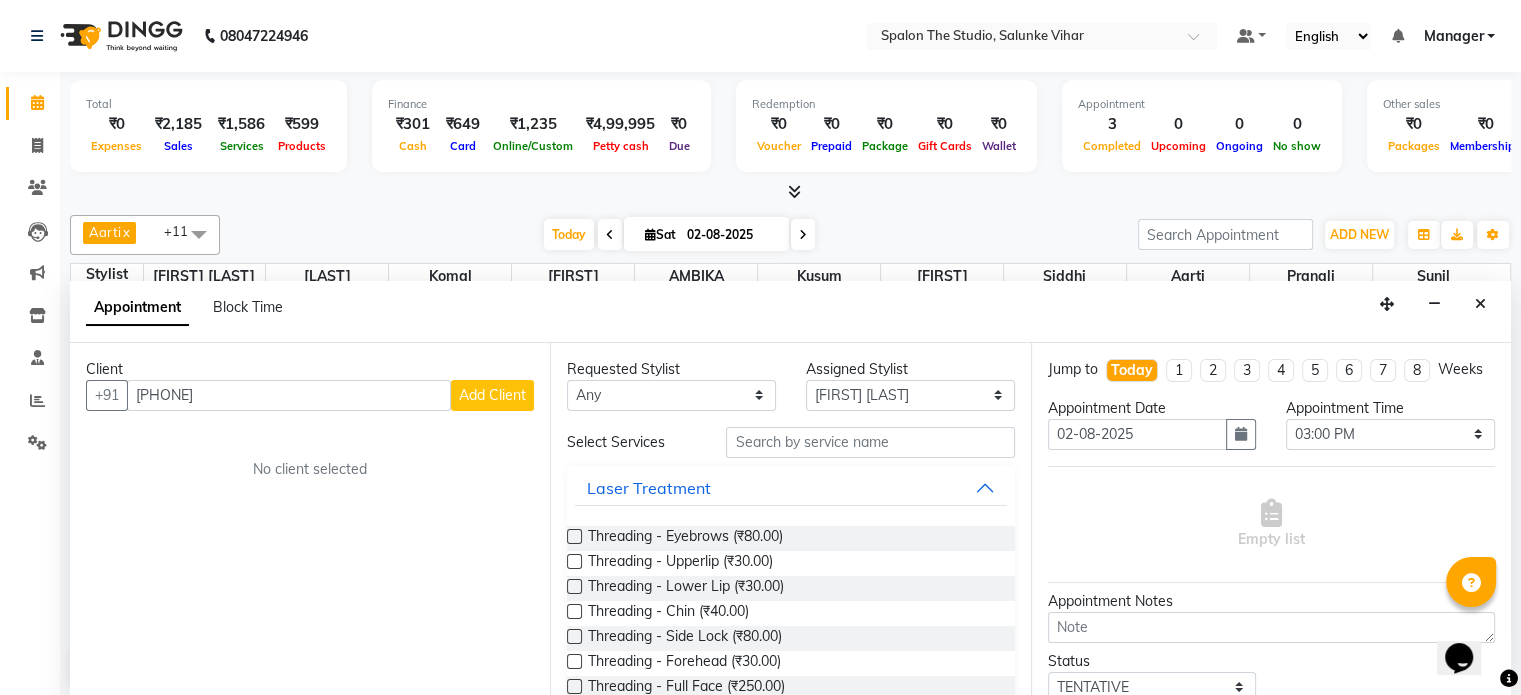 select on "22" 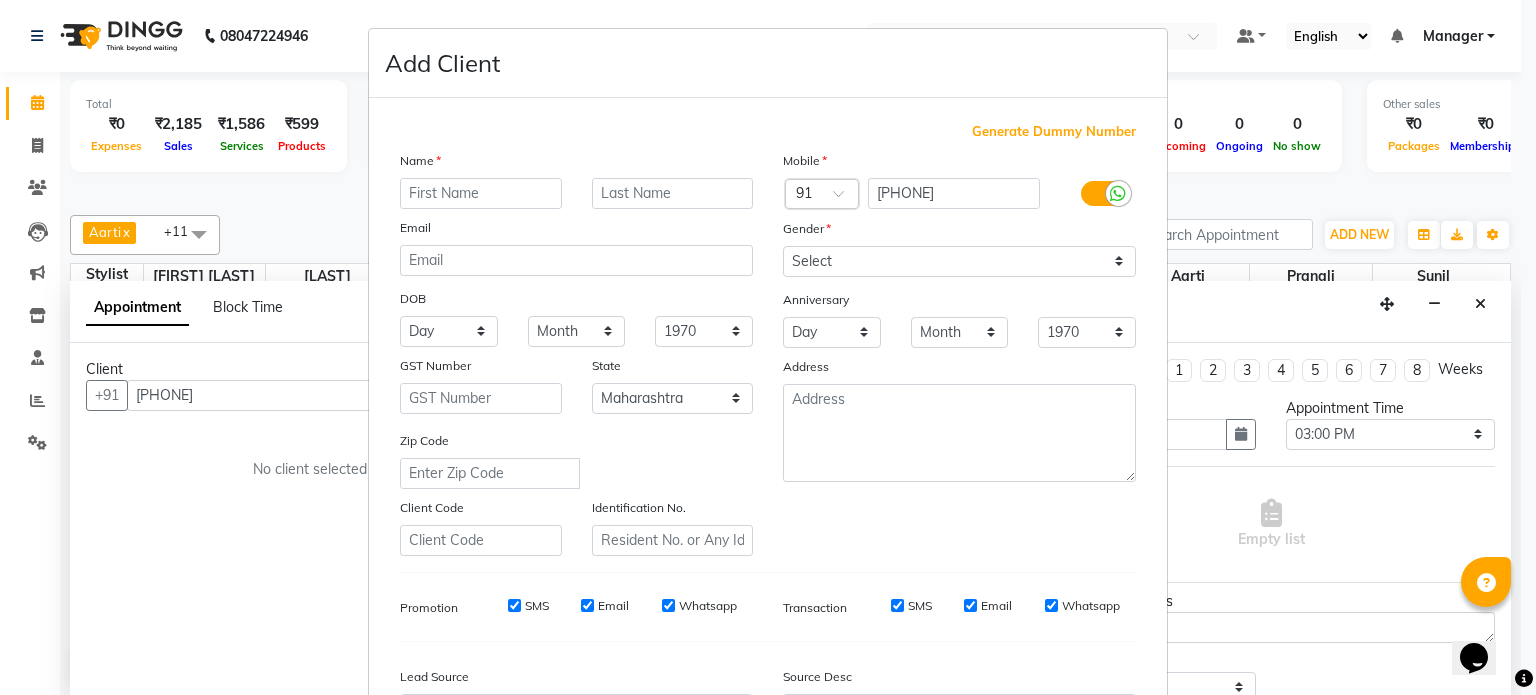click at bounding box center (481, 193) 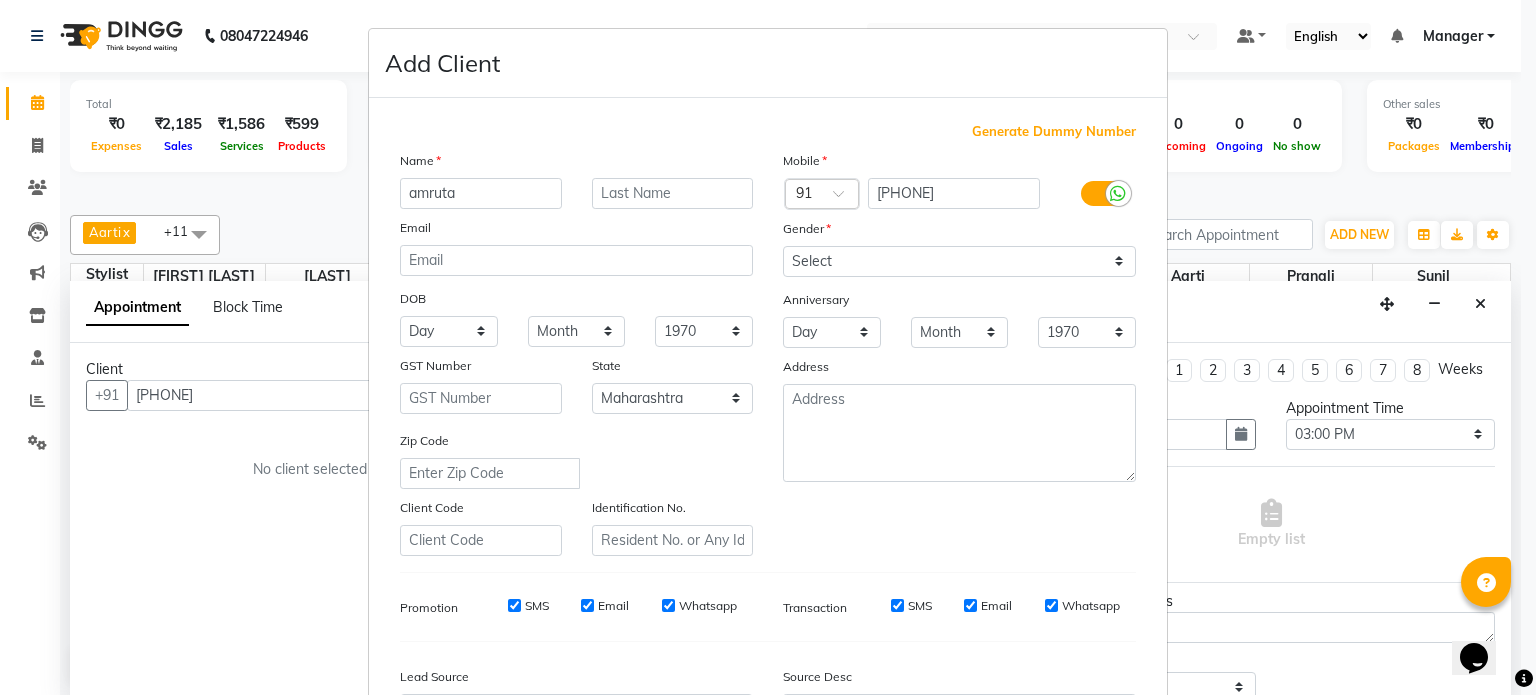 type on "amruta" 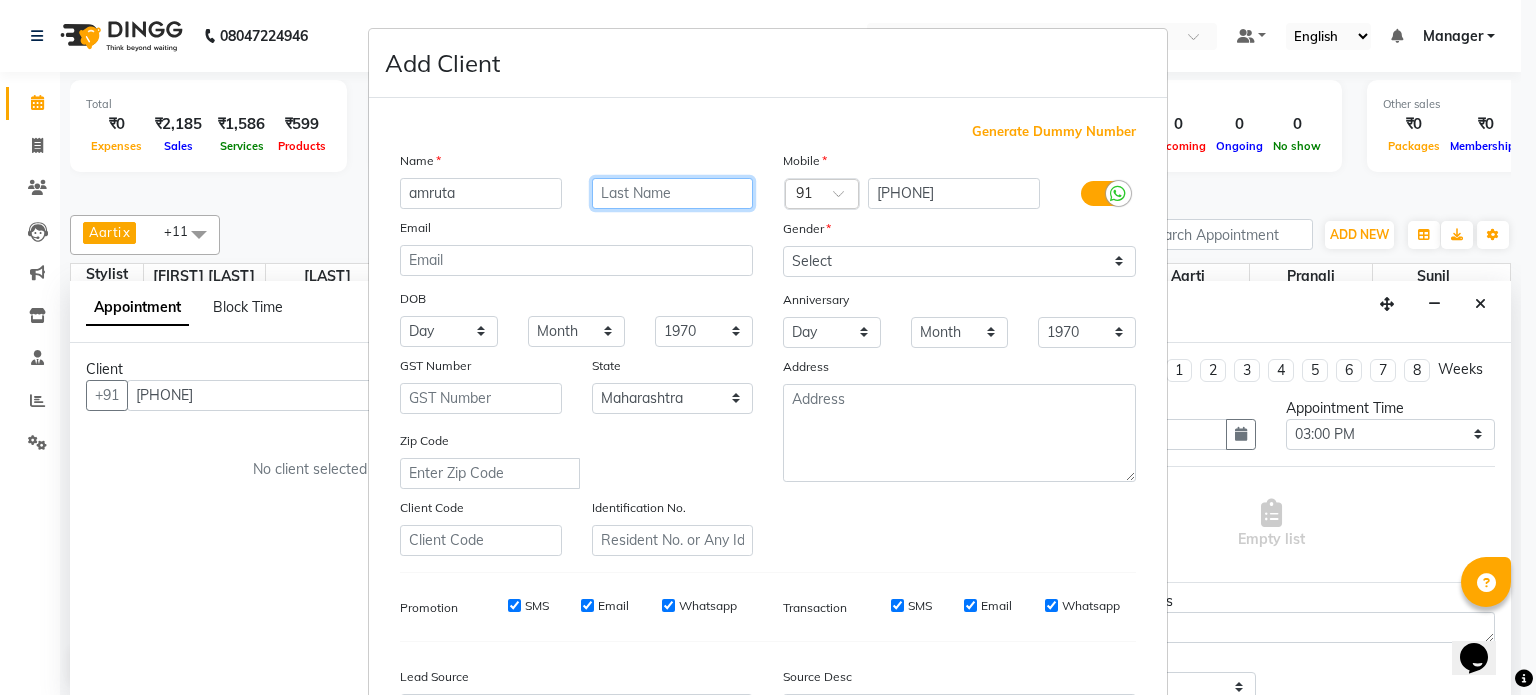 click at bounding box center (673, 193) 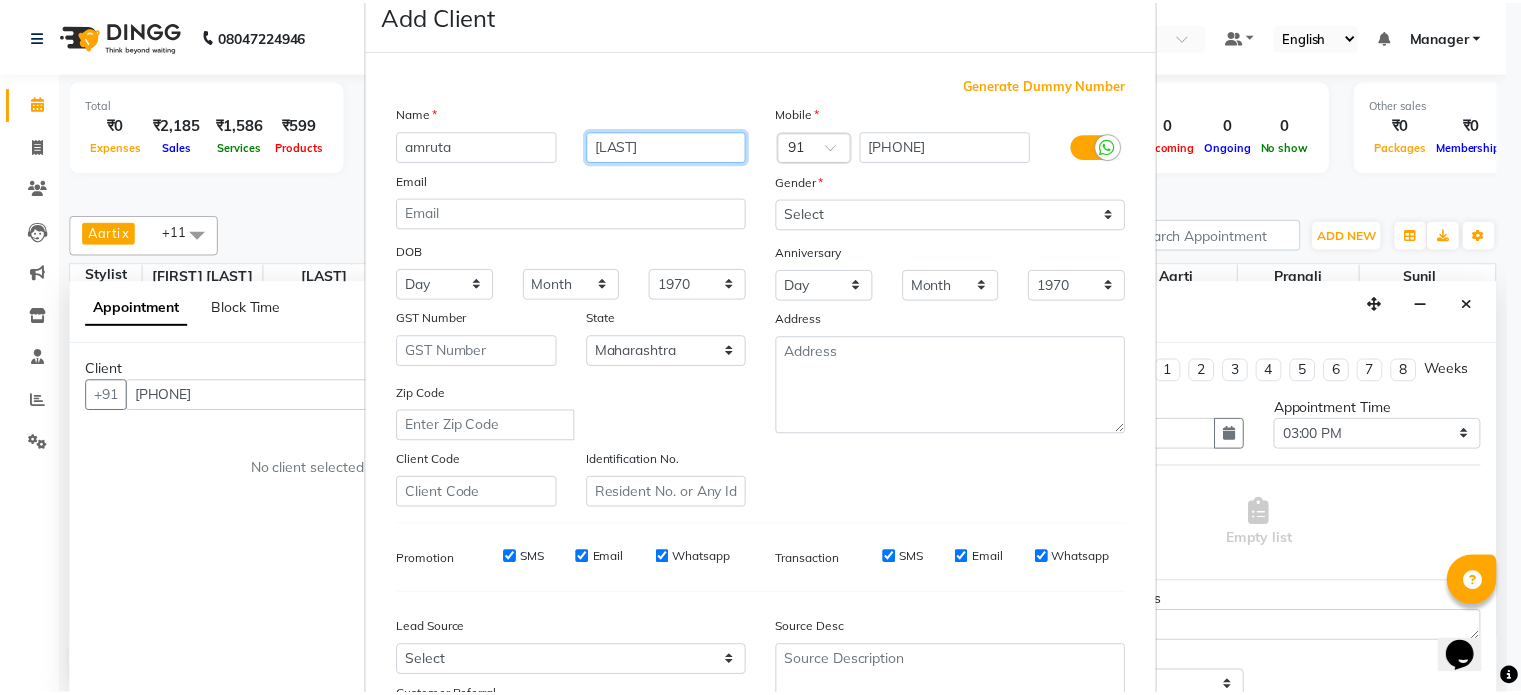 scroll, scrollTop: 200, scrollLeft: 0, axis: vertical 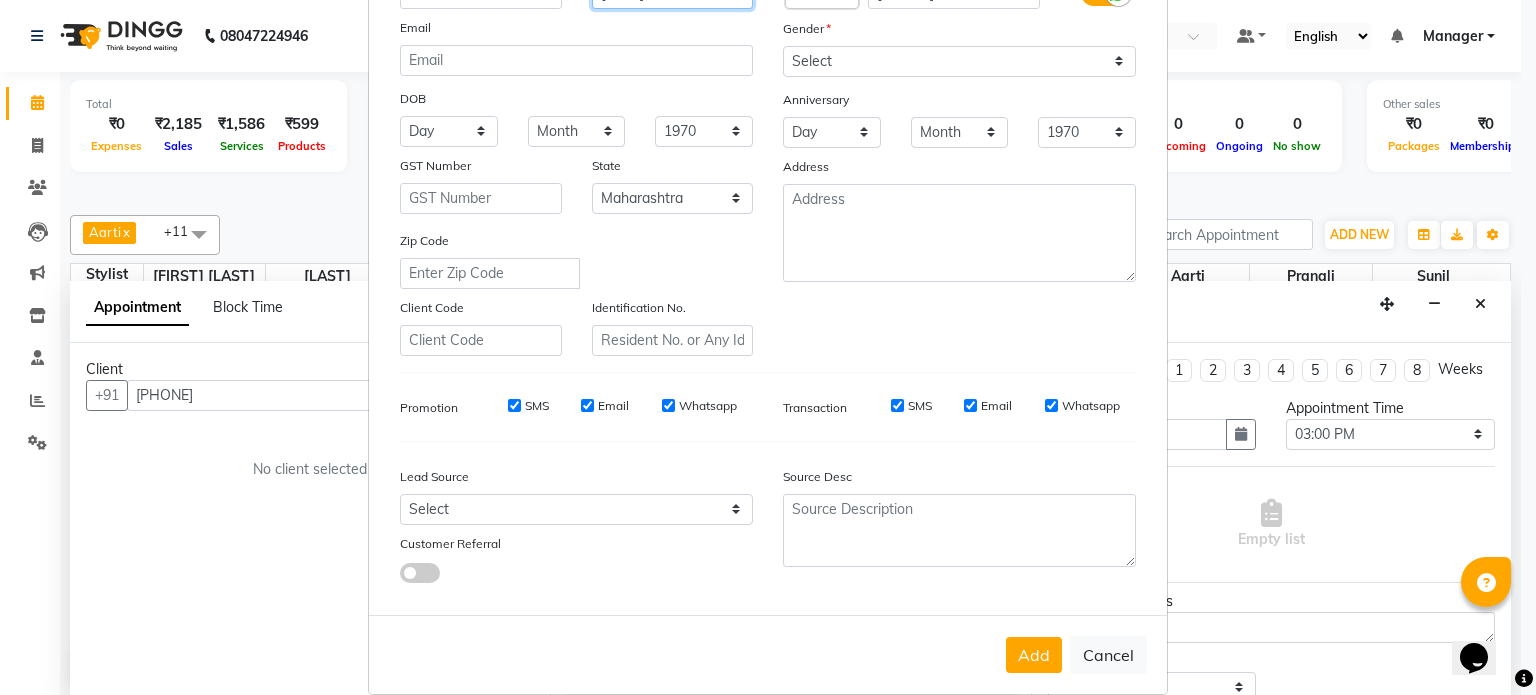 type on "[LAST]" 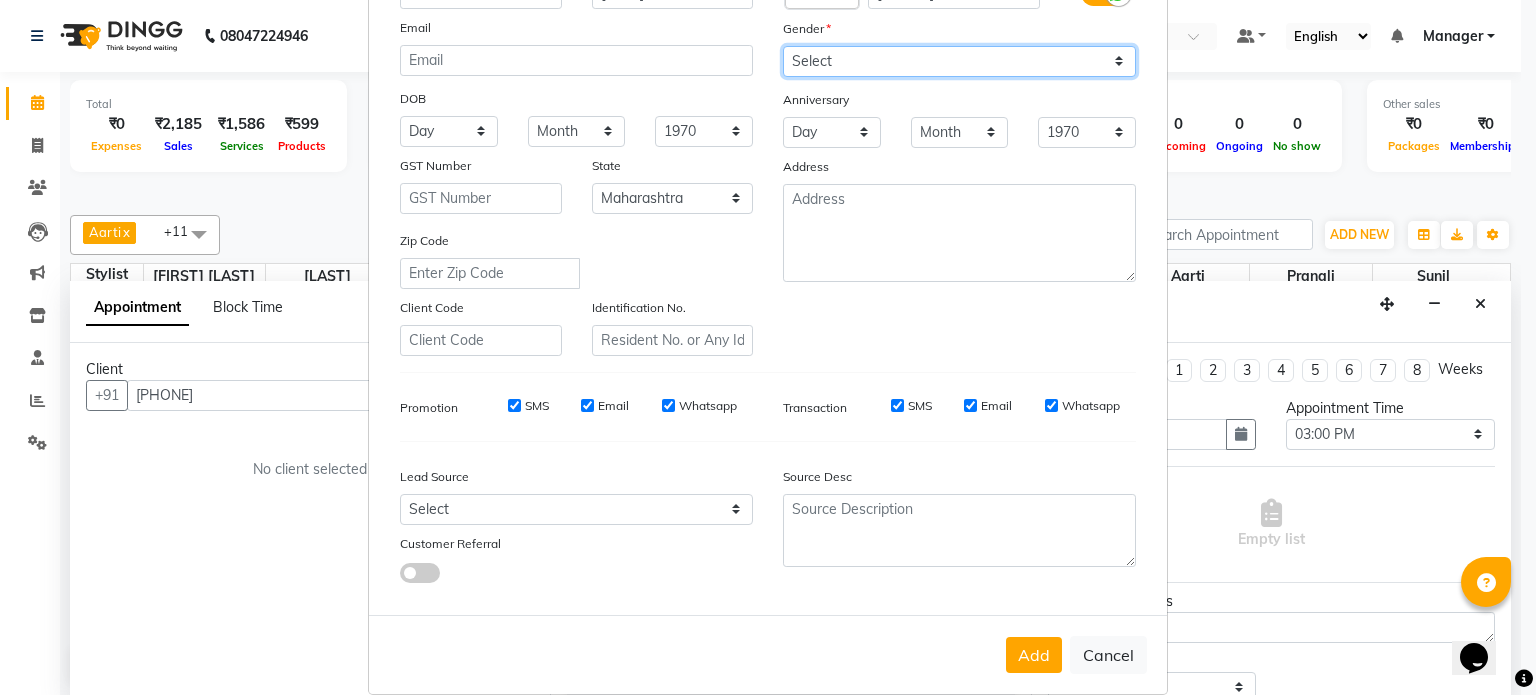 drag, startPoint x: 924, startPoint y: 66, endPoint x: 944, endPoint y: 75, distance: 21.931713 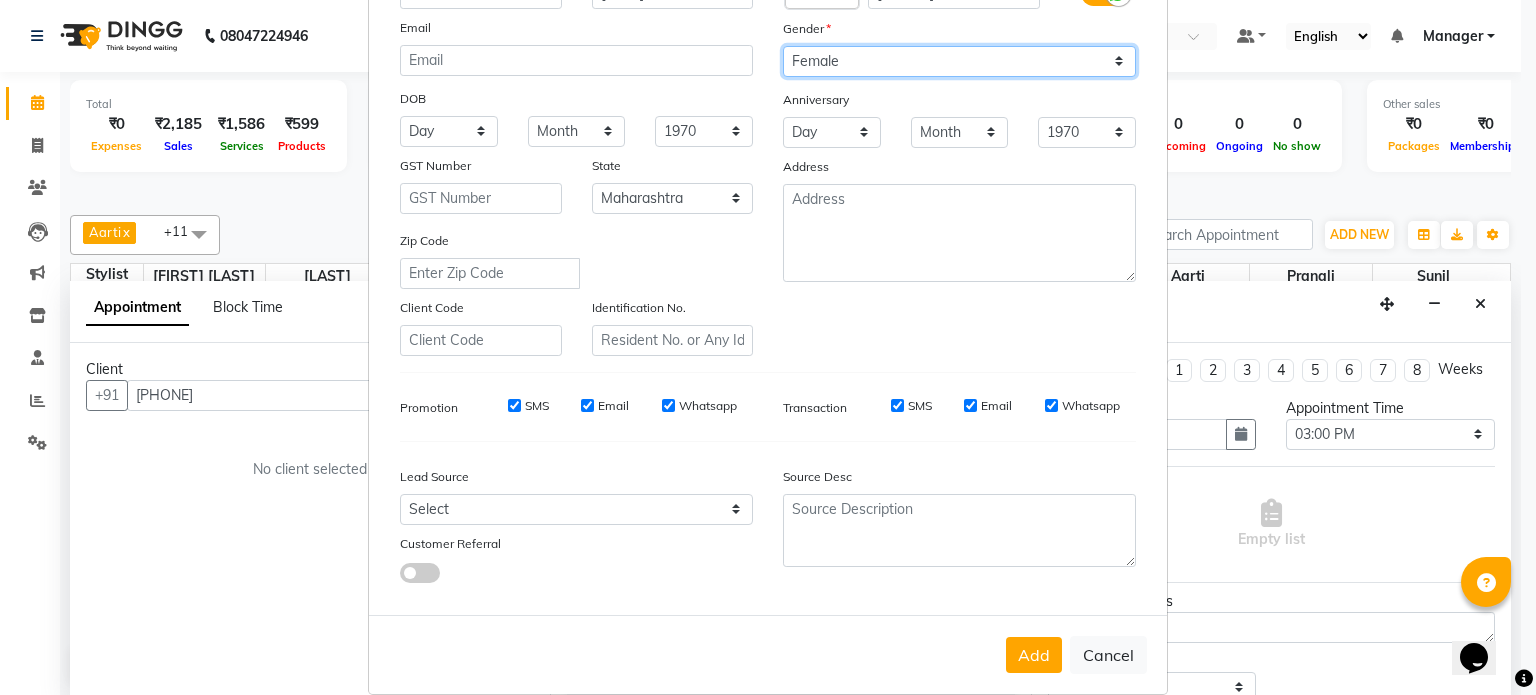 click on "Select Male Female Other Prefer Not To Say" at bounding box center (959, 61) 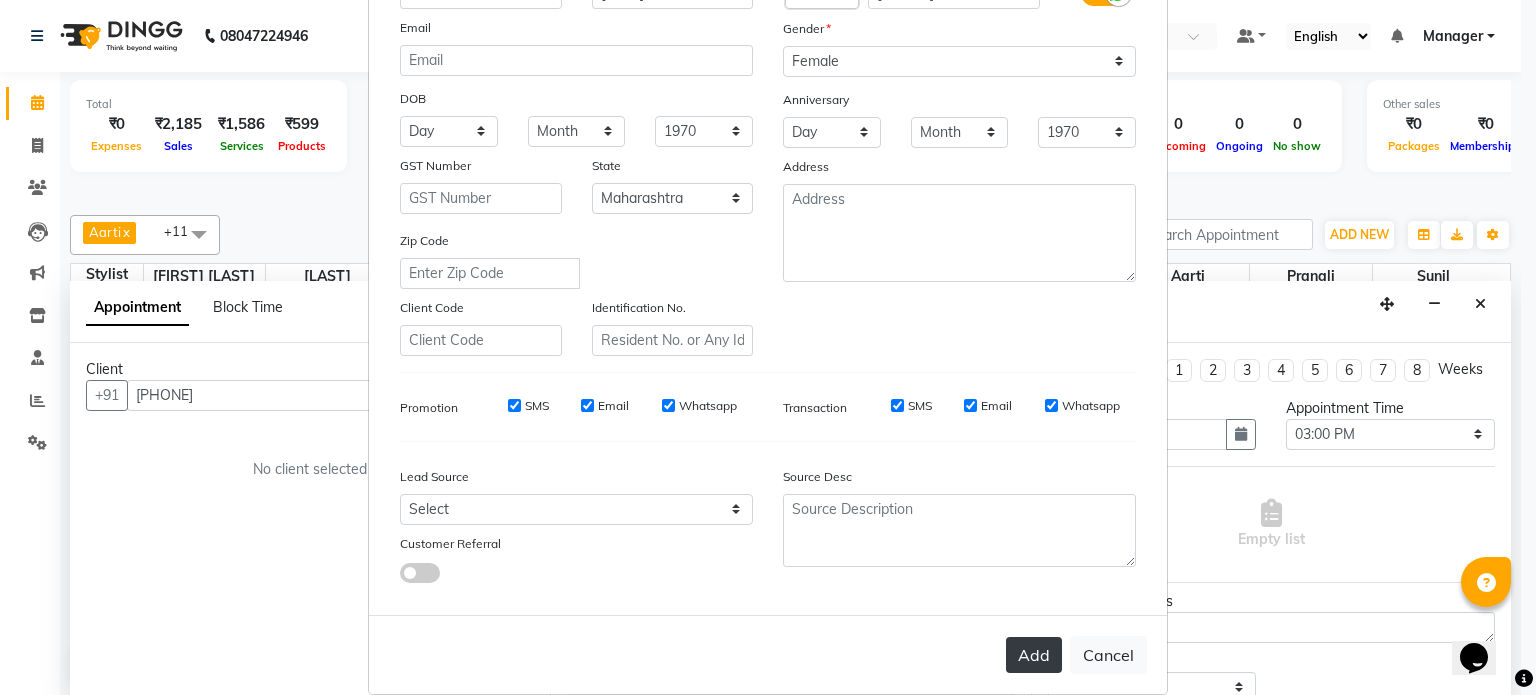 click on "Add" at bounding box center (1034, 655) 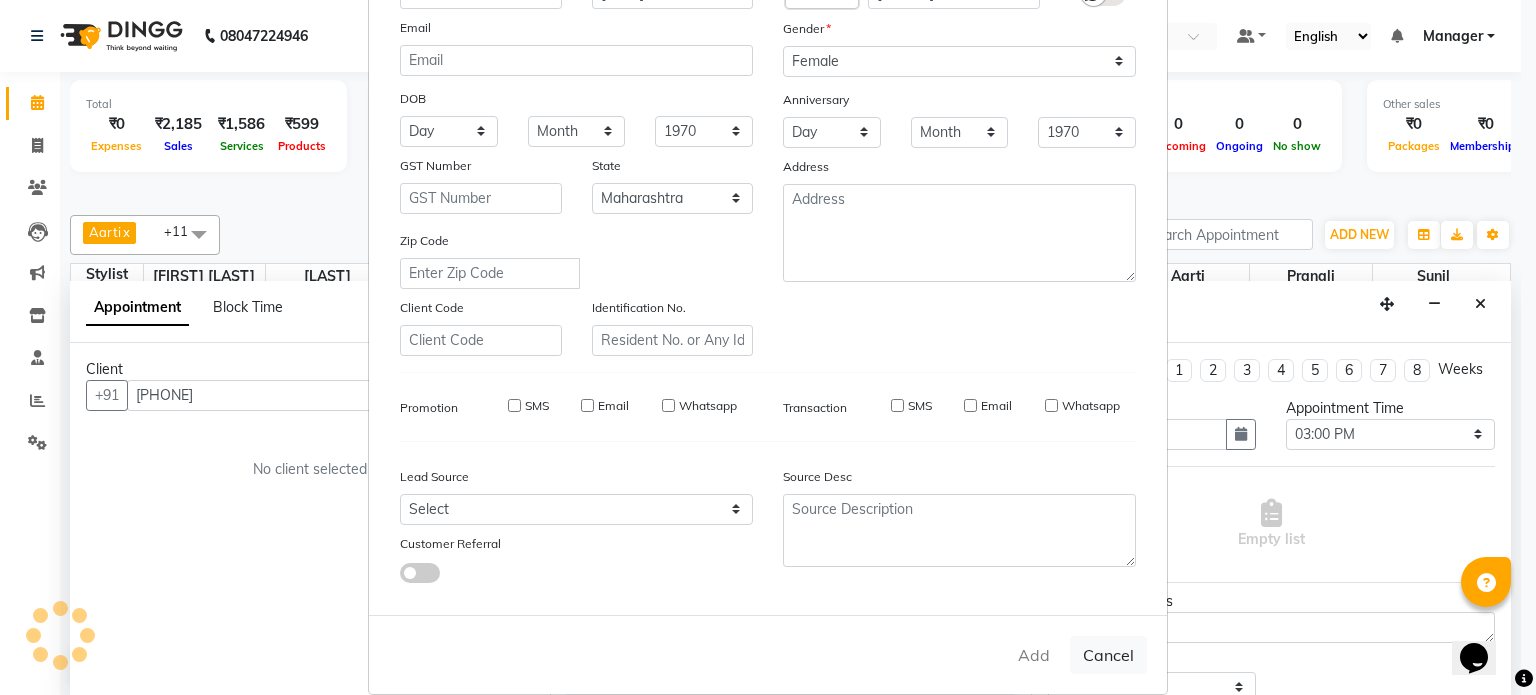 type 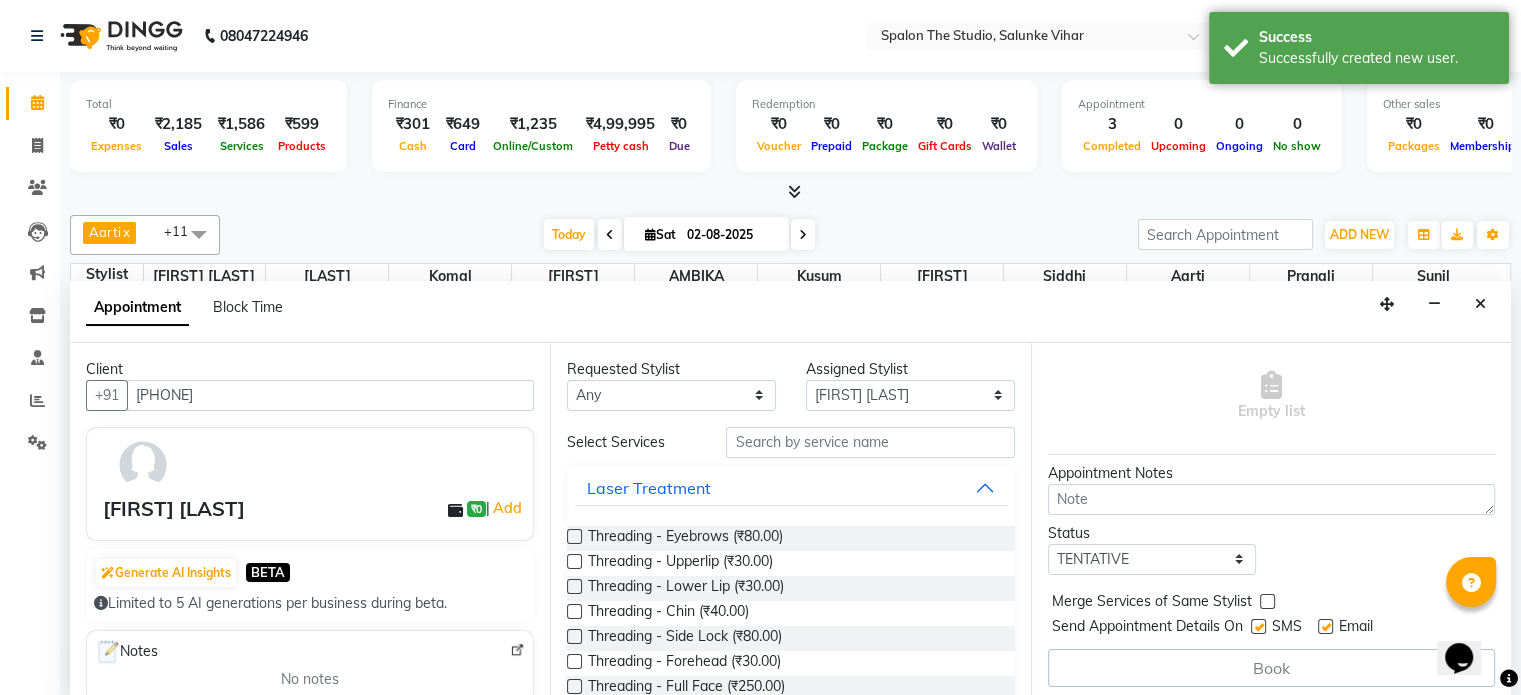 scroll, scrollTop: 149, scrollLeft: 0, axis: vertical 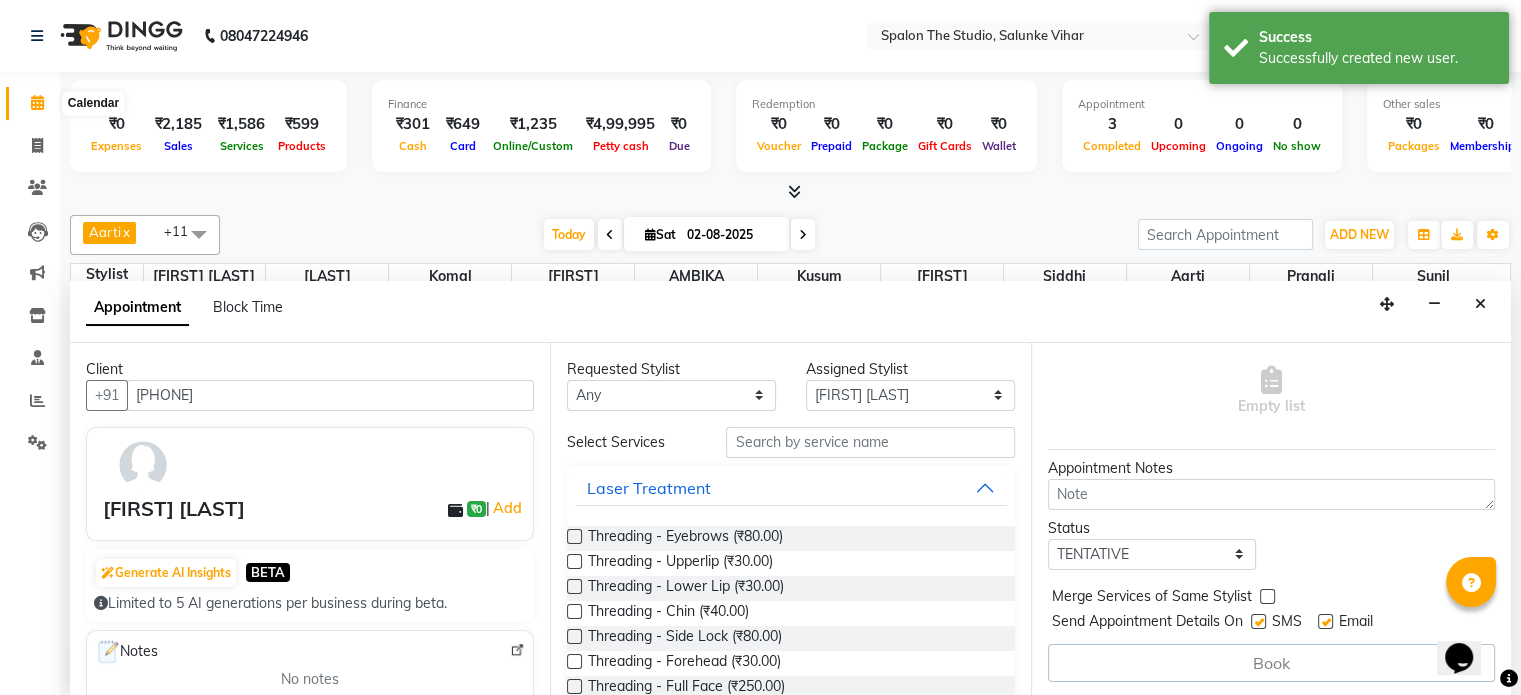 click 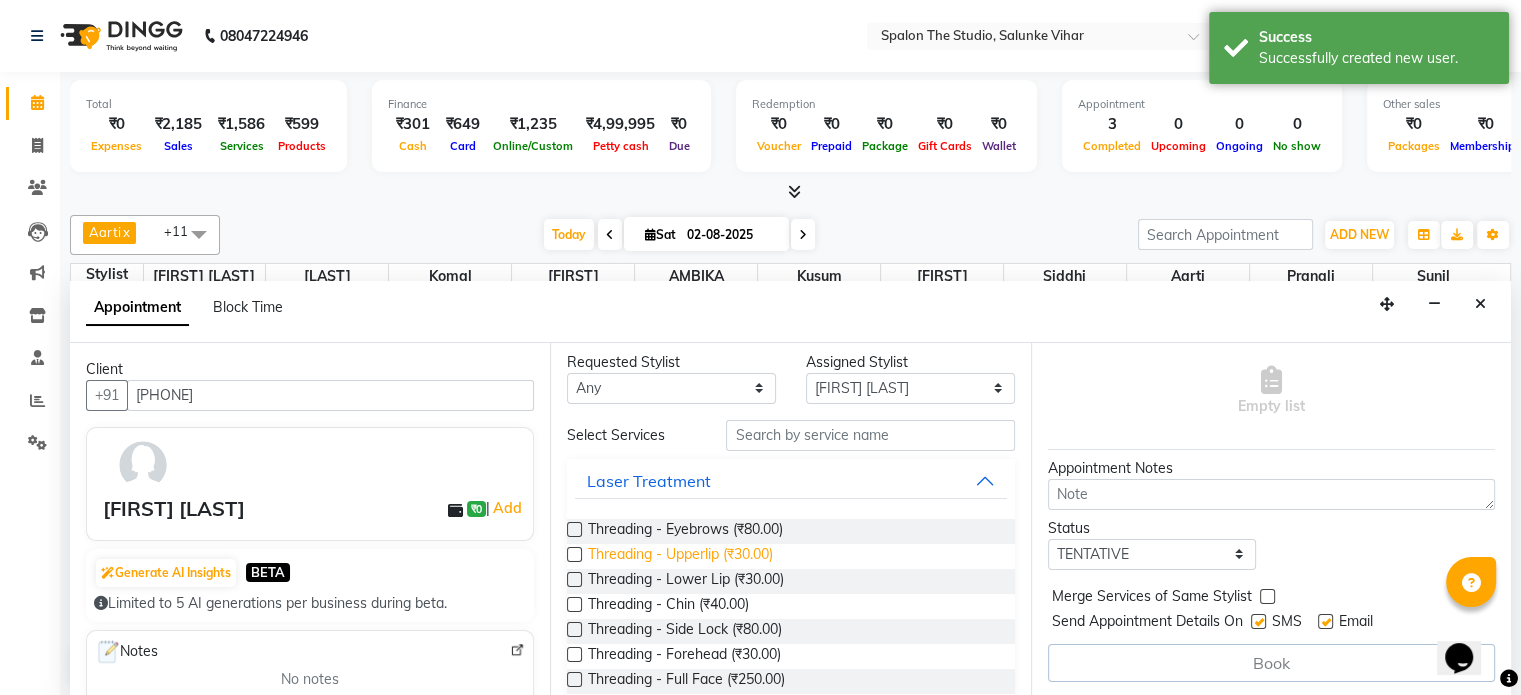 scroll, scrollTop: 0, scrollLeft: 0, axis: both 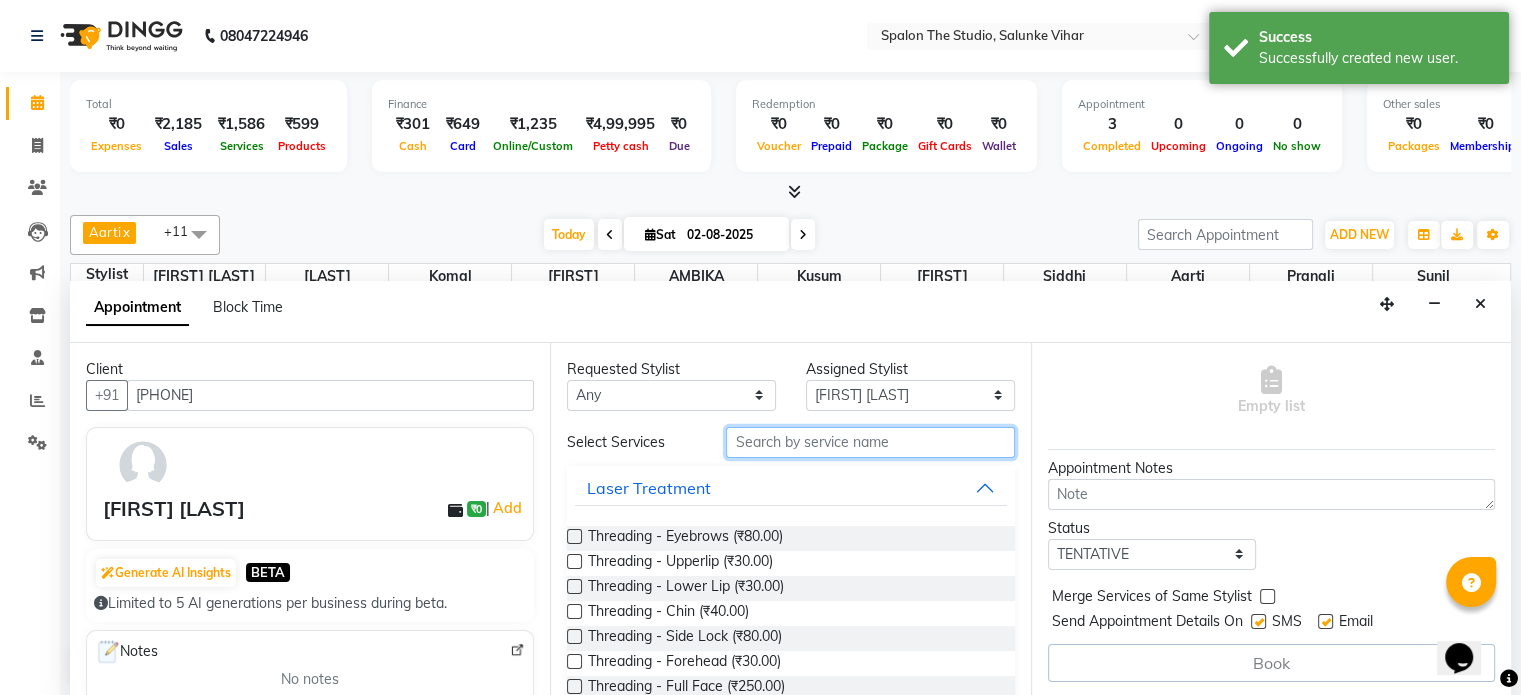 click at bounding box center [870, 442] 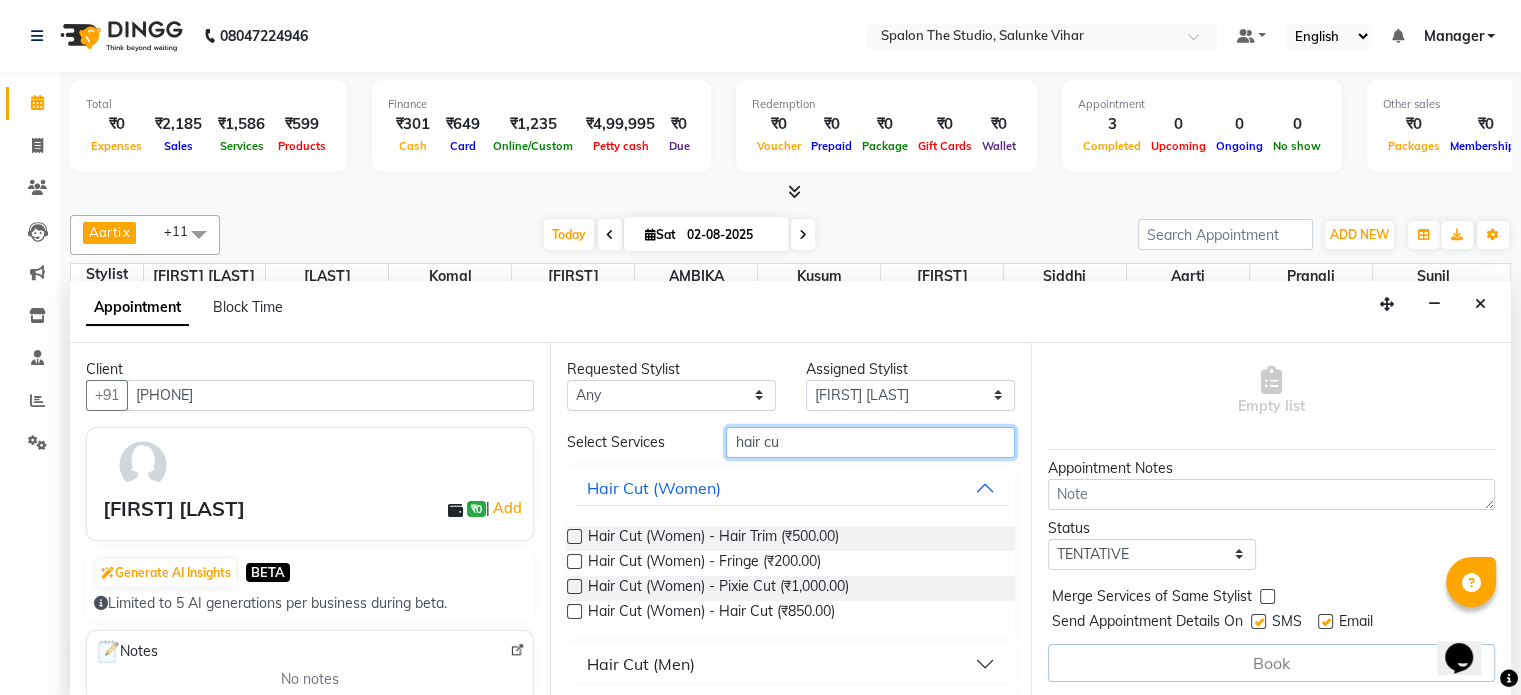 type on "hair cu" 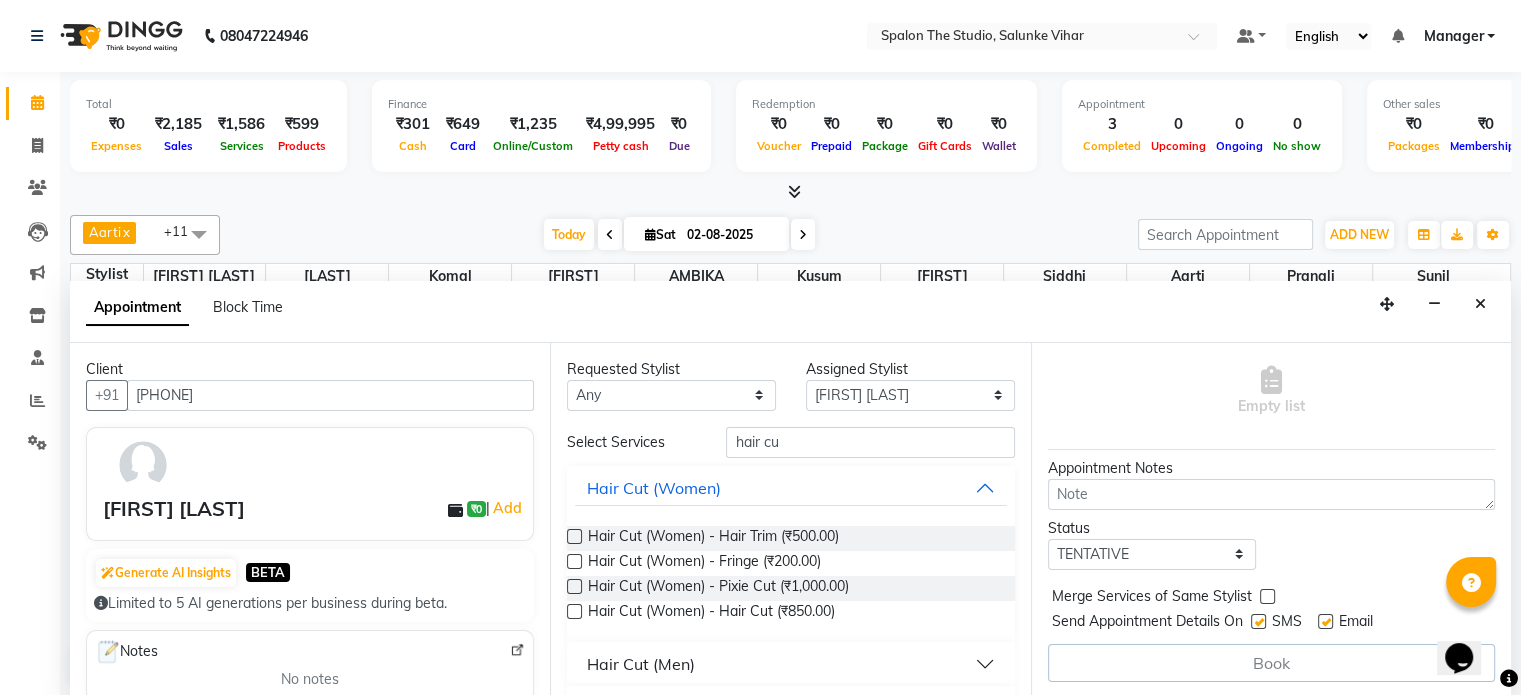 drag, startPoint x: 567, startPoint y: 530, endPoint x: 920, endPoint y: 451, distance: 361.73193 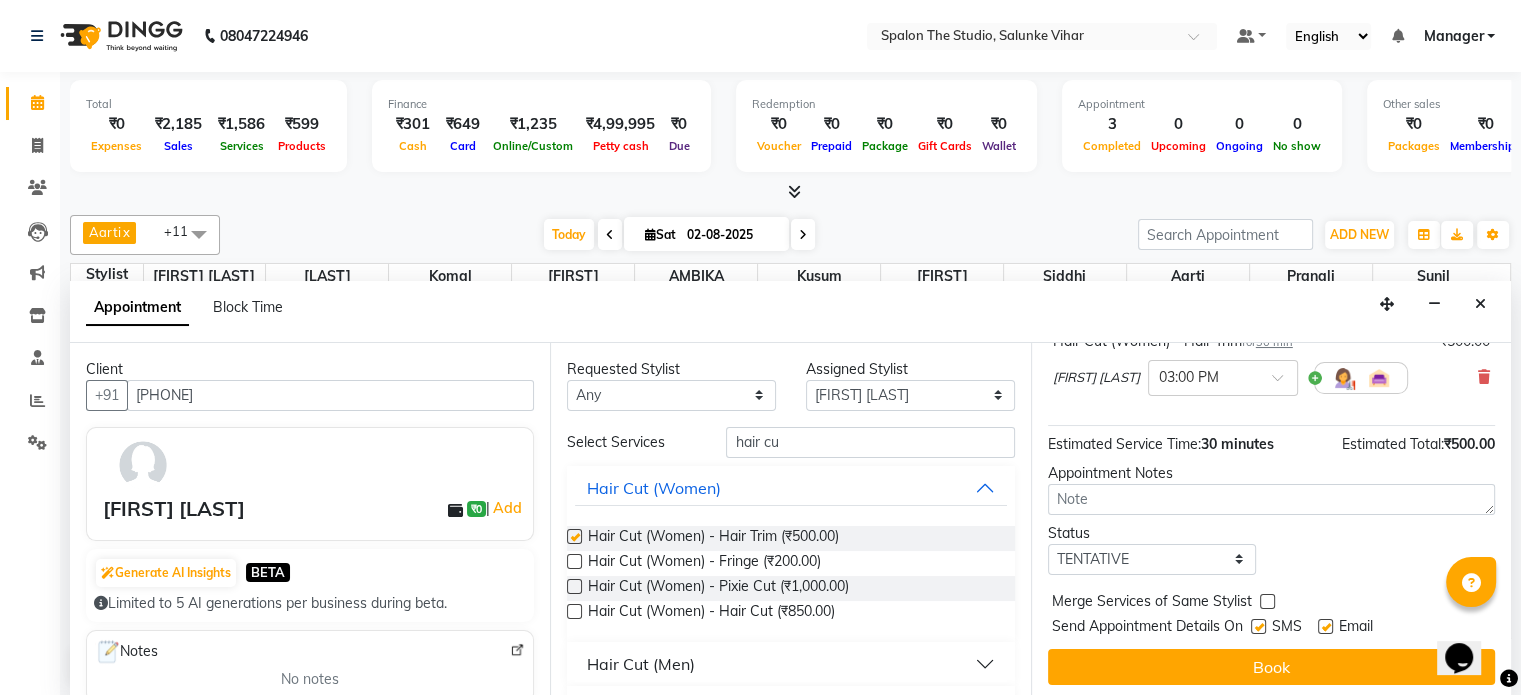 checkbox on "false" 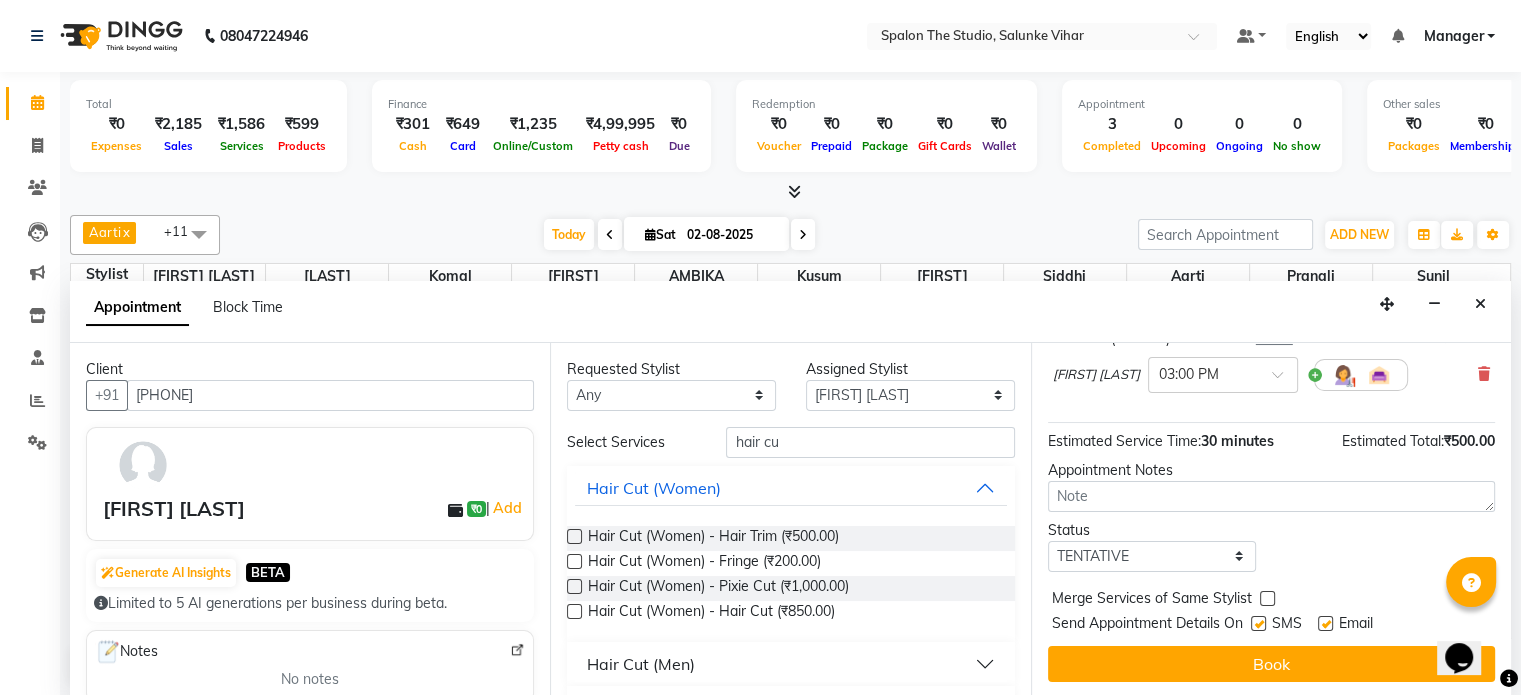 scroll, scrollTop: 170, scrollLeft: 0, axis: vertical 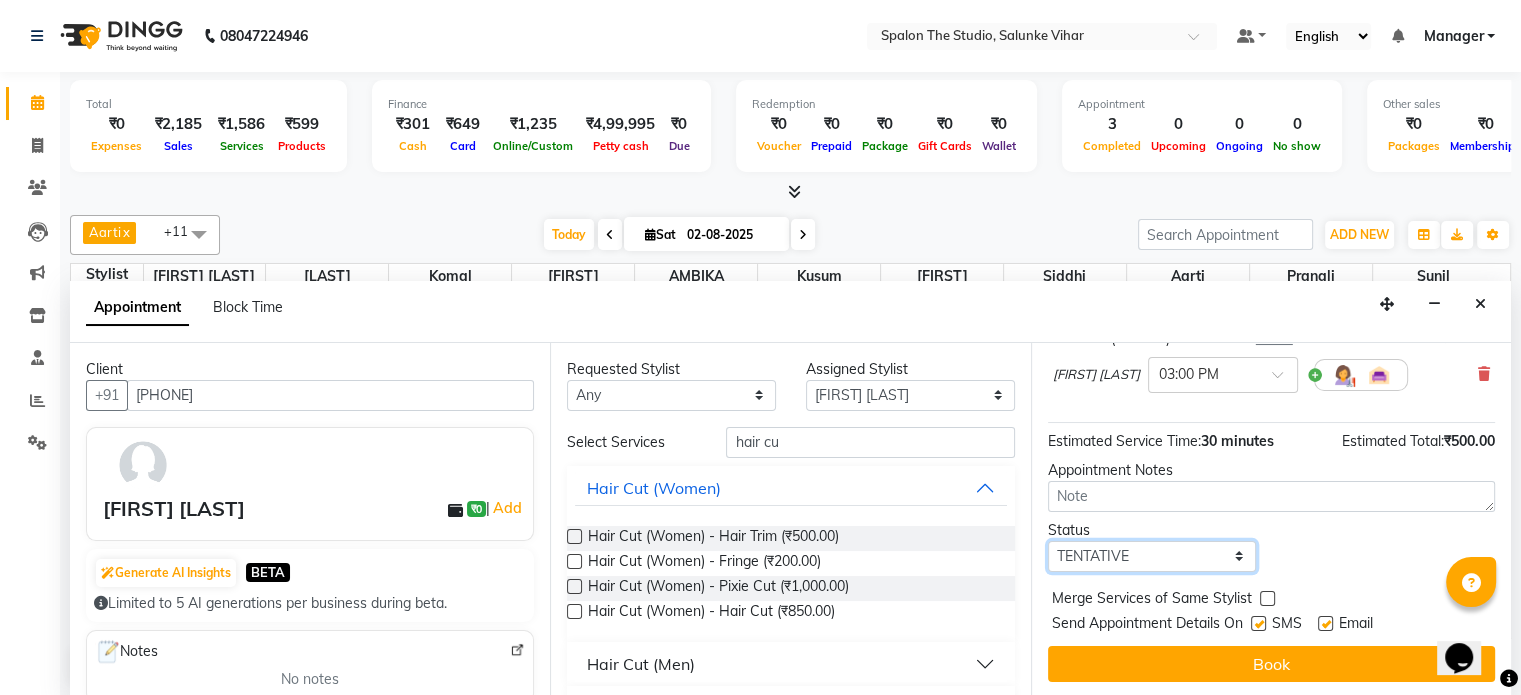 click on "Select TENTATIVE CONFIRM CHECK-IN UPCOMING" at bounding box center (1152, 556) 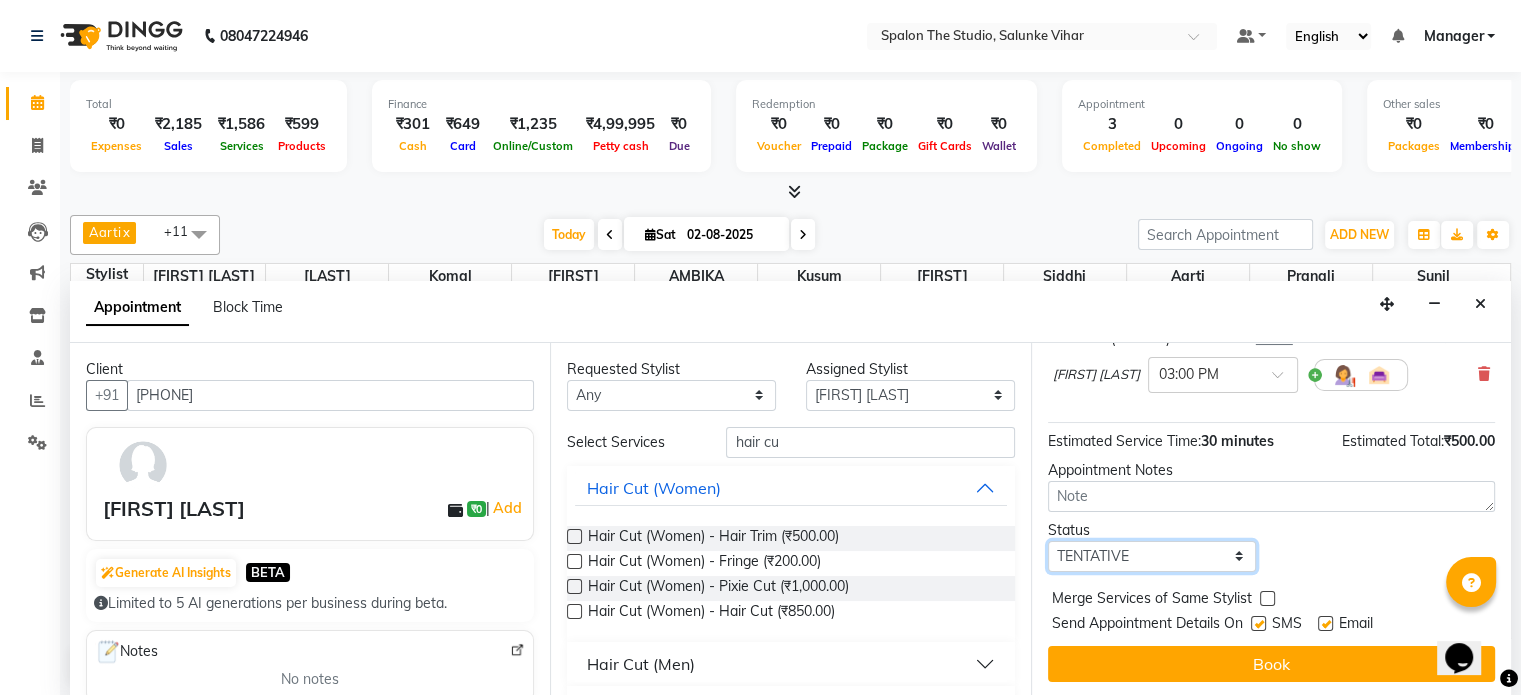 select on "confirm booking" 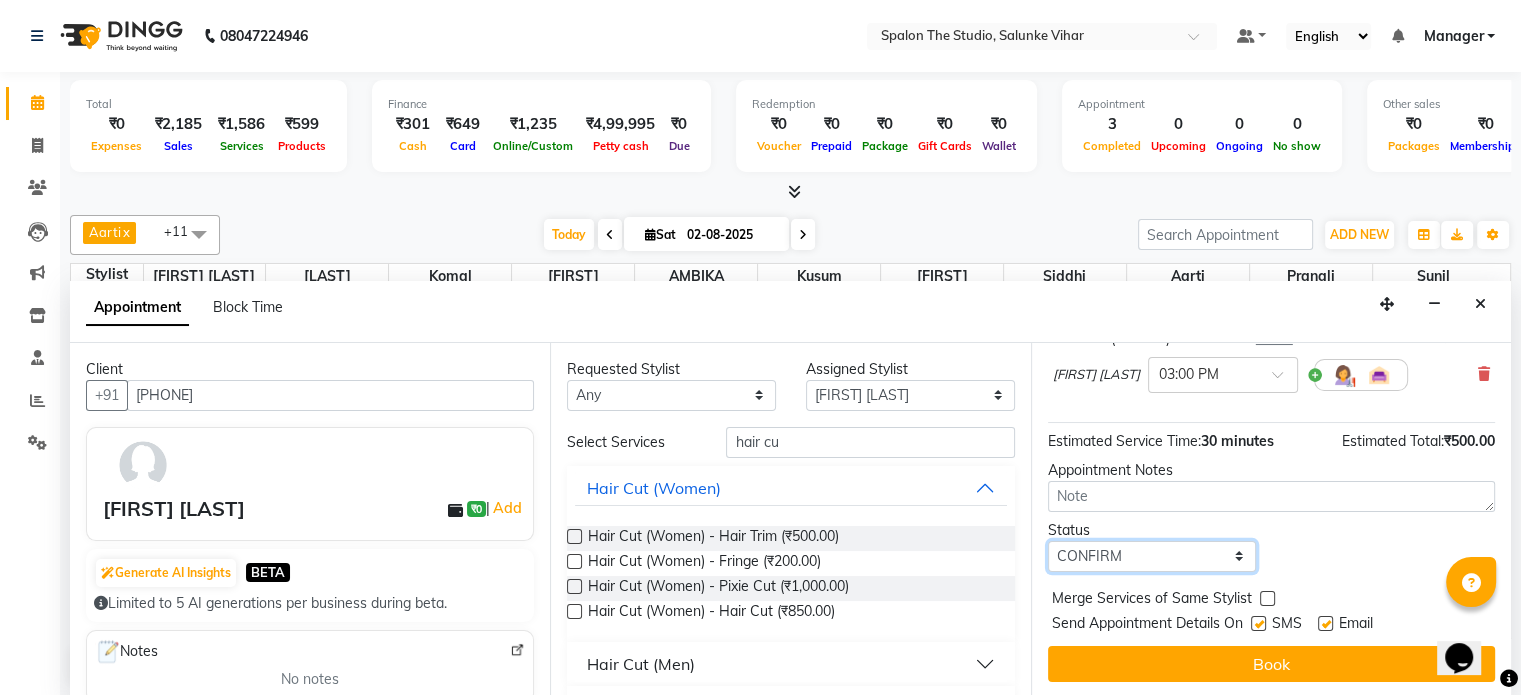 click on "Select TENTATIVE CONFIRM CHECK-IN UPCOMING" at bounding box center [1152, 556] 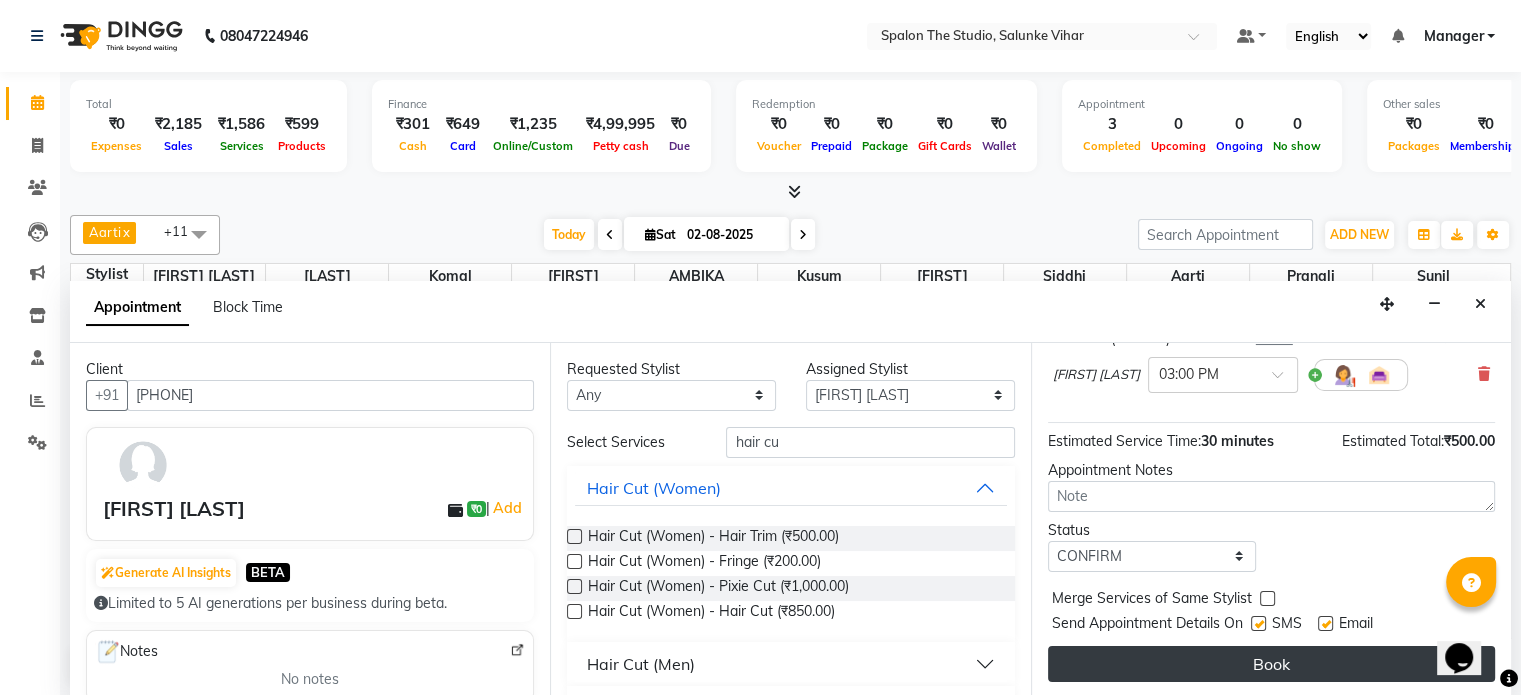 click on "Book" at bounding box center (1271, 664) 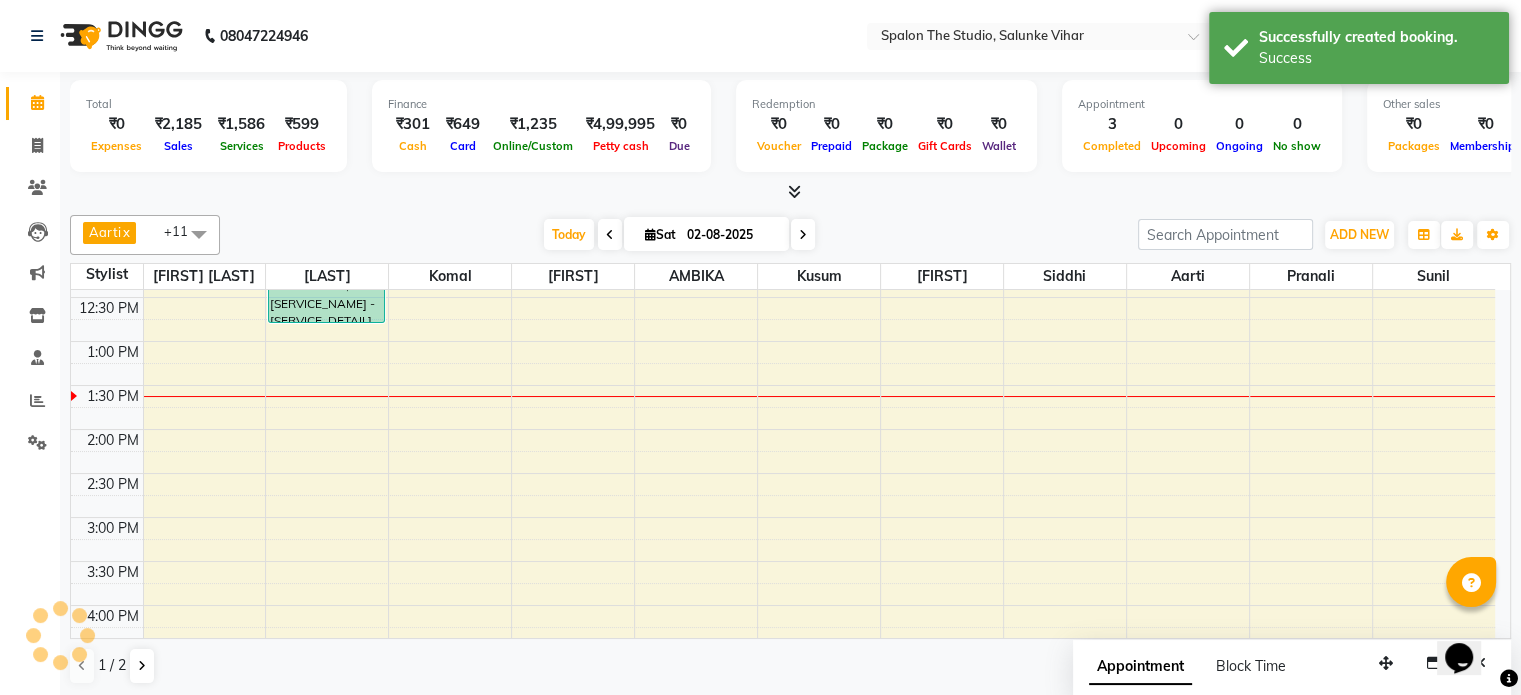 scroll, scrollTop: 0, scrollLeft: 0, axis: both 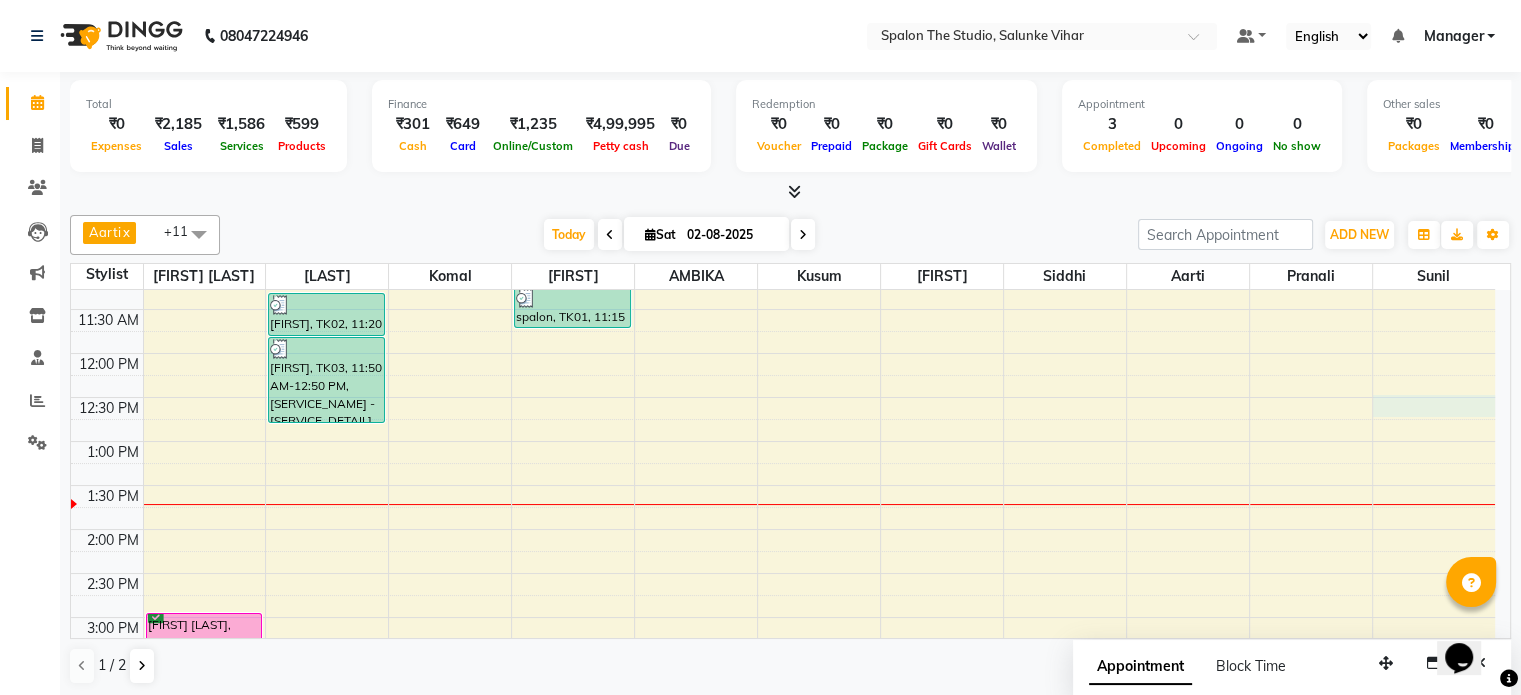 click on "9:00 AM 9:30 AM 10:00 AM 10:30 AM 11:00 AM 11:30 AM 12:00 PM 12:30 PM 1:00 PM 1:30 PM 2:00 PM 2:30 PM 3:00 PM 3:30 PM 4:00 PM 4:30 PM 5:00 PM 5:30 PM 6:00 PM 6:30 PM 7:00 PM 7:30 PM 8:00 PM 8:30 PM 9:00 PM 9:30 PM 10:00 PM 10:30 PM     [FIRST] [LAST], TK04, 03:00 PM-03:30 PM, Hair Cut (Women) - Hair Trim     [FIRST], TK02, 11:20 AM-11:50 AM, Hair Wash /Blowdry(Women) - Upto Midback     [FIRST], TK03, 11:50 AM-12:50 PM, Hair Cut (Men) - Beard Shave,Hair Cut (Men) - Haircut     [FIRST], TK01, 11:15 AM-11:45 AM, Hair Cut (Men) - Beard Styling" at bounding box center (783, 705) 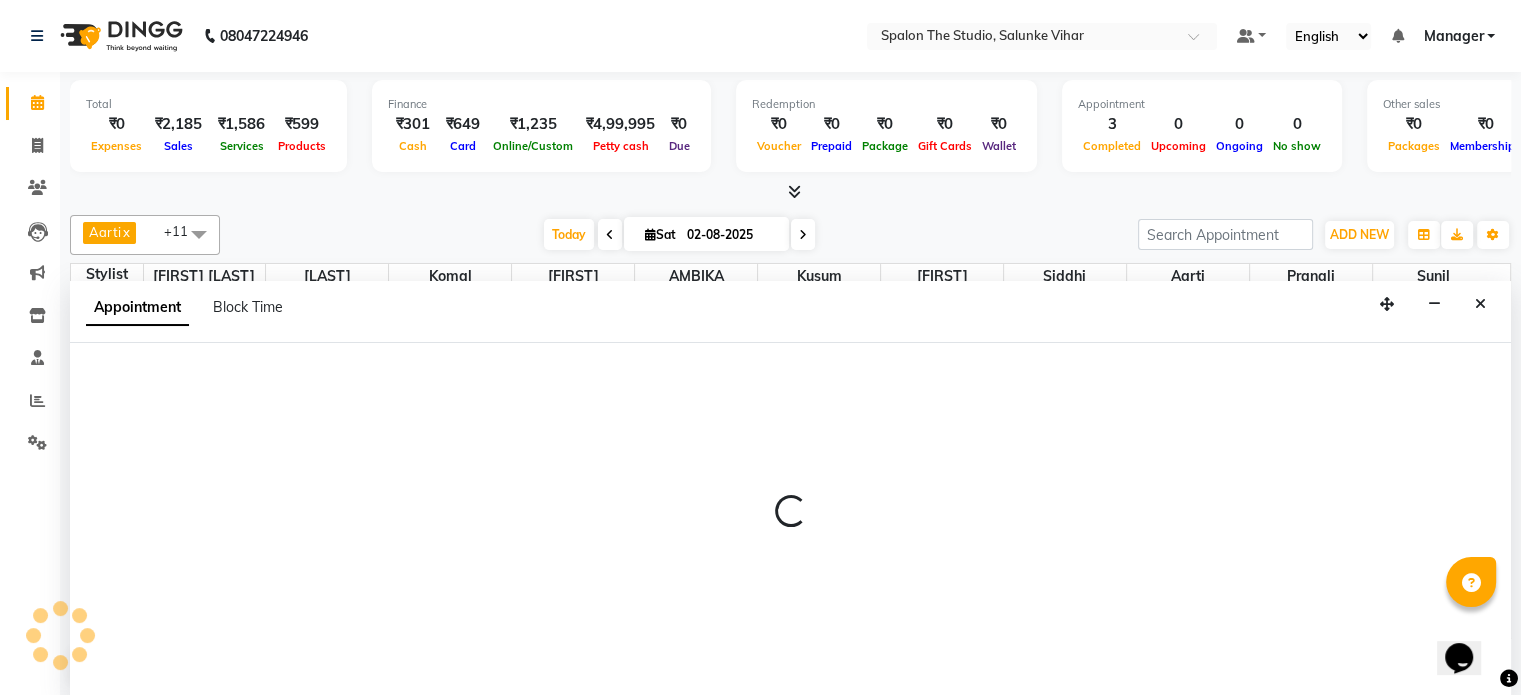 scroll, scrollTop: 0, scrollLeft: 0, axis: both 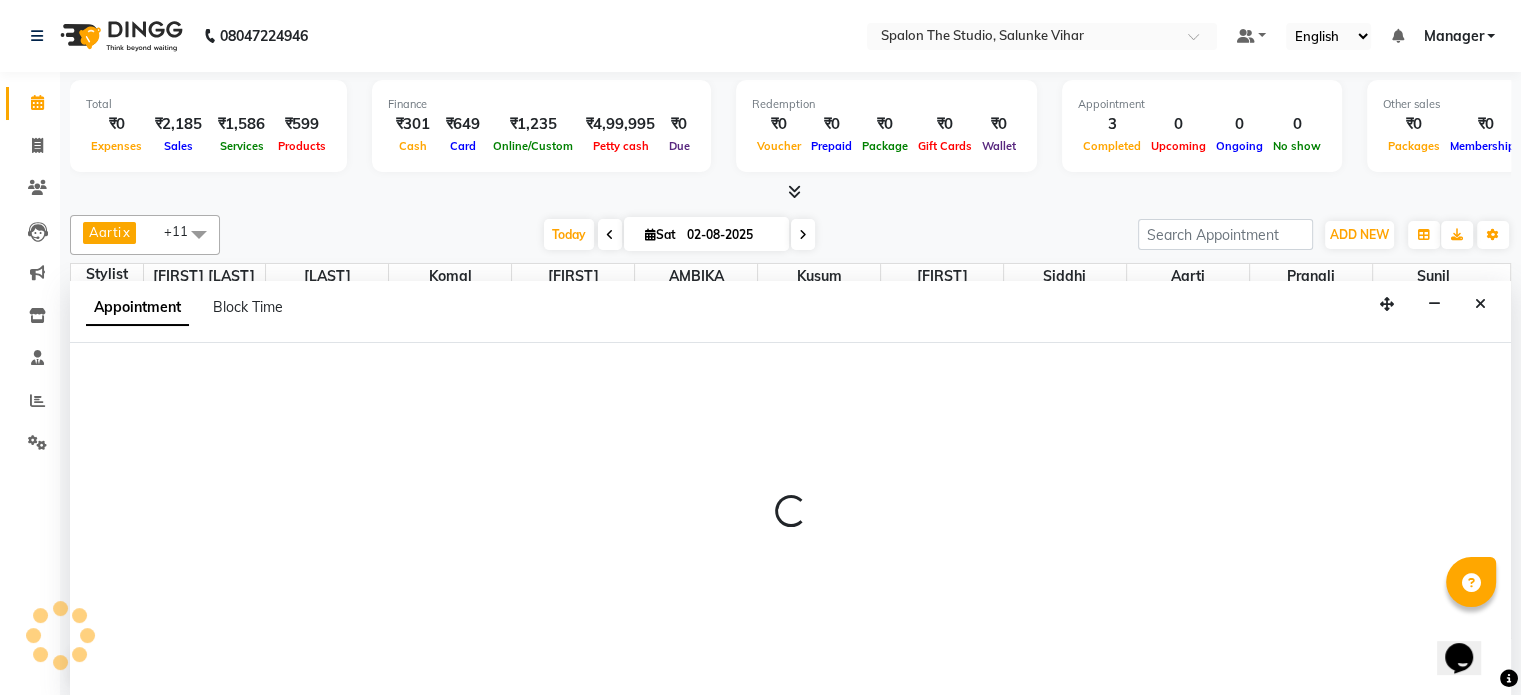 select on "87366" 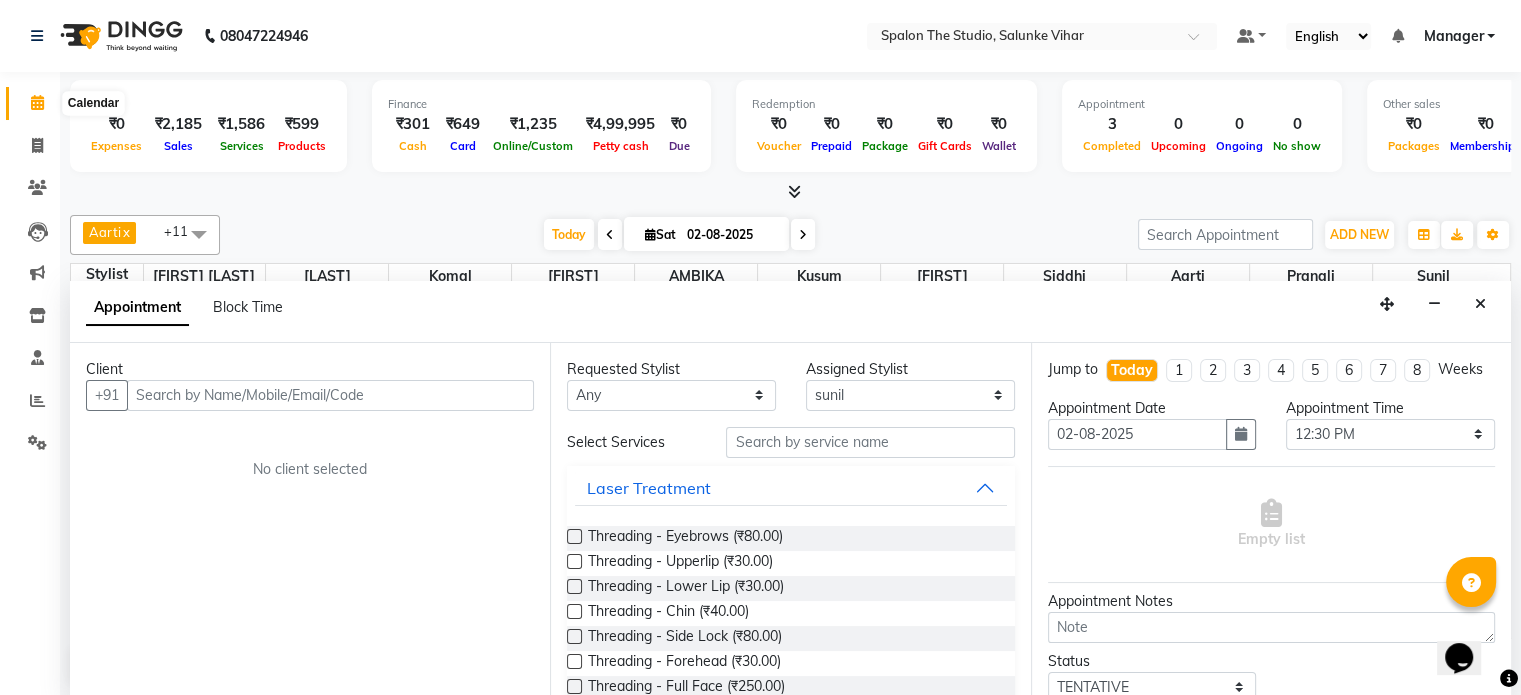 click 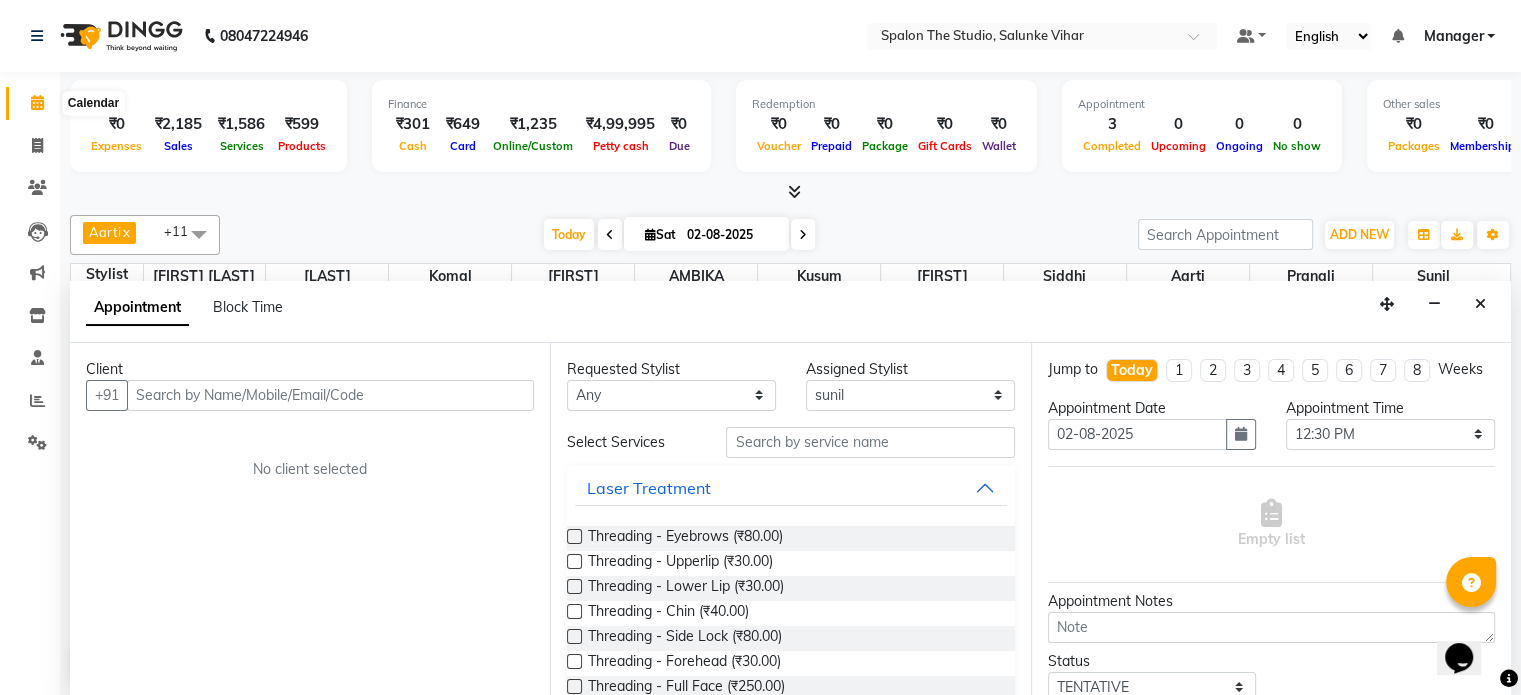 click 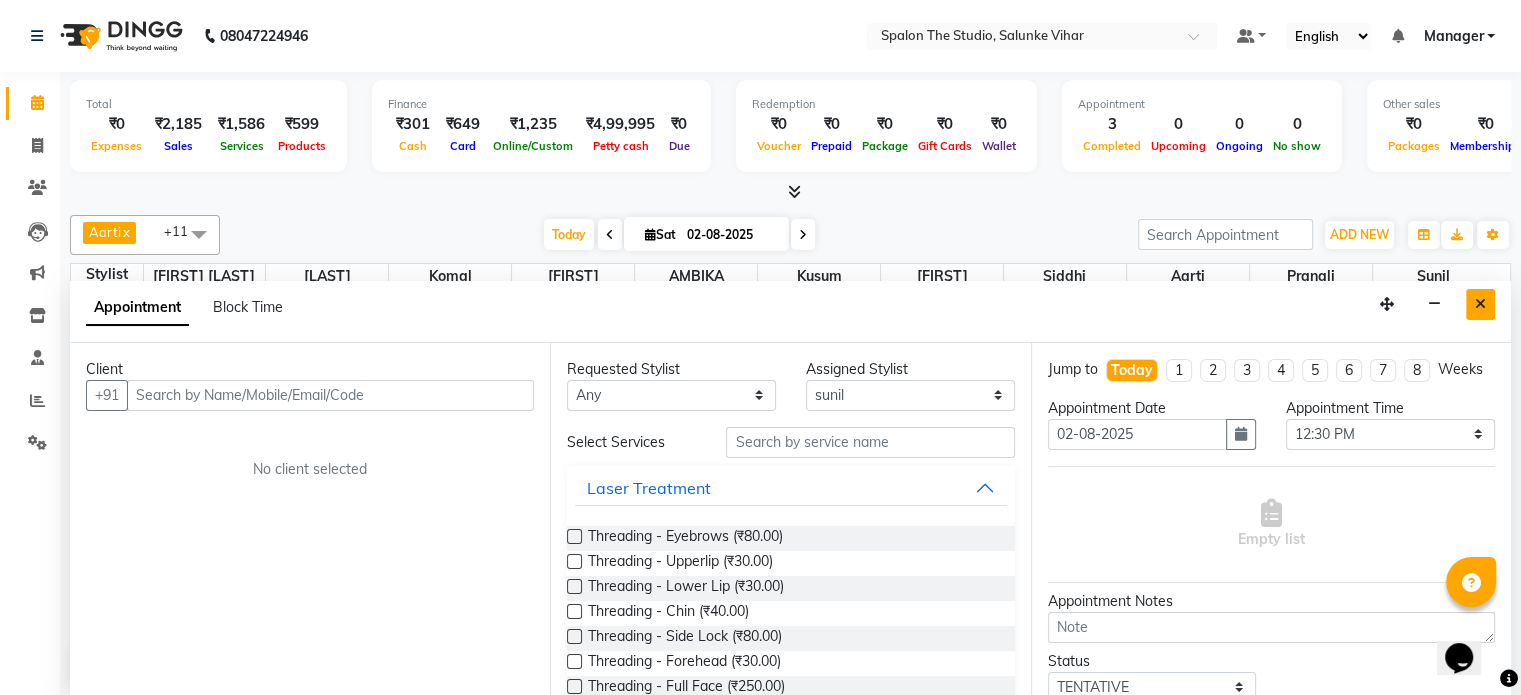 click at bounding box center [1480, 304] 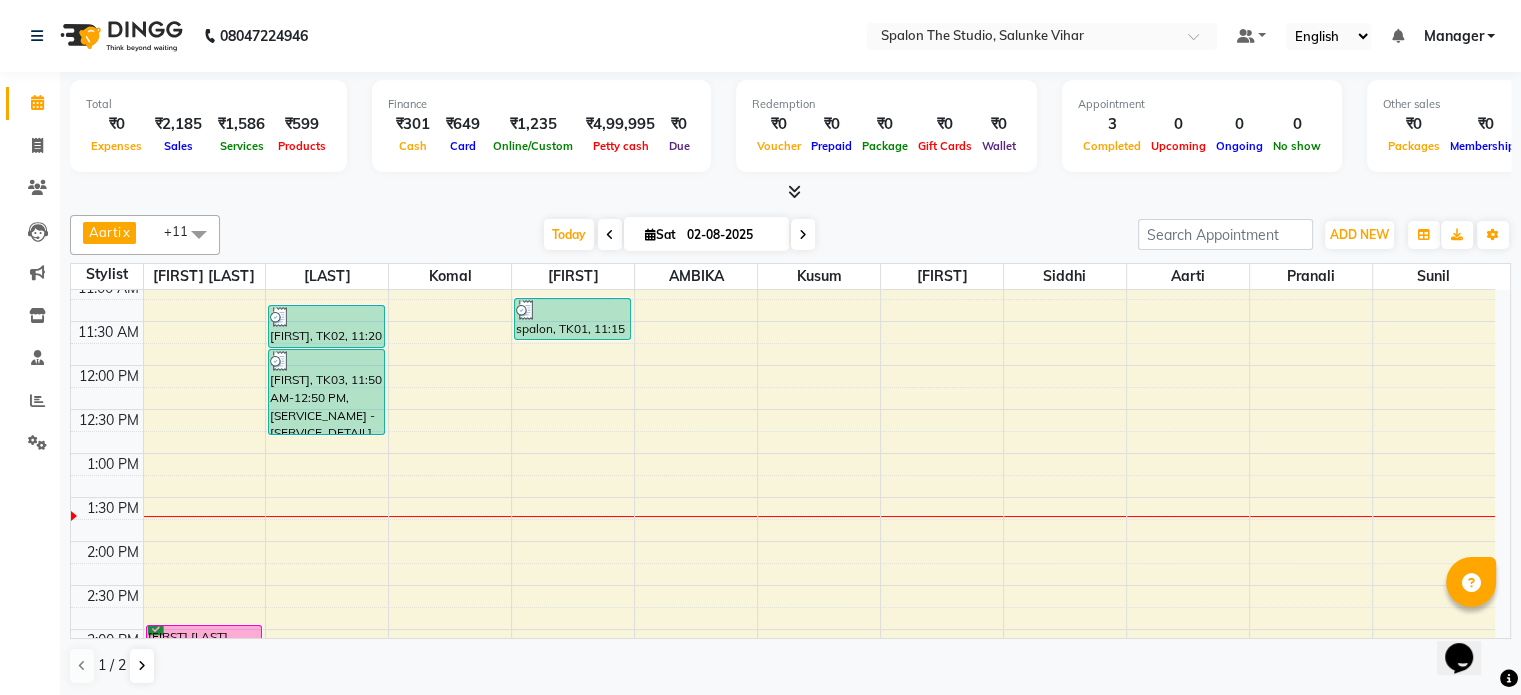 scroll, scrollTop: 100, scrollLeft: 0, axis: vertical 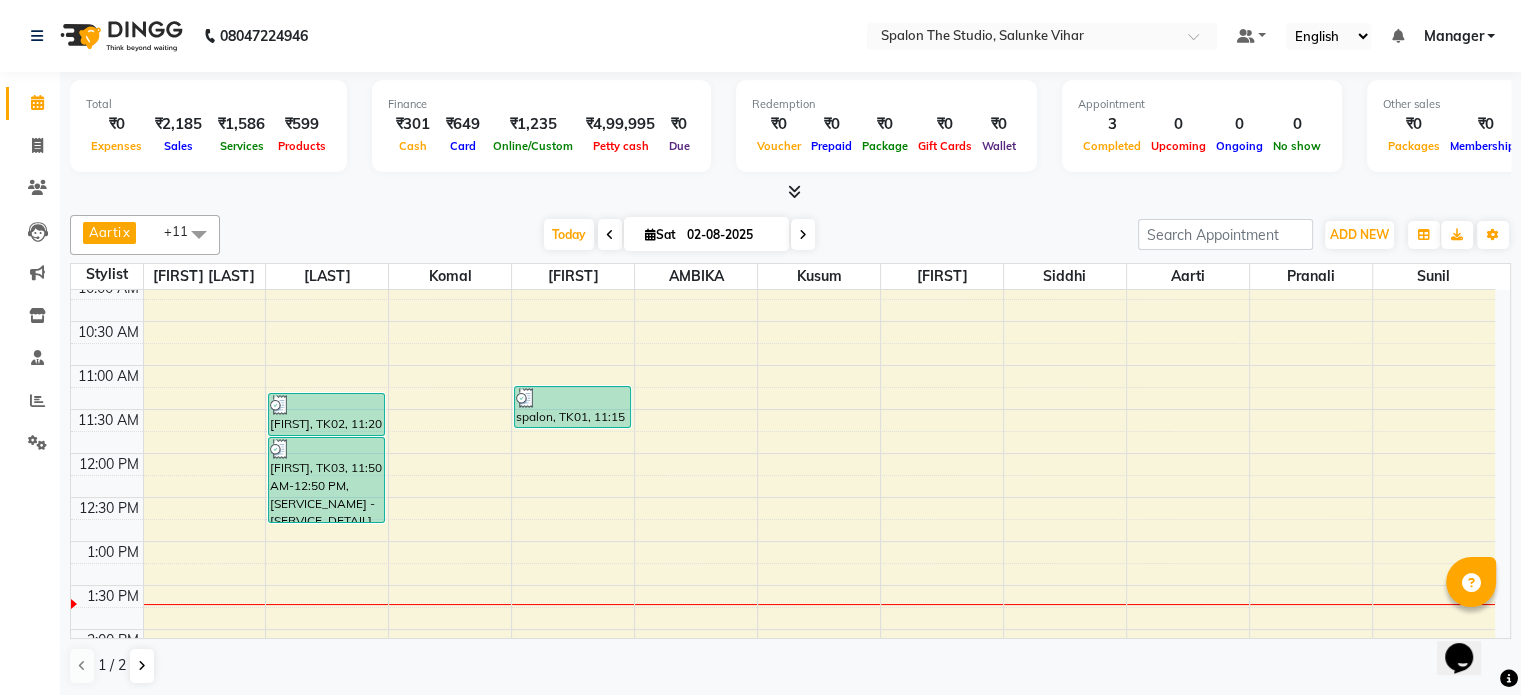 click at bounding box center [803, 234] 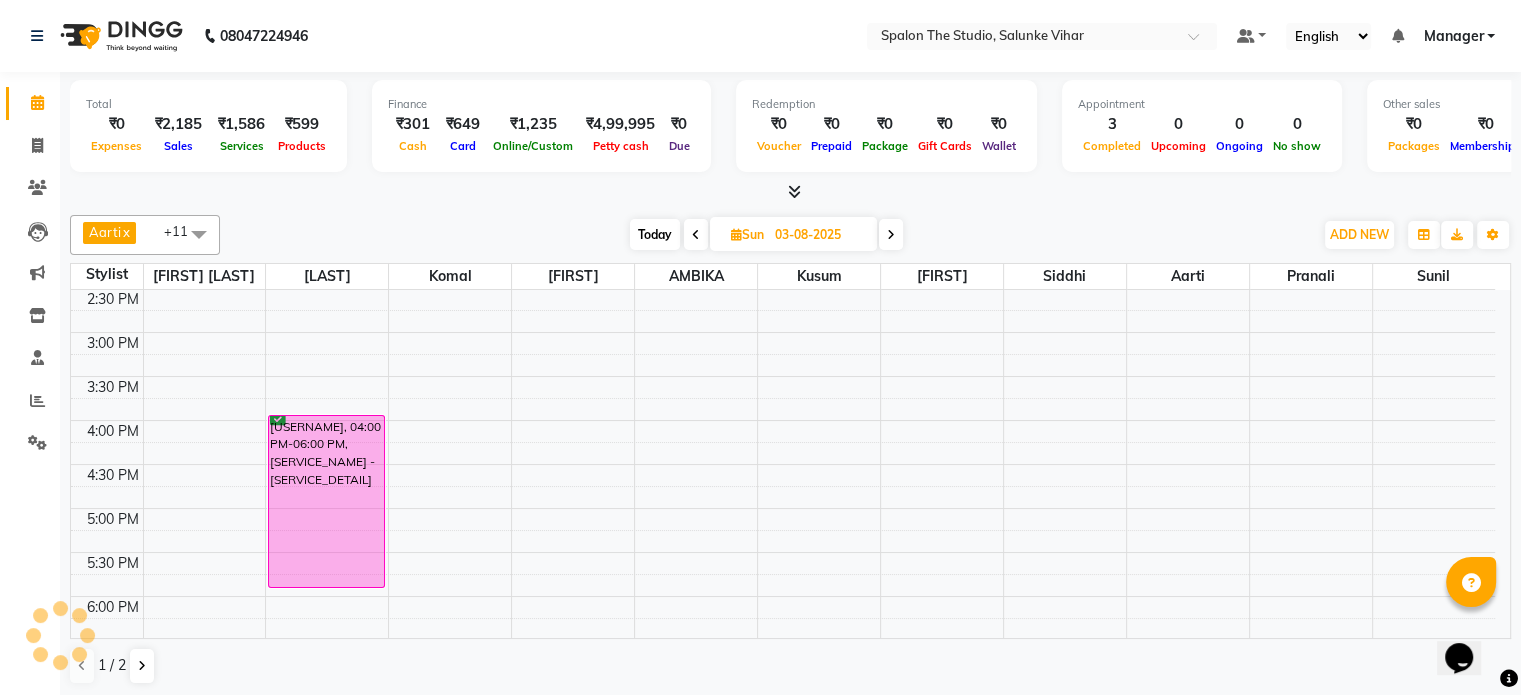 scroll, scrollTop: 550, scrollLeft: 0, axis: vertical 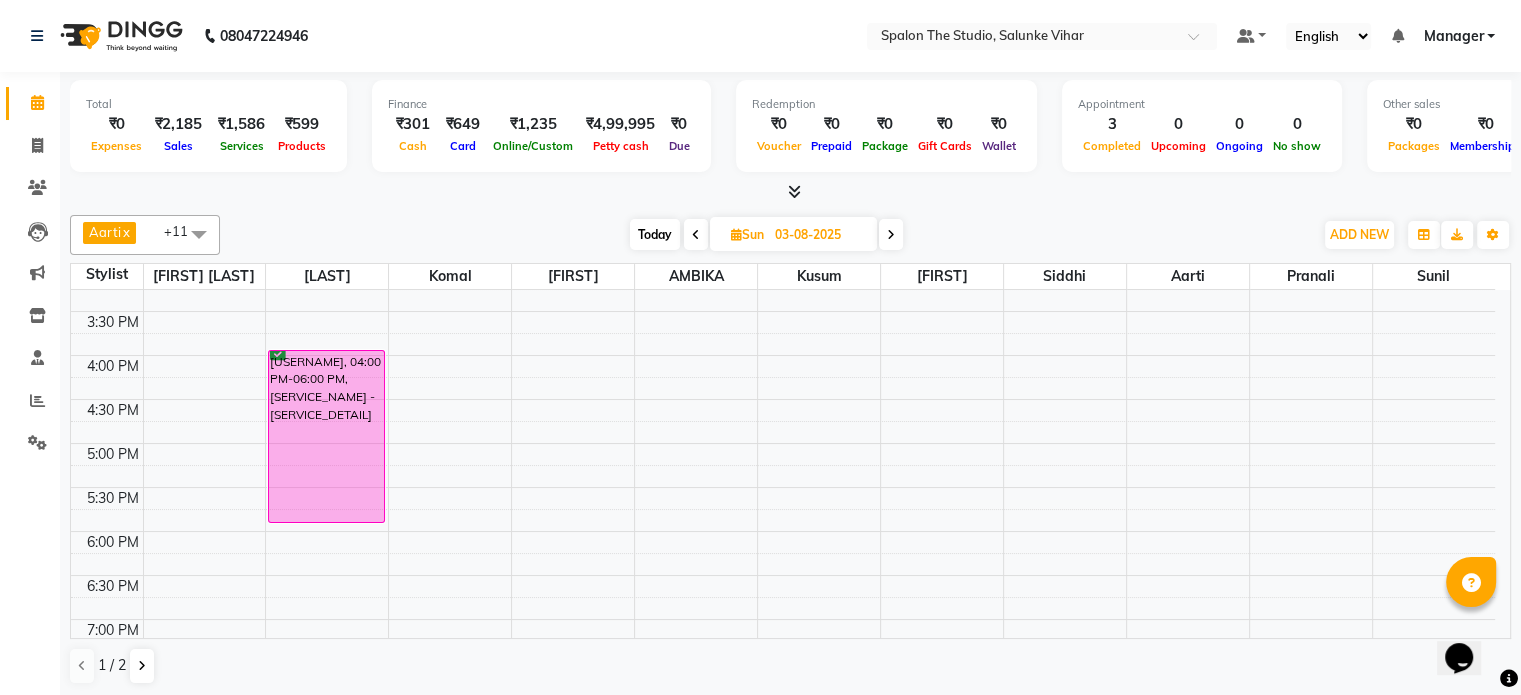 click at bounding box center [696, 234] 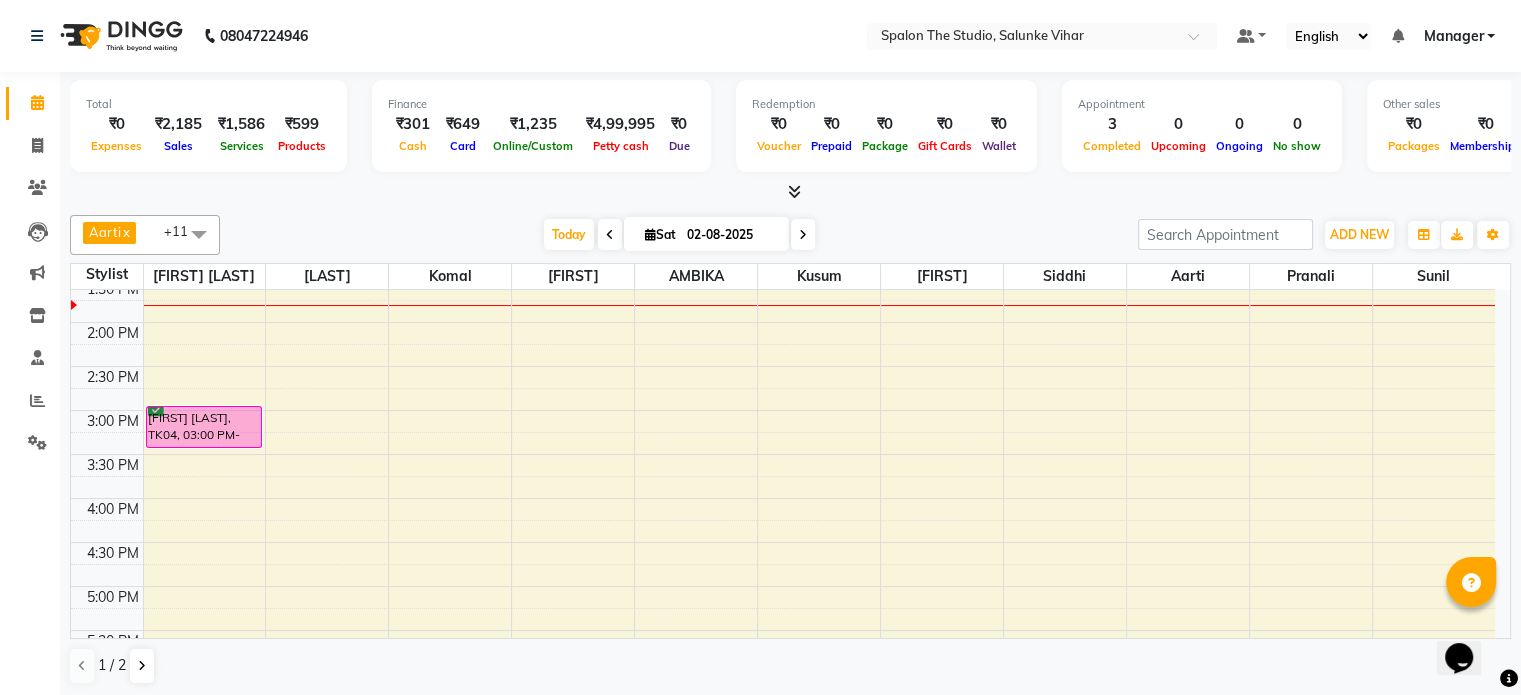 scroll, scrollTop: 400, scrollLeft: 0, axis: vertical 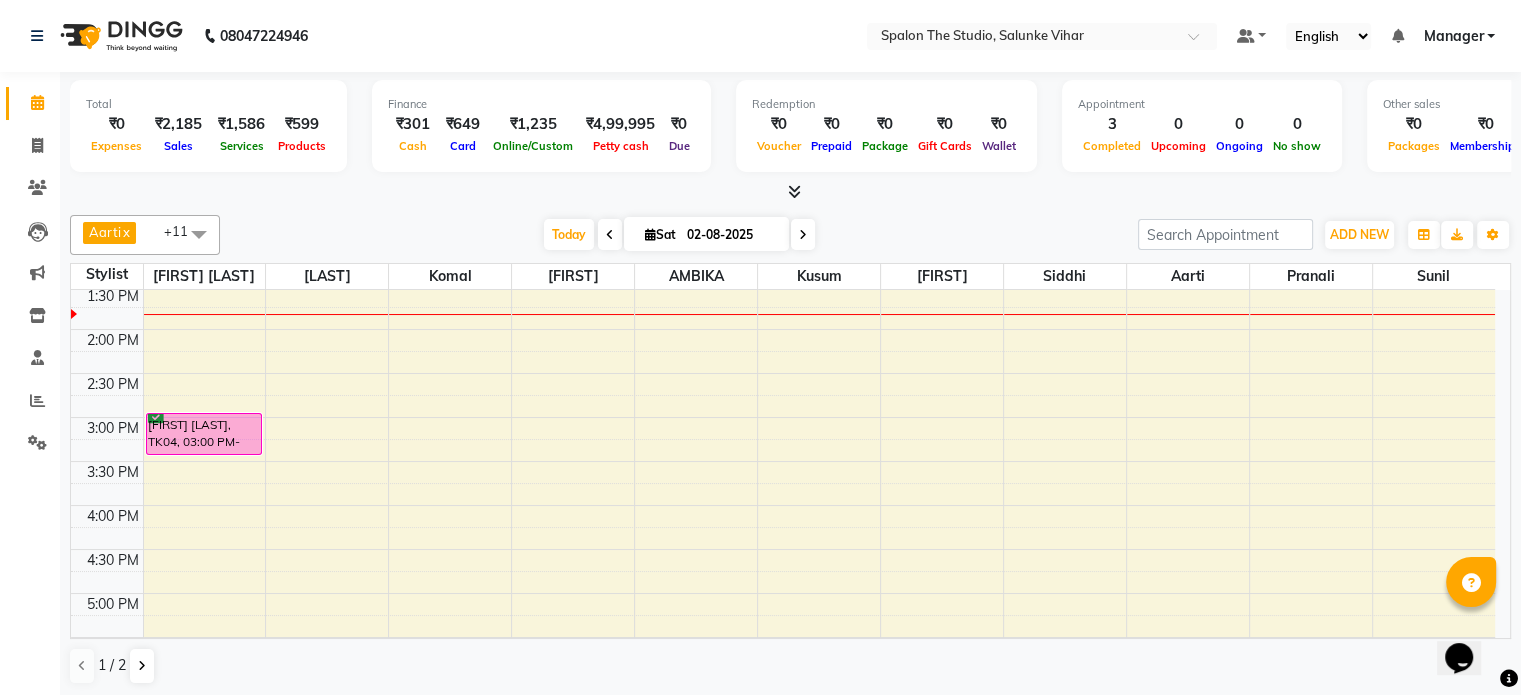 click on "02-08-2025" at bounding box center (731, 235) 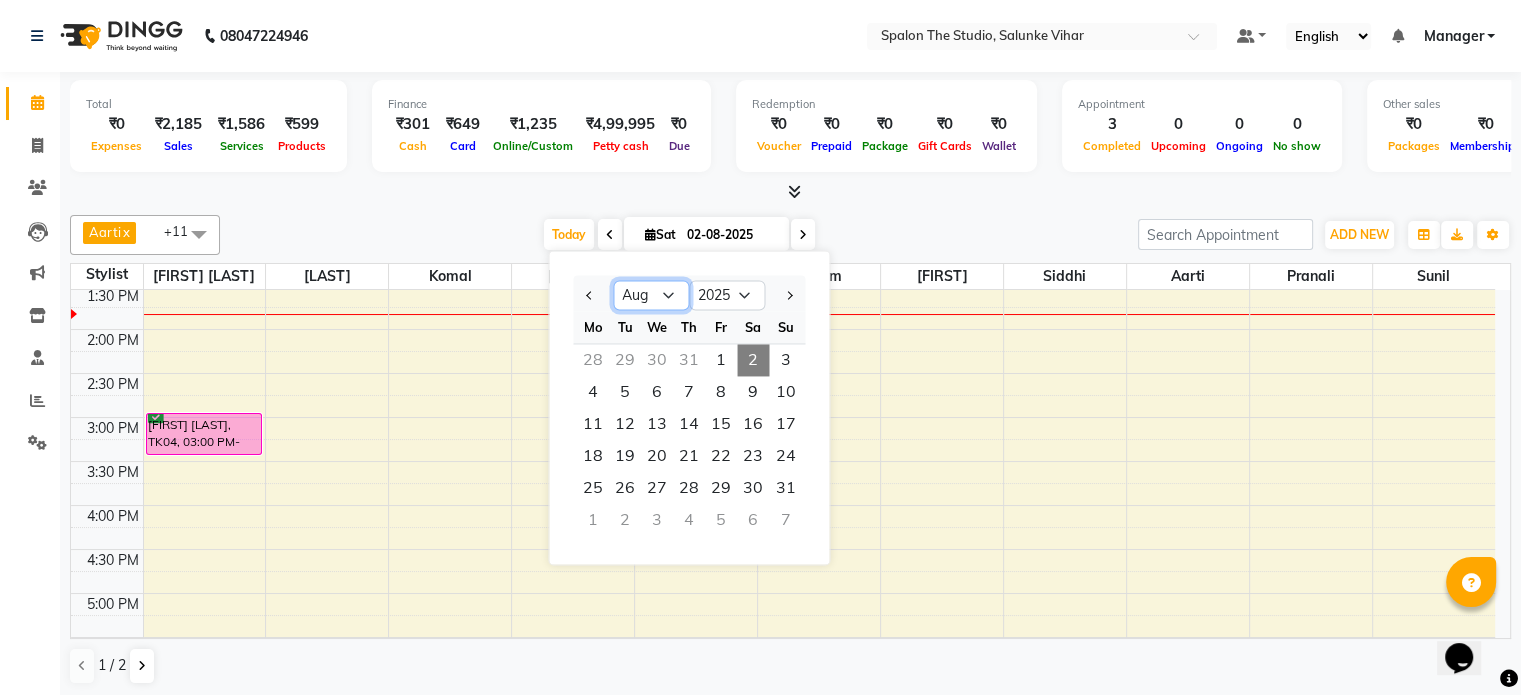 click on "Jan Feb Mar Apr May Jun Jul Aug Sep Oct Nov Dec" at bounding box center (651, 296) 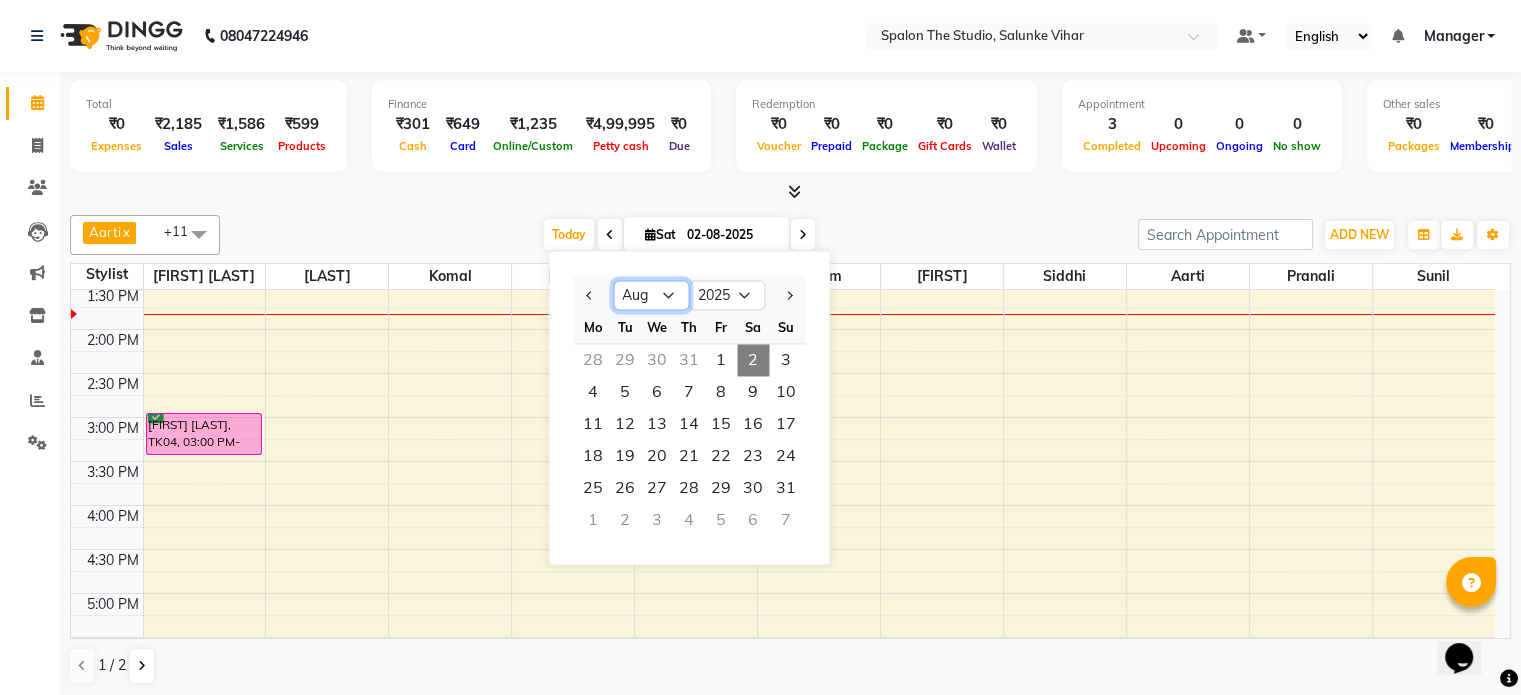 select on "7" 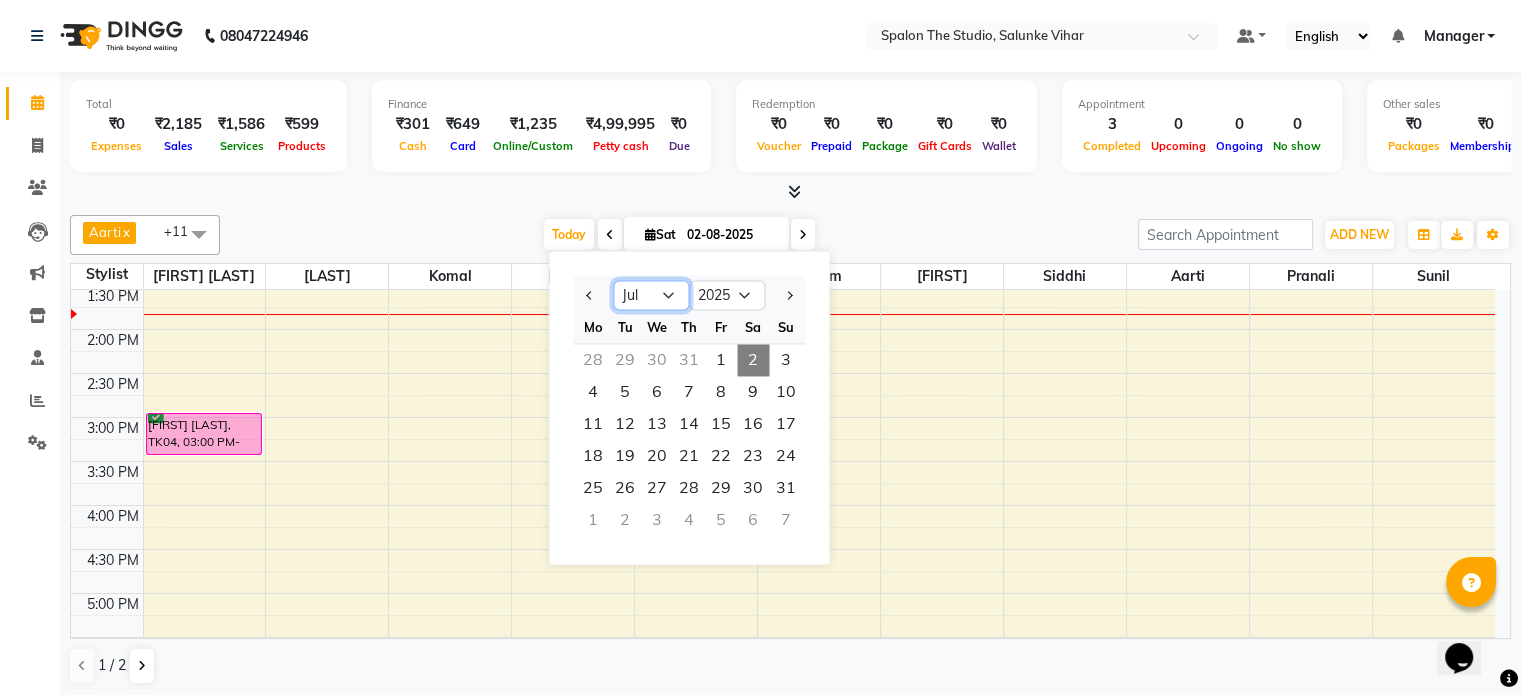 click on "Jan Feb Mar Apr May Jun Jul Aug Sep Oct Nov Dec" at bounding box center (651, 296) 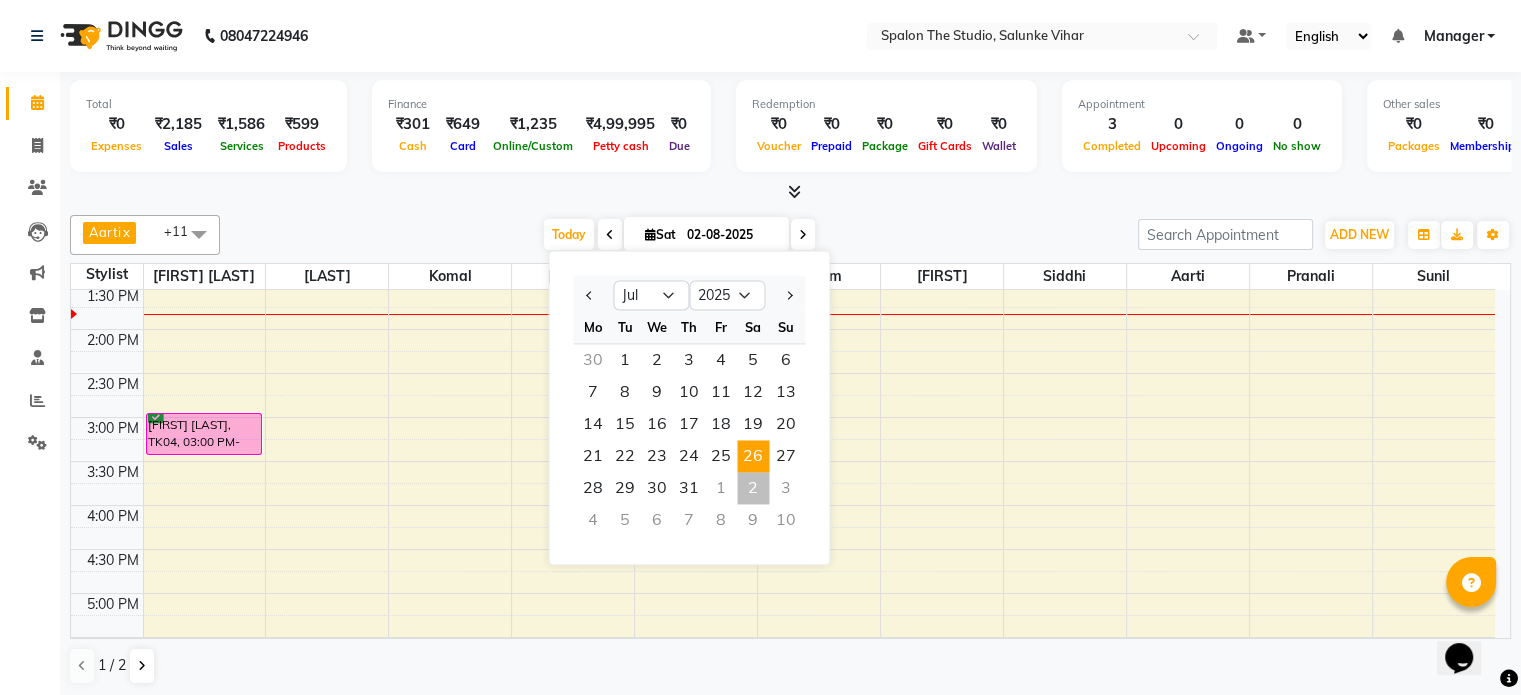 click on "26" at bounding box center (753, 456) 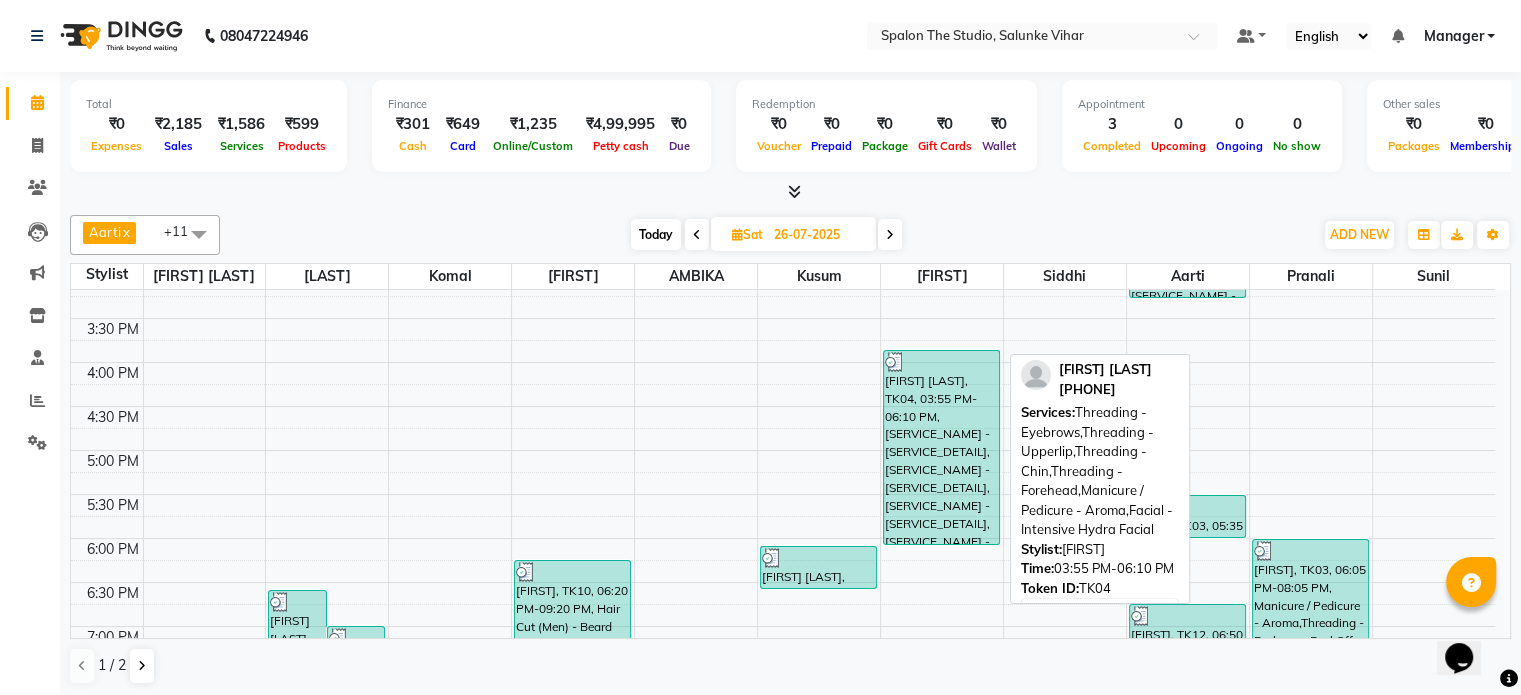 scroll, scrollTop: 550, scrollLeft: 0, axis: vertical 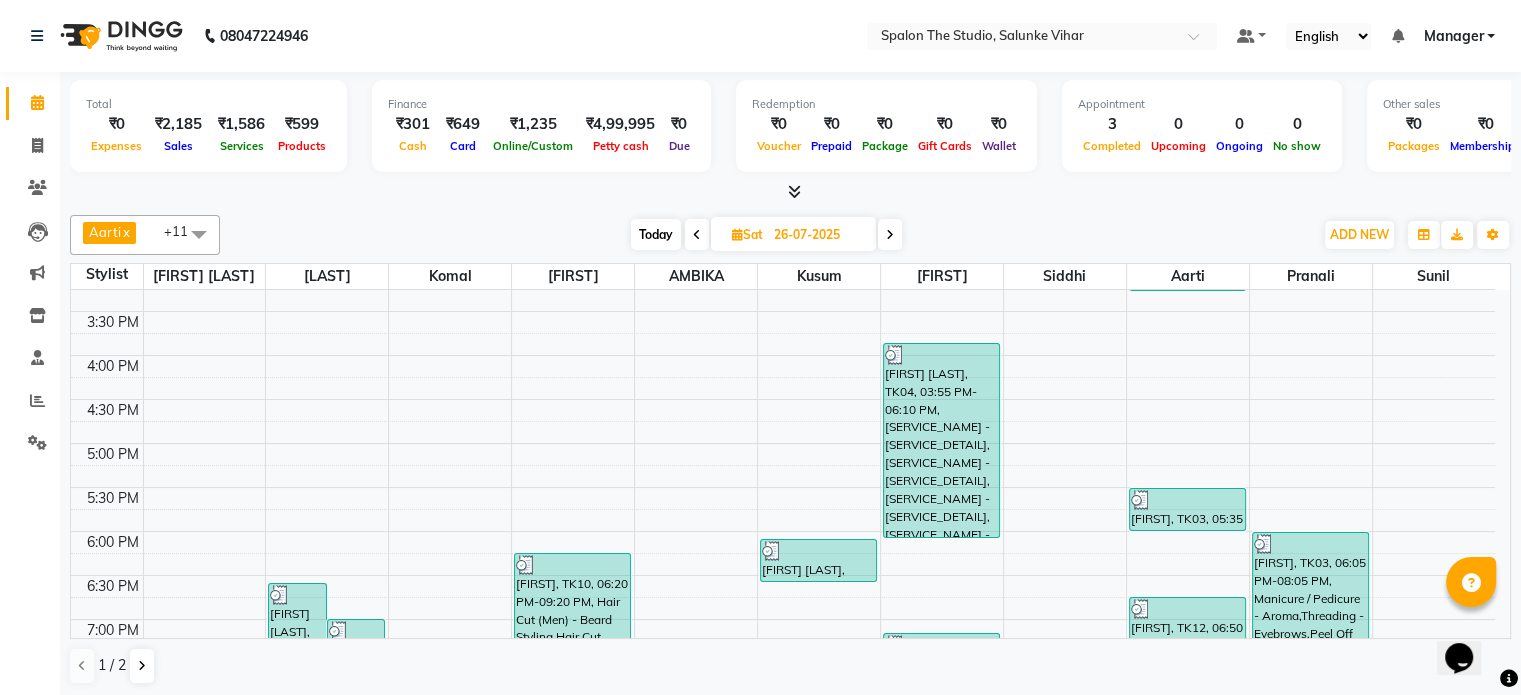 click on "Today" at bounding box center (656, 234) 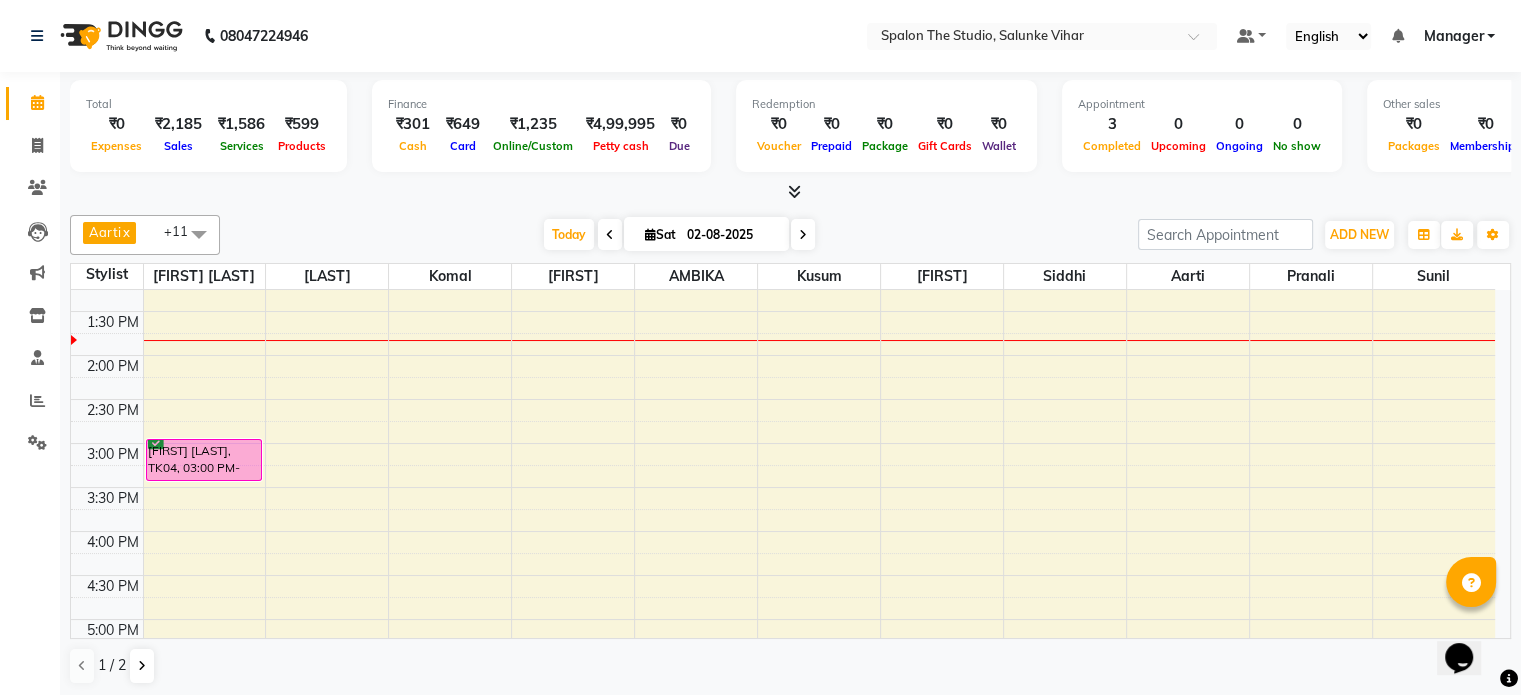 scroll, scrollTop: 367, scrollLeft: 0, axis: vertical 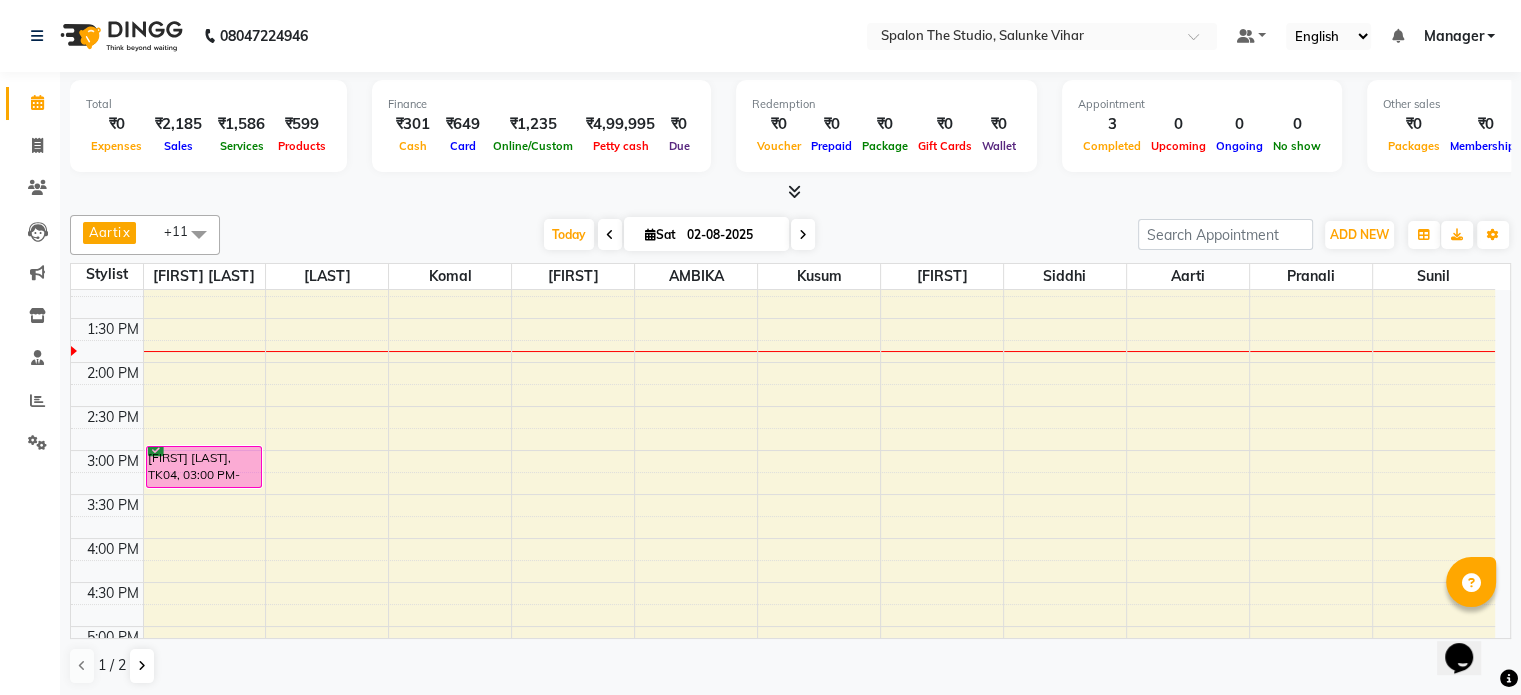 click on "9:00 AM 9:30 AM 10:00 AM 10:30 AM 11:00 AM 11:30 AM 12:00 PM 12:30 PM 1:00 PM 1:30 PM 2:00 PM 2:30 PM 3:00 PM 3:30 PM 4:00 PM 4:30 PM 5:00 PM 5:30 PM 6:00 PM 6:30 PM 7:00 PM 7:30 PM 8:00 PM 8:30 PM 9:00 PM 9:30 PM 10:00 PM 10:30 PM     [FIRST] [LAST], TK04, 03:00 PM-03:30 PM, Hair Cut (Women) - Hair Trim     [FIRST], TK02, 11:20 AM-11:50 AM, Hair Wash /Blowdry(Women) - Upto Midback     [FIRST], TK03, 11:50 AM-12:50 PM, Hair Cut (Men) - Beard Shave,Hair Cut (Men) - Haircut     [FIRST], TK01, 11:15 AM-11:45 AM, Hair Cut (Men) - Beard Styling" at bounding box center (783, 538) 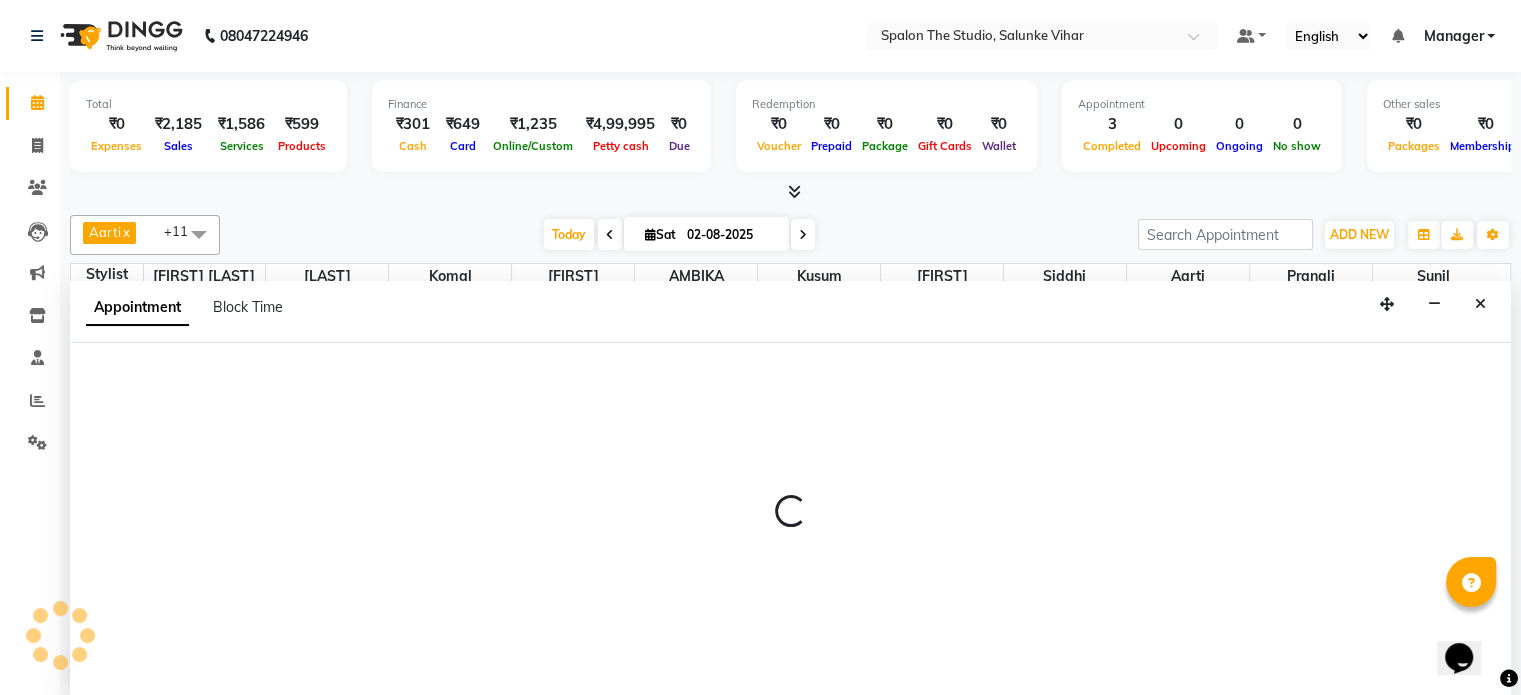 select on "82883" 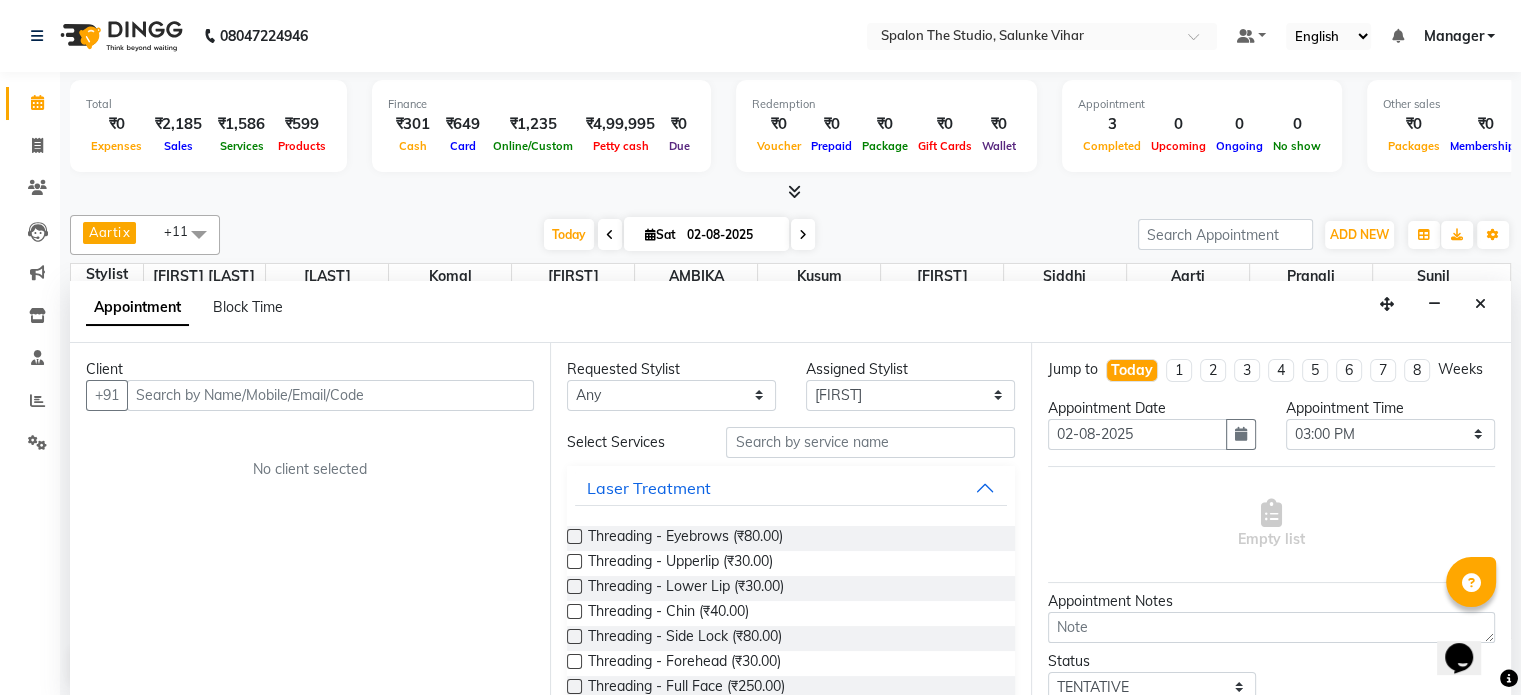 click at bounding box center (330, 395) 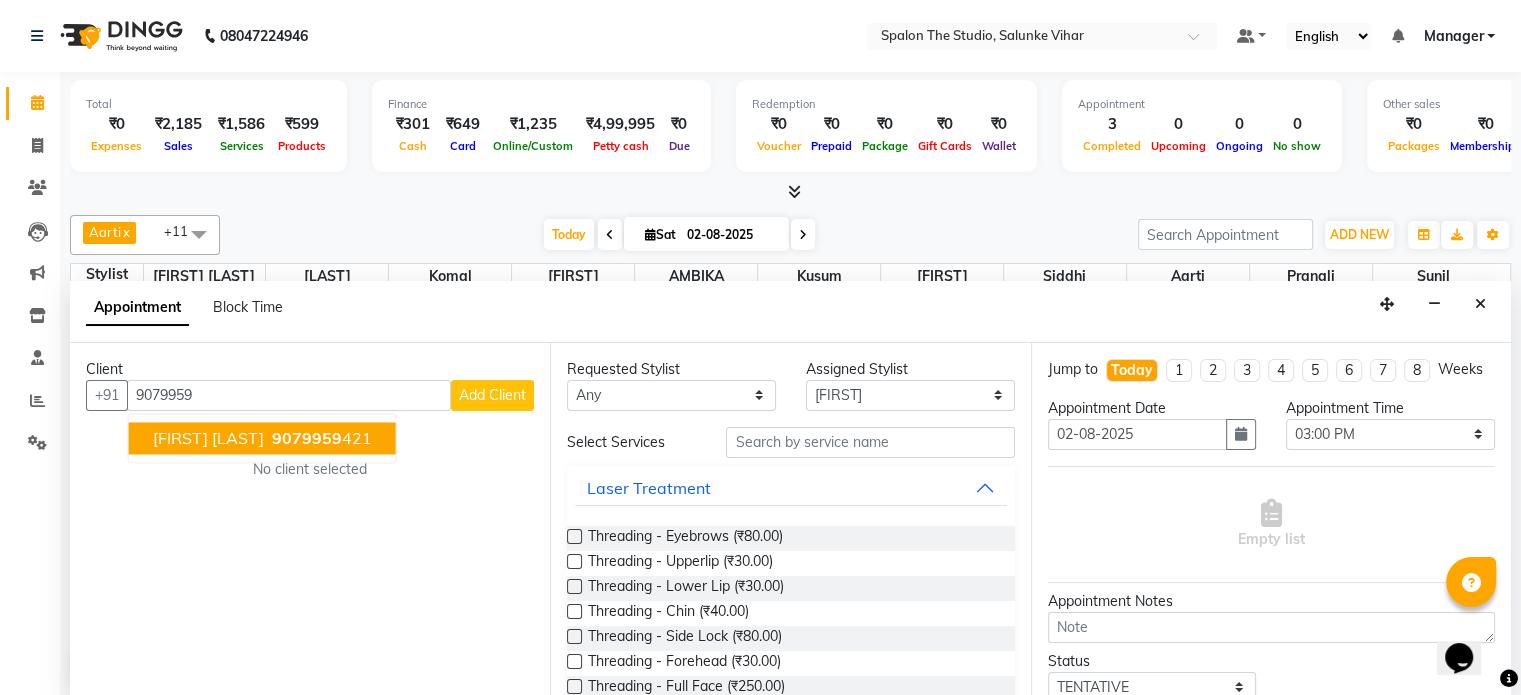 click on "[FIRST] [LAST]   [PHONE]" at bounding box center [262, 438] 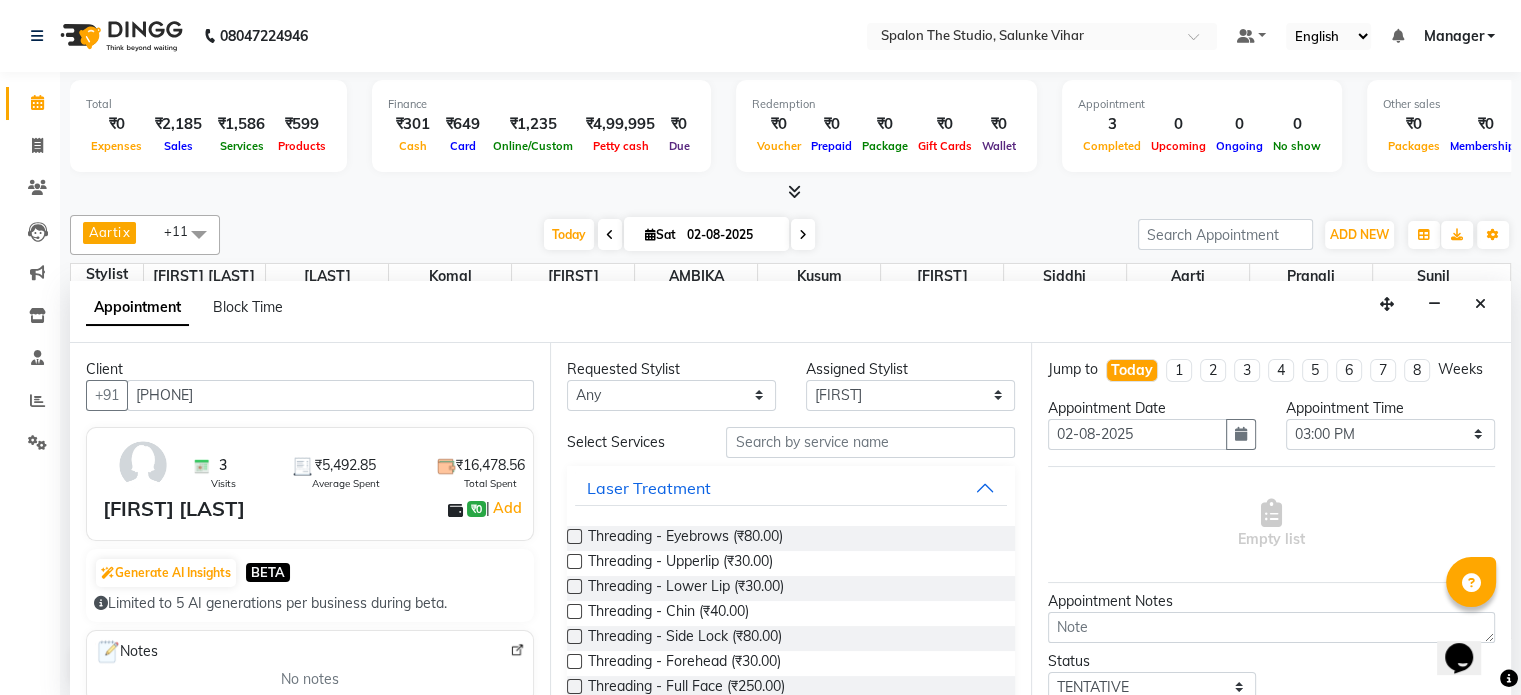 type on "[PHONE]" 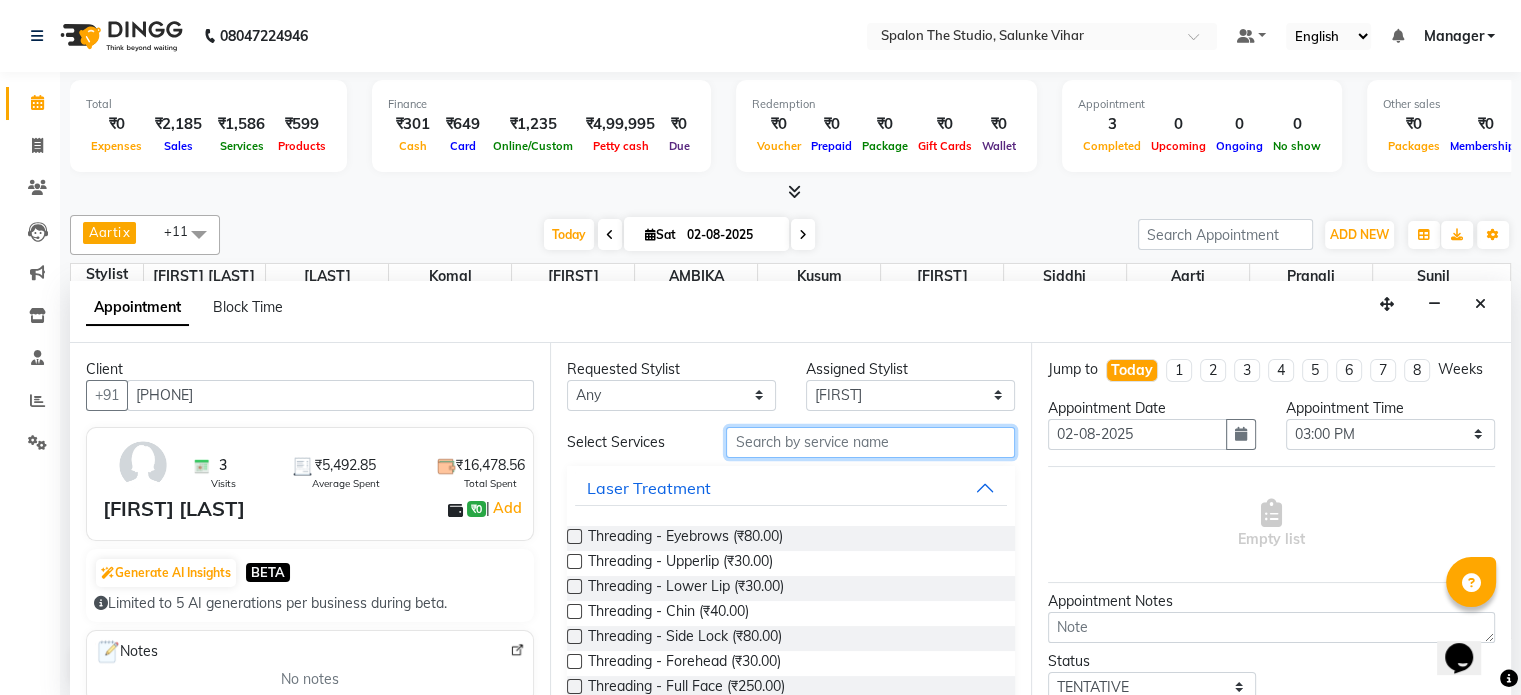 click at bounding box center [870, 442] 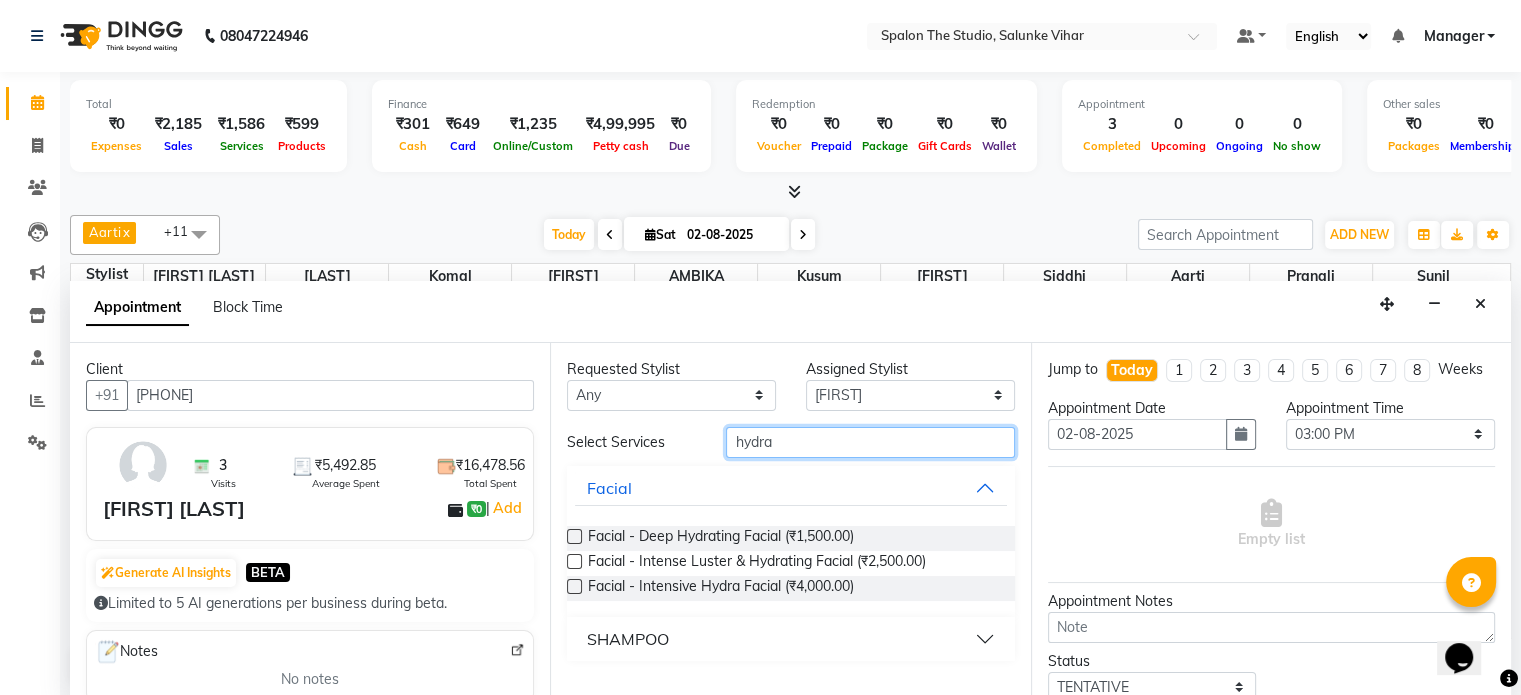 type on "hydra" 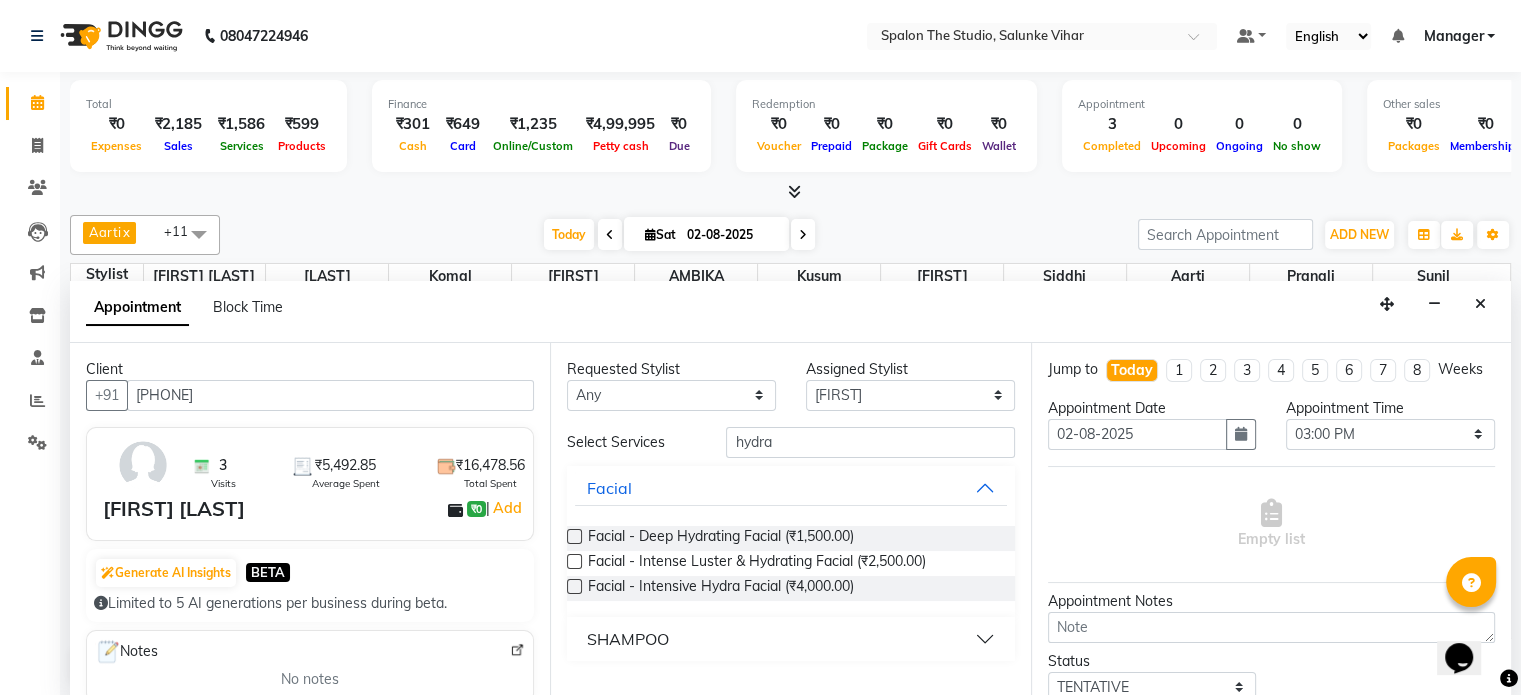 click at bounding box center [574, 536] 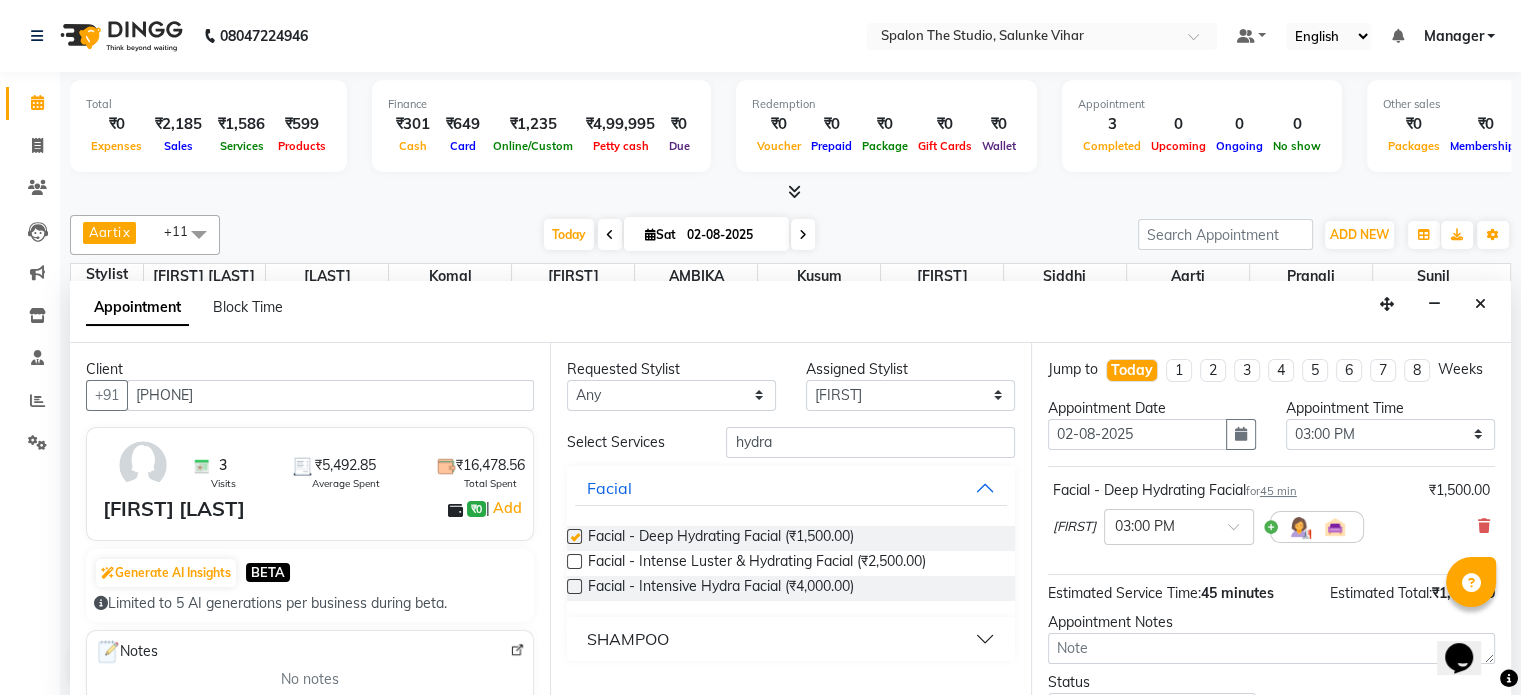 checkbox on "false" 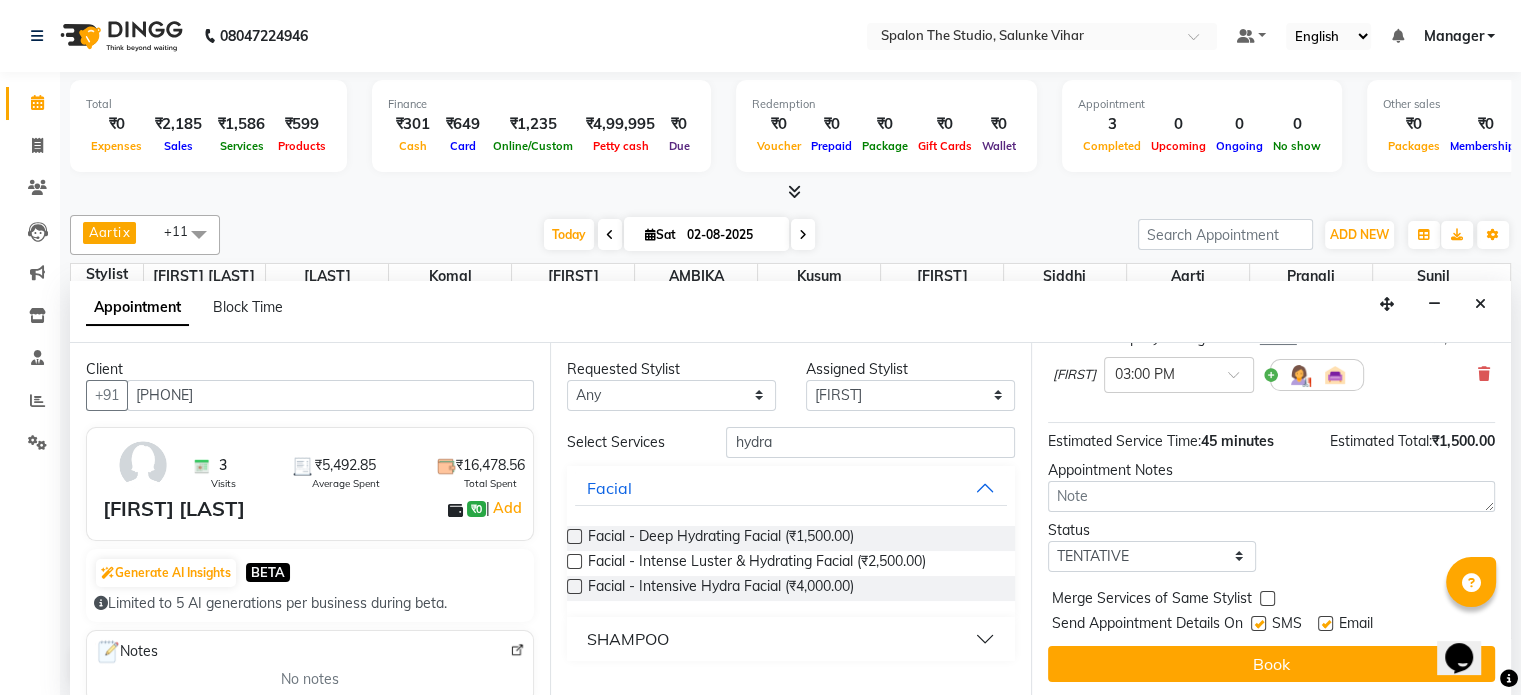 scroll, scrollTop: 170, scrollLeft: 0, axis: vertical 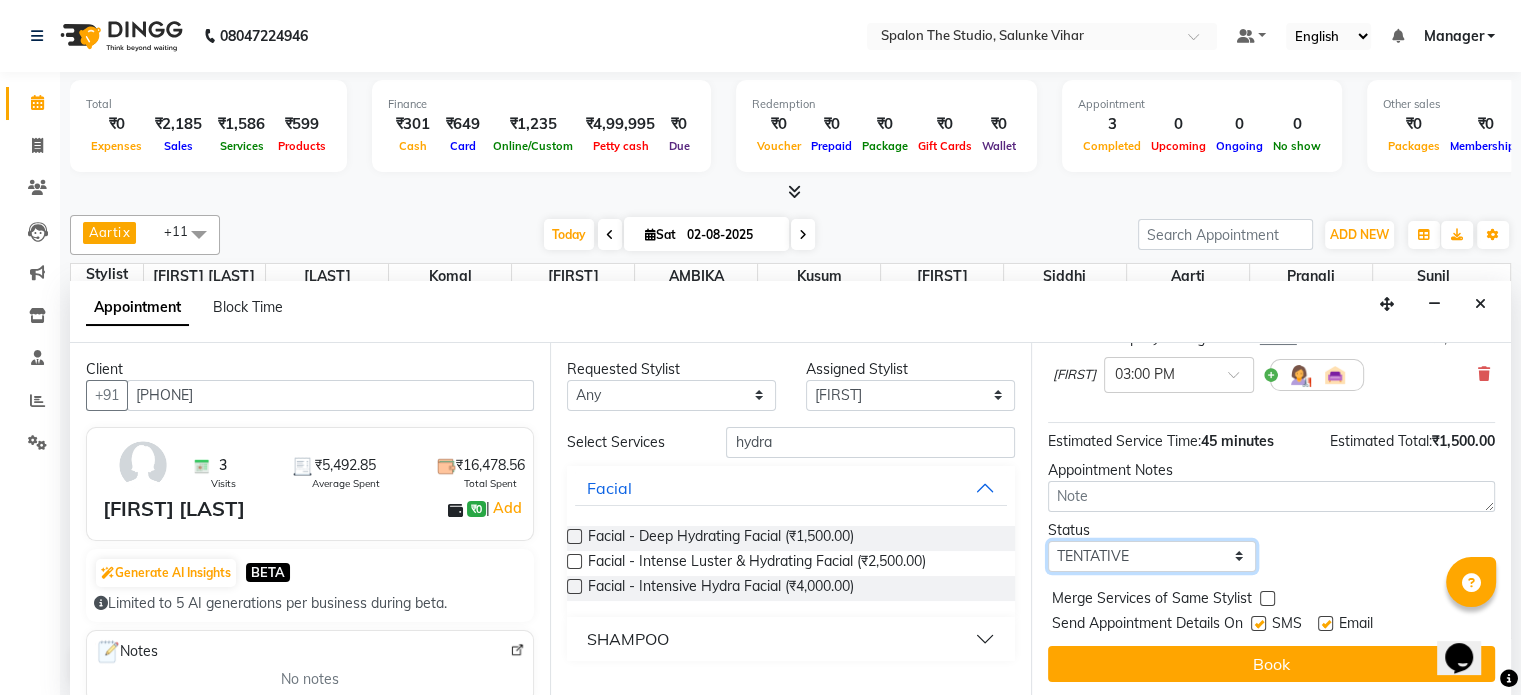 click on "Select TENTATIVE CONFIRM CHECK-IN UPCOMING" at bounding box center (1152, 556) 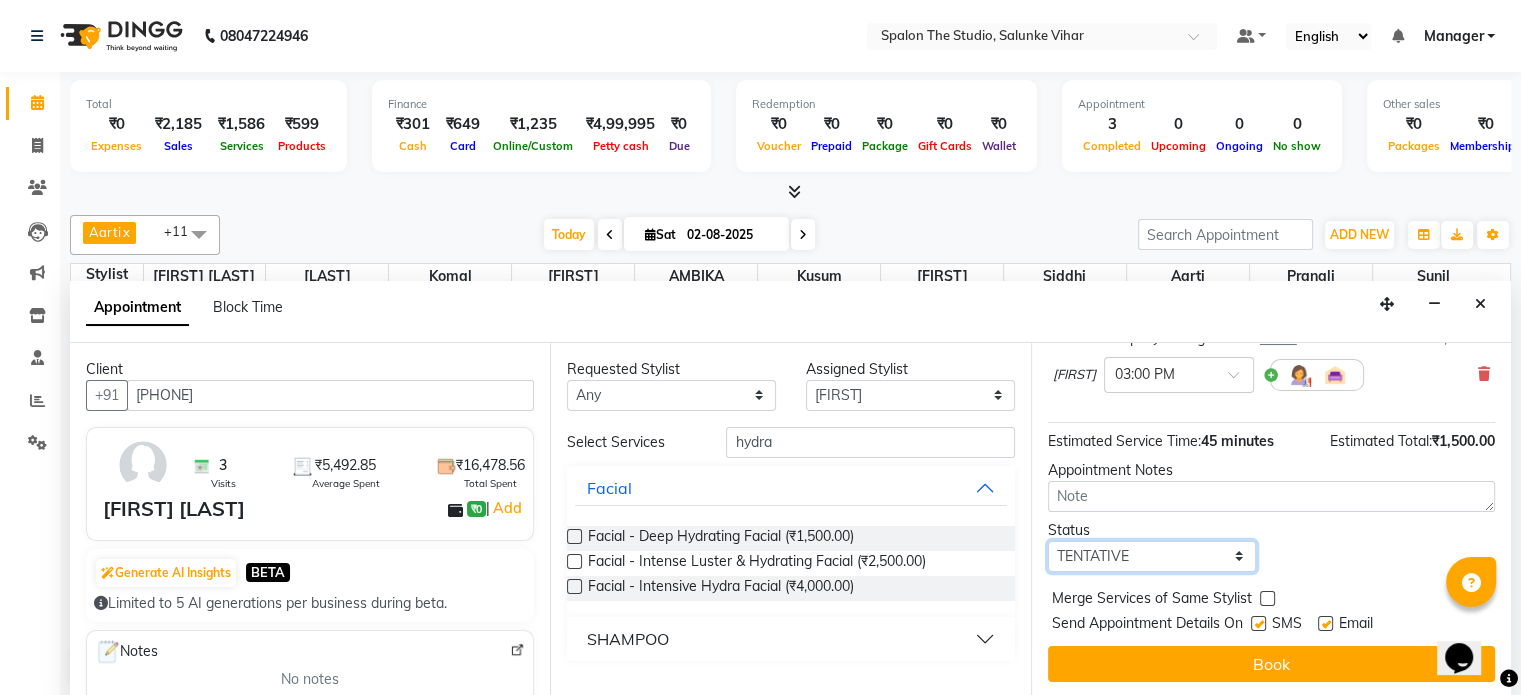 select on "confirm booking" 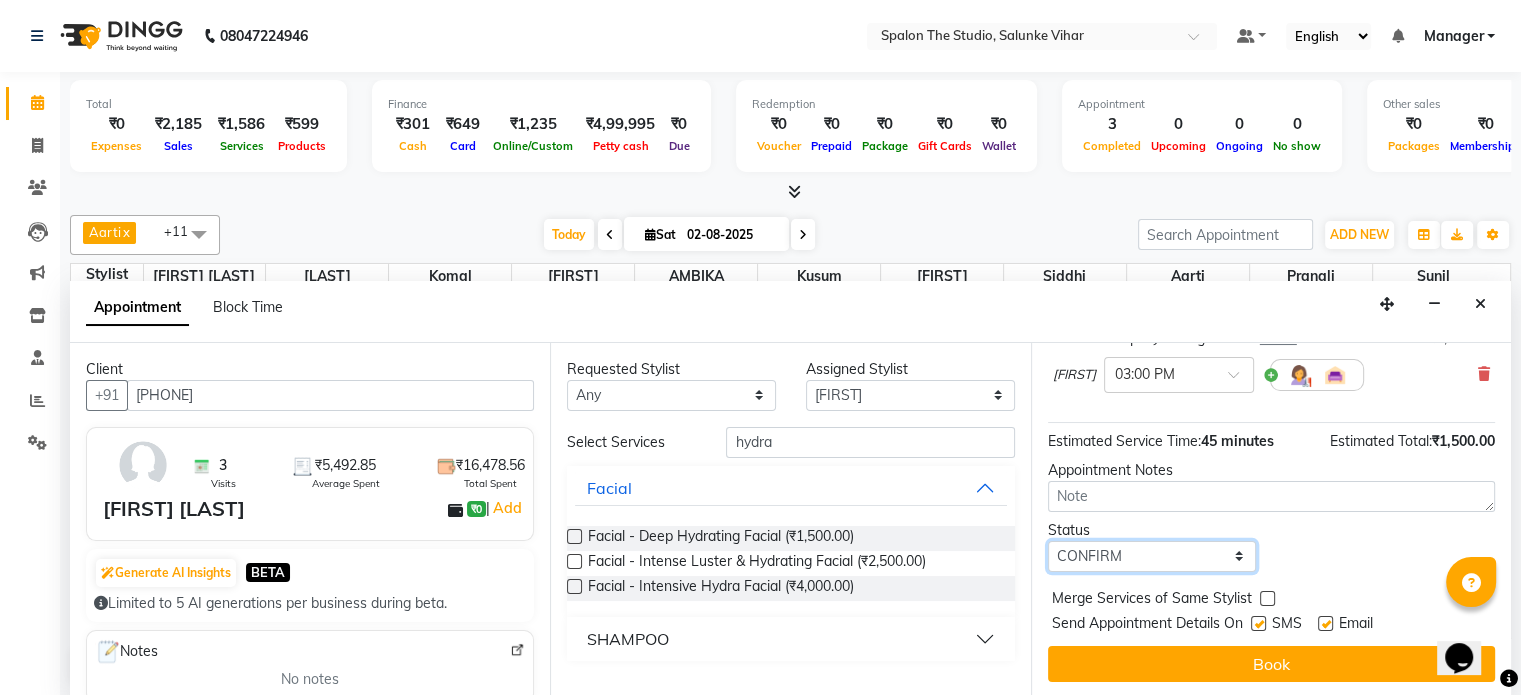 click on "Select TENTATIVE CONFIRM CHECK-IN UPCOMING" at bounding box center (1152, 556) 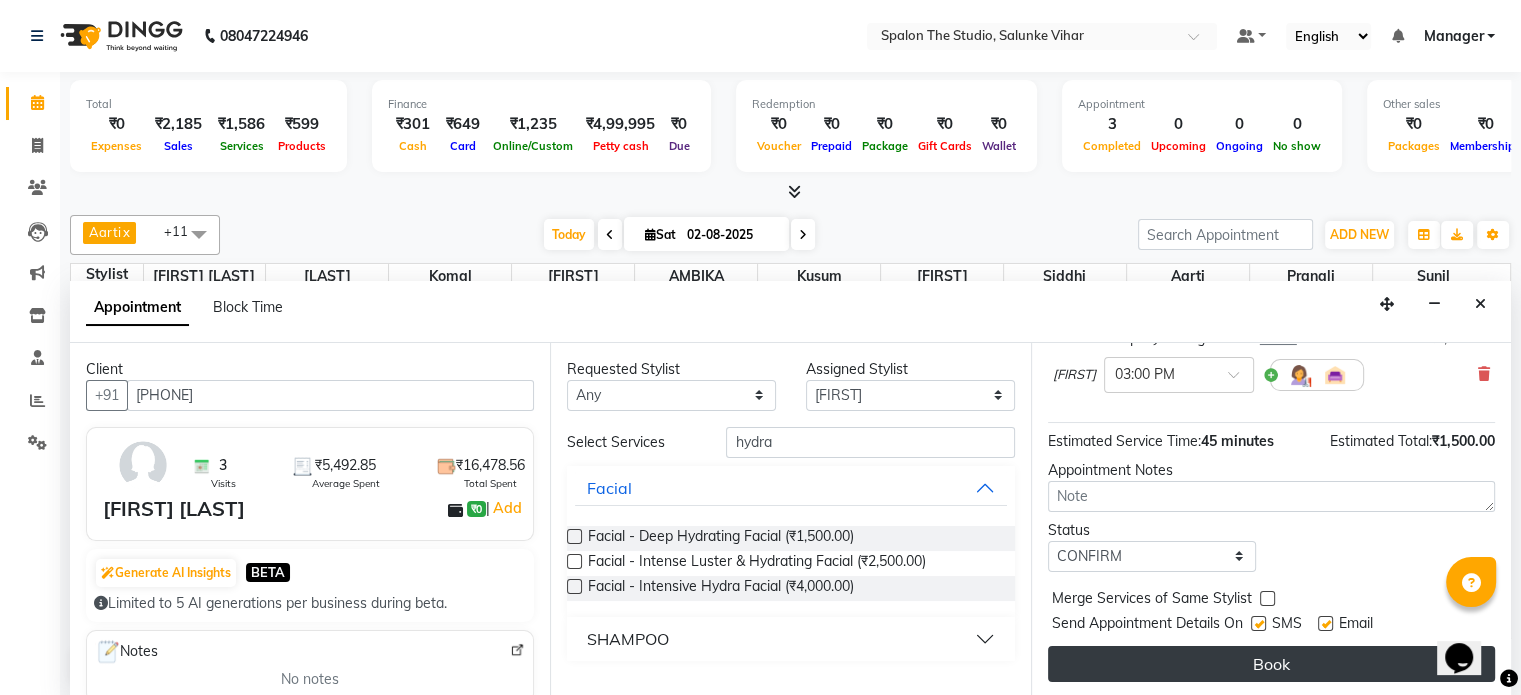 click on "Book" at bounding box center [1271, 664] 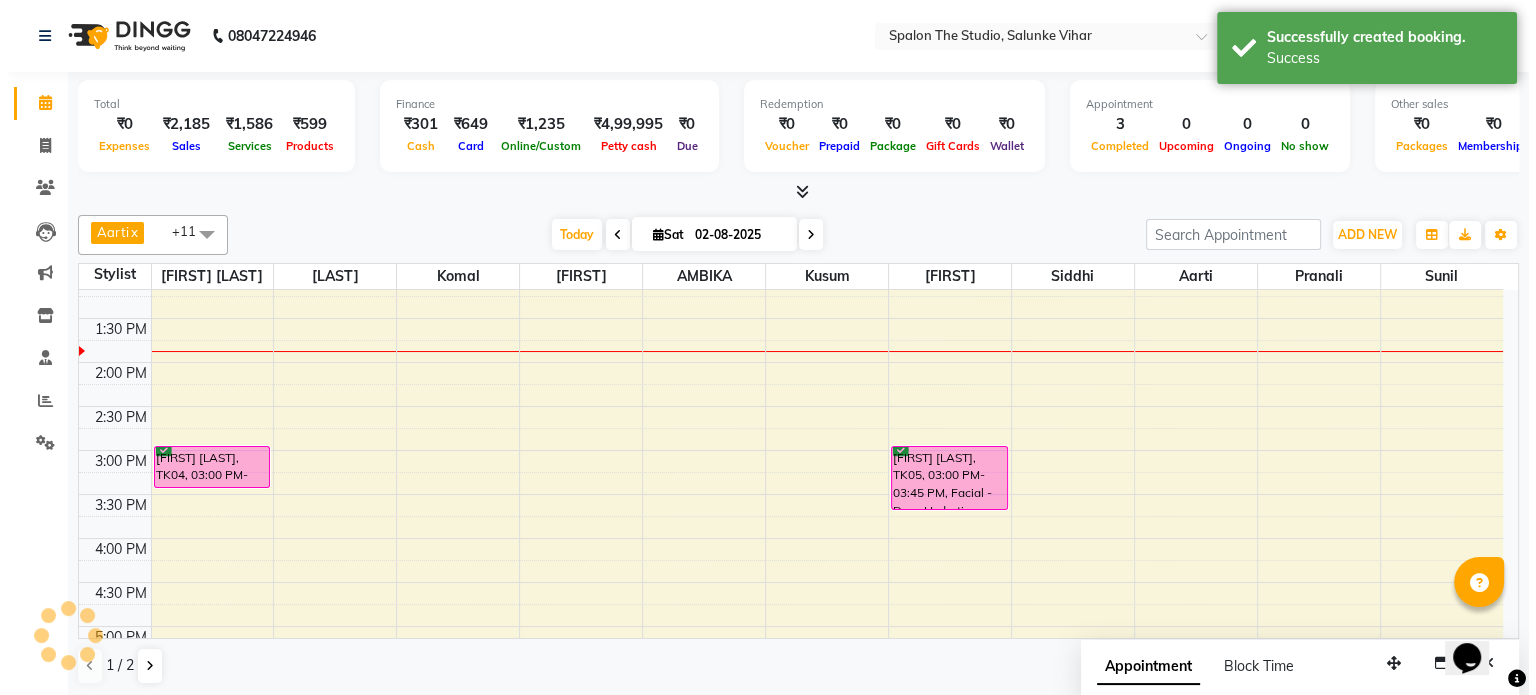 scroll, scrollTop: 0, scrollLeft: 0, axis: both 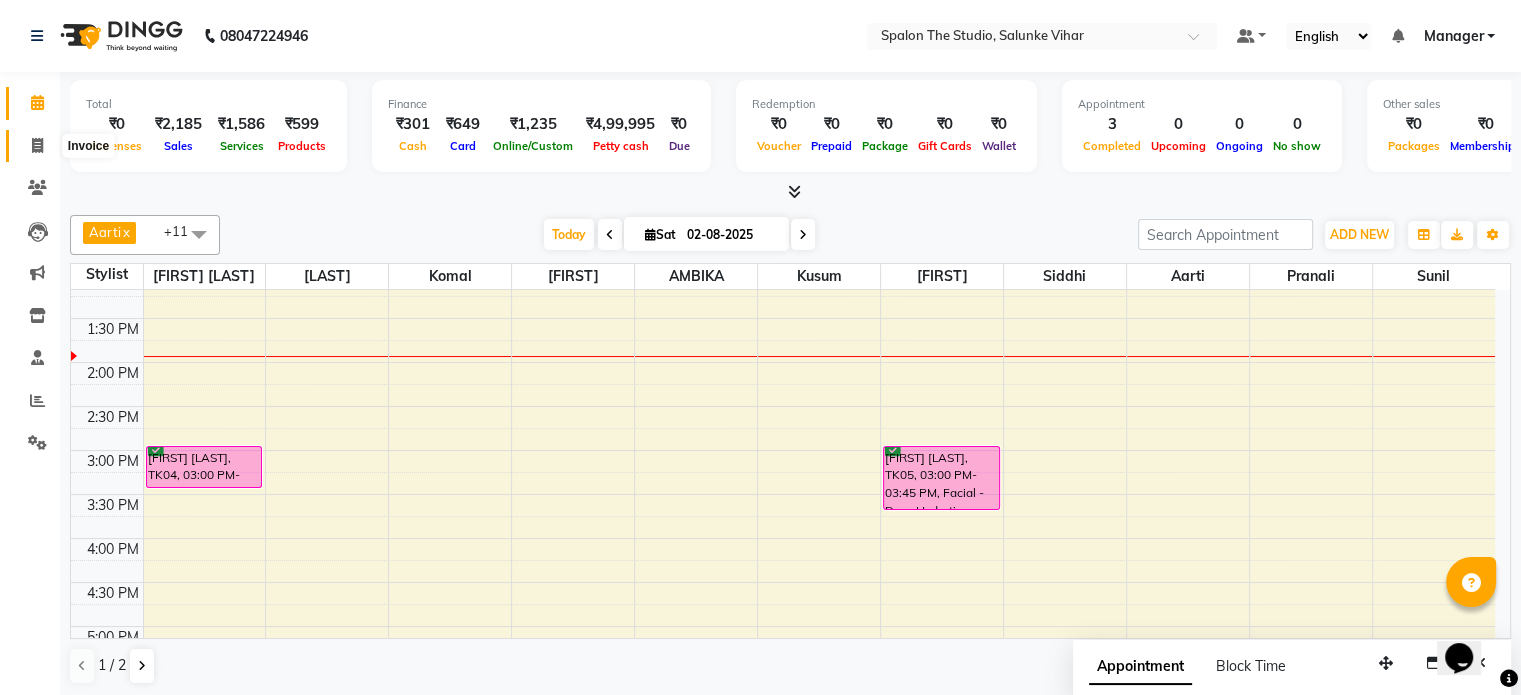 click 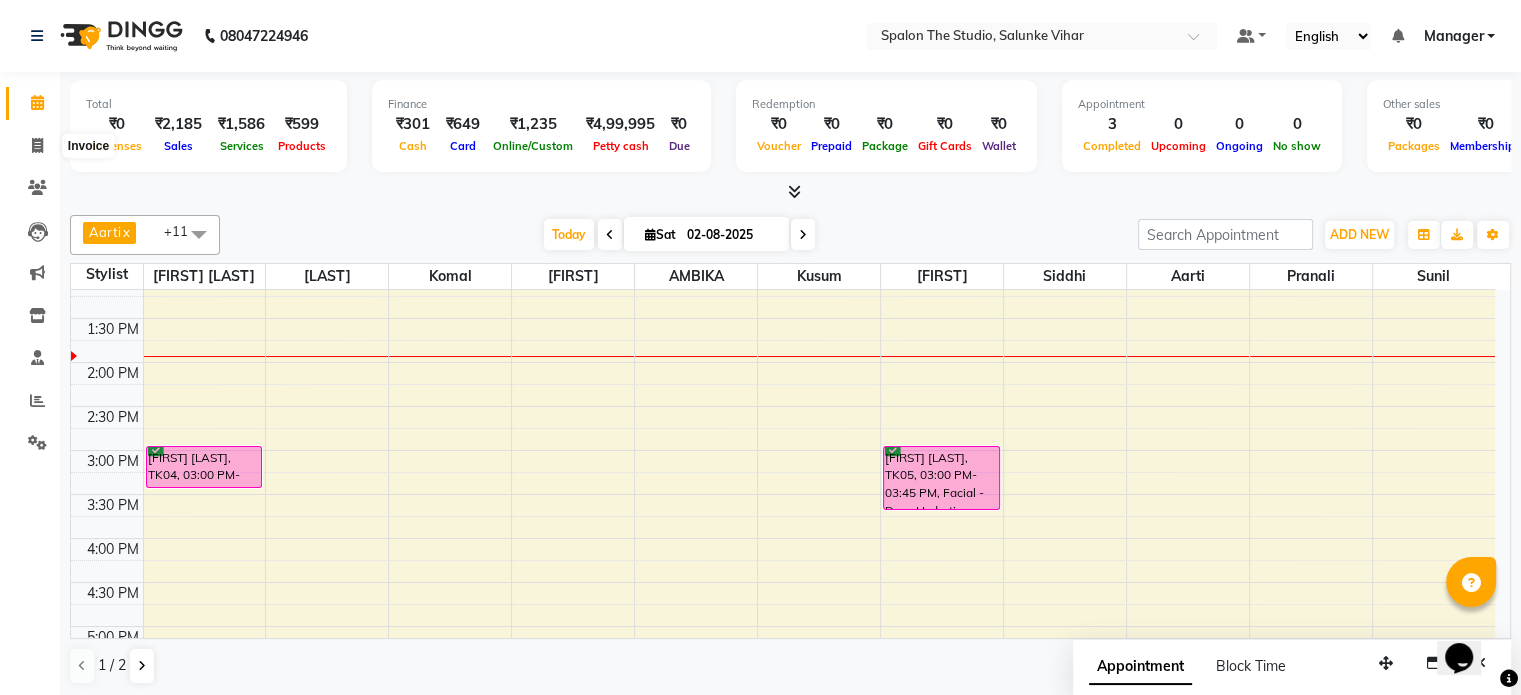 select on "service" 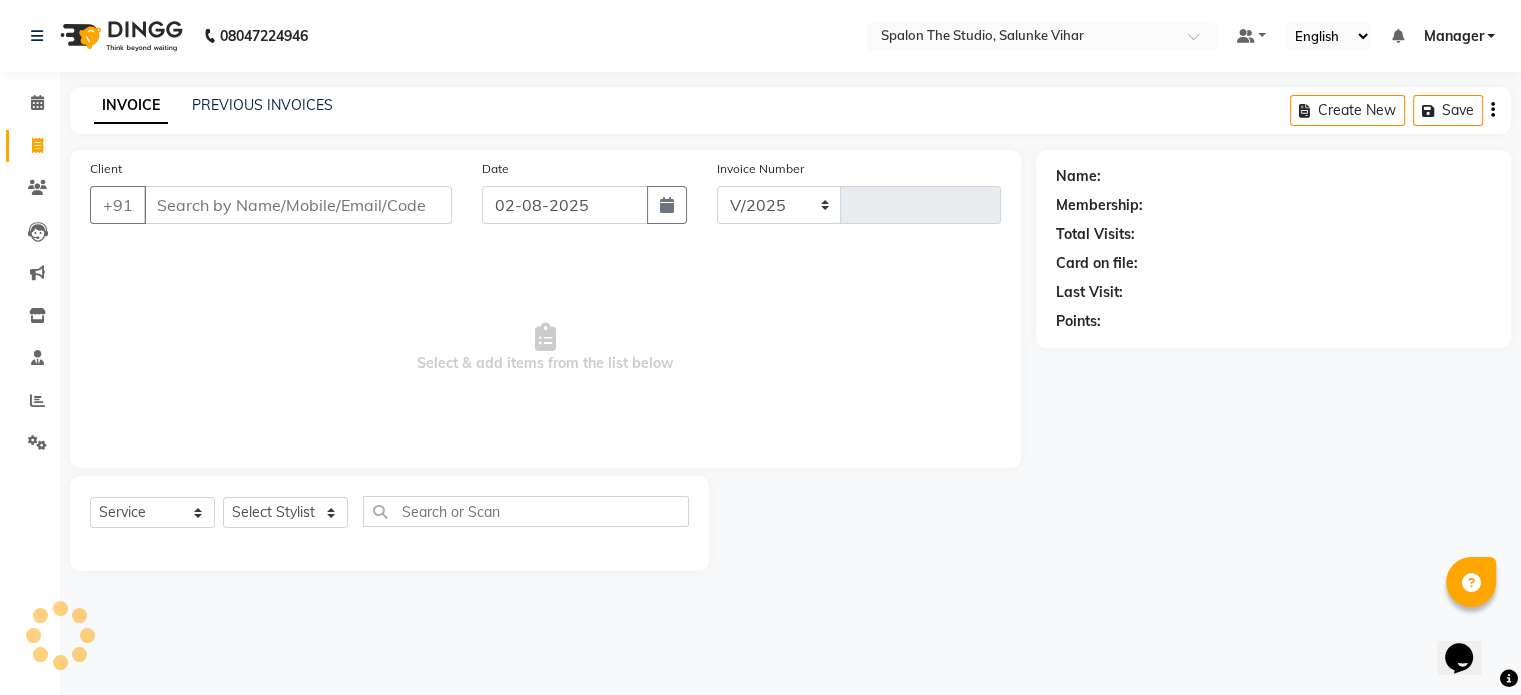 select on "903" 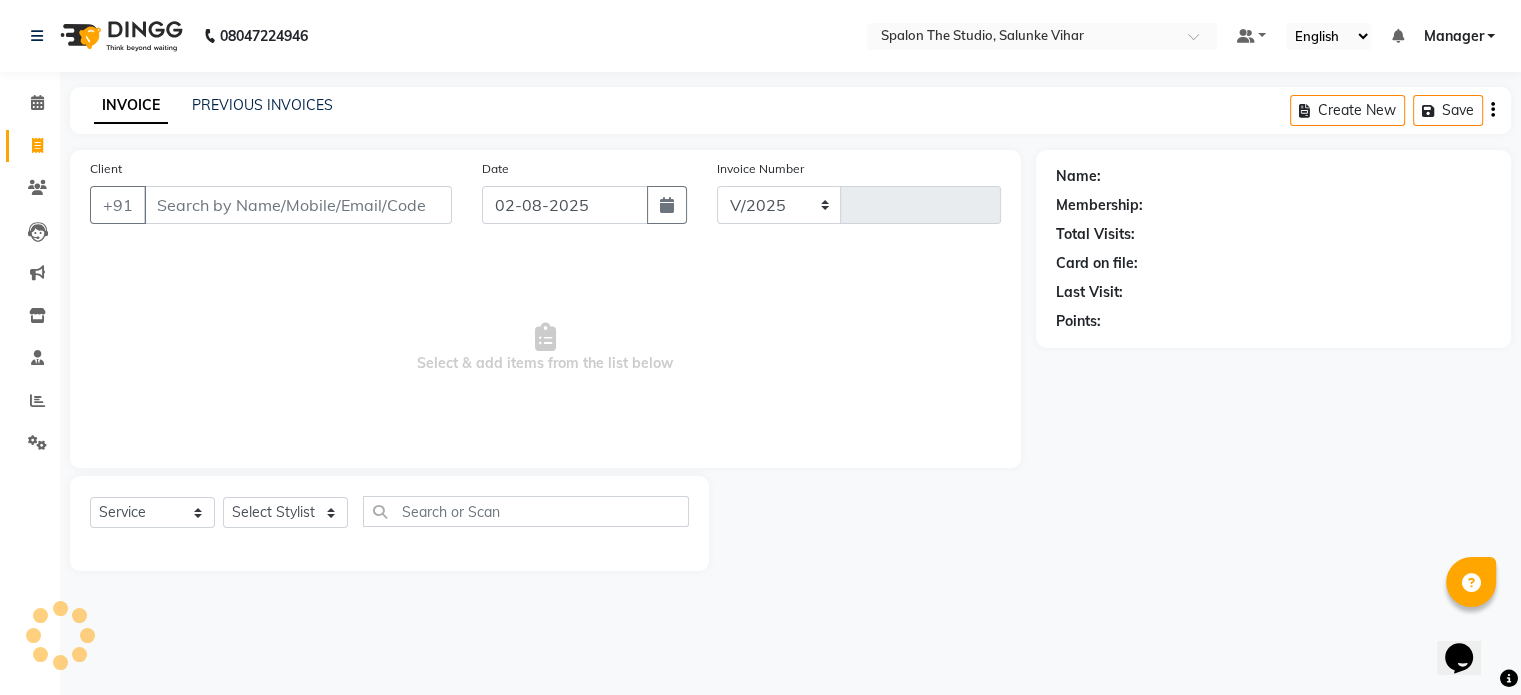 type on "1126" 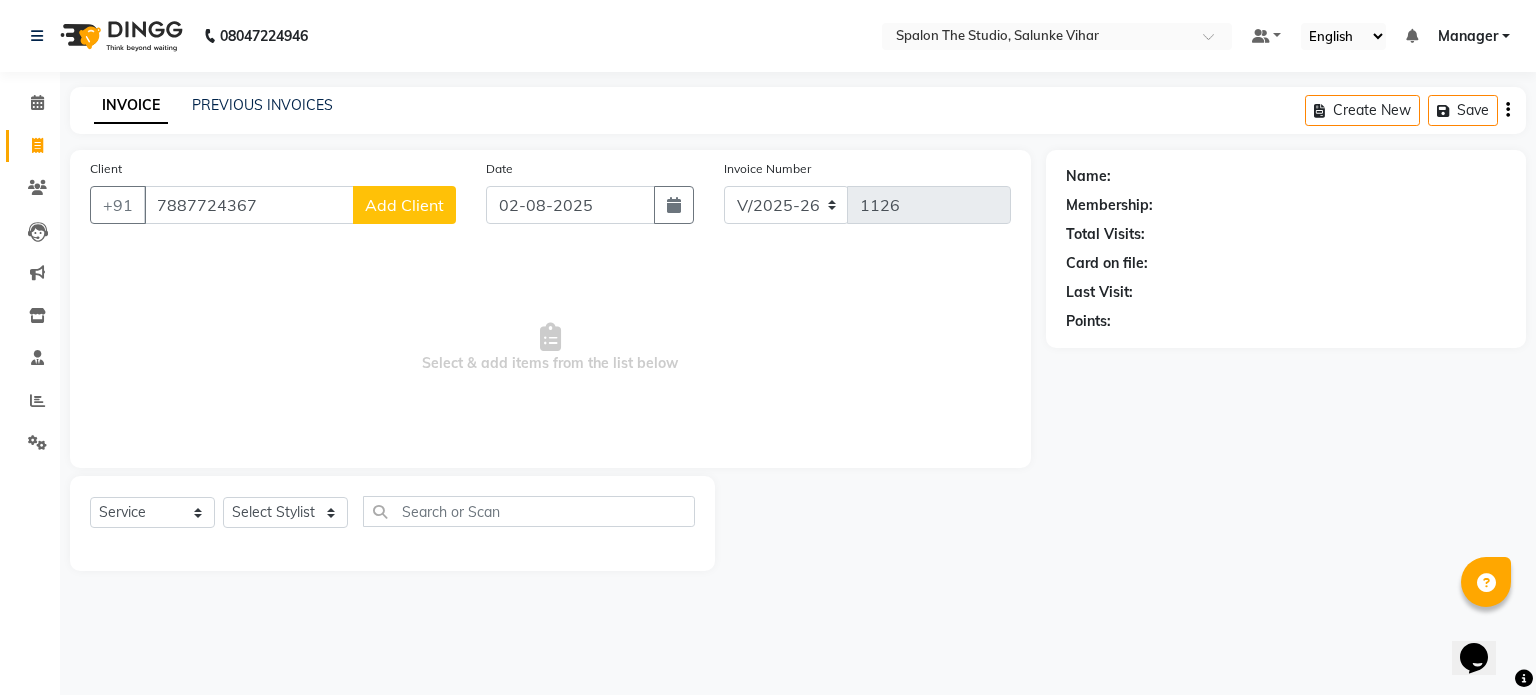 type on "7887724367" 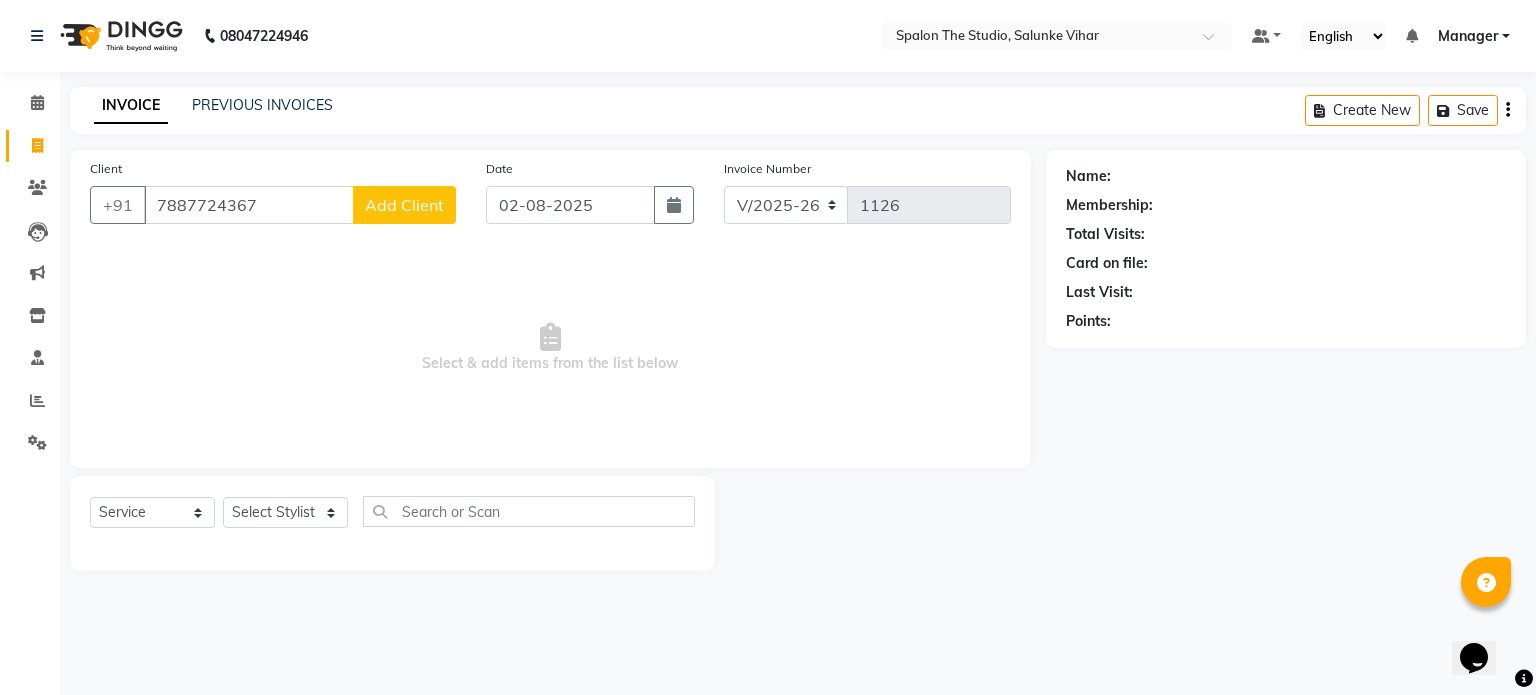 select on "22" 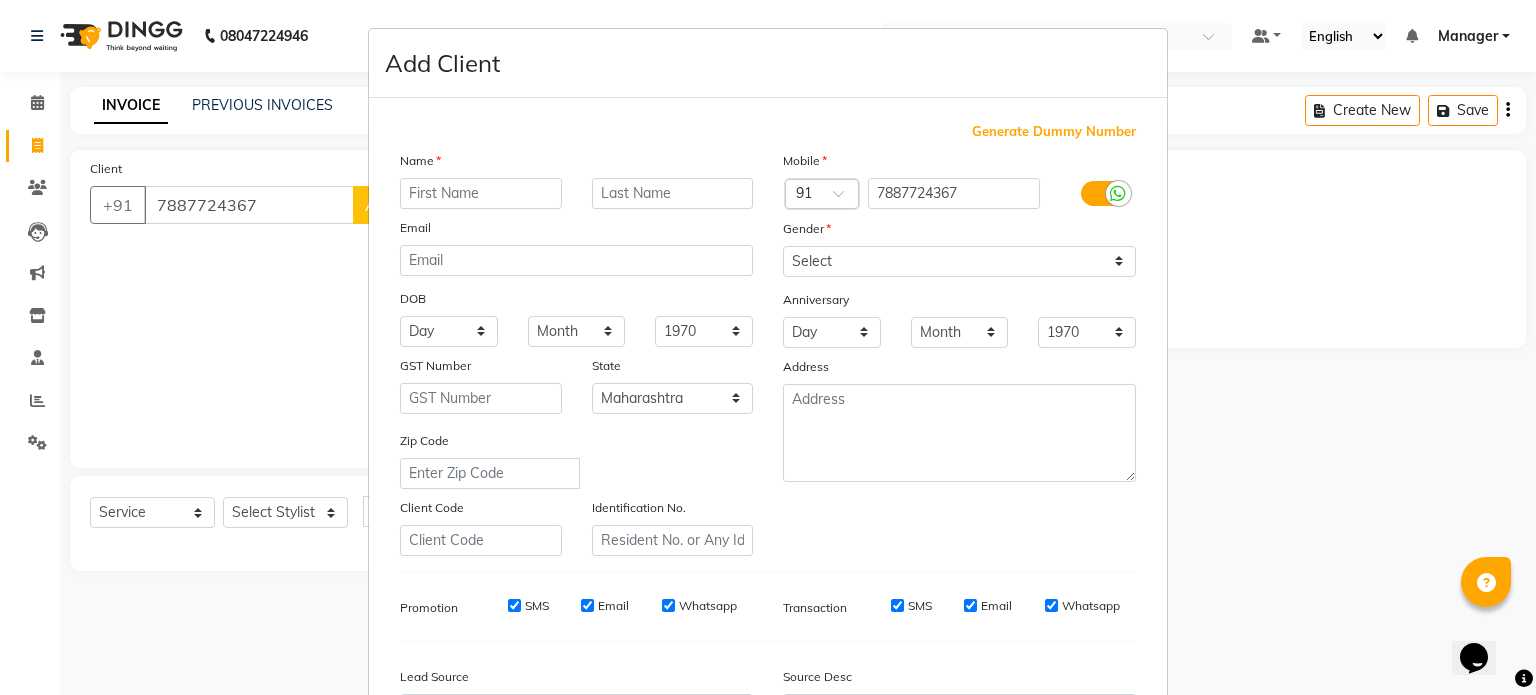 click on "Generate Dummy Number Name Email DOB Day 01 02 03 04 05 06 07 08 09 10 11 12 13 14 15 16 17 18 19 20 21 22 23 24 25 26 27 28 29 30 31 Month January February March April May June July August September October November December 1940 1941 1942 1943 1944 1945 1946 1947 1948 1949 1950 1951 1952 1953 1954 1955 1956 1957 1958 1959 1960 1961 1962 1963 1964 1965 1966 1967 1968 1969 1970 1971 1972 1973 1974 1975 1976 1977 1978 1979 1980 1981 1982 1983 1984 1985 1986 1987 1988 1989 1990 1991 1992 1993 1994 1995 1996 1997 1998 1999 2000 2001 2002 2003 2004 2005 2006 2007 2008 2009 2010 2011 2012 2013 2014 2015 2016 2017 2018 2019 2020 2021 2022 2023 2024 GST Number State Select Andaman and Nicobar Islands Andhra Pradesh Arunachal Pradesh Assam Bihar Chandigarh Chhattisgarh Dadra and Nagar Haveli Daman and Diu Delhi Goa Gujarat Haryana Himachal Pradesh Jammu and Kashmir Jharkhand Karnataka Kerala Lakshadweep Madhya Pradesh Maharashtra Manipur Meghalaya Mizoram Nagaland Odisha Pondicherry Punjab Rajasthan Sikkim Tamil Nadu" at bounding box center (768, 456) 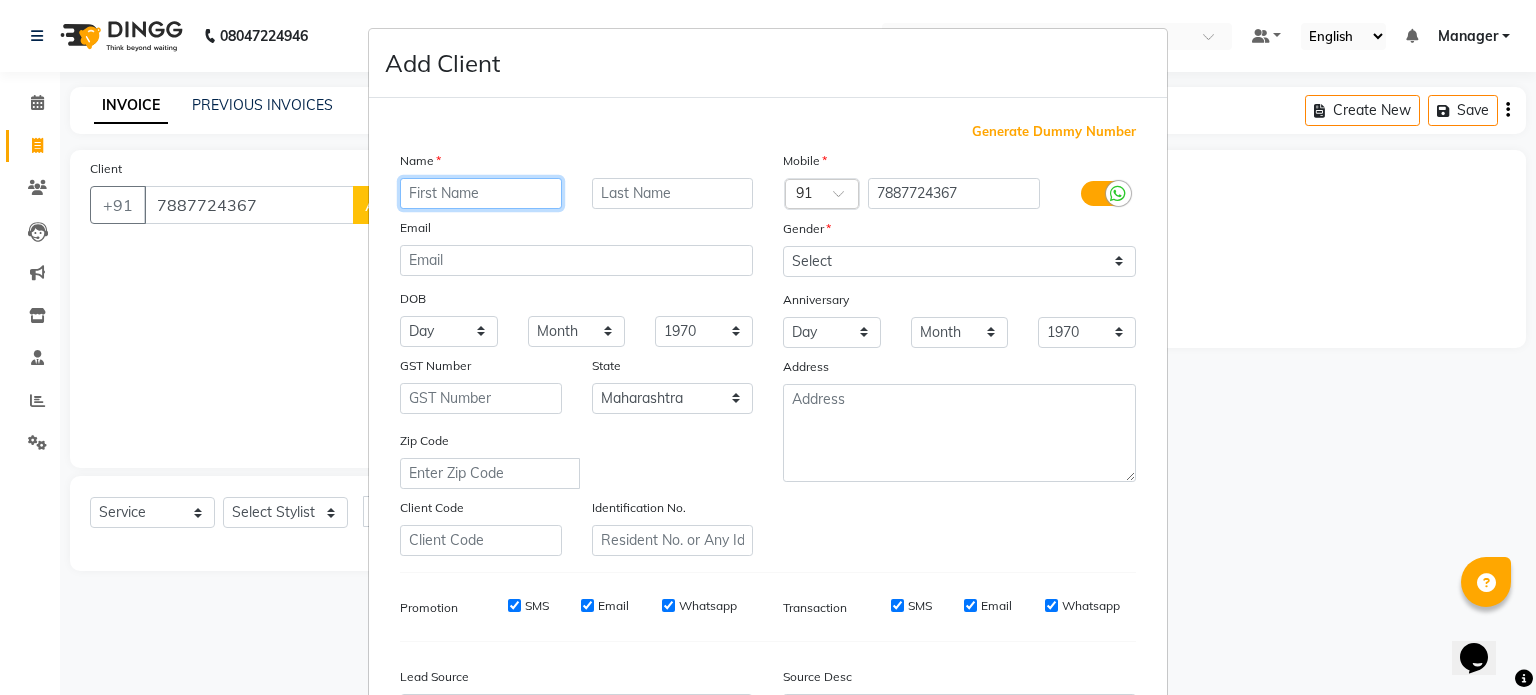 click at bounding box center [481, 193] 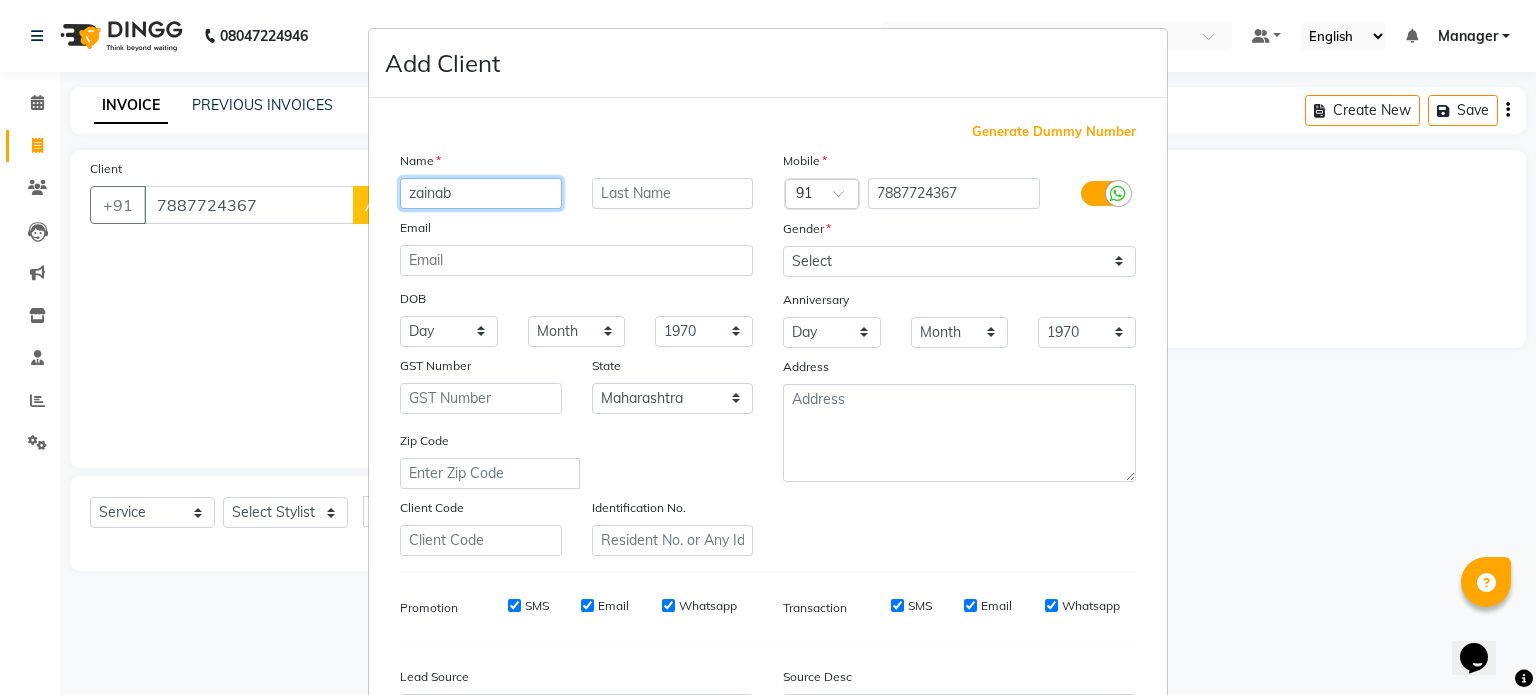 type on "zainab" 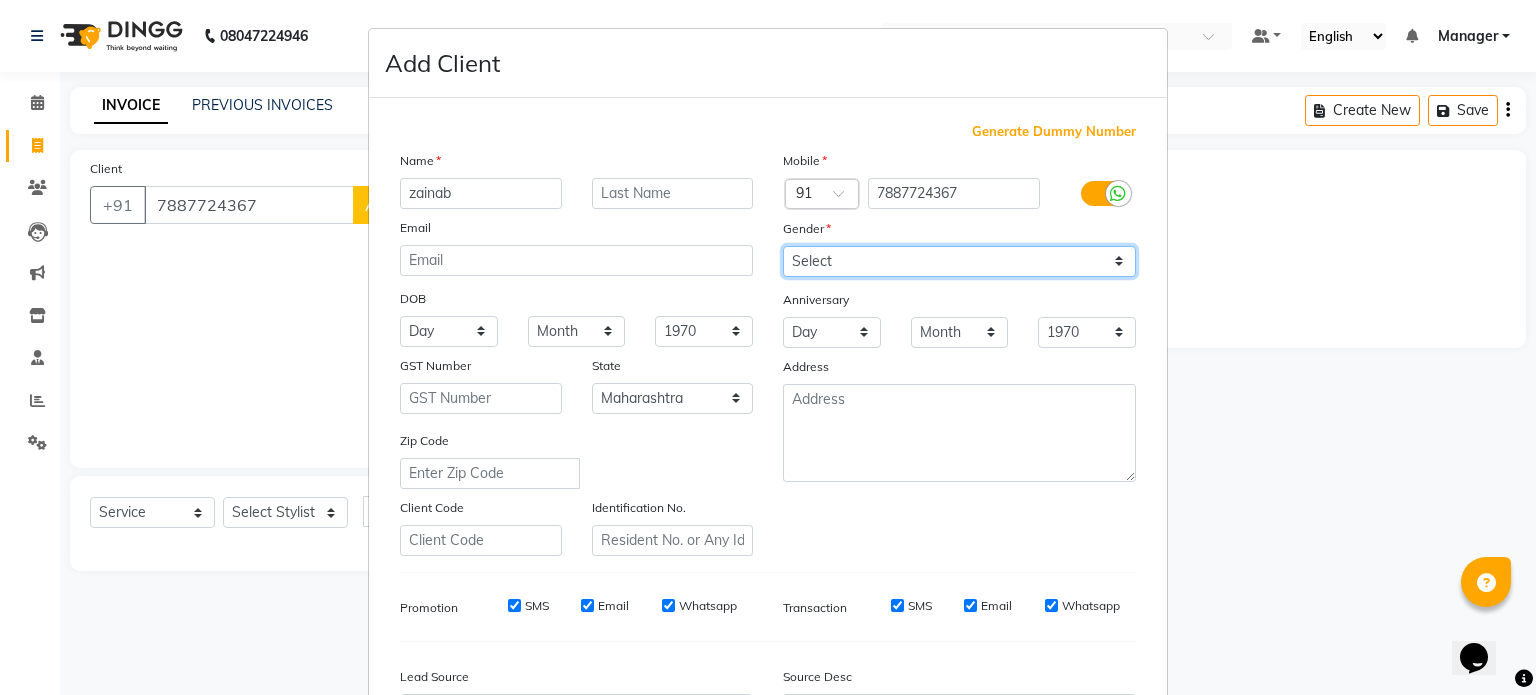 click on "Select Male Female Other Prefer Not To Say" at bounding box center (959, 261) 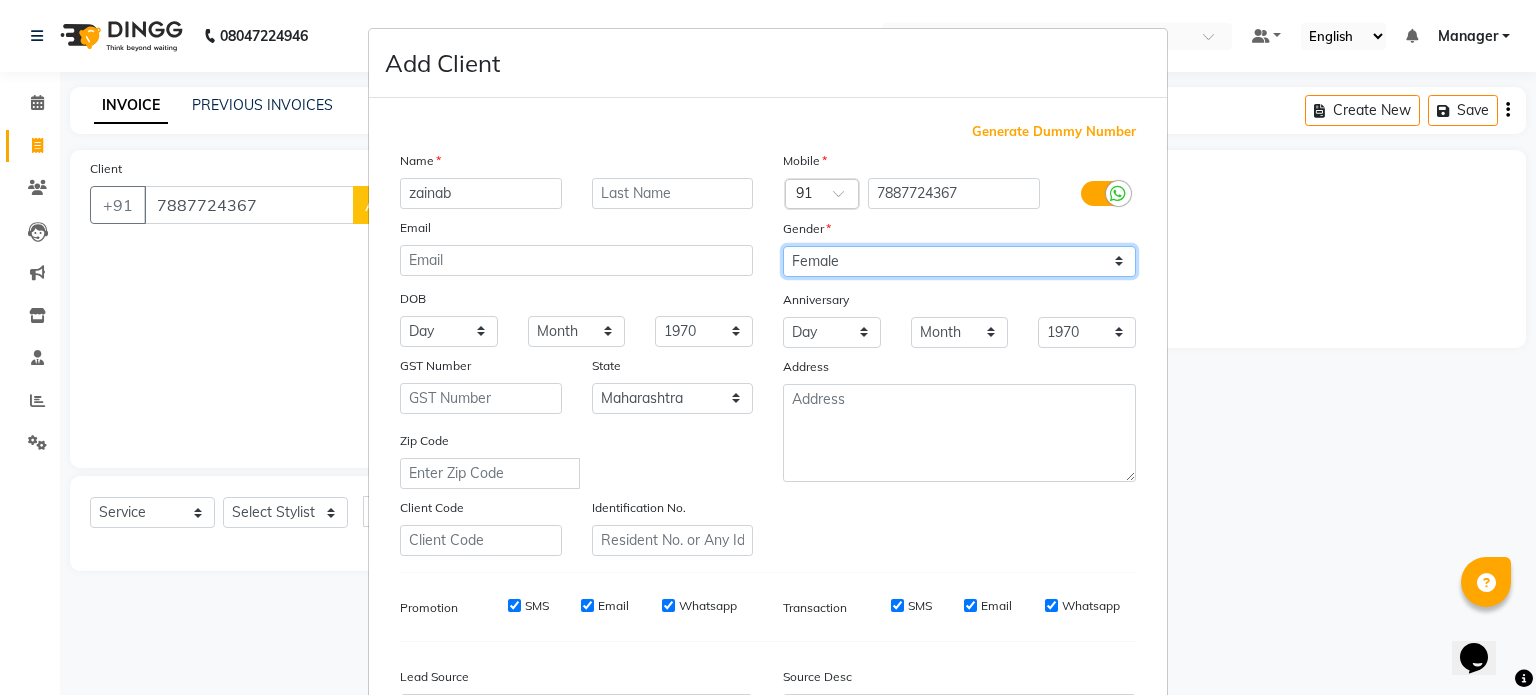 click on "Select Male Female Other Prefer Not To Say" at bounding box center (959, 261) 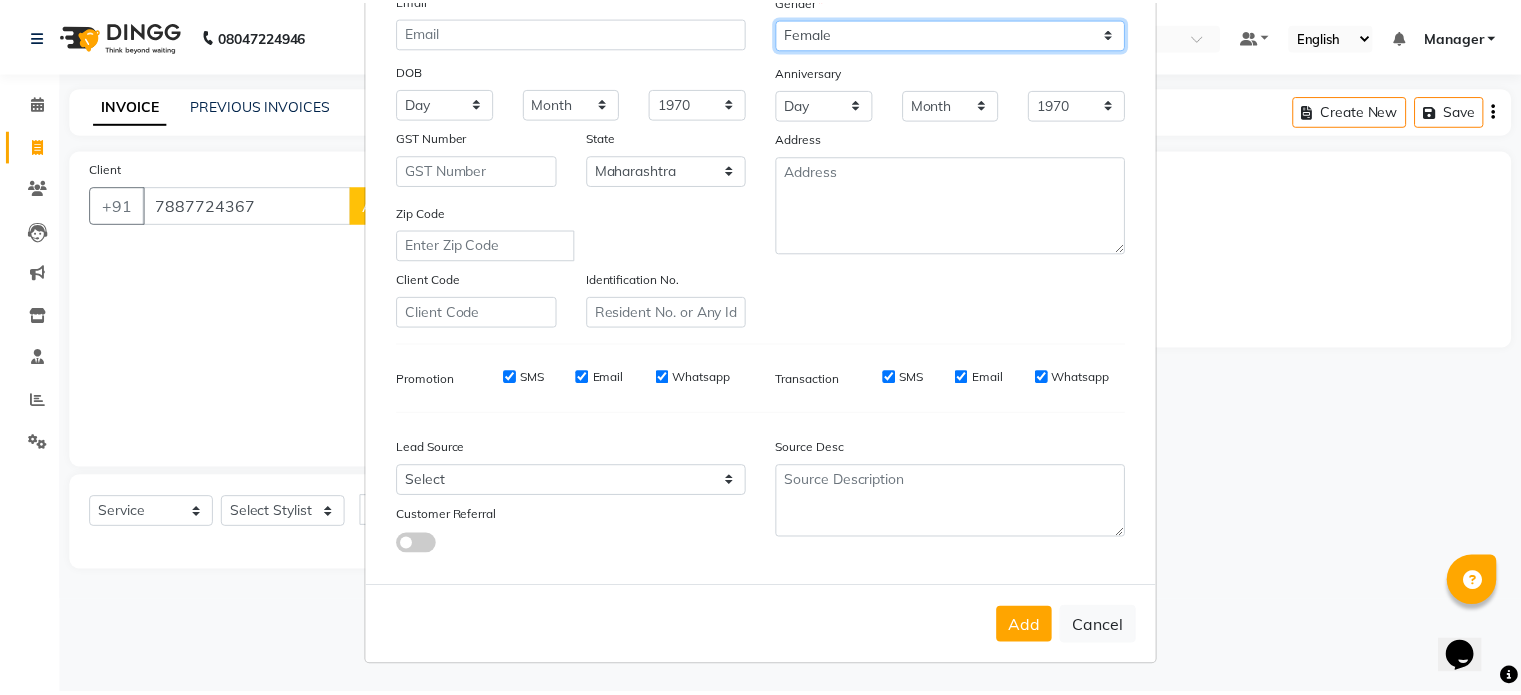 scroll, scrollTop: 237, scrollLeft: 0, axis: vertical 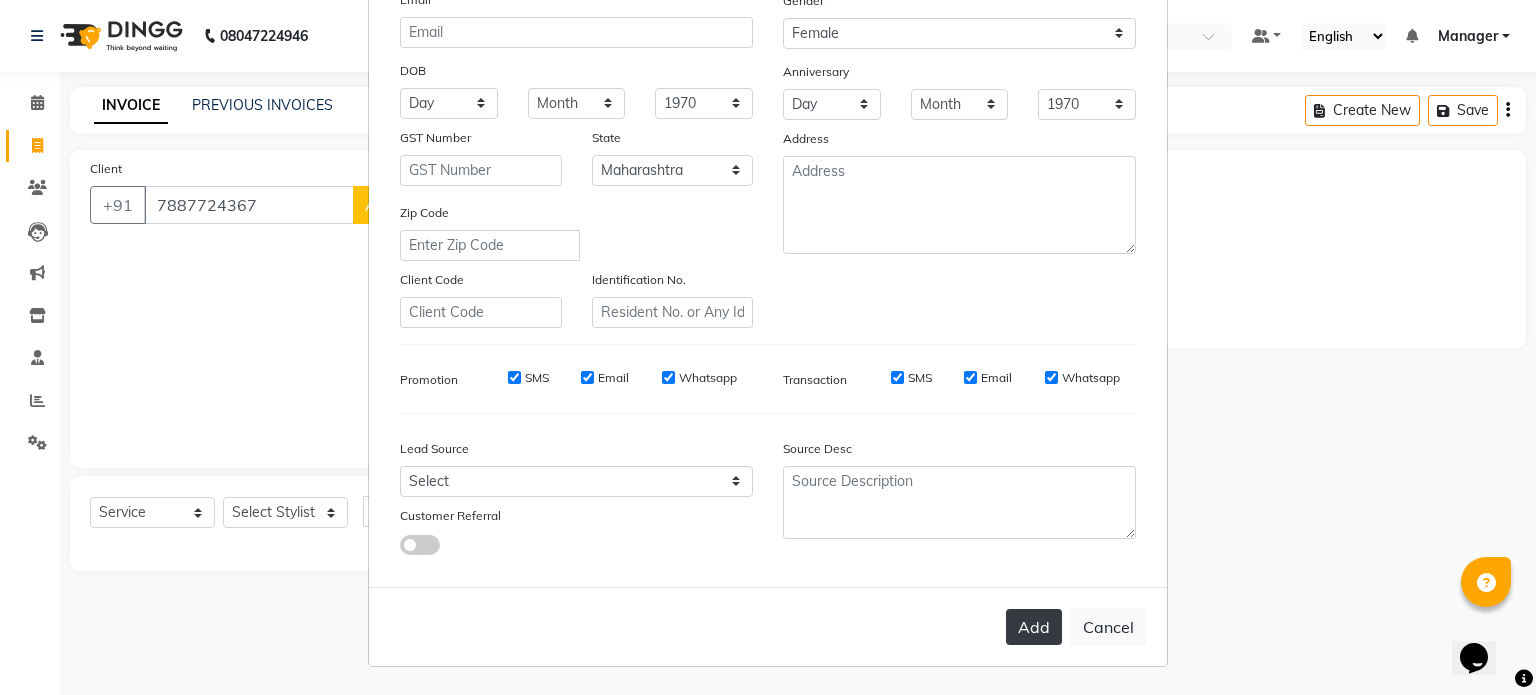 click on "Add" at bounding box center (1034, 627) 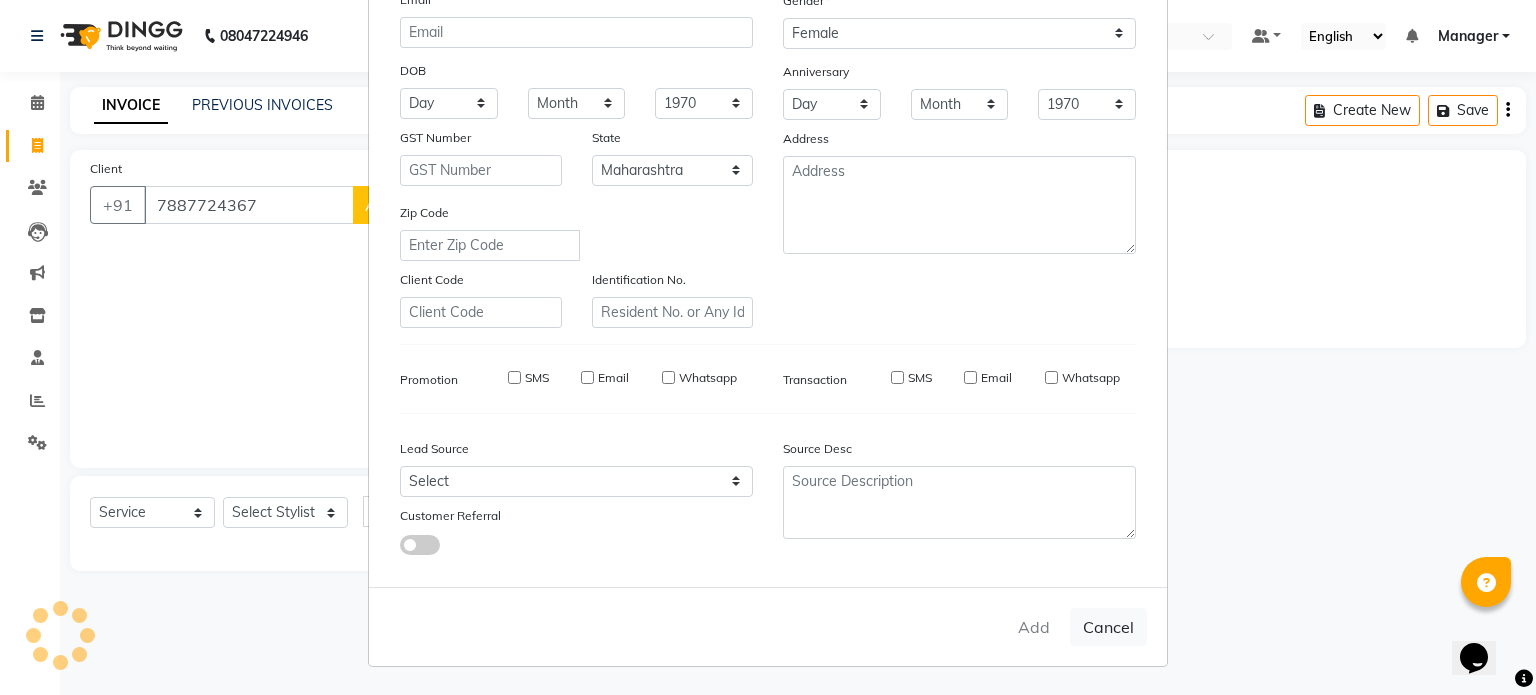 type 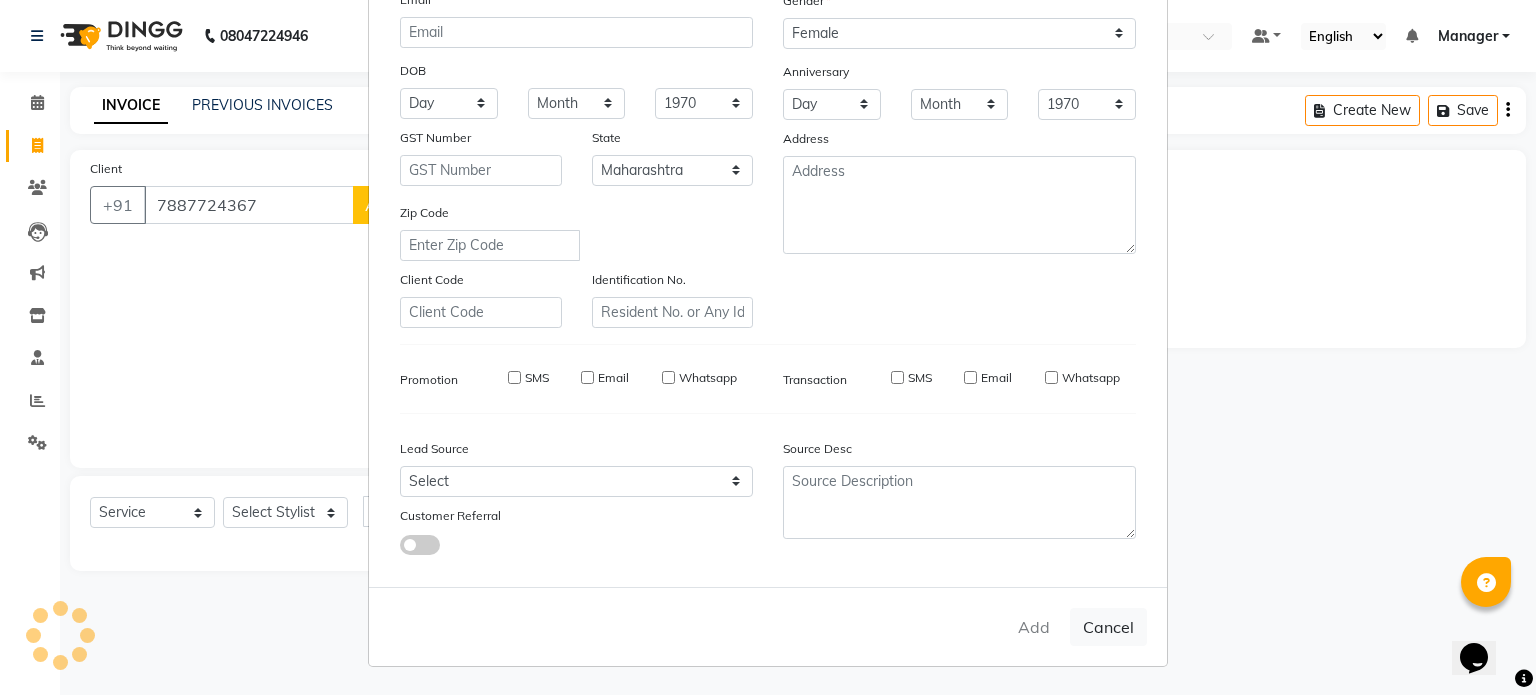 select 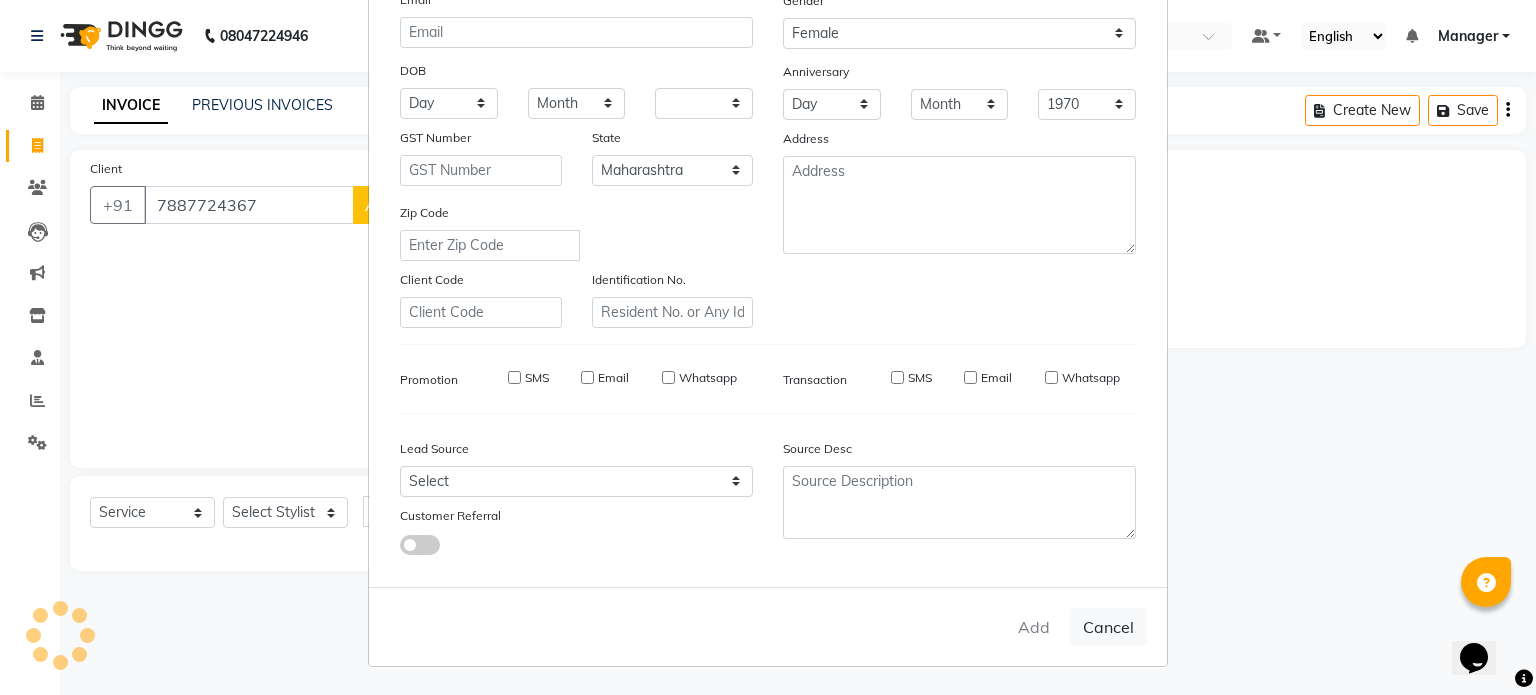 select on "null" 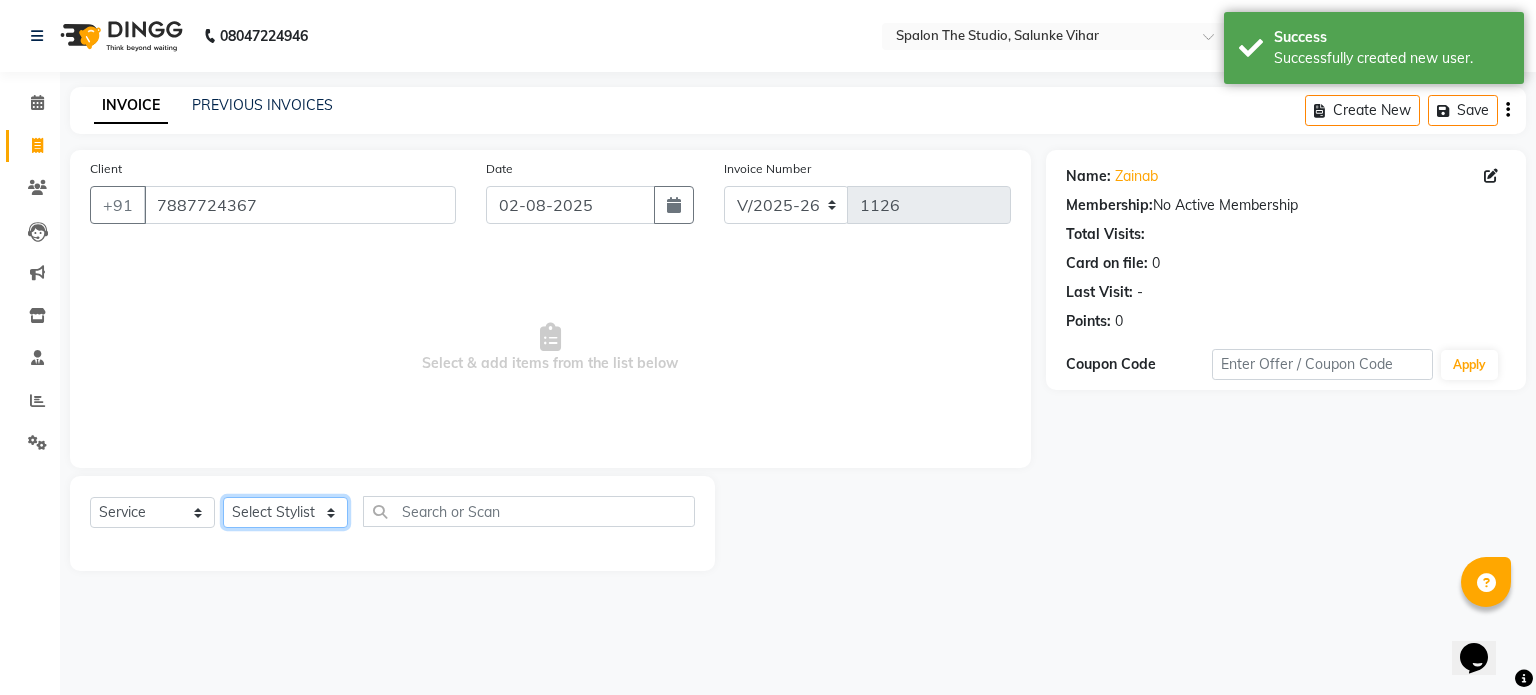 click on "Select Stylist Aarti AMBIKA farheen  komal  kusum Manager navazish pranali Riya Shetye Saisha SHARIF Shubham  Pawar siddhi sunil Vanshika" 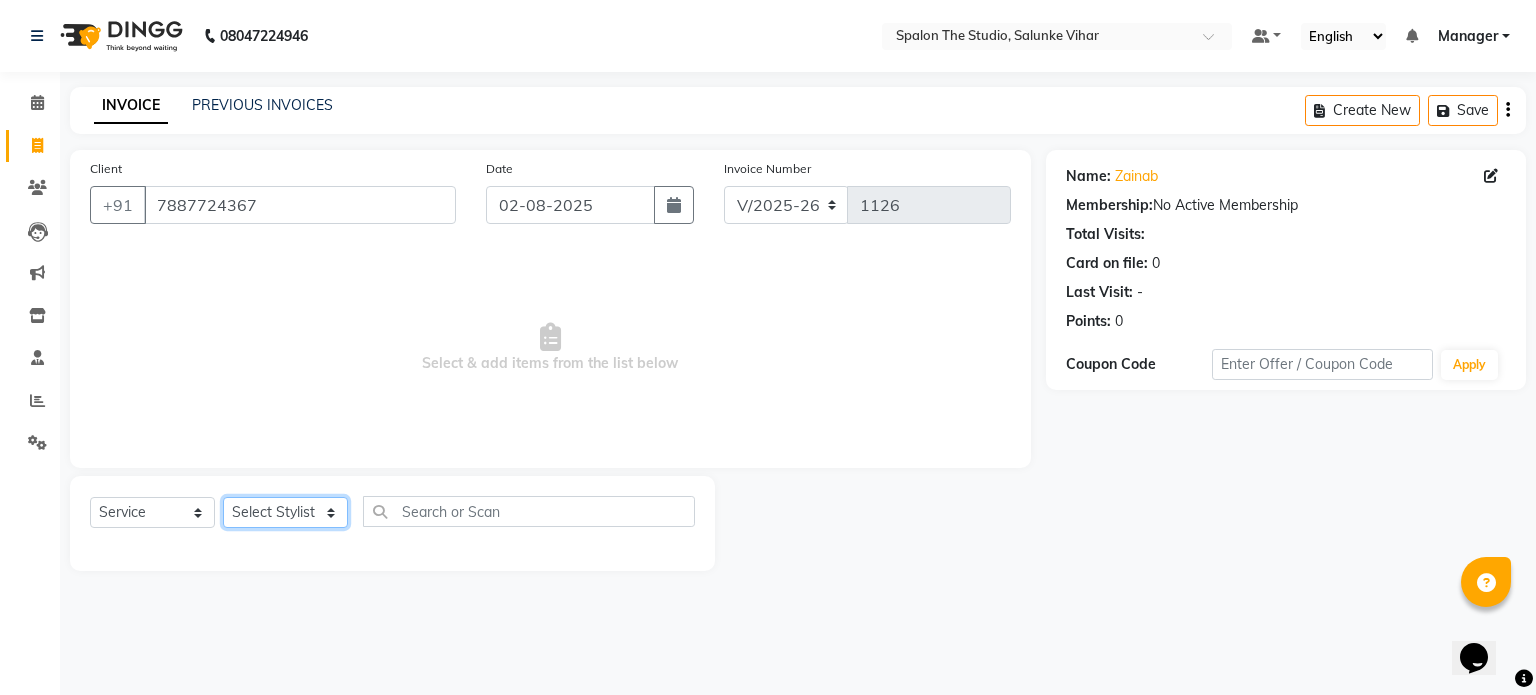click on "Select Stylist Aarti AMBIKA farheen  komal  kusum Manager navazish pranali Riya Shetye Saisha SHARIF Shubham  Pawar siddhi sunil Vanshika" 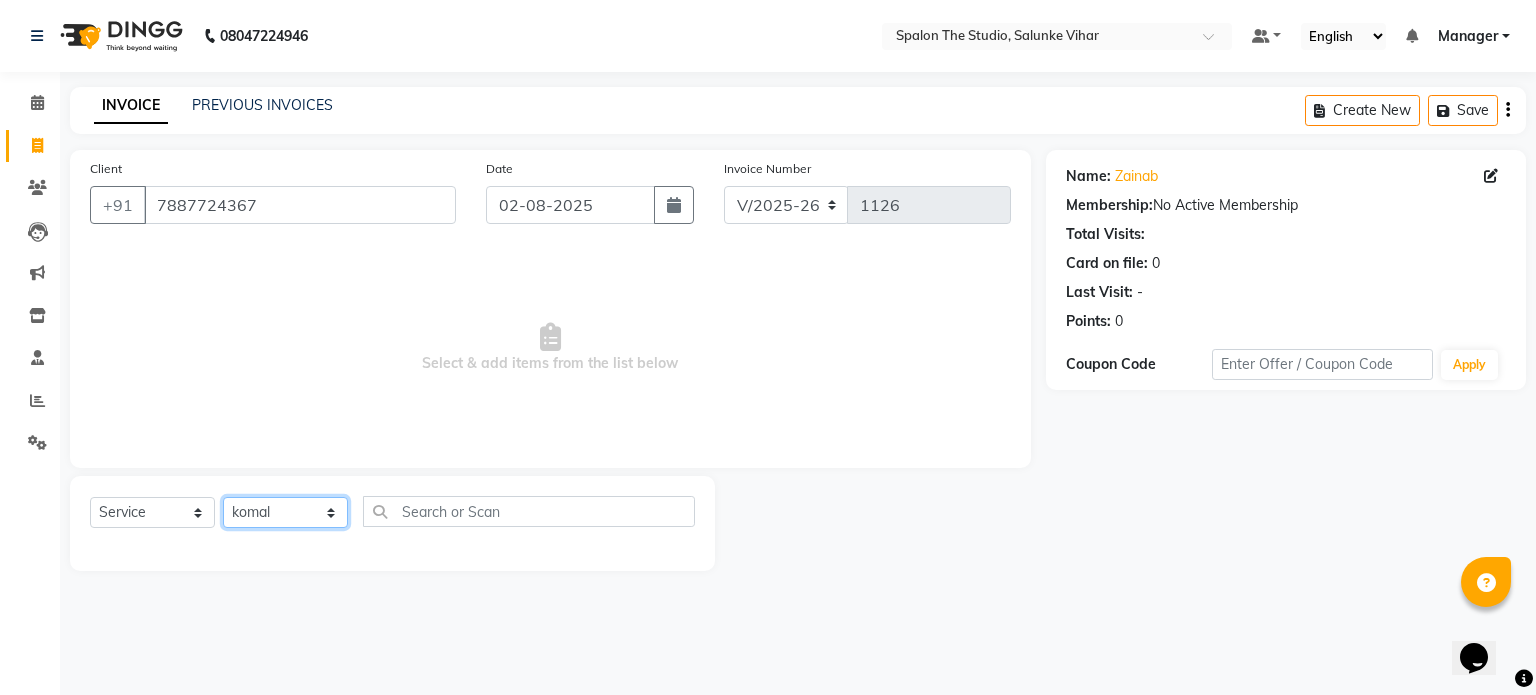click on "Select Stylist Aarti AMBIKA farheen  komal  kusum Manager navazish pranali Riya Shetye Saisha SHARIF Shubham  Pawar siddhi sunil Vanshika" 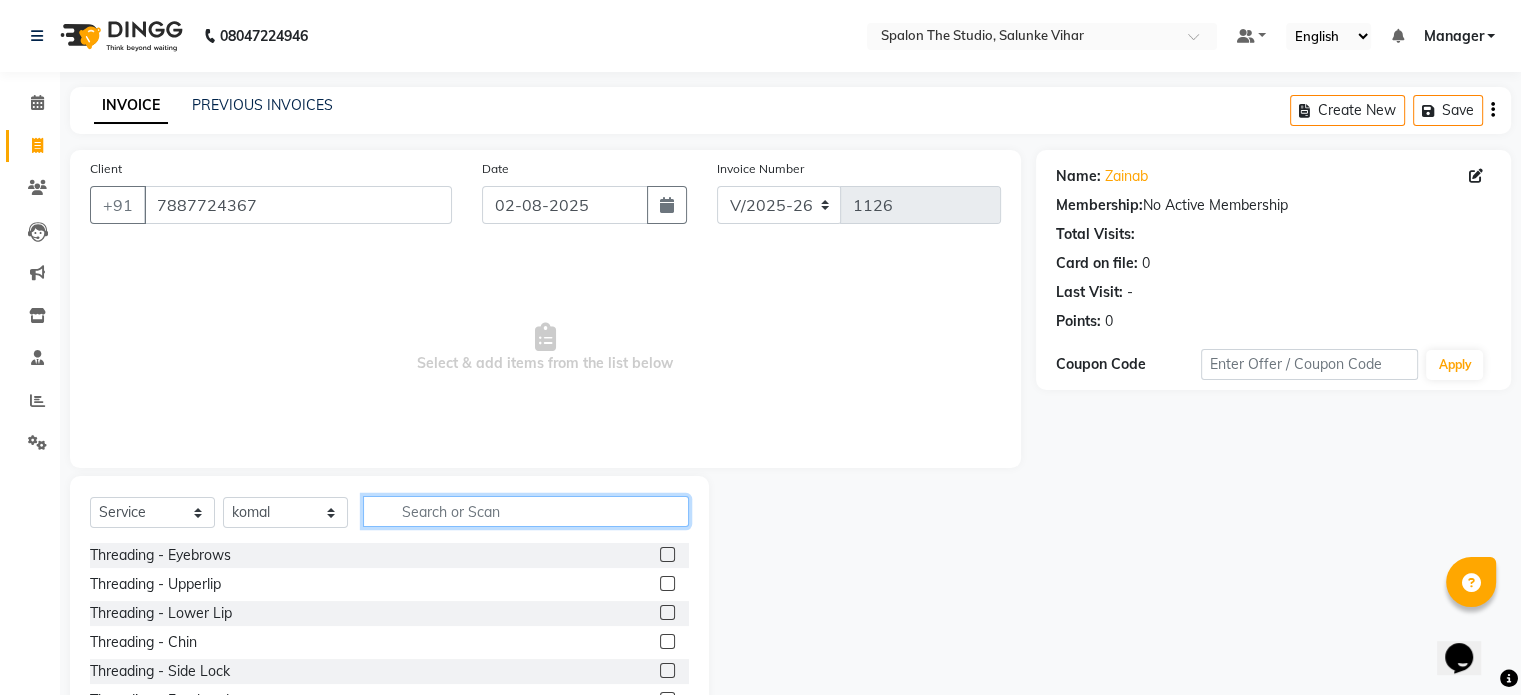 click 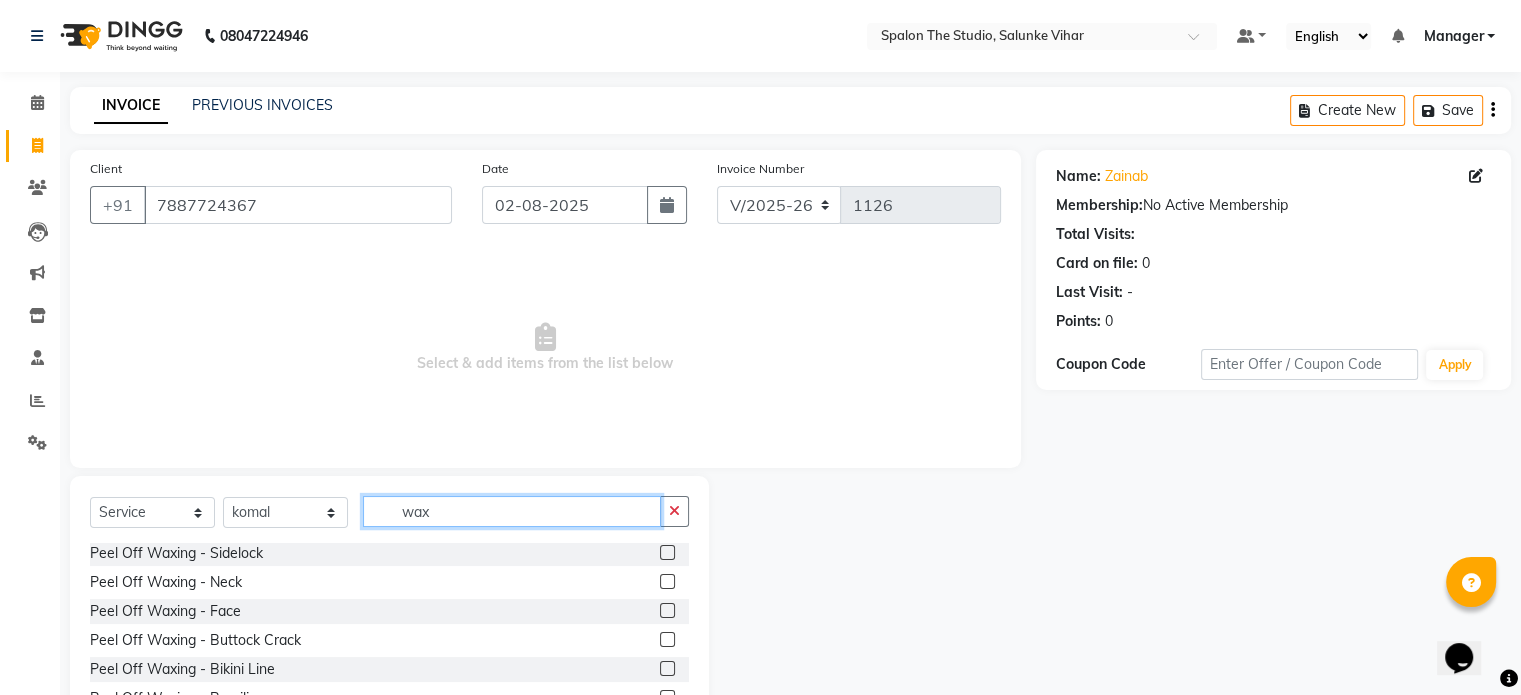 scroll, scrollTop: 1220, scrollLeft: 0, axis: vertical 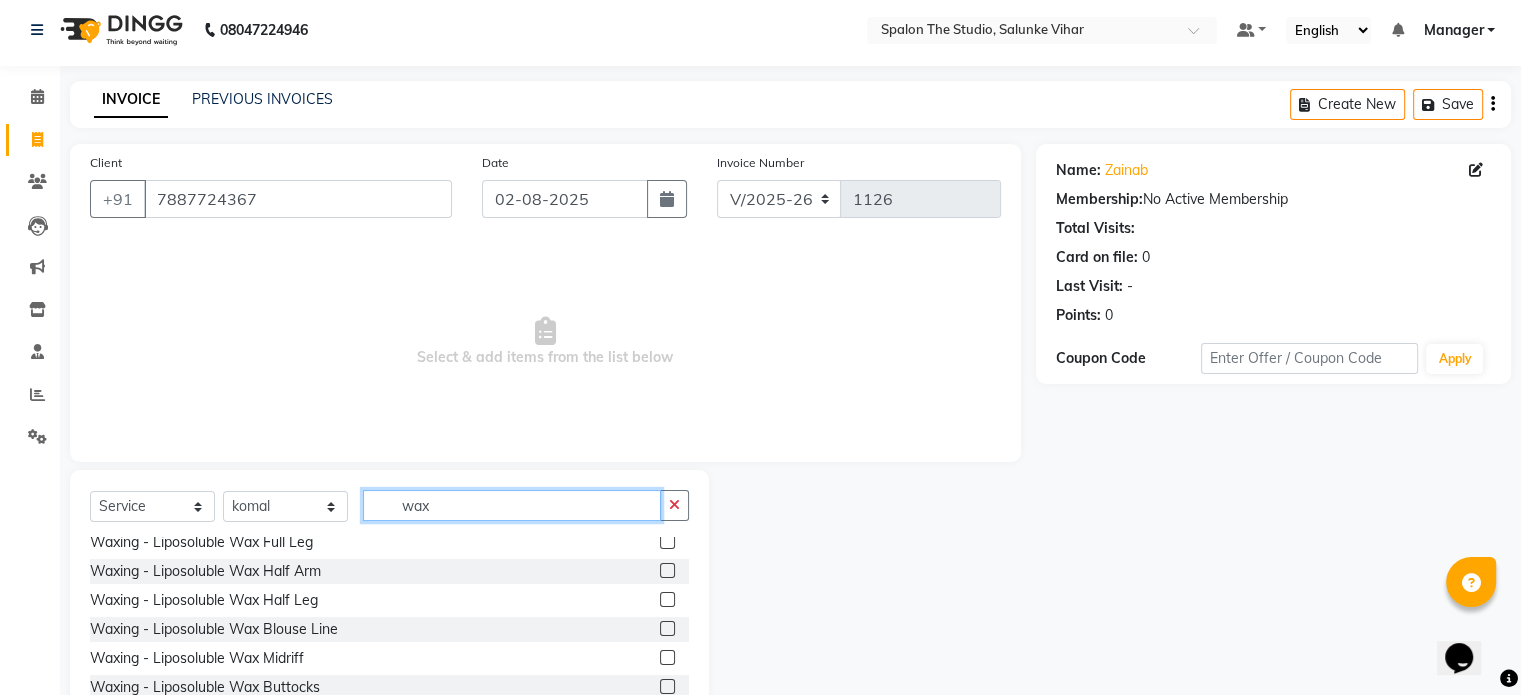 type on "wax" 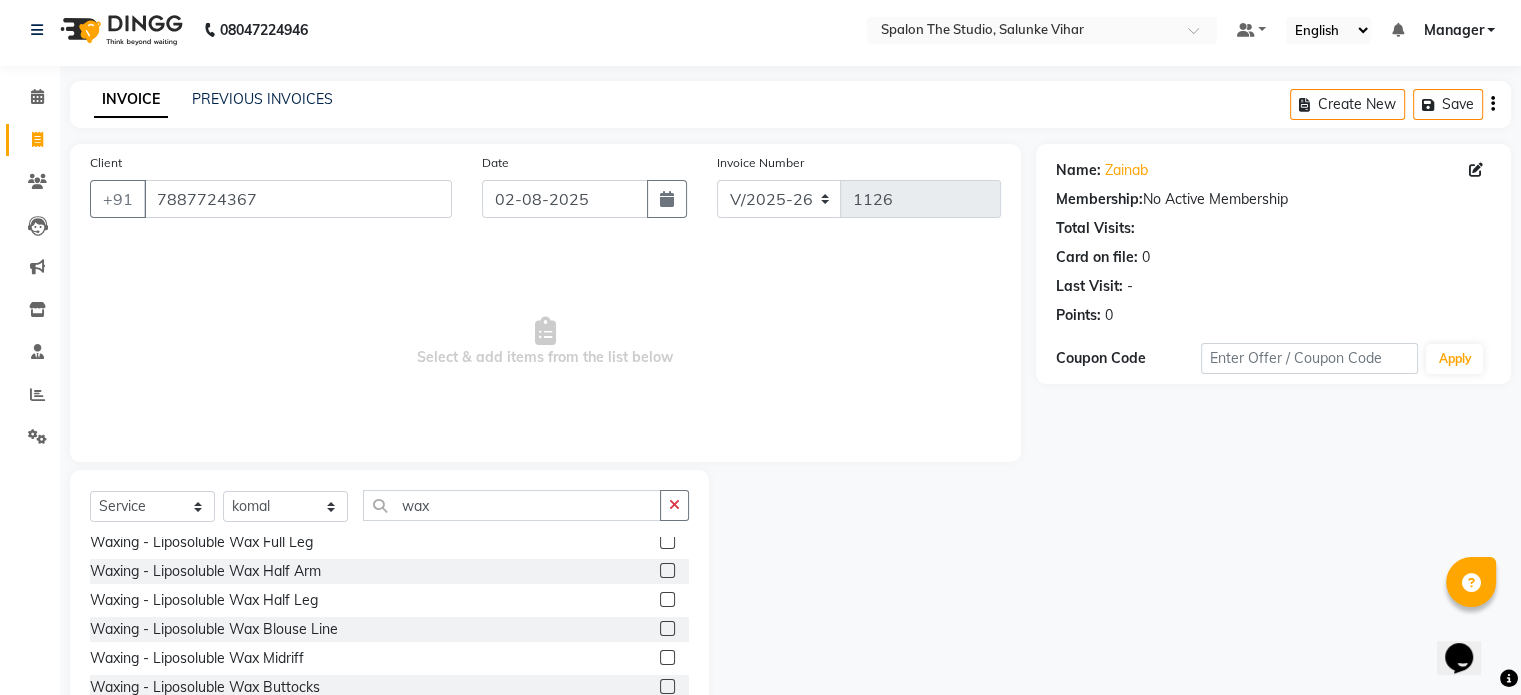 click 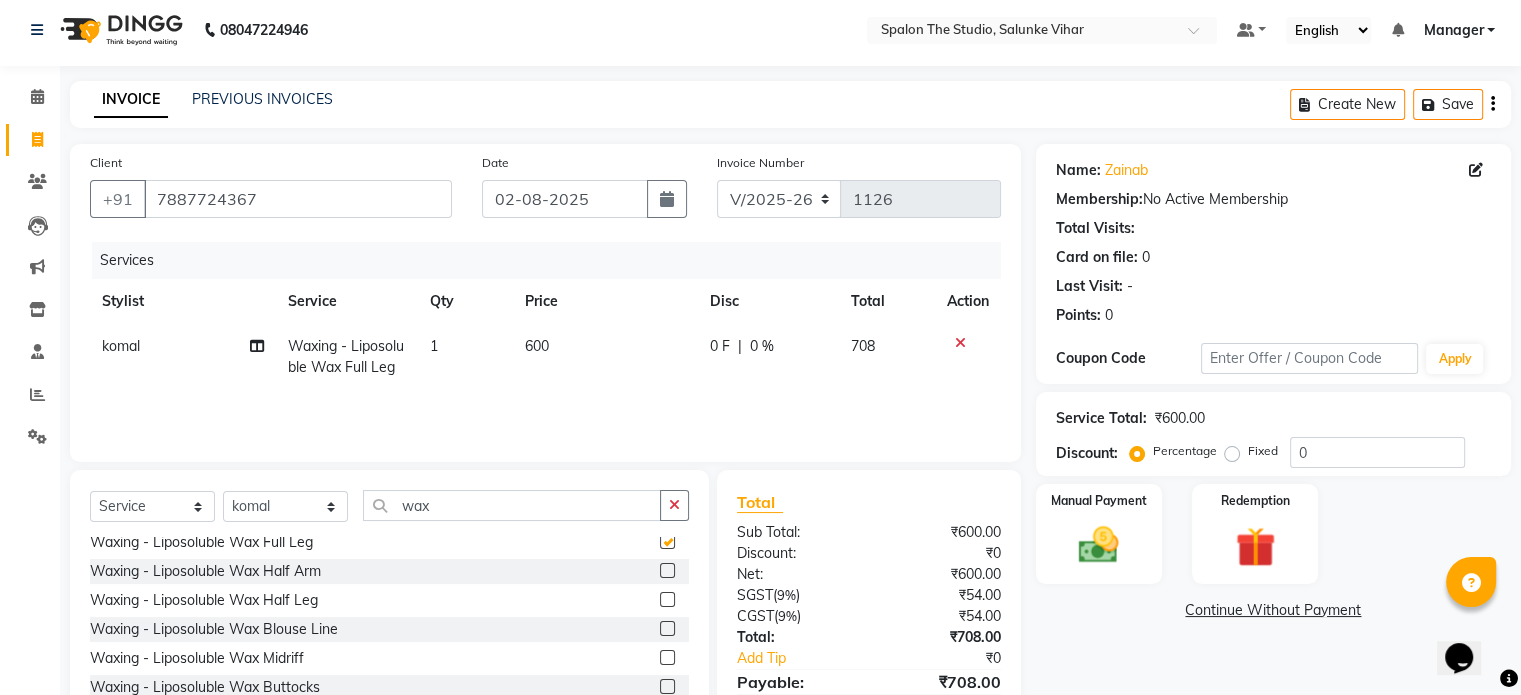 checkbox on "false" 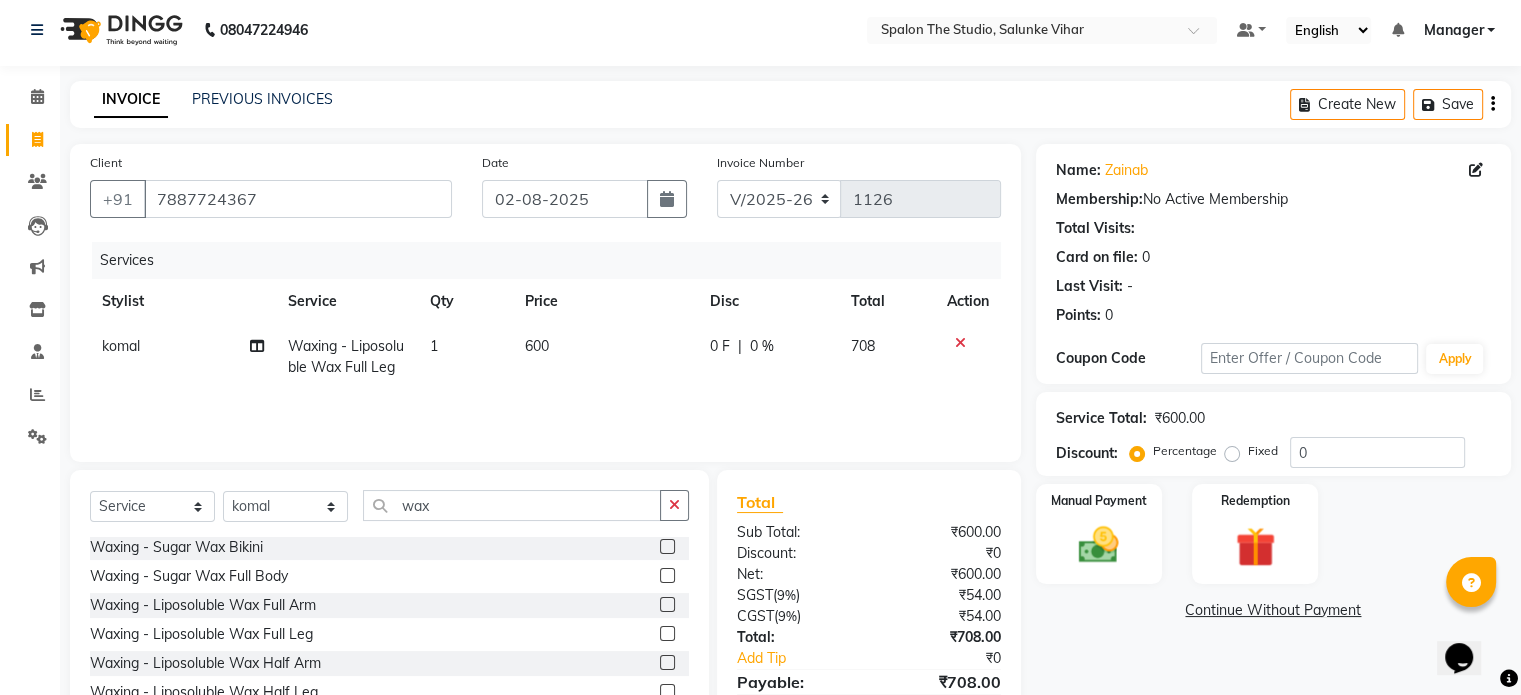 scroll, scrollTop: 400, scrollLeft: 0, axis: vertical 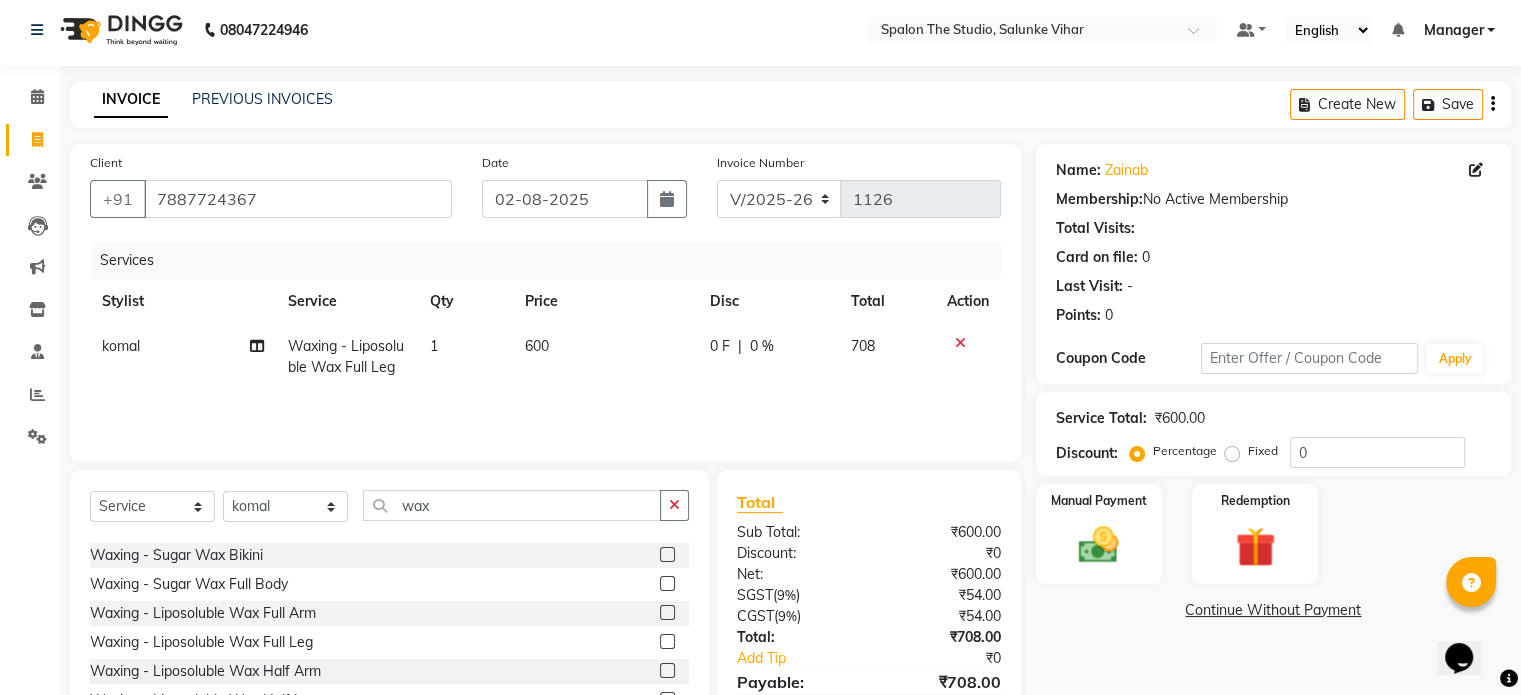 click on "Waxing - Liposoluble Wax Full Arm" 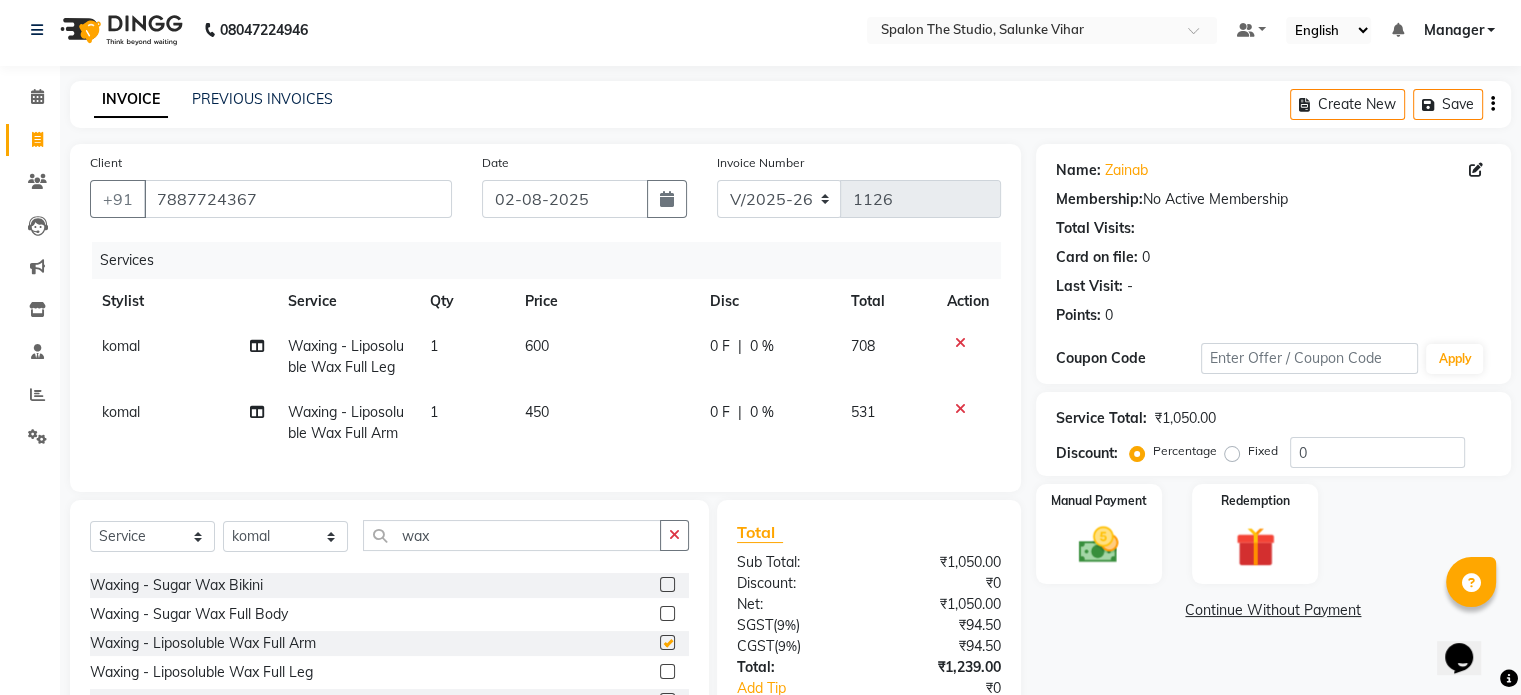 checkbox on "false" 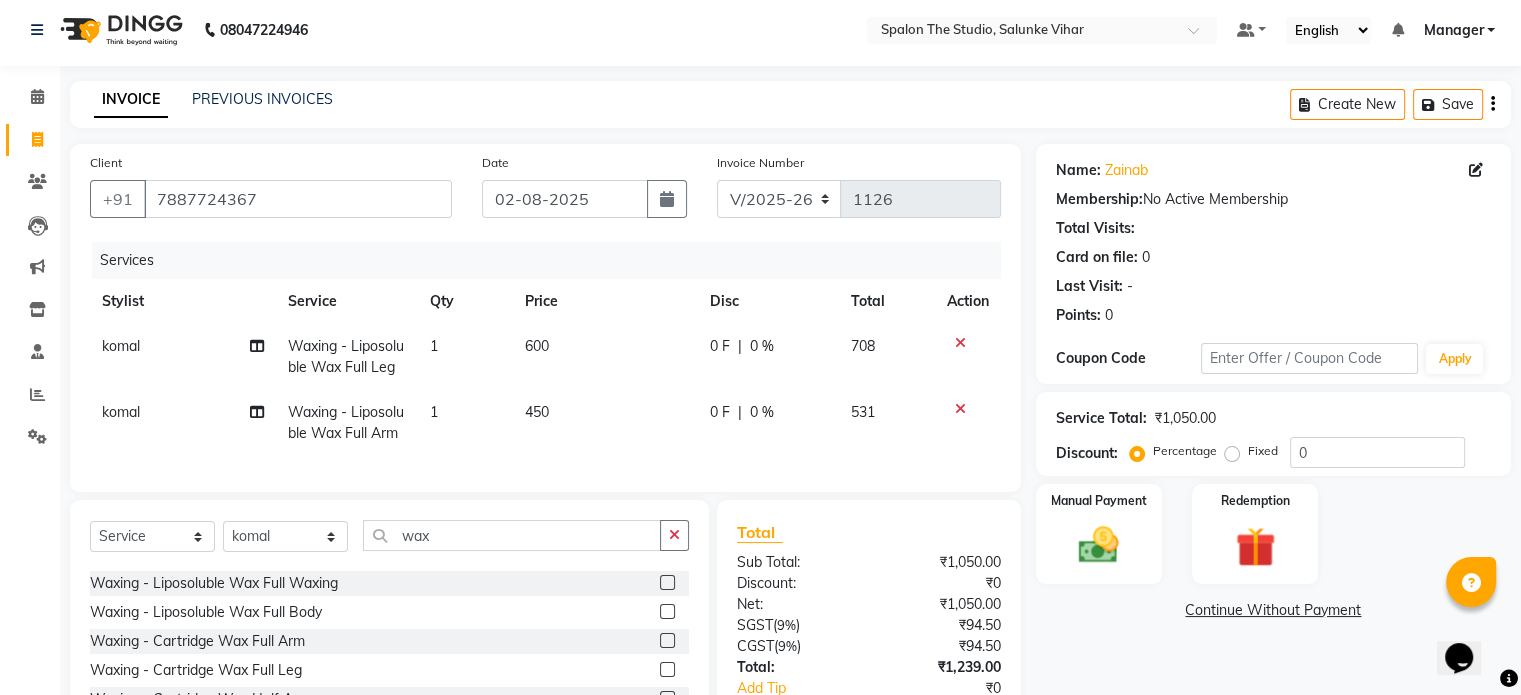 scroll, scrollTop: 700, scrollLeft: 0, axis: vertical 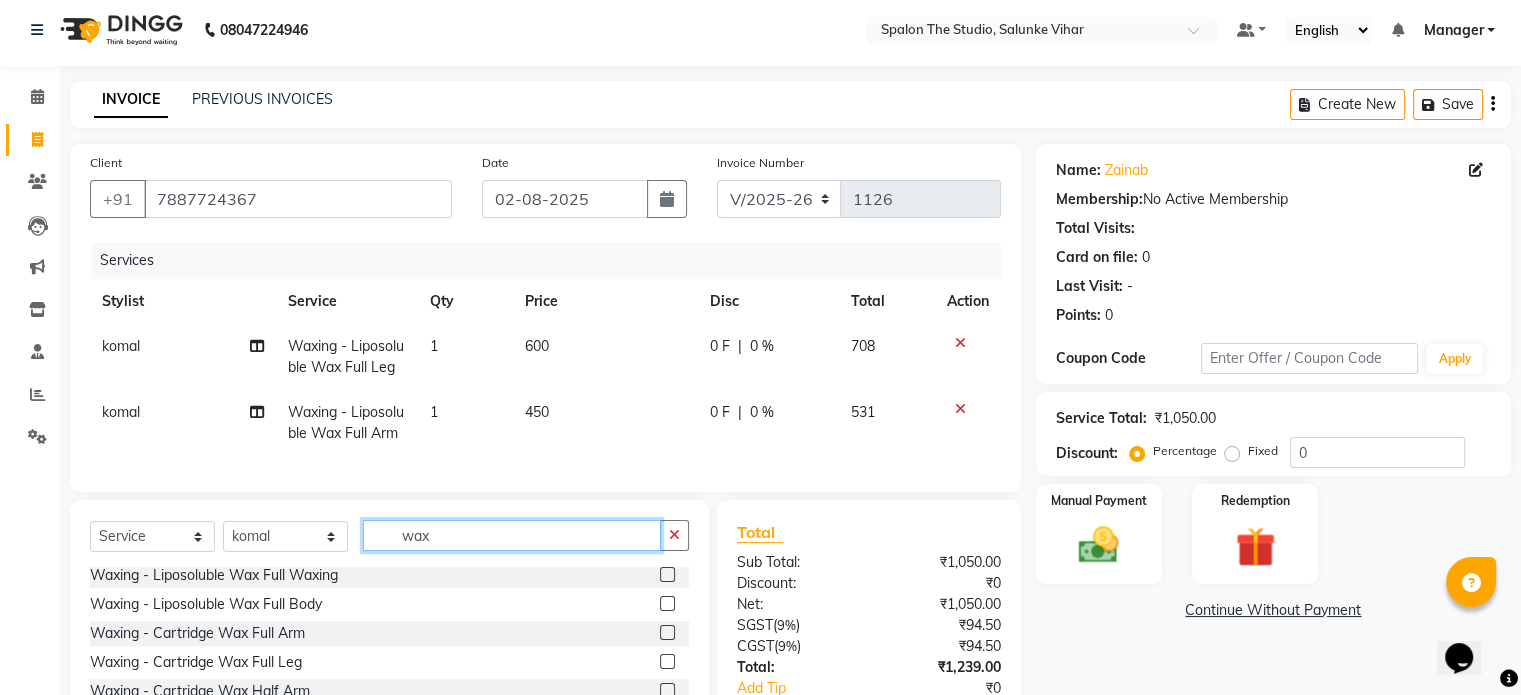 click on "wax" 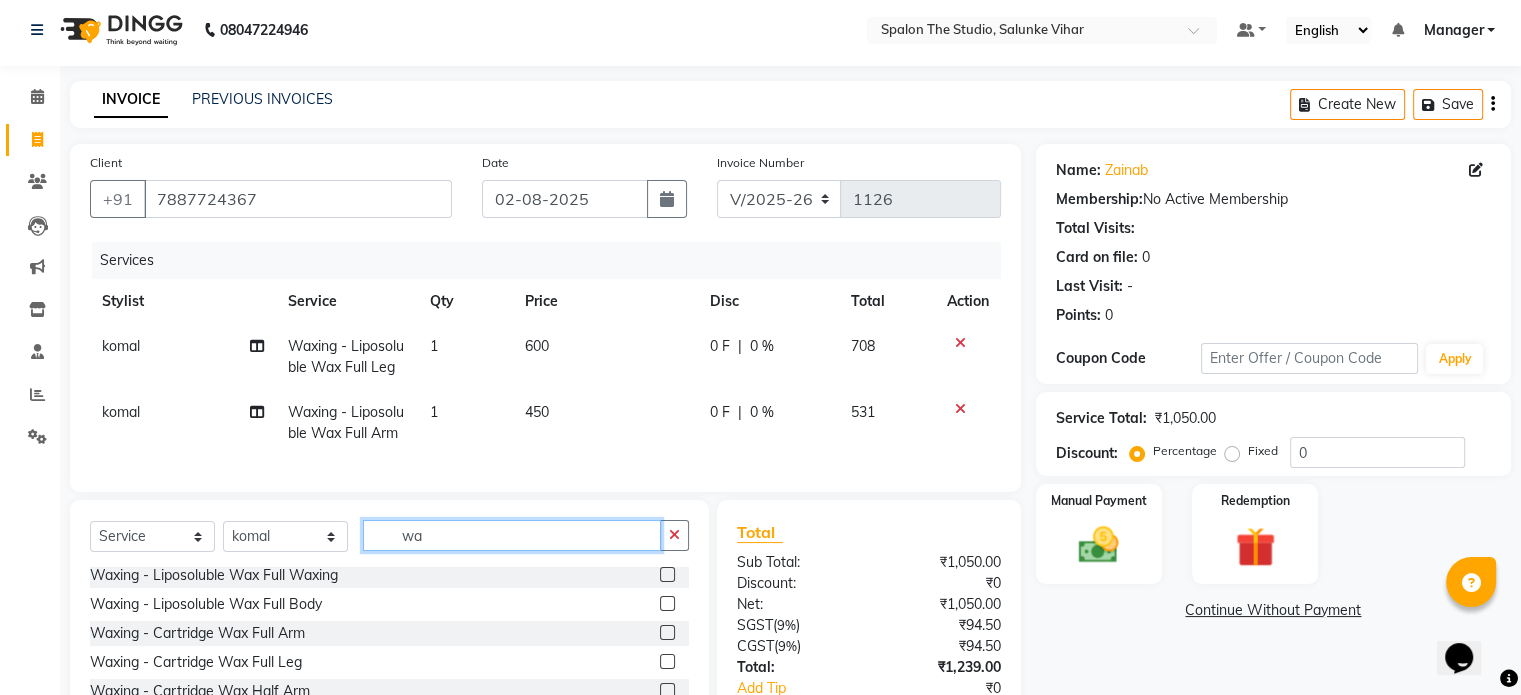 type on "w" 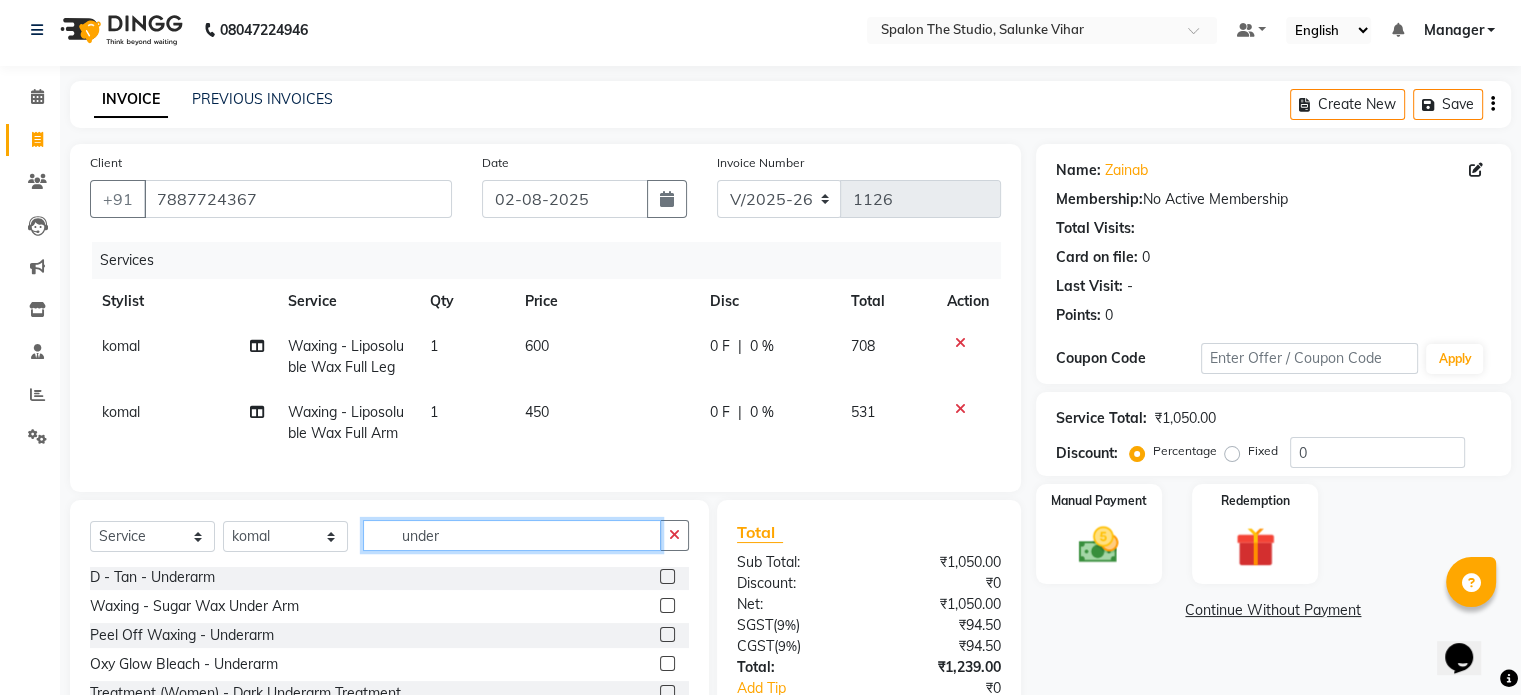 scroll, scrollTop: 3, scrollLeft: 0, axis: vertical 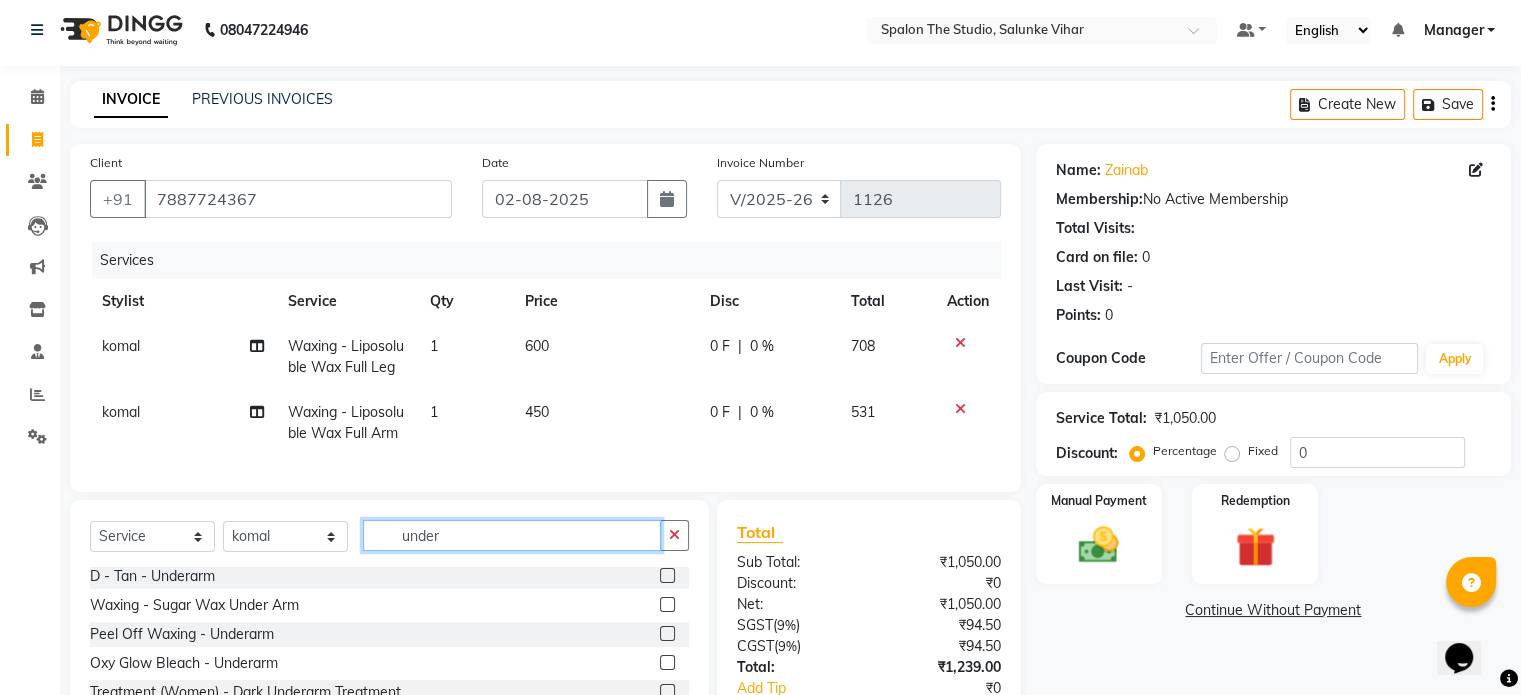 type on "under" 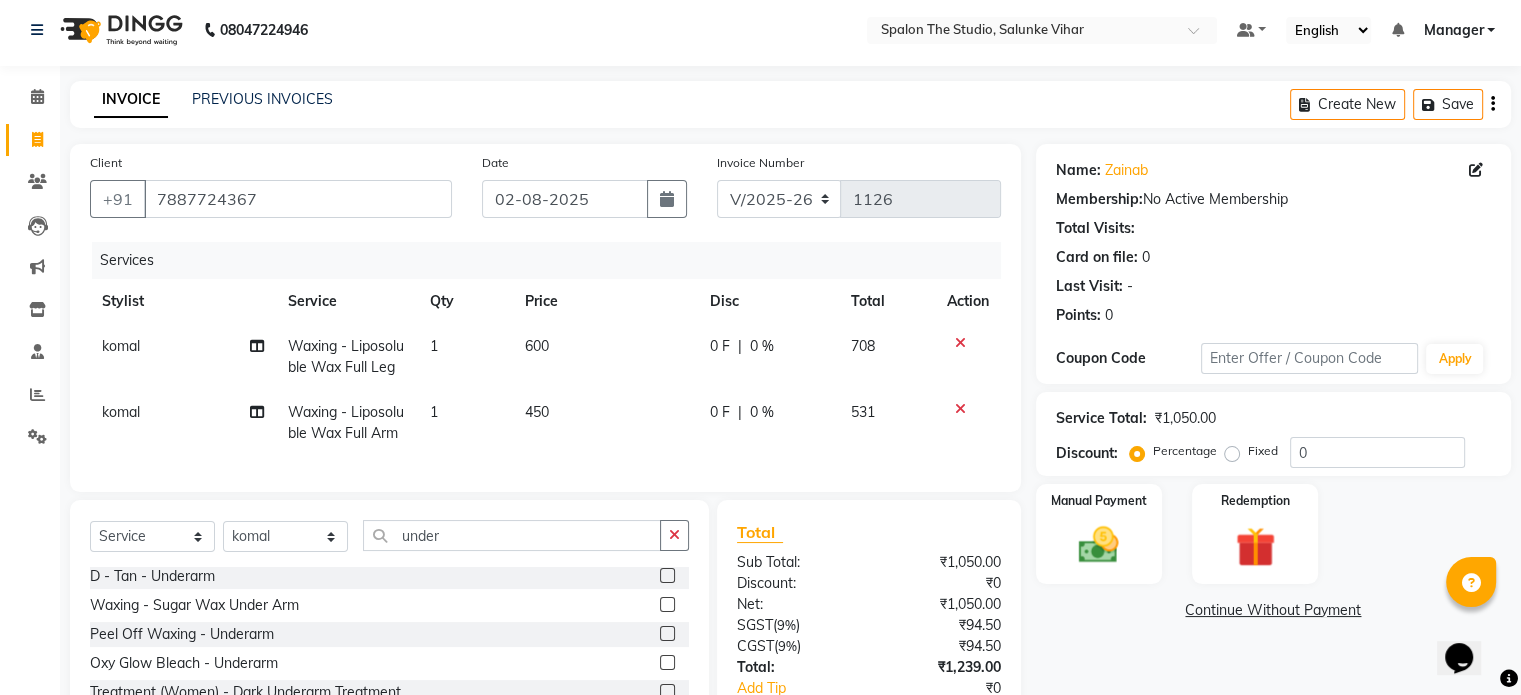 click 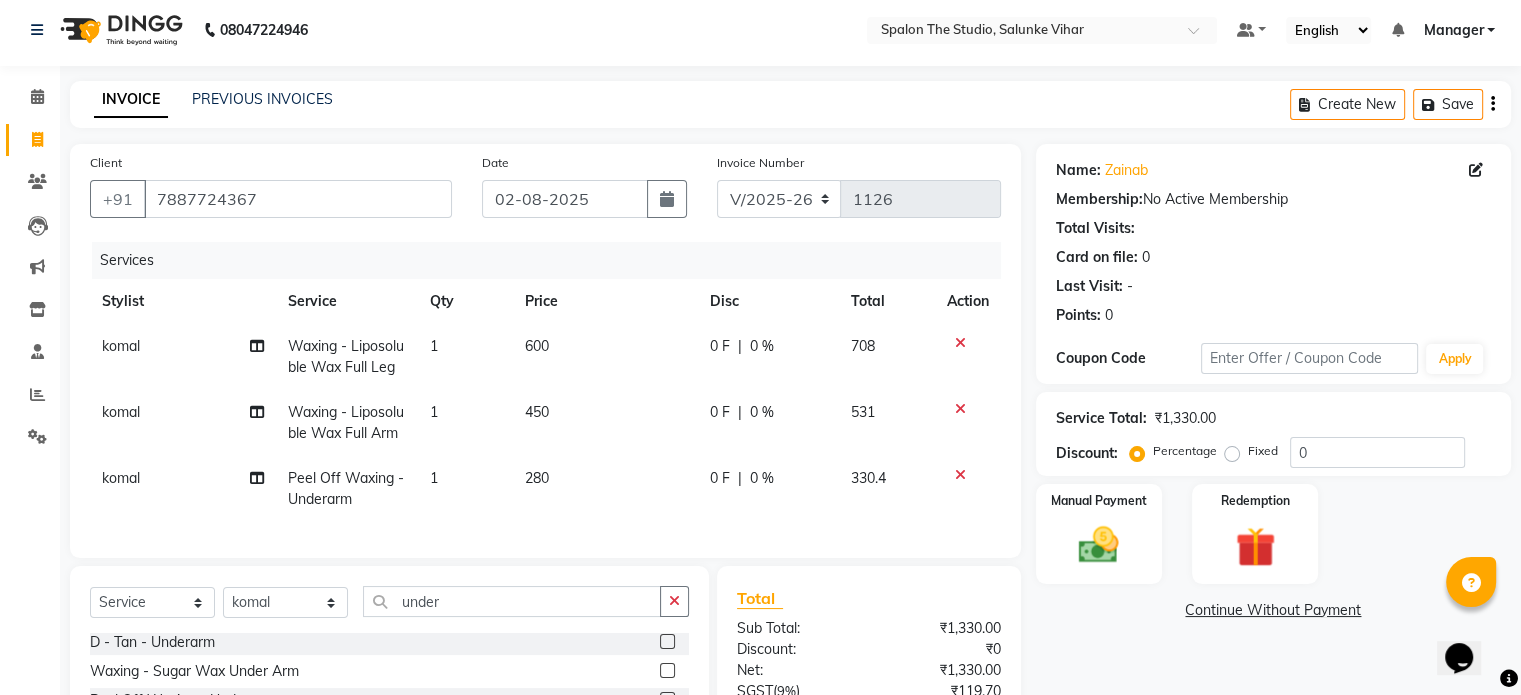 checkbox on "false" 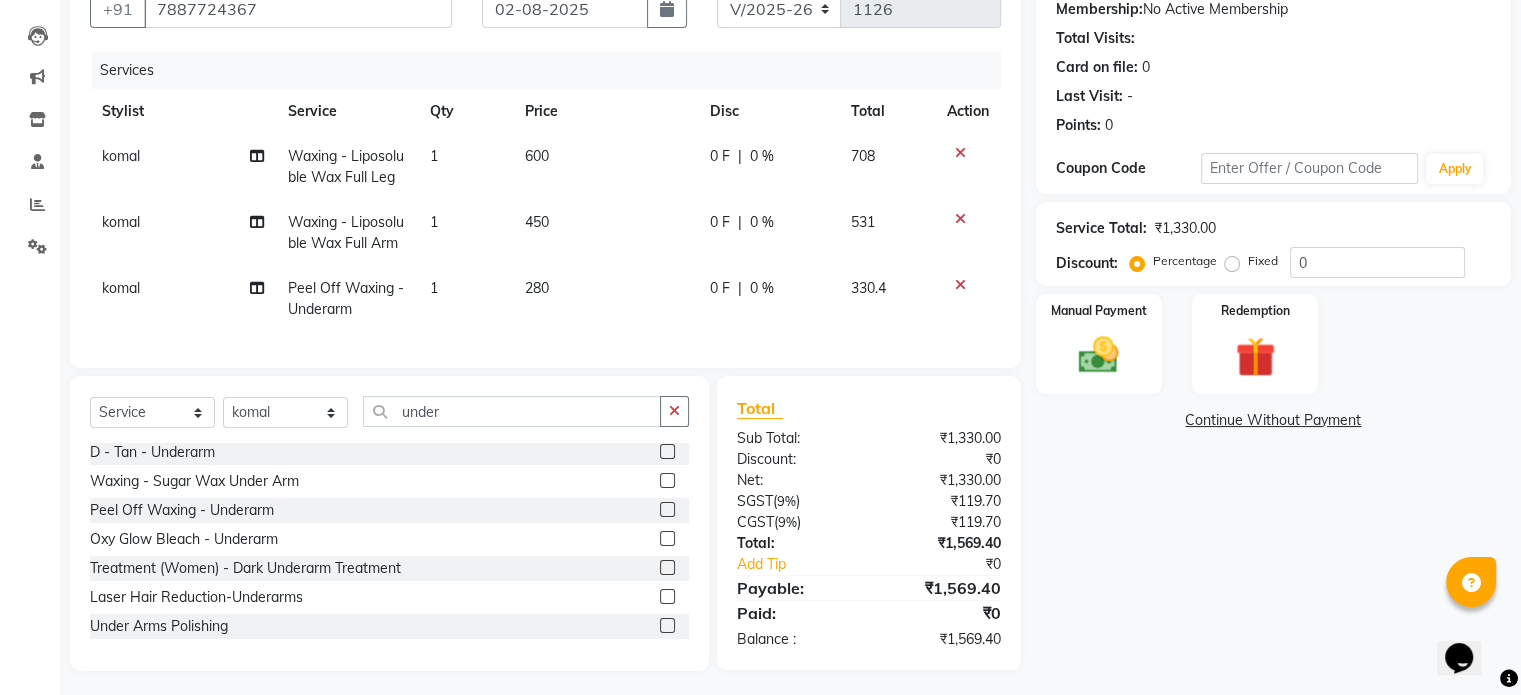 scroll, scrollTop: 217, scrollLeft: 0, axis: vertical 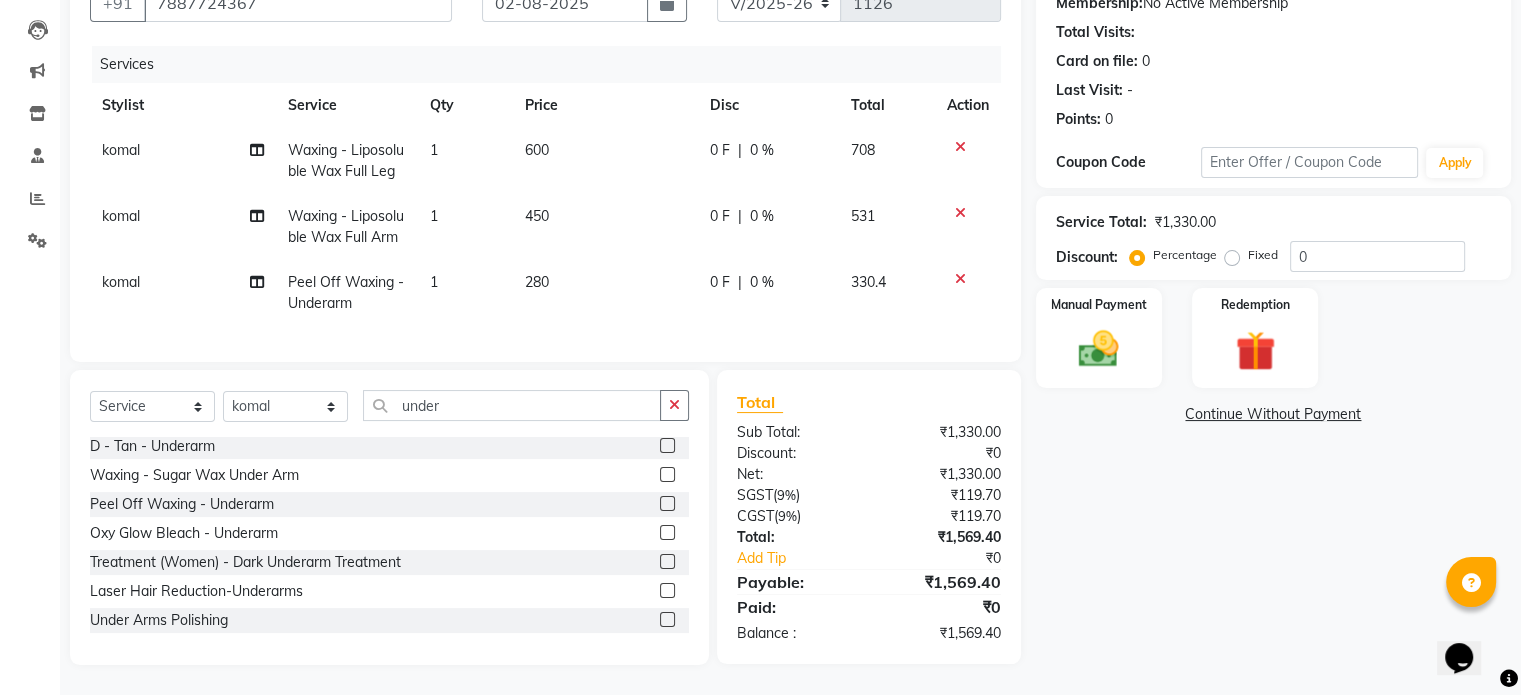 click on "600" 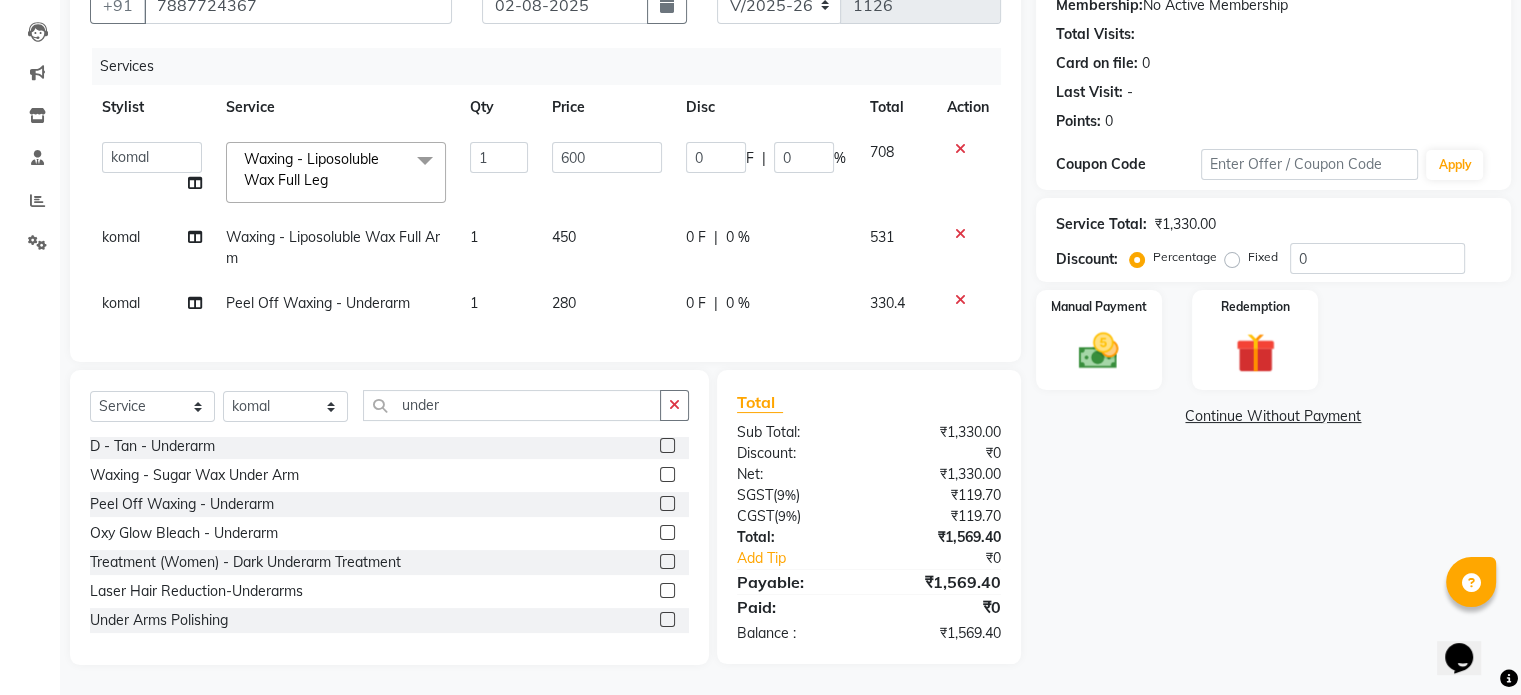 scroll, scrollTop: 215, scrollLeft: 0, axis: vertical 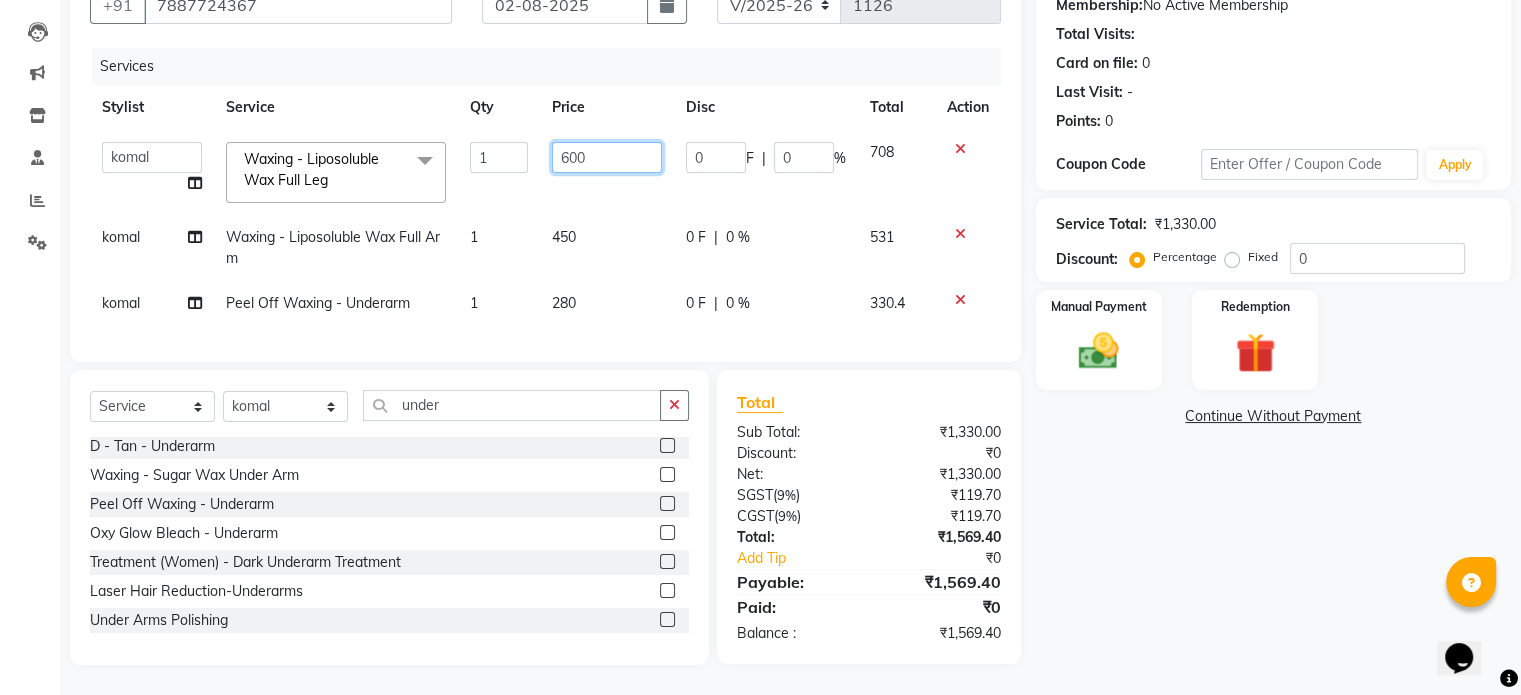 click on "600" 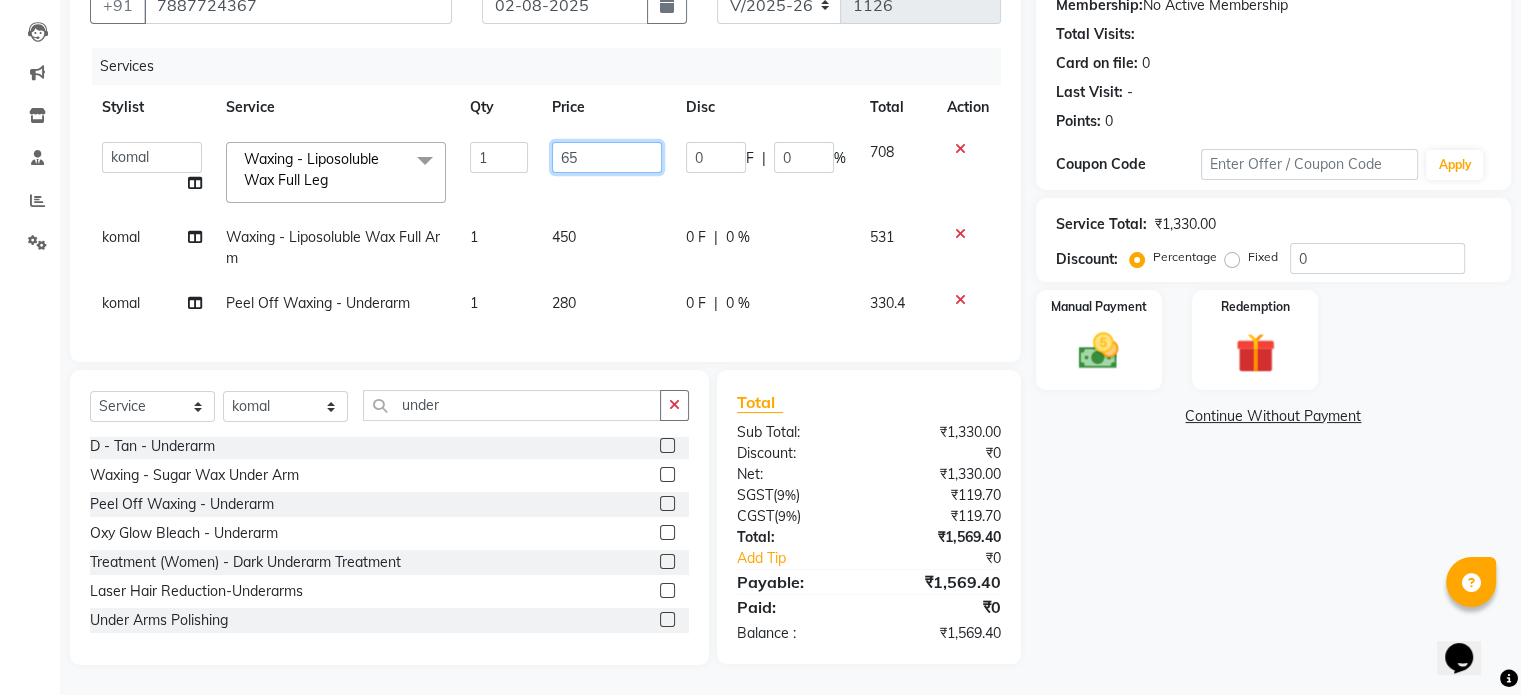 type on "650" 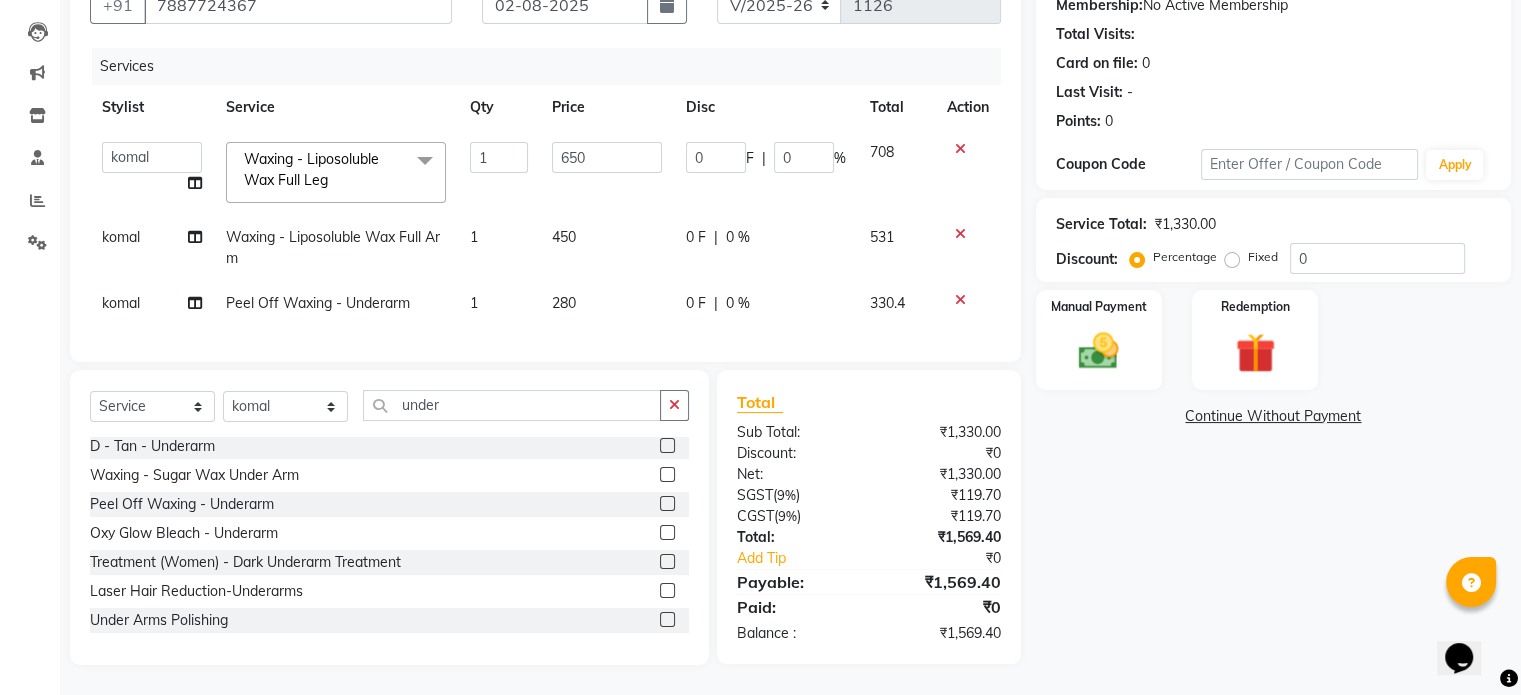 click on "450" 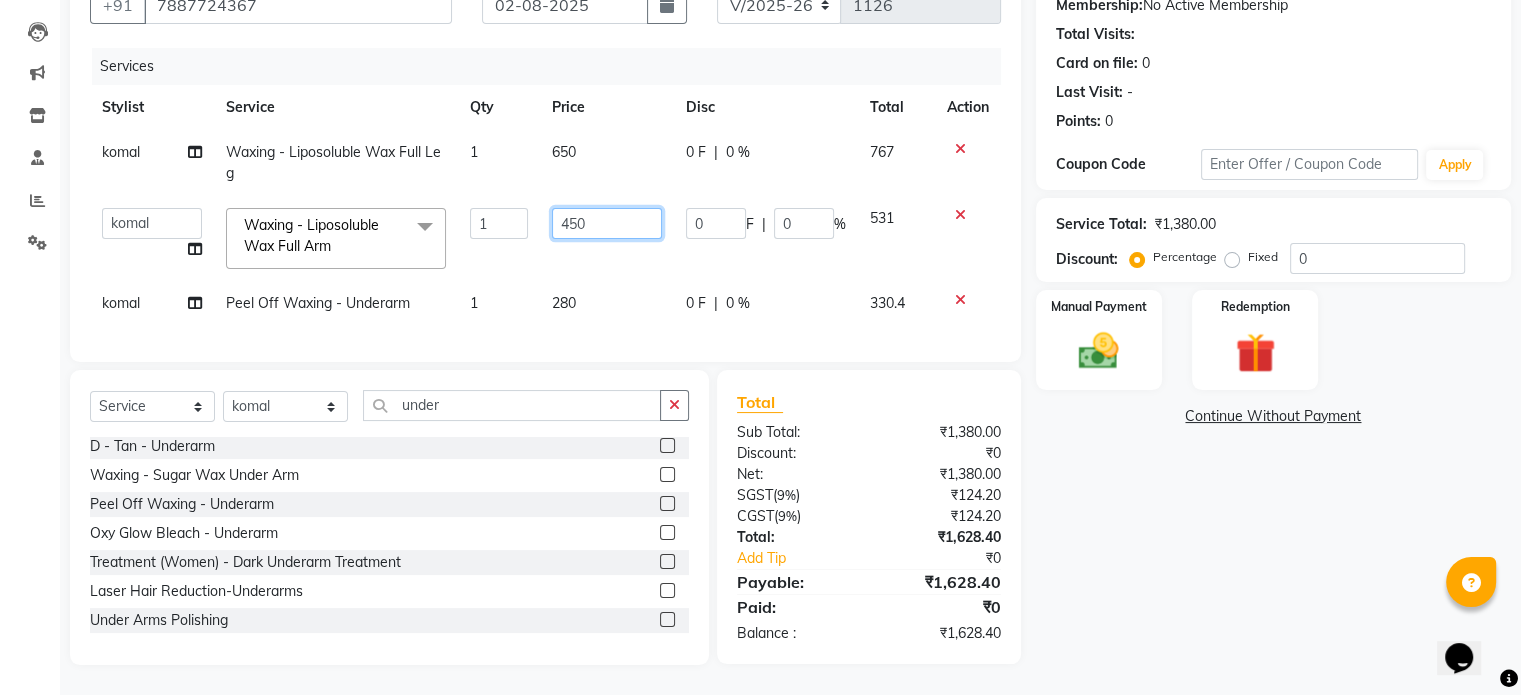 click on "450" 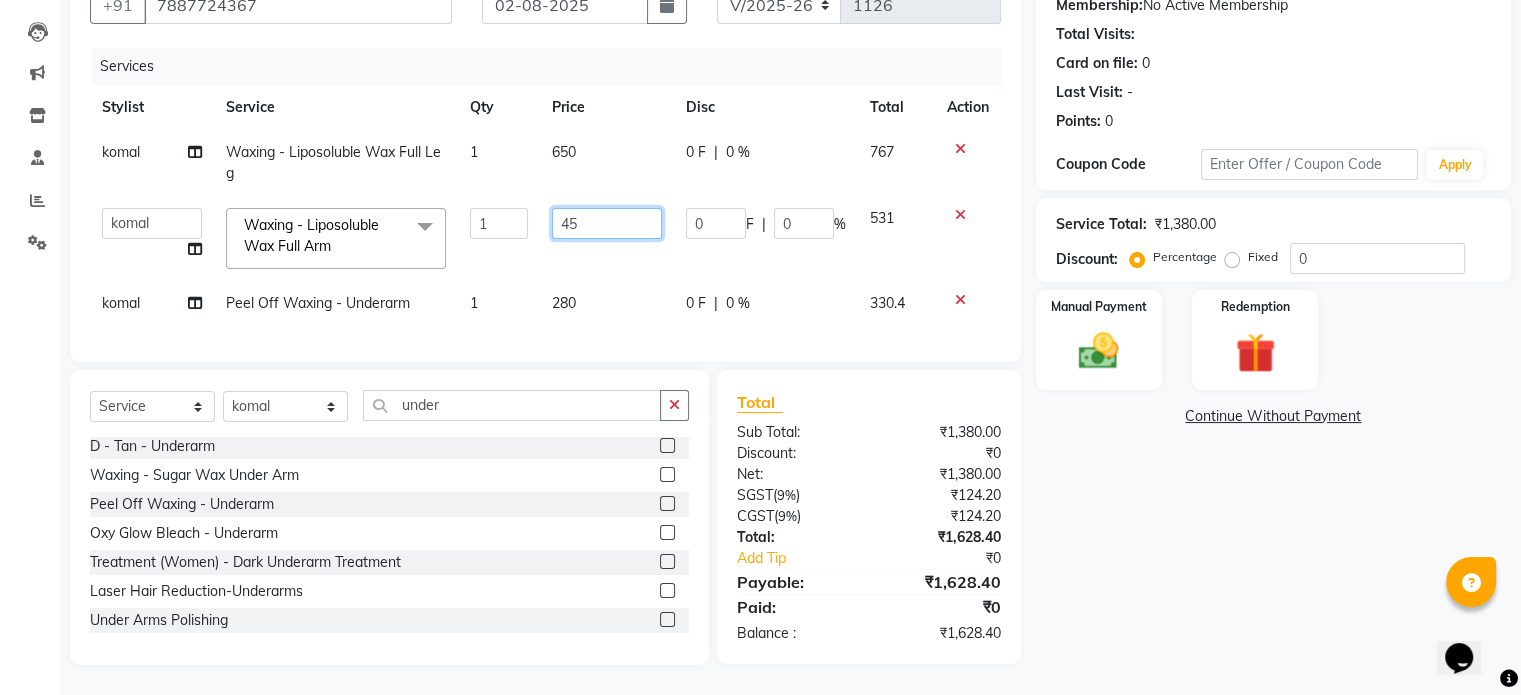 type on "4" 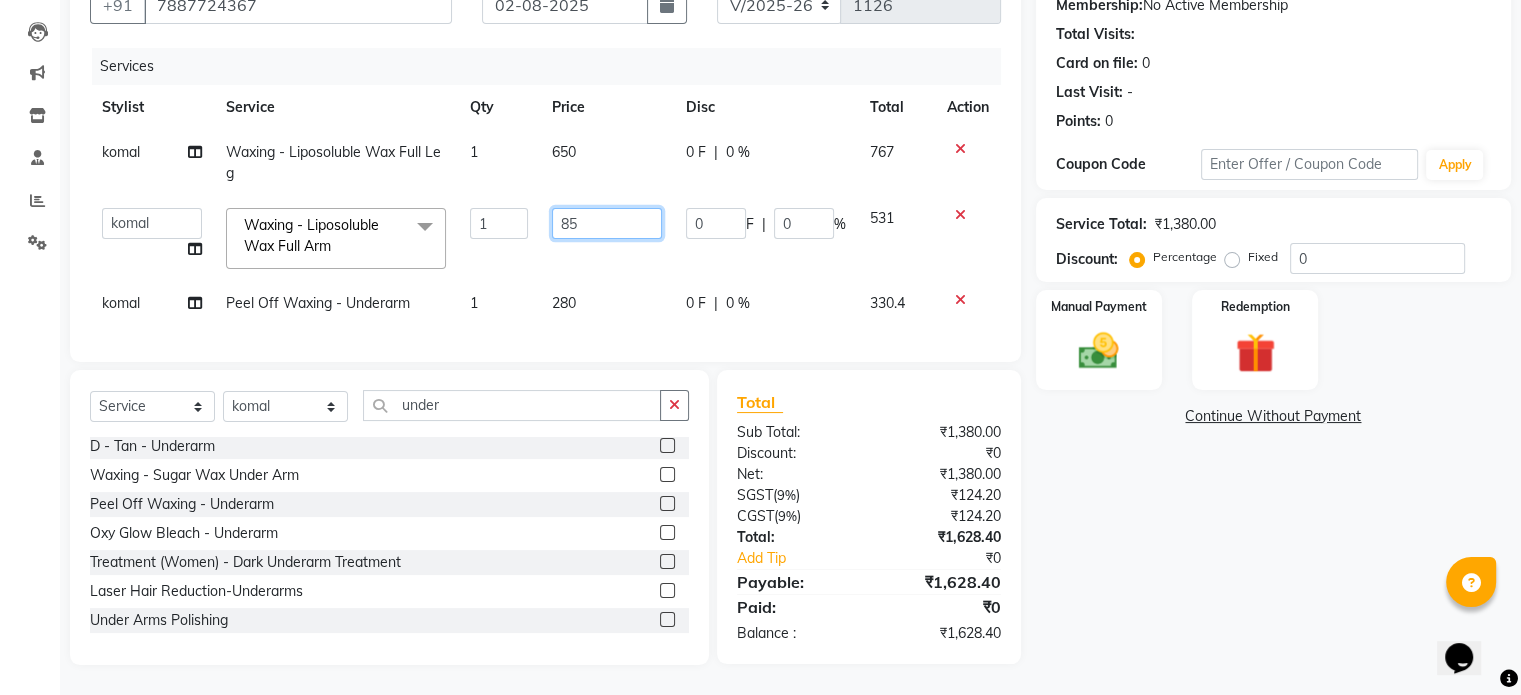 type on "850" 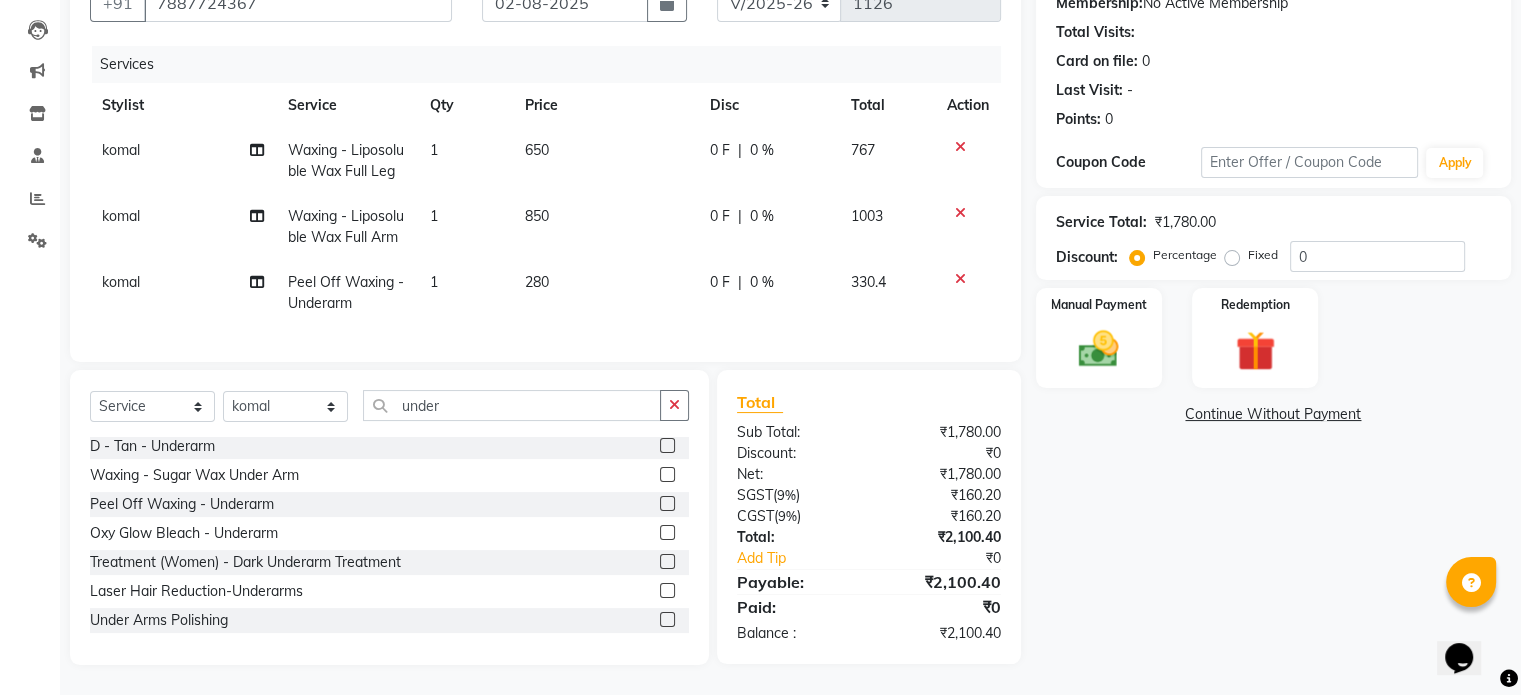 click on "komal  Waxing - Liposoluble Wax Full Leg 1 650 0 F | 0 % 767 komal  Waxing - Liposoluble Wax Full Arm 1 850 0 F | 0 % 1003 komal  Peel Off Waxing - Underarm 1 280 0 F | 0 % 330.4" 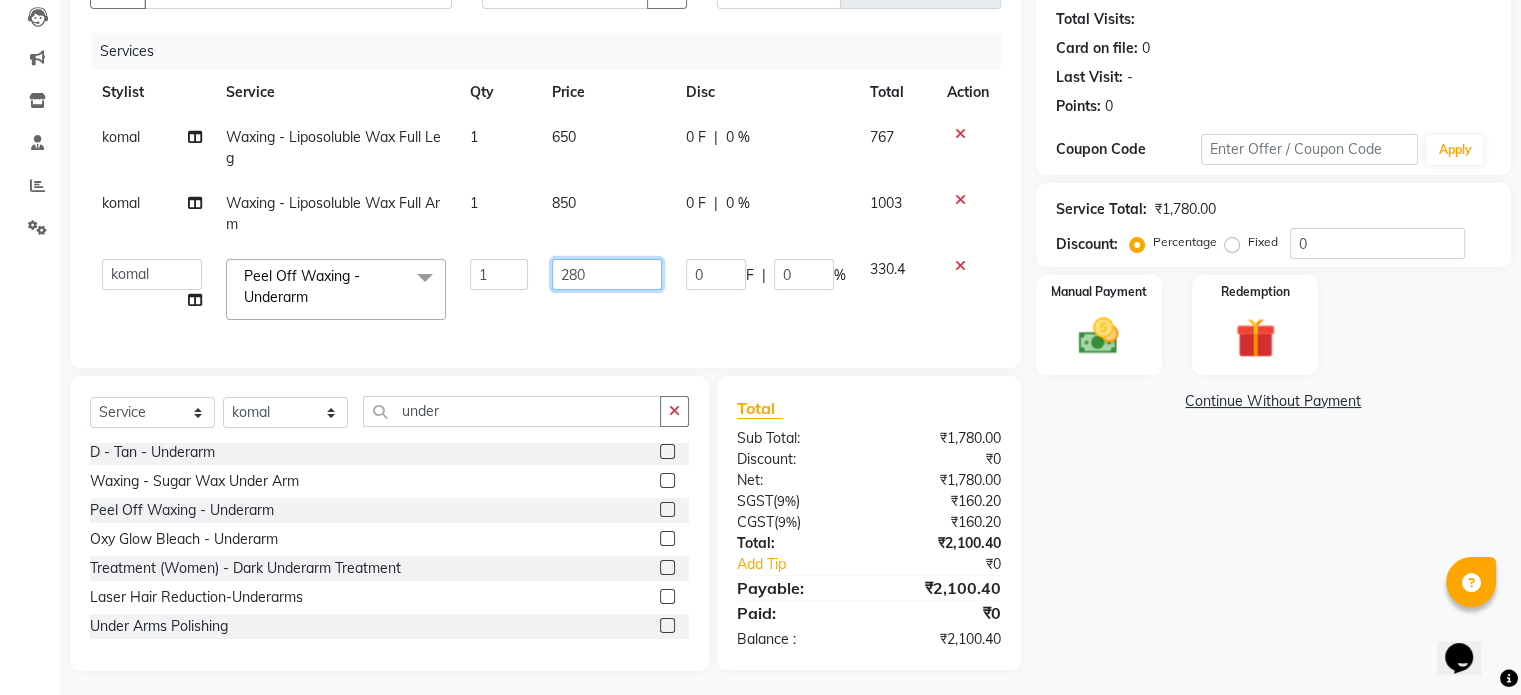 click on "280" 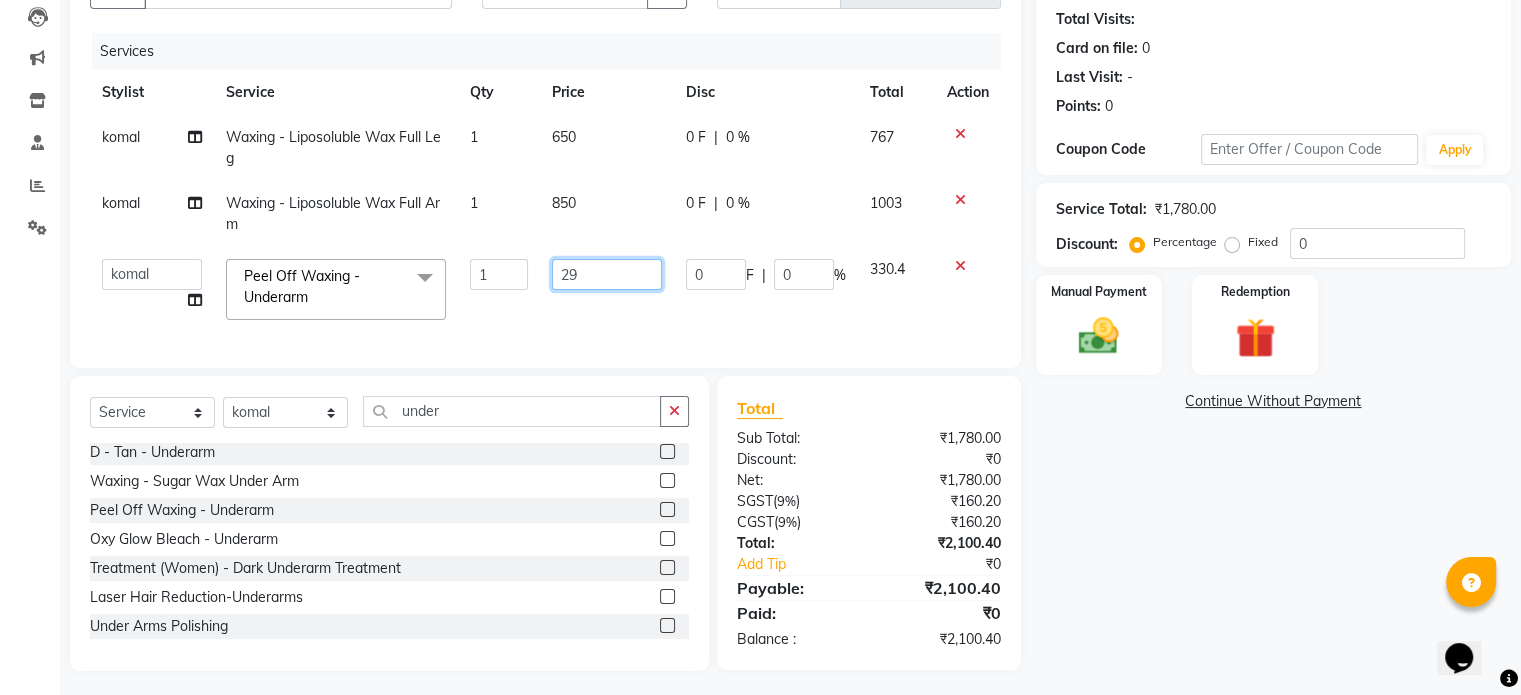 type on "290" 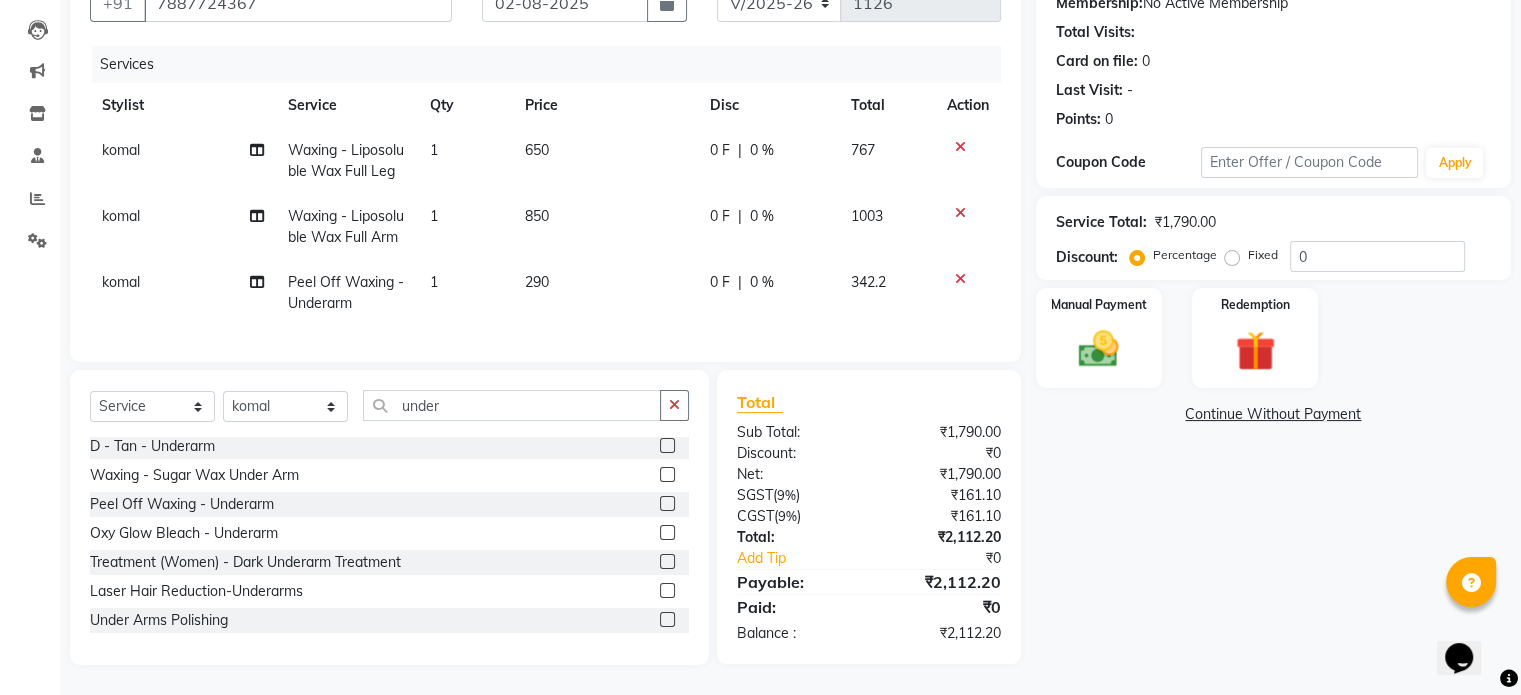 click on "Services Stylist Service Qty Price Disc Total Action komal  Waxing - Liposoluble Wax Full Leg 1 650 0 F | 0 % 767 komal  Waxing - Liposoluble Wax Full Arm 1 850 0 F | 0 % 1003 komal  Peel Off Waxing - Underarm 1 290 0 F | 0 % 342.2" 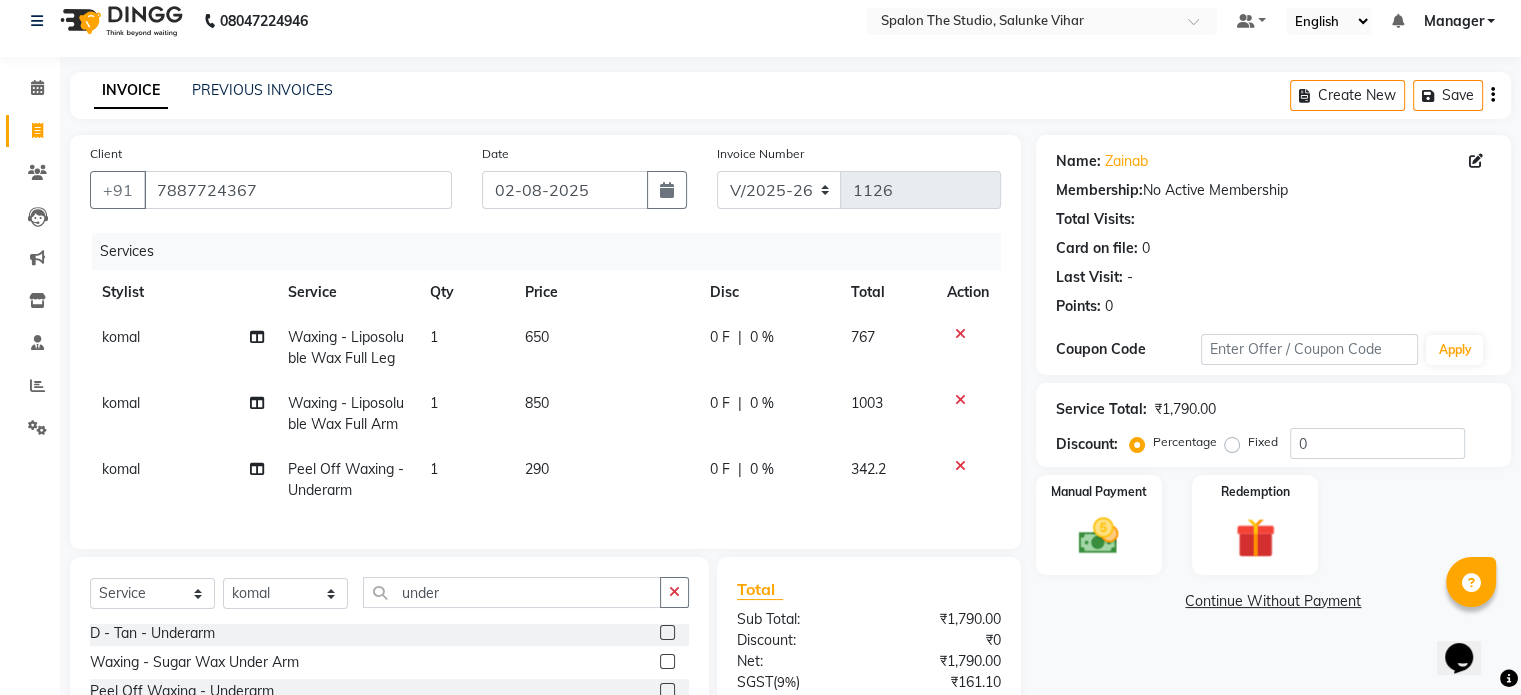 click 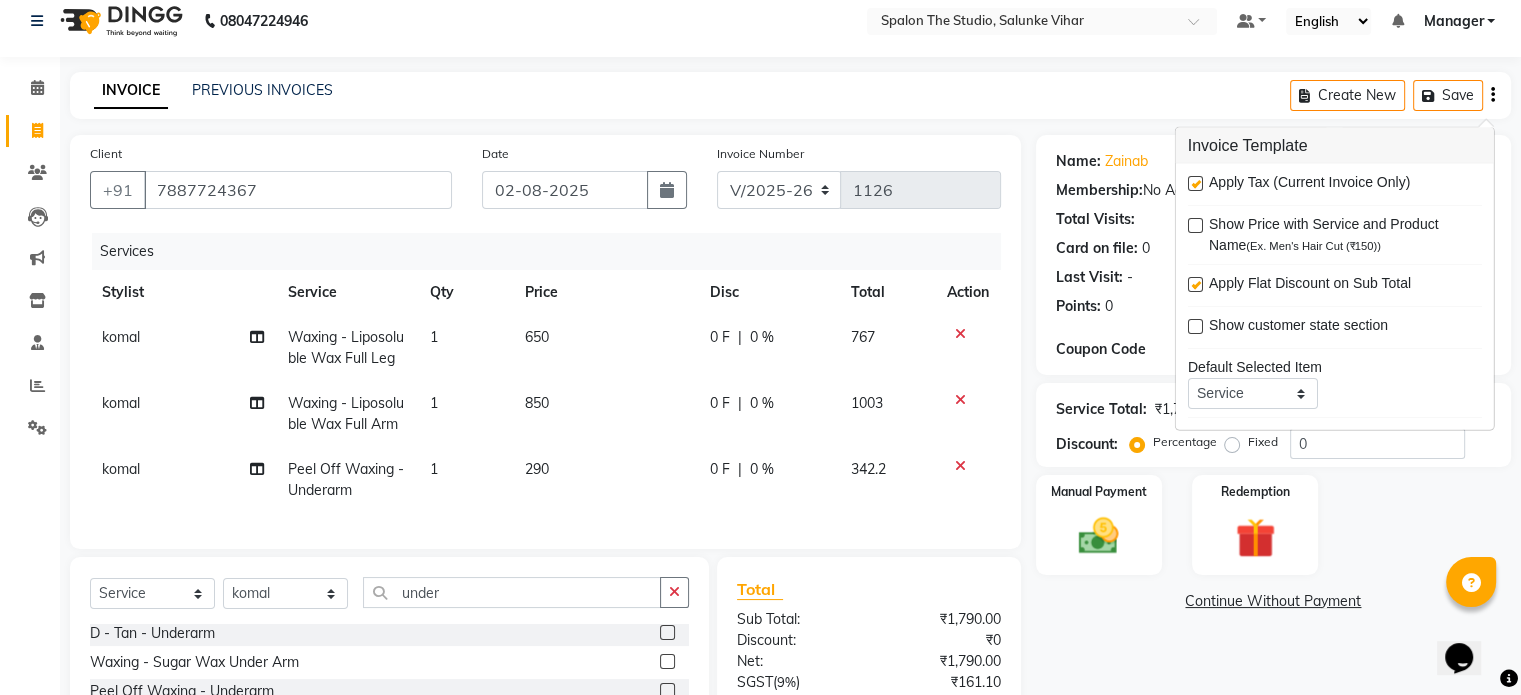 click at bounding box center [1195, 183] 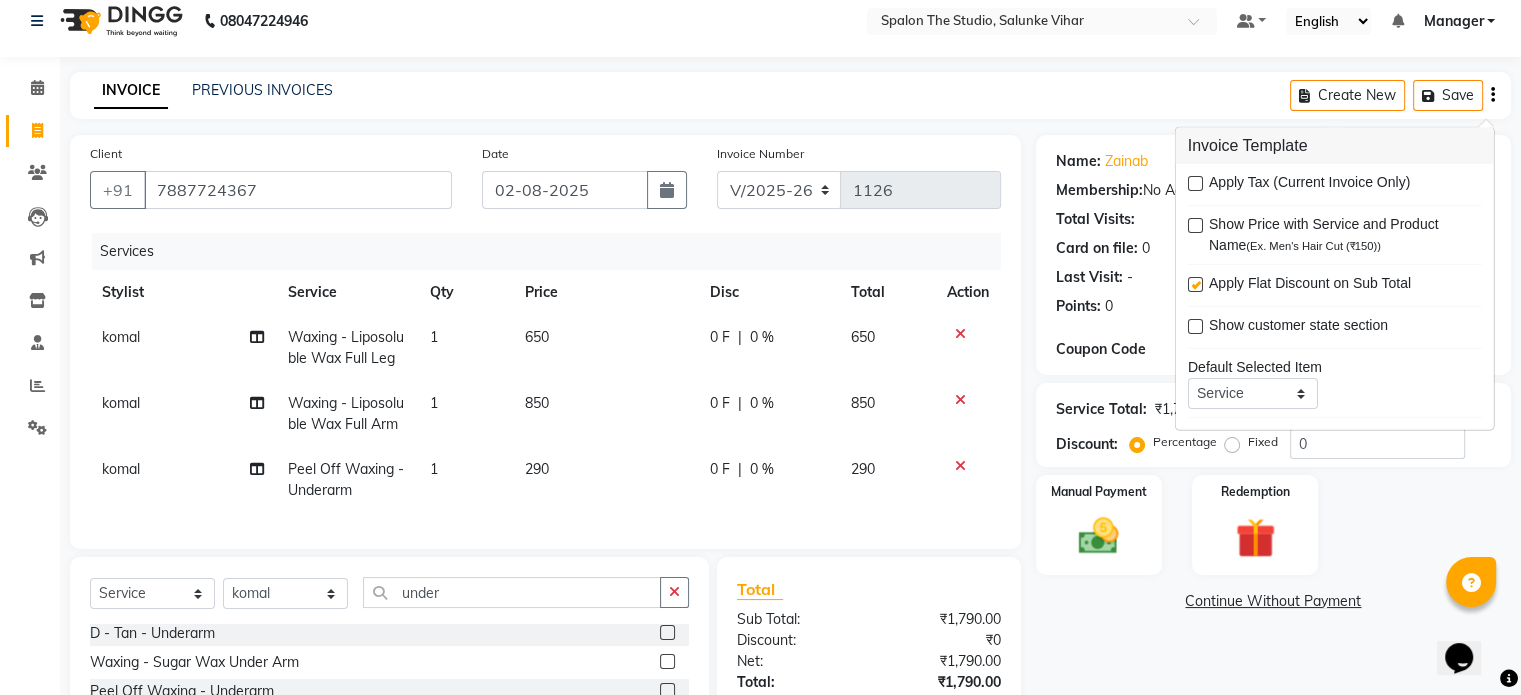 scroll, scrollTop: 217, scrollLeft: 0, axis: vertical 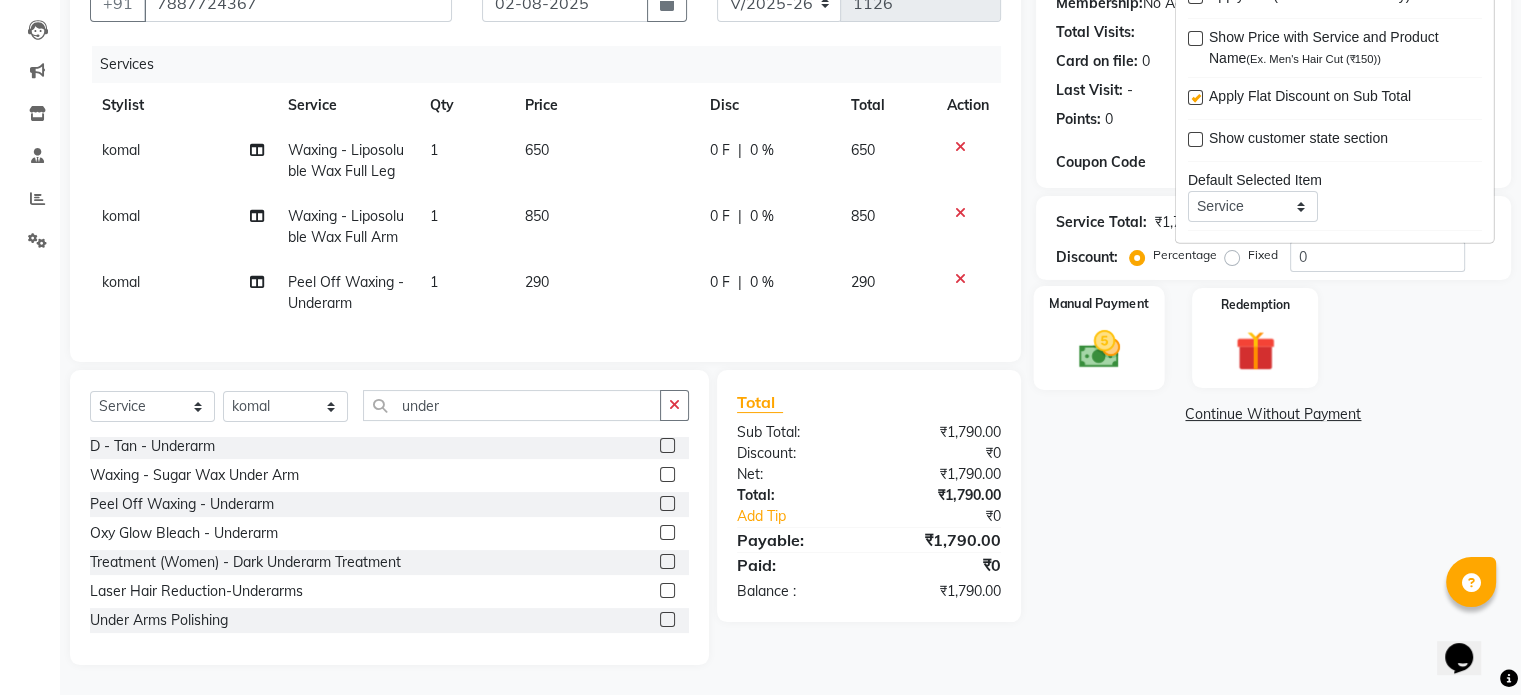 click 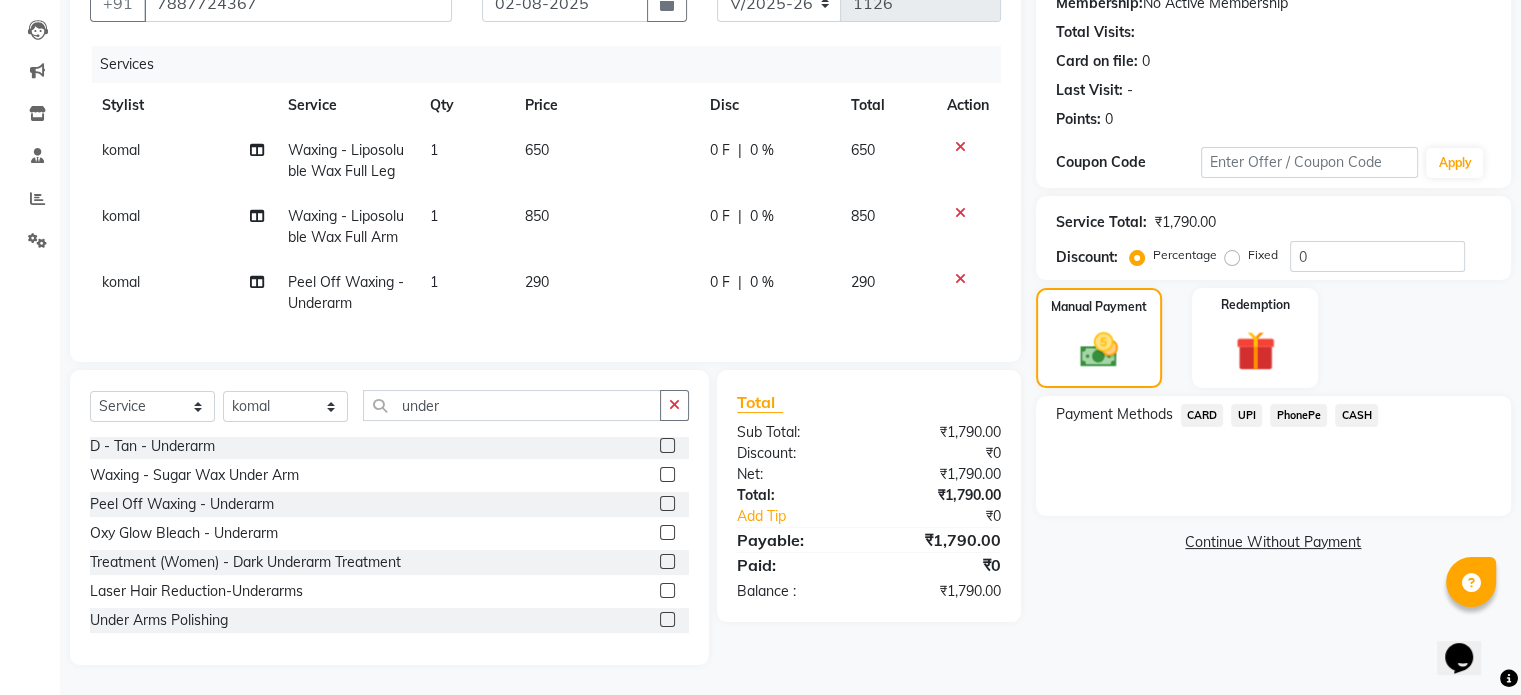 click on "UPI" 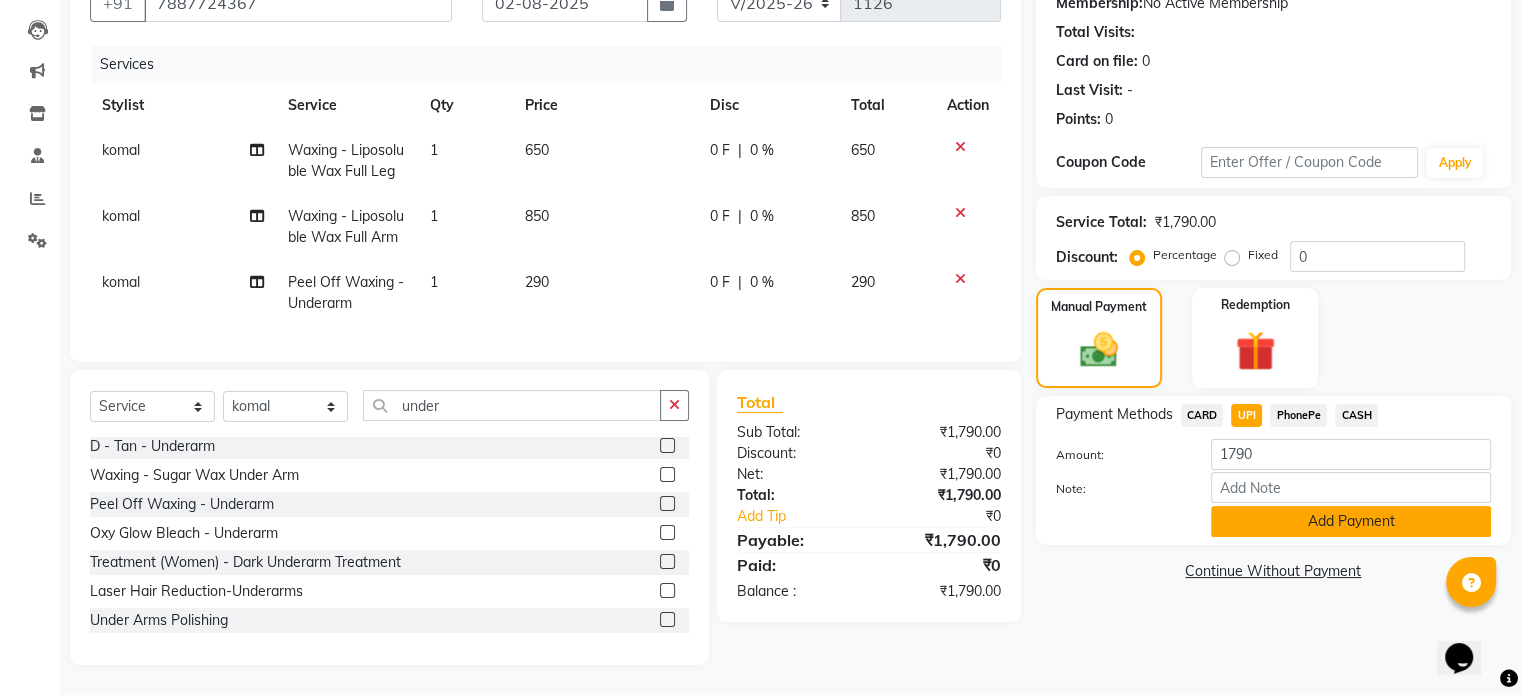 click on "Add Payment" 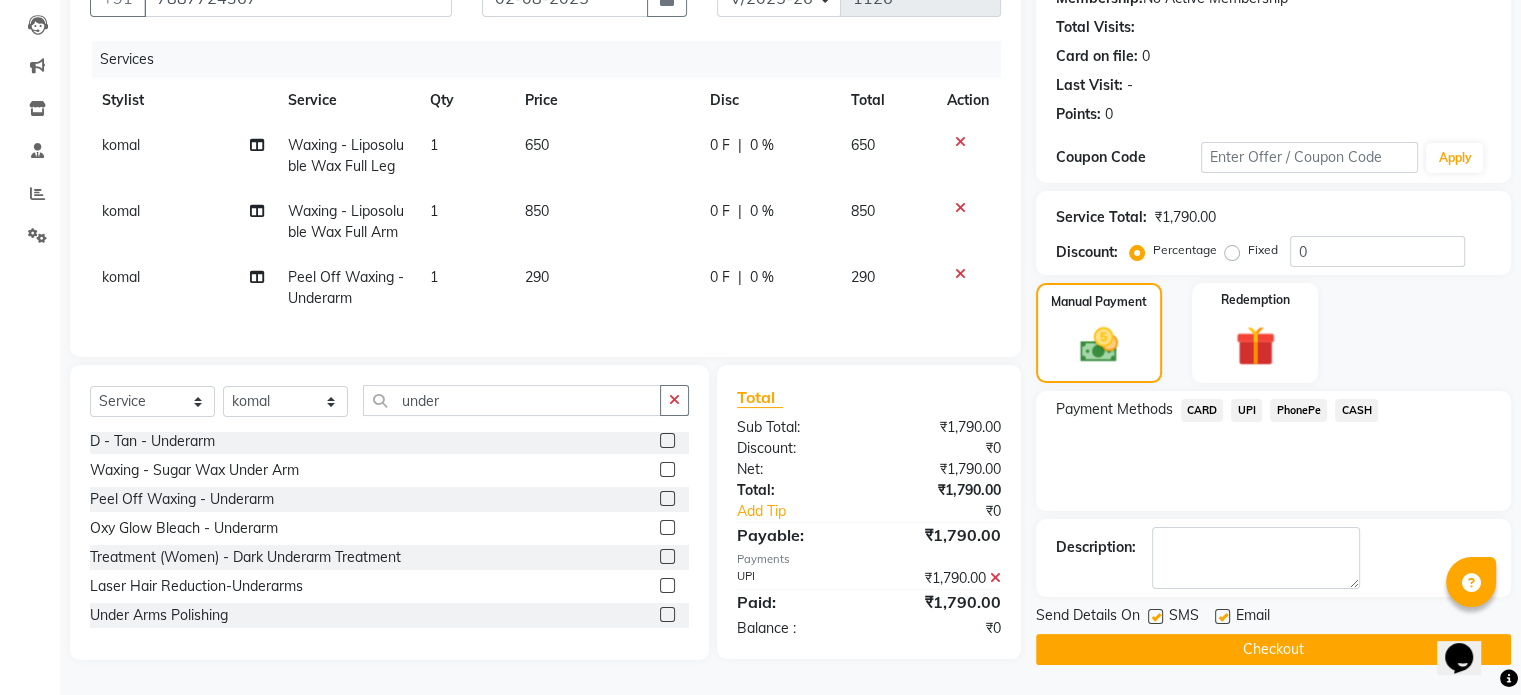 click on "Checkout" 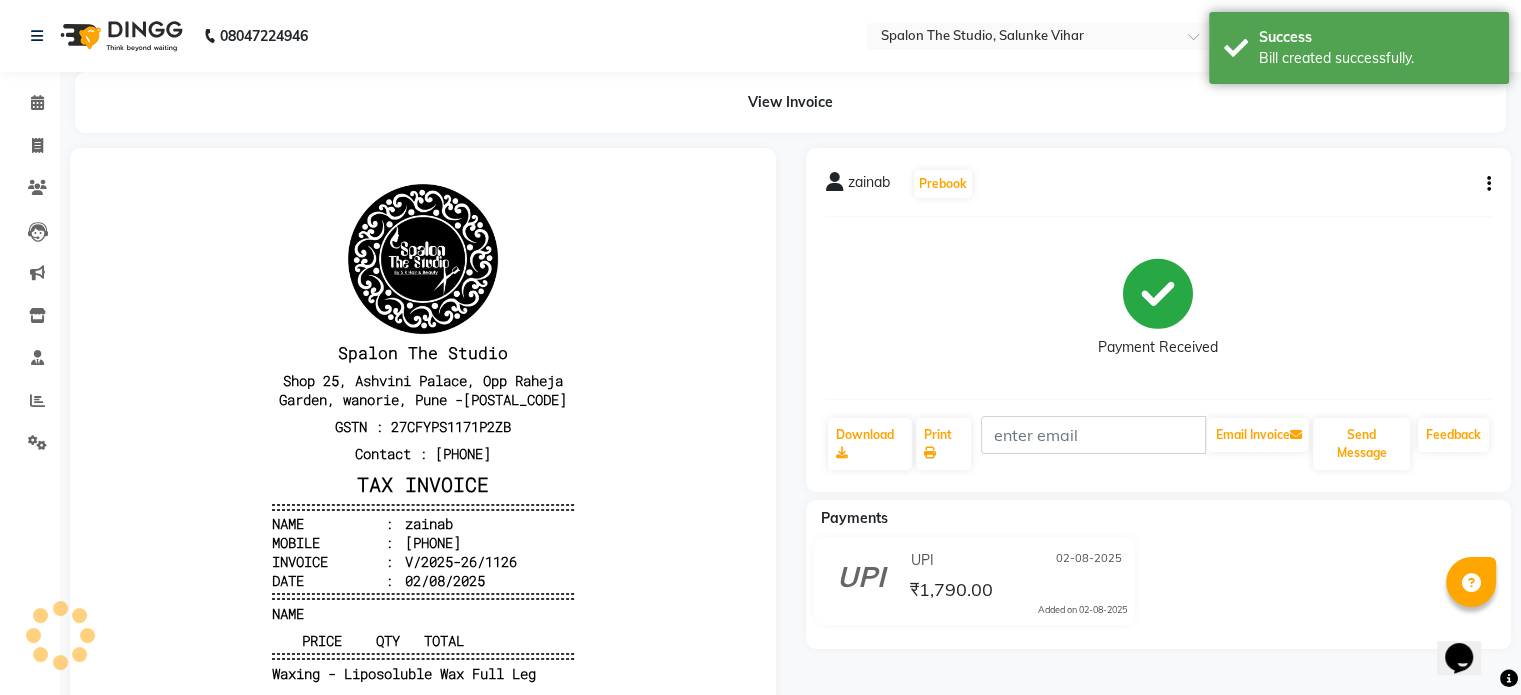 scroll, scrollTop: 0, scrollLeft: 0, axis: both 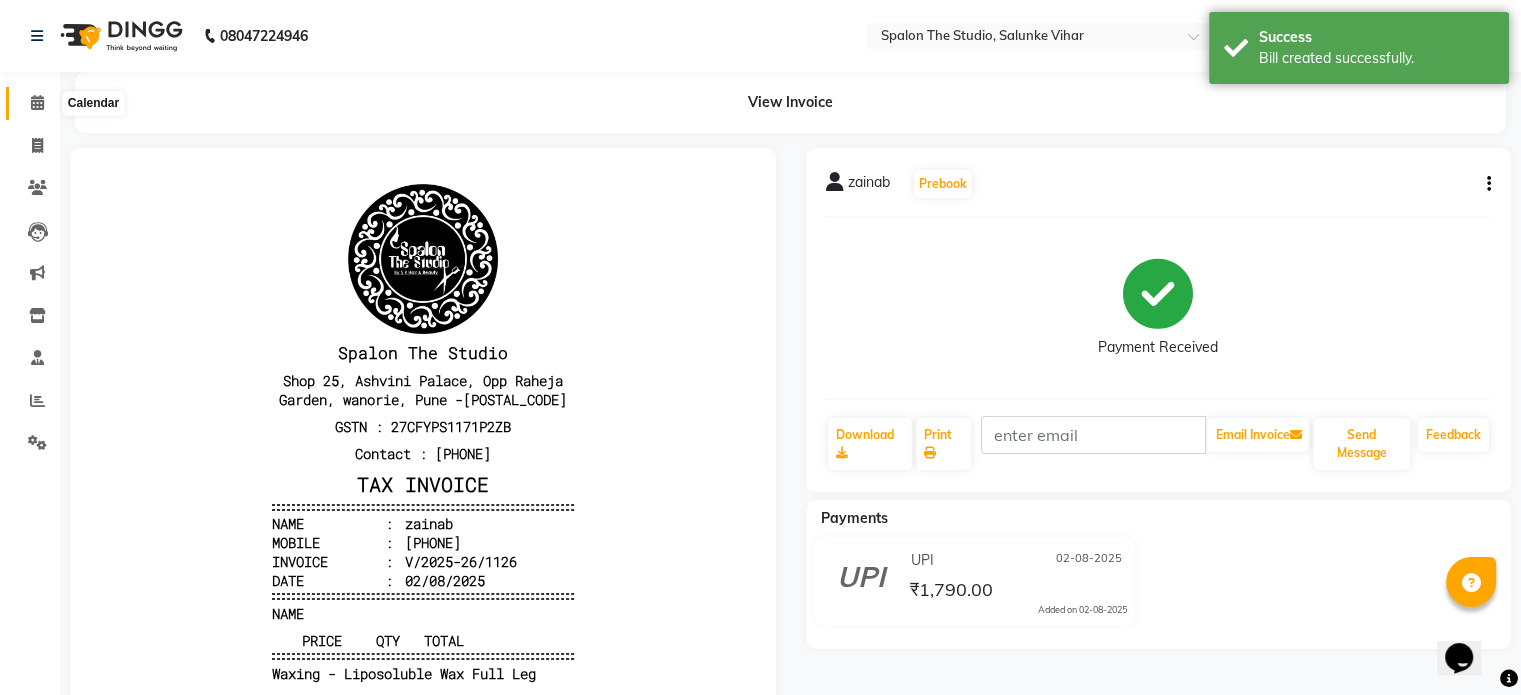 click 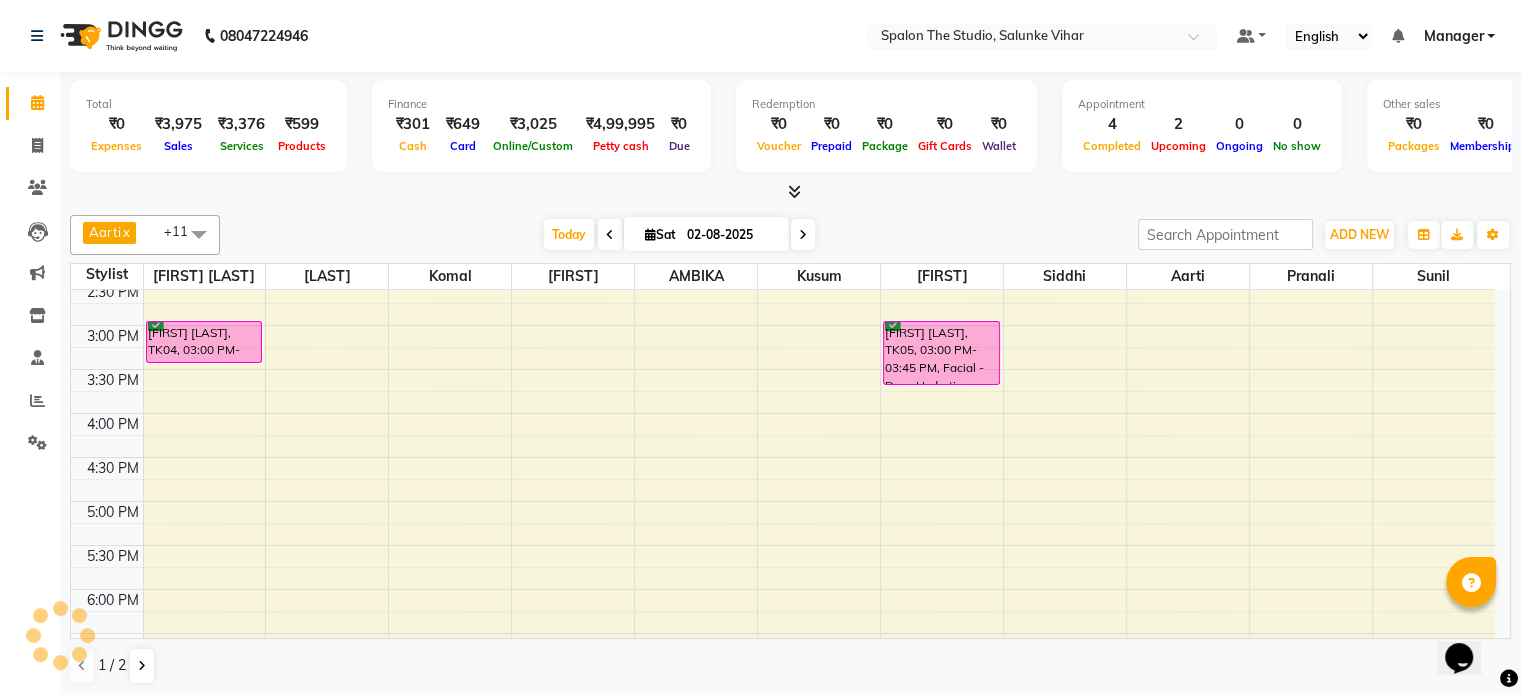 scroll, scrollTop: 500, scrollLeft: 0, axis: vertical 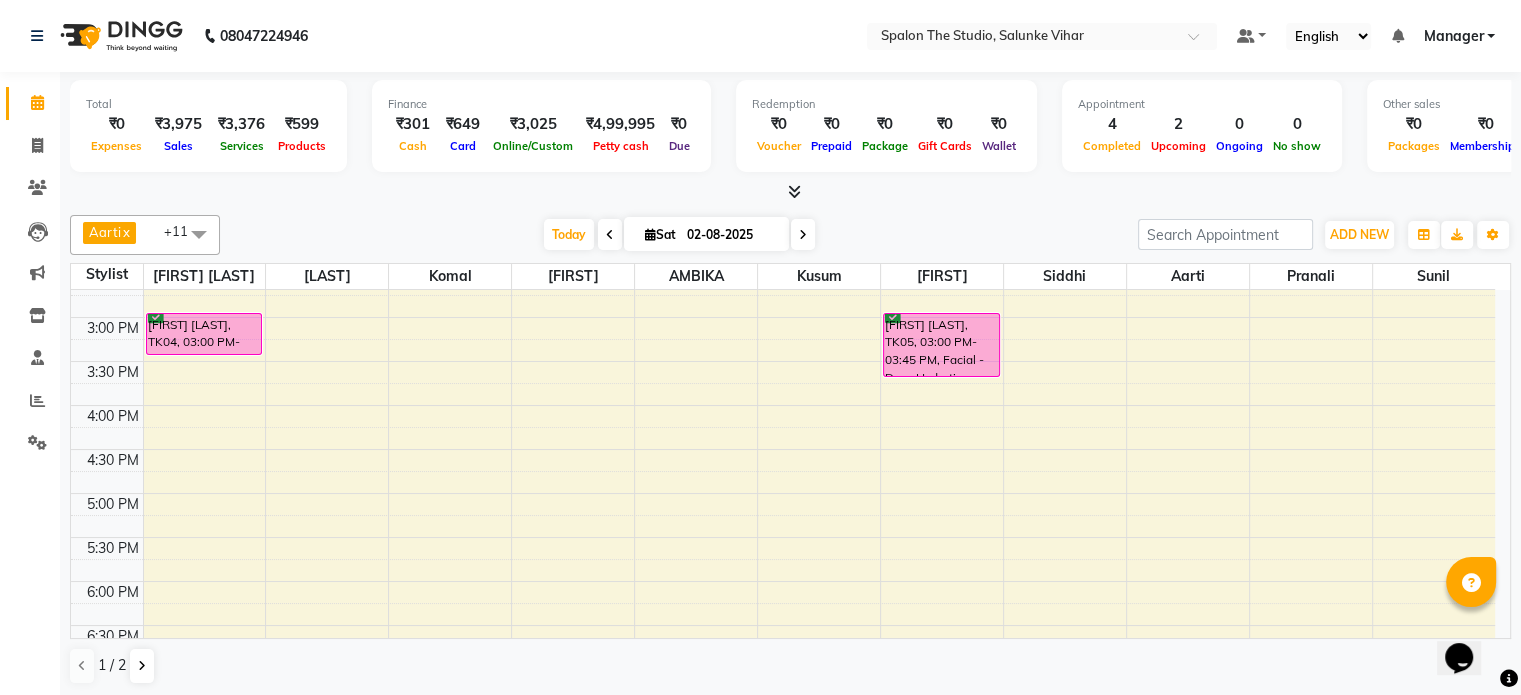 click on "9:00 AM 9:30 AM 10:00 AM 10:30 AM 11:00 AM 11:30 AM 12:00 PM 12:30 PM 1:00 PM 1:30 PM 2:00 PM 2:30 PM 3:00 PM 3:30 PM 4:00 PM 4:30 PM 5:00 PM 5:30 PM 6:00 PM 6:30 PM 7:00 PM 7:30 PM 8:00 PM 8:30 PM 9:00 PM 9:30 PM 10:00 PM 10:30 PM     [FIRST] [LAST], TK04, 03:00 PM-03:30 PM, Hair Cut (Women) - Hair Trim     [FIRST], TK02, 11:20 AM-11:50 AM, Hair Wash /Blowdry(Women) - Upto Midback     [FIRST], TK03, 11:50 AM-12:50 PM, Hair Cut (Men) - Beard Shave,Hair Cut (Men) - Haircut     [FIRST], TK06, 12:05 PM-01:50 PM, Waxing - Liposoluble Wax Full Leg,Waxing - Liposoluble Wax Full Arm,Peel Off Waxing - Underarm     [FIRST], TK01, 11:15 AM-11:45 AM, Hair Cut (Men) - Beard Styling     [FIRST] [LAST], TK05, 03:00 PM-03:45 PM, Facial - Deep Hydrating Facial" at bounding box center [783, 405] 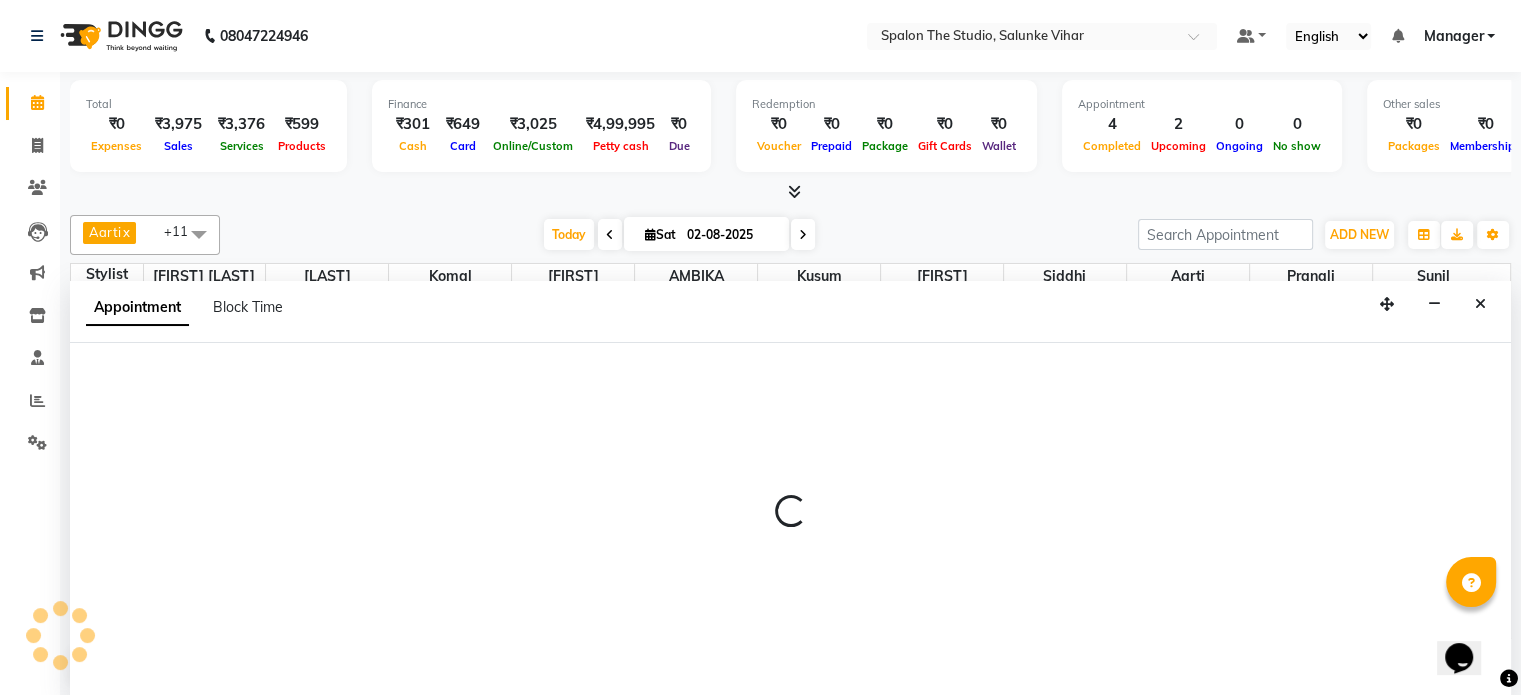 scroll, scrollTop: 0, scrollLeft: 0, axis: both 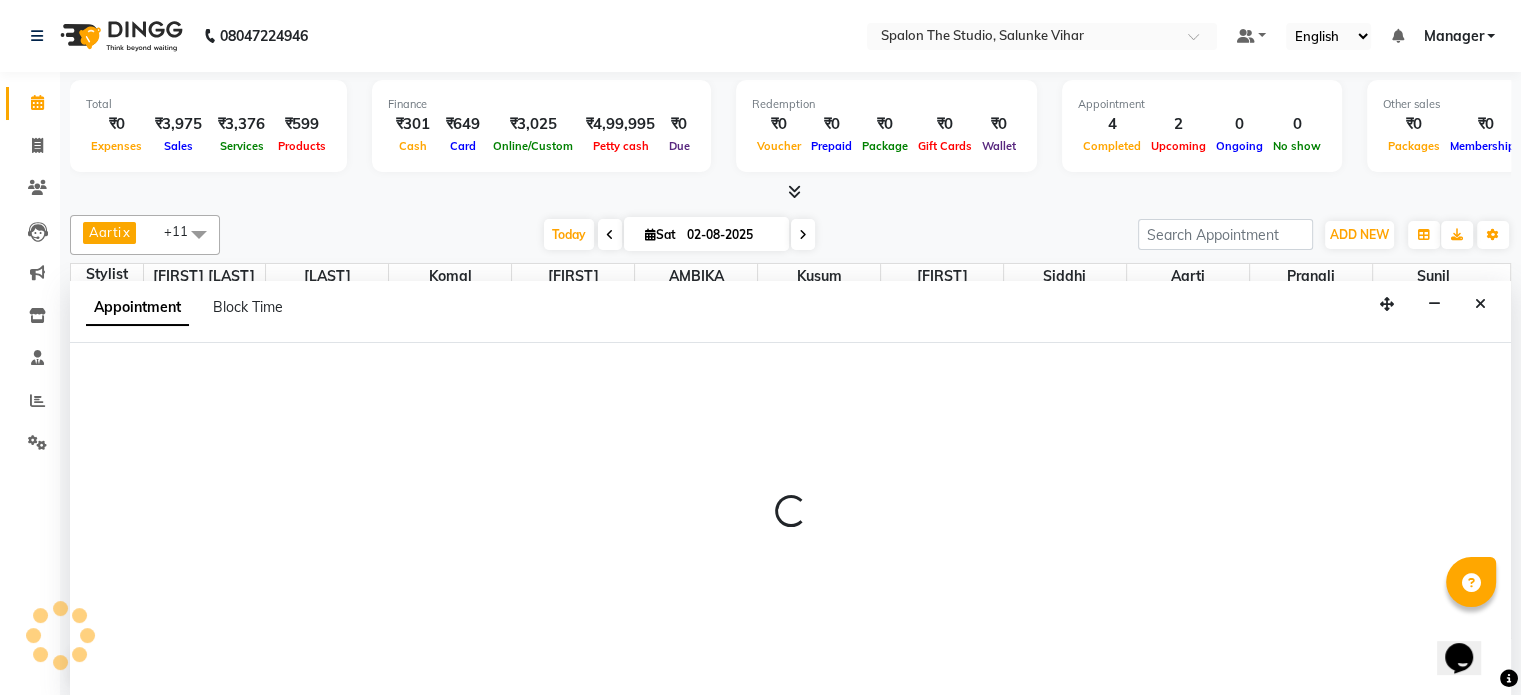 select on "82883" 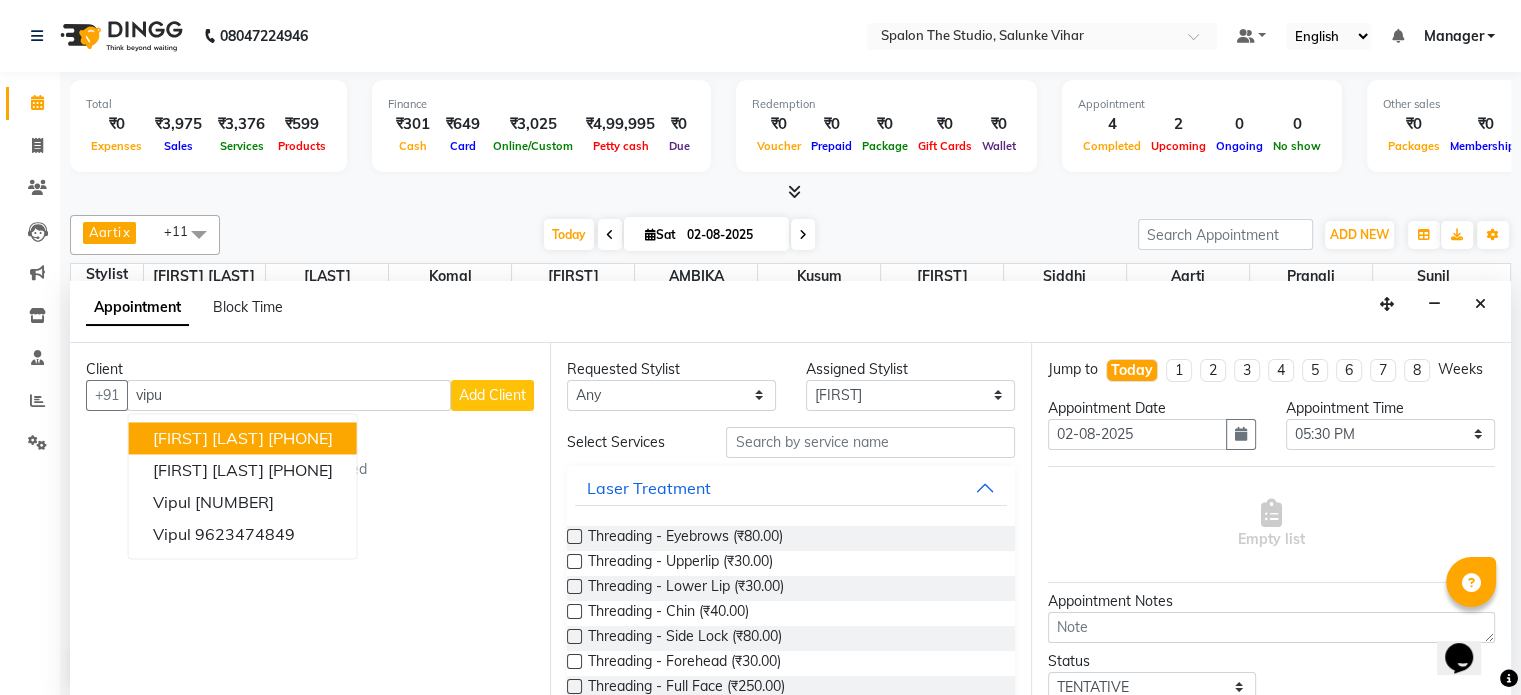 click on "vipu" at bounding box center (289, 395) 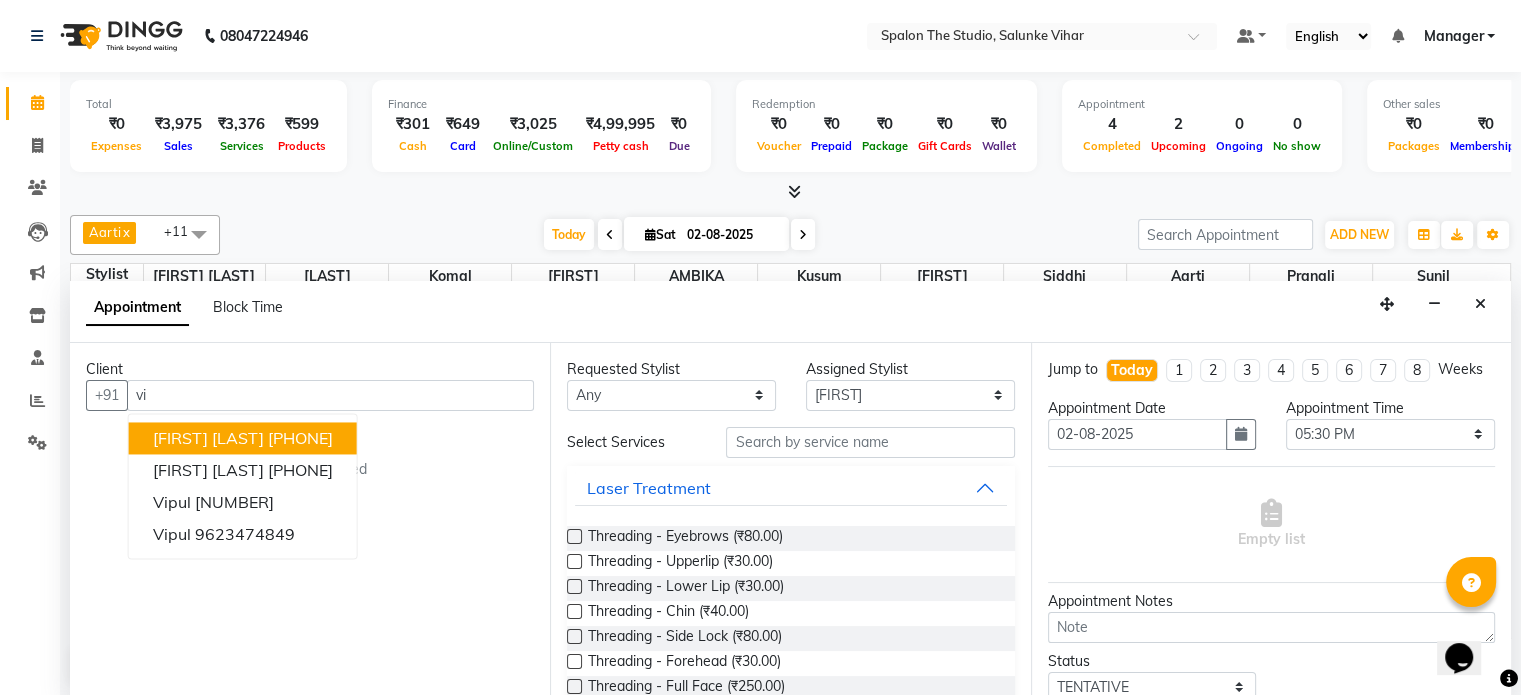 type on "v" 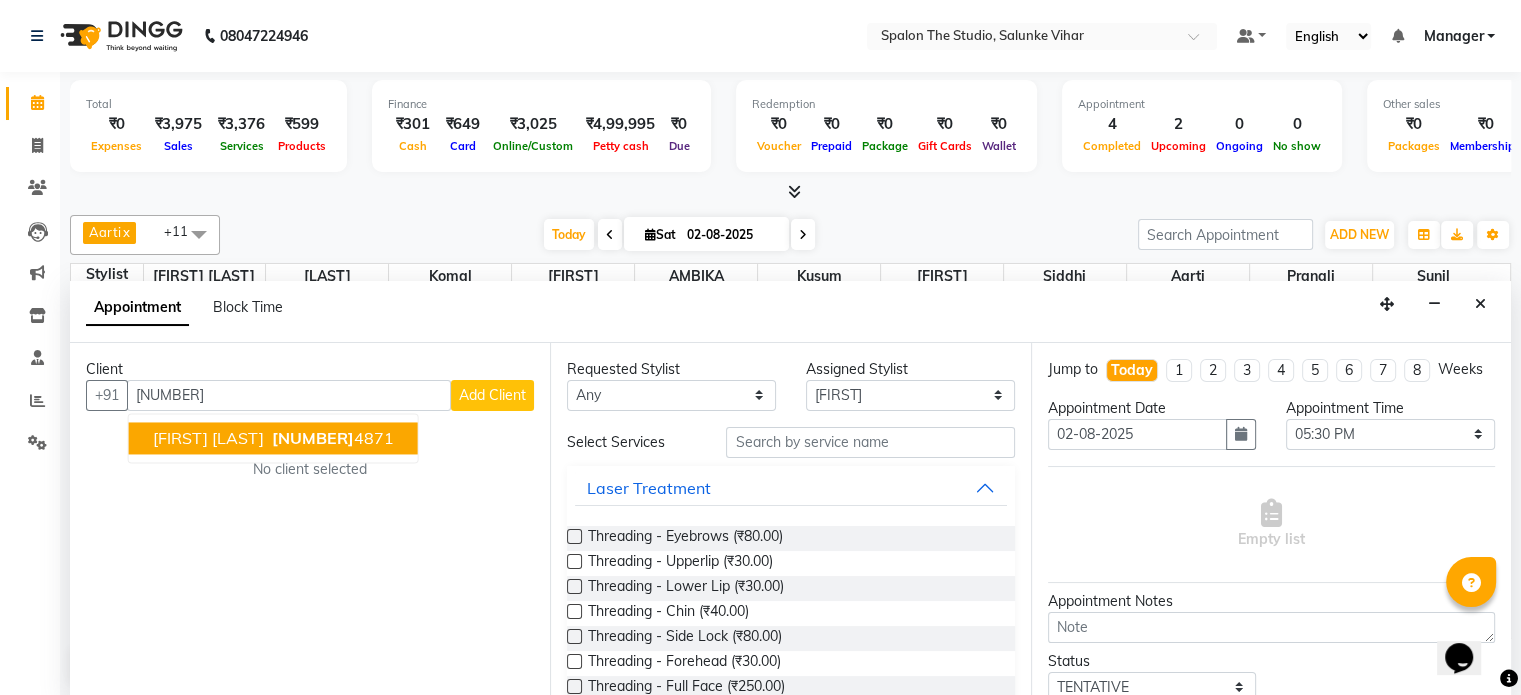click on "[NUMBER]" at bounding box center (313, 438) 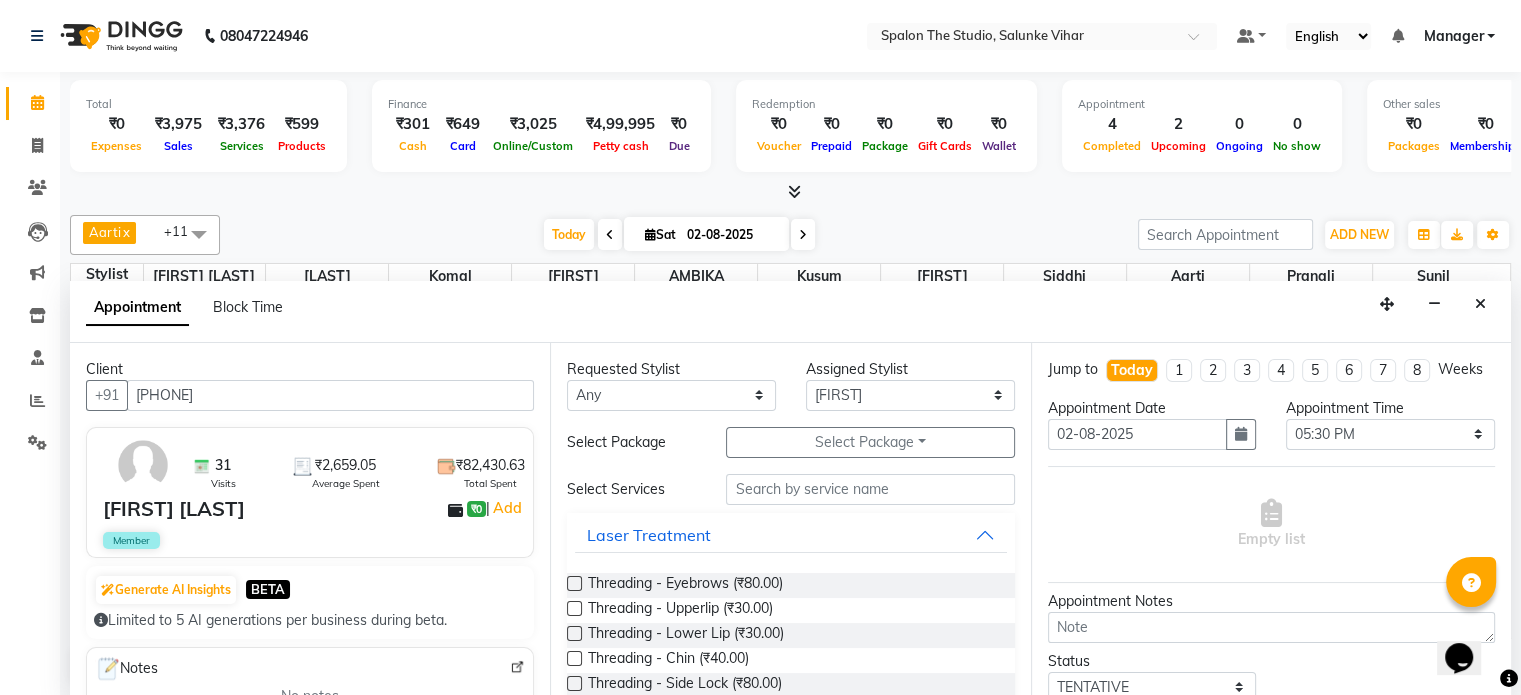 type on "[PHONE]" 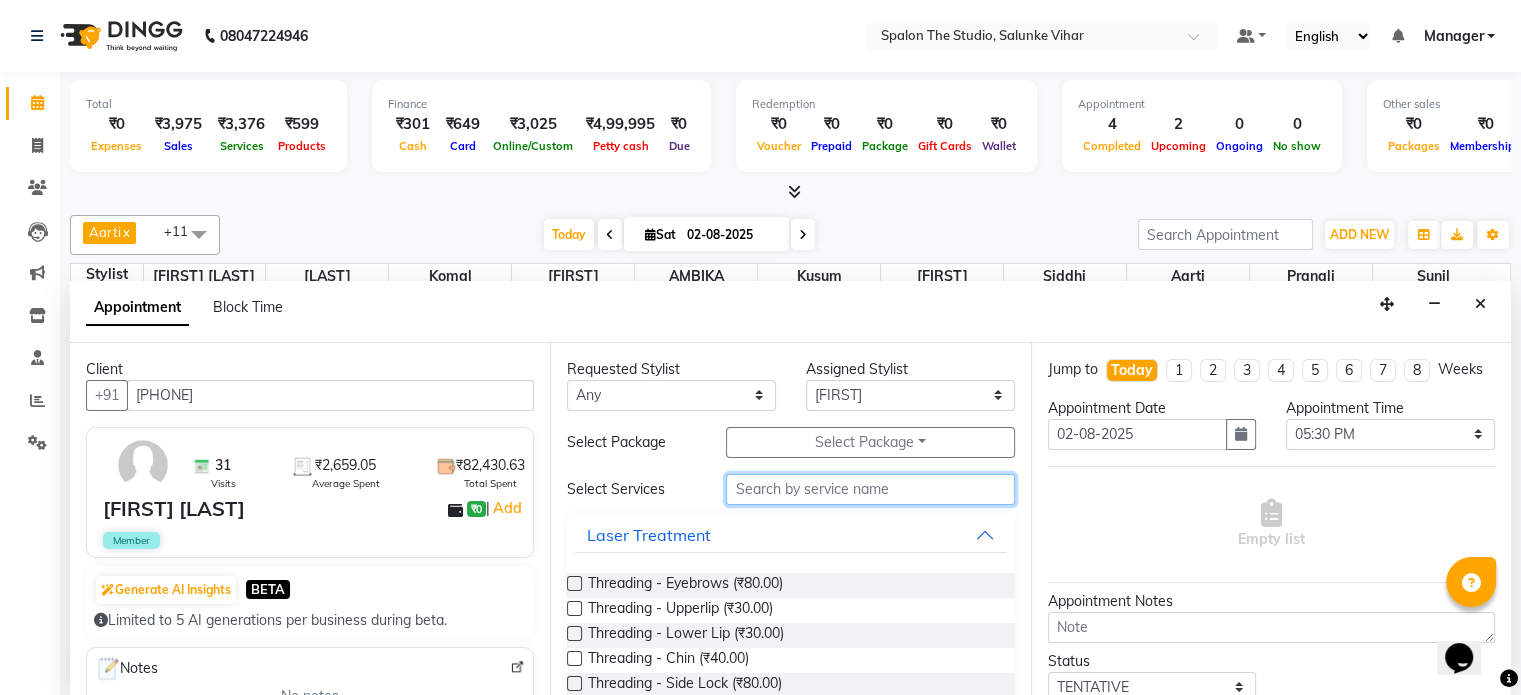click at bounding box center [870, 489] 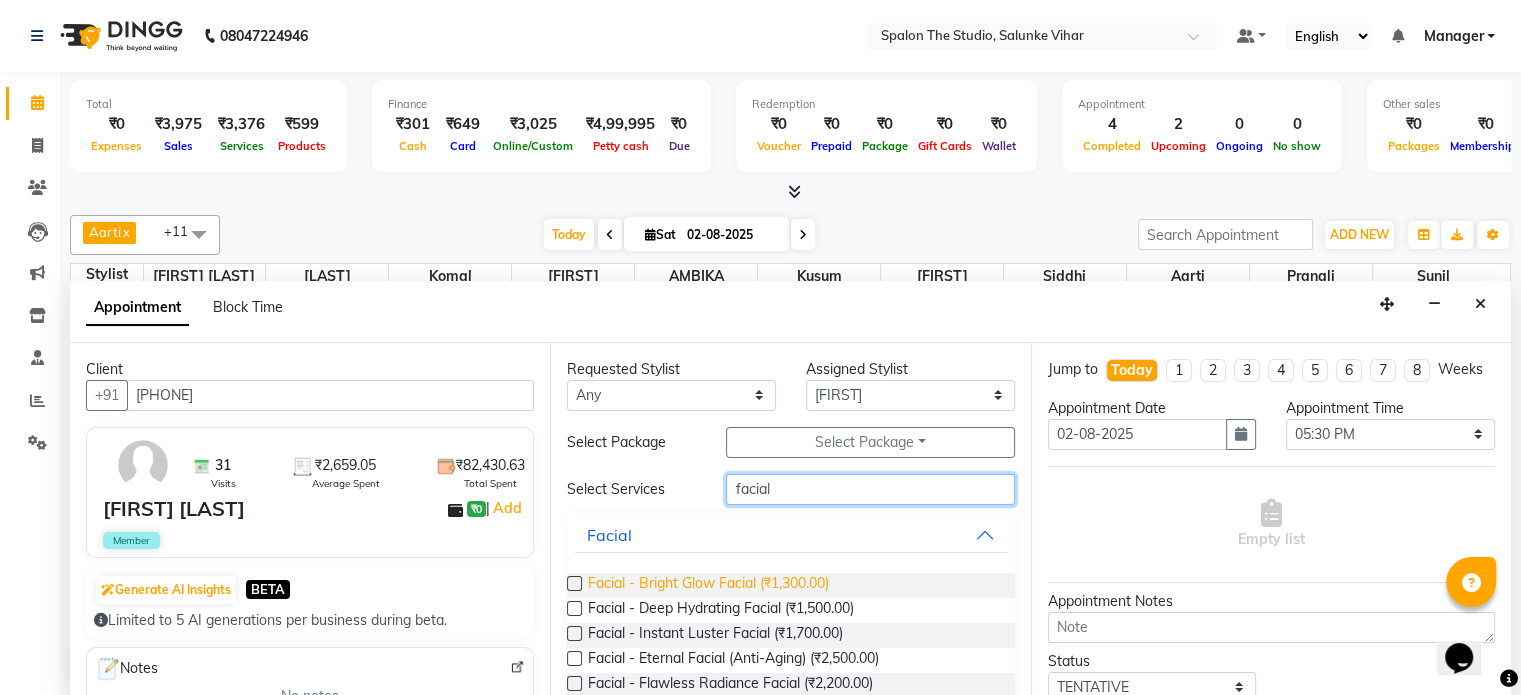 scroll, scrollTop: 0, scrollLeft: 0, axis: both 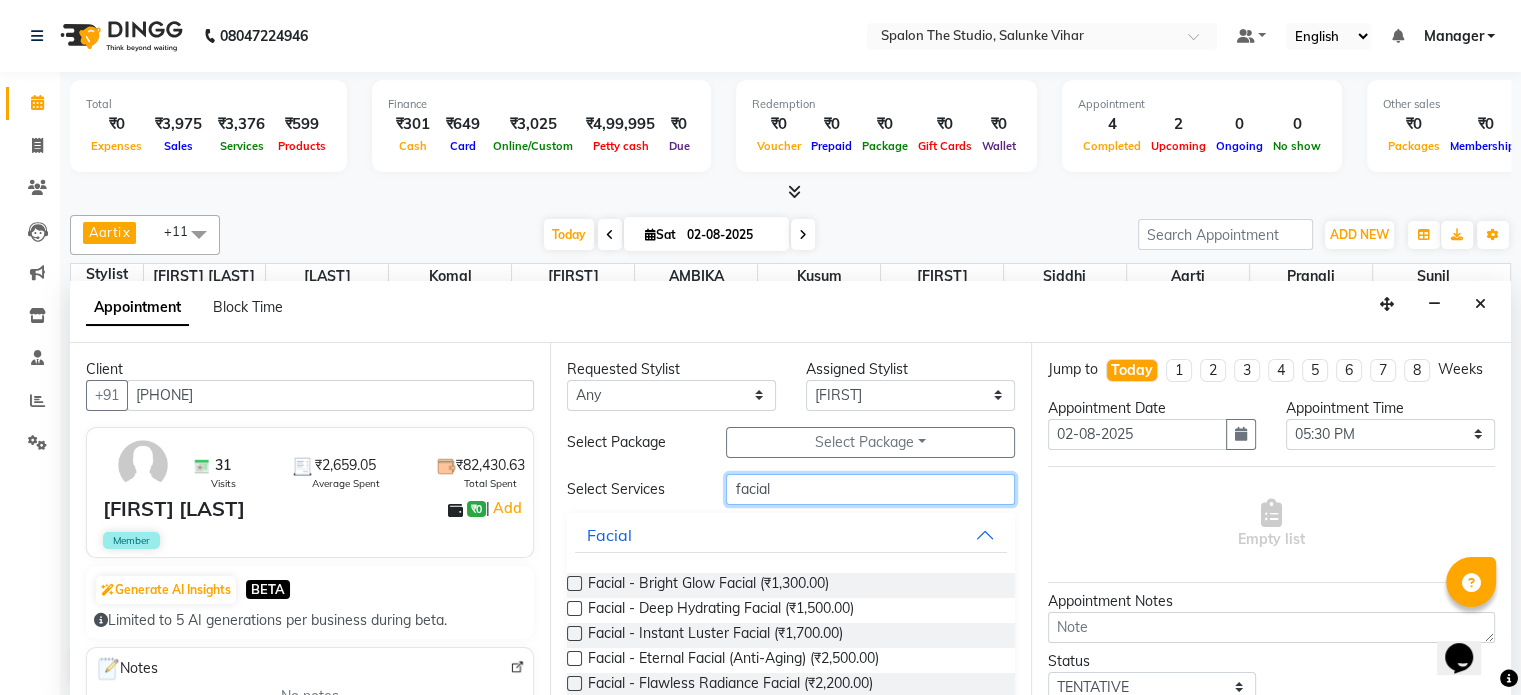 type on "facial" 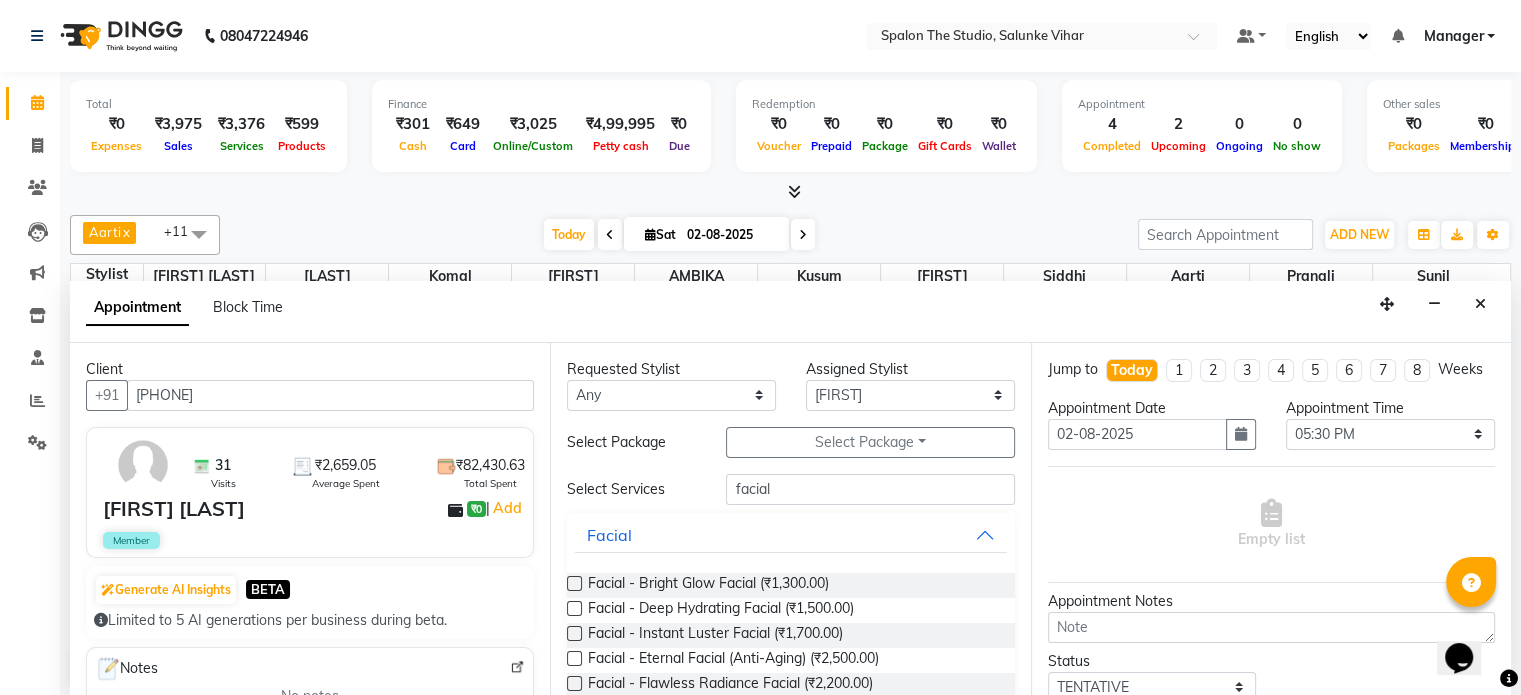 click at bounding box center [574, 583] 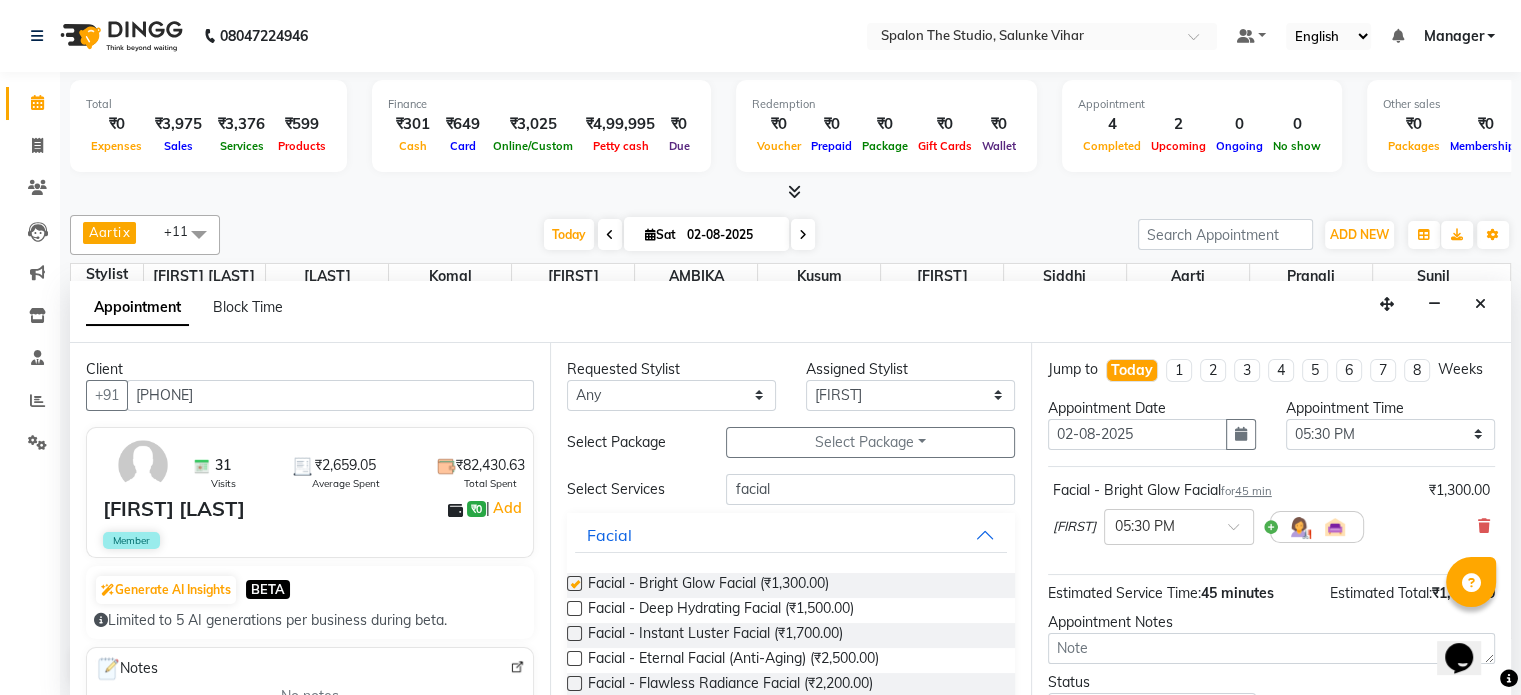 checkbox on "false" 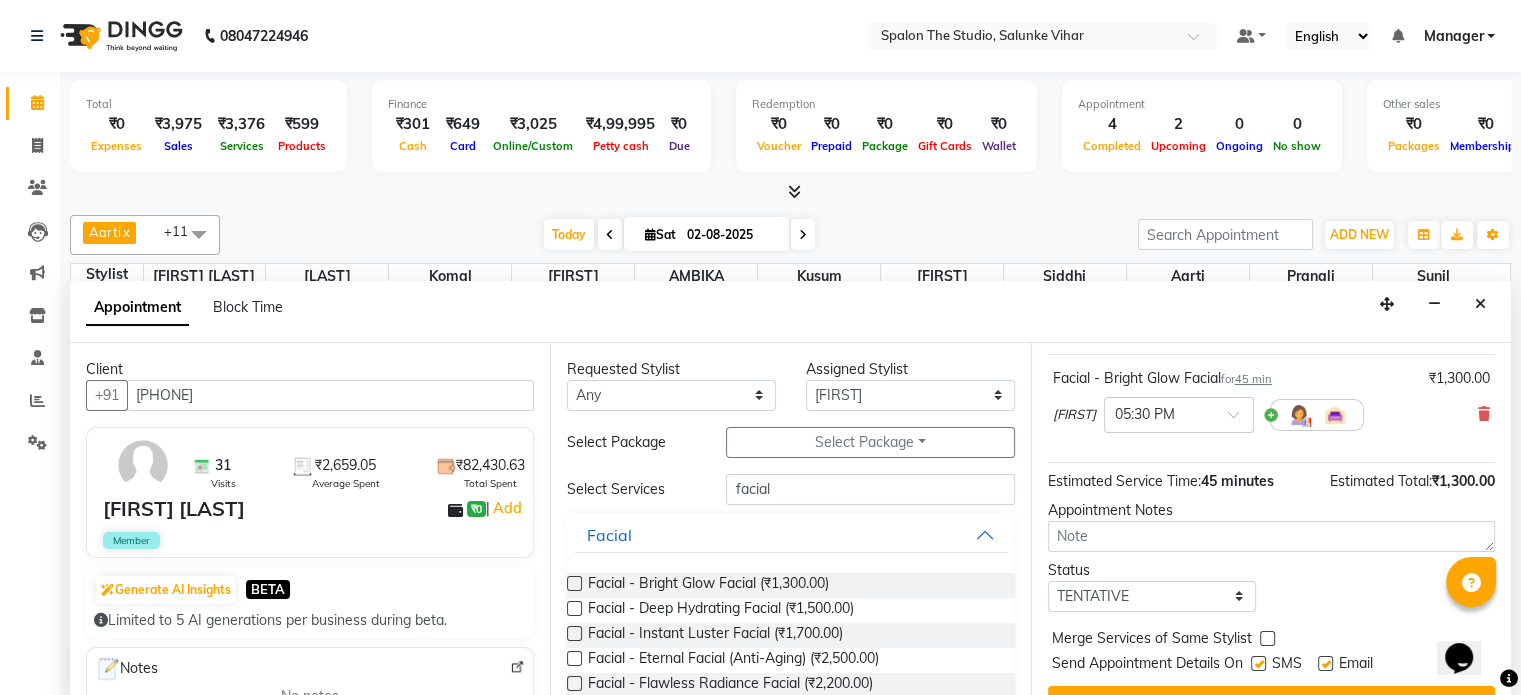 scroll, scrollTop: 170, scrollLeft: 0, axis: vertical 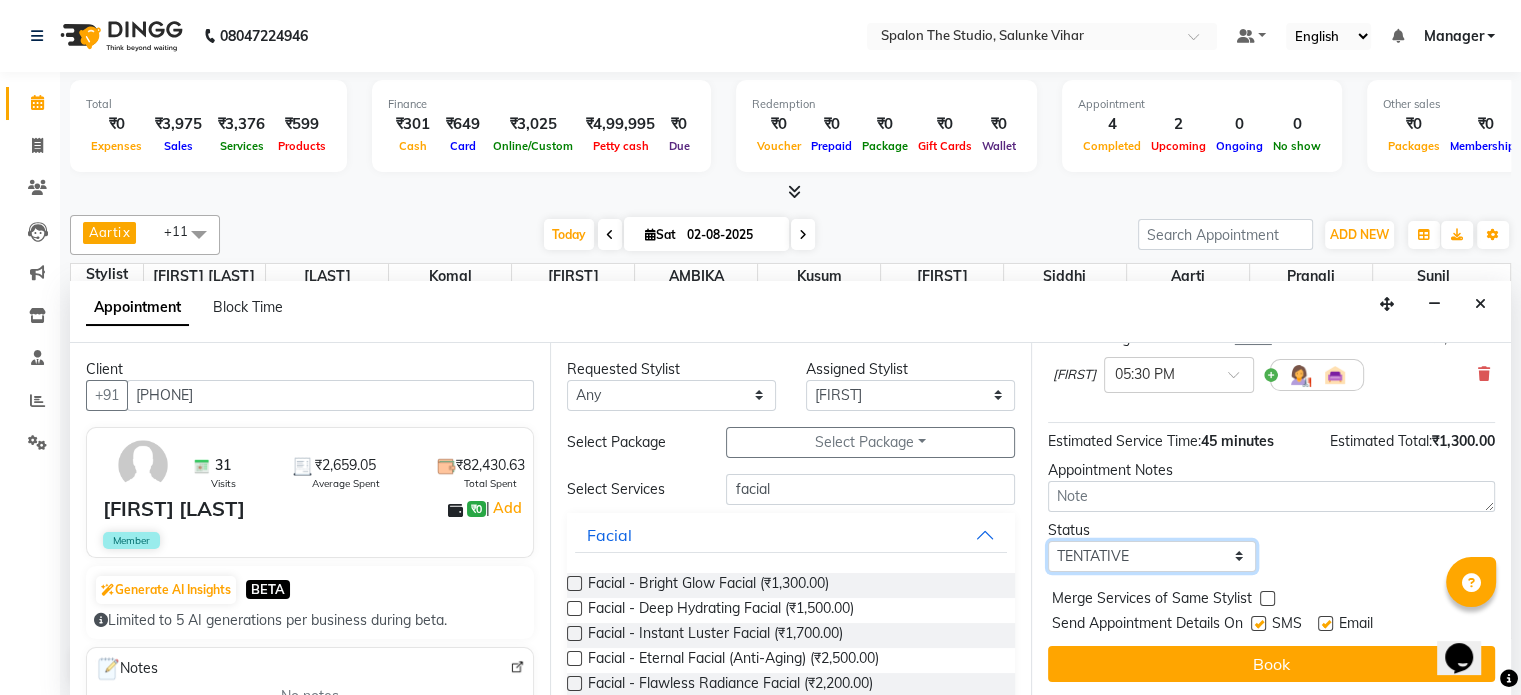 click on "Select TENTATIVE CONFIRM CHECK-IN UPCOMING" at bounding box center [1152, 556] 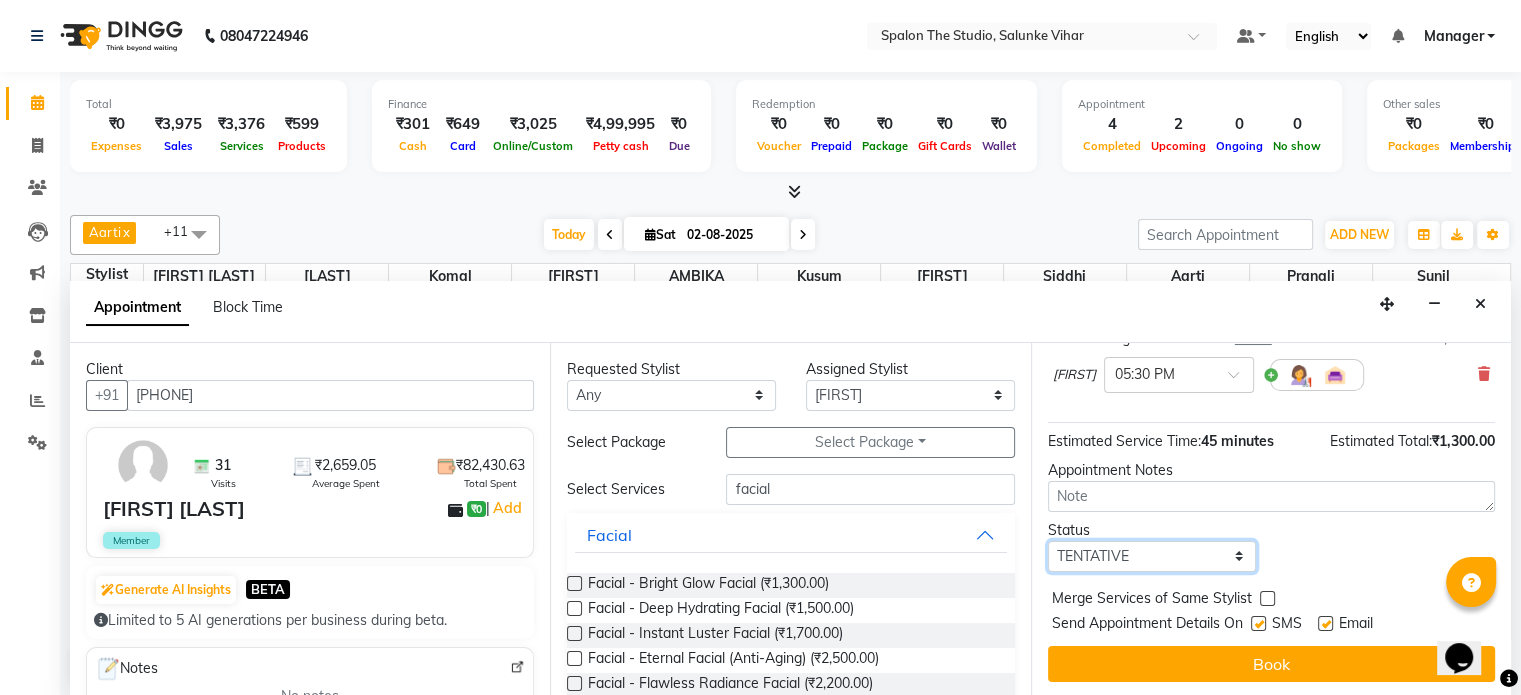 type 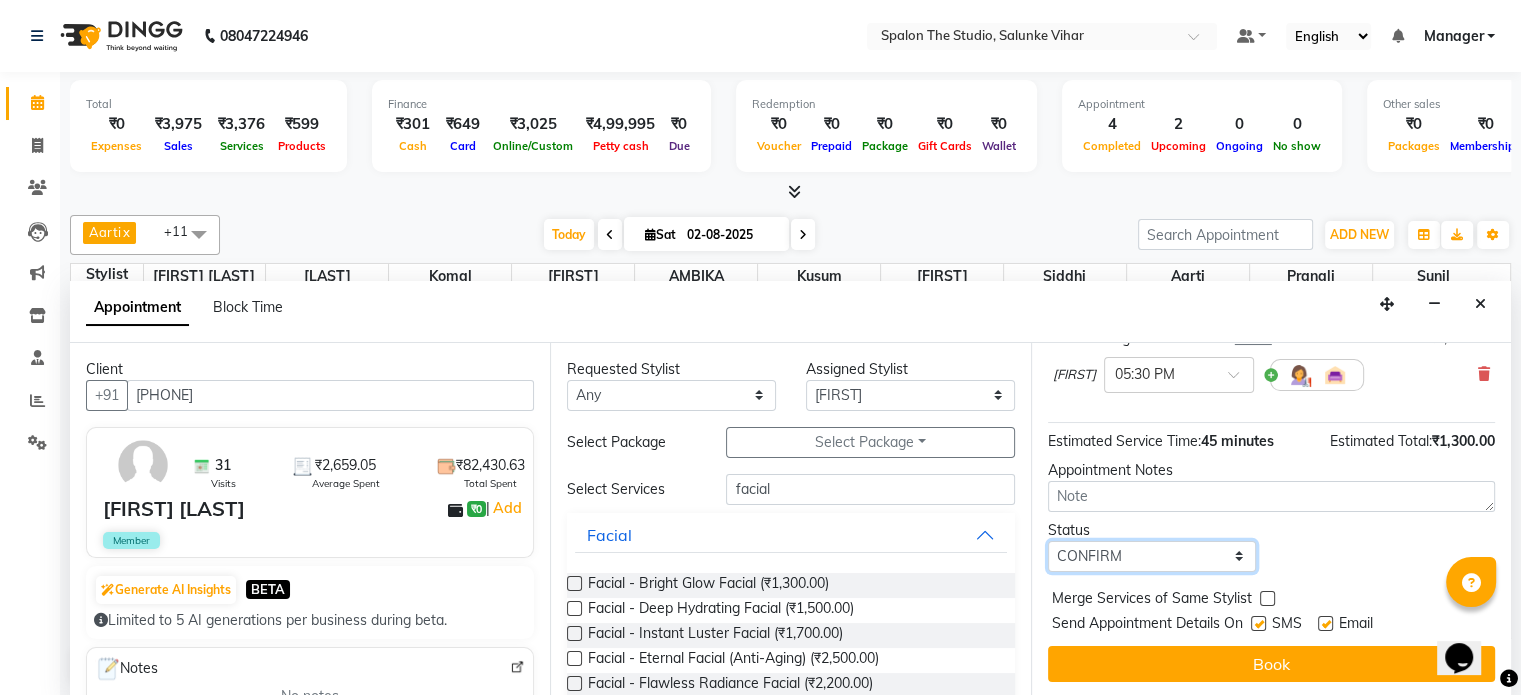 click on "Select TENTATIVE CONFIRM CHECK-IN UPCOMING" at bounding box center (1152, 556) 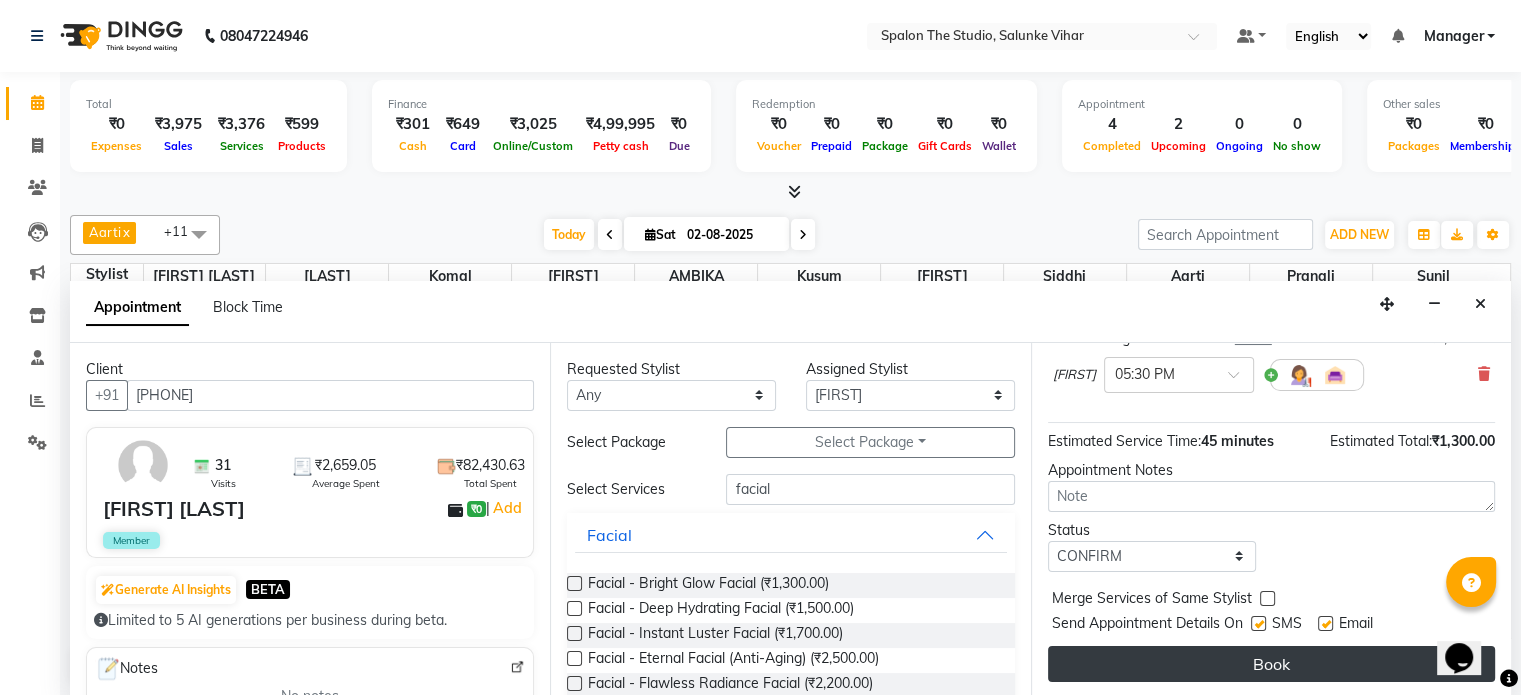 click on "Book" at bounding box center (1271, 664) 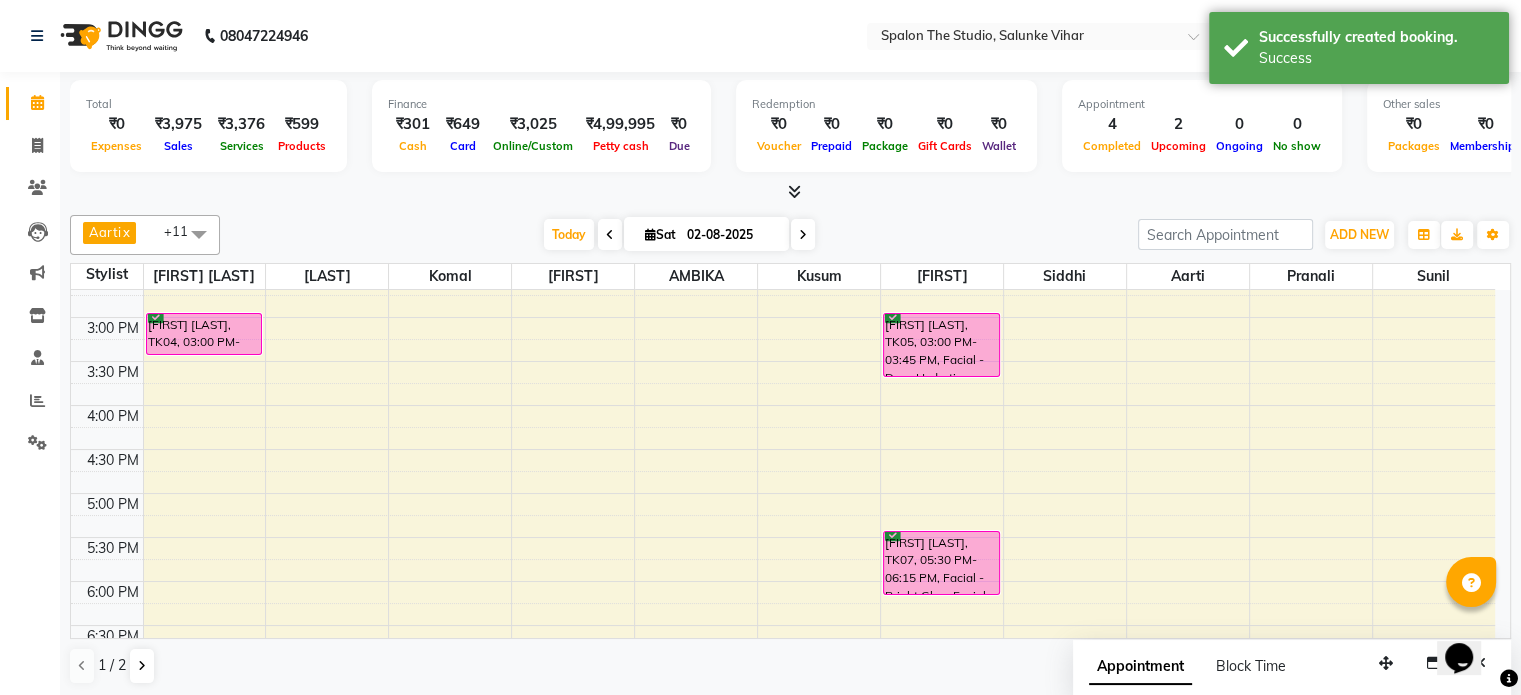 scroll, scrollTop: 0, scrollLeft: 0, axis: both 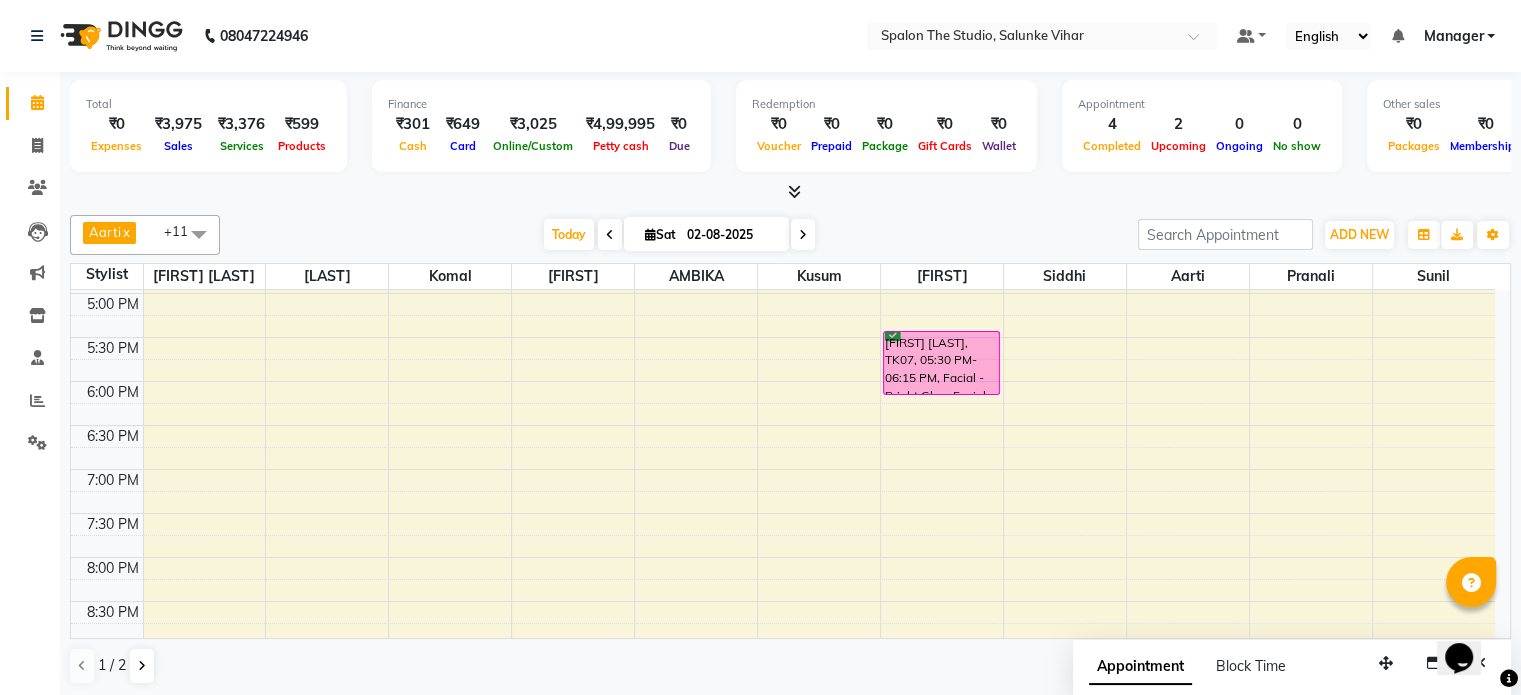 click at bounding box center [803, 235] 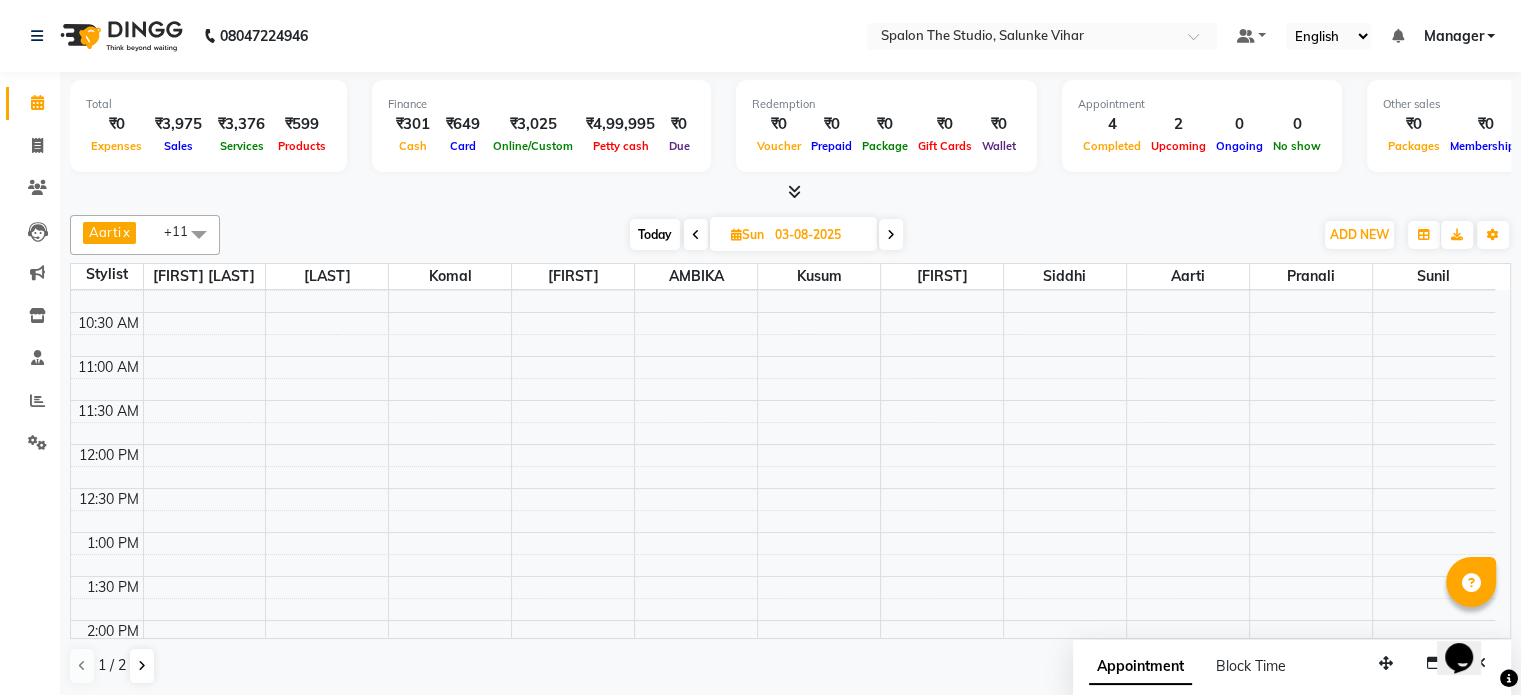 scroll, scrollTop: 36, scrollLeft: 0, axis: vertical 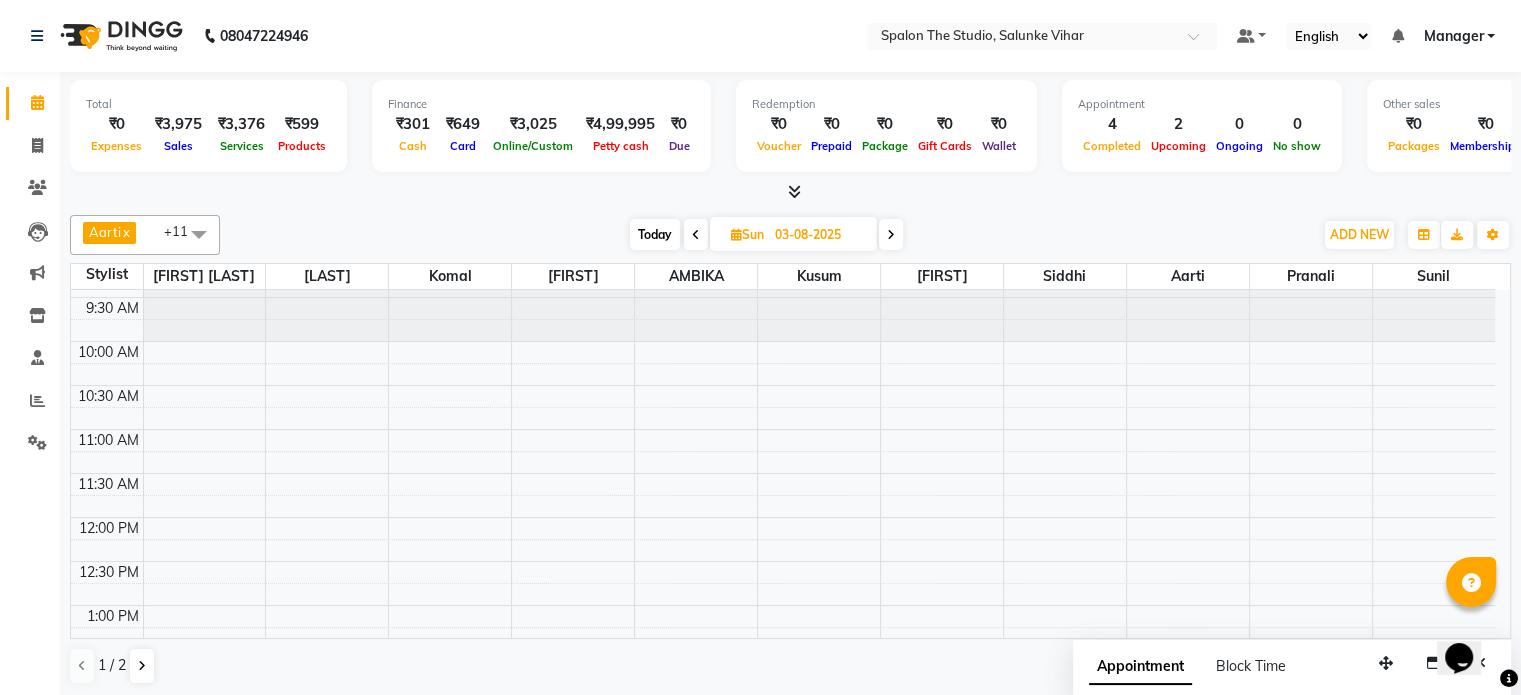 click at bounding box center (199, 234) 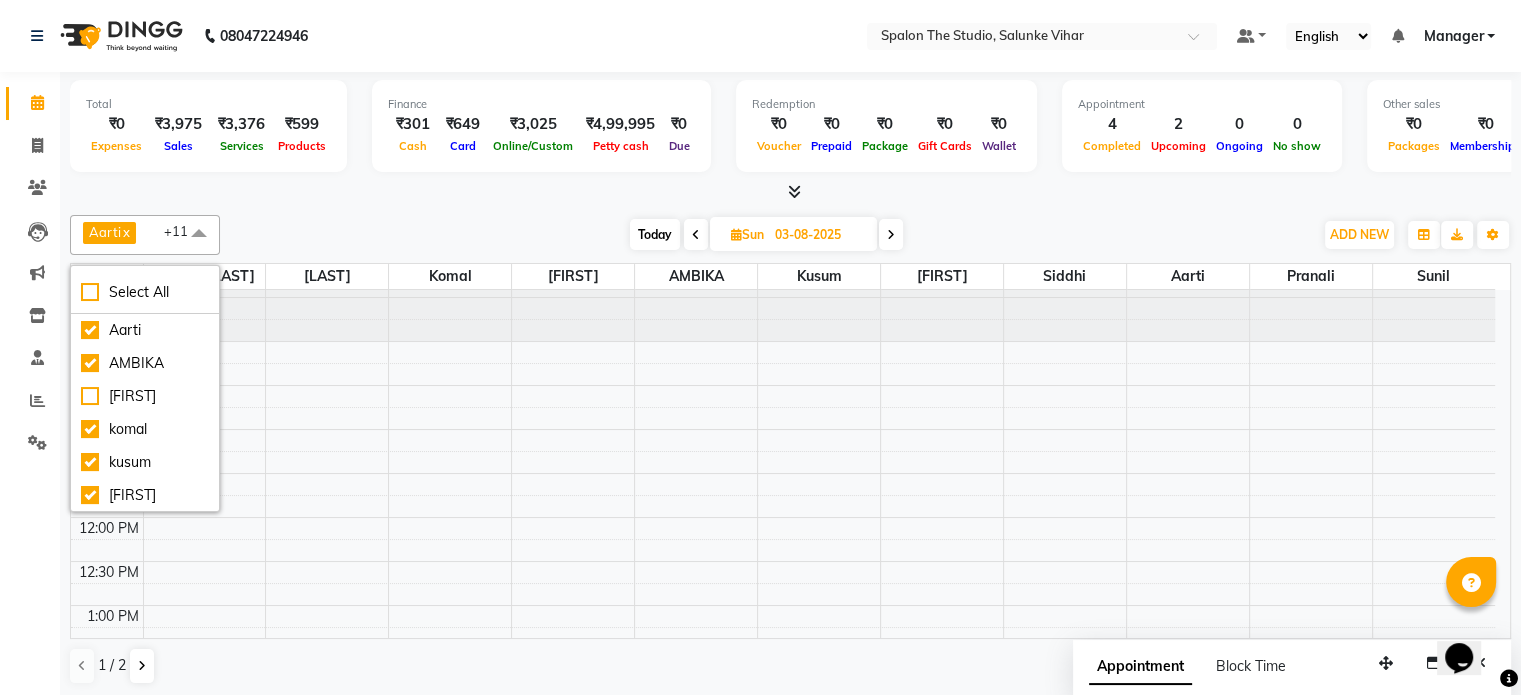 click on "Total  ₹0  Expenses ₹3,975  Sales ₹3,376  Services ₹599  Products Finance  ₹301  Cash ₹649  Card ₹3,025  Online/Custom ₹4,99,995 Petty cash ₹0 Due  Redemption  ₹0 Voucher ₹0 Prepaid ₹0 Package ₹0  Gift Cards ₹0  Wallet  Appointment  4 Completed 2 Upcoming 0 Ongoing 0 No show  Other sales  ₹0  Packages ₹0  Memberships ₹0  Vouchers ₹0  Prepaids ₹0  Gift Cards" at bounding box center (790, 129) 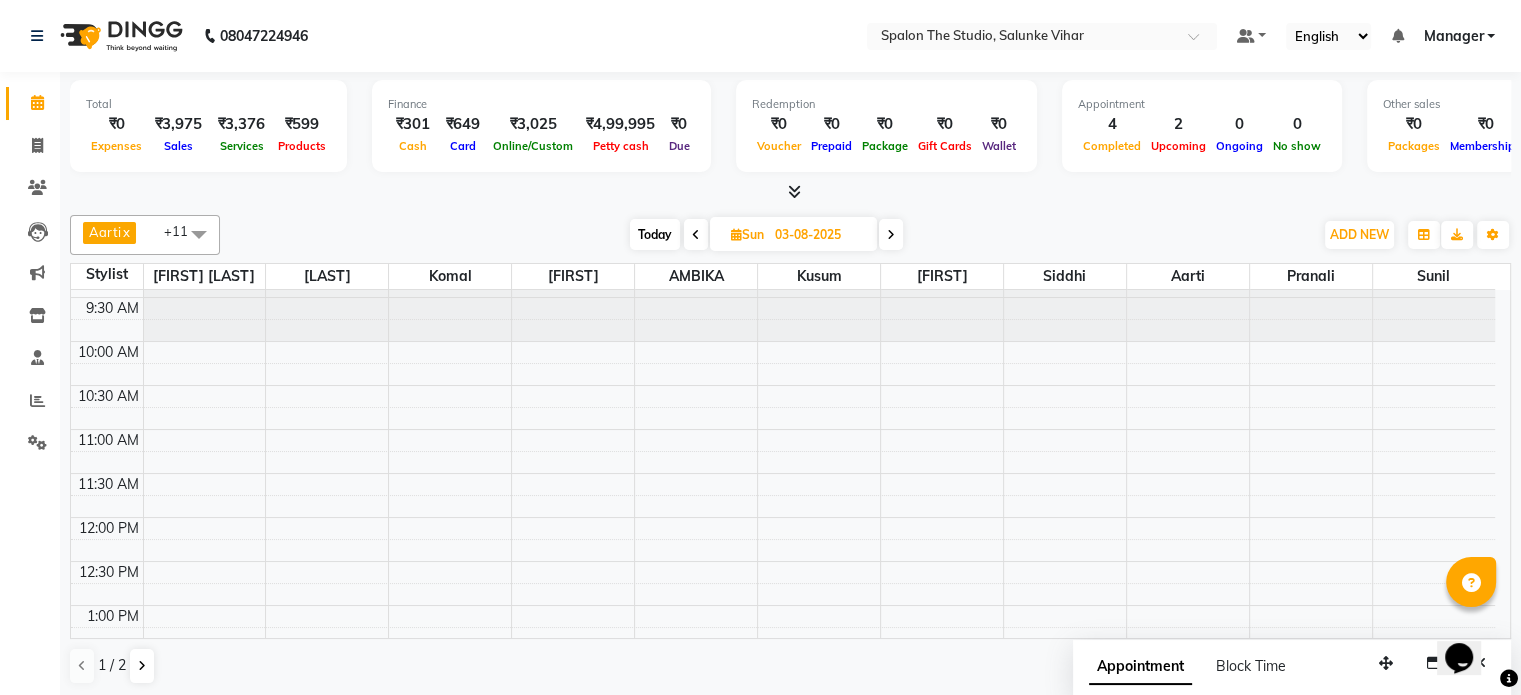 scroll, scrollTop: 0, scrollLeft: 0, axis: both 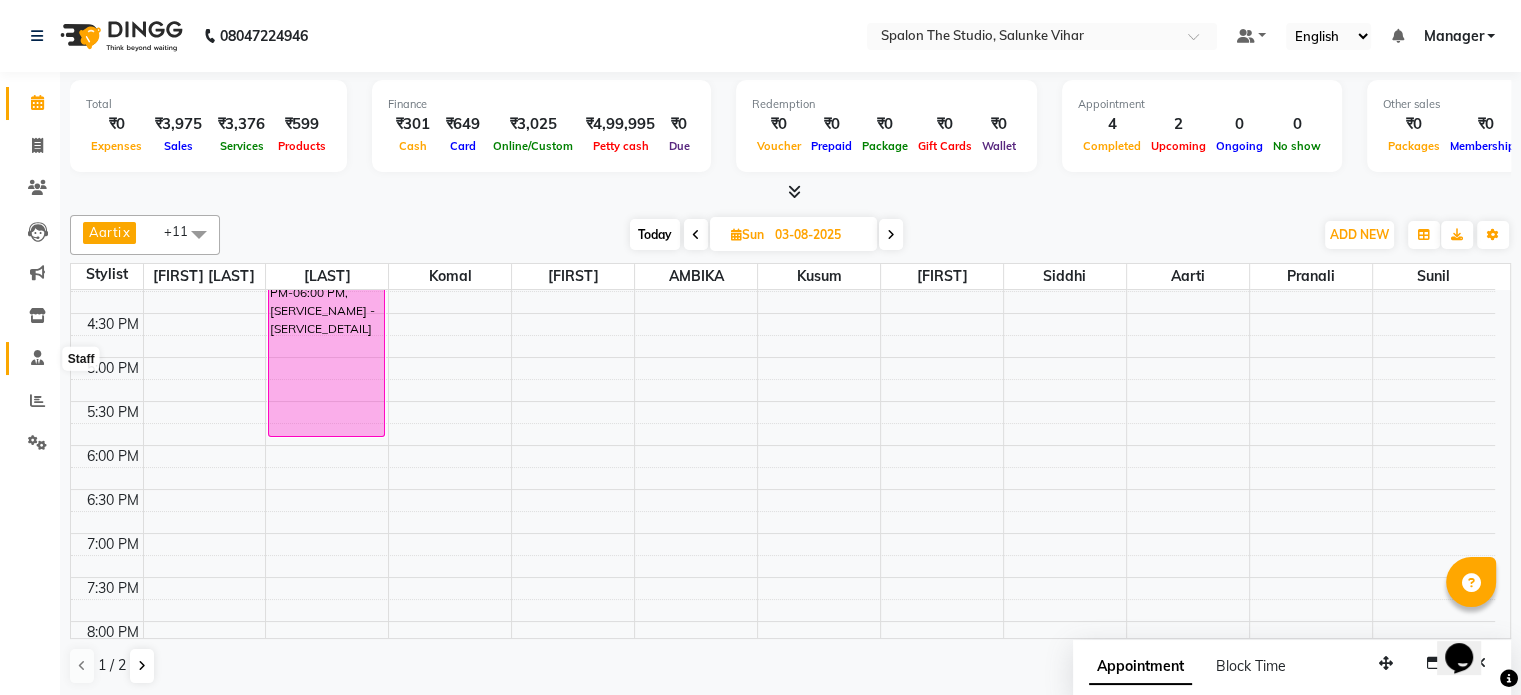 drag, startPoint x: 34, startPoint y: 358, endPoint x: 64, endPoint y: 358, distance: 30 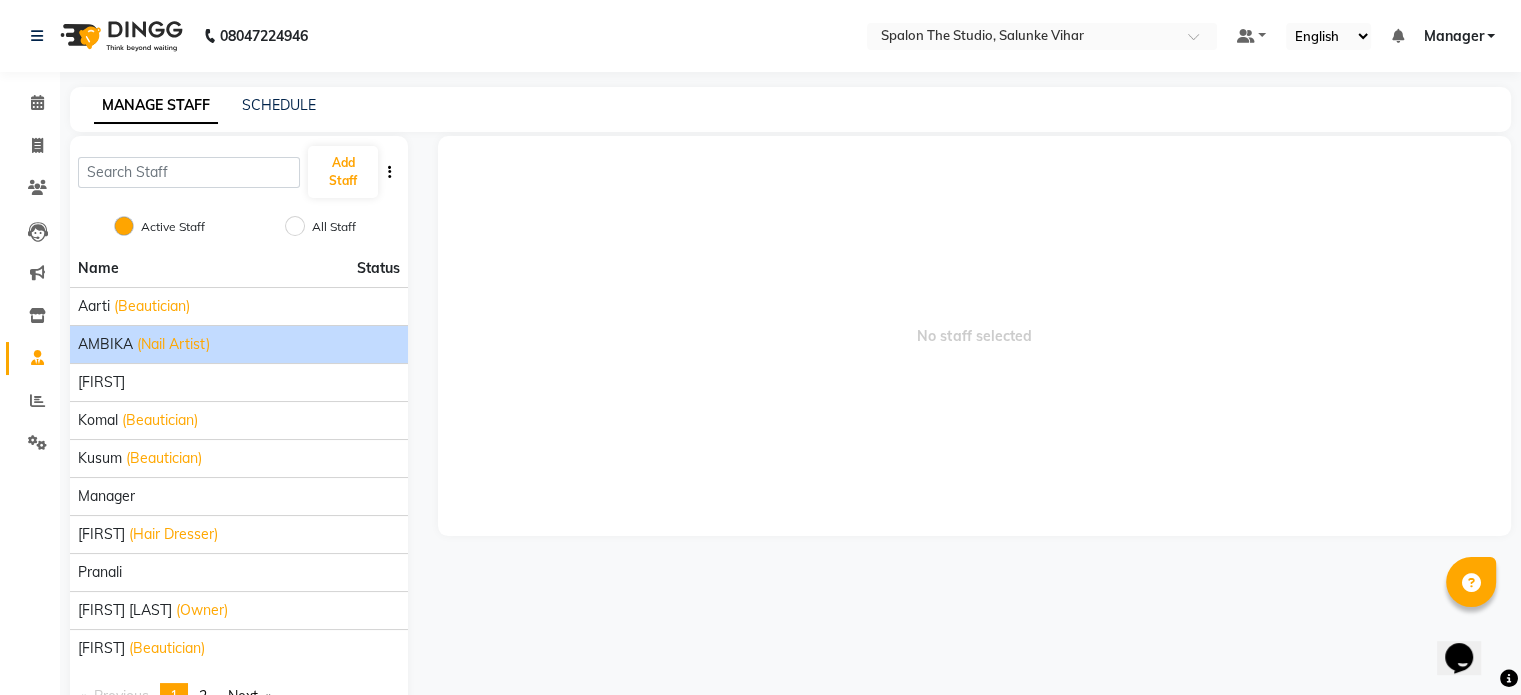 scroll, scrollTop: 59, scrollLeft: 0, axis: vertical 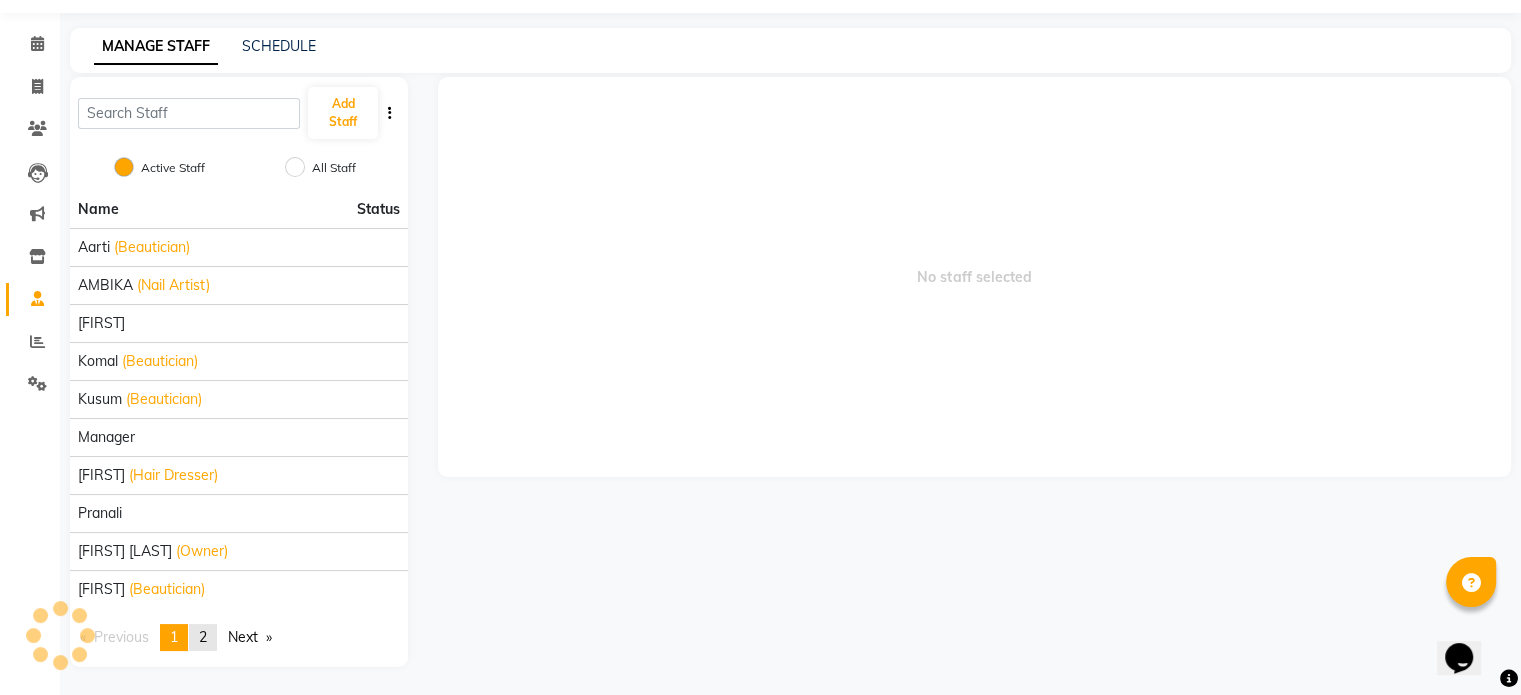 click on "page  2" at bounding box center [203, 637] 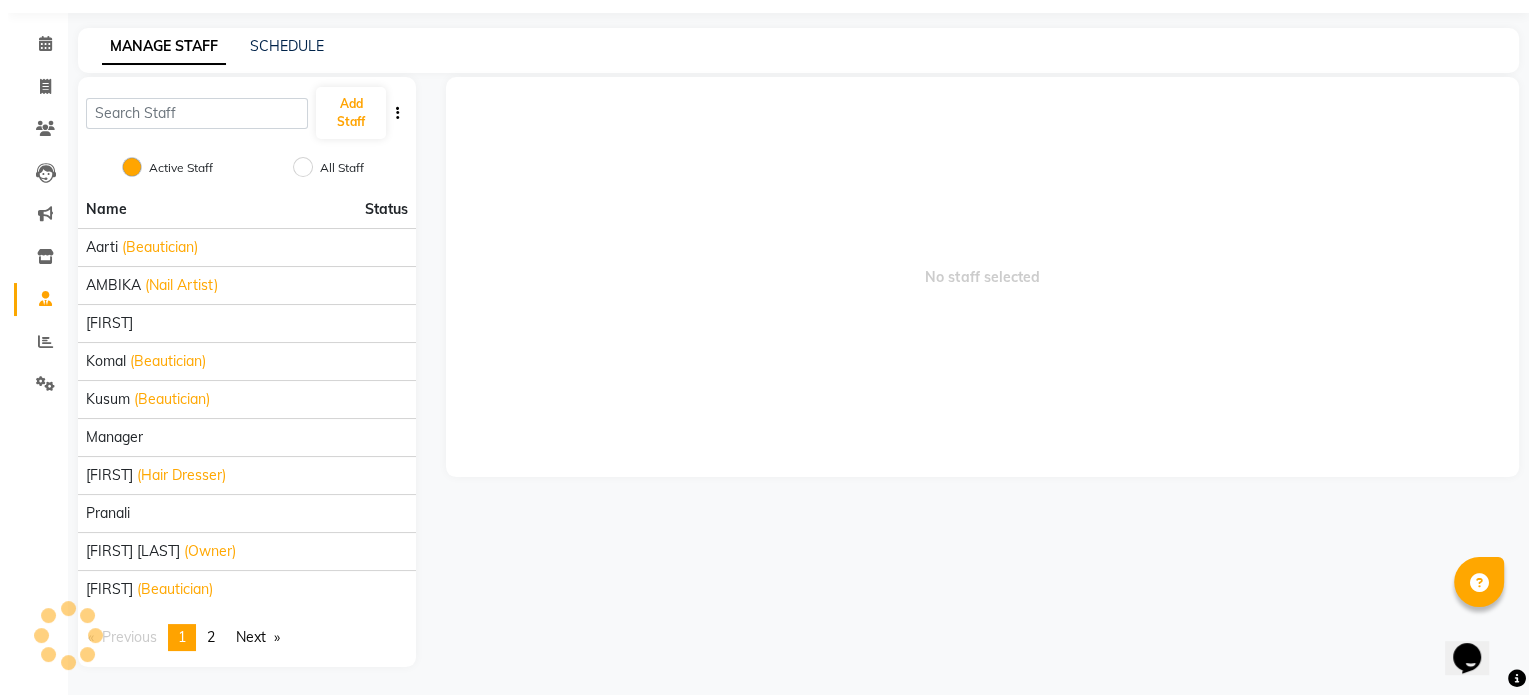 scroll, scrollTop: 0, scrollLeft: 0, axis: both 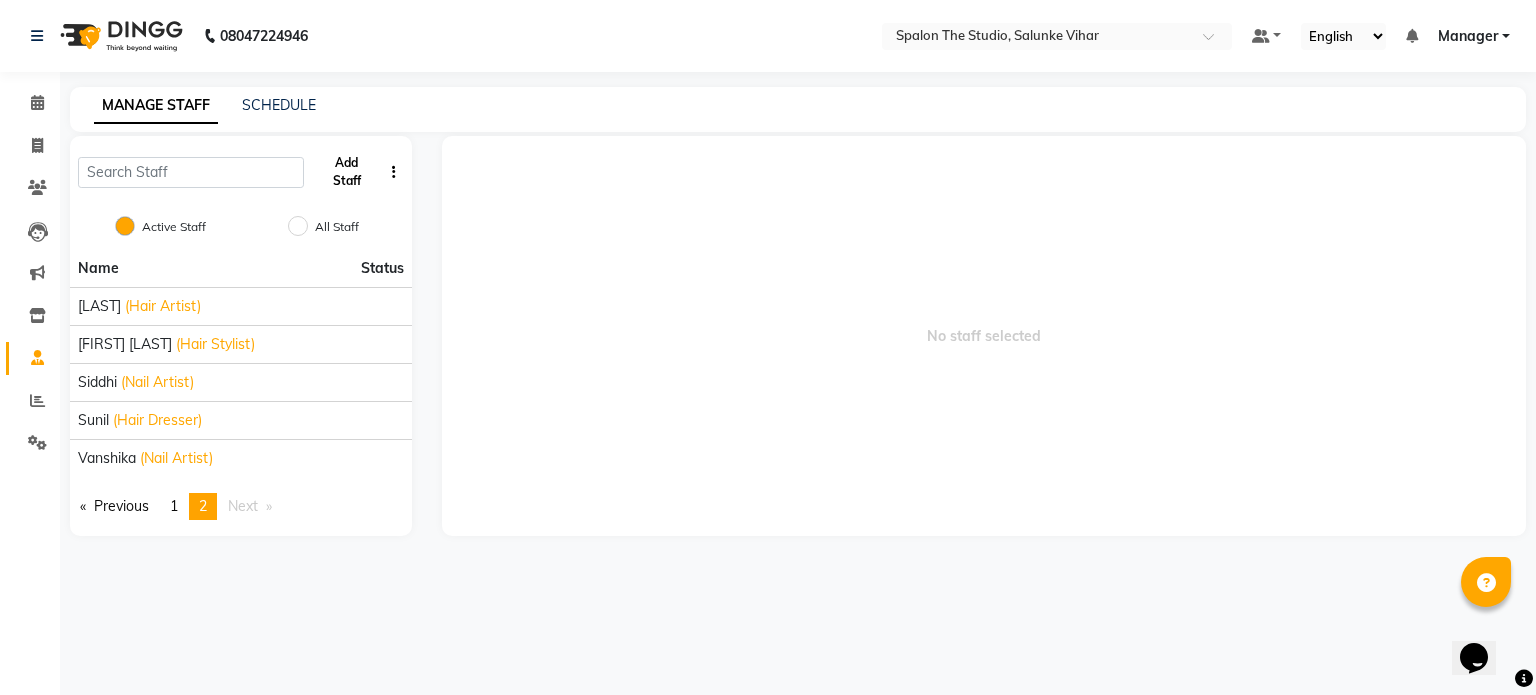 click on "Add Staff" 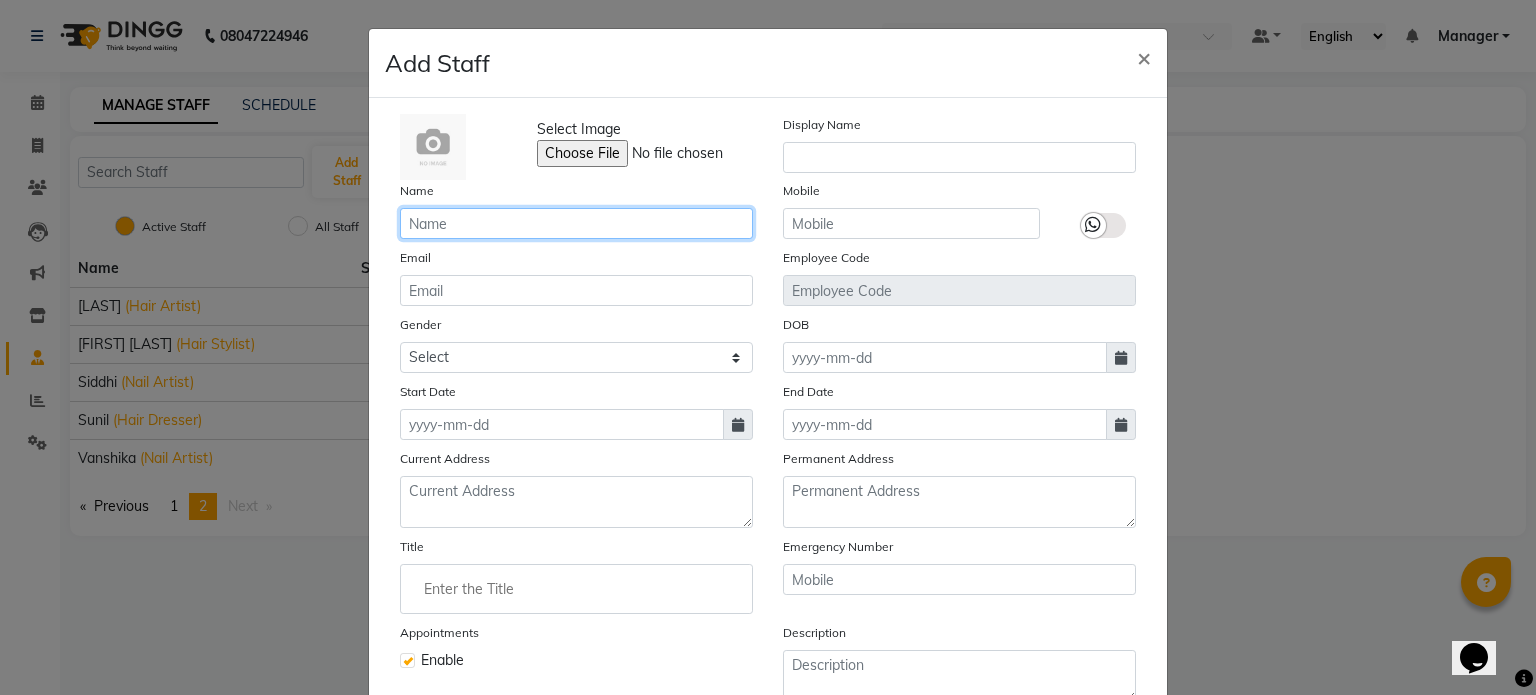 click 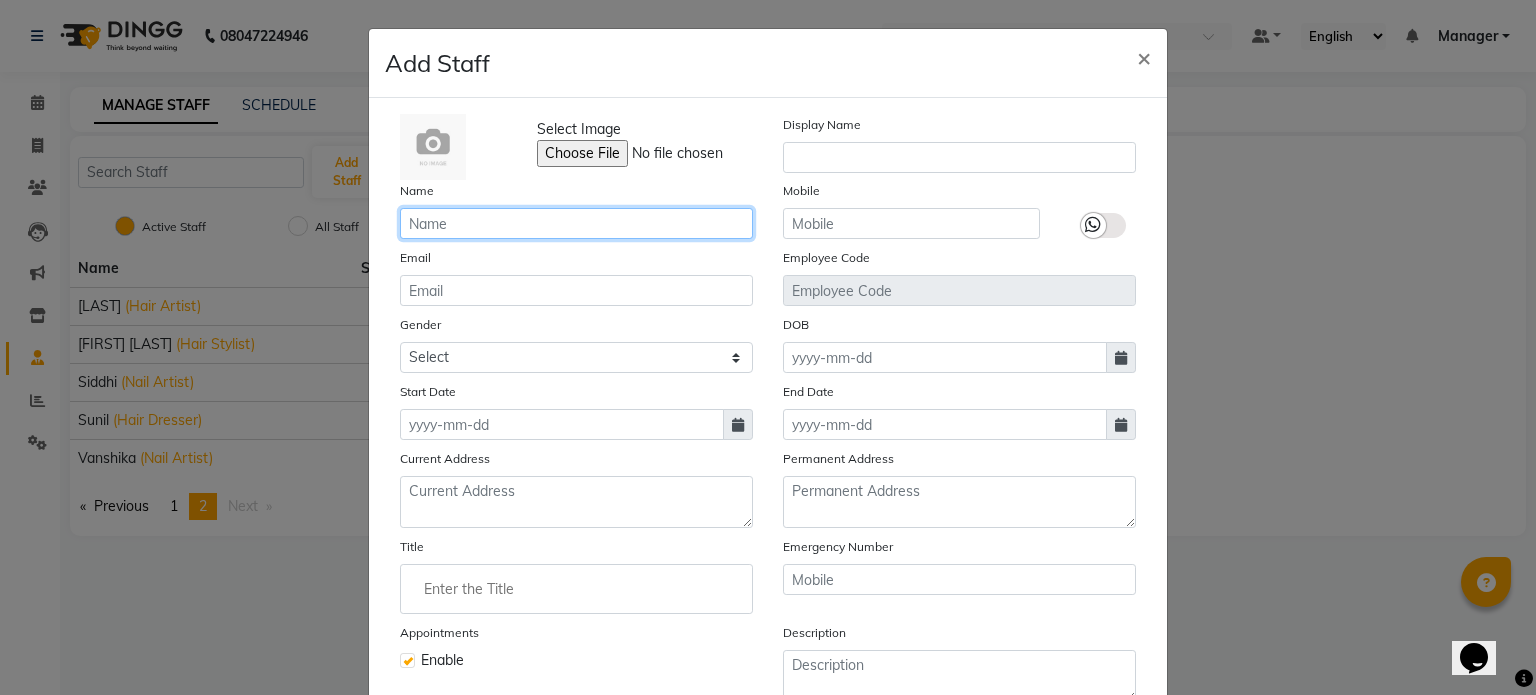 click 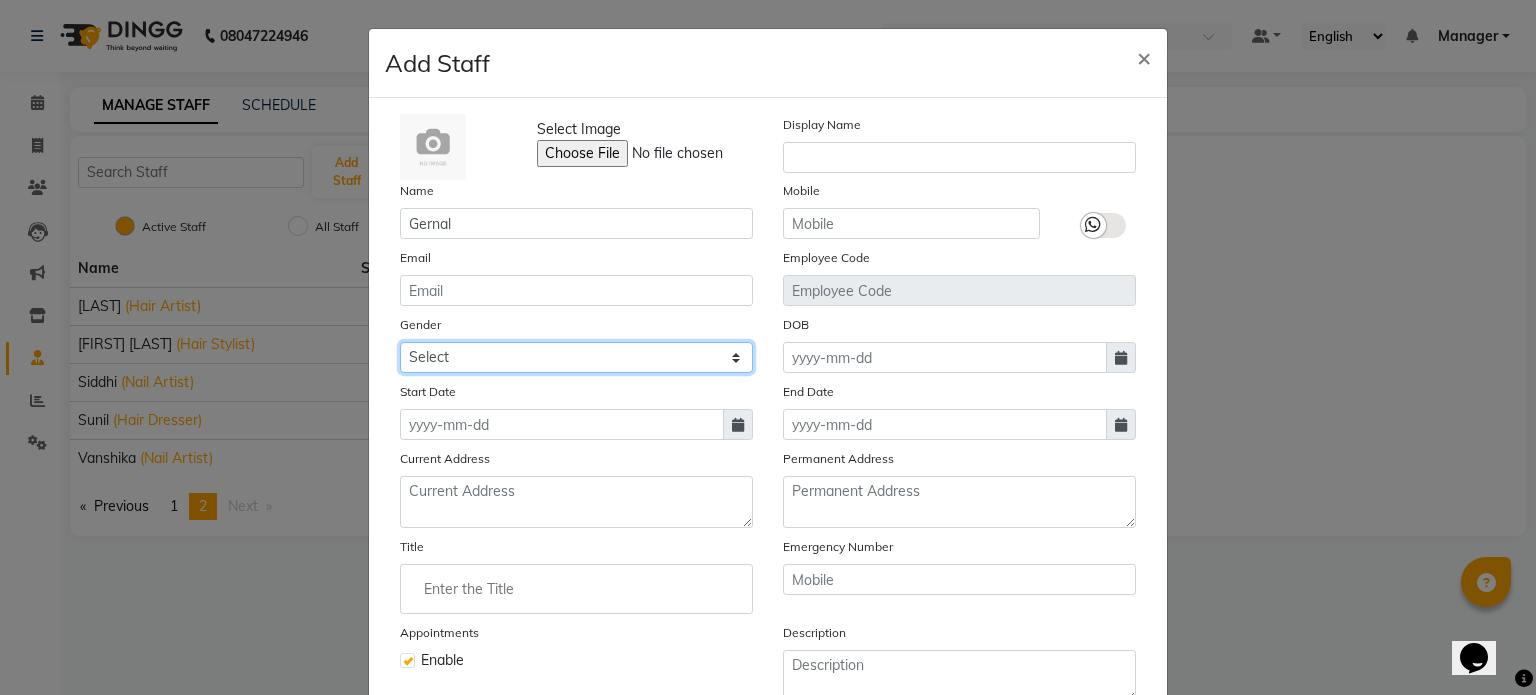 click on "Select Male Female Other Prefer Not To Say" 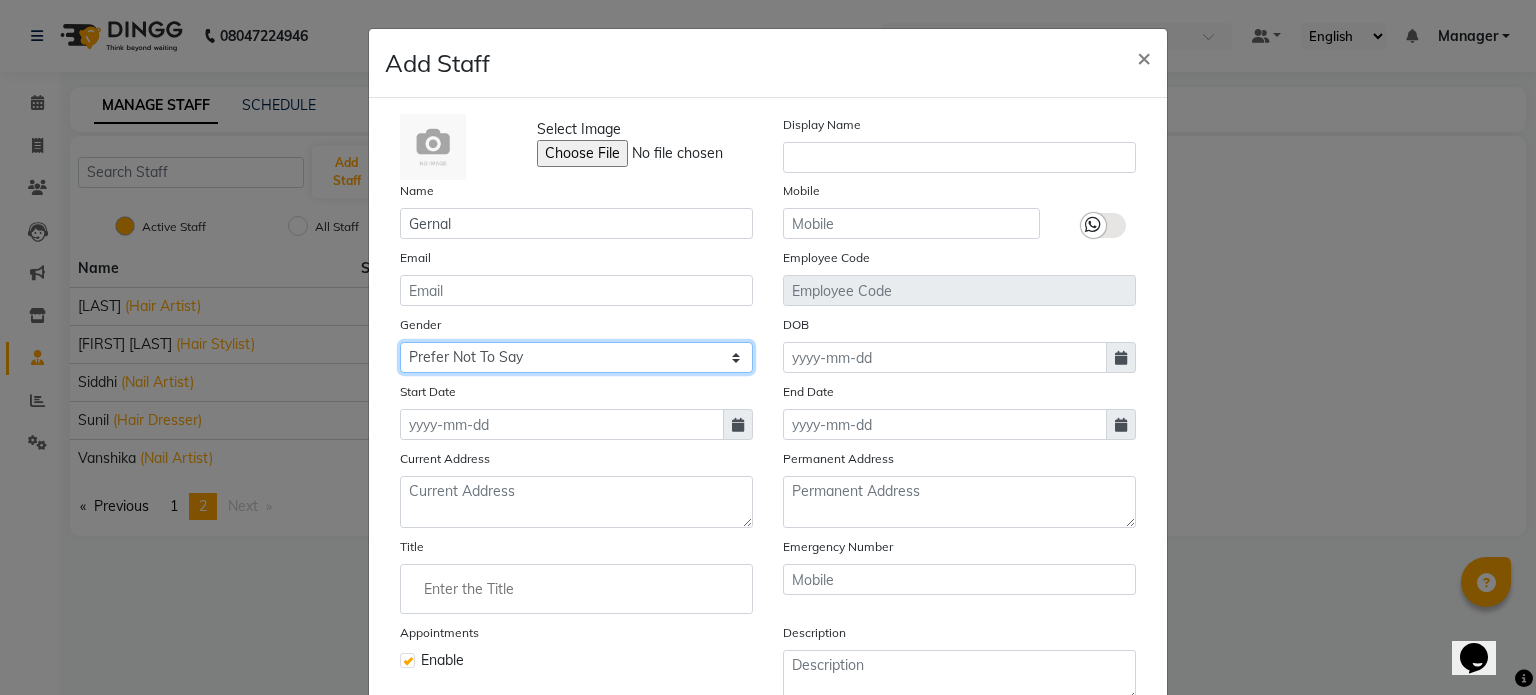 click on "Select Male Female Other Prefer Not To Say" 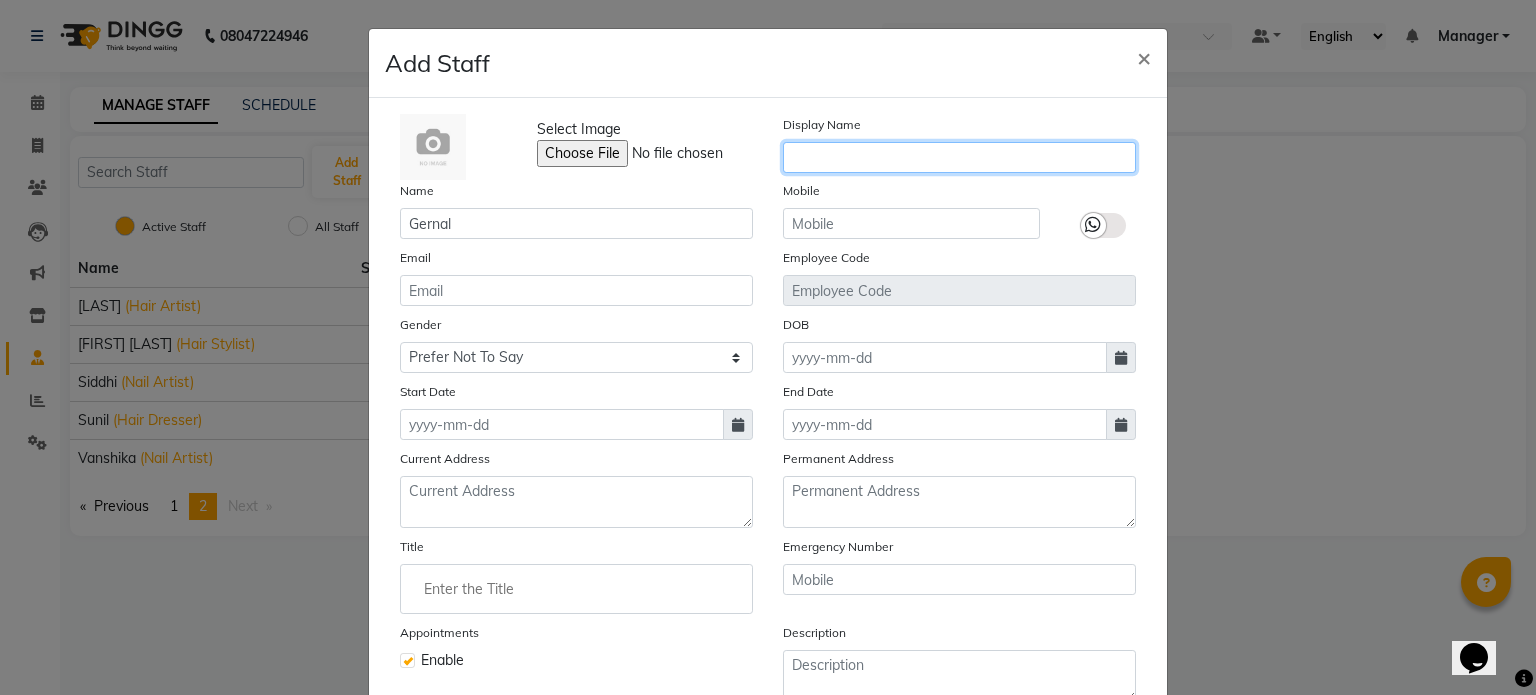 click 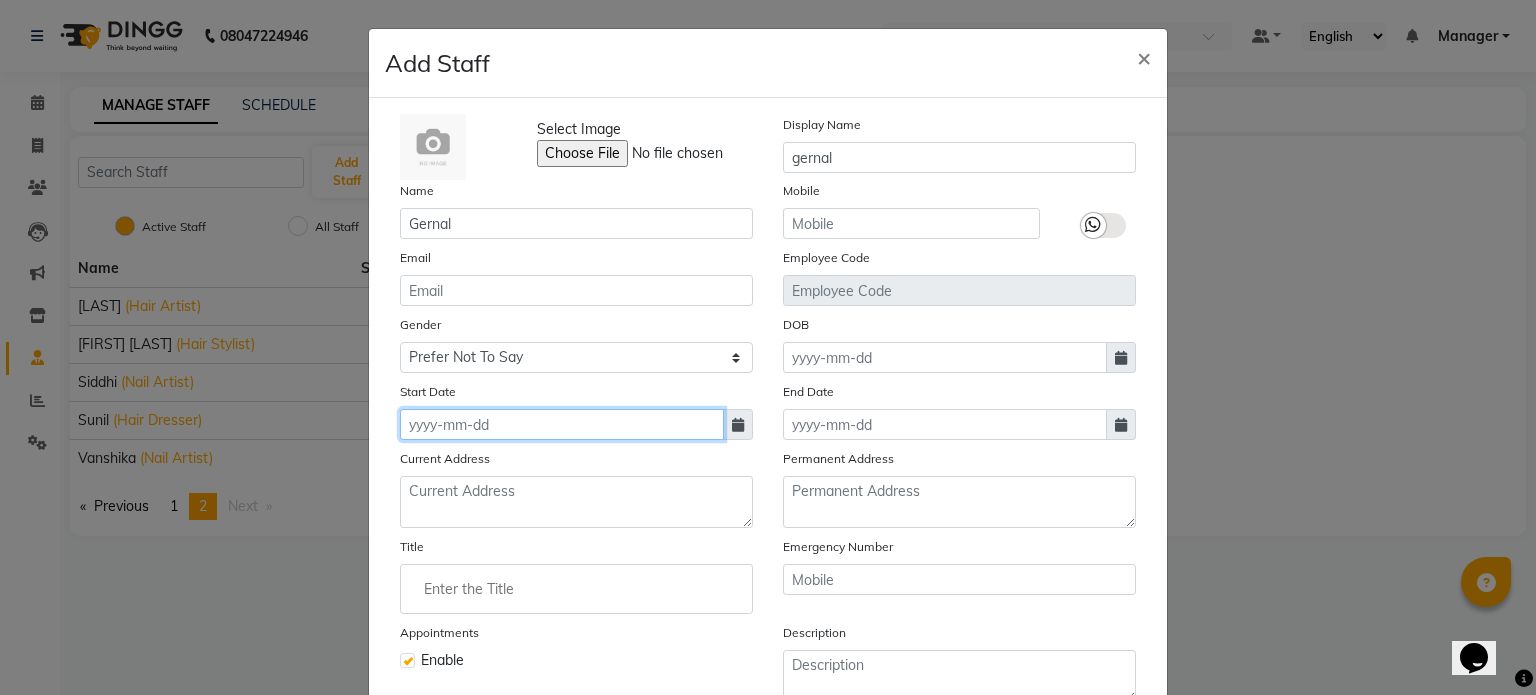 click 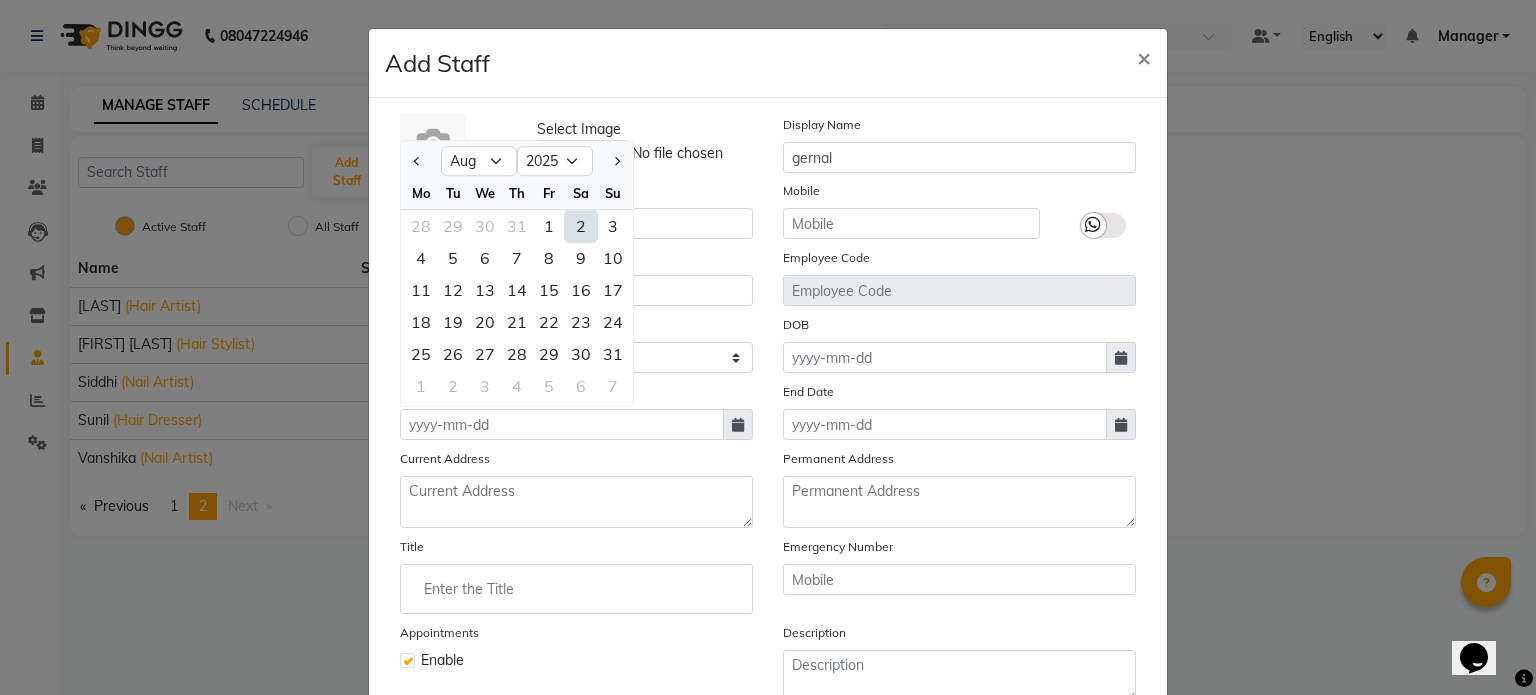 click on "2" 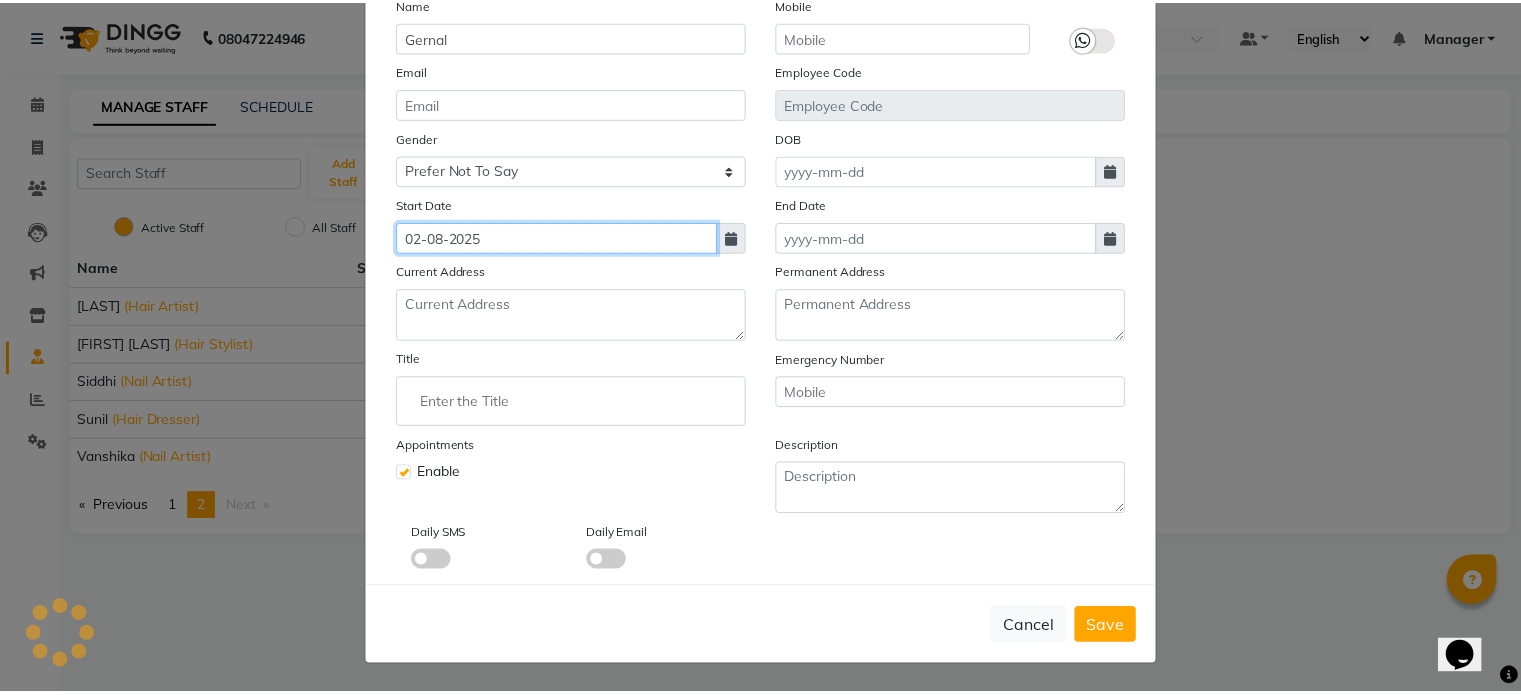 scroll, scrollTop: 194, scrollLeft: 0, axis: vertical 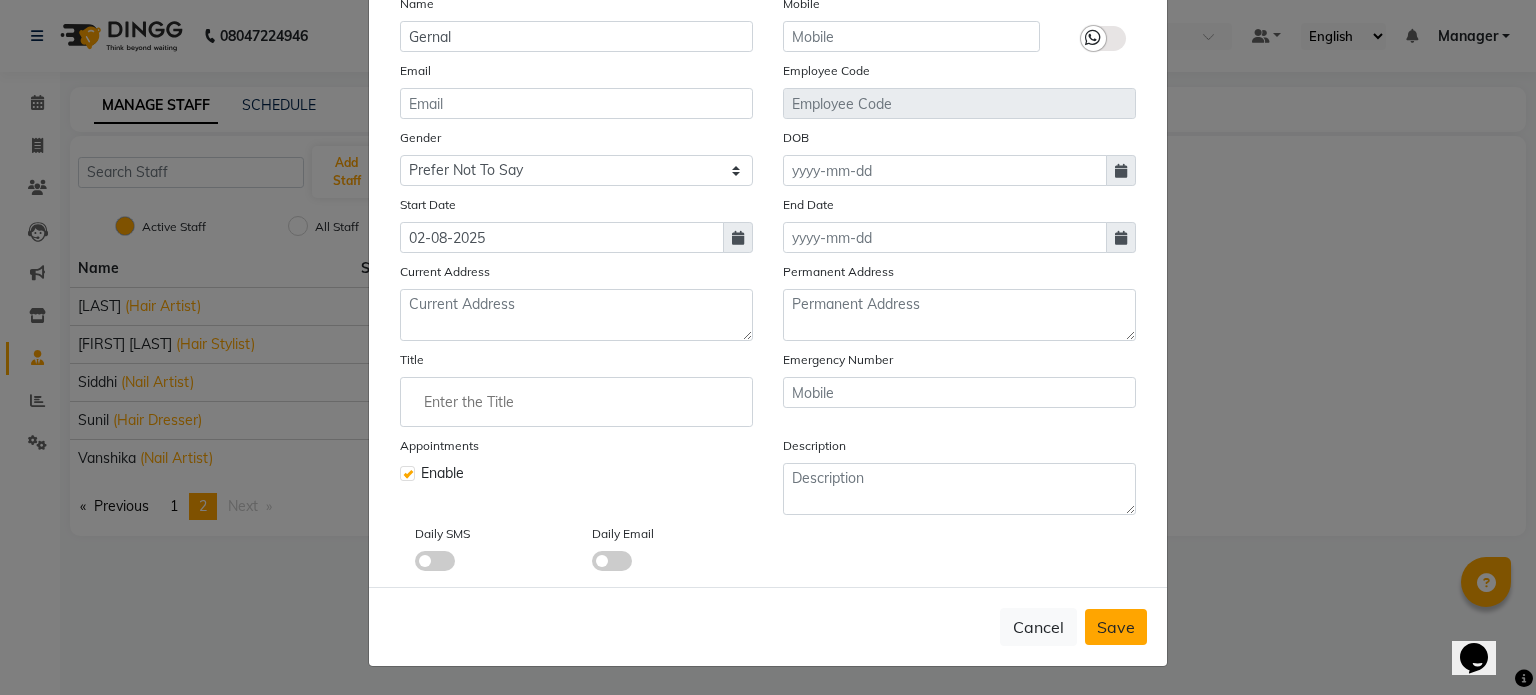 click on "Save" at bounding box center (1116, 627) 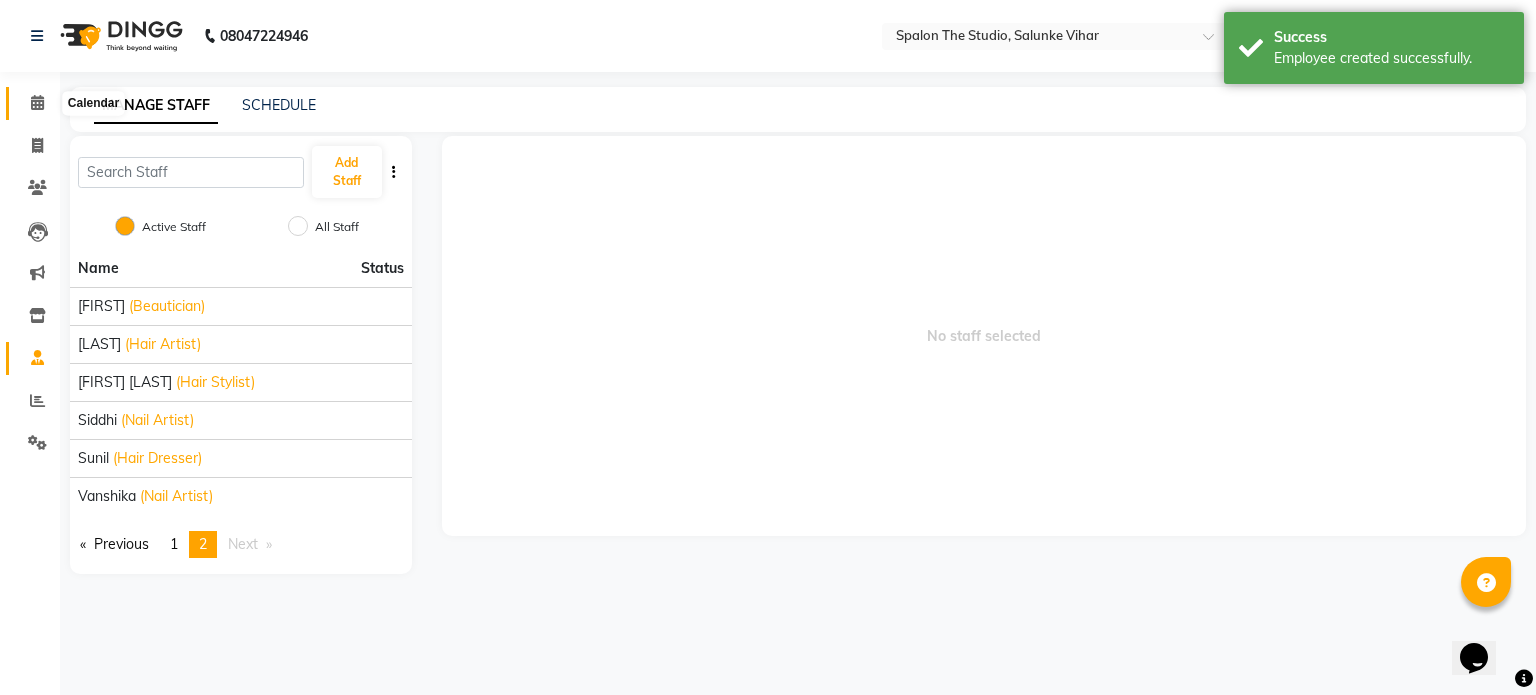 click 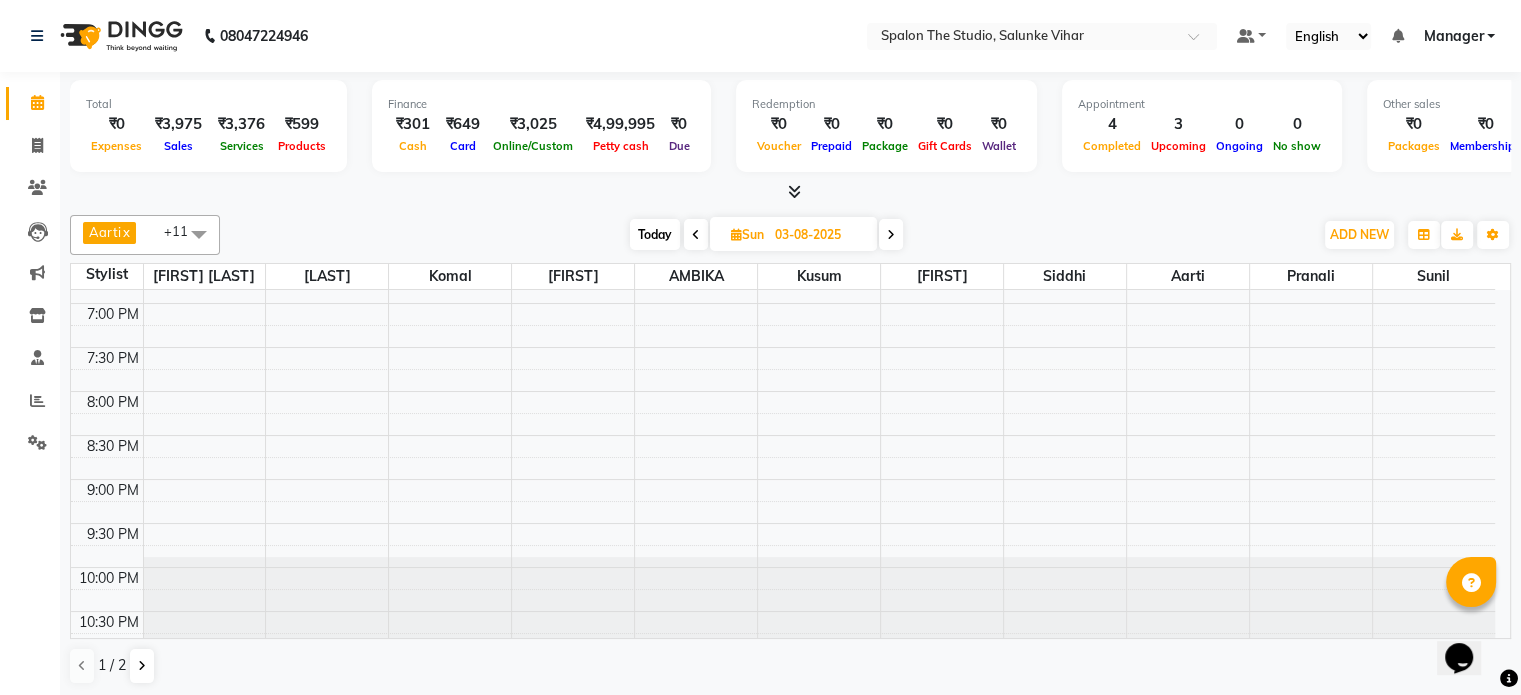 scroll, scrollTop: 871, scrollLeft: 0, axis: vertical 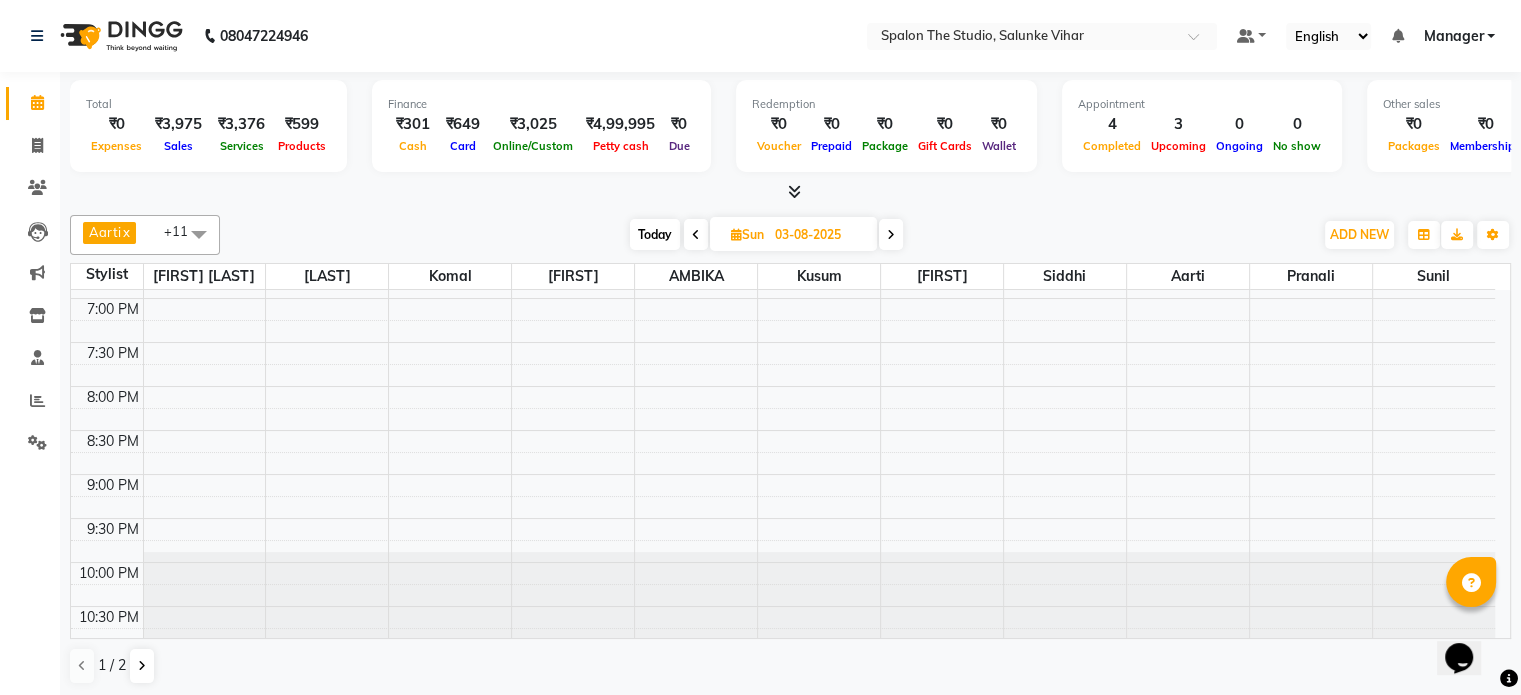 click at bounding box center (199, 234) 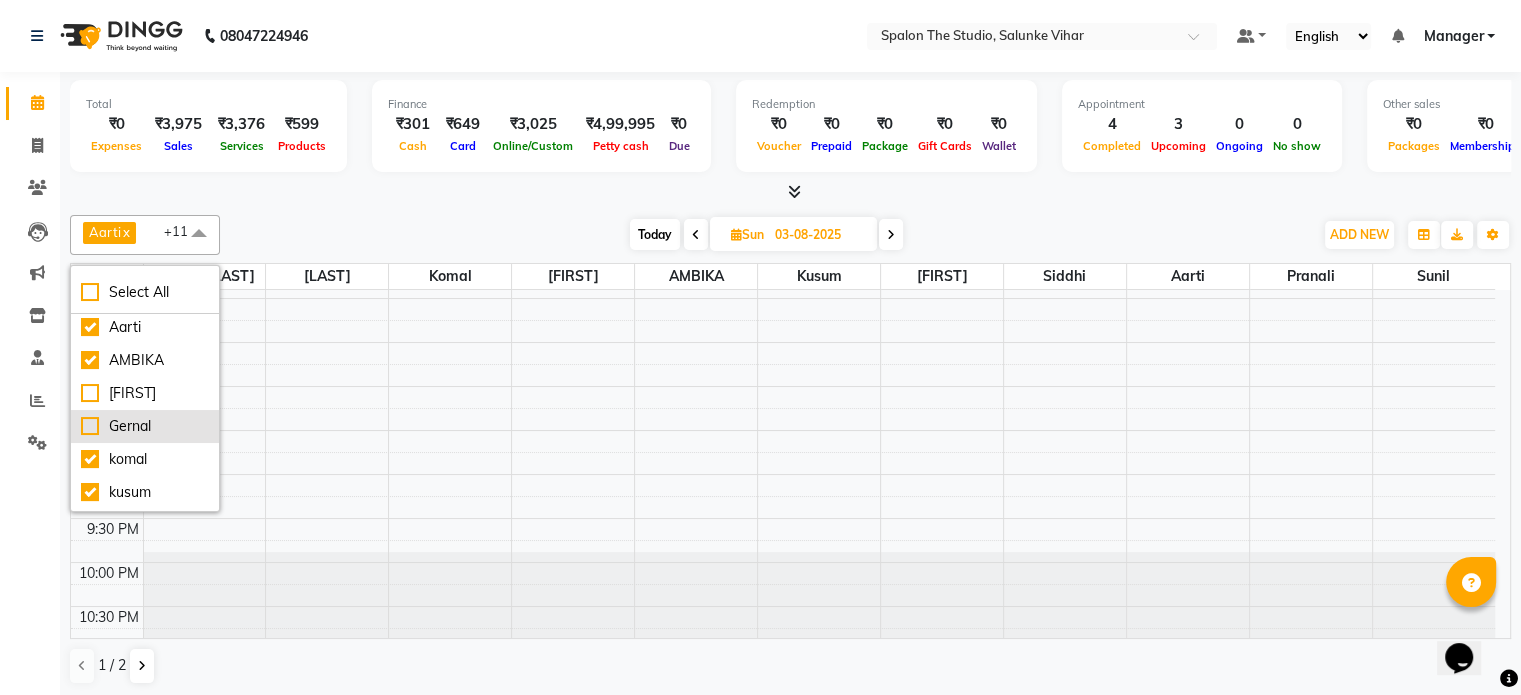 scroll, scrollTop: 0, scrollLeft: 0, axis: both 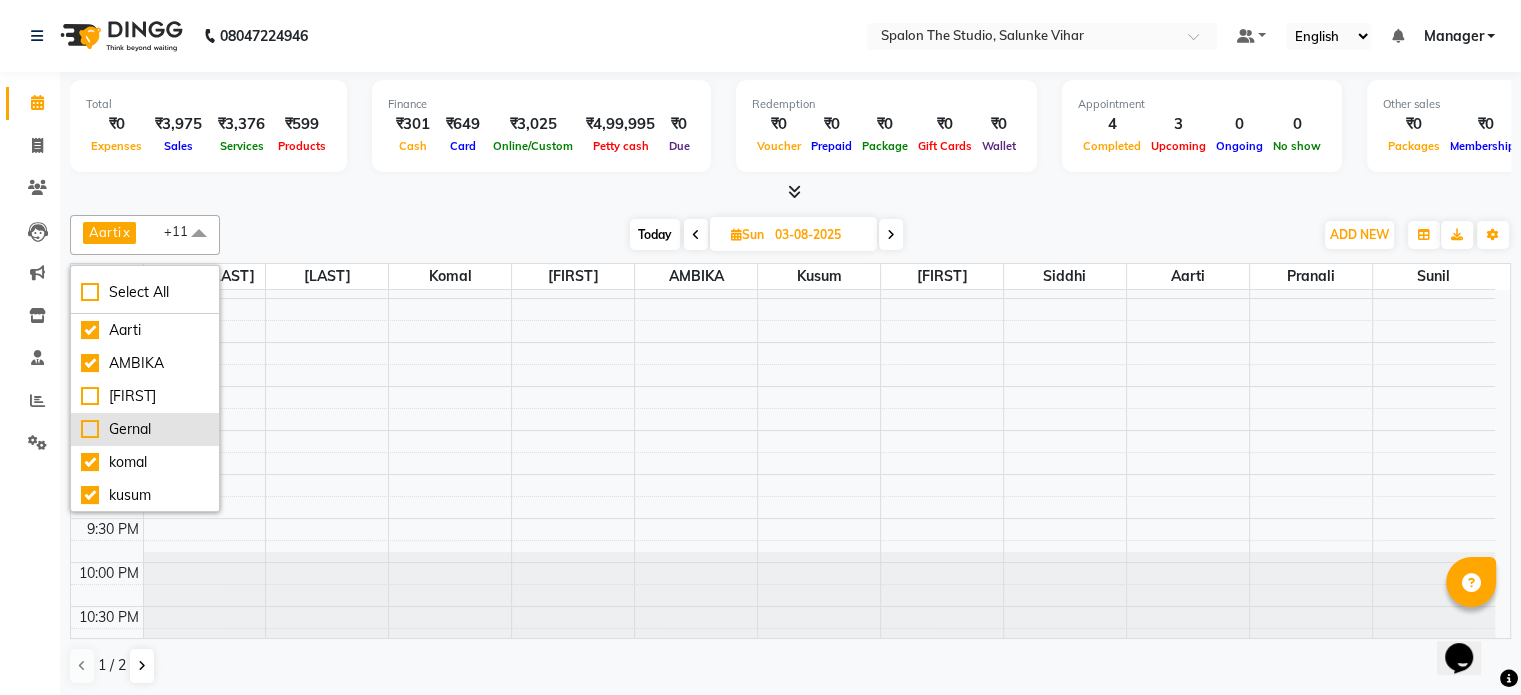 click on "Gernal" at bounding box center (145, 429) 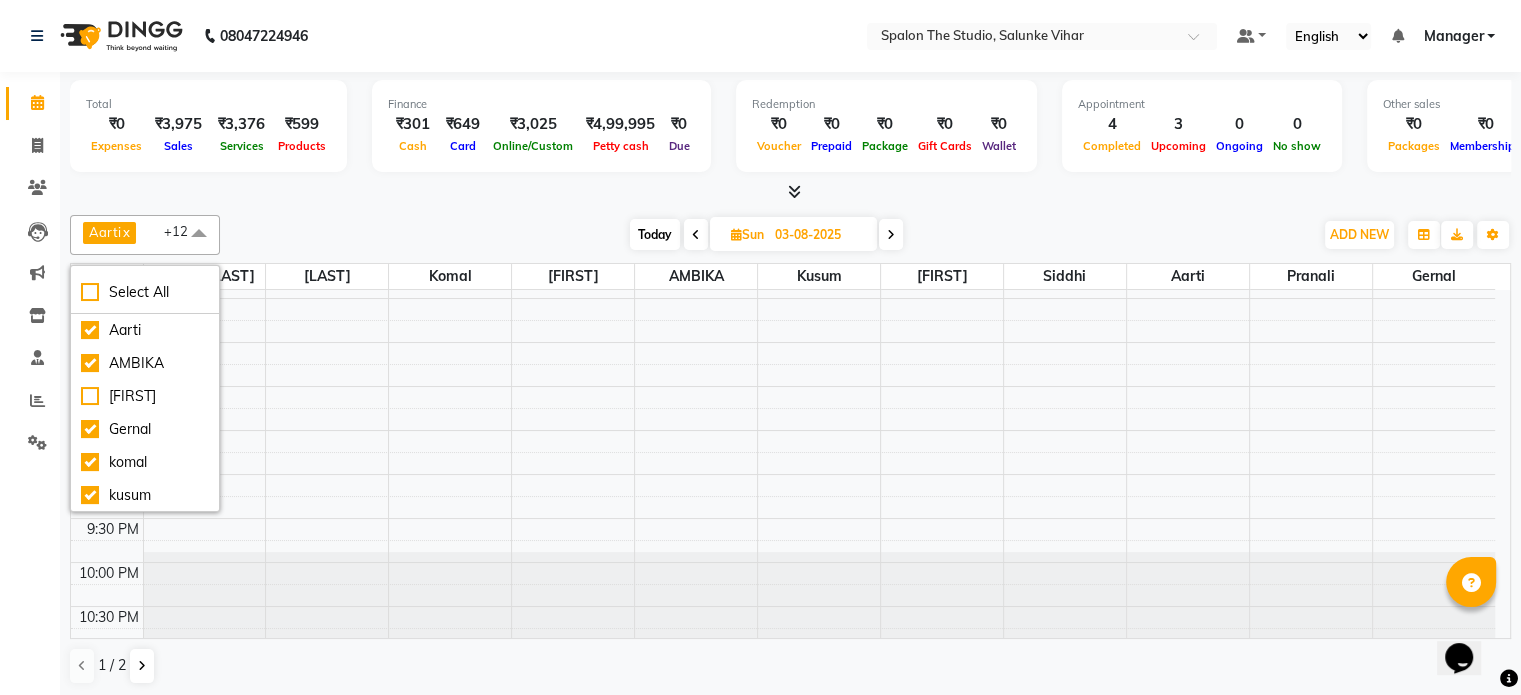 click on "[FIRST] [LAST] x [FIRST] [LAST] x [FIRST] x [FIRST] x [FIRST] x [FIRST] x [FIRST] x [LAST] x [FIRST] [LAST] x [FIRST] x [FIRST] x [FIRST] x [FIRST] +12 Select All [FIRST] [LAST] farheen  [FIRST] [FIRST] [FIRST] [FIRST] [FIRST] [FIRST] [FIRST] [FIRST] [FIRST] [LAST] [FIRST] [FIRST] [FIRST] [FIRST] Today  Sun 03-08-2025 Toggle Dropdown Add Appointment Add Invoice Add Expense Add Attendance Add Client Add Transaction Toggle Dropdown Add Appointment Add Invoice Add Expense Add Attendance Add Client ADD NEW Toggle Dropdown Add Appointment Add Invoice Add Expense Add Attendance Add Client Add Transaction [FIRST] [LAST] x [FIRST] [LAST] x [FIRST] x [FIRST] x [FIRST] x [FIRST] x [FIRST] x [LAST] x [FIRST] [LAST] x [FIRST] x [FIRST] x [FIRST] x [FIRST] Group By  Staff View   Room View  View as Vertical  Vertical - Week View  Horizontal  Horizontal - Week View  List  Toggle Dropdown Zoom" at bounding box center [790, 235] 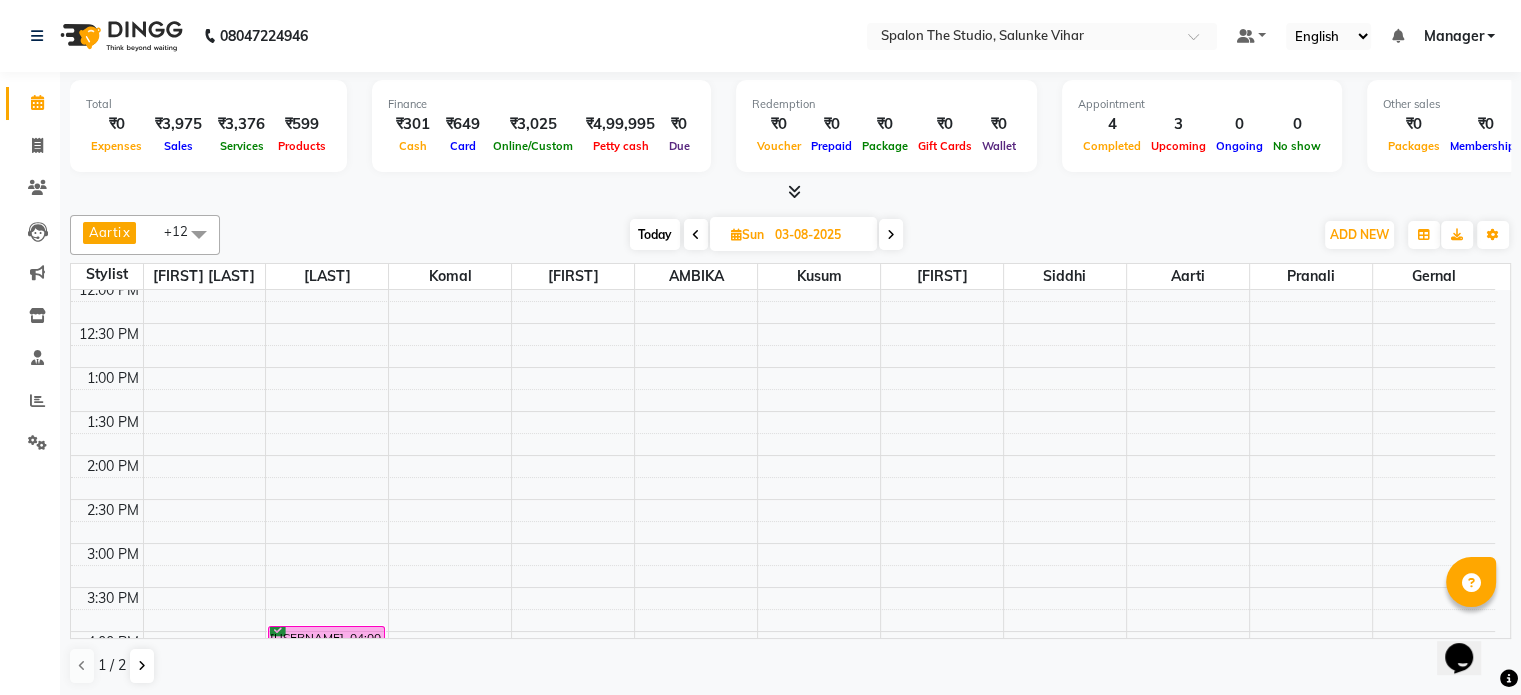 scroll, scrollTop: 271, scrollLeft: 0, axis: vertical 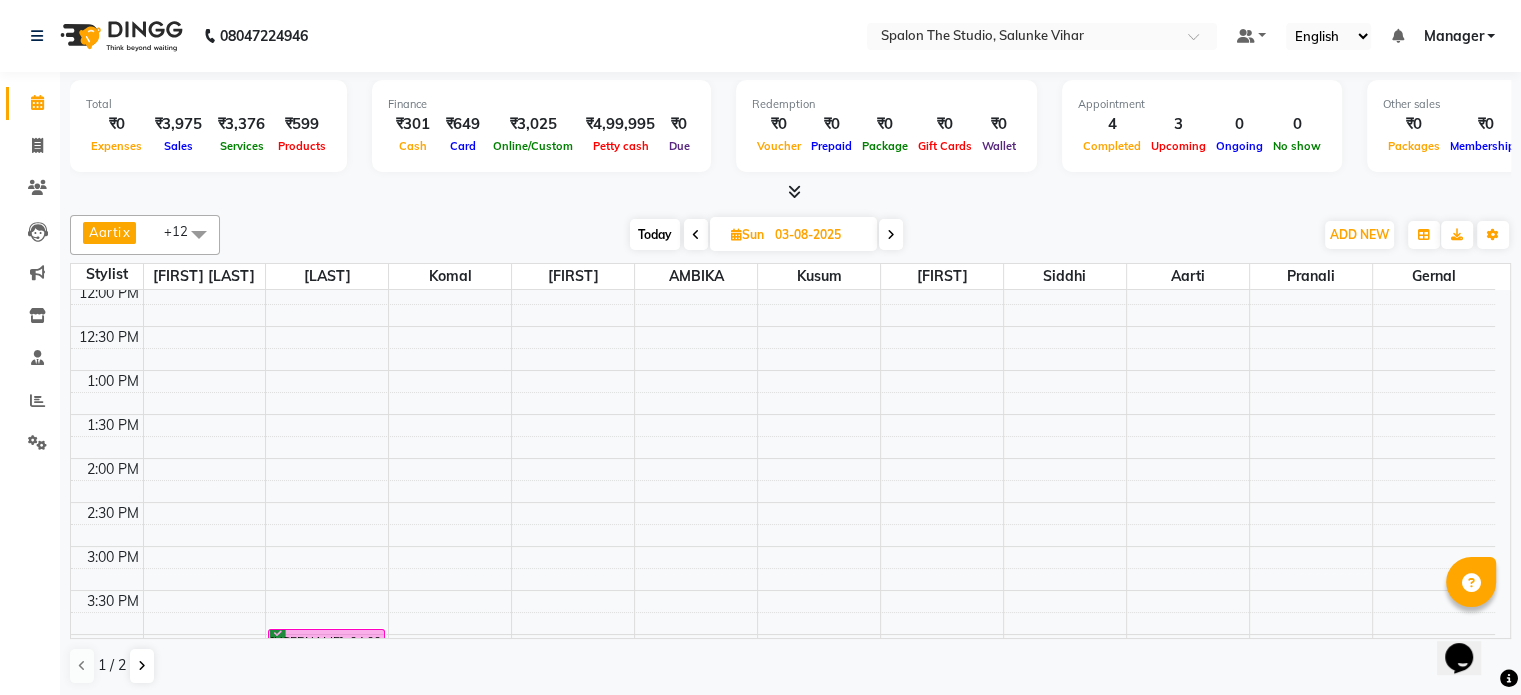 click on "9:00 AM 9:30 AM 10:00 AM 10:30 AM 11:00 AM 11:30 AM 12:00 PM 12:30 PM 1:00 PM 1:30 PM 2:00 PM 2:30 PM 3:00 PM 3:30 PM 4:00 PM 4:30 PM 5:00 PM 5:30 PM 6:00 PM 6:30 PM 7:00 PM 7:30 PM 8:00 PM 8:30 PM 9:00 PM 9:30 PM 10:00 PM 10:30 PM     [USERNAME], 04:00 PM-06:00 PM, [SERVICE_NAME] - [SERVICE_DETAIL]" at bounding box center (783, 634) 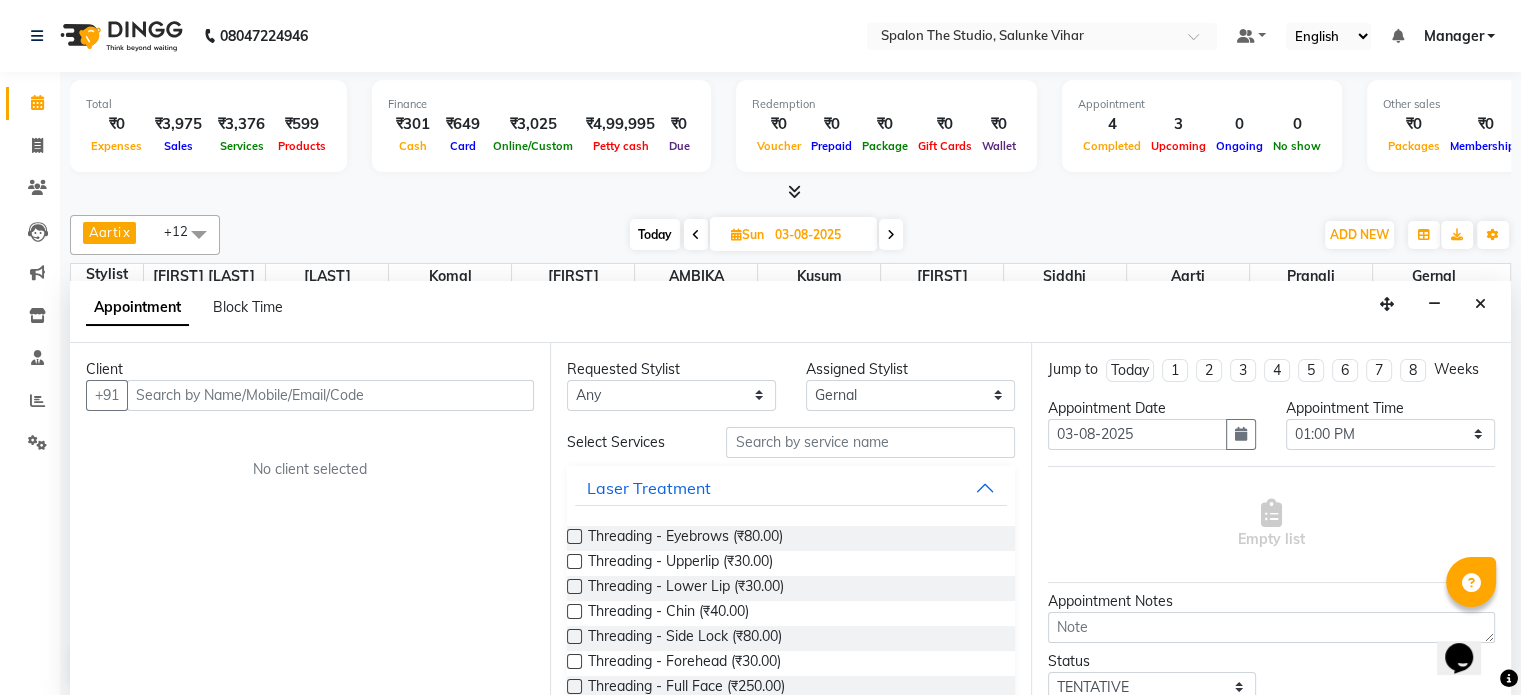 click on "Client +91  No client selected" at bounding box center [310, 520] 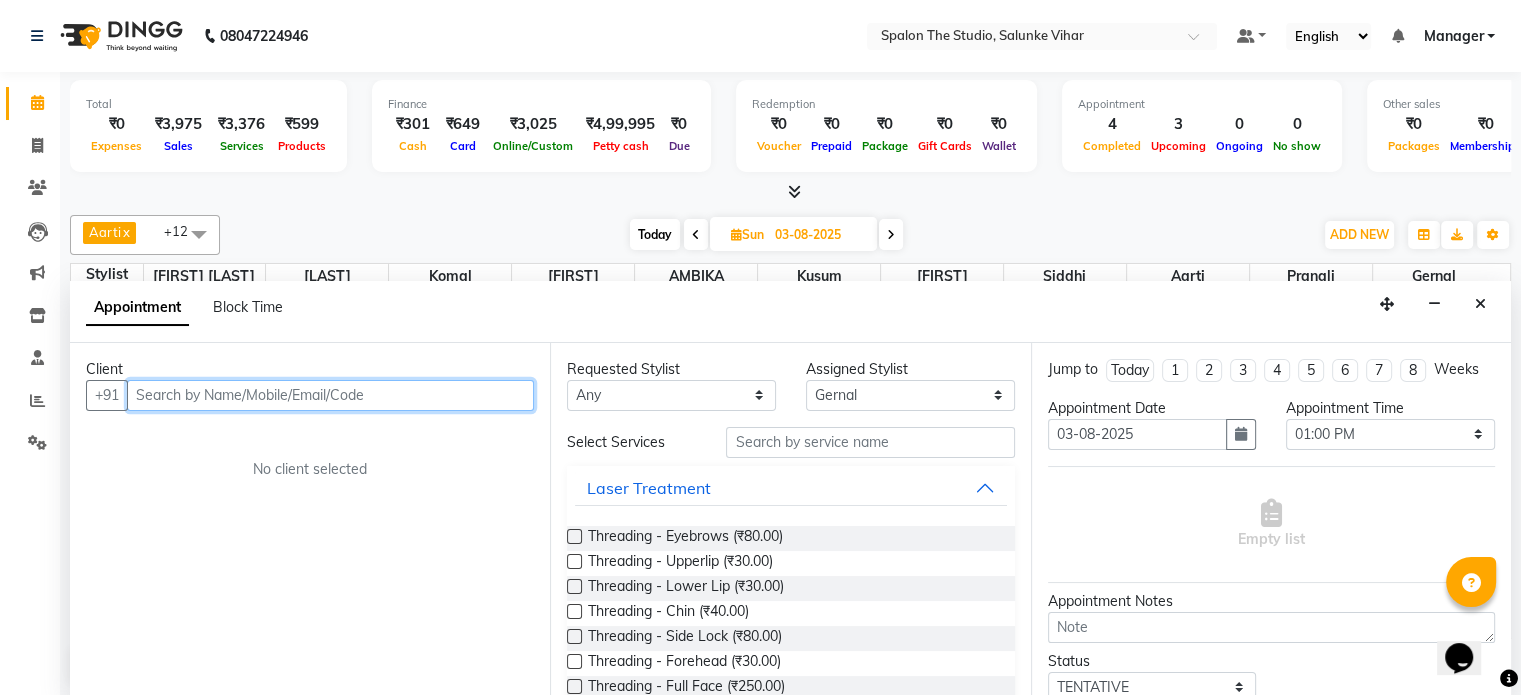 click at bounding box center (330, 395) 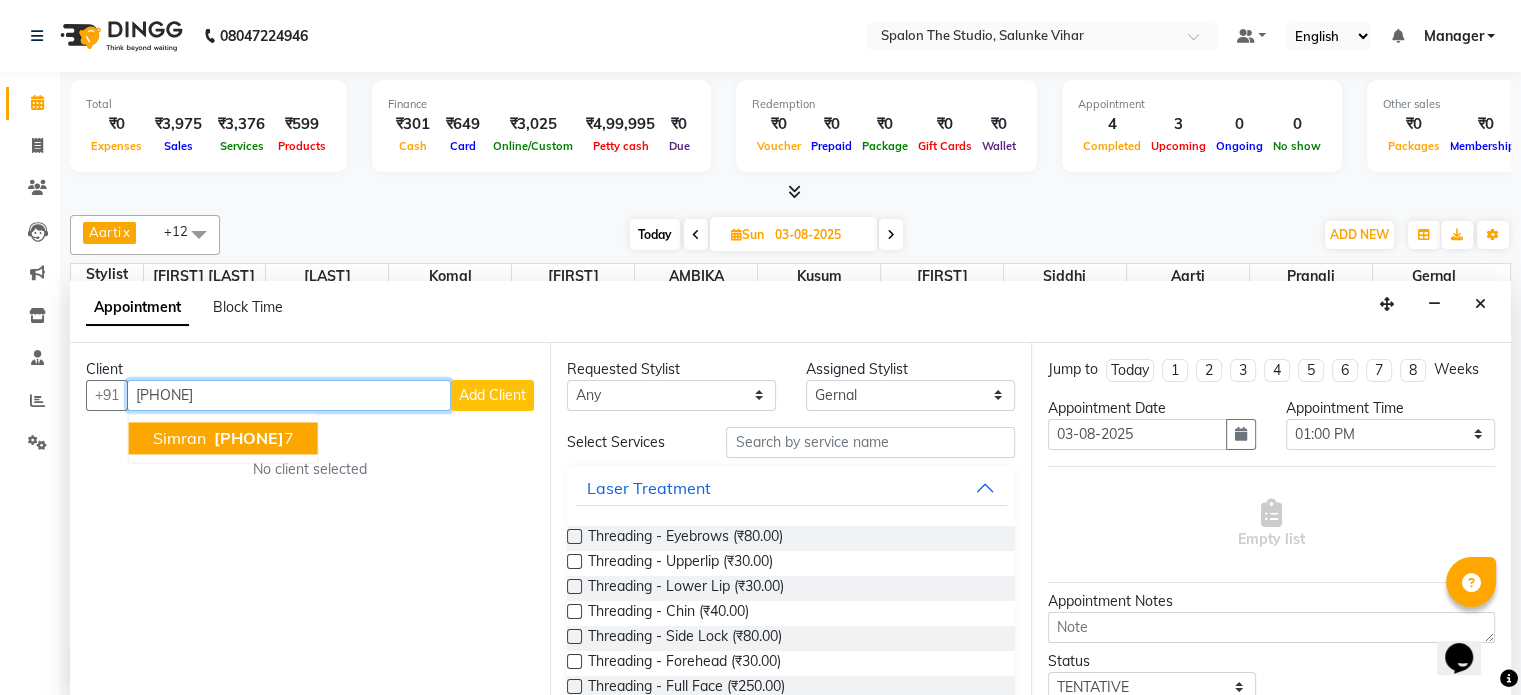 click on "[PHONE]" at bounding box center [249, 438] 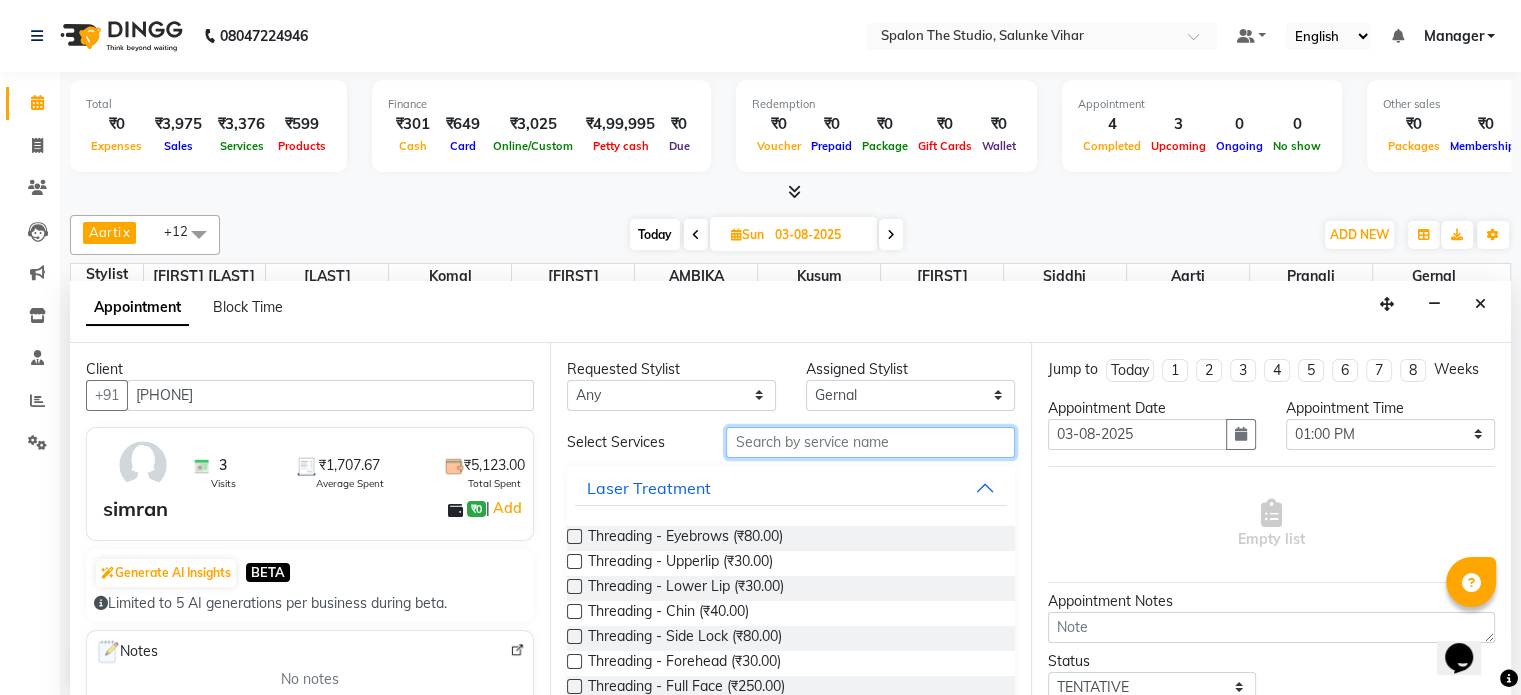 click at bounding box center (870, 442) 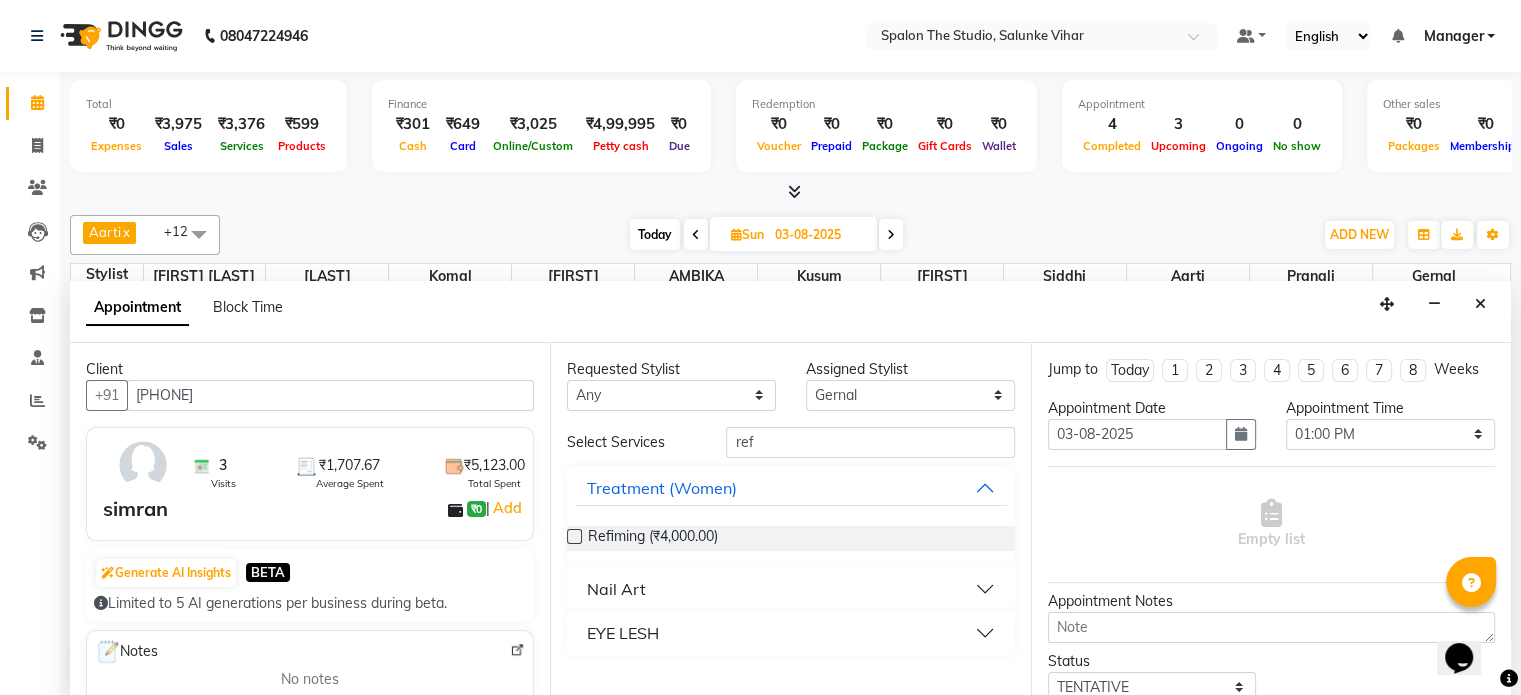 click on "Nail Art" at bounding box center (790, 589) 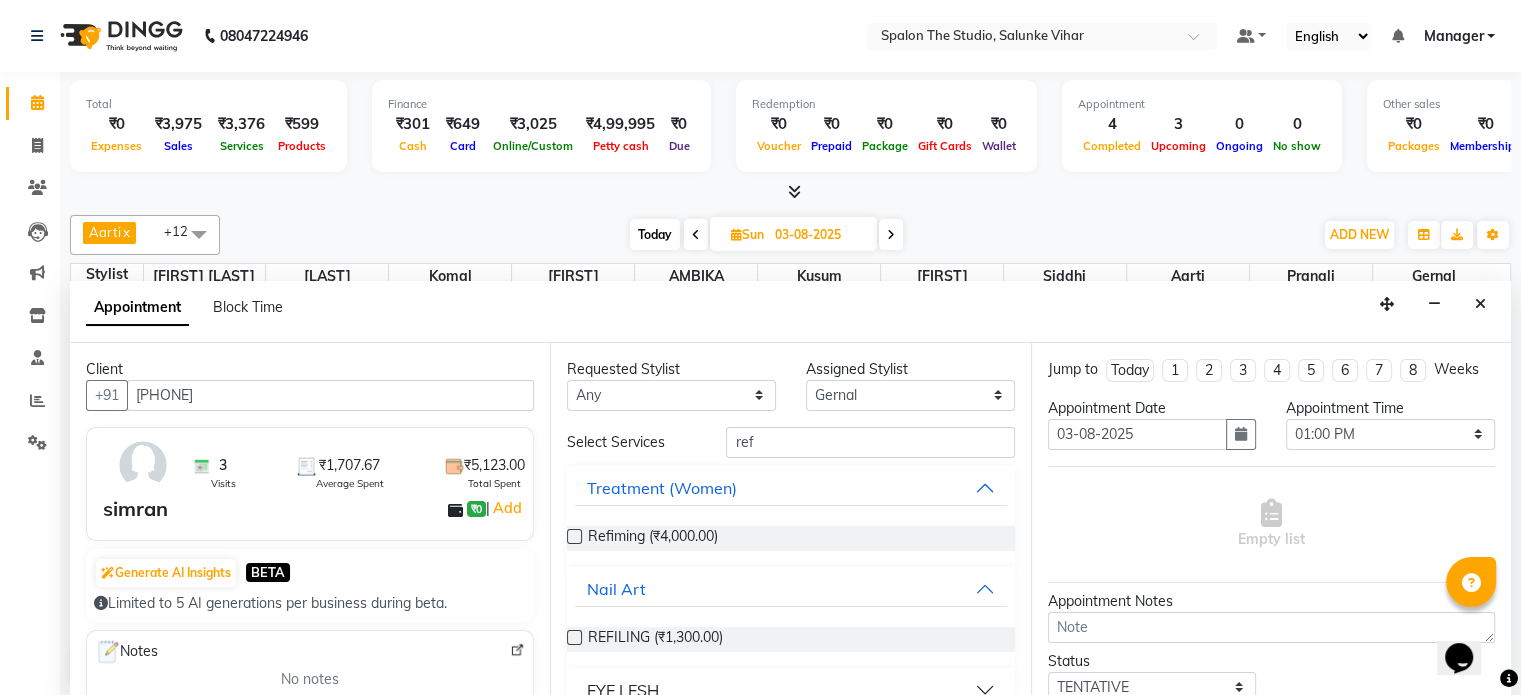 click at bounding box center (574, 637) 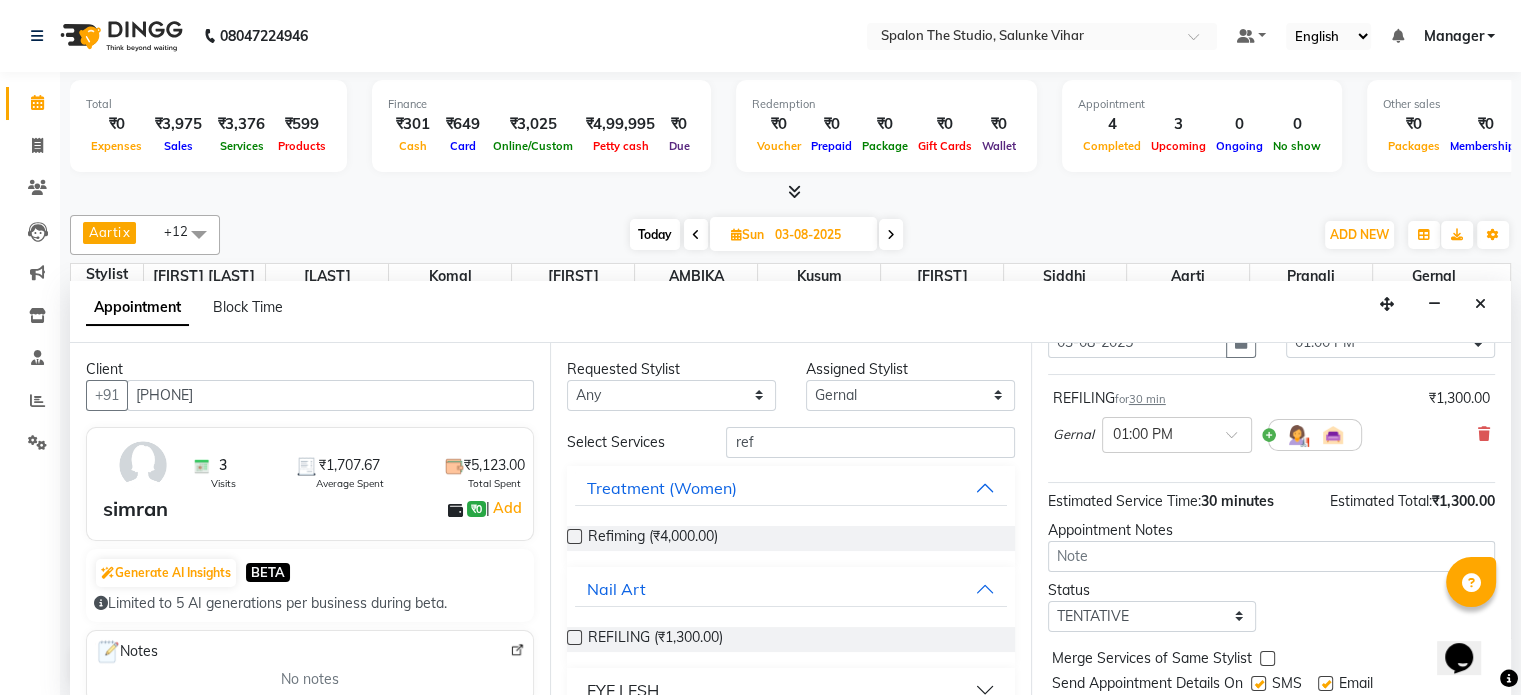 scroll, scrollTop: 100, scrollLeft: 0, axis: vertical 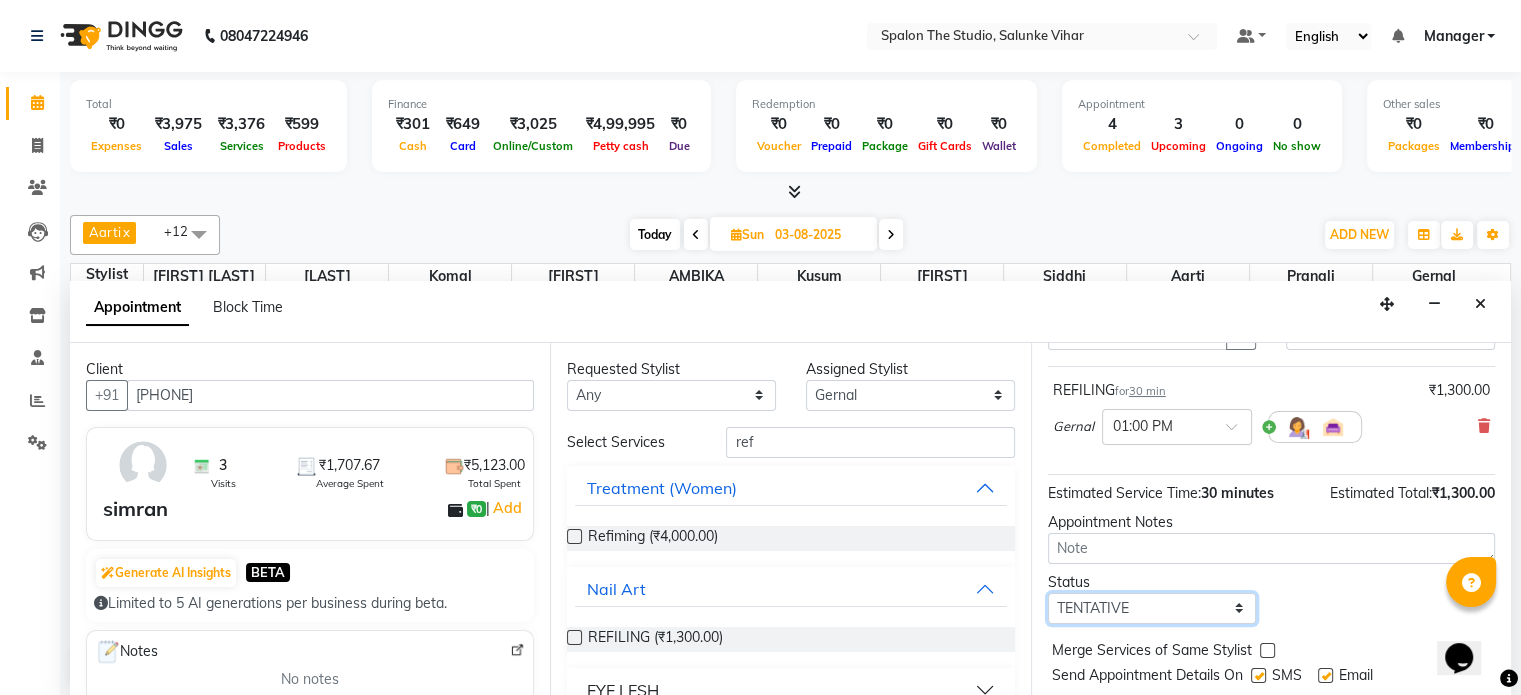 click on "Select TENTATIVE CONFIRM UPCOMING" at bounding box center (1152, 608) 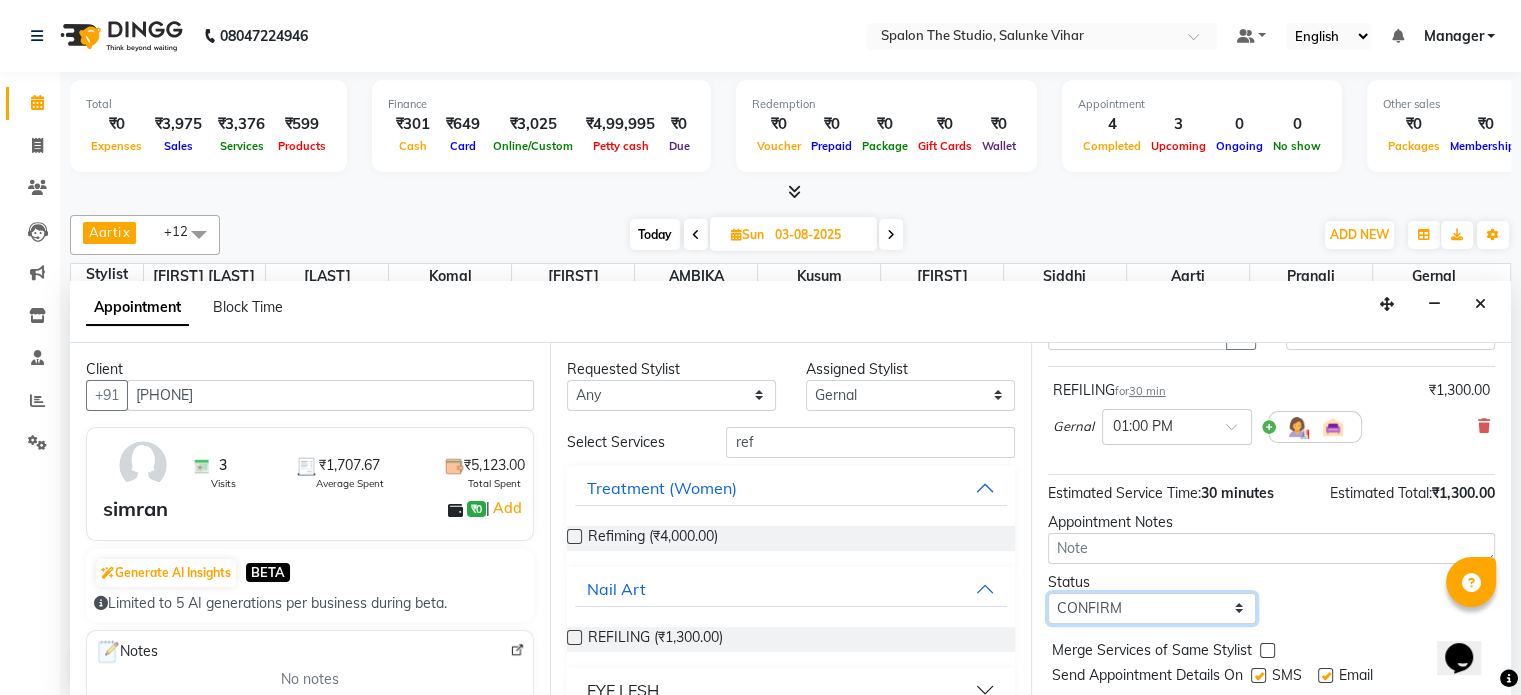 click on "Select TENTATIVE CONFIRM UPCOMING" at bounding box center (1152, 608) 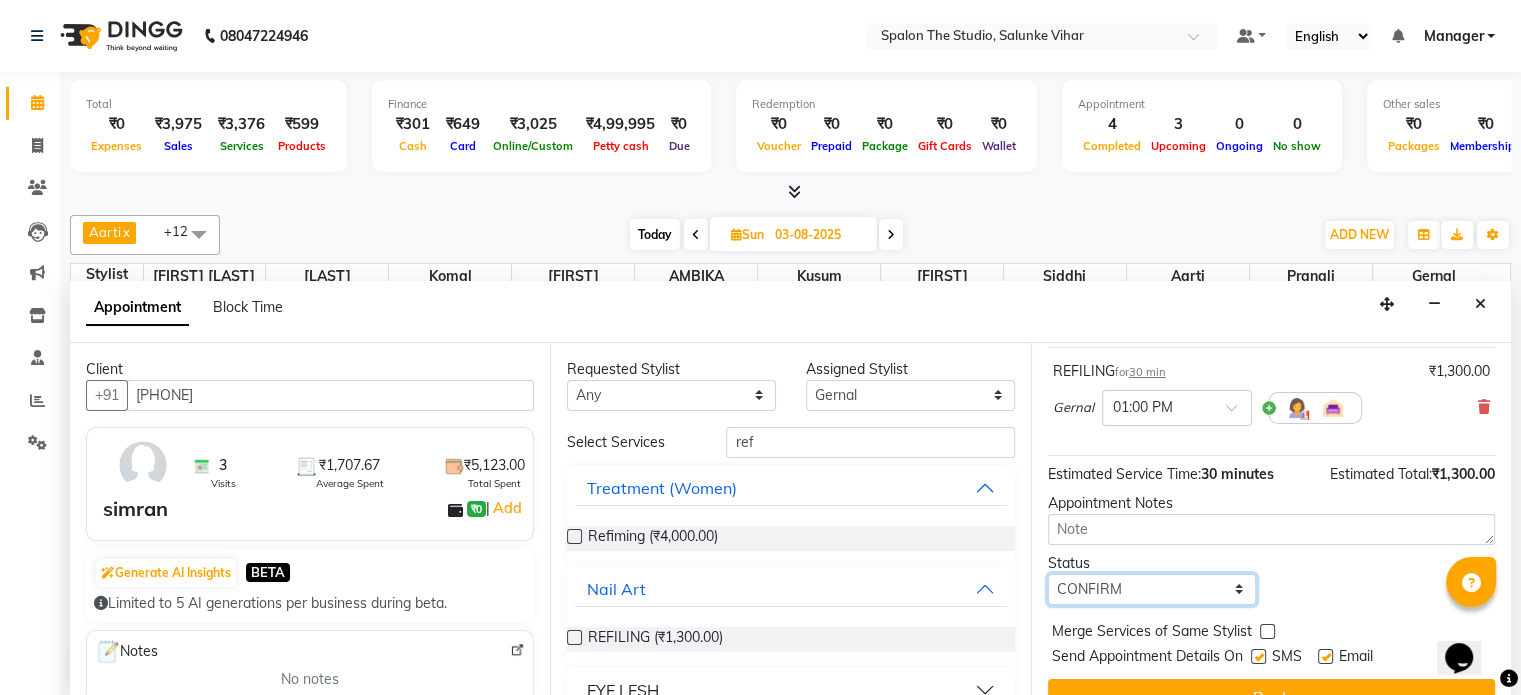 scroll, scrollTop: 151, scrollLeft: 0, axis: vertical 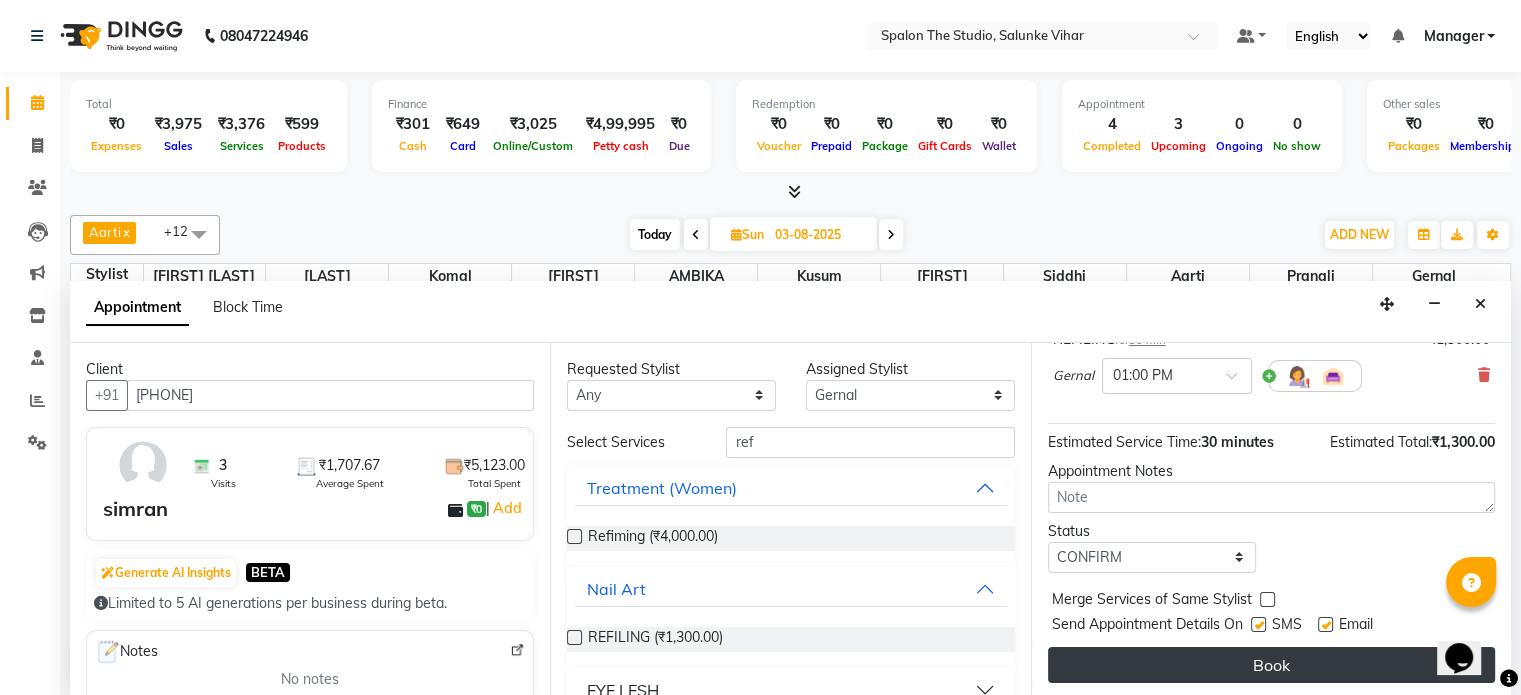 click on "Book" at bounding box center [1271, 665] 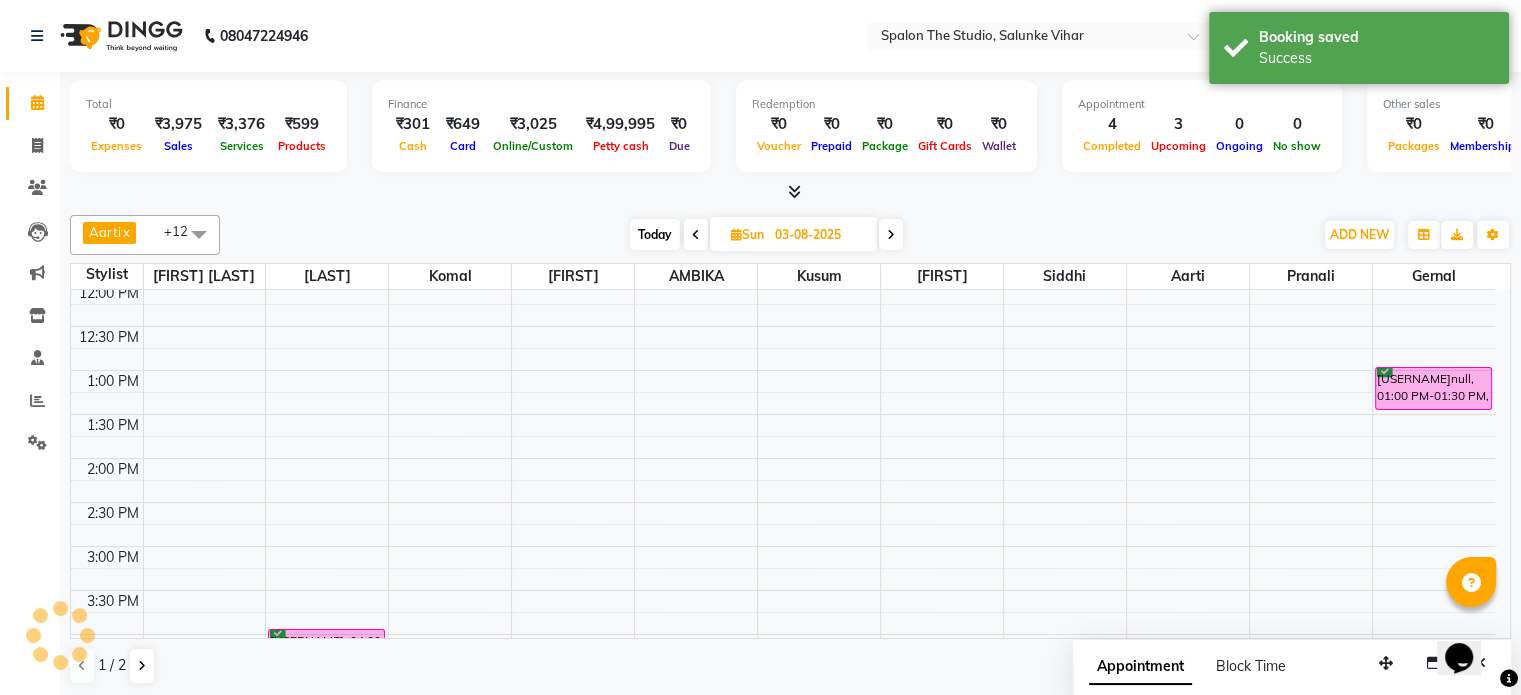 scroll, scrollTop: 0, scrollLeft: 0, axis: both 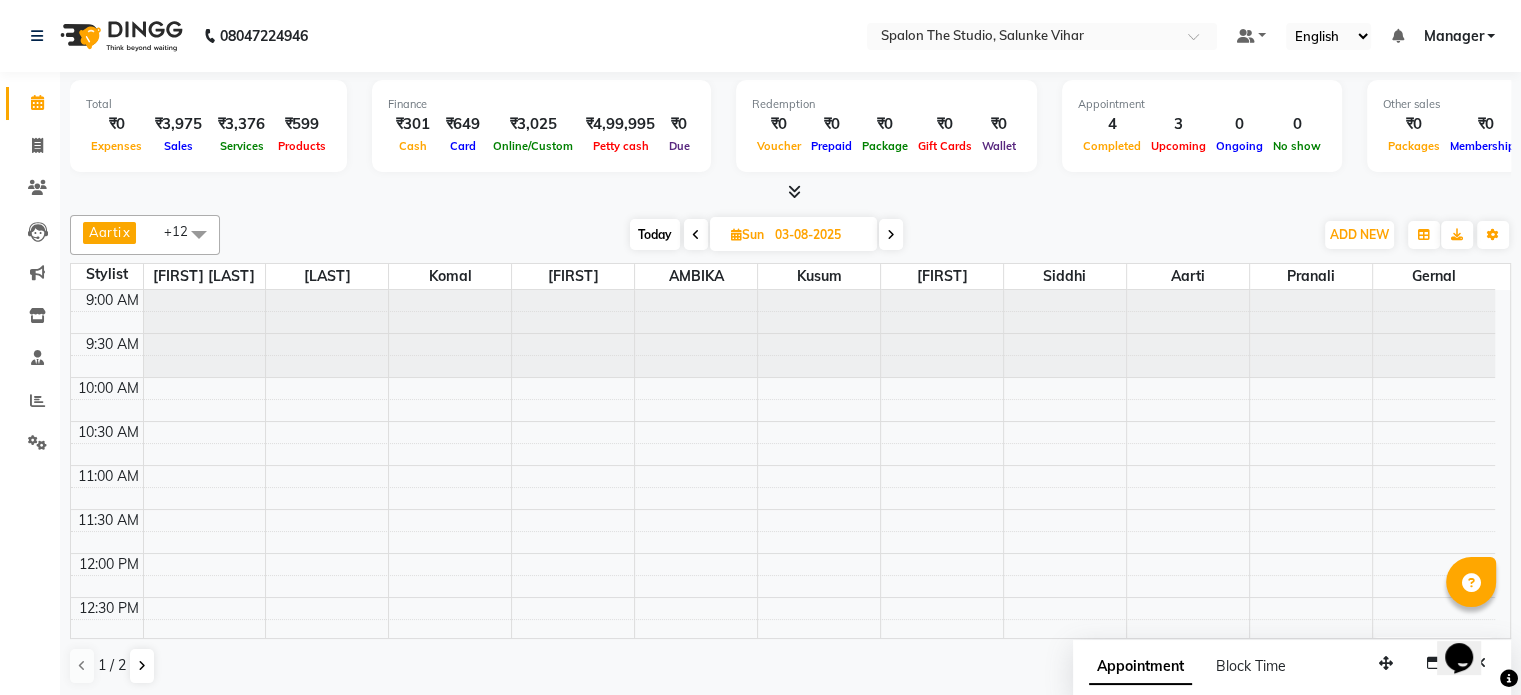 click on "Today" at bounding box center [655, 234] 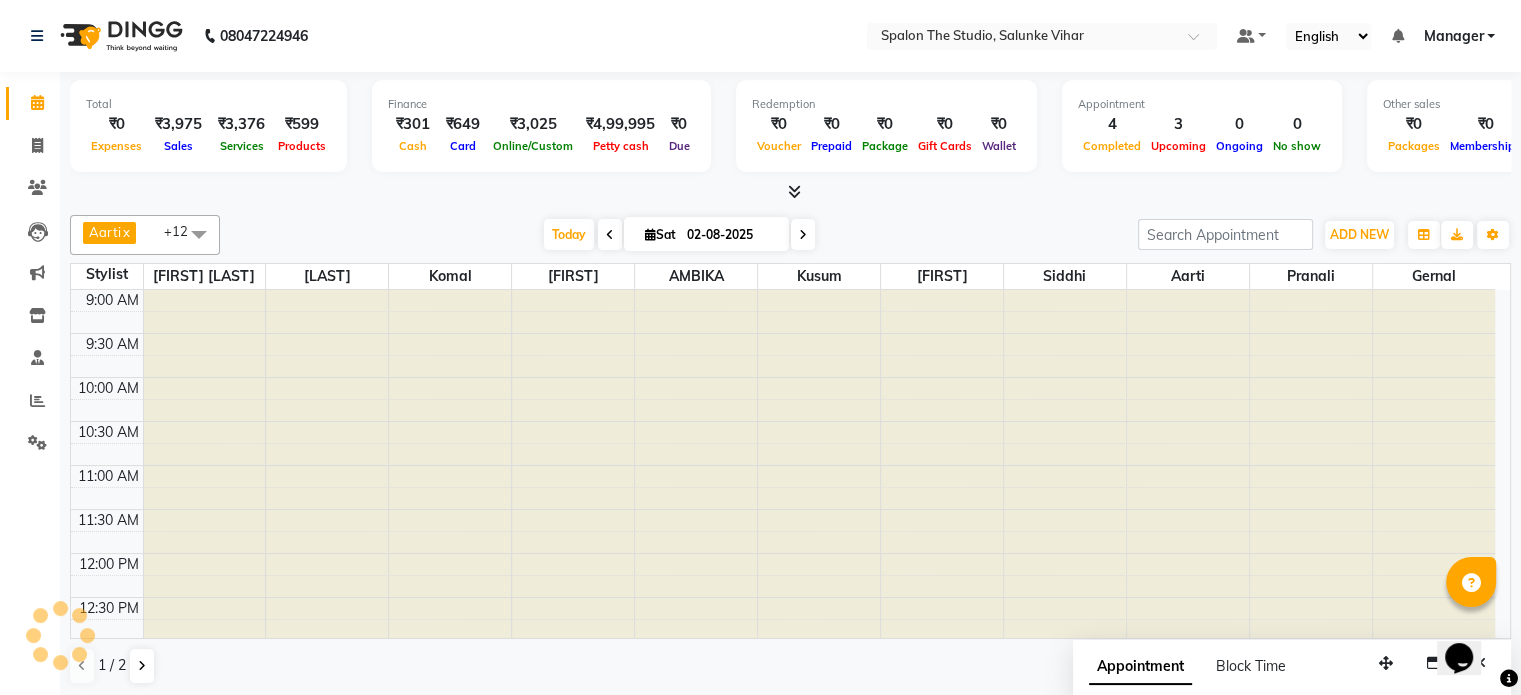 scroll, scrollTop: 436, scrollLeft: 0, axis: vertical 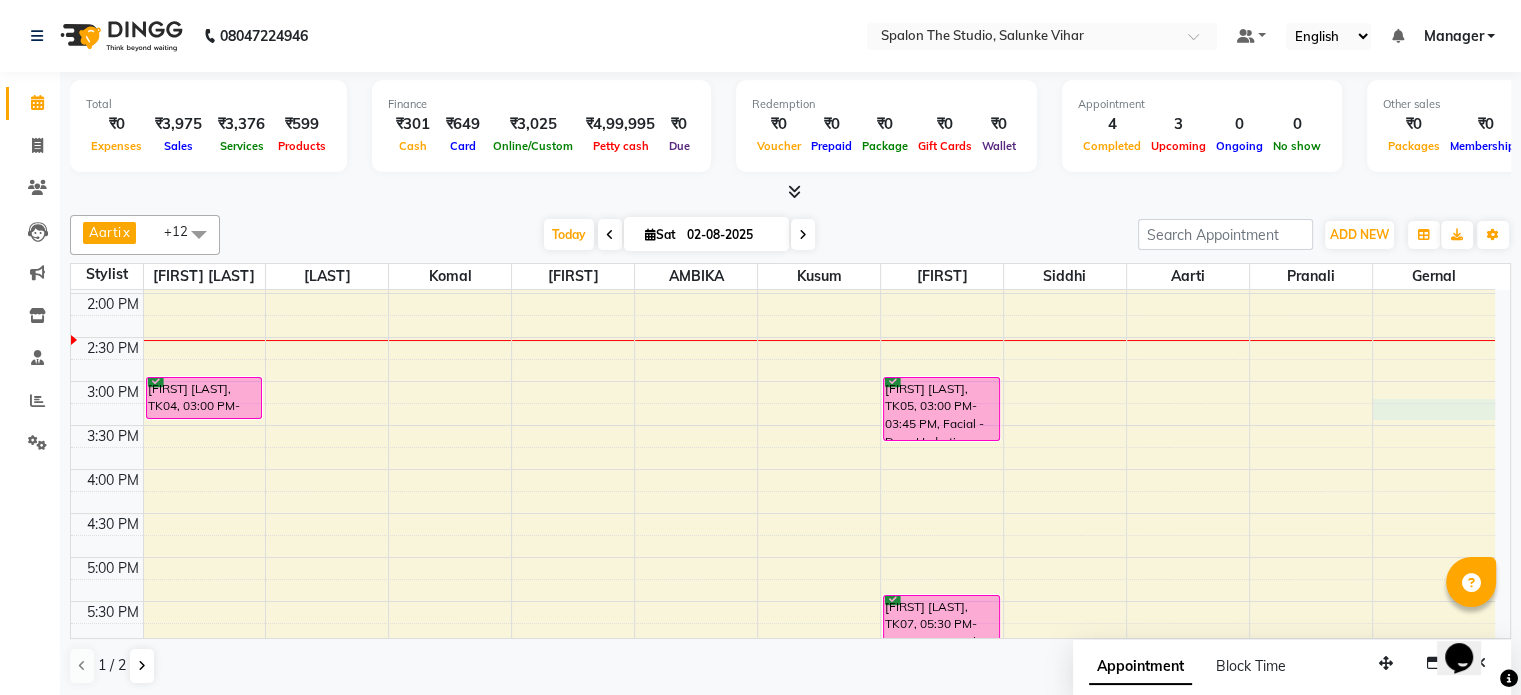 click on "9:00 AM 9:30 AM 10:00 AM 10:30 AM 11:00 AM 11:30 AM 12:00 PM 12:30 PM 1:00 PM 1:30 PM 2:00 PM 2:30 PM 3:00 PM 3:30 PM 4:00 PM 4:30 PM 5:00 PM 5:30 PM 6:00 PM 6:30 PM 7:00 PM 7:30 PM 8:00 PM 8:30 PM 9:00 PM 9:30 PM 10:00 PM 10:30 PM     [FIRST] [LAST], TK04, 03:00 PM-03:30 PM, [SERVICE_NAME] - [SERVICE_DETAIL]     [FIRST], TK02, 11:20 AM-11:50 AM, [SERVICE_NAME] - [SERVICE_DETAIL]     [FIRST], TK03, 11:50 AM-12:50 PM, [SERVICE_NAME] - [SERVICE_DETAIL],[SERVICE_NAME] - [SERVICE_DETAIL]     [FIRST], TK06, 12:05 PM-01:50 PM, [SERVICE_NAME] - [SERVICE_DETAIL],[SERVICE_NAME] - [SERVICE_DETAIL],[SERVICE_NAME] - [SERVICE_DETAIL]     [SPALON_NAME], TK01, 11:15 AM-11:45 AM, [SERVICE_NAME] - [SERVICE_DETAIL]     [FIRST] [LAST], TK05, 03:00 PM-03:45 PM, [SERVICE_NAME] - [SERVICE_DETAIL]     [FIRST] [LAST], TK07, 05:30 PM-06:15 PM, [SERVICE_NAME] - [SERVICE_DETAIL]" at bounding box center (783, 469) 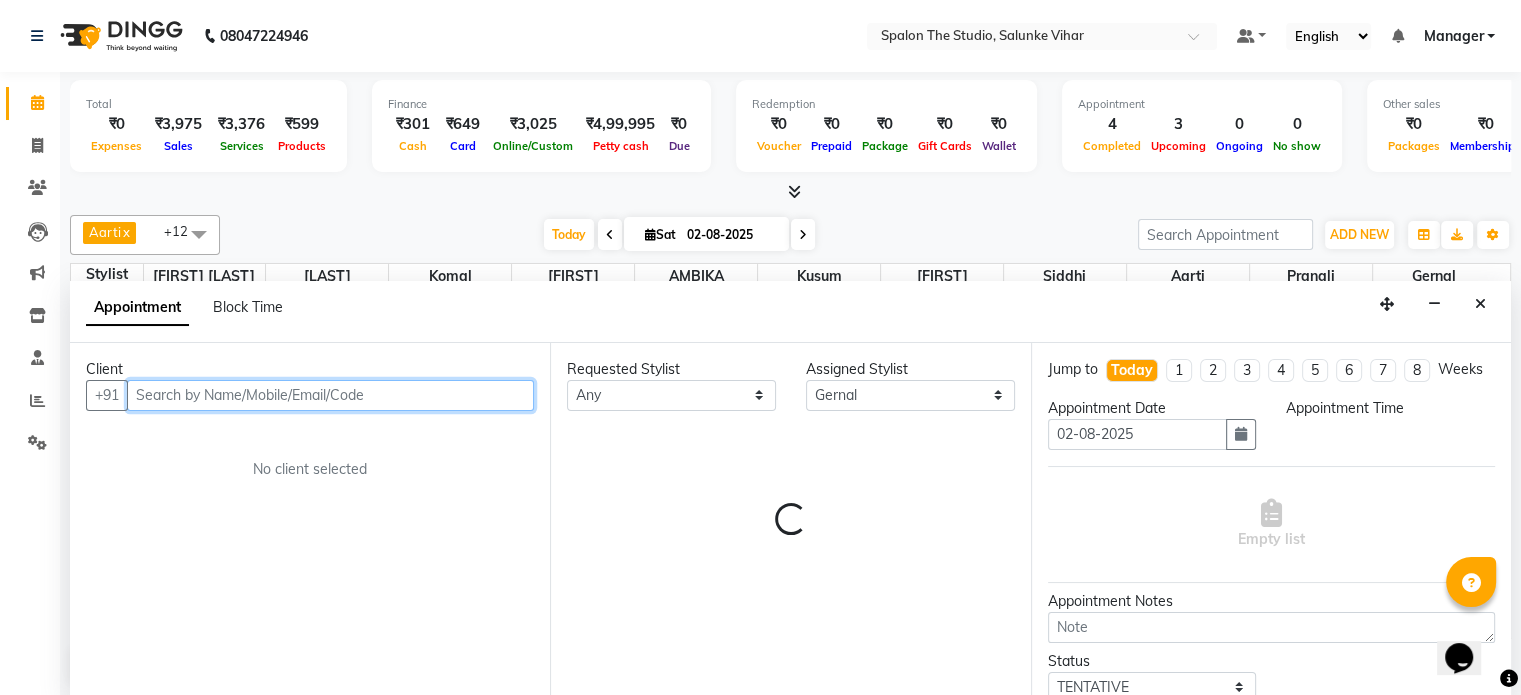 scroll, scrollTop: 0, scrollLeft: 0, axis: both 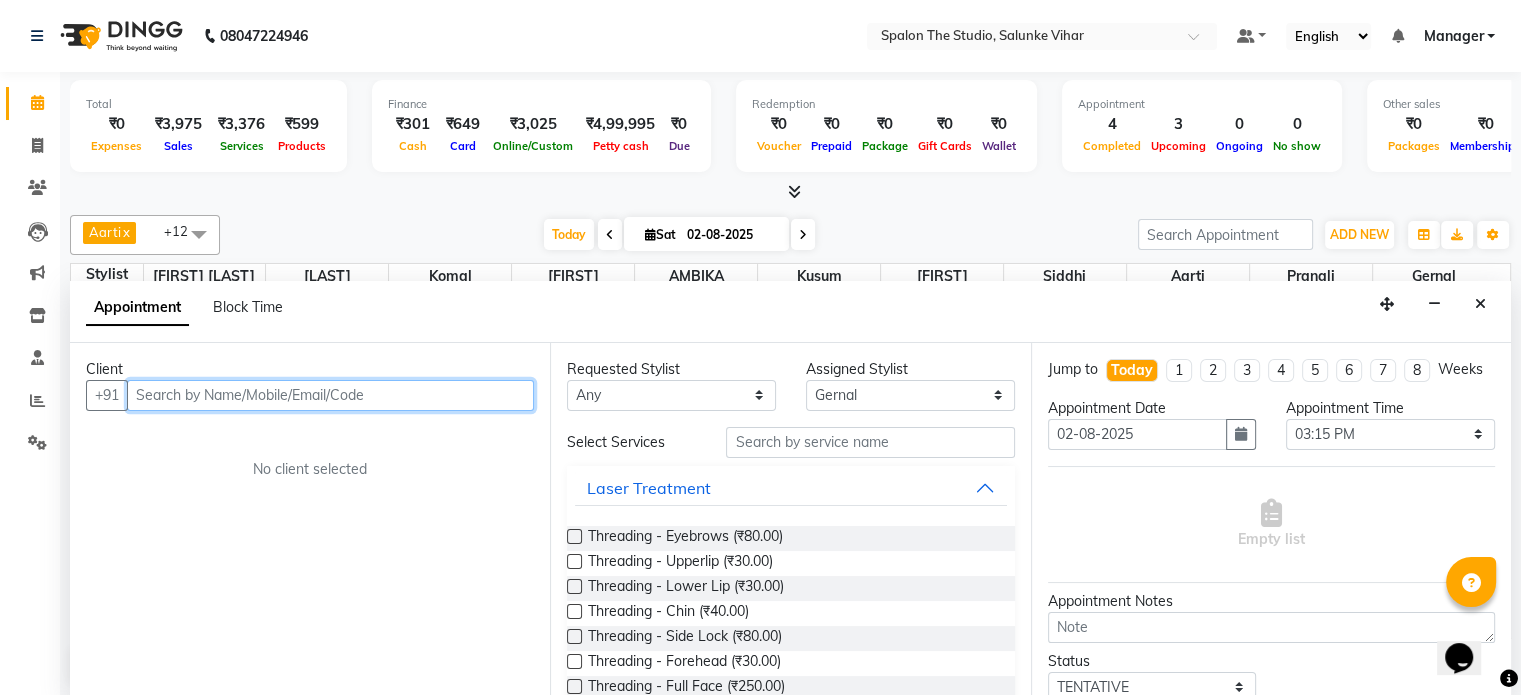 click at bounding box center (330, 395) 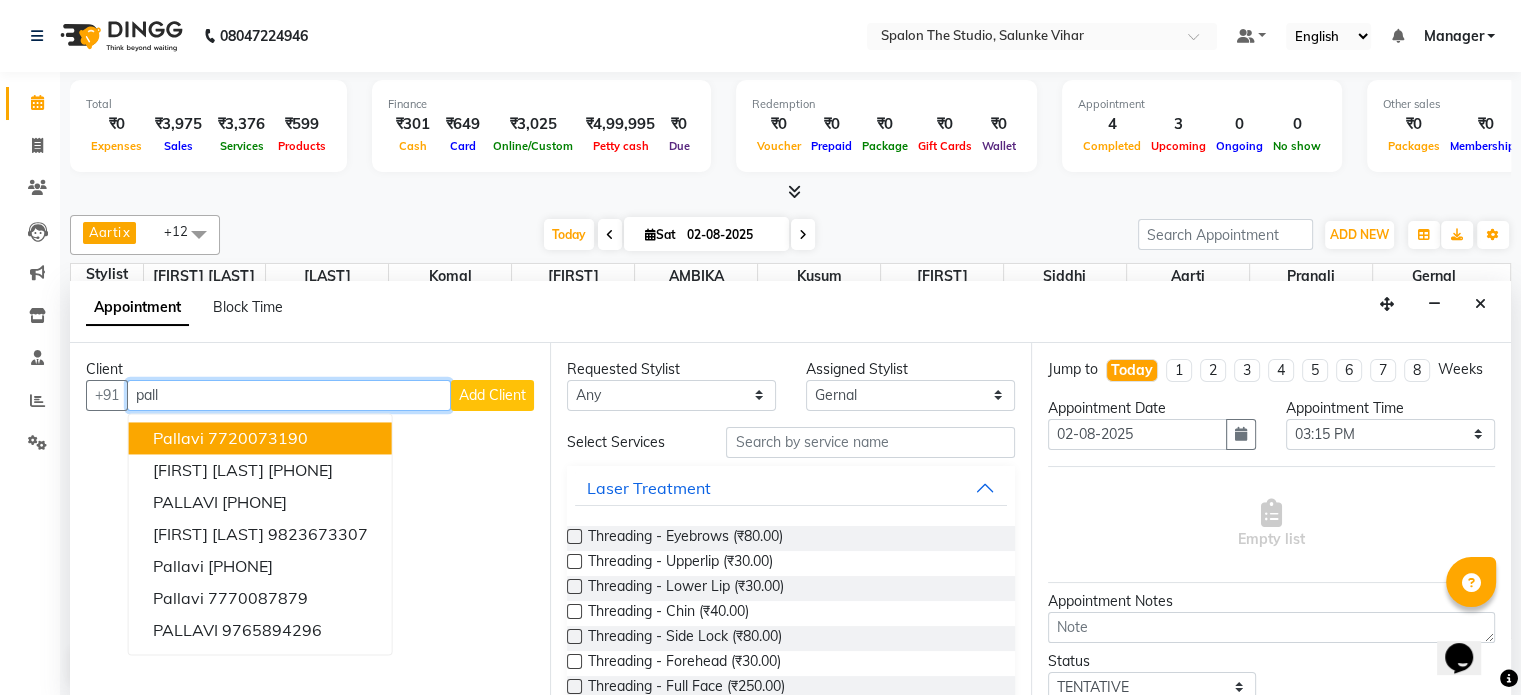 drag, startPoint x: 171, startPoint y: 398, endPoint x: 239, endPoint y: 400, distance: 68.0294 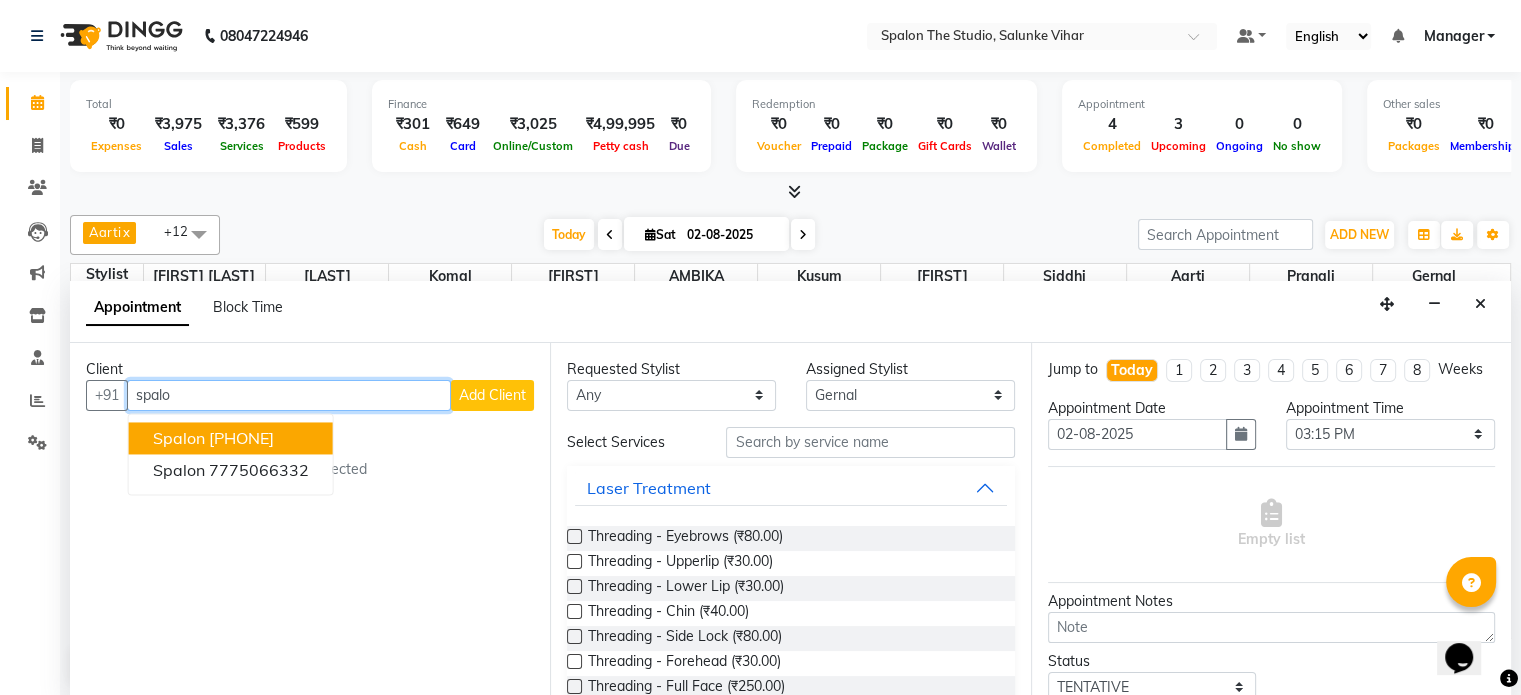 click on "spalon  [PHONE]" at bounding box center [231, 438] 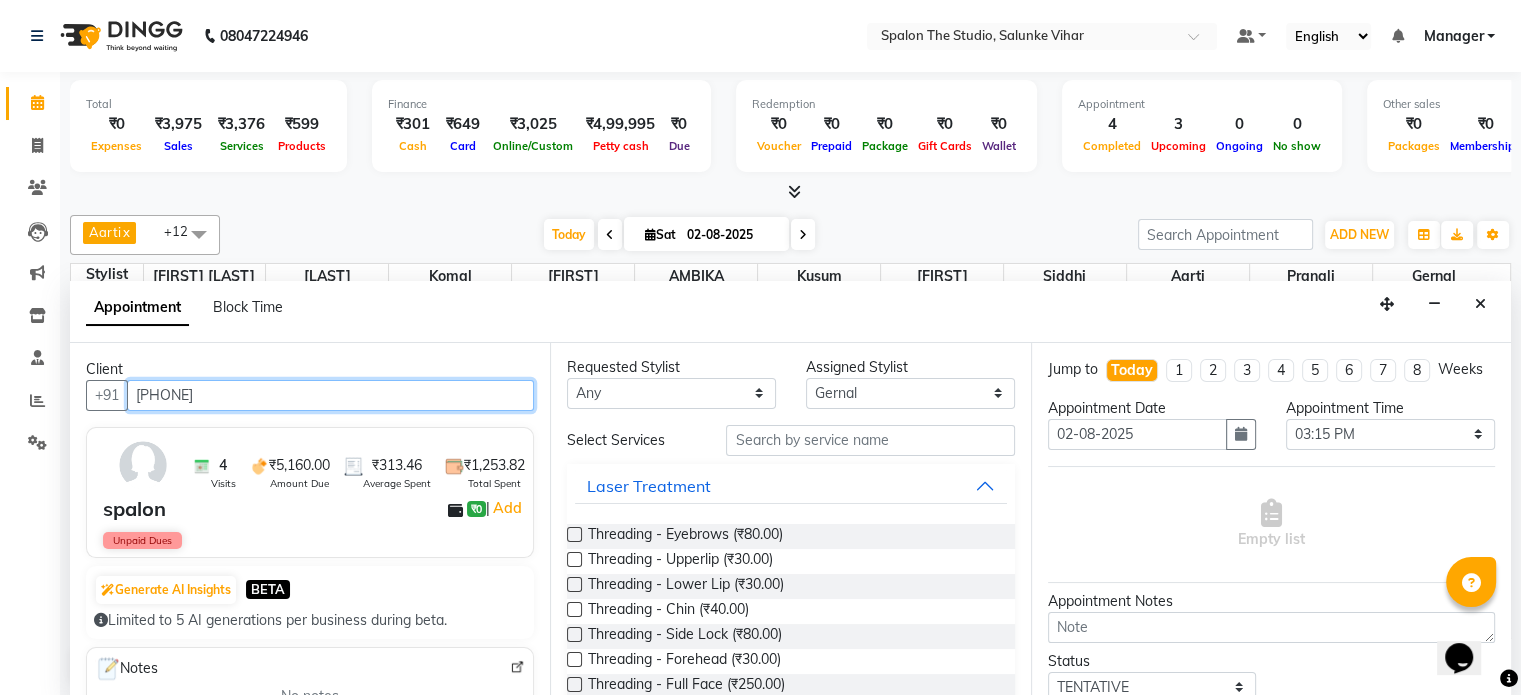 scroll, scrollTop: 0, scrollLeft: 0, axis: both 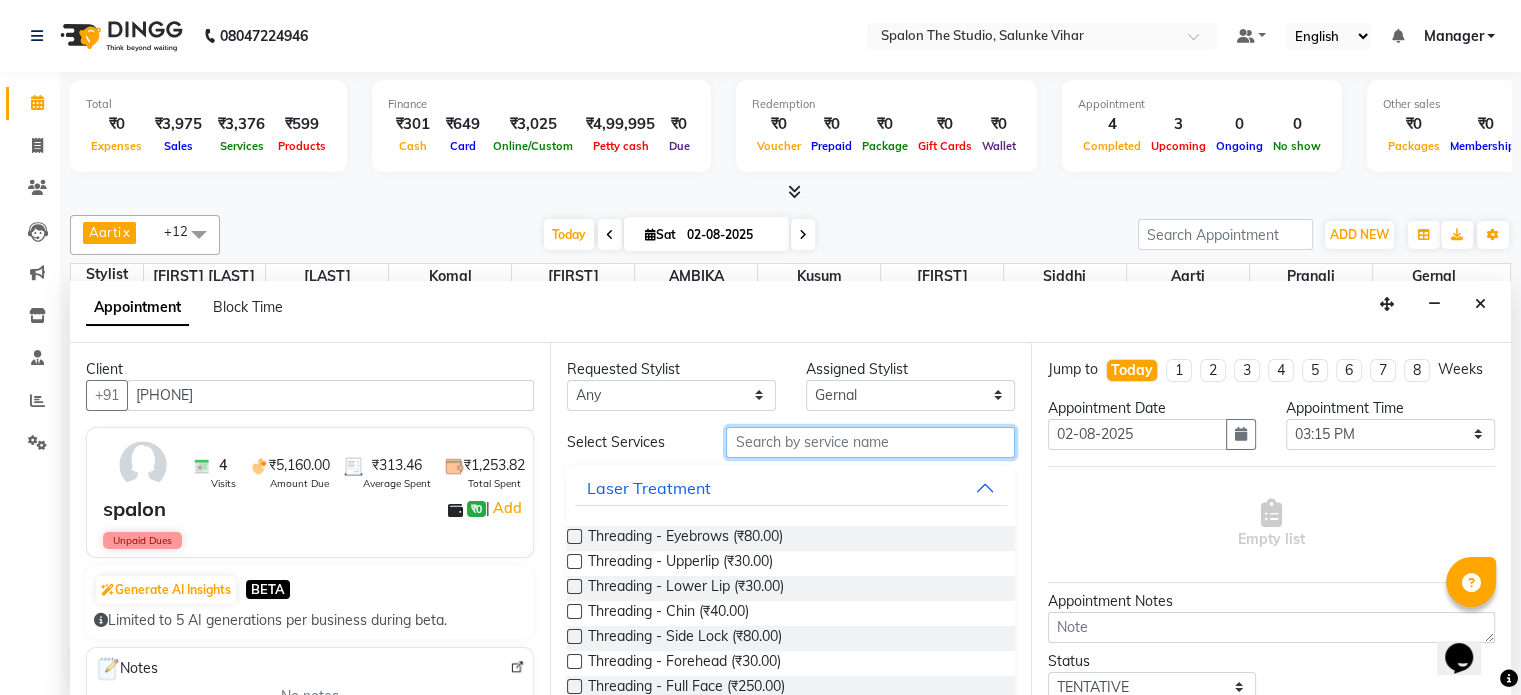 click at bounding box center (870, 442) 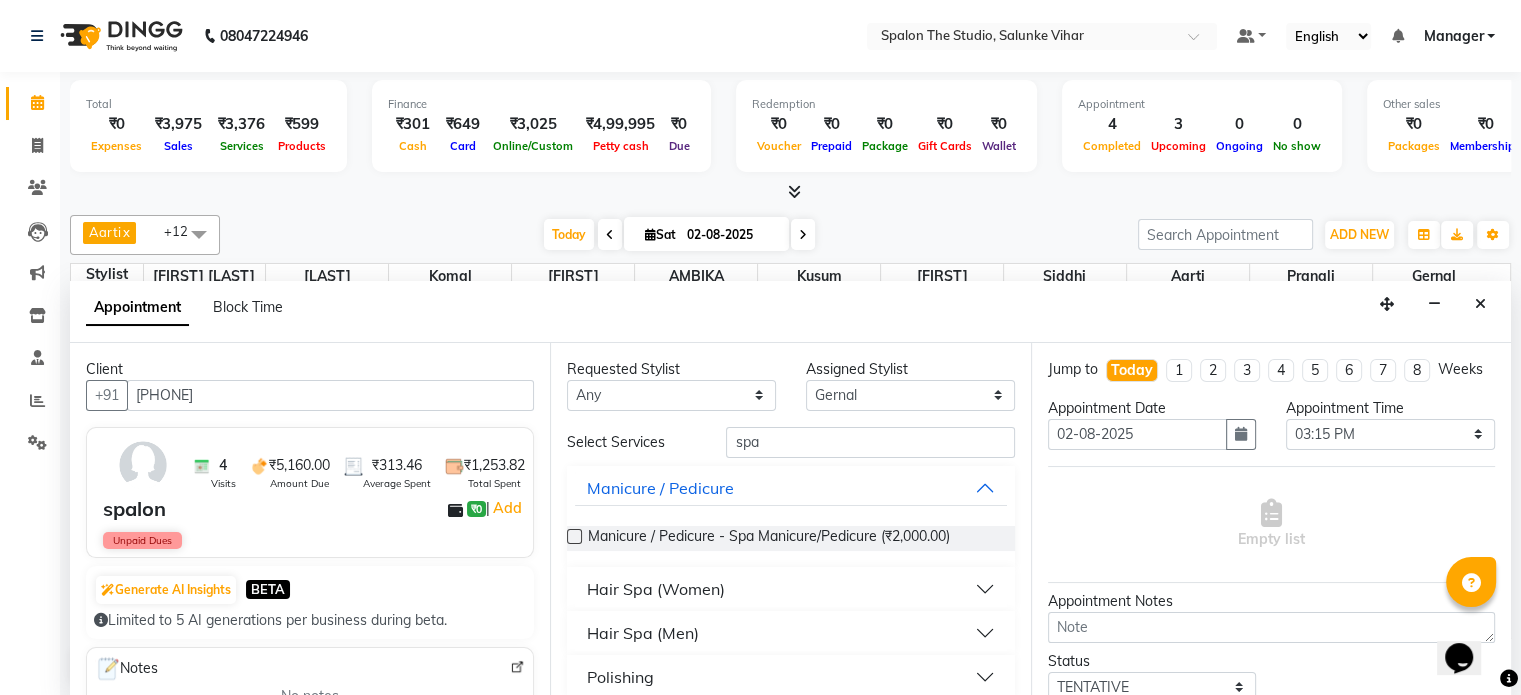 click on "Hair Spa (Women)" at bounding box center [790, 589] 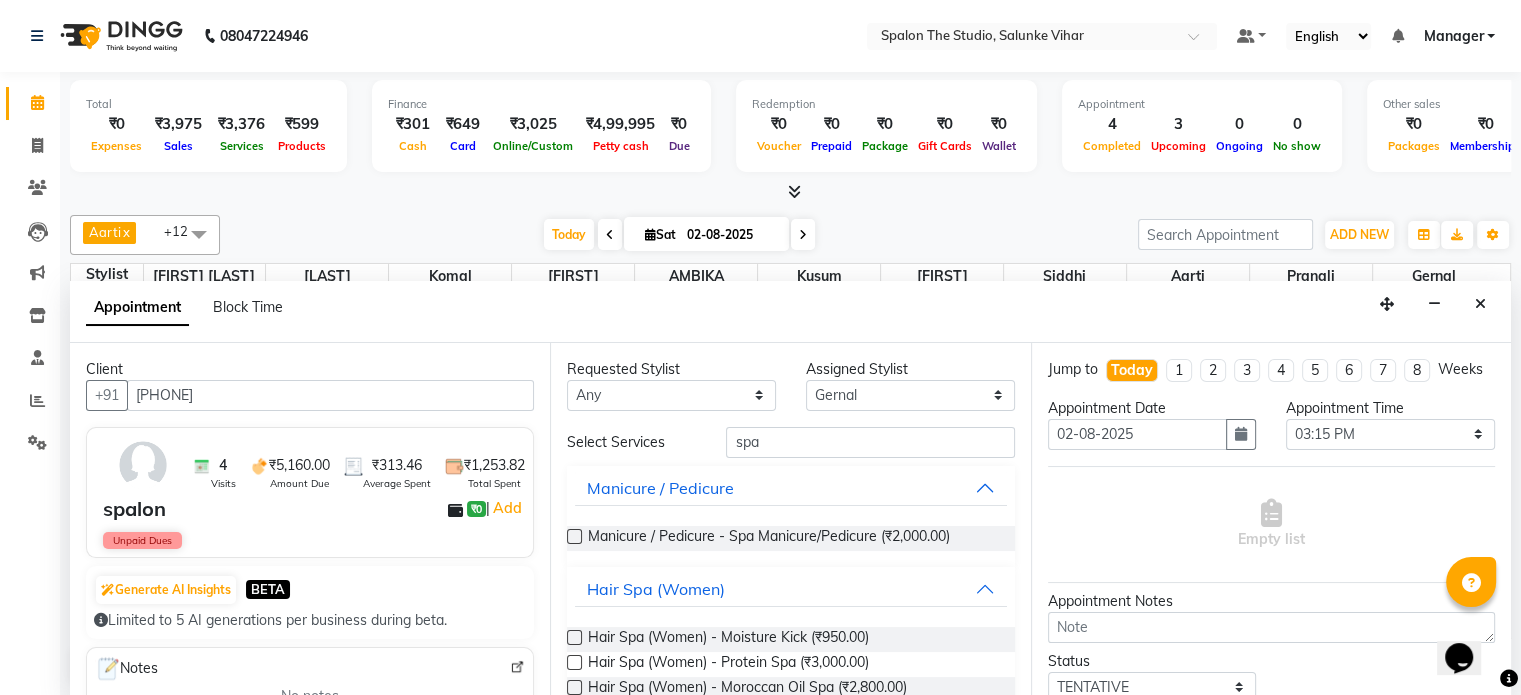 drag, startPoint x: 572, startPoint y: 630, endPoint x: 816, endPoint y: 587, distance: 247.75996 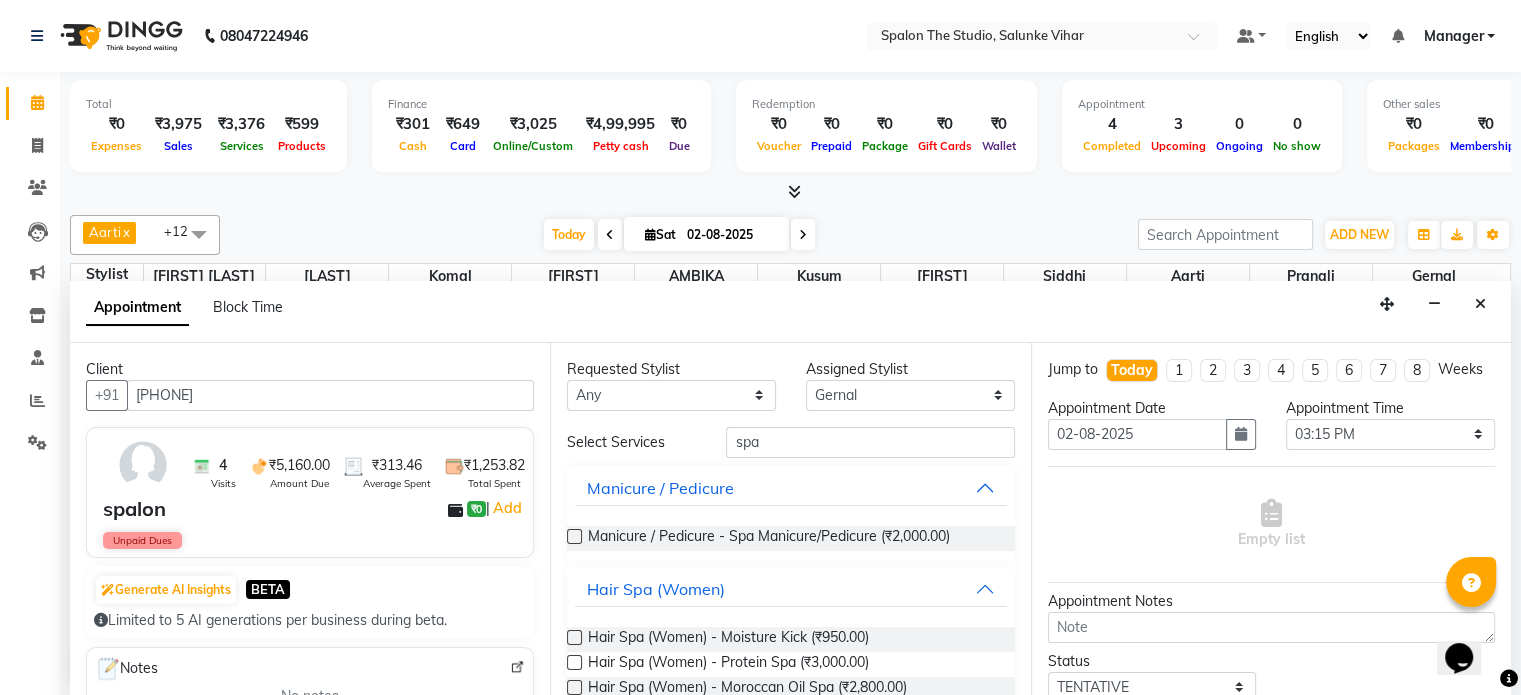 click at bounding box center [574, 637] 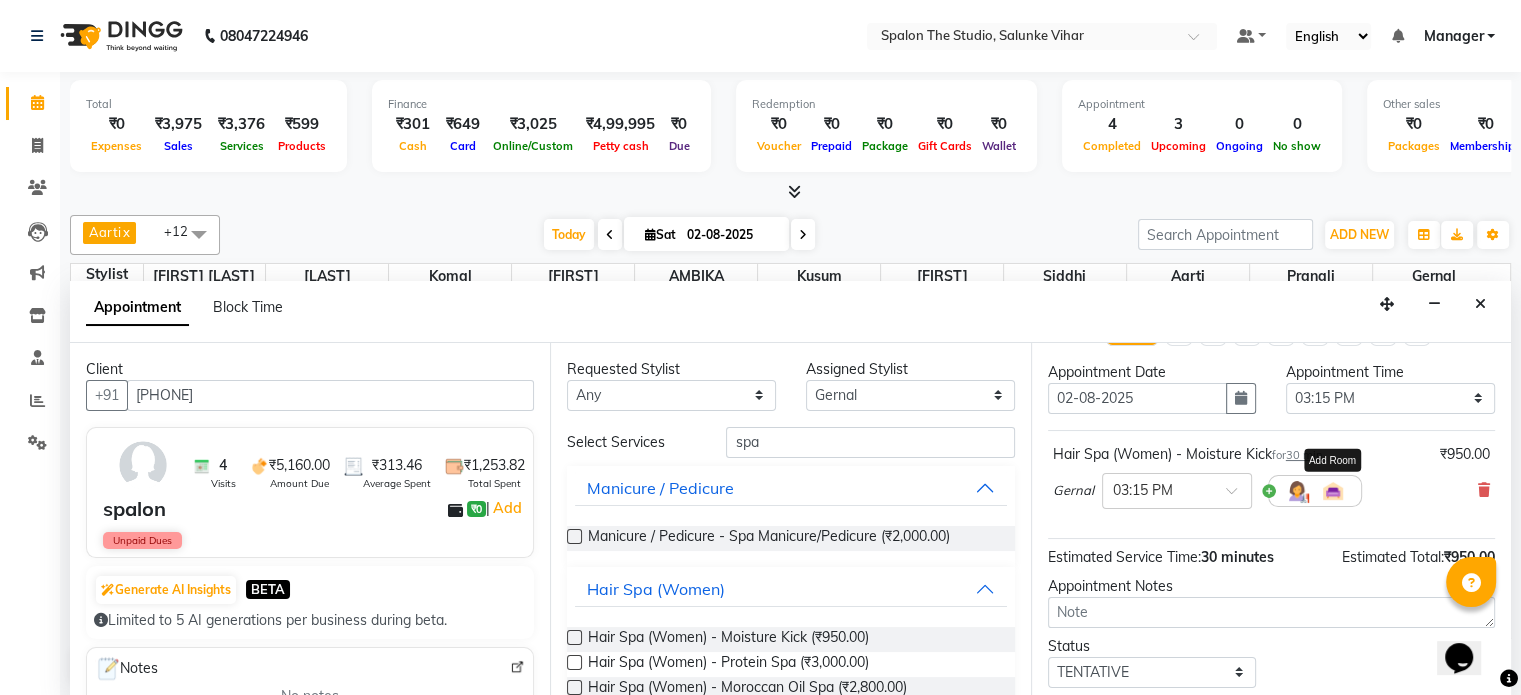 scroll, scrollTop: 100, scrollLeft: 0, axis: vertical 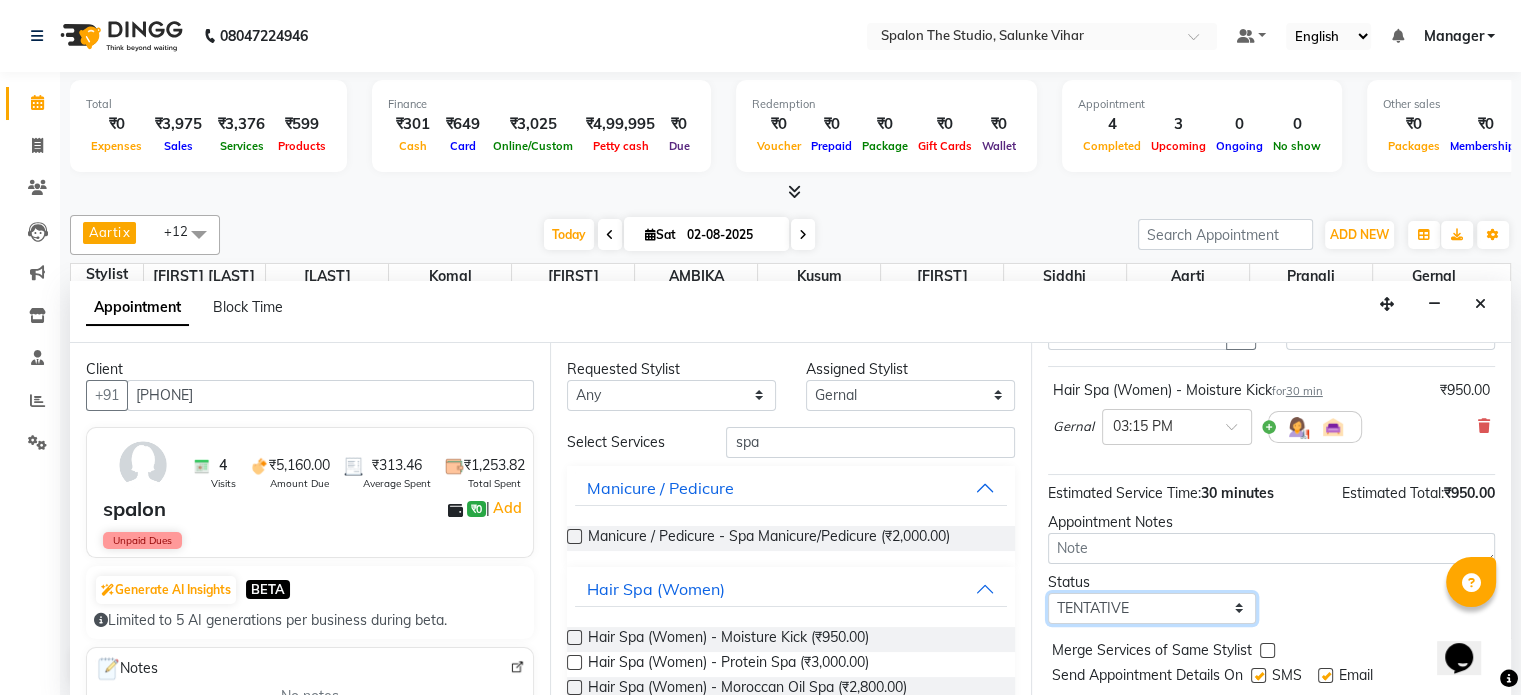 click on "Select TENTATIVE CONFIRM CHECK-IN UPCOMING" at bounding box center [1152, 608] 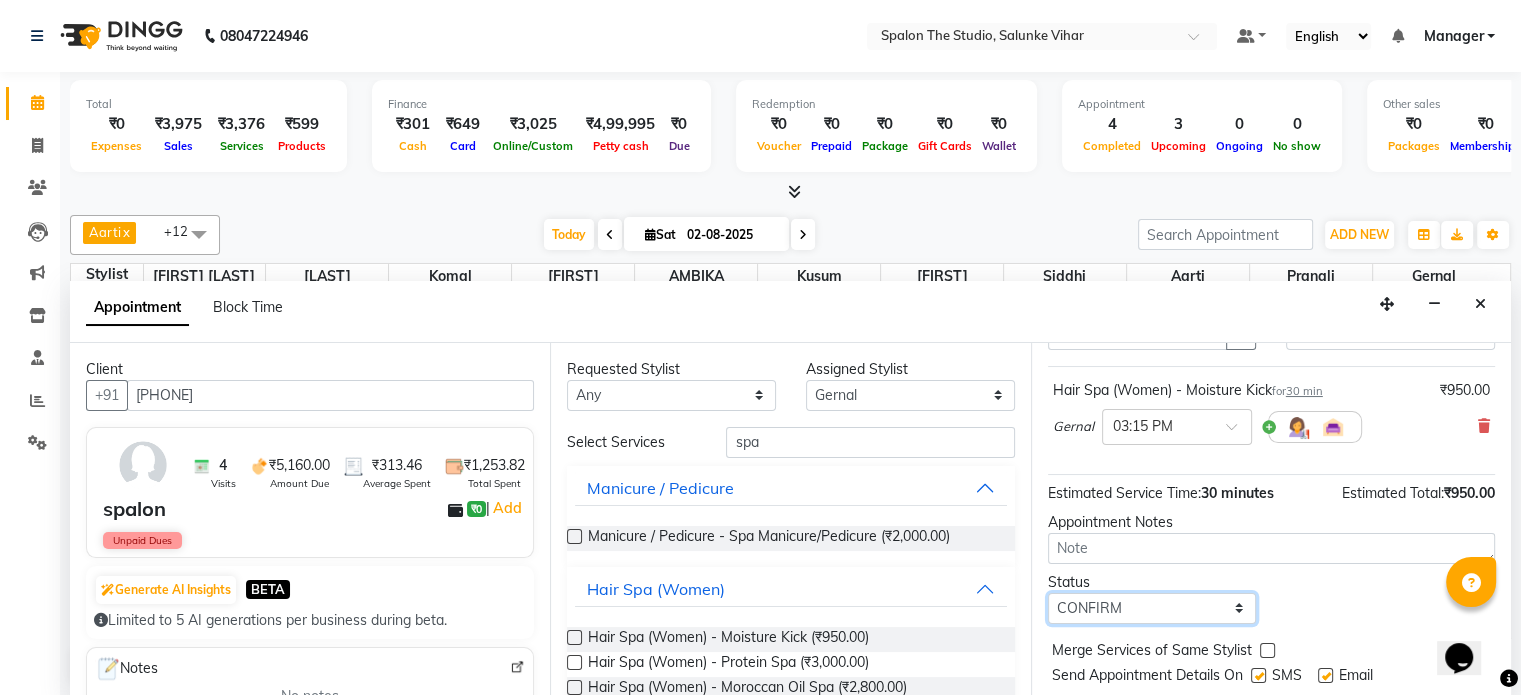 click on "Select TENTATIVE CONFIRM CHECK-IN UPCOMING" at bounding box center [1152, 608] 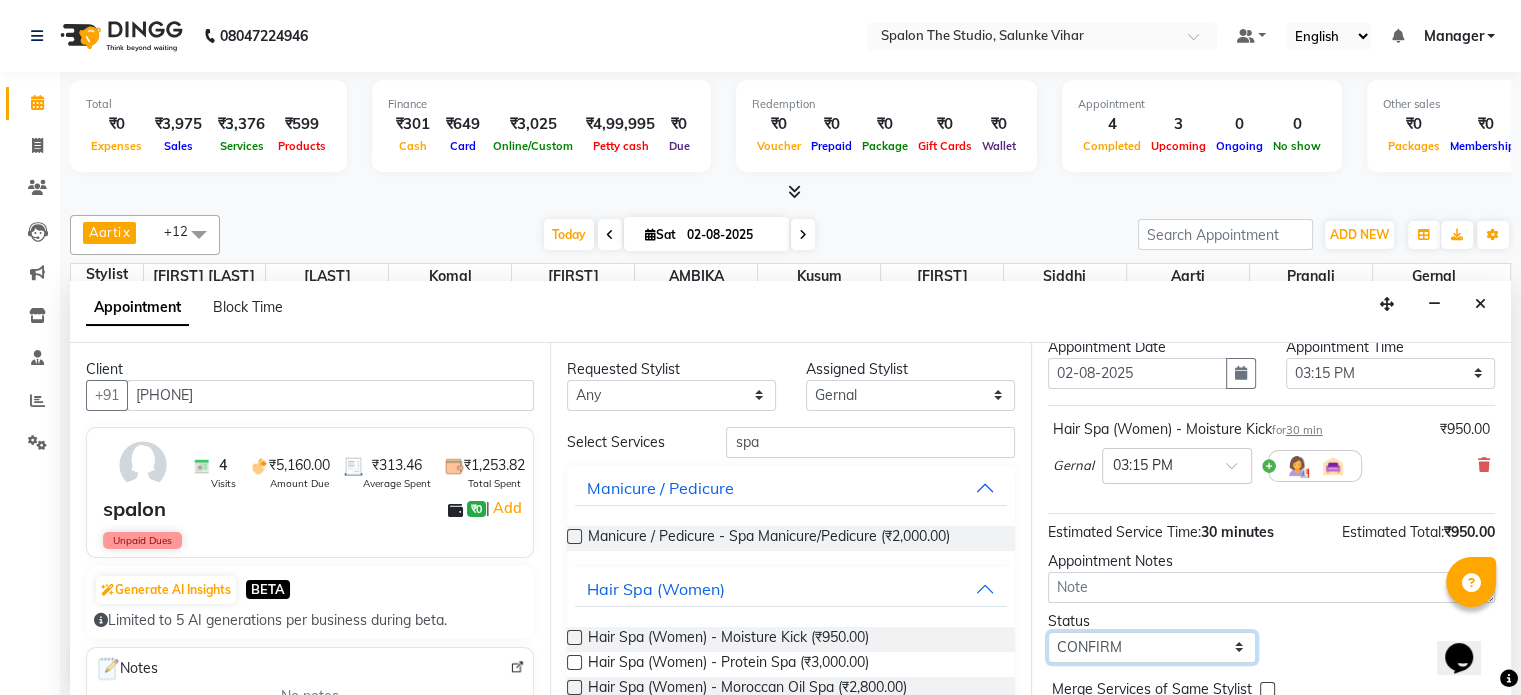 scroll, scrollTop: 0, scrollLeft: 0, axis: both 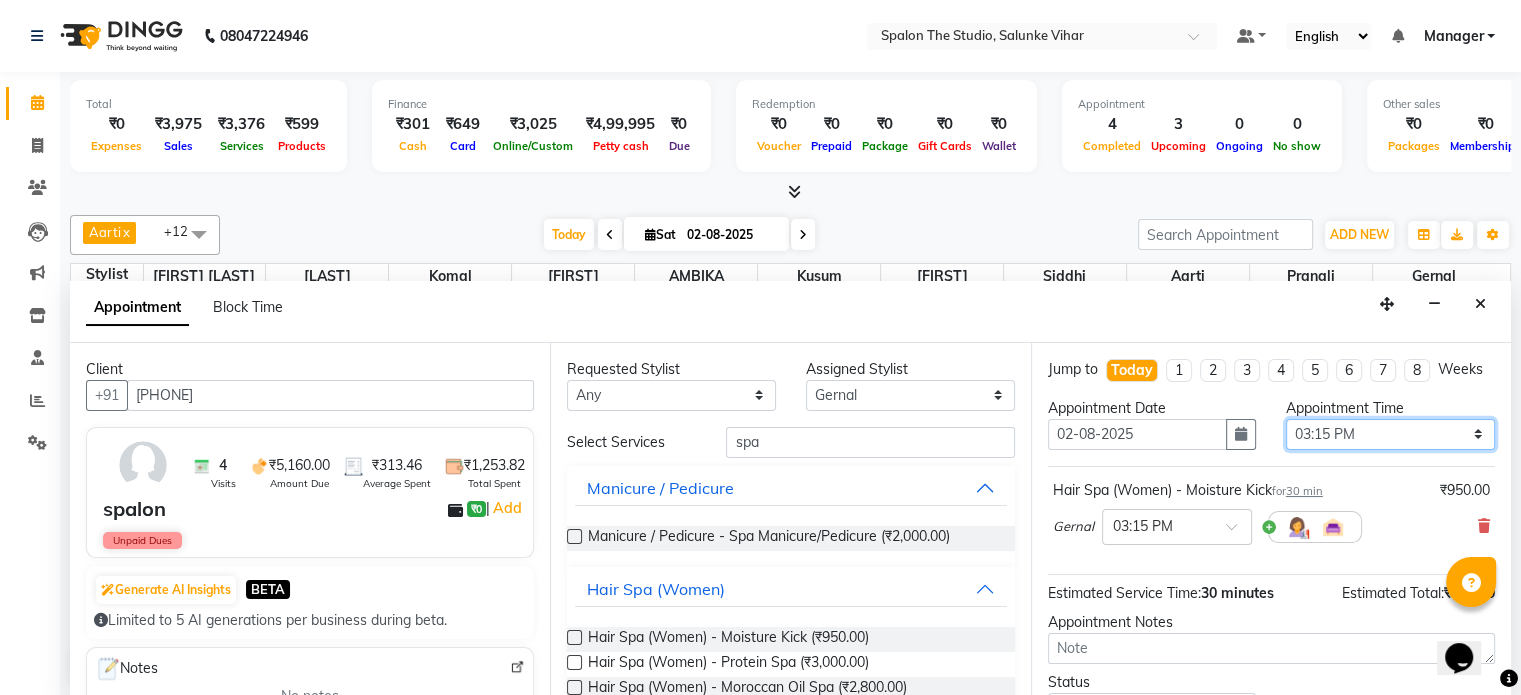 click on "Select 10:00 AM 10:15 AM 10:30 AM 10:45 AM 11:00 AM 11:15 AM 11:30 AM 11:45 AM 12:00 PM 12:15 PM 12:30 PM 12:45 PM 01:00 PM 01:15 PM 01:30 PM 01:45 PM 02:00 PM 02:15 PM 02:30 PM 02:45 PM 03:00 PM 03:15 PM 03:30 PM 03:45 PM 04:00 PM 04:15 PM 04:30 PM 04:45 PM 05:00 PM 05:15 PM 05:30 PM 05:45 PM 06:00 PM 06:15 PM 06:30 PM 06:45 PM 07:00 PM 07:15 PM 07:30 PM 07:45 PM 08:00 PM 08:15 PM 08:30 PM 08:45 PM 09:00 PM 09:15 PM 09:30 PM 09:45 PM 10:00 PM" at bounding box center (1390, 434) 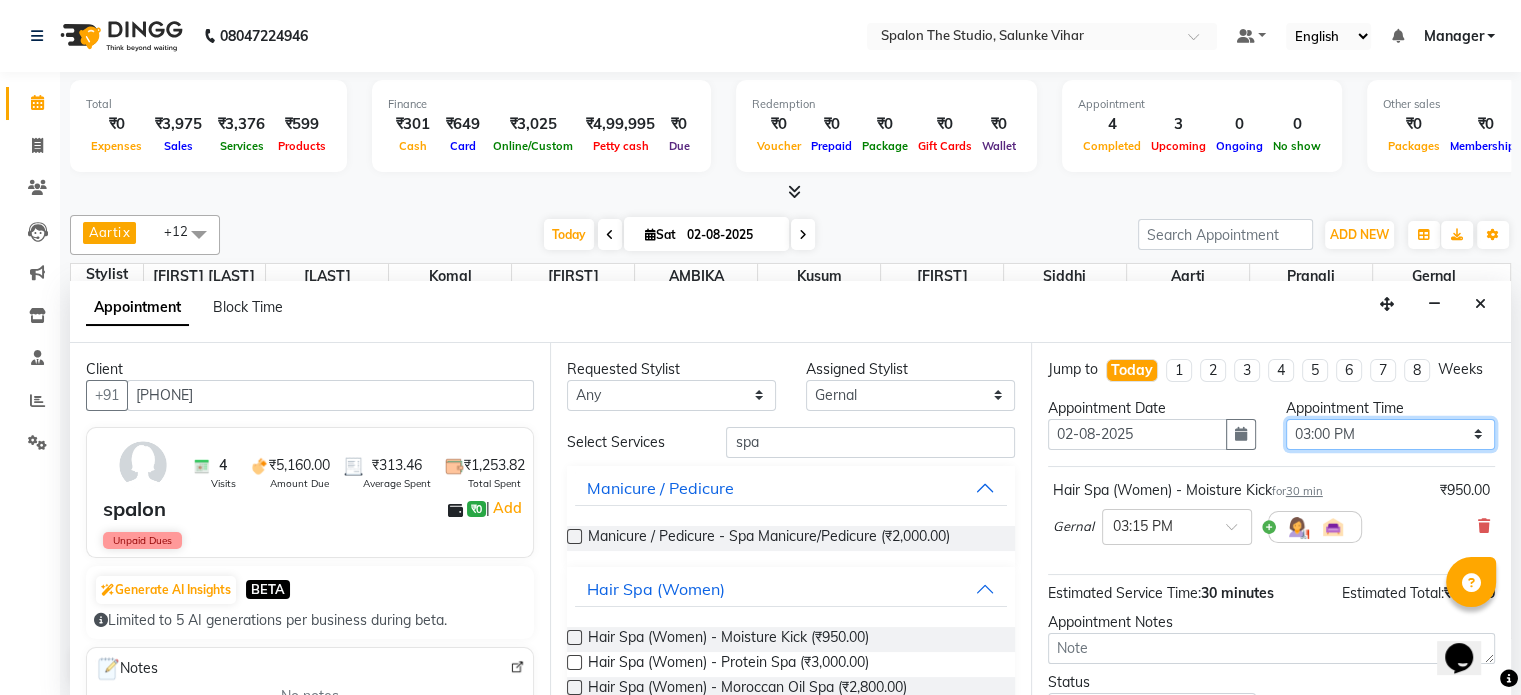 click on "Select 10:00 AM 10:15 AM 10:30 AM 10:45 AM 11:00 AM 11:15 AM 11:30 AM 11:45 AM 12:00 PM 12:15 PM 12:30 PM 12:45 PM 01:00 PM 01:15 PM 01:30 PM 01:45 PM 02:00 PM 02:15 PM 02:30 PM 02:45 PM 03:00 PM 03:15 PM 03:30 PM 03:45 PM 04:00 PM 04:15 PM 04:30 PM 04:45 PM 05:00 PM 05:15 PM 05:30 PM 05:45 PM 06:00 PM 06:15 PM 06:30 PM 06:45 PM 07:00 PM 07:15 PM 07:30 PM 07:45 PM 08:00 PM 08:15 PM 08:30 PM 08:45 PM 09:00 PM 09:15 PM 09:30 PM 09:45 PM 10:00 PM" at bounding box center [1390, 434] 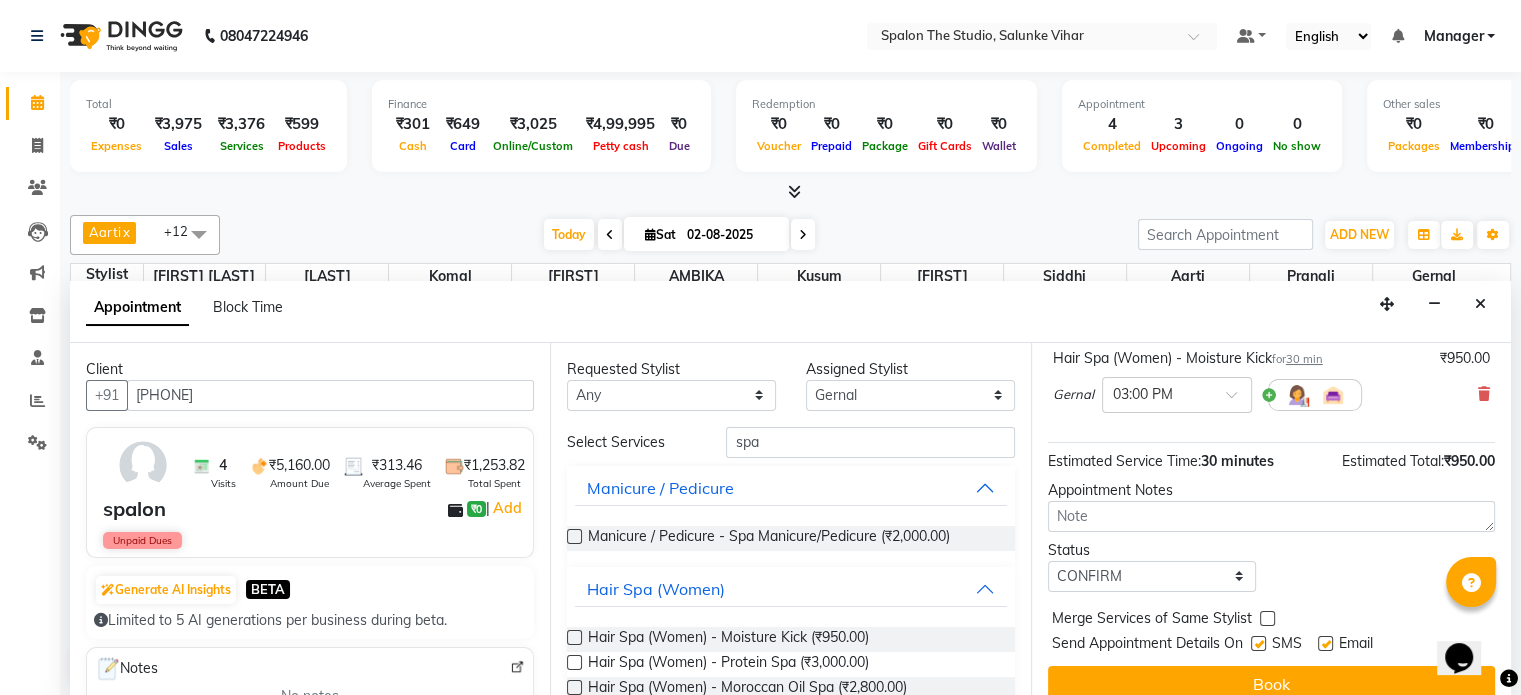 scroll, scrollTop: 170, scrollLeft: 0, axis: vertical 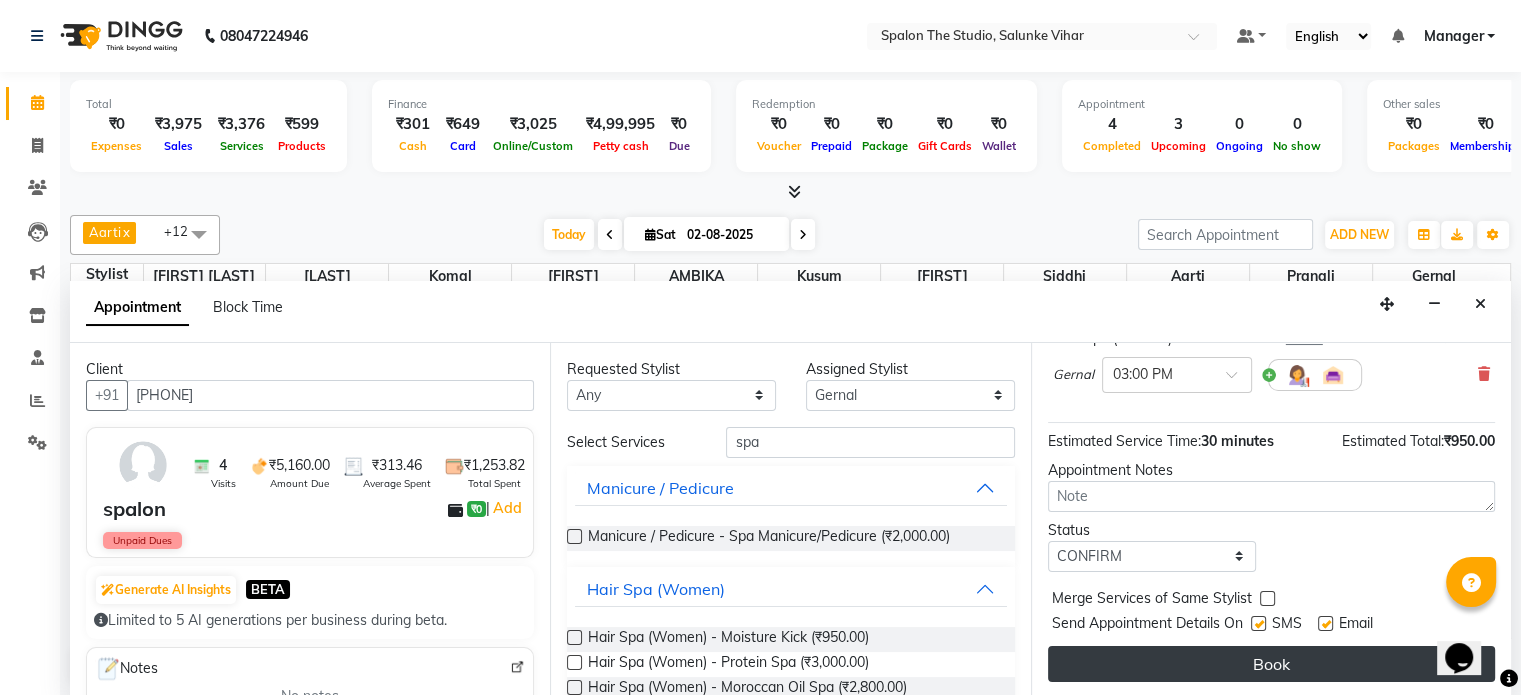 click on "Book" at bounding box center (1271, 664) 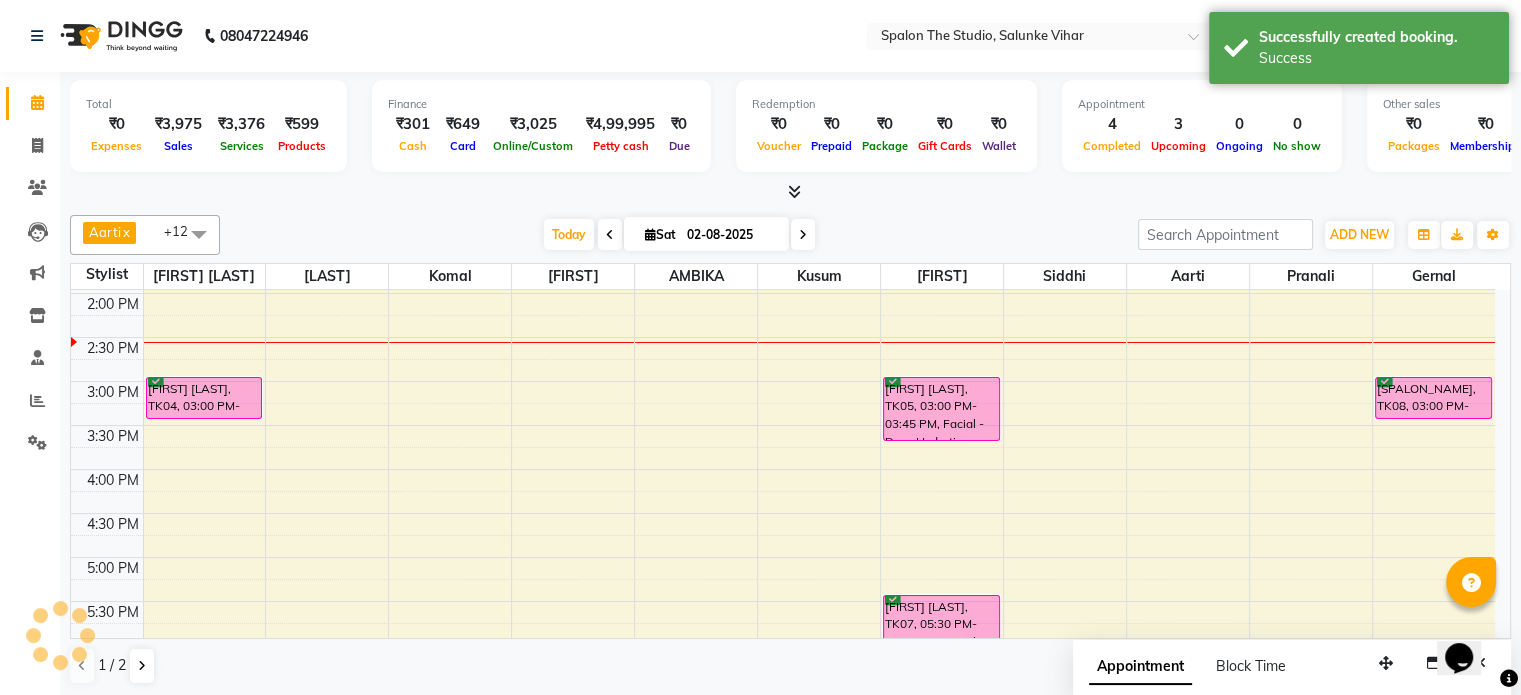 scroll, scrollTop: 0, scrollLeft: 0, axis: both 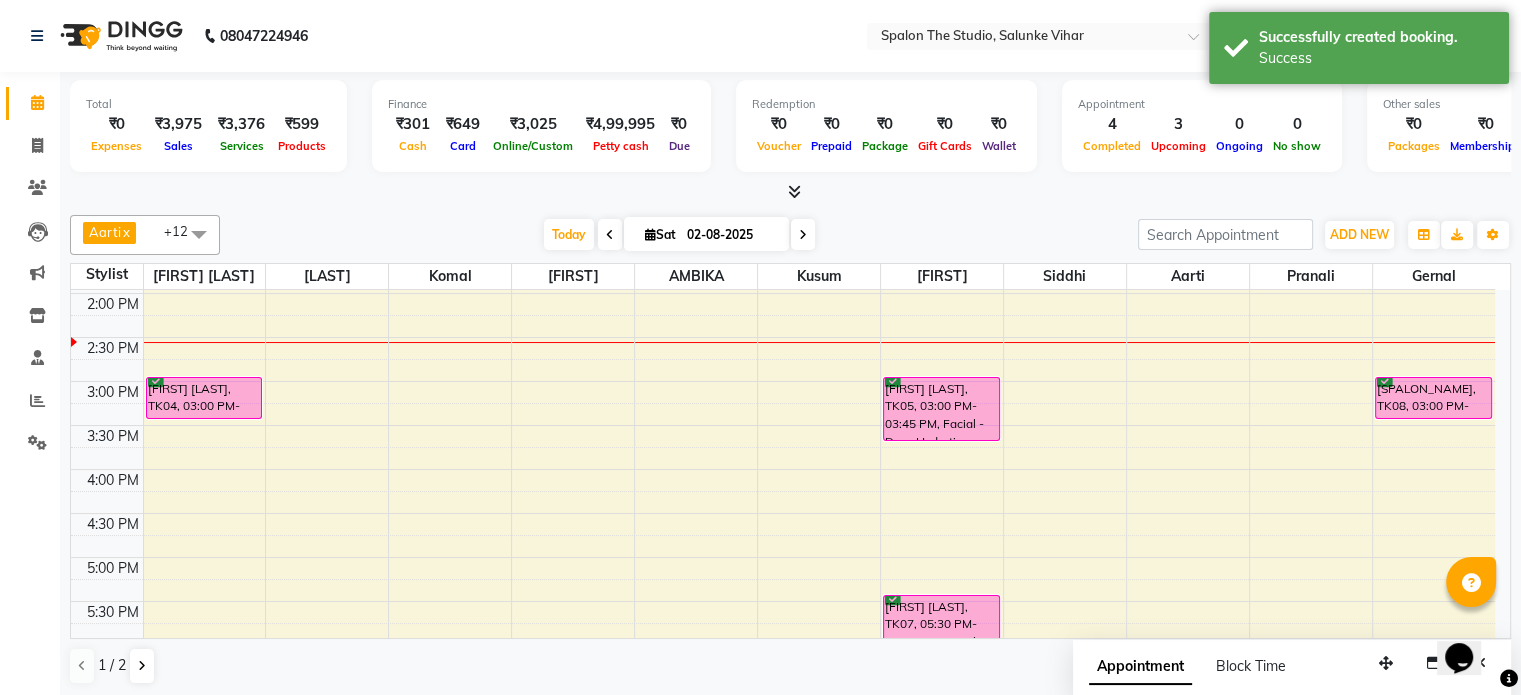 click at bounding box center (803, 234) 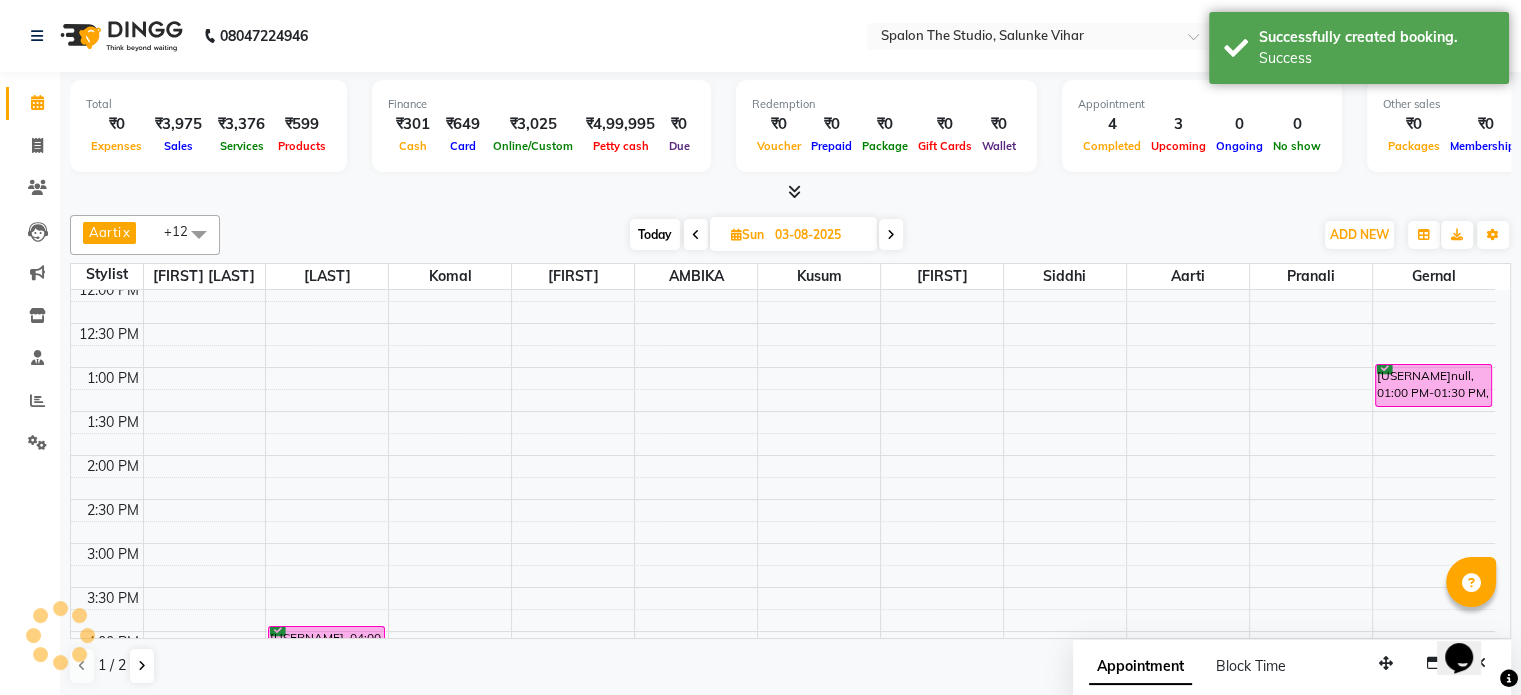 scroll, scrollTop: 236, scrollLeft: 0, axis: vertical 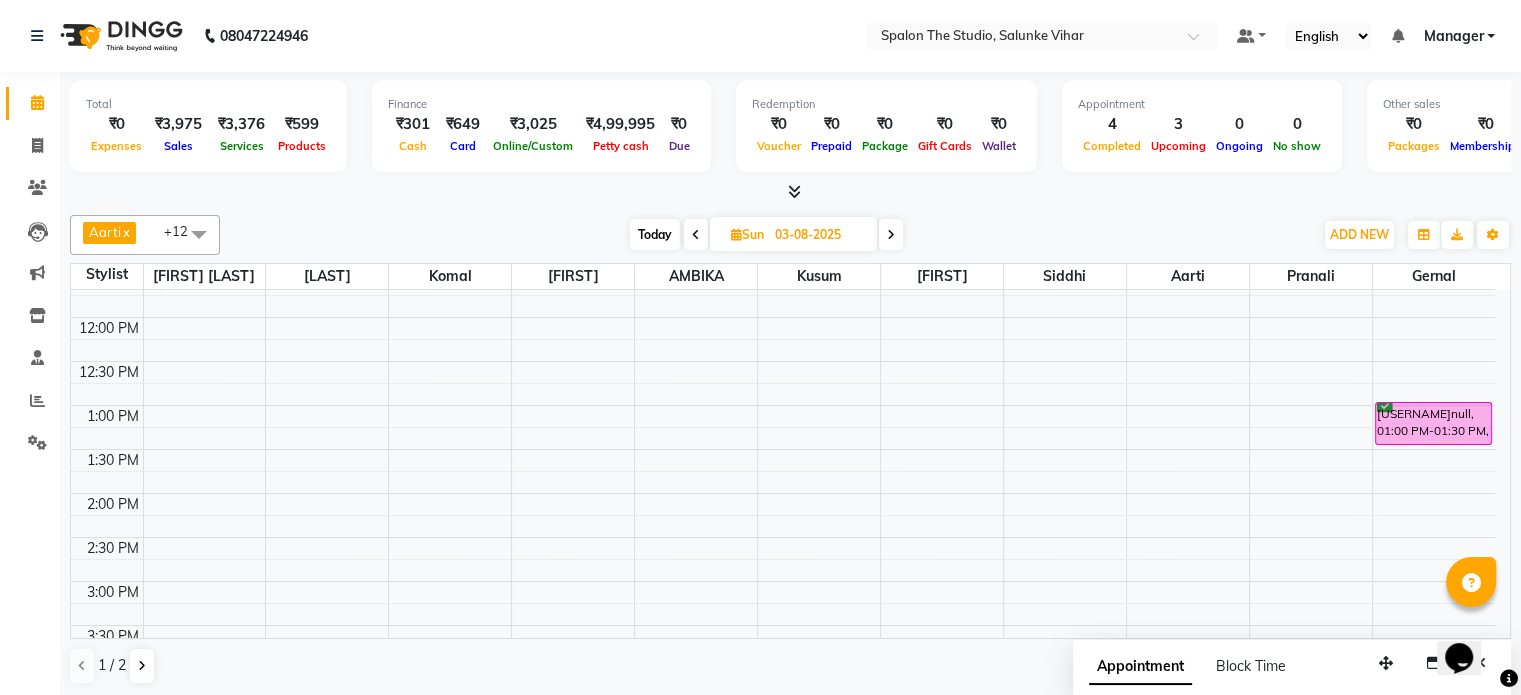 click on "Today" at bounding box center [655, 234] 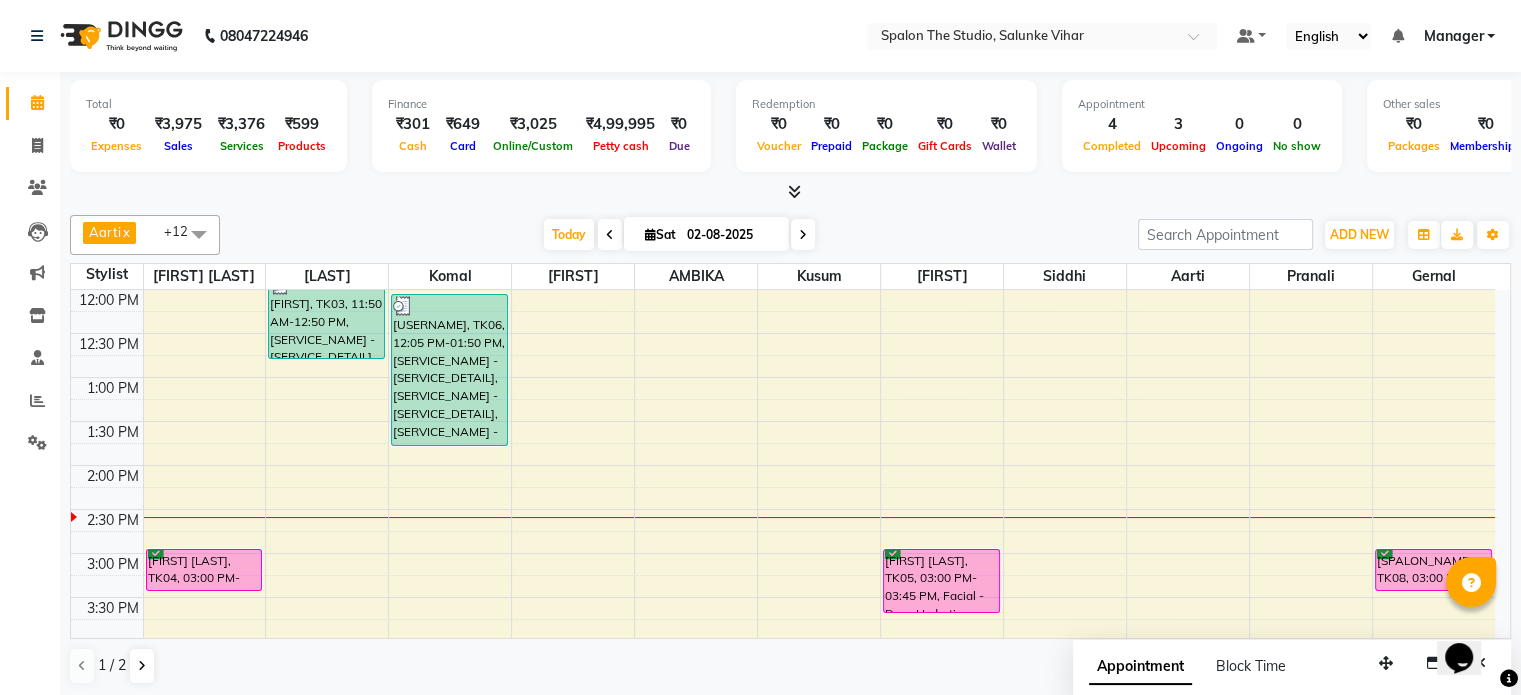 scroll, scrollTop: 336, scrollLeft: 0, axis: vertical 